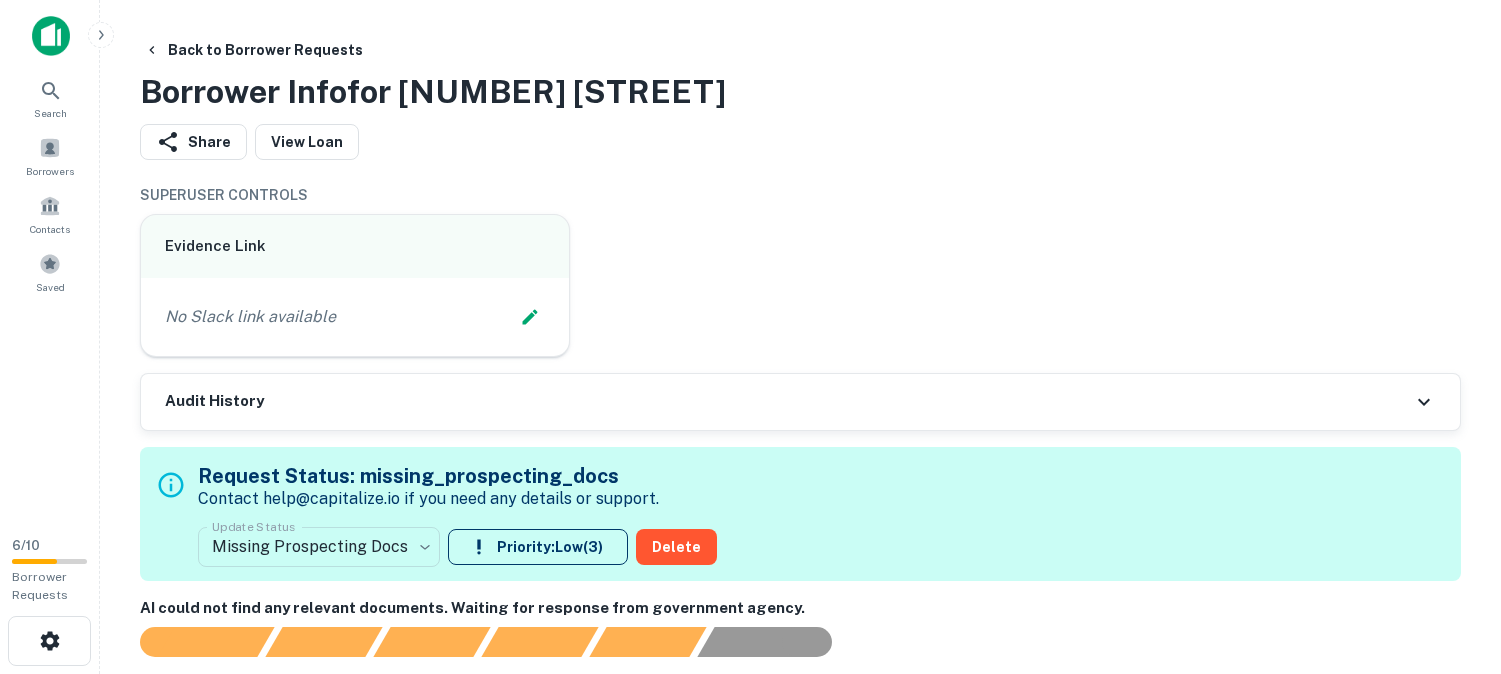 scroll, scrollTop: 0, scrollLeft: 0, axis: both 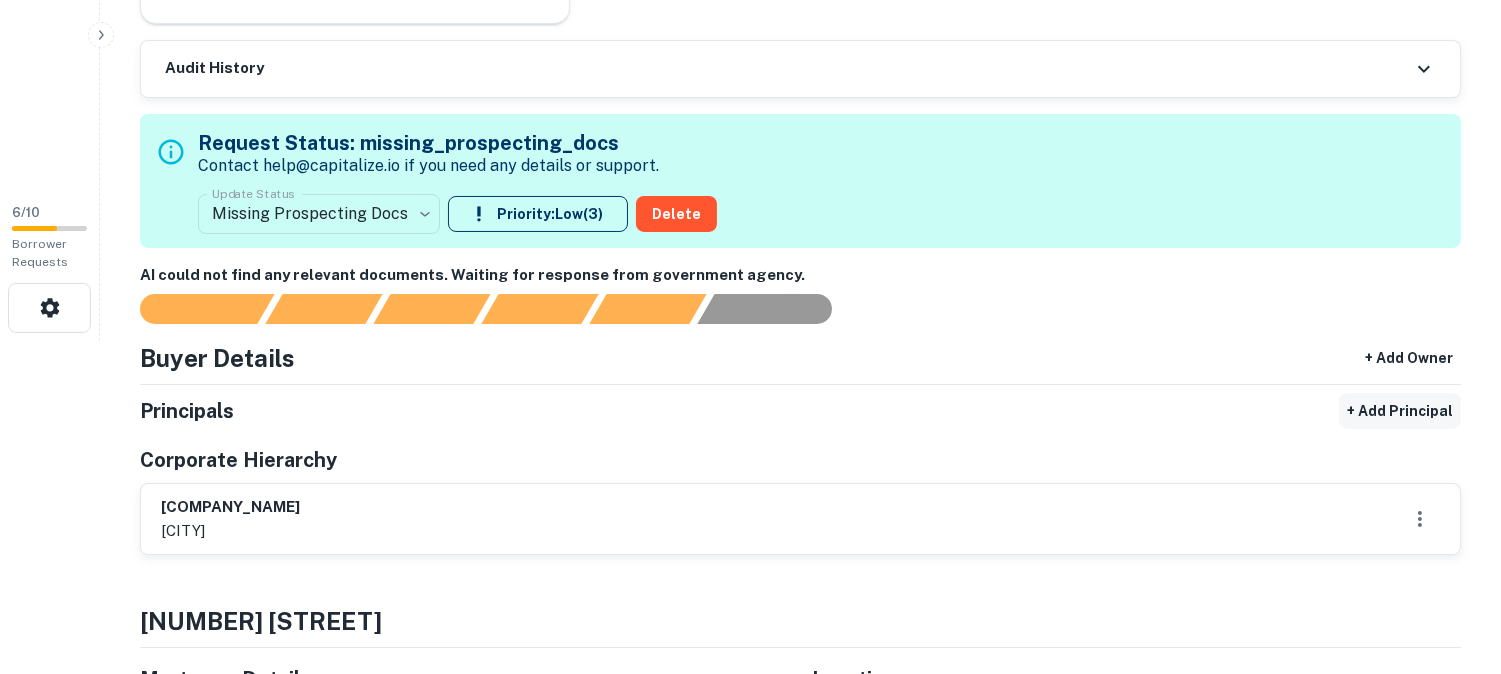 click on "+ Add Principal" at bounding box center (1400, 411) 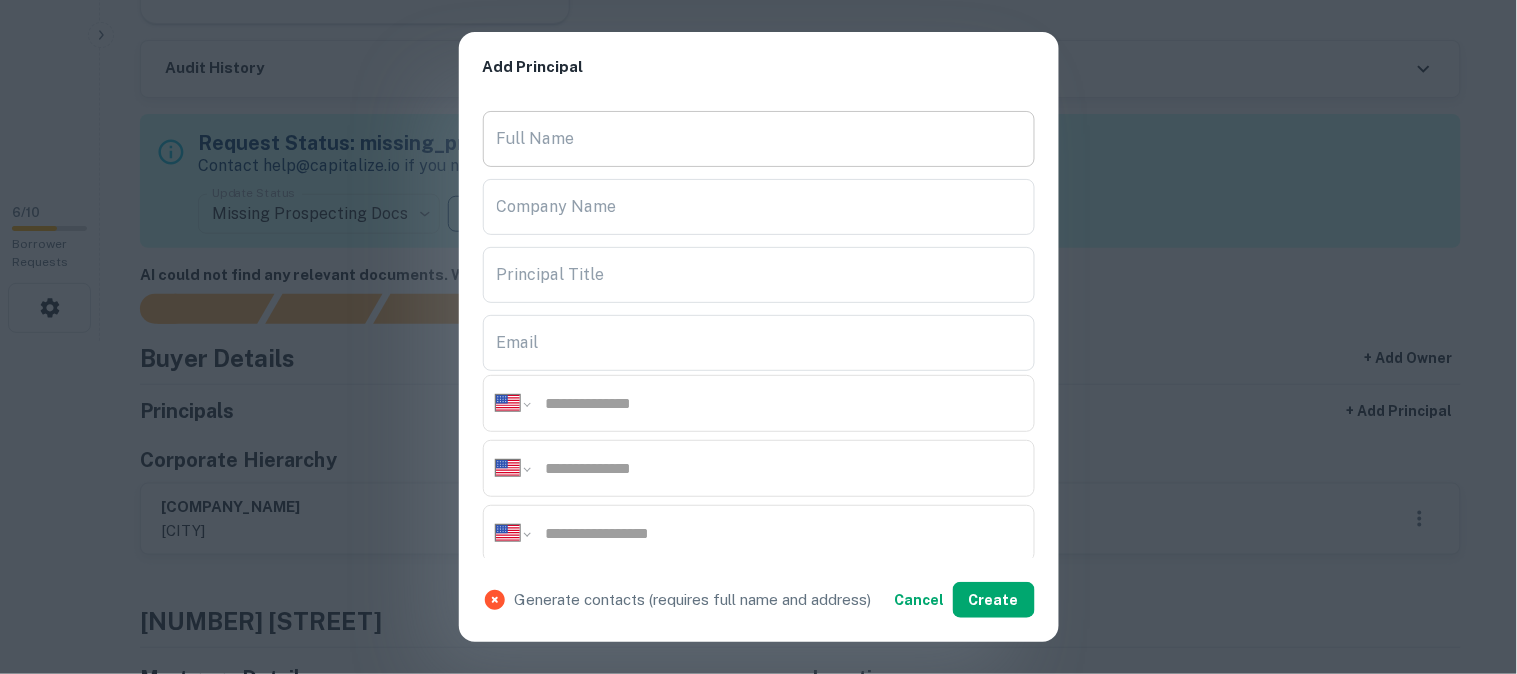 click on "Full Name" at bounding box center (759, 139) 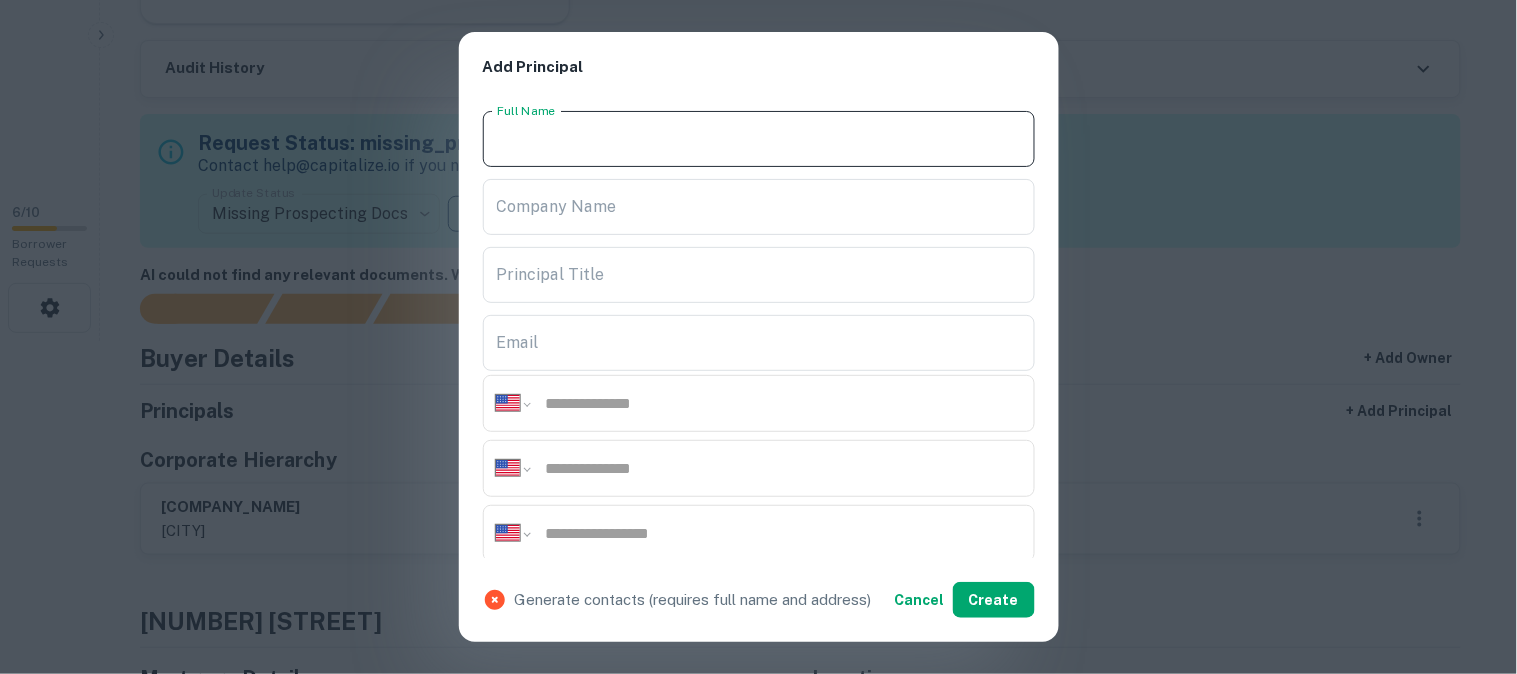 paste on "**********" 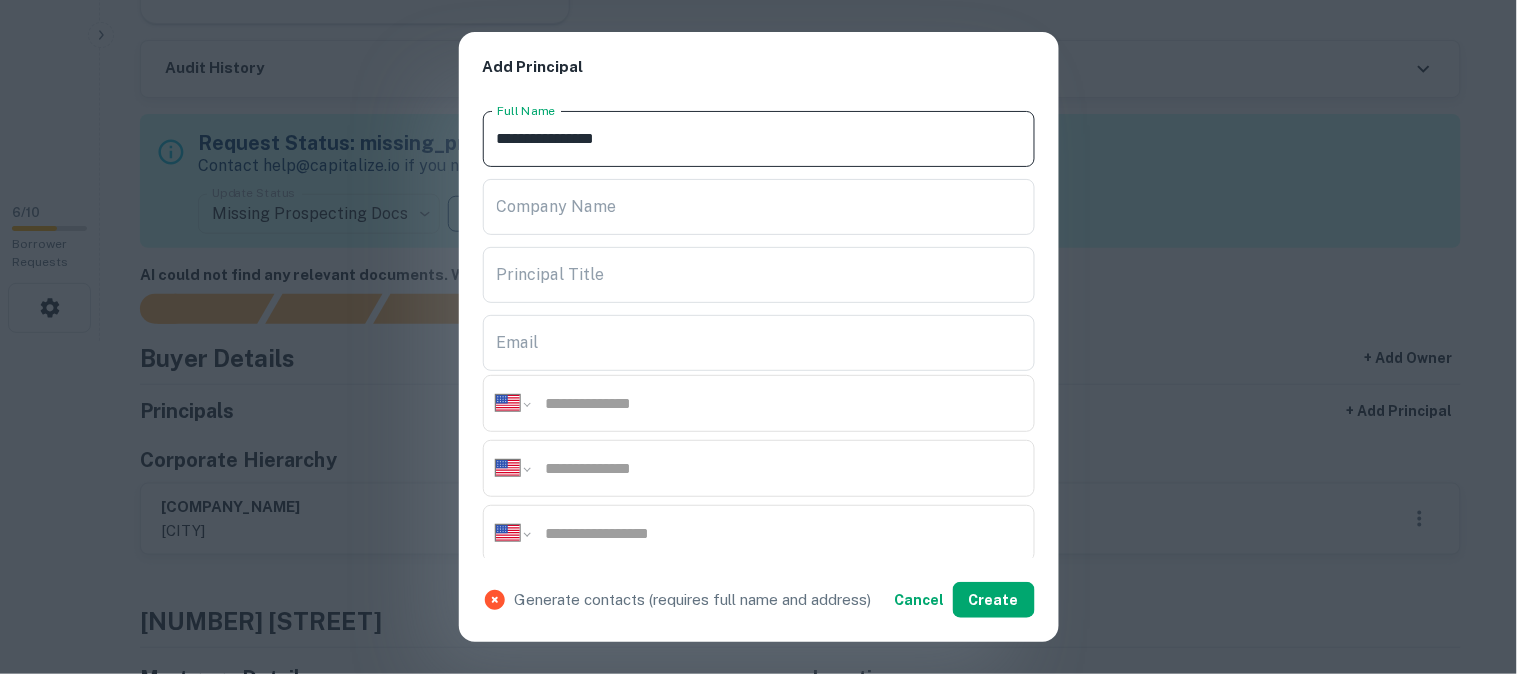 type on "**********" 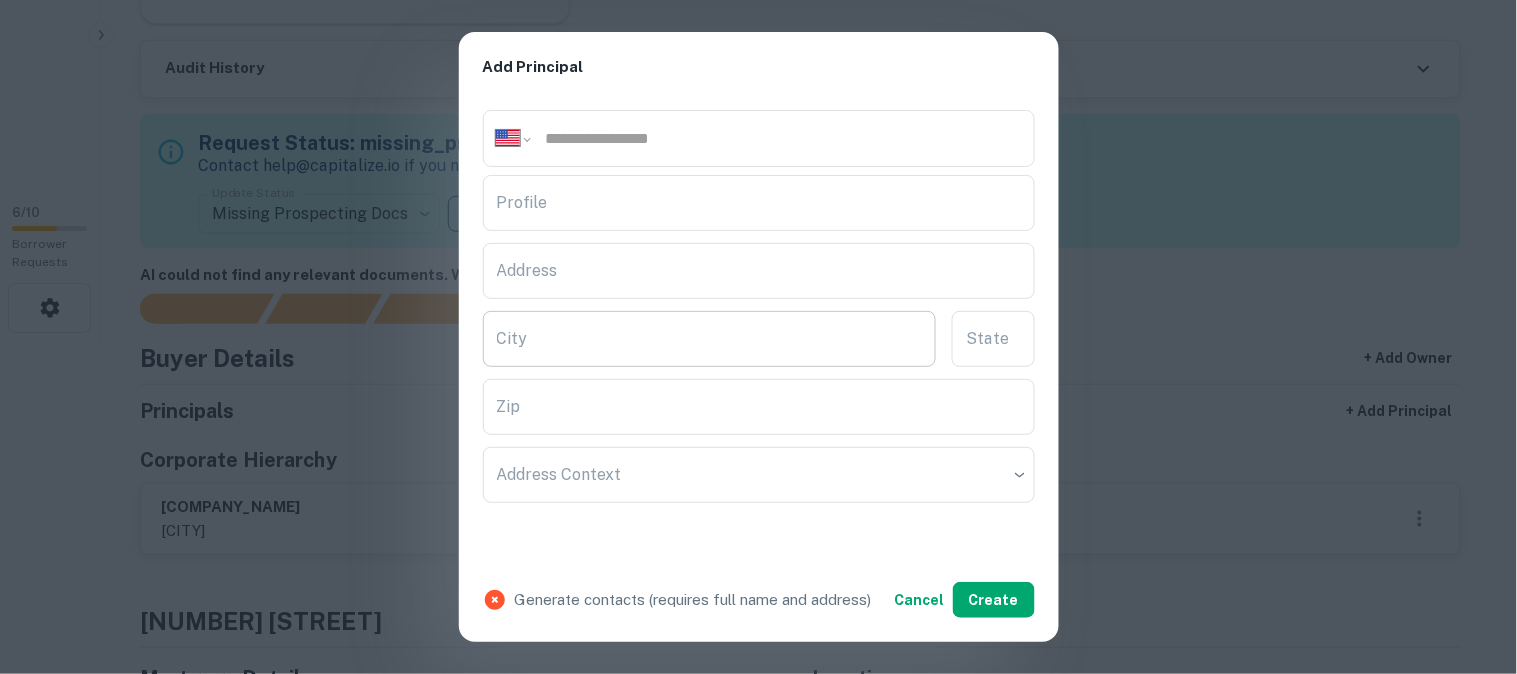 scroll, scrollTop: 444, scrollLeft: 0, axis: vertical 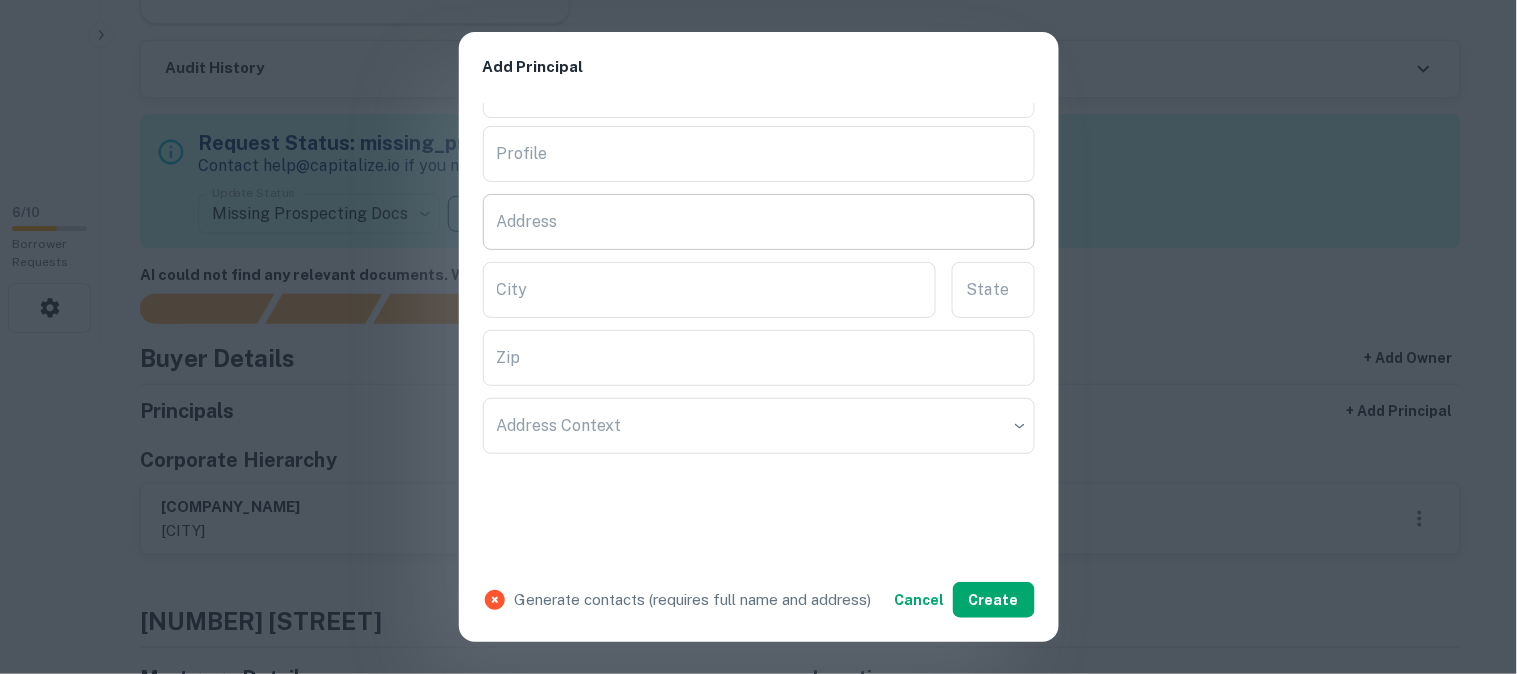 click on "Address" at bounding box center (759, 222) 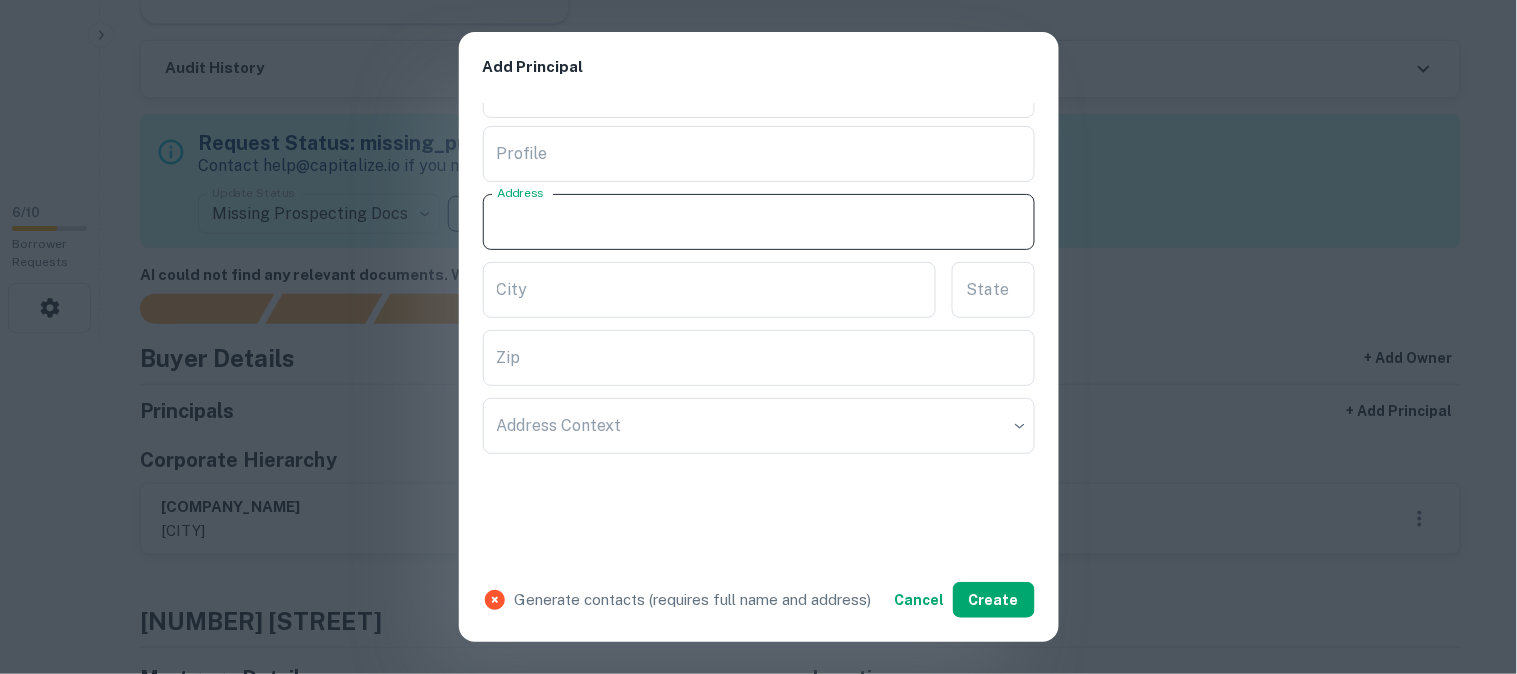 paste on "**********" 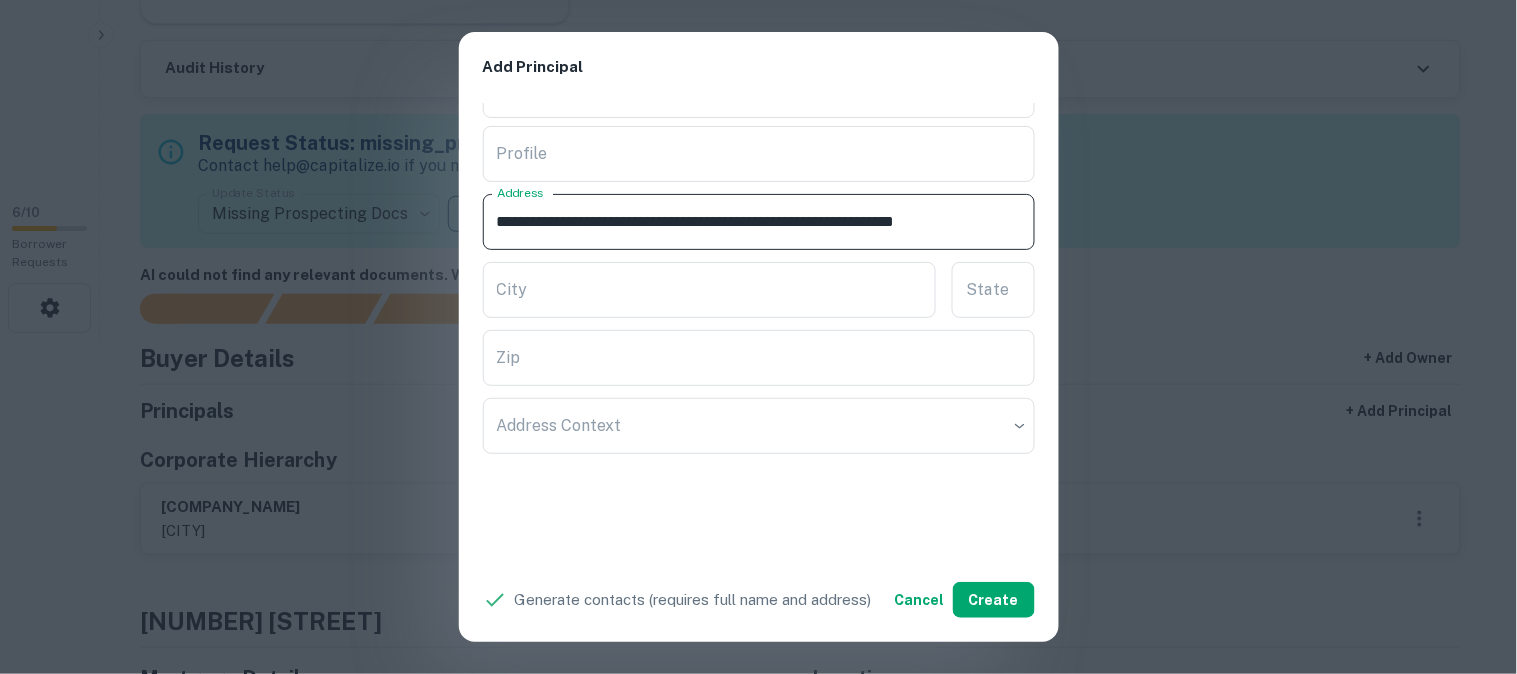scroll, scrollTop: 0, scrollLeft: 120, axis: horizontal 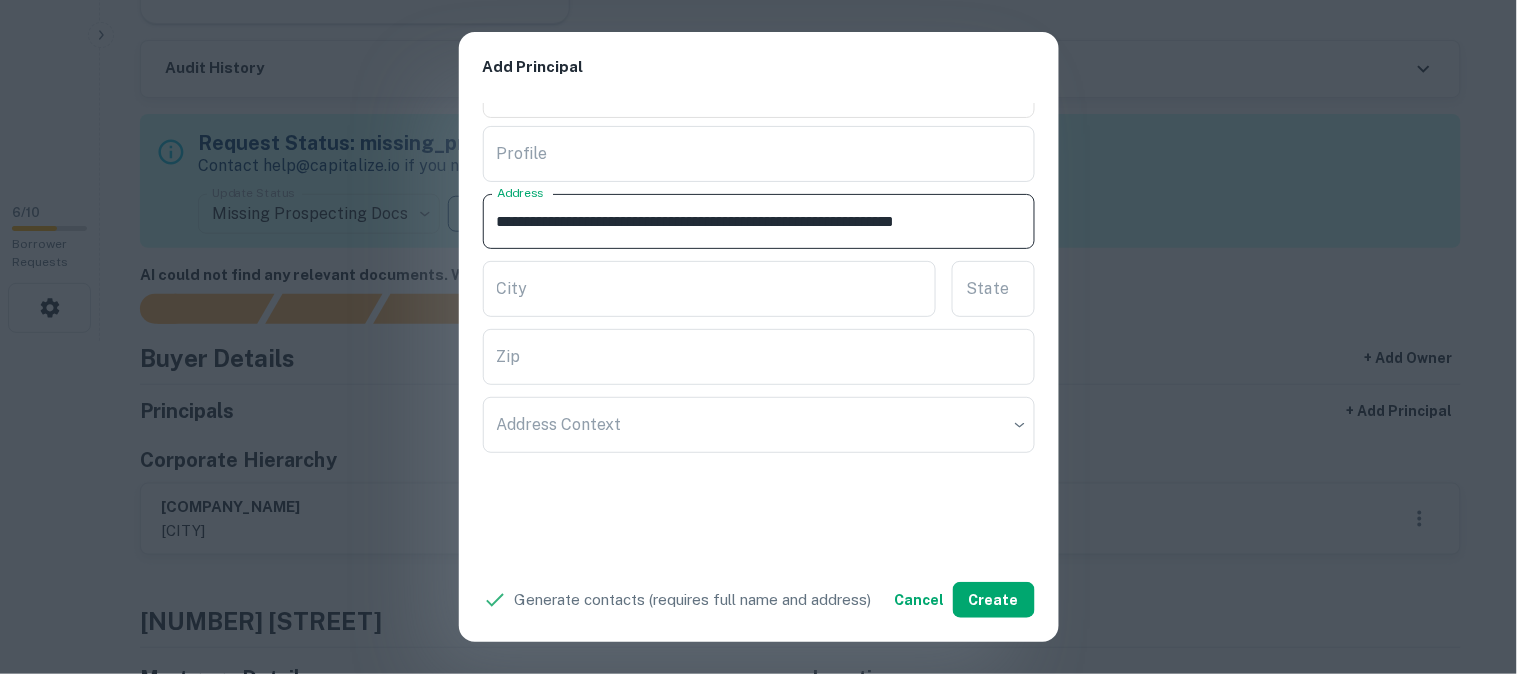 drag, startPoint x: 720, startPoint y: 223, endPoint x: 813, endPoint y: 241, distance: 94.72592 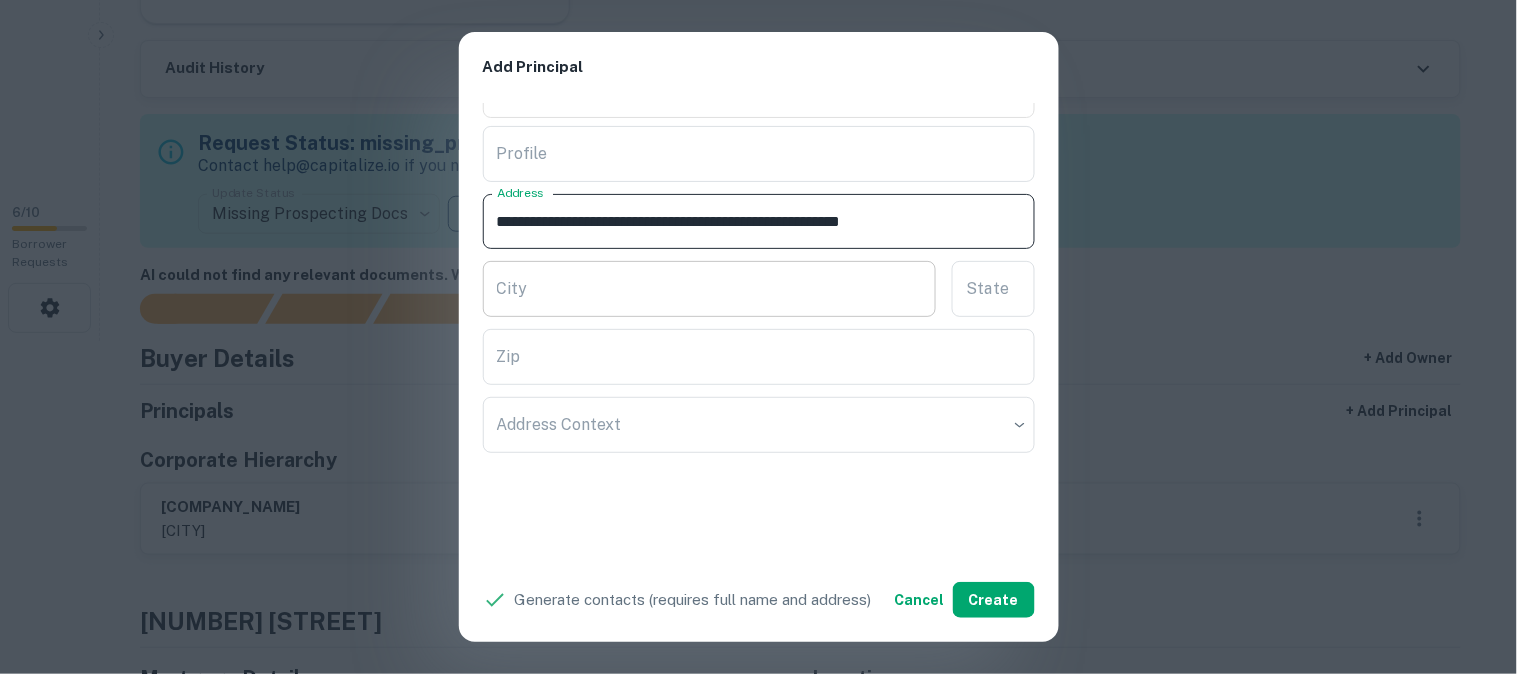 scroll, scrollTop: 0, scrollLeft: 26, axis: horizontal 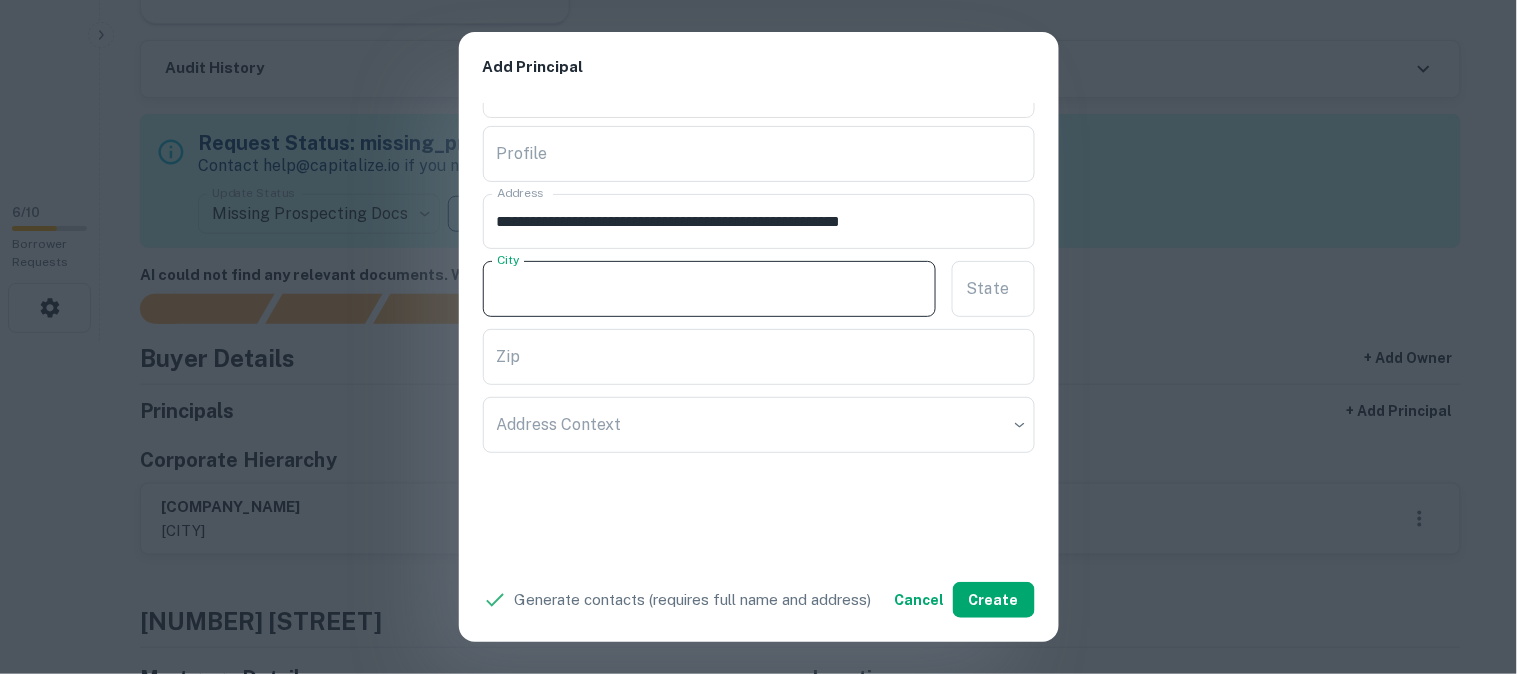 click on "City" at bounding box center [710, 289] 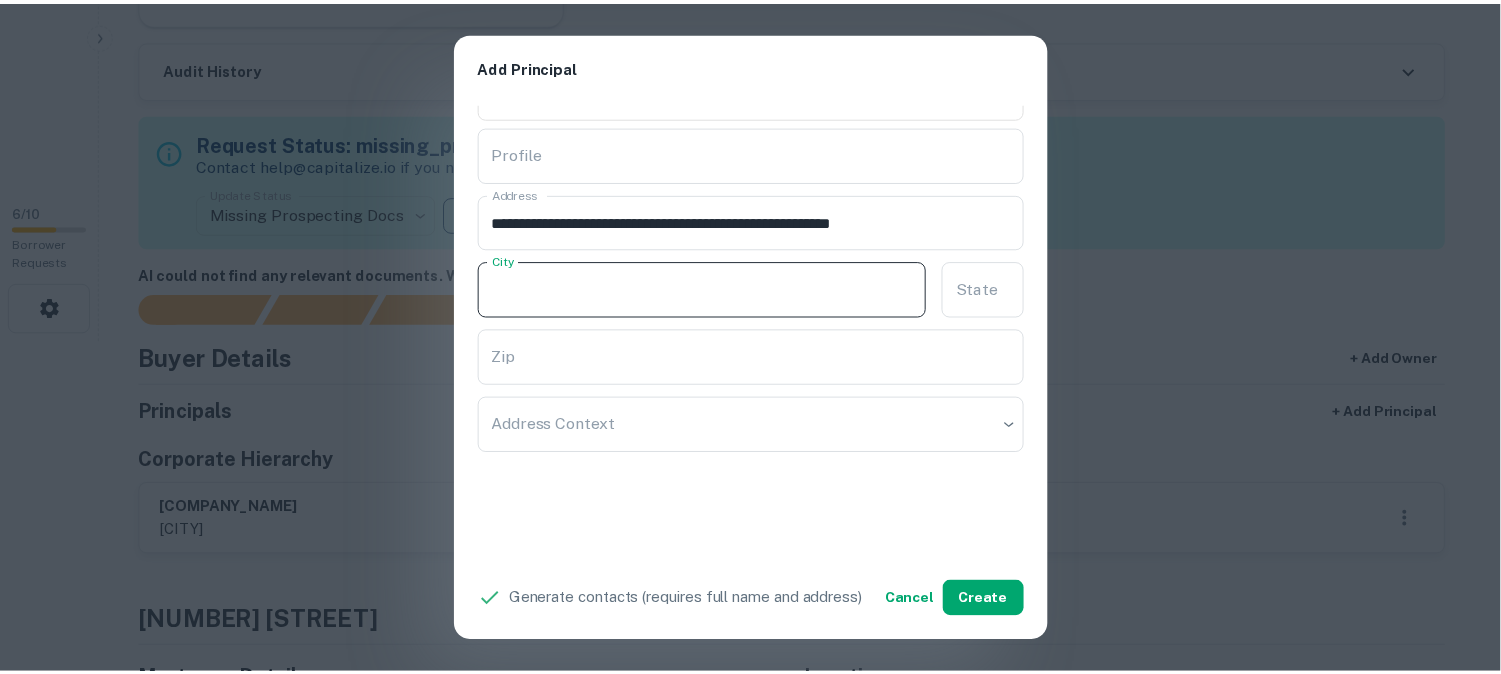scroll, scrollTop: 0, scrollLeft: 0, axis: both 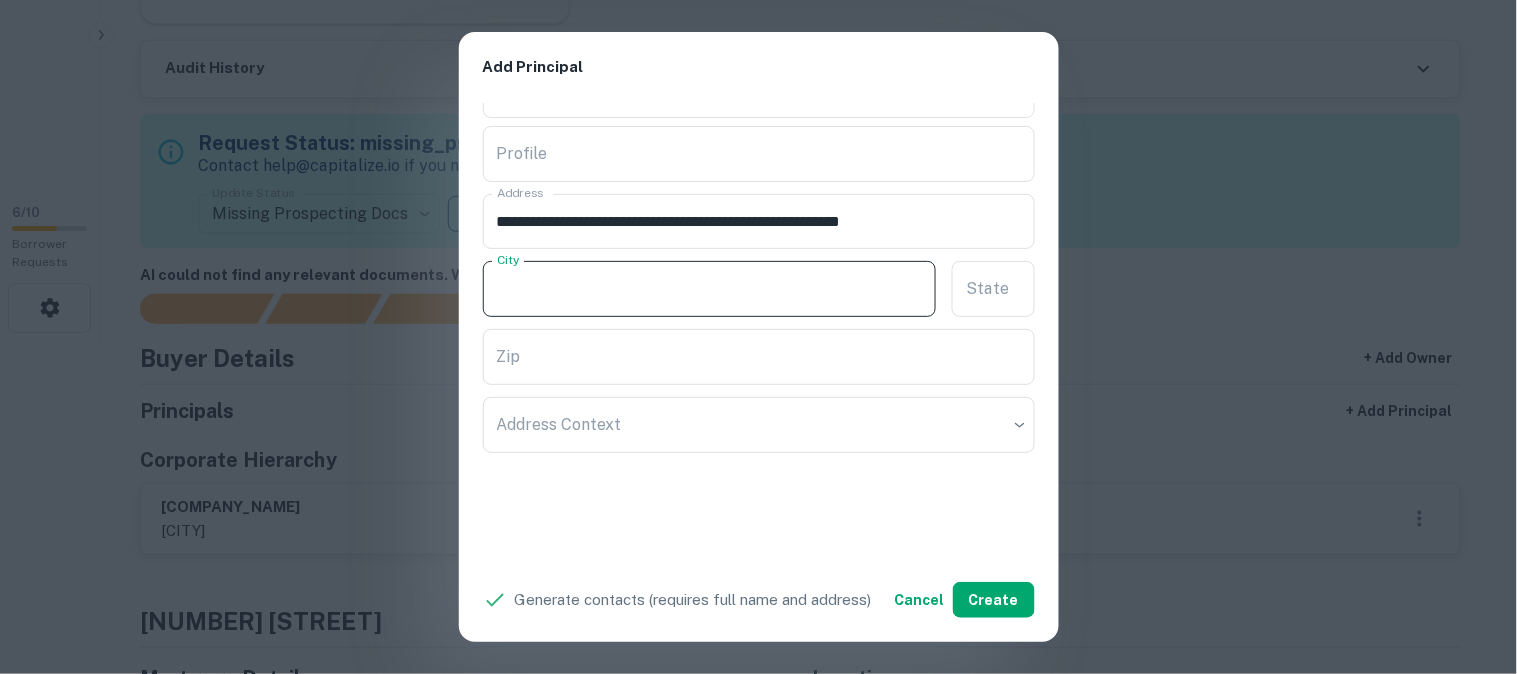 paste on "*********" 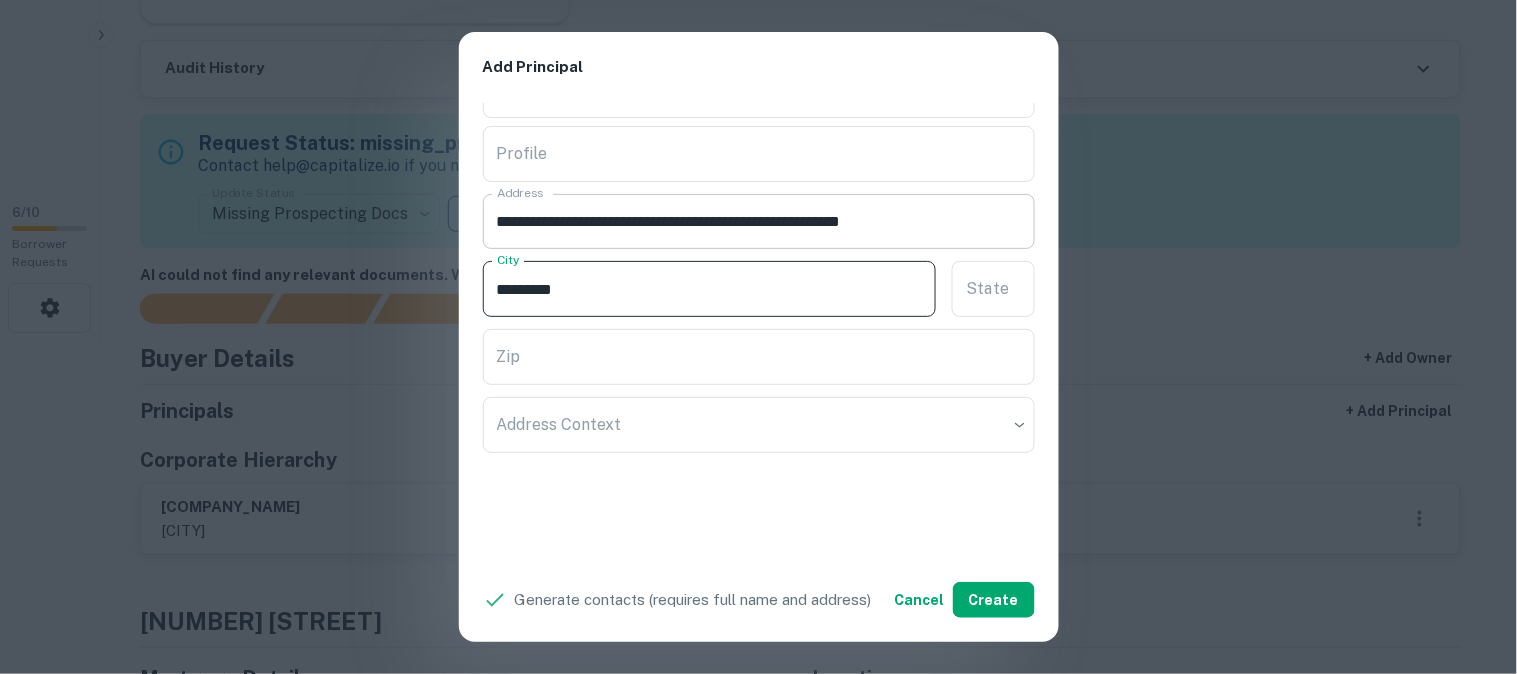 type on "*********" 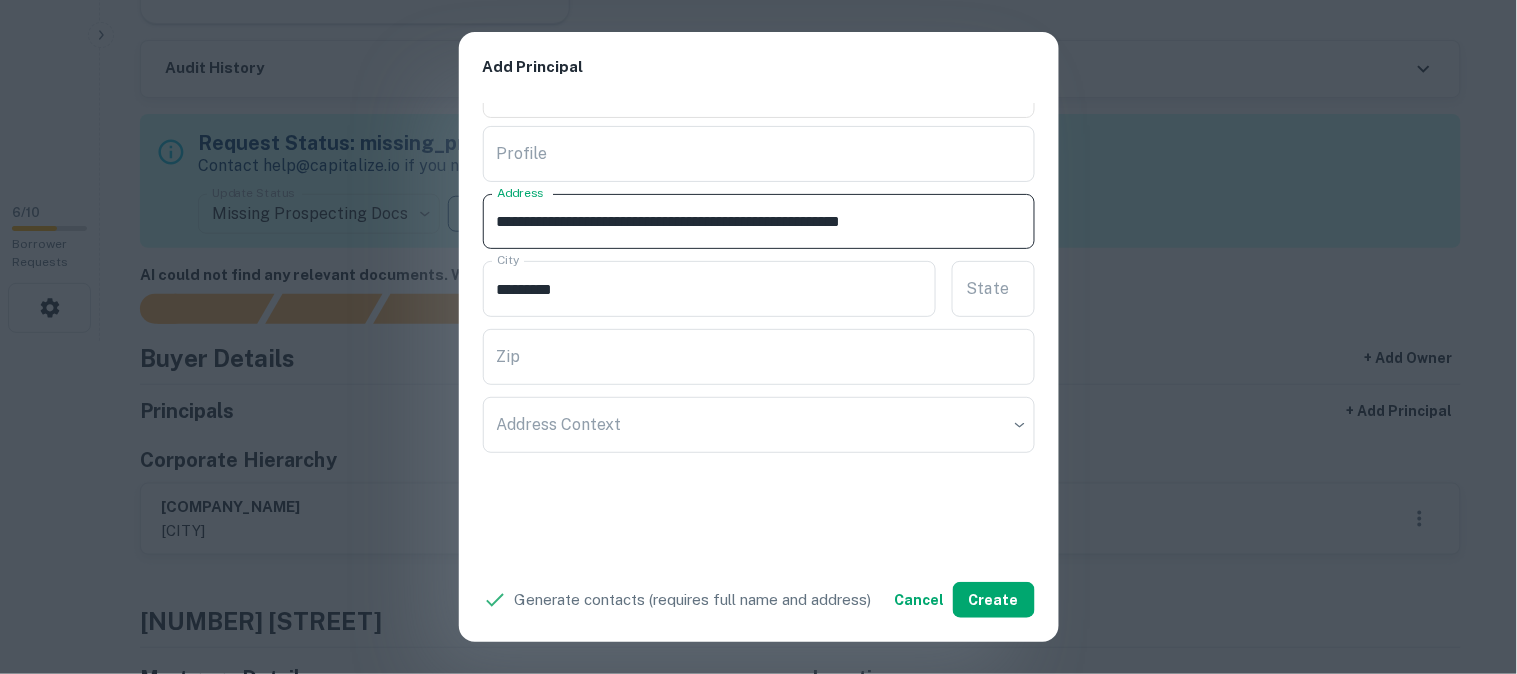 drag, startPoint x: 845, startPoint y: 224, endPoint x: 865, endPoint y: 235, distance: 22.825424 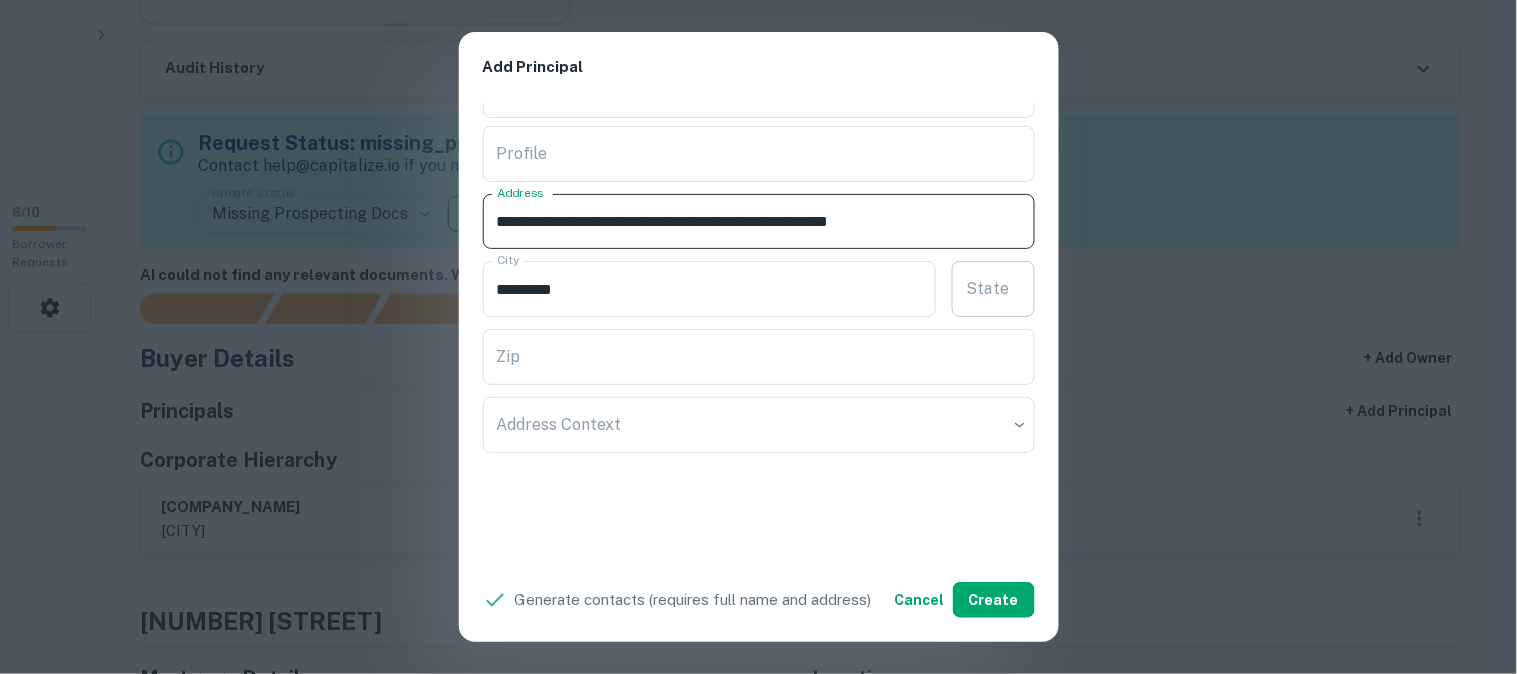 type on "**********" 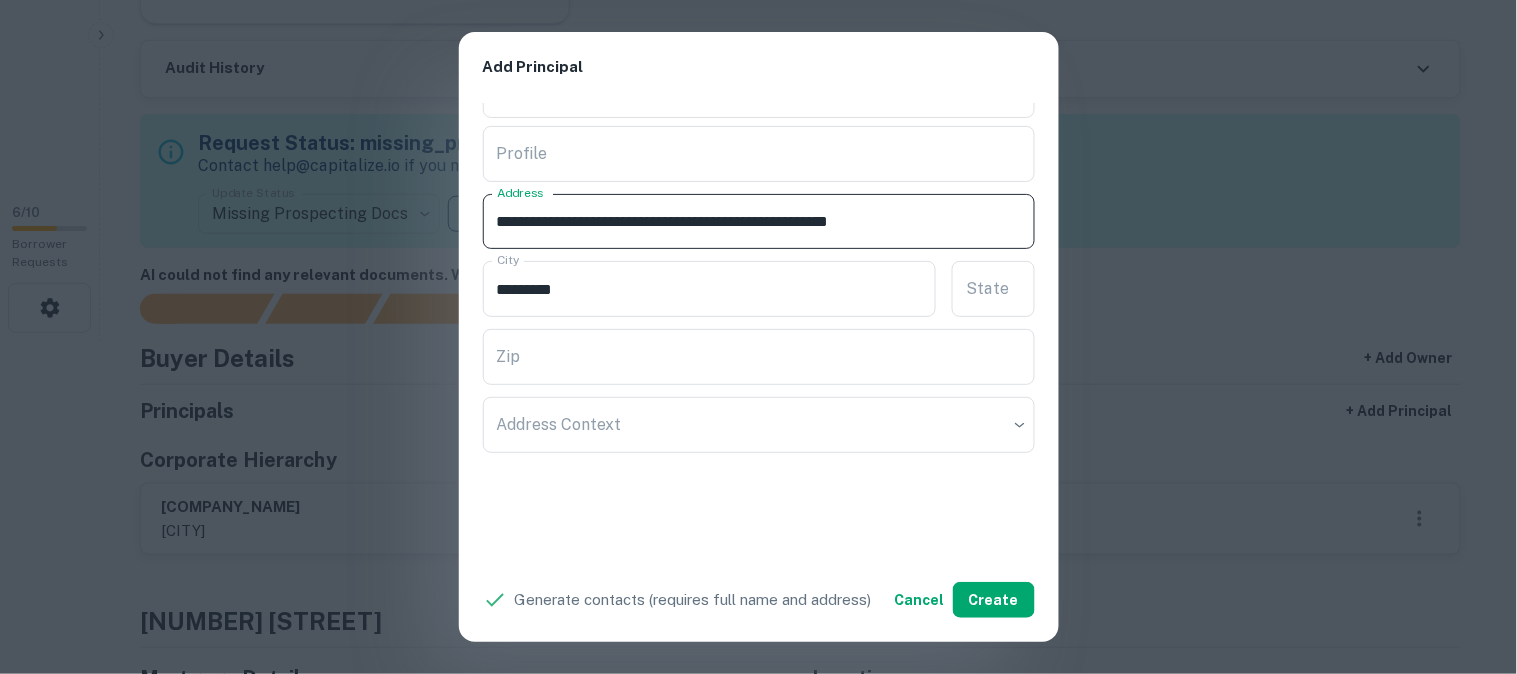 click on "[STATE] [STATE]" at bounding box center (993, 289) 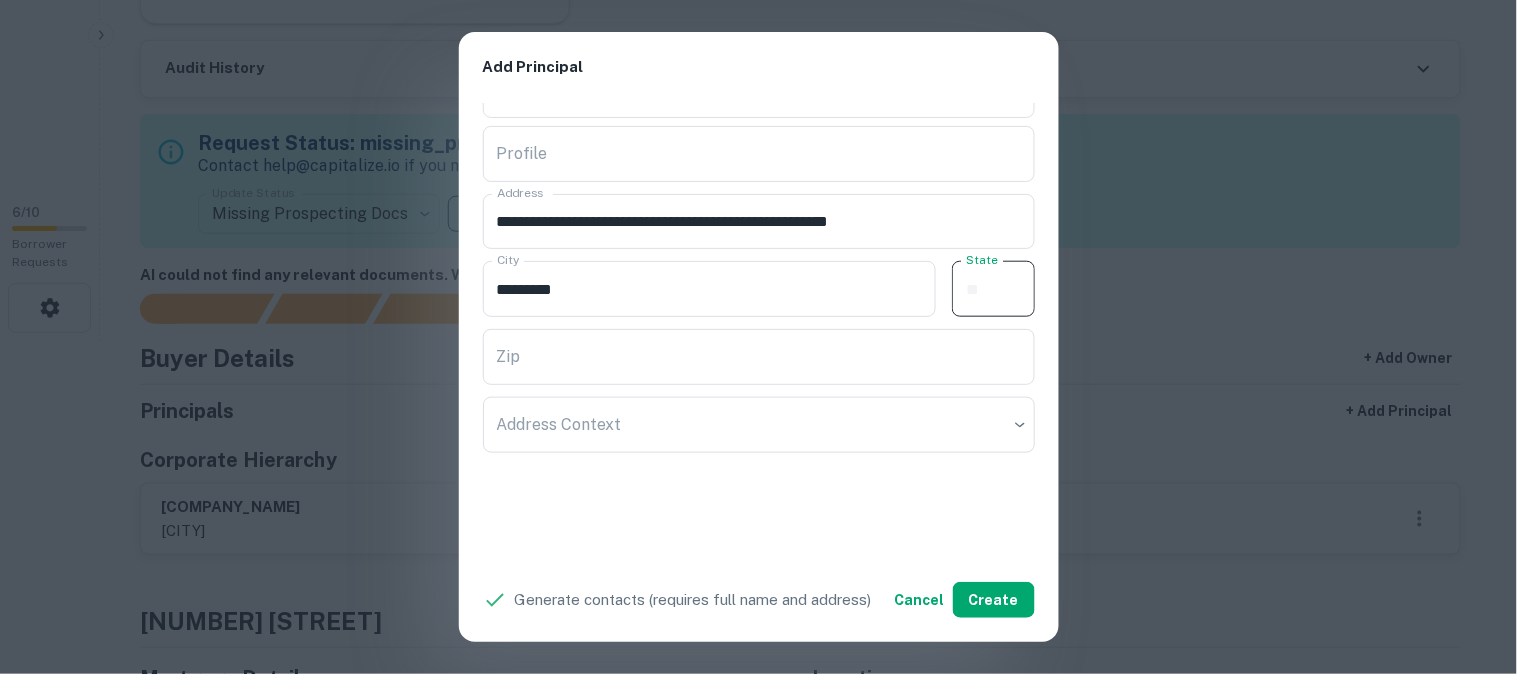 paste on "**" 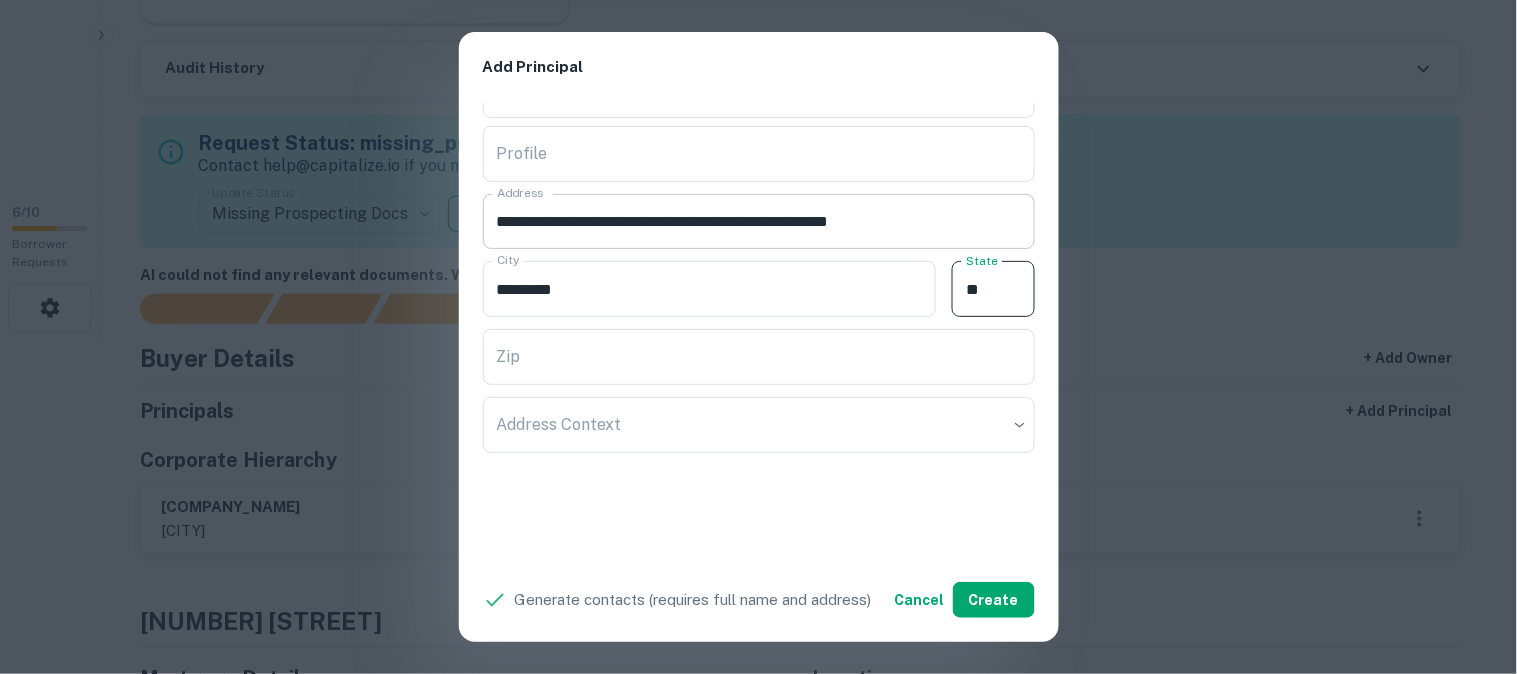 type on "**" 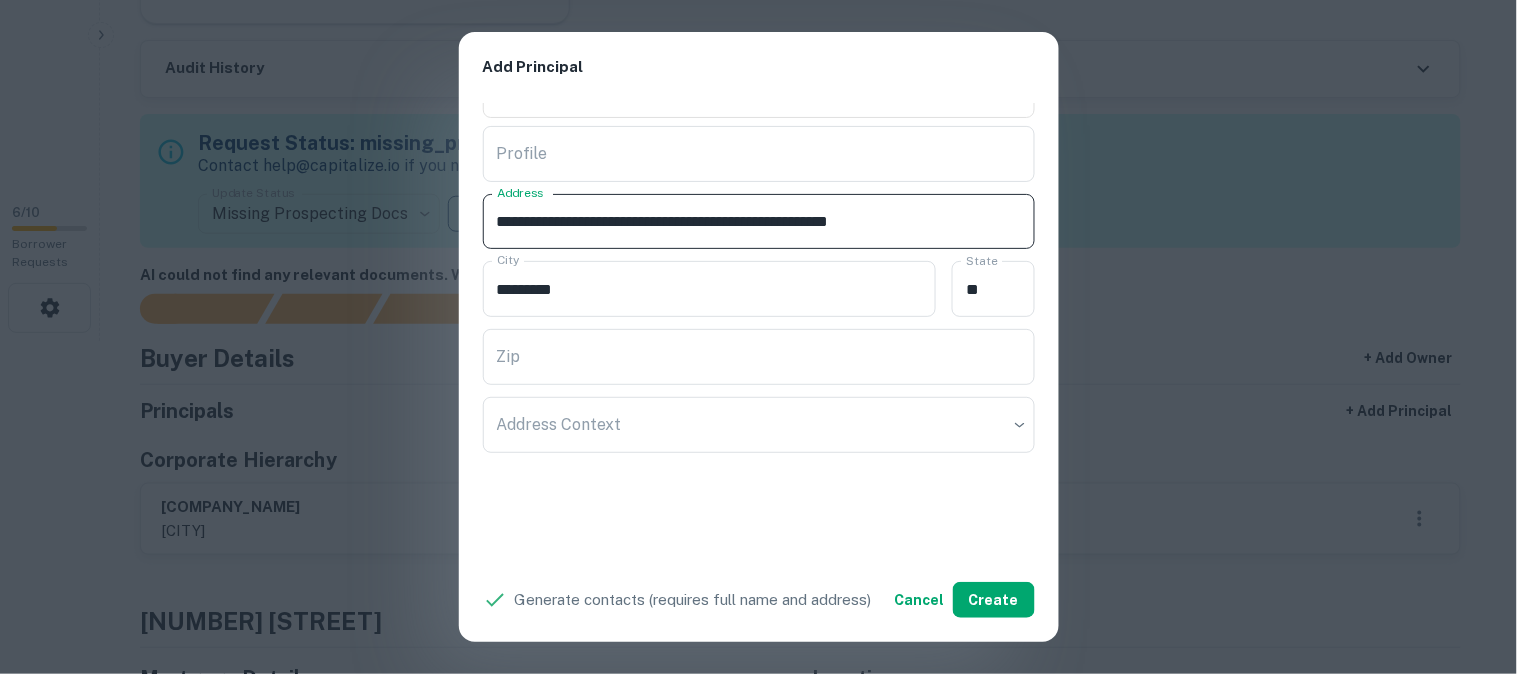 drag, startPoint x: 848, startPoint y: 215, endPoint x: 920, endPoint y: 245, distance: 78 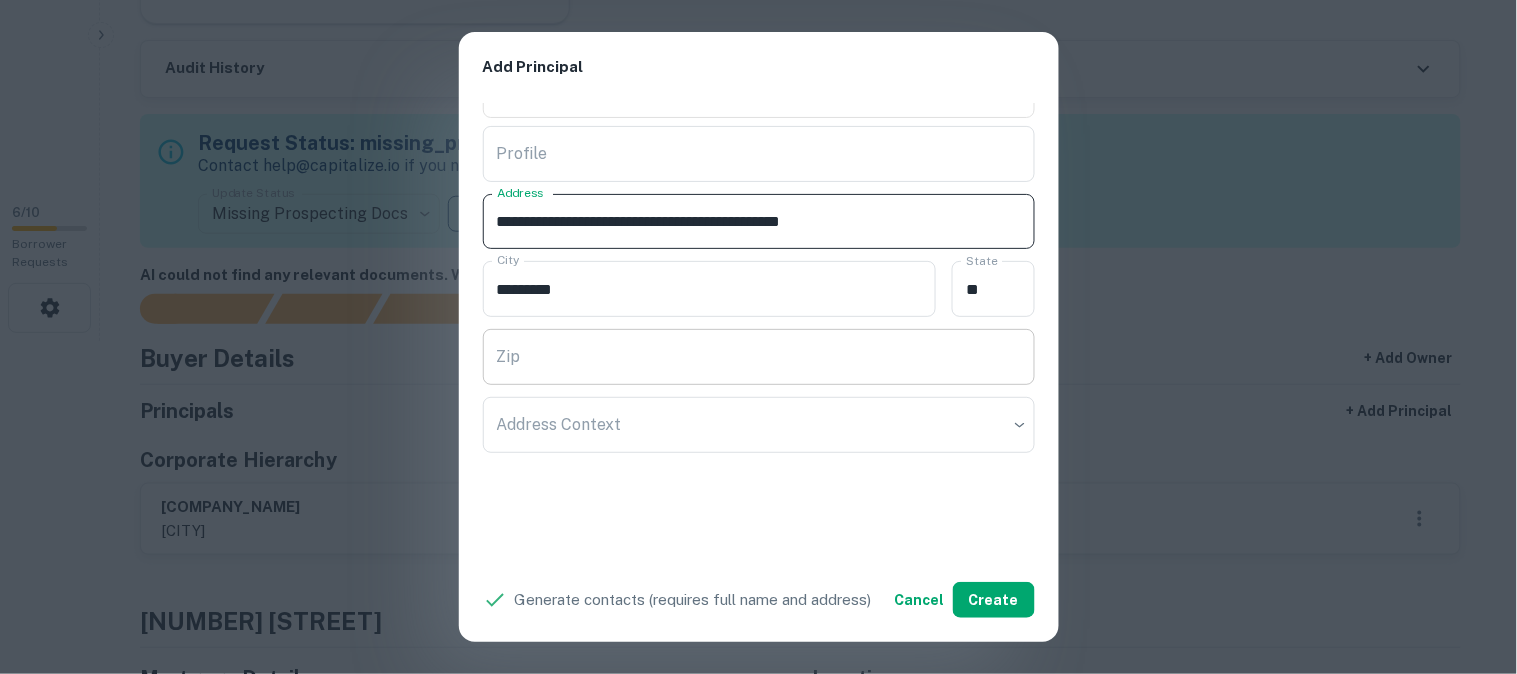 type on "**********" 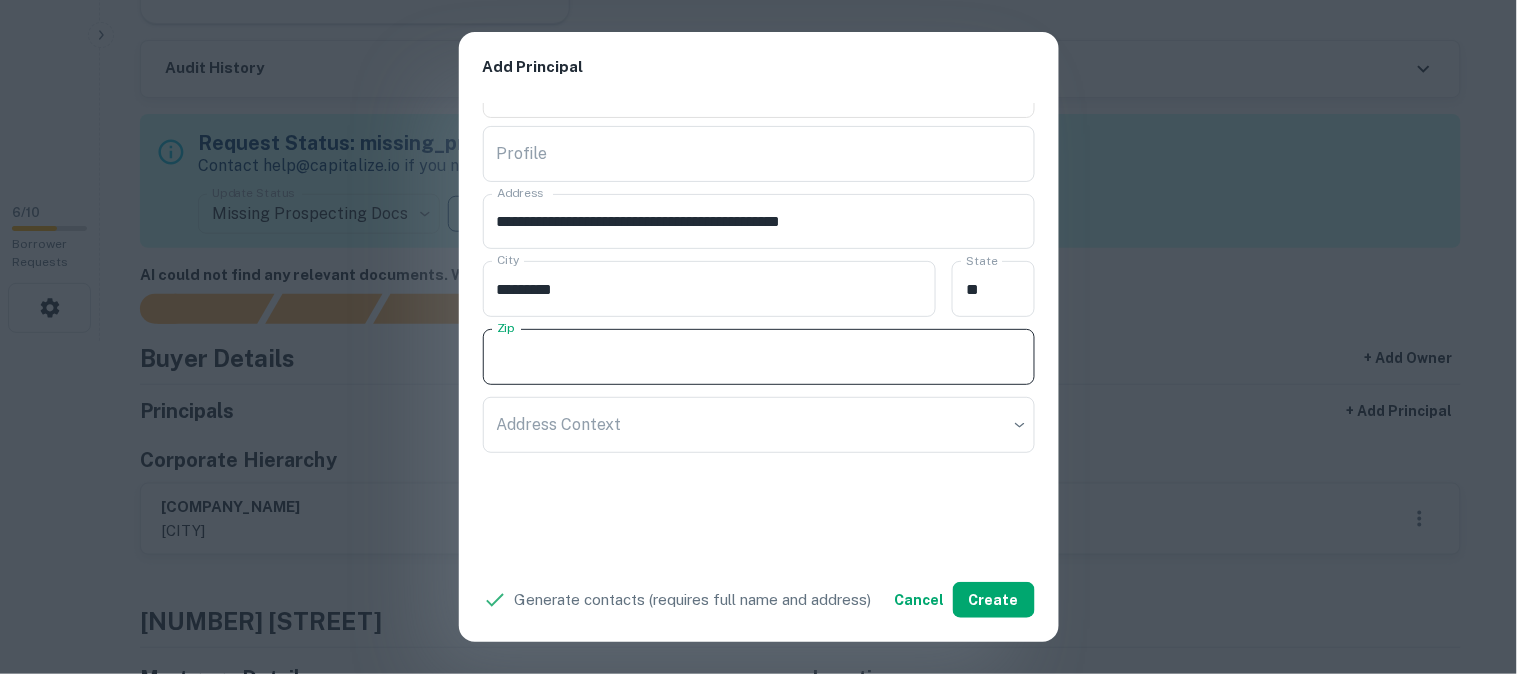 click on "Zip" at bounding box center [759, 357] 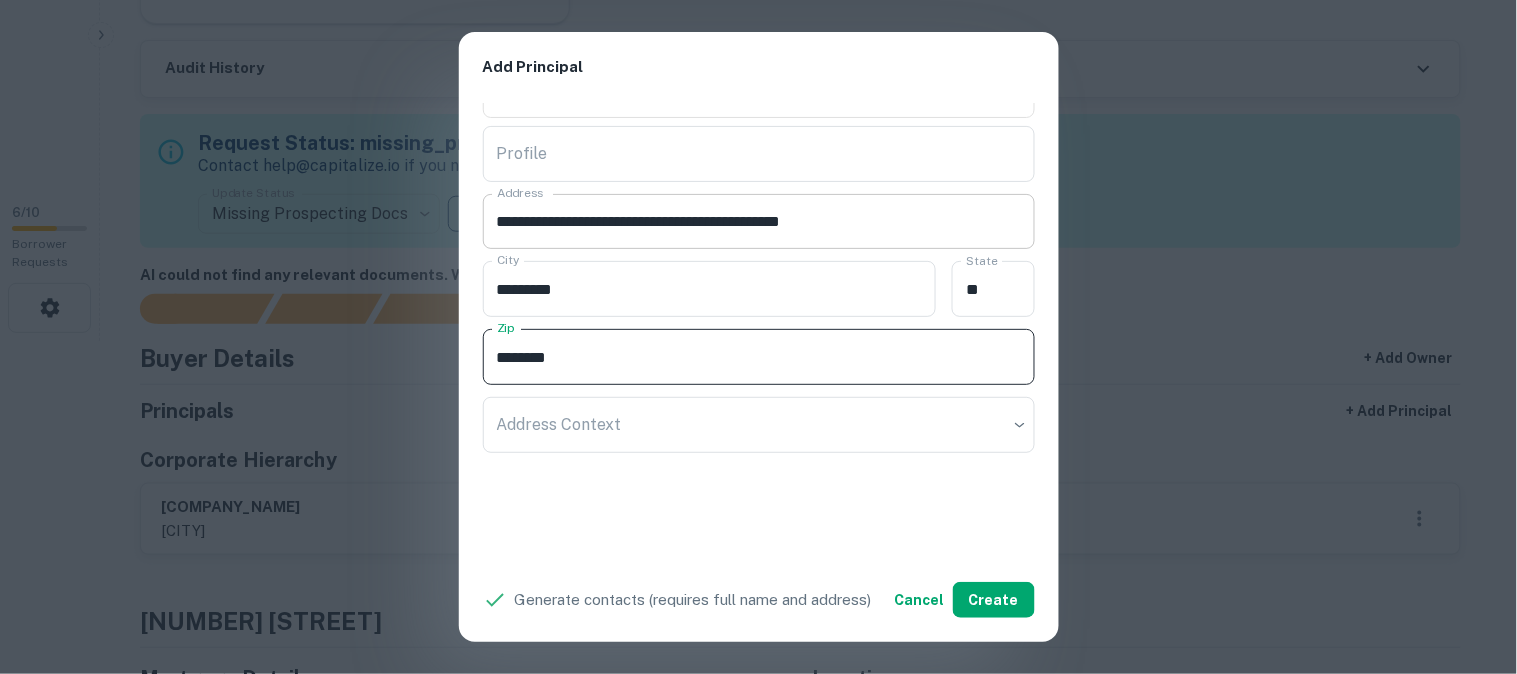 type on "*******" 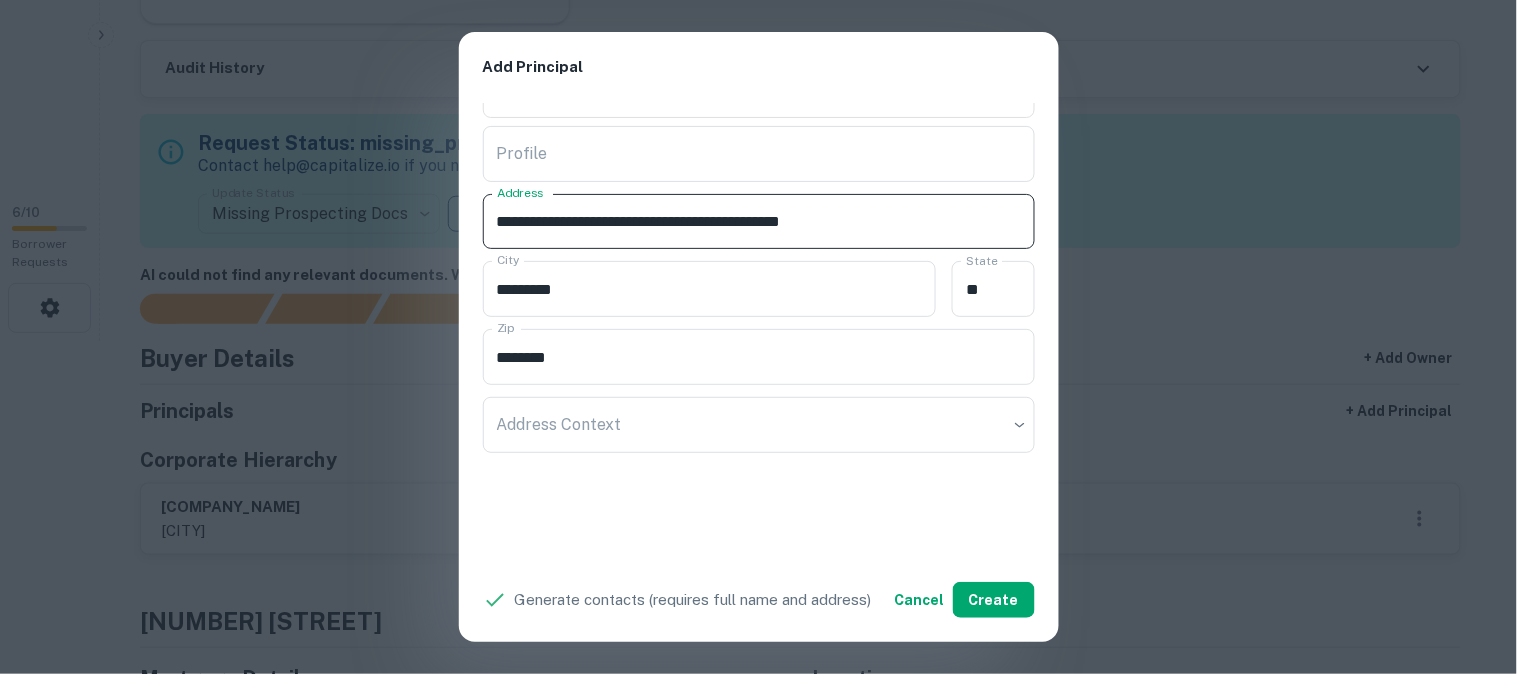 drag, startPoint x: 831, startPoint y: 227, endPoint x: 982, endPoint y: 218, distance: 151.26797 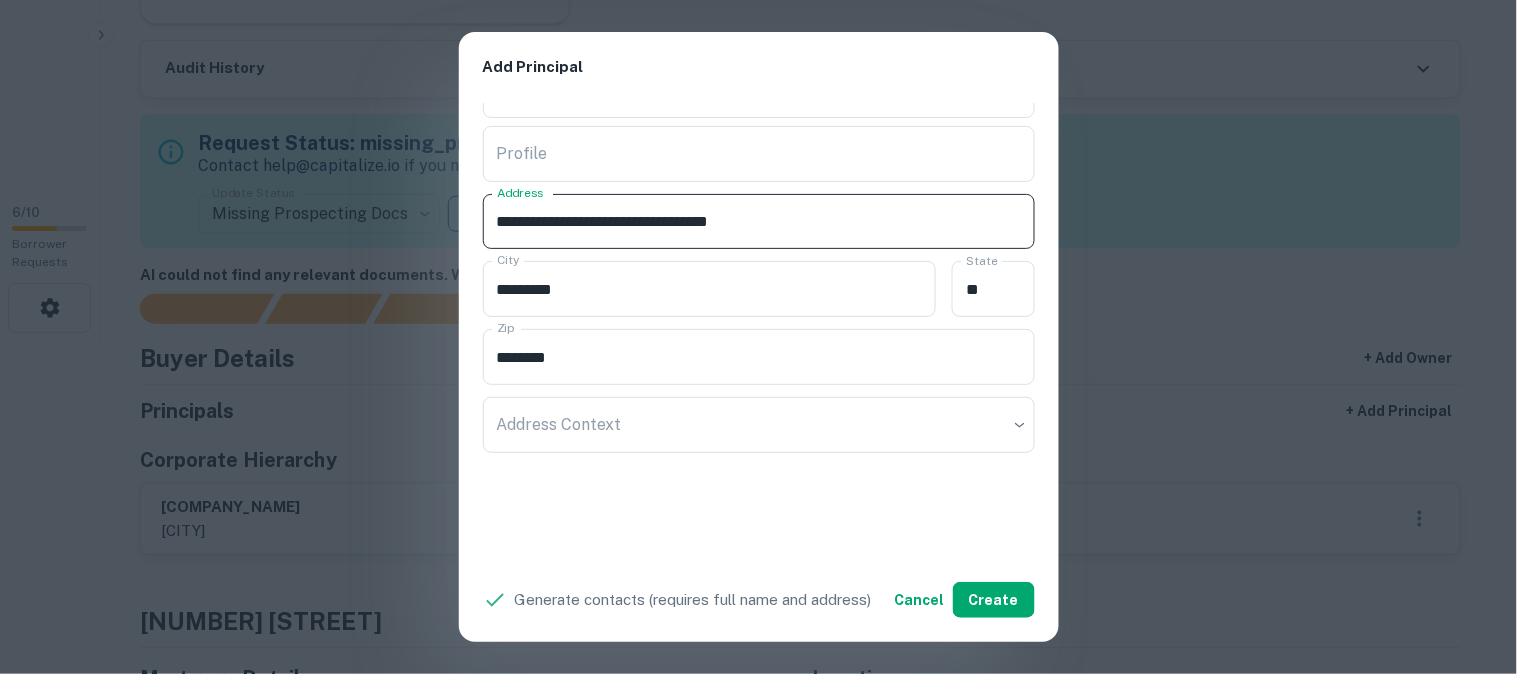 click on "**********" at bounding box center (750, 222) 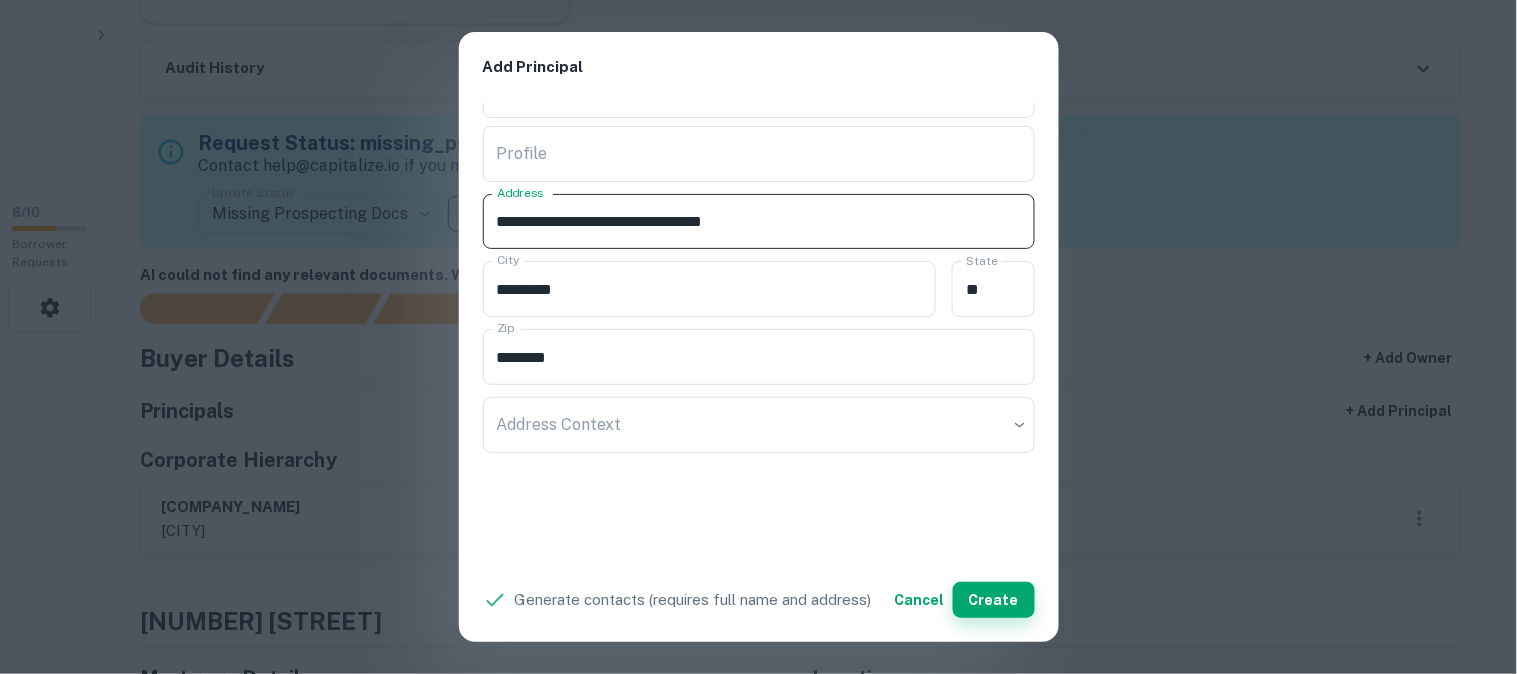 type on "**********" 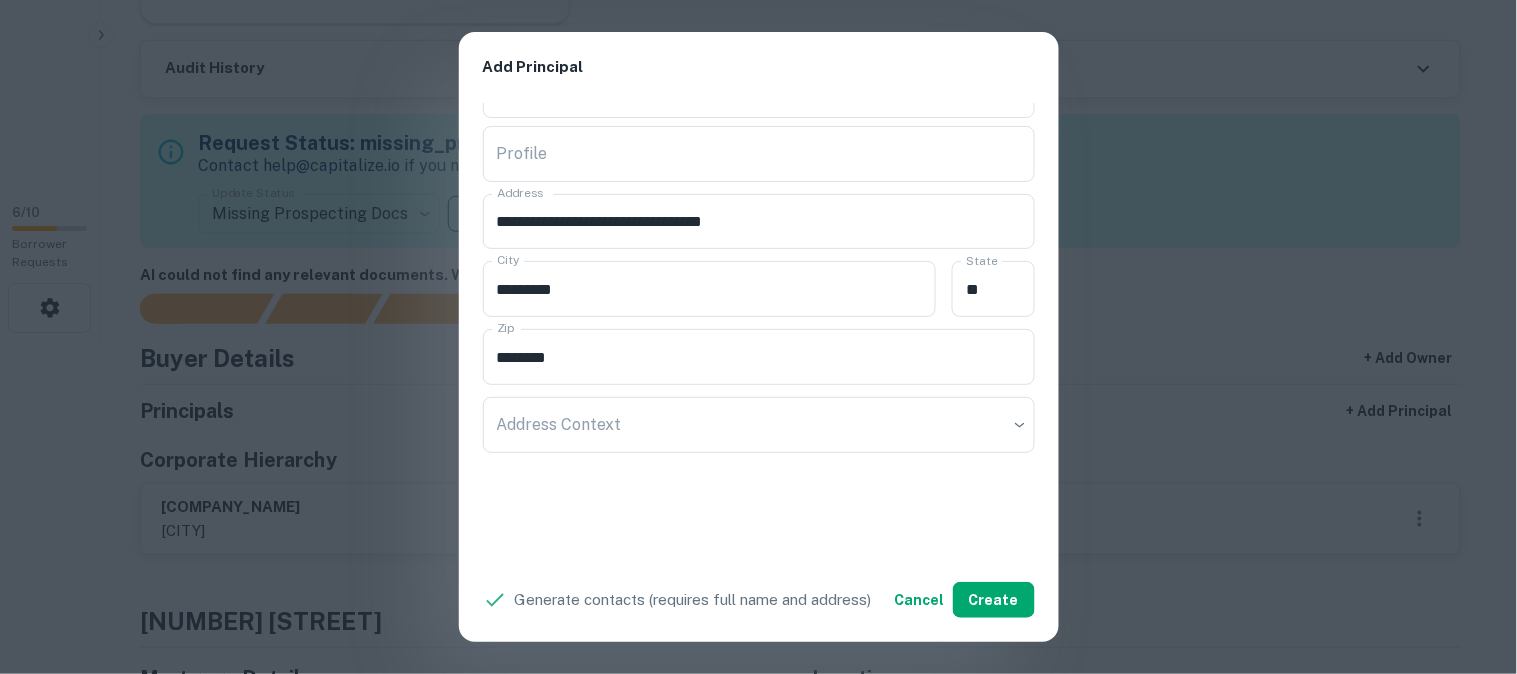 click on "**********" at bounding box center [758, 337] 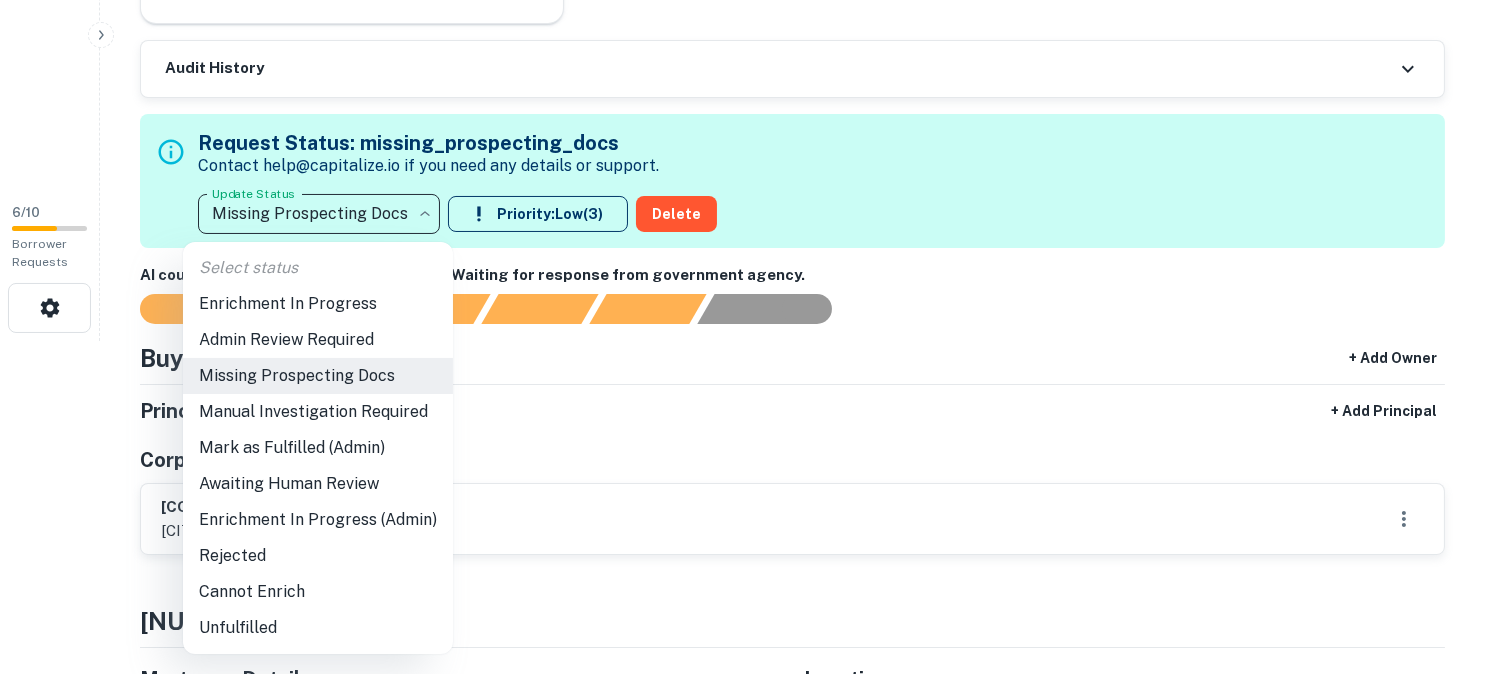 click on "**********" at bounding box center (750, 4) 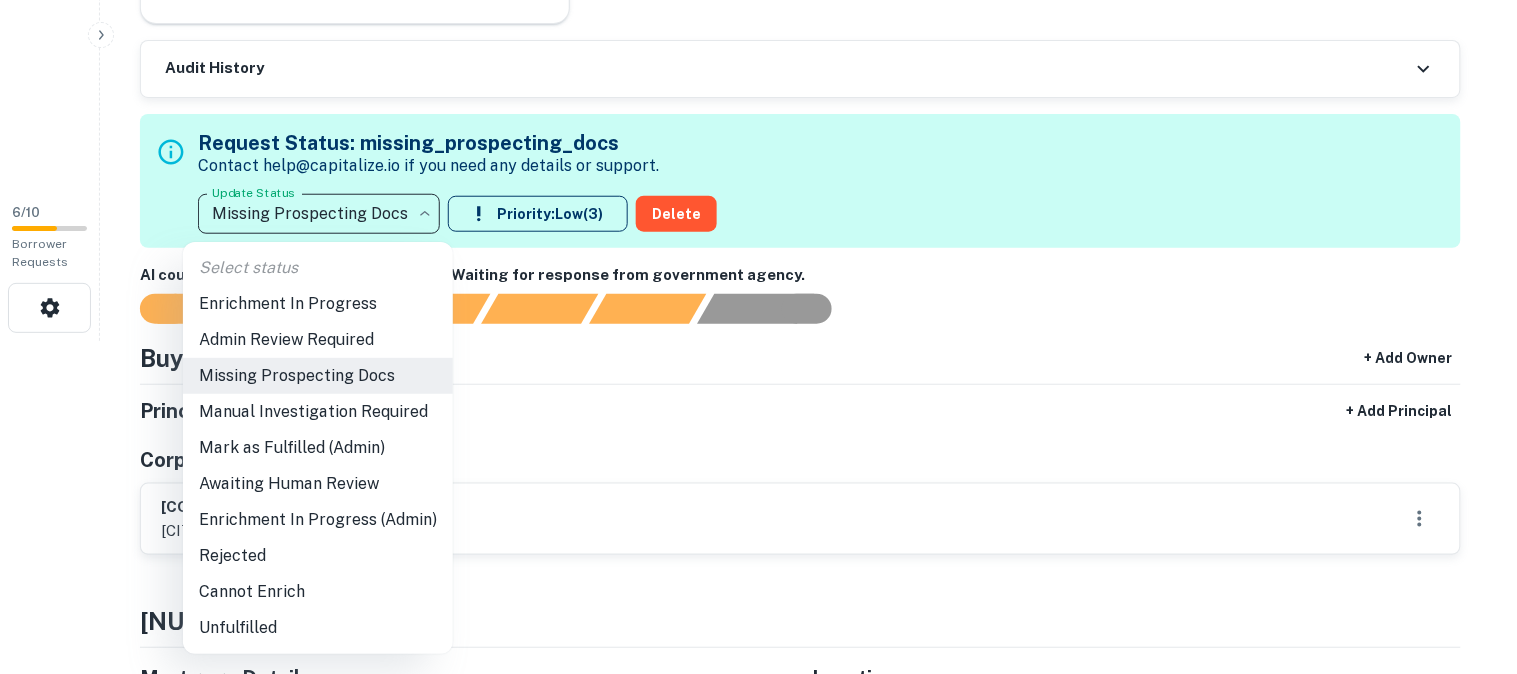 click on "Admin Review Required" at bounding box center [318, 340] 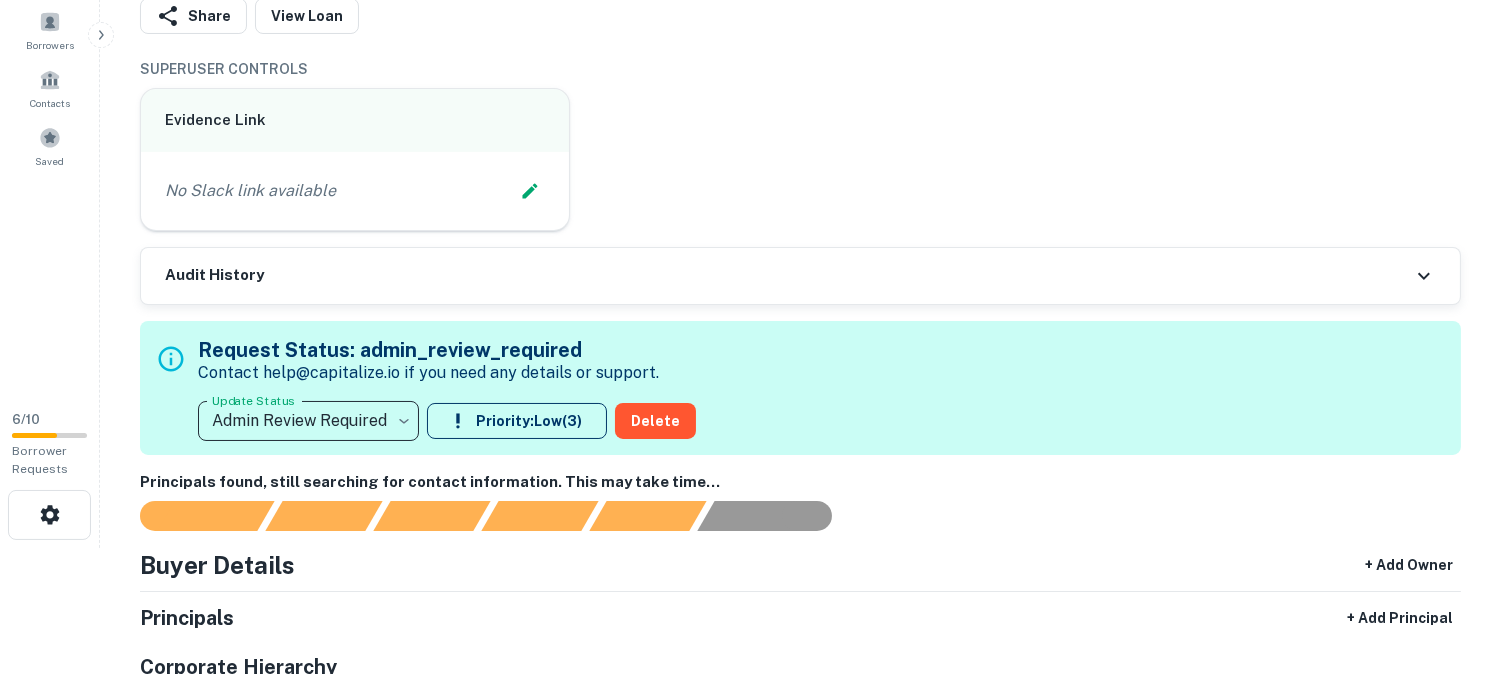 scroll, scrollTop: 0, scrollLeft: 0, axis: both 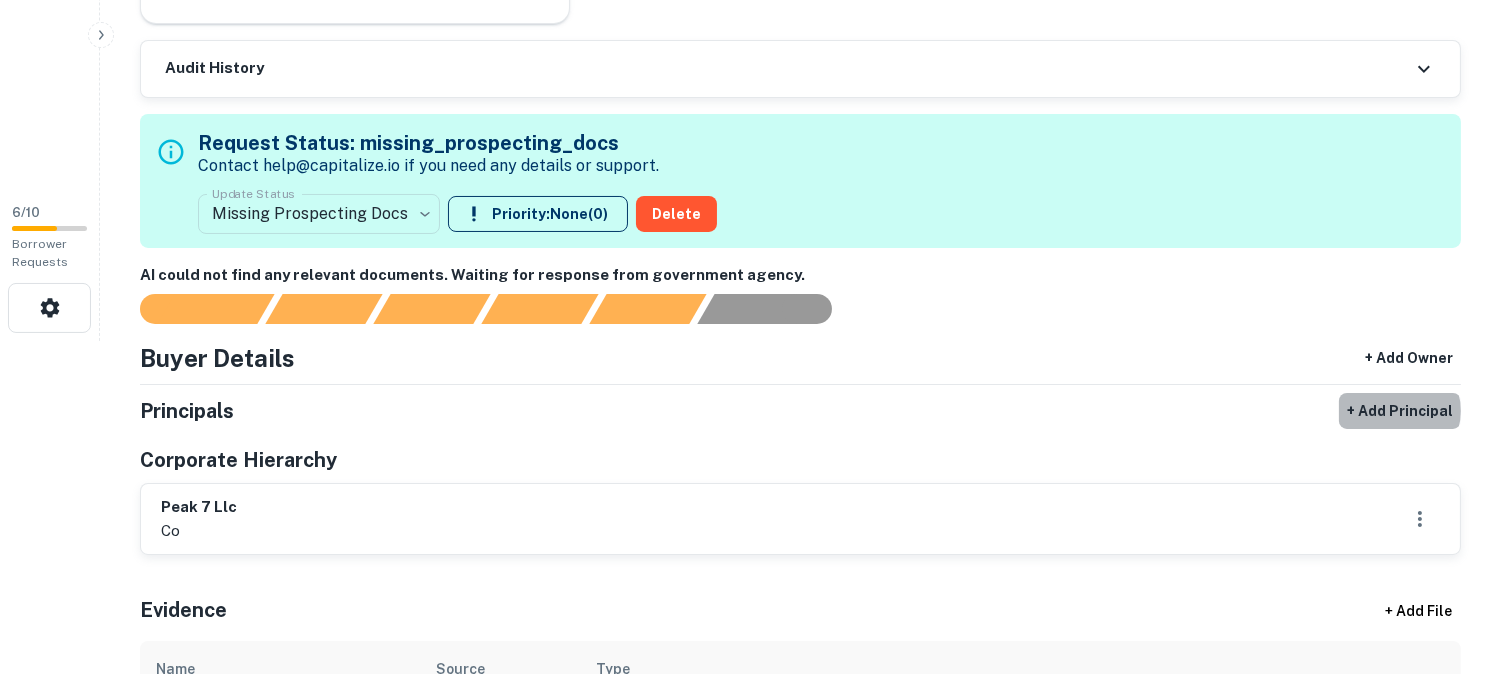 click on "+ Add Principal" at bounding box center (1400, 411) 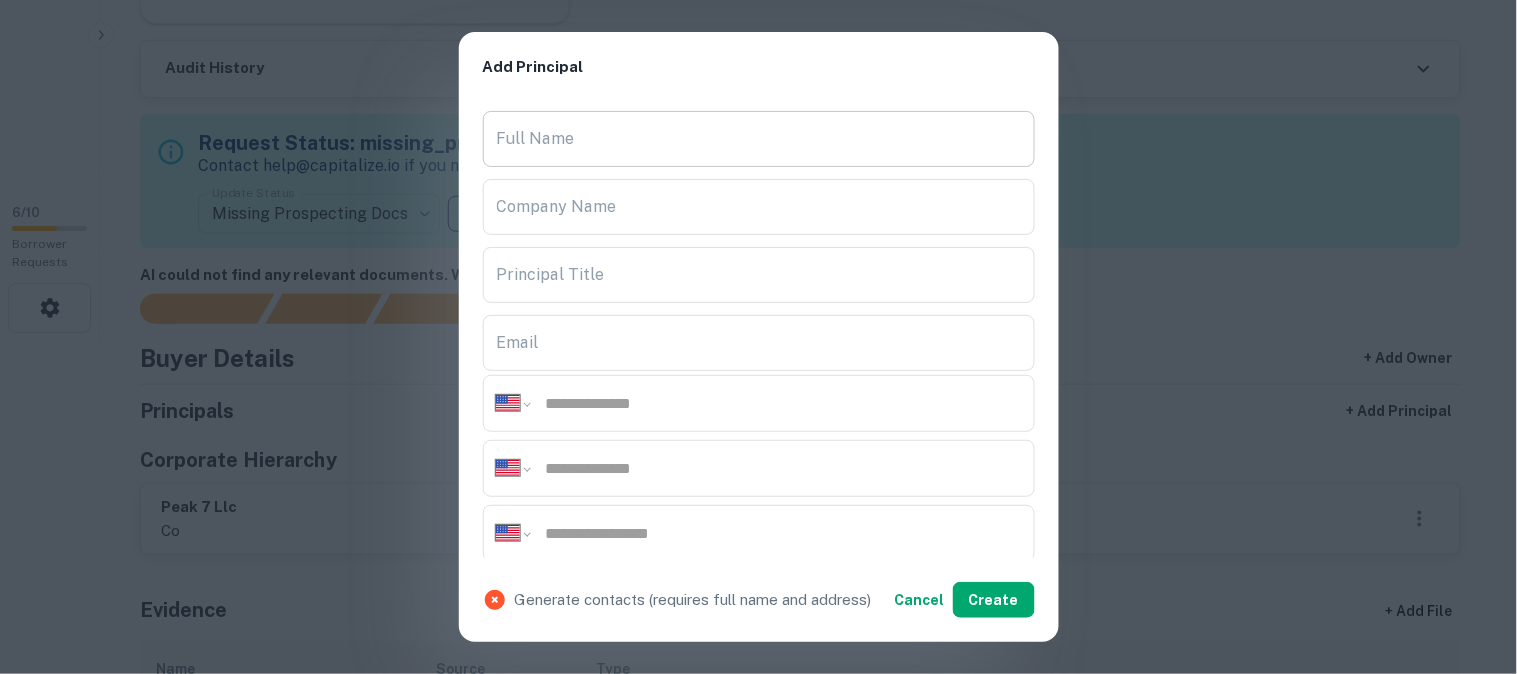 click on "Full Name" at bounding box center [759, 139] 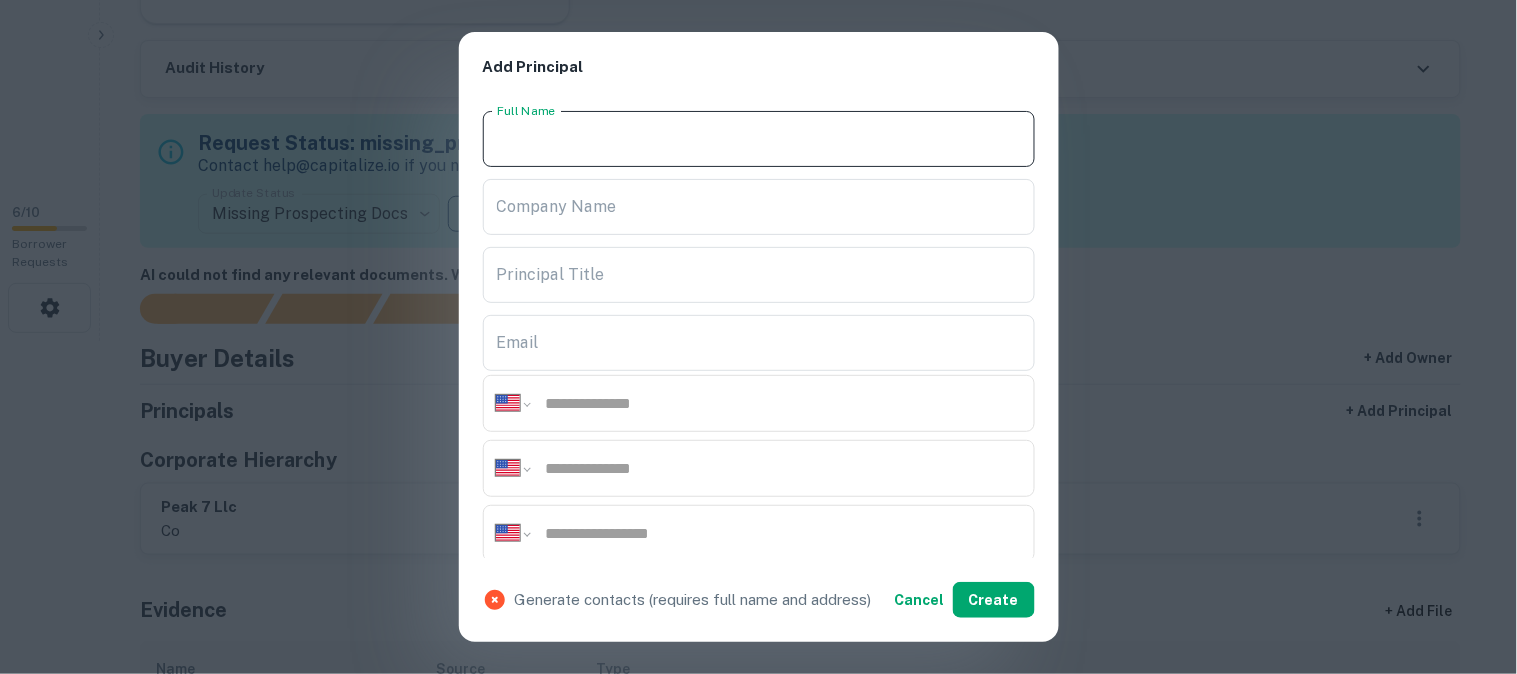paste on "**********" 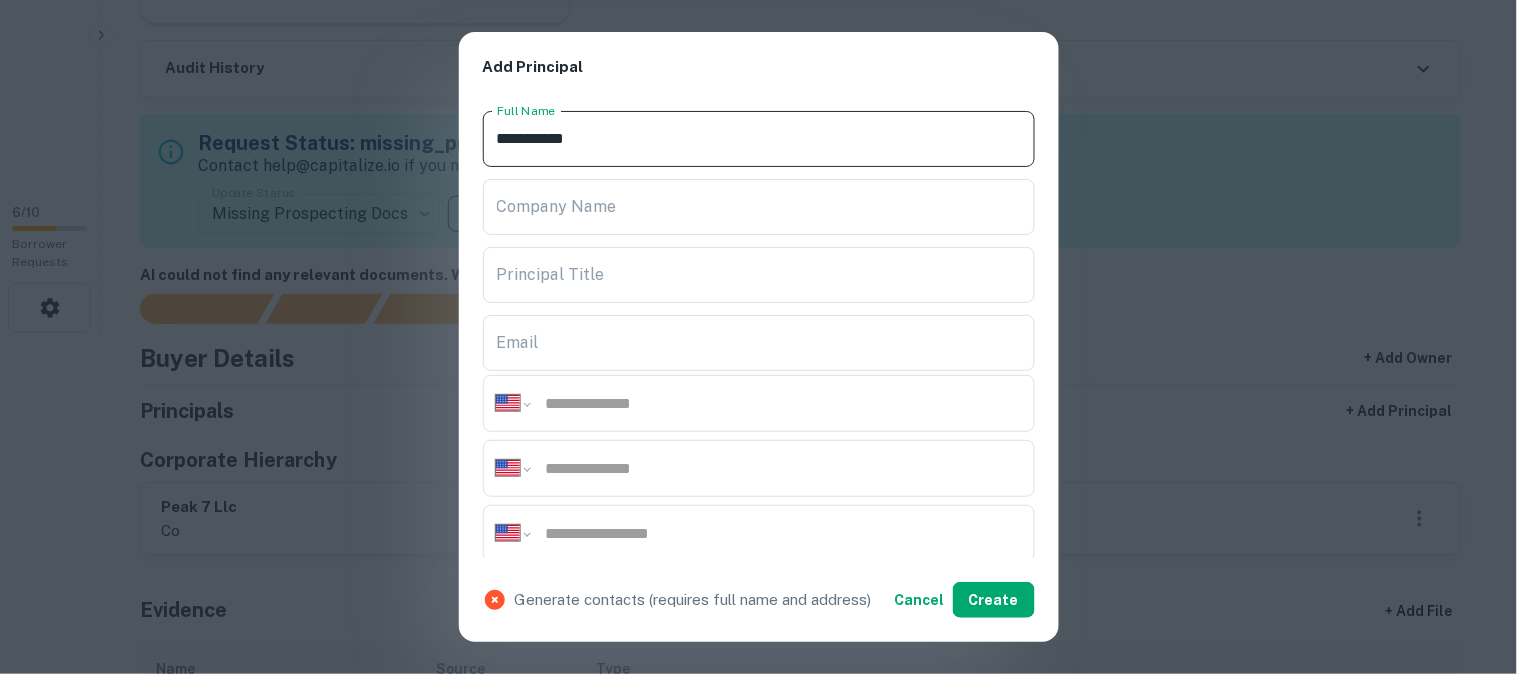 type on "**********" 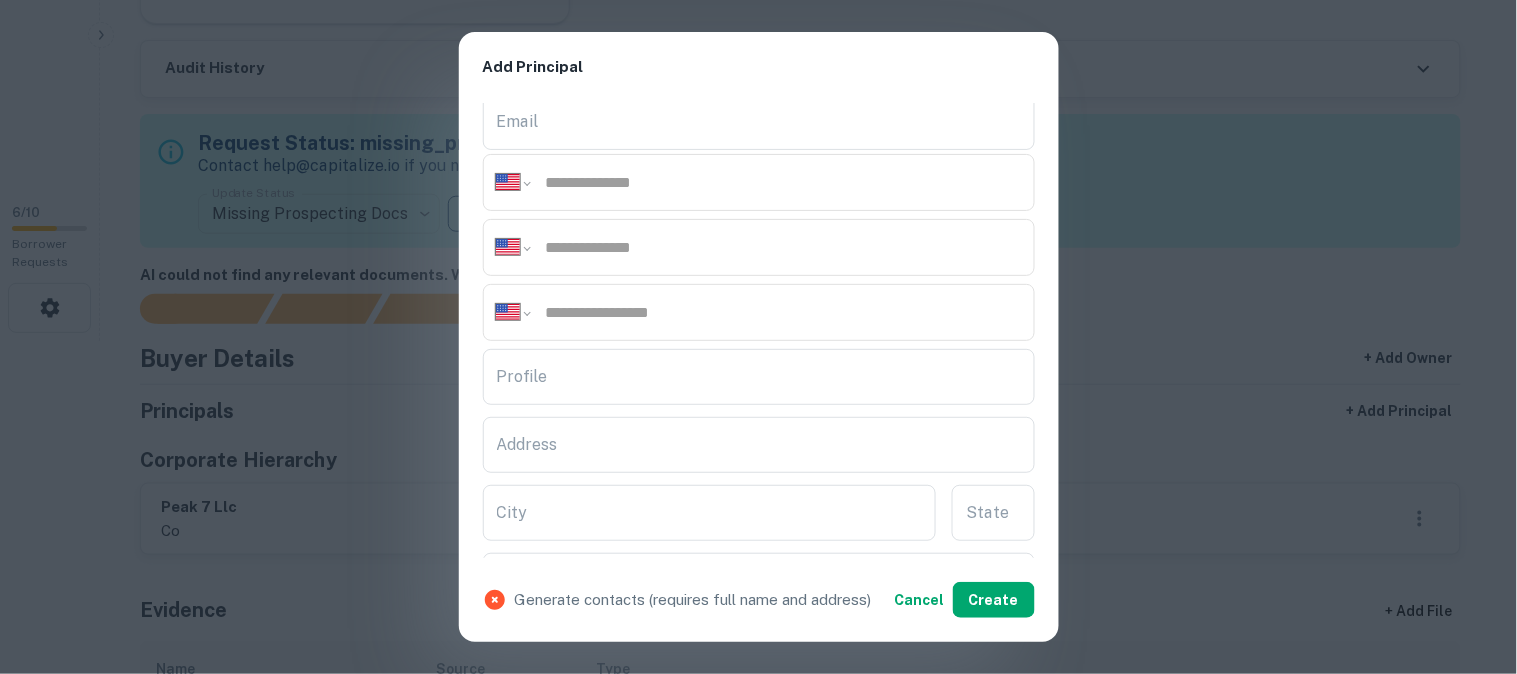 scroll, scrollTop: 222, scrollLeft: 0, axis: vertical 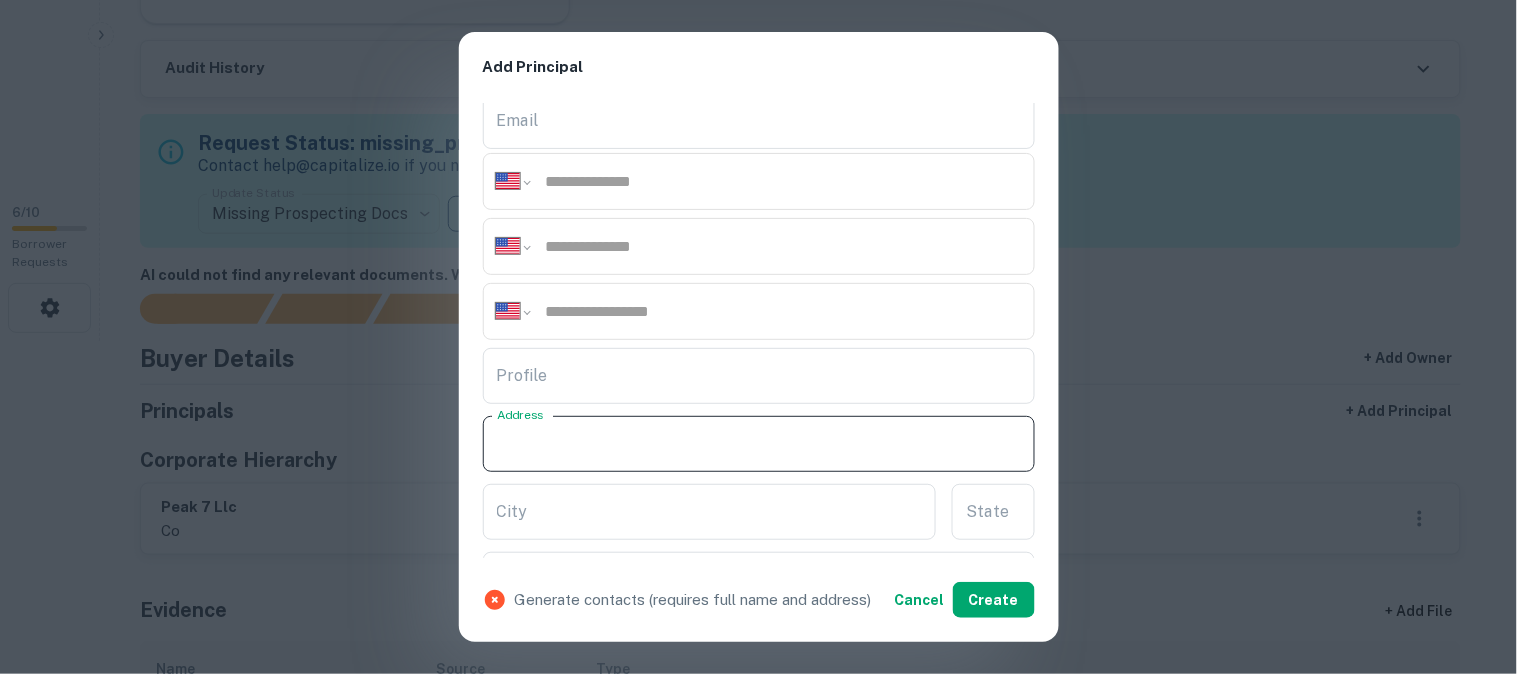 click on "Address" at bounding box center (759, 444) 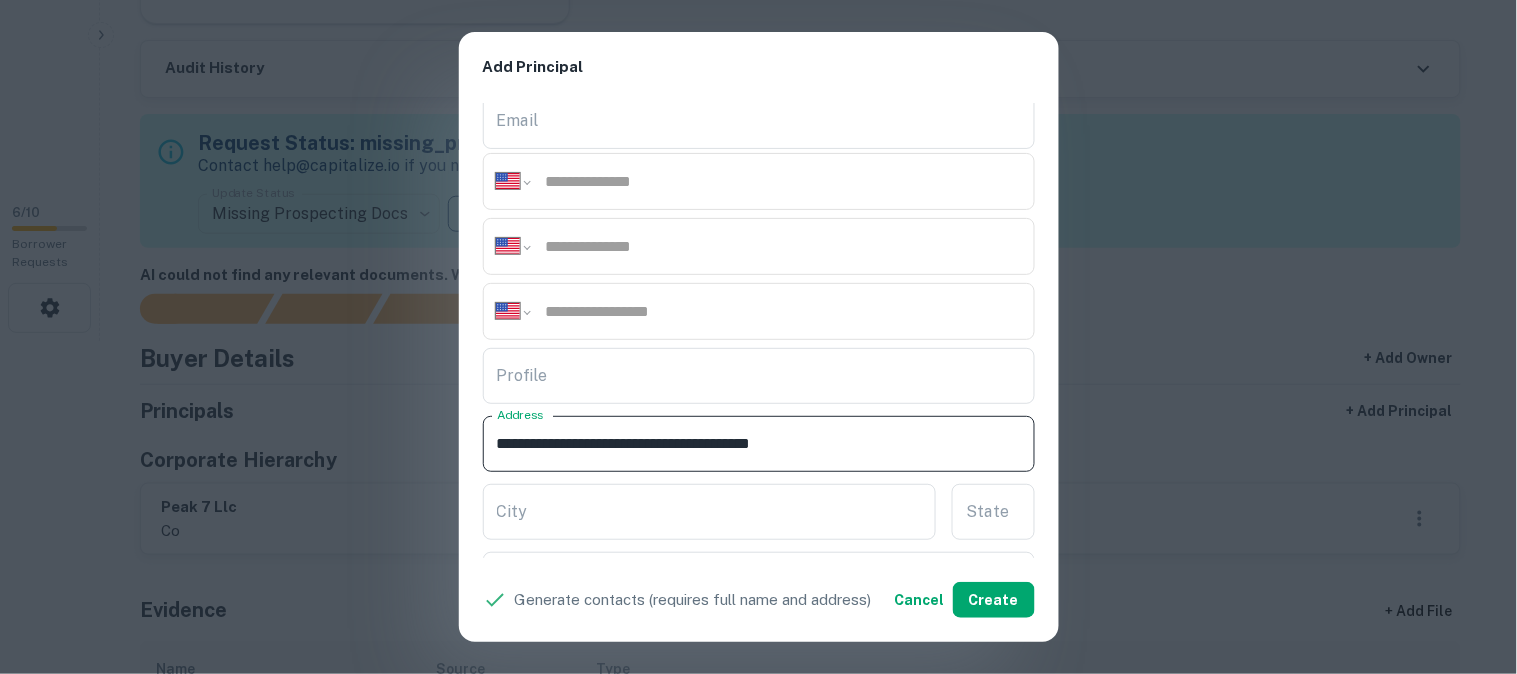 drag, startPoint x: 618, startPoint y: 442, endPoint x: 761, endPoint y: 464, distance: 144.6824 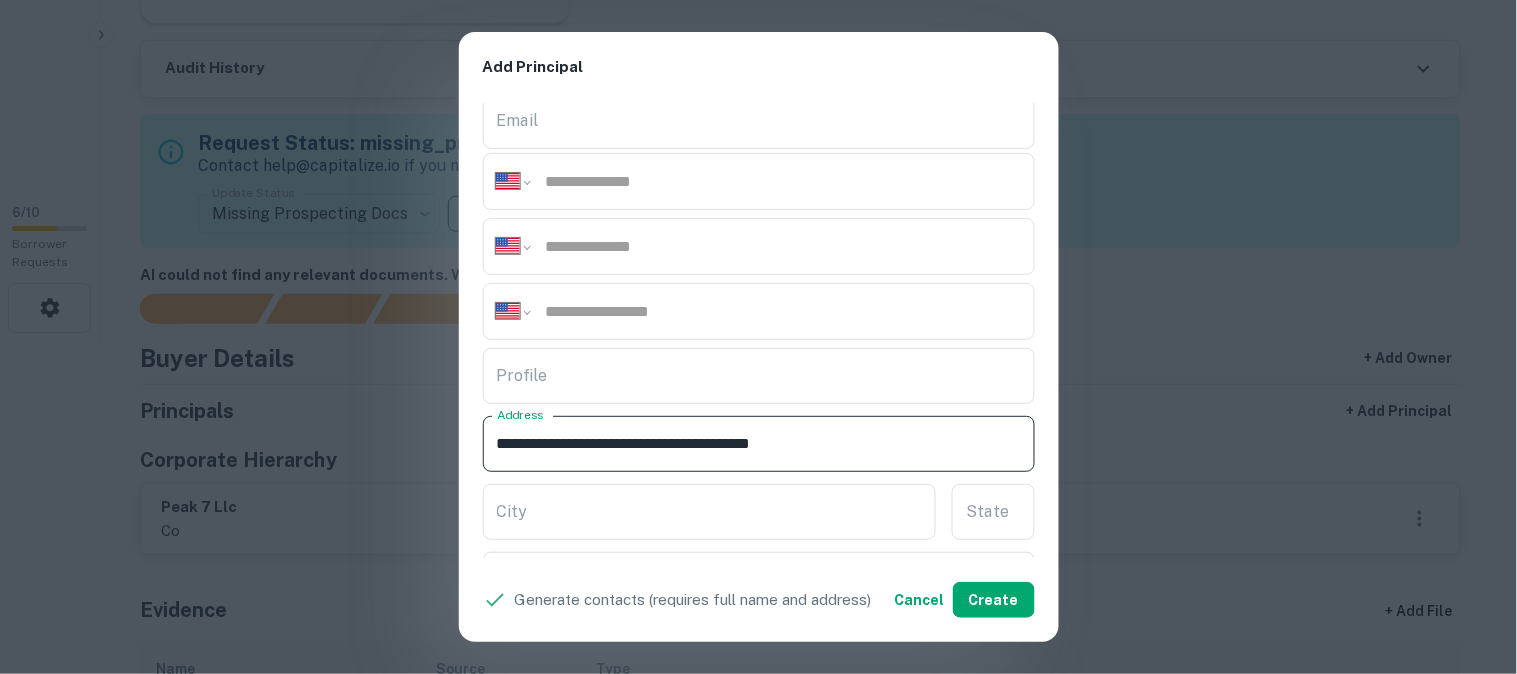 click on "**********" at bounding box center [759, 444] 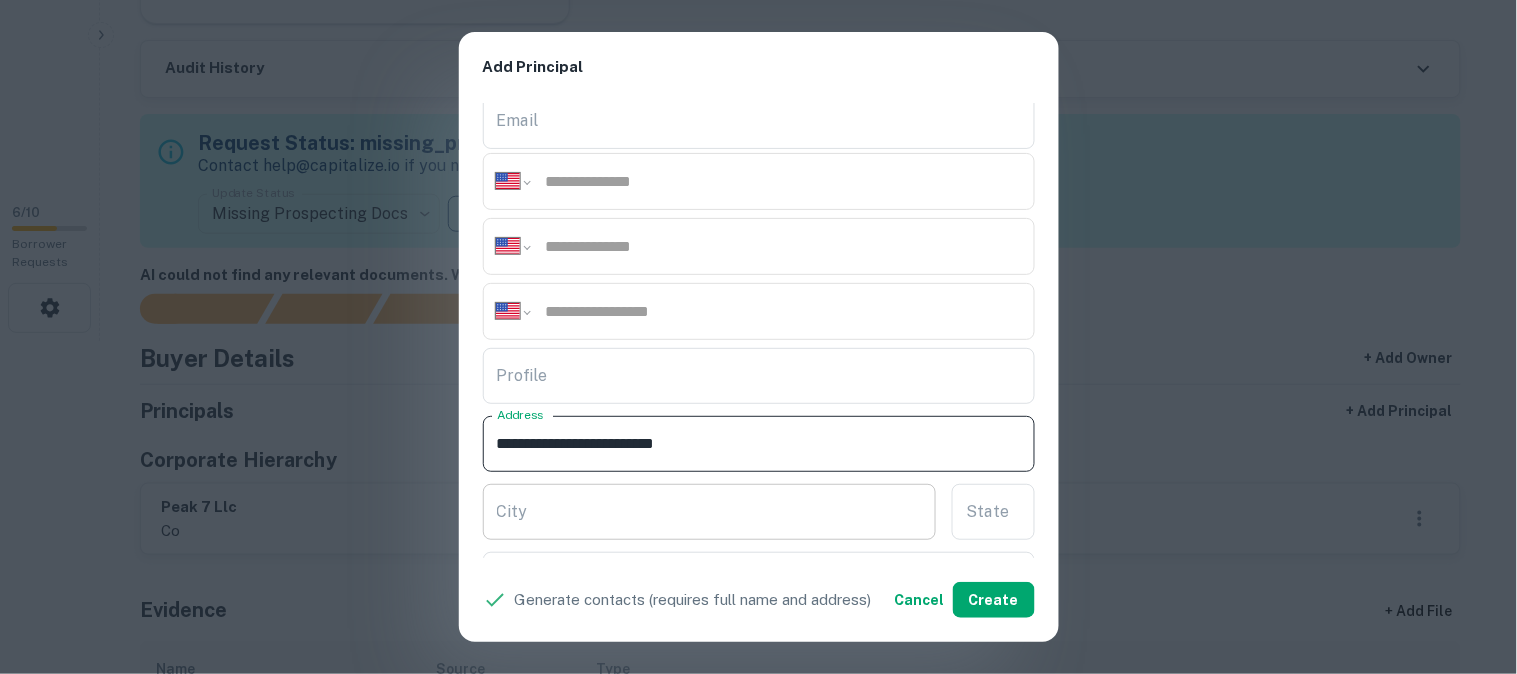 type on "**********" 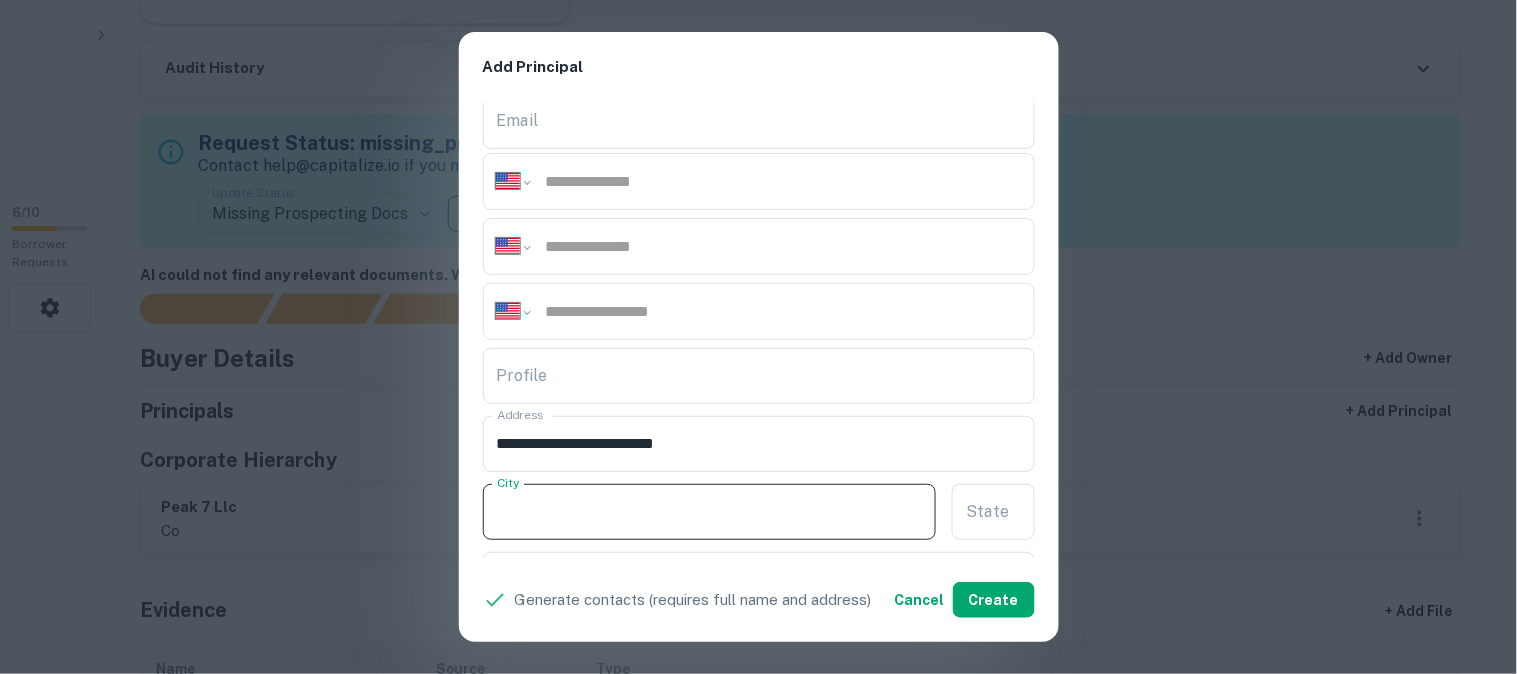 paste on "**********" 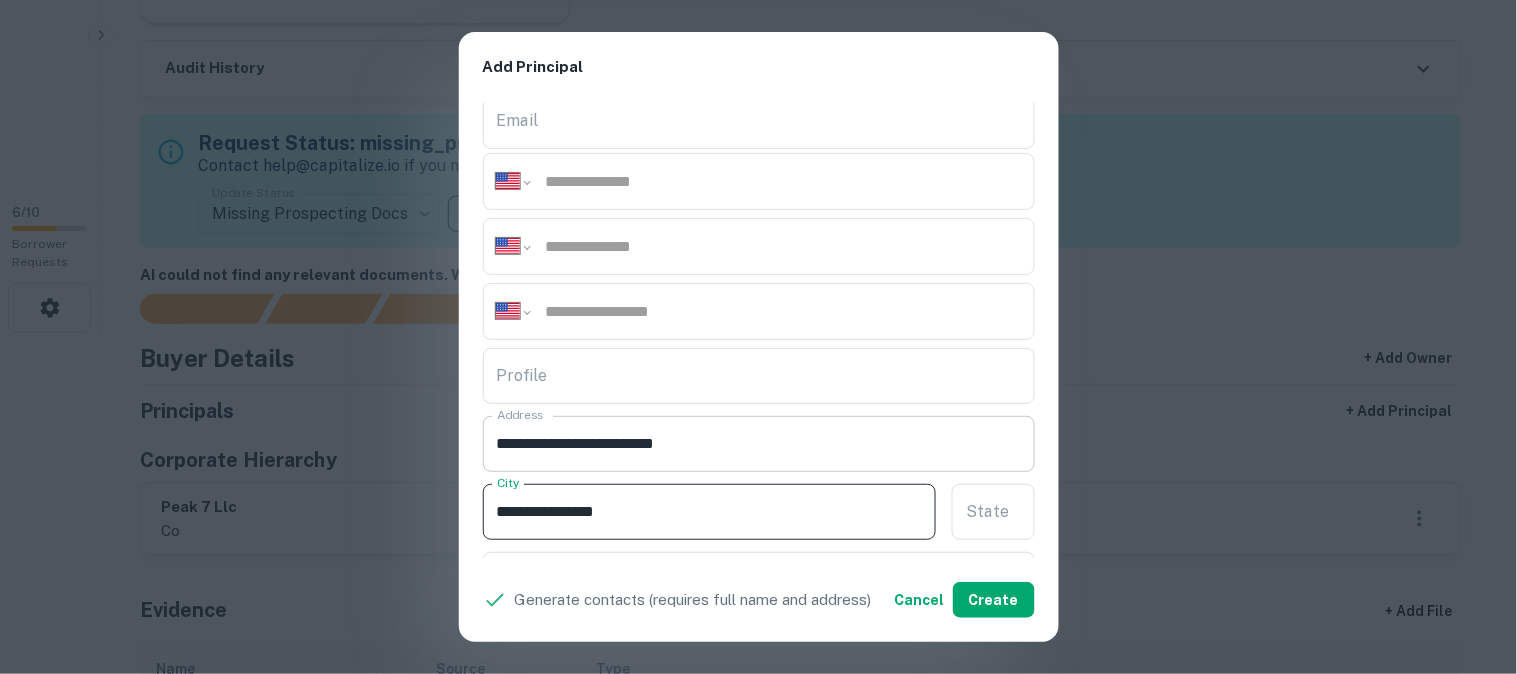 type on "**********" 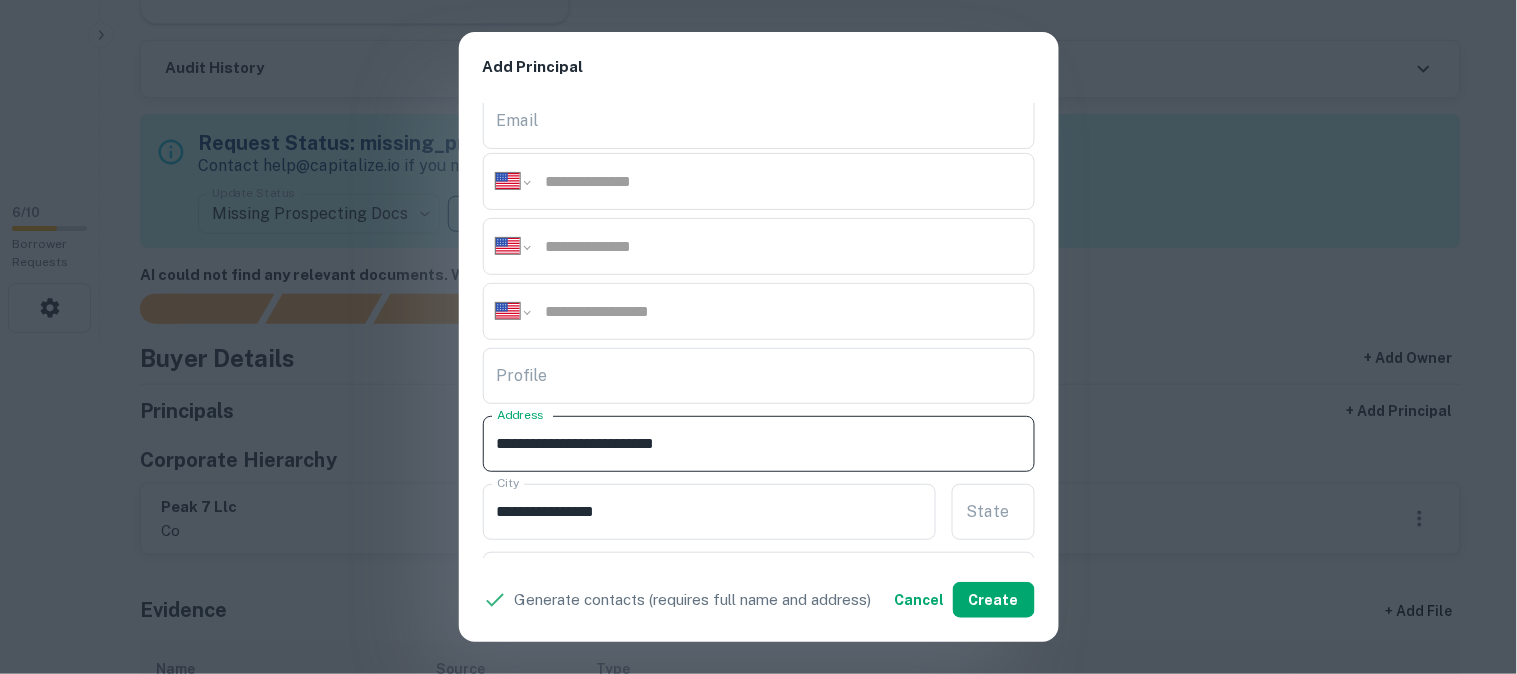 drag, startPoint x: 626, startPoint y: 441, endPoint x: 654, endPoint y: 458, distance: 32.75668 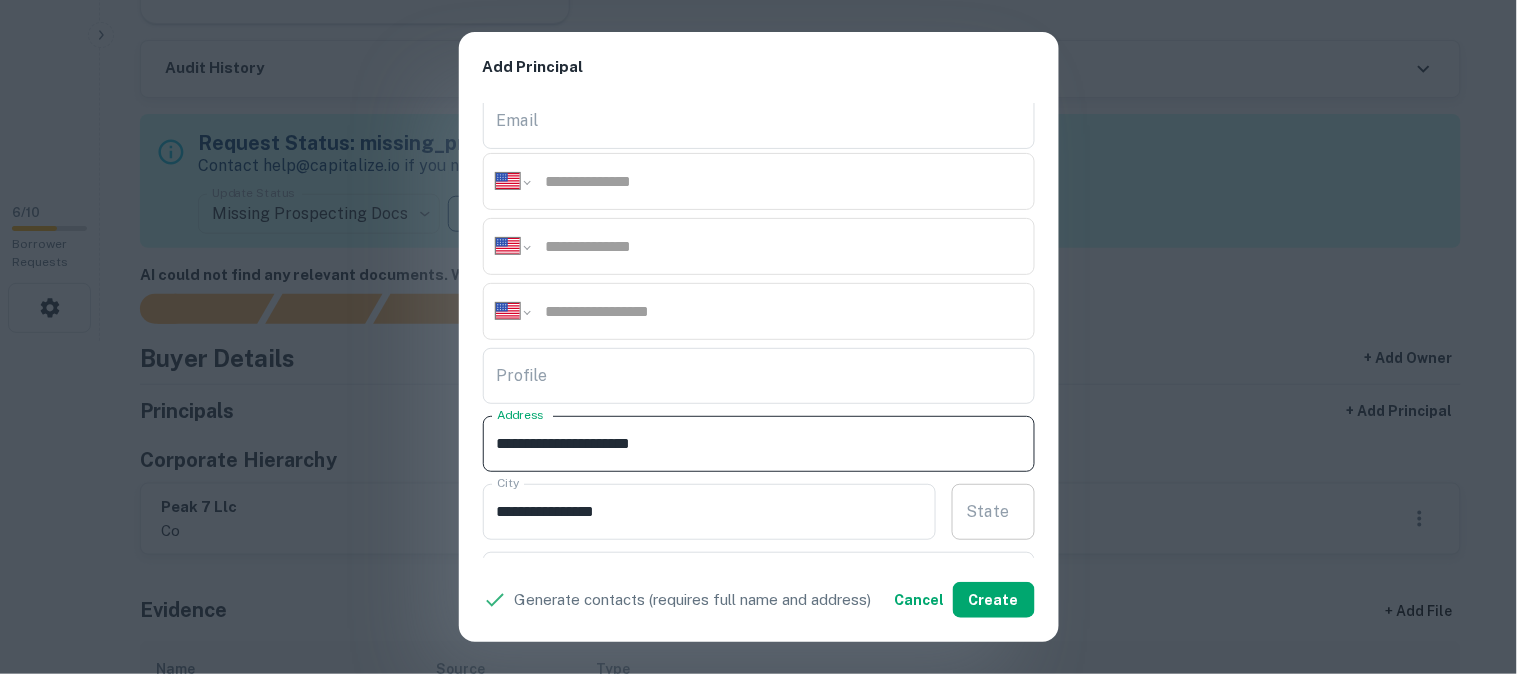 type on "**********" 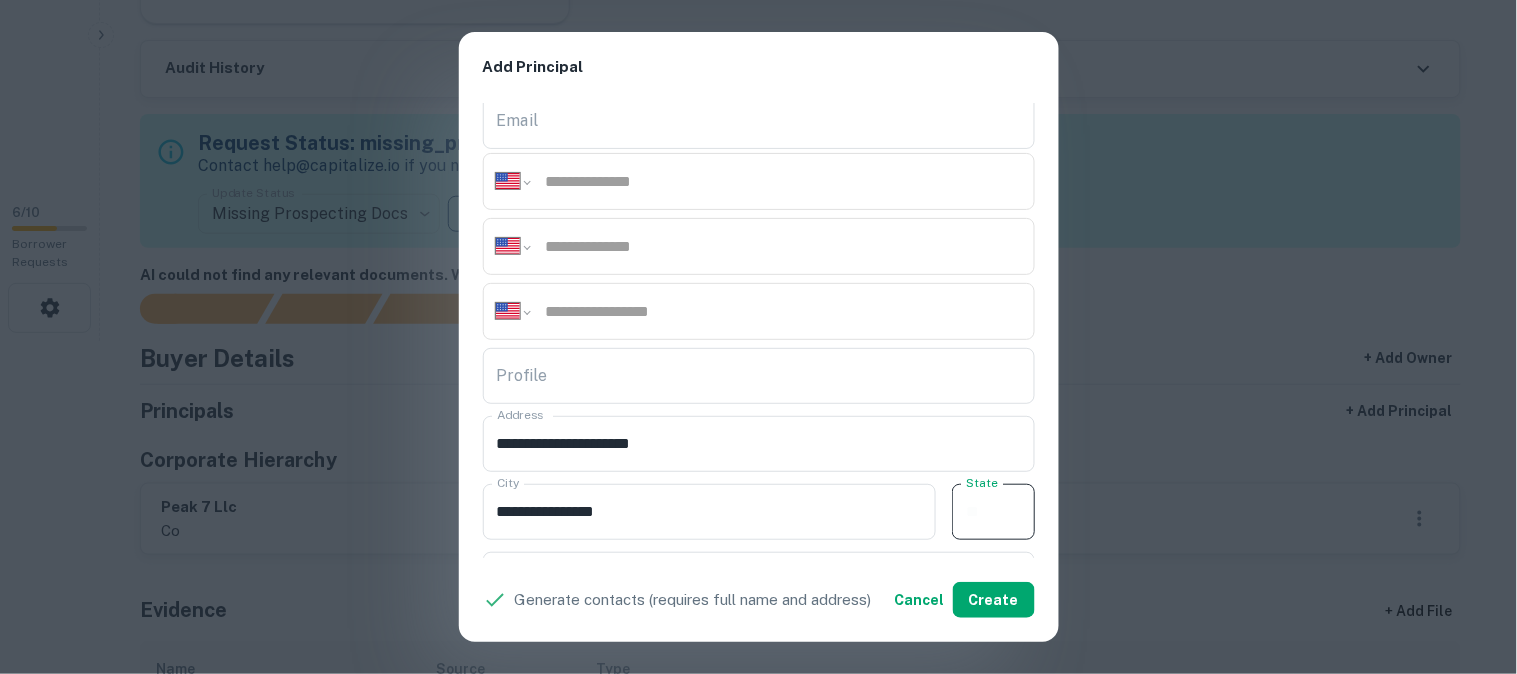 paste on "**" 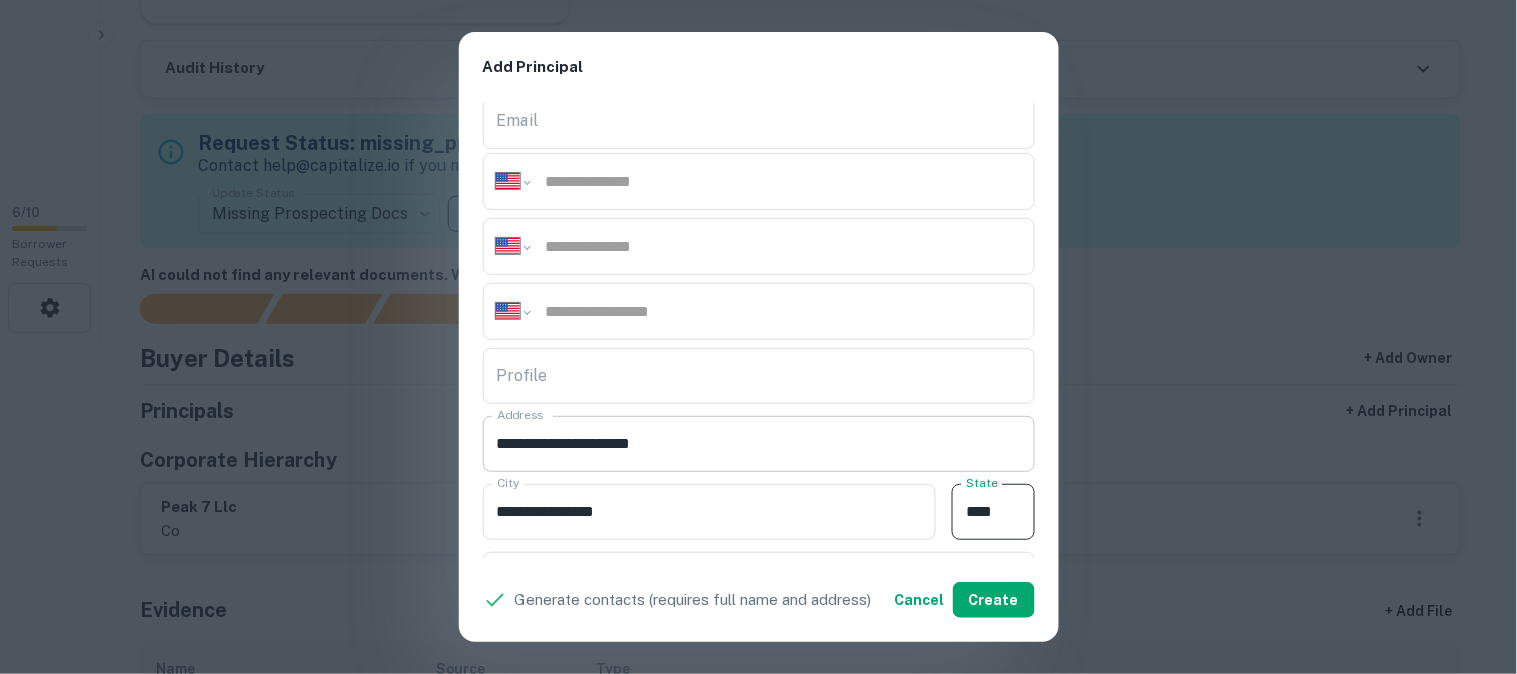 type on "**" 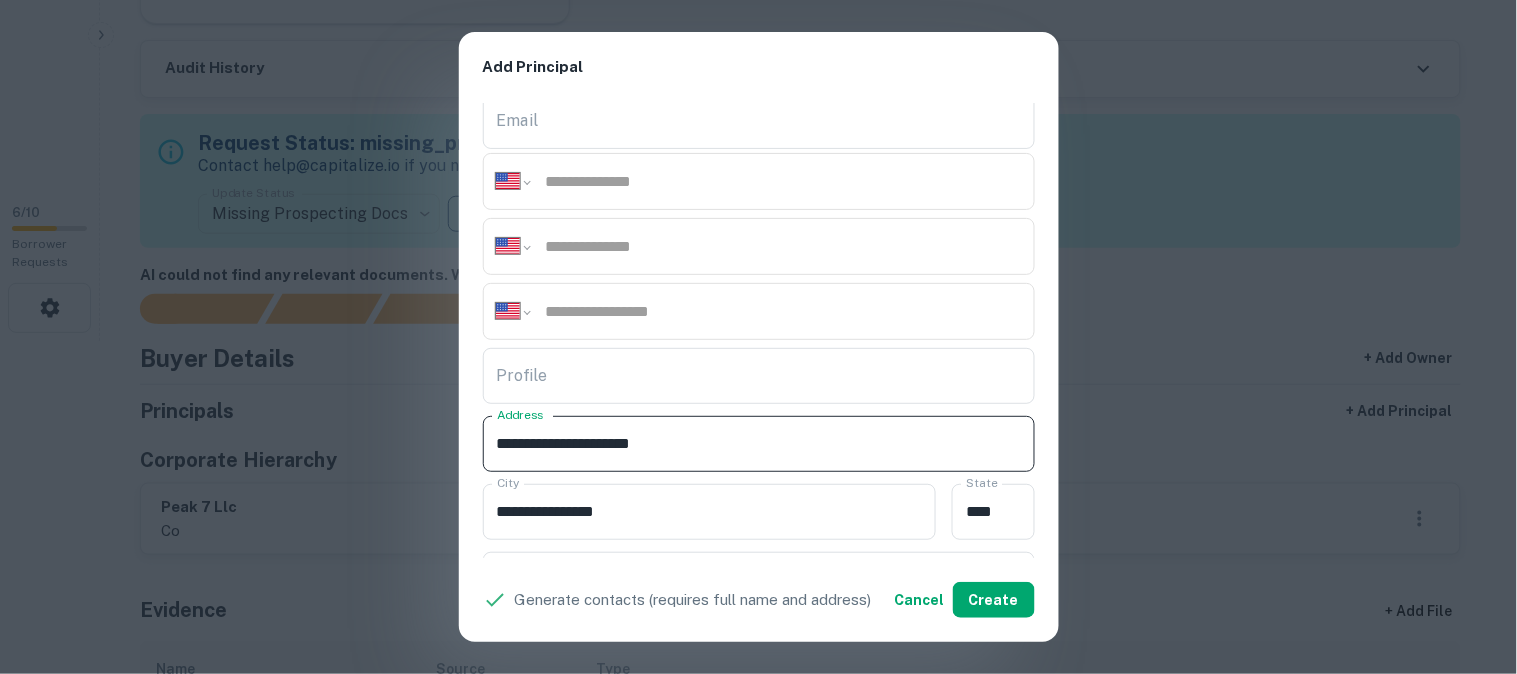 drag, startPoint x: 627, startPoint y: 438, endPoint x: 674, endPoint y: 455, distance: 49.979996 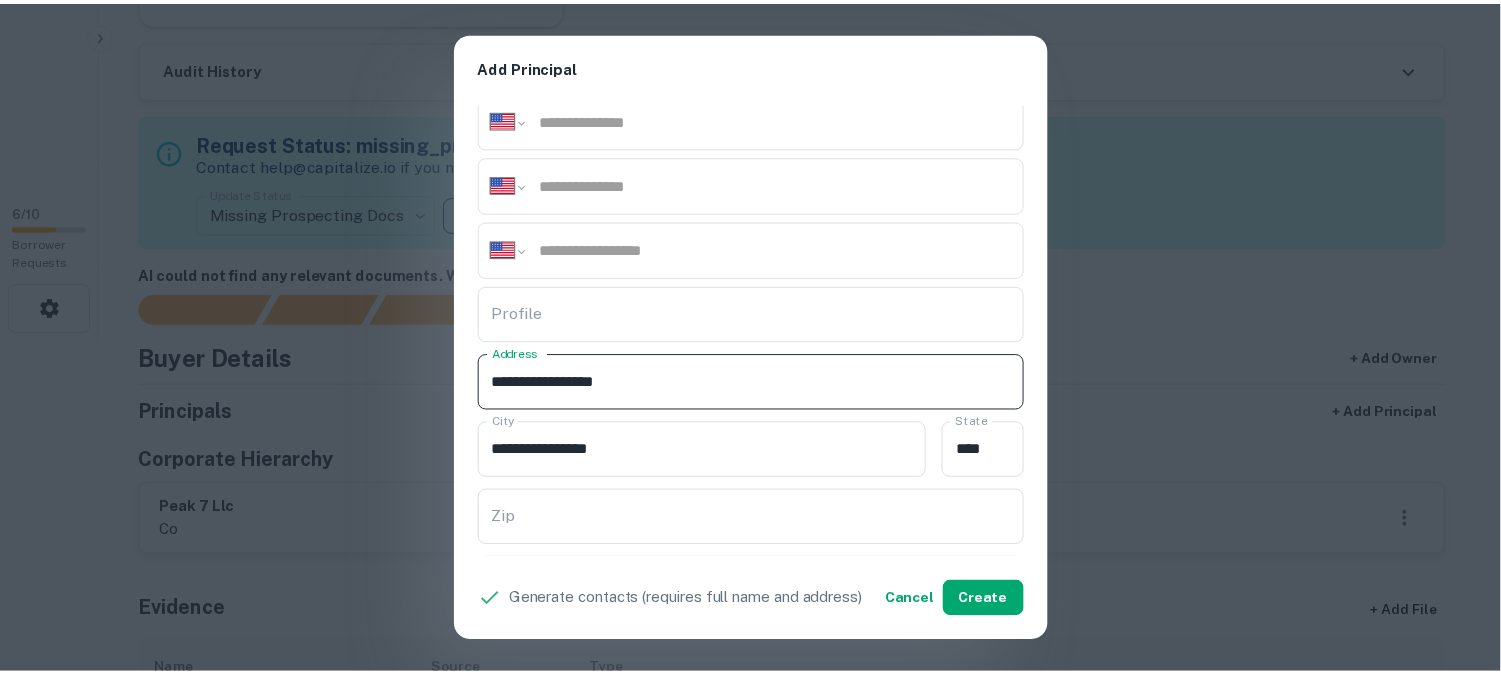 scroll, scrollTop: 333, scrollLeft: 0, axis: vertical 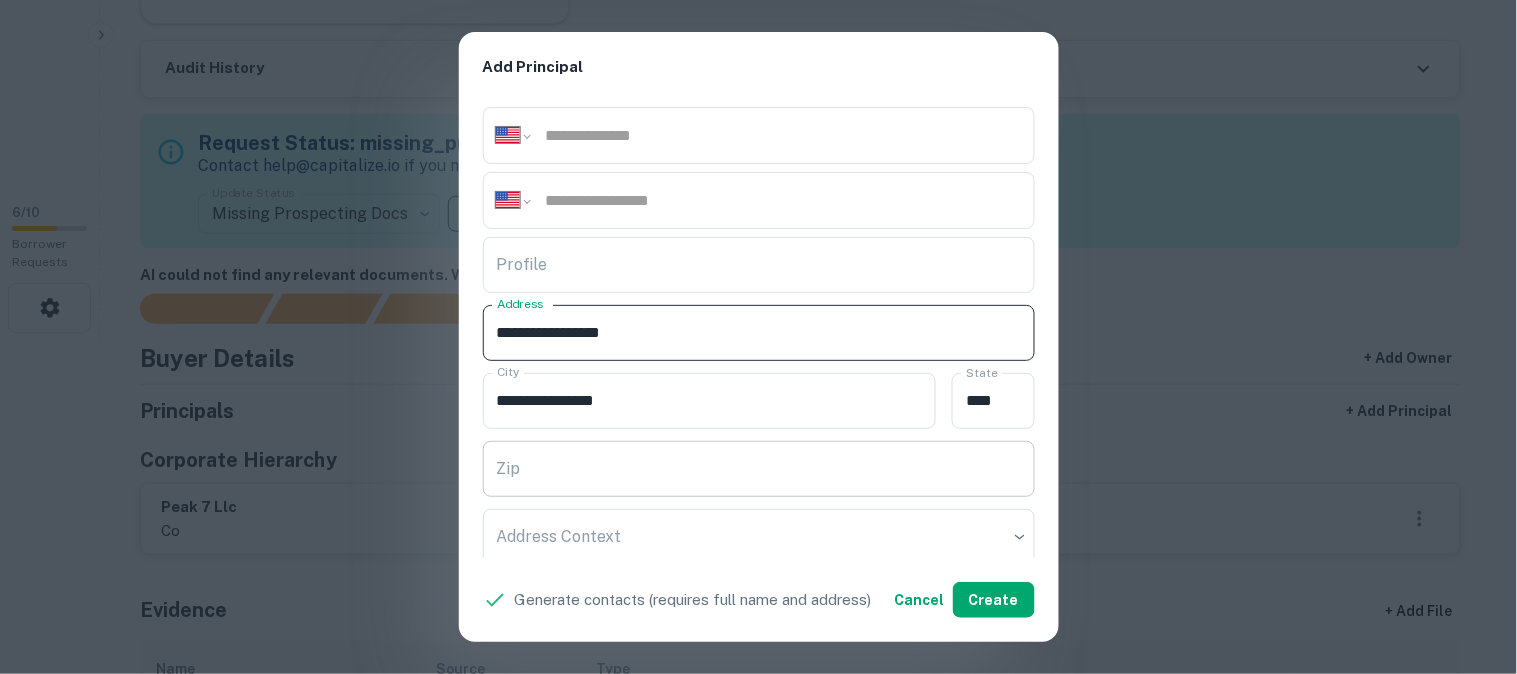 type on "**********" 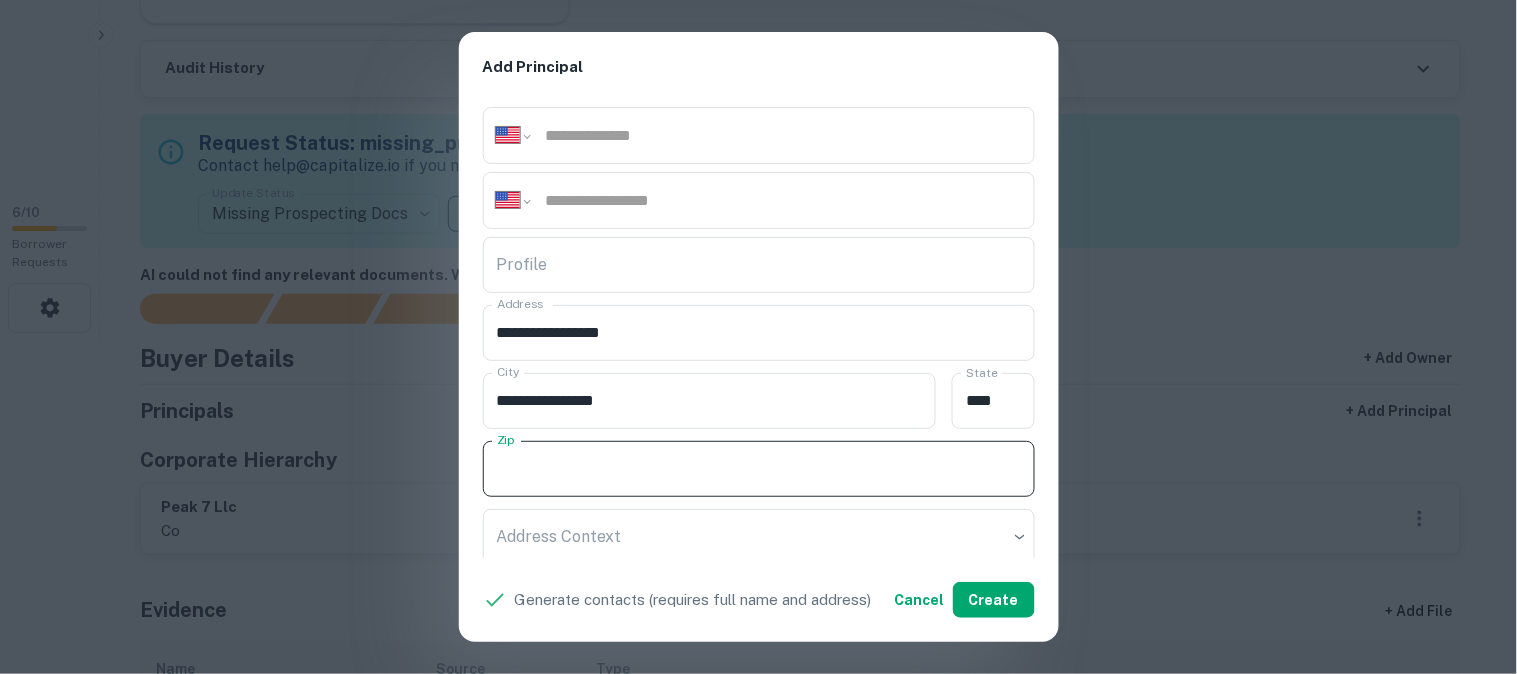 click on "Zip" at bounding box center [759, 469] 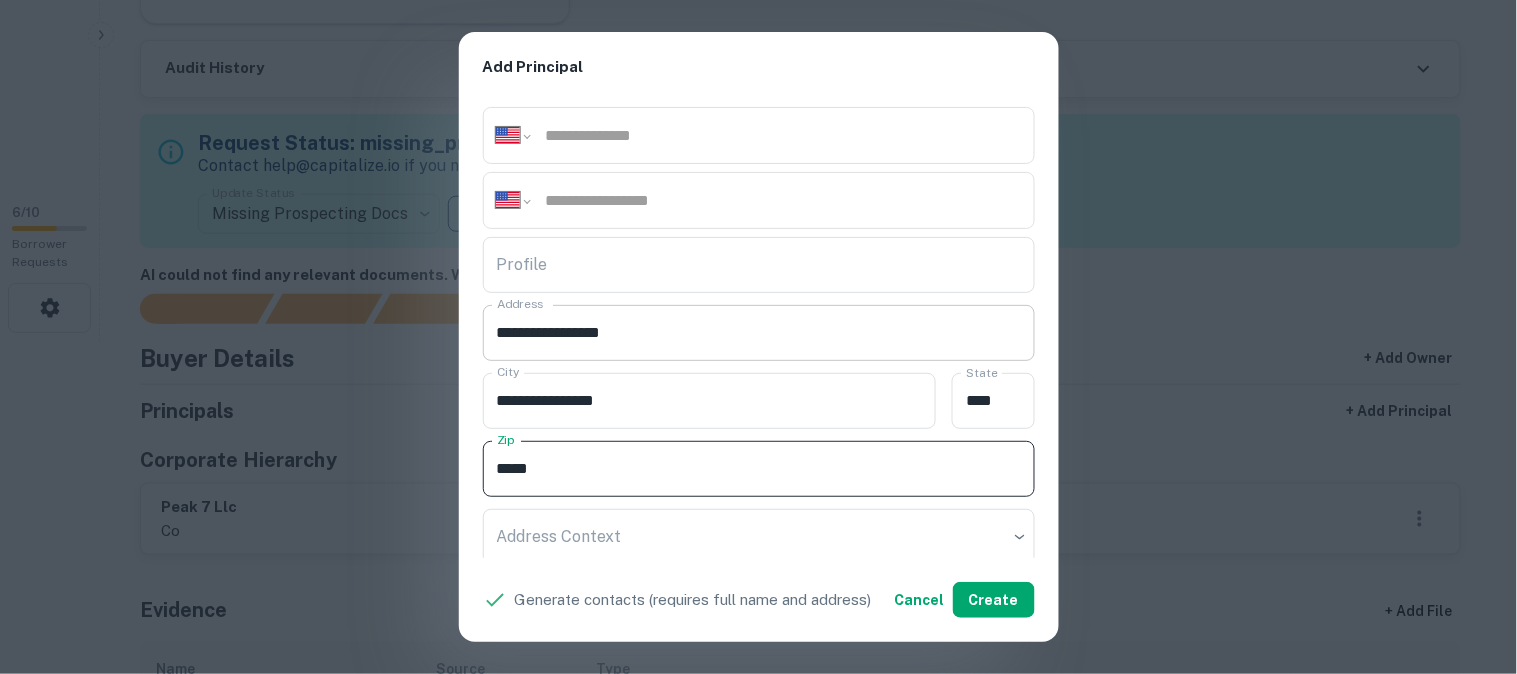 type on "*****" 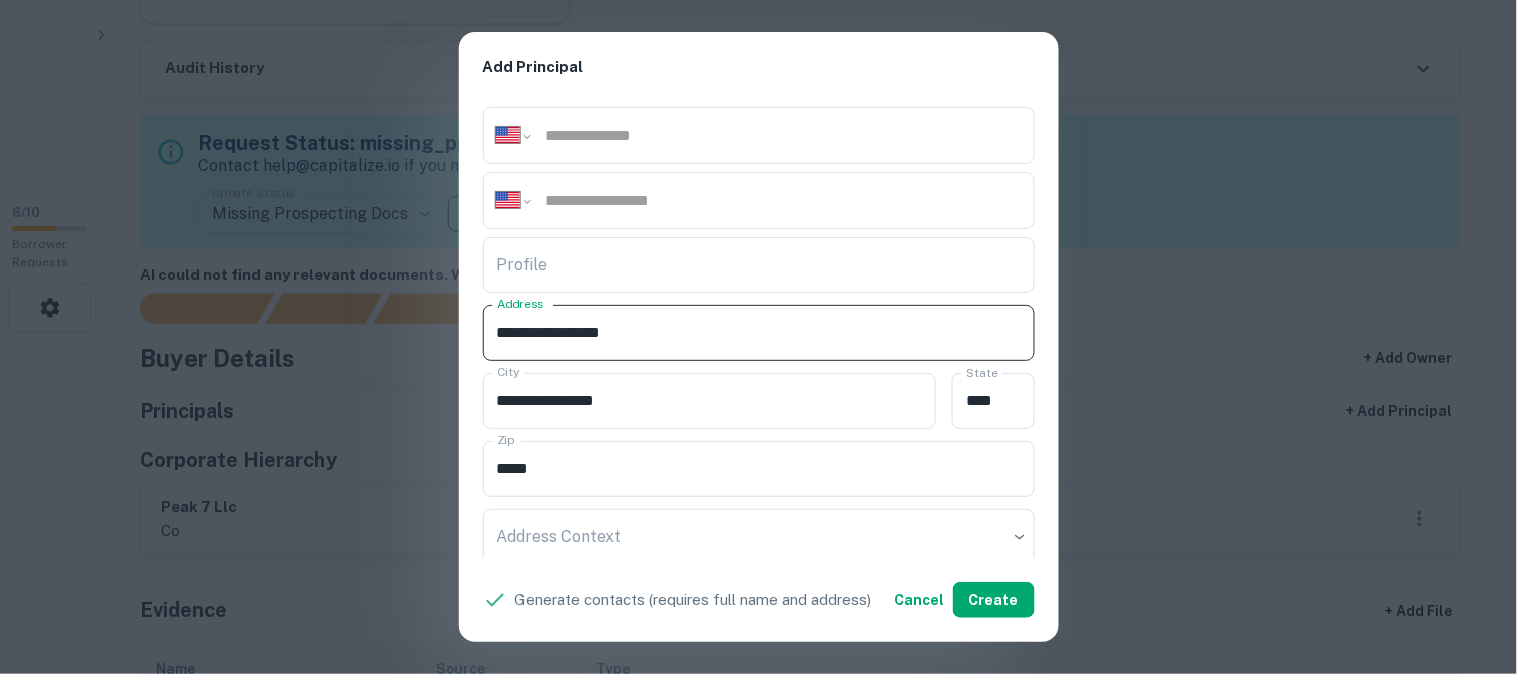 click on "**********" at bounding box center [759, 333] 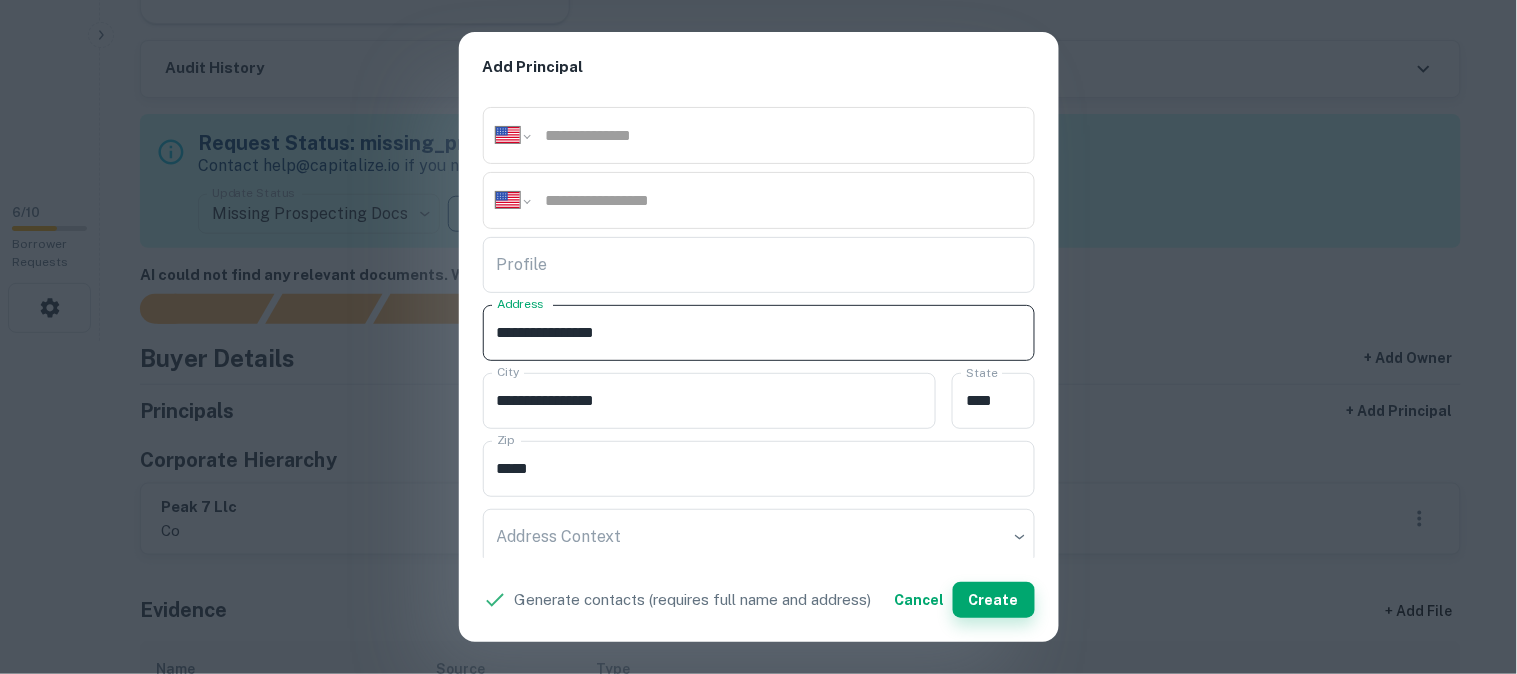 type on "**********" 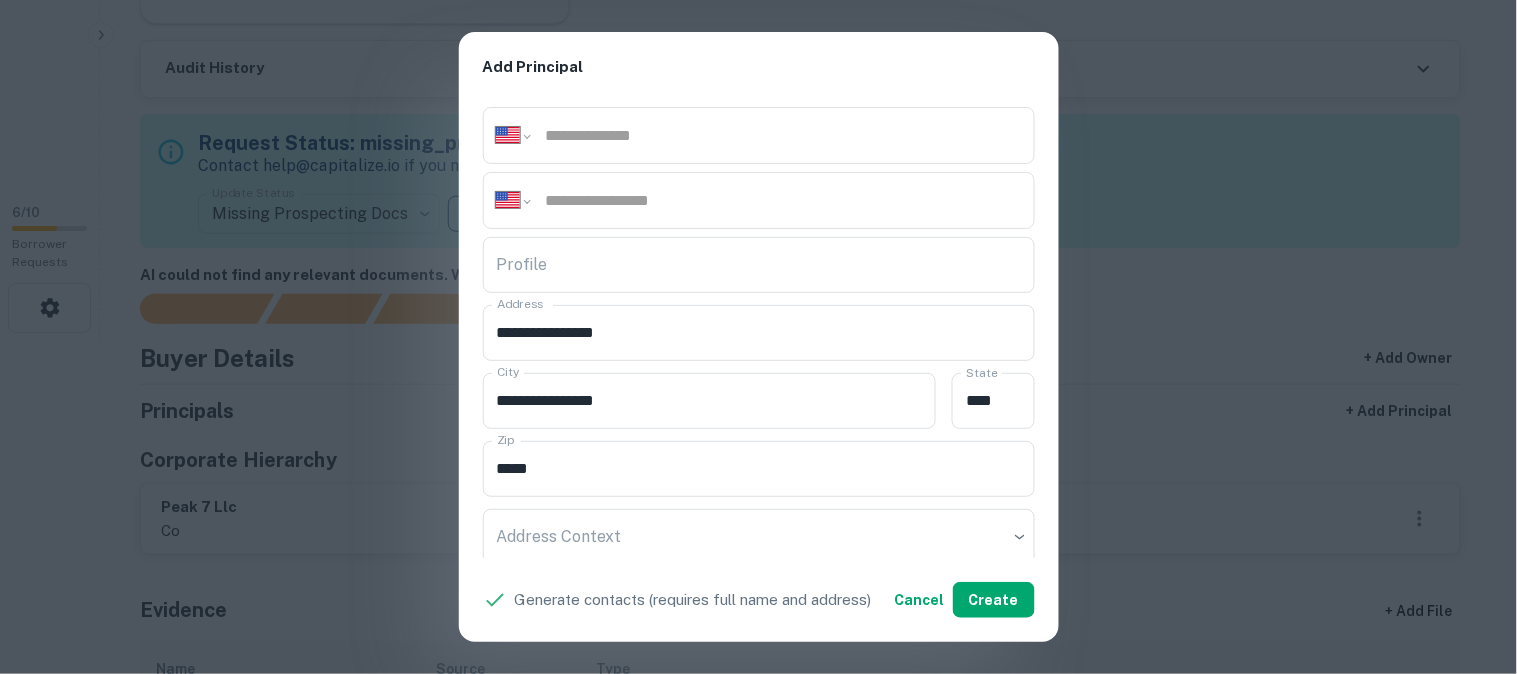click on "**********" at bounding box center (758, 337) 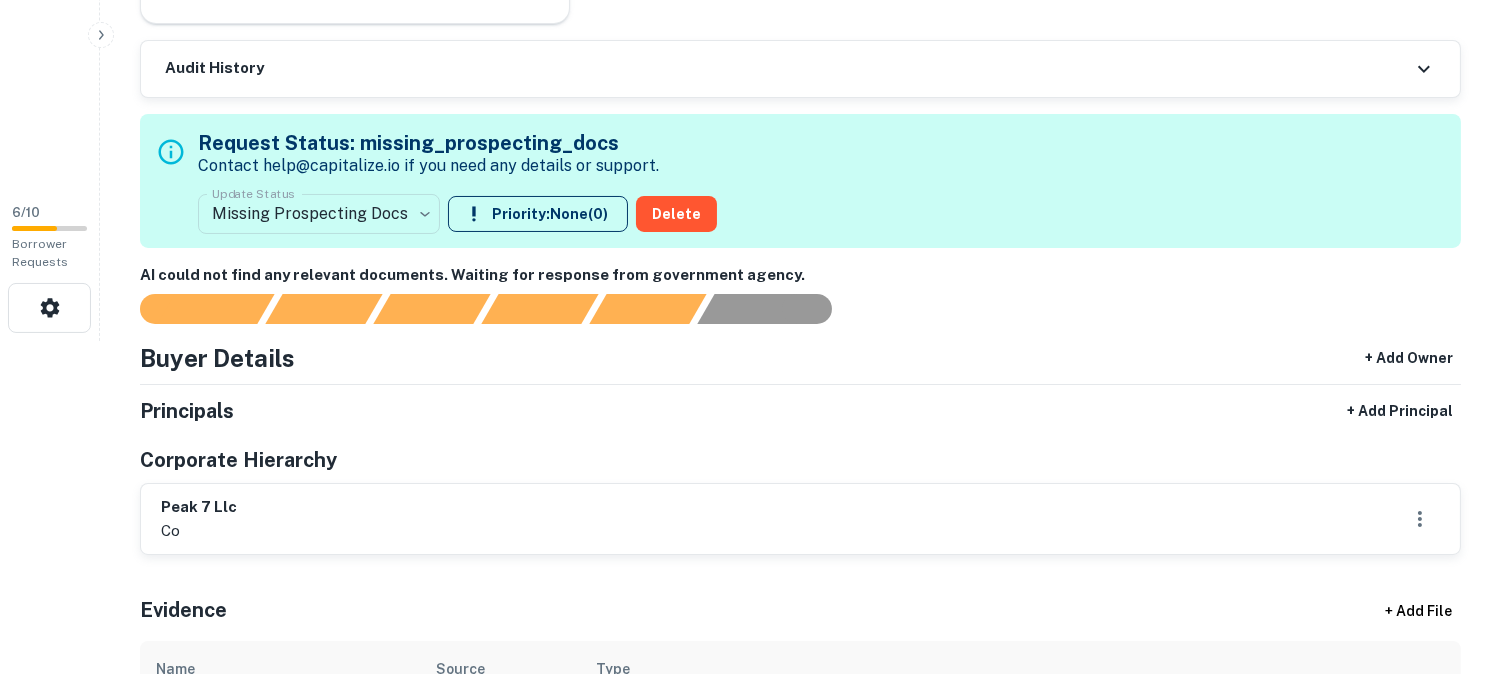 click on "**********" at bounding box center (750, 4) 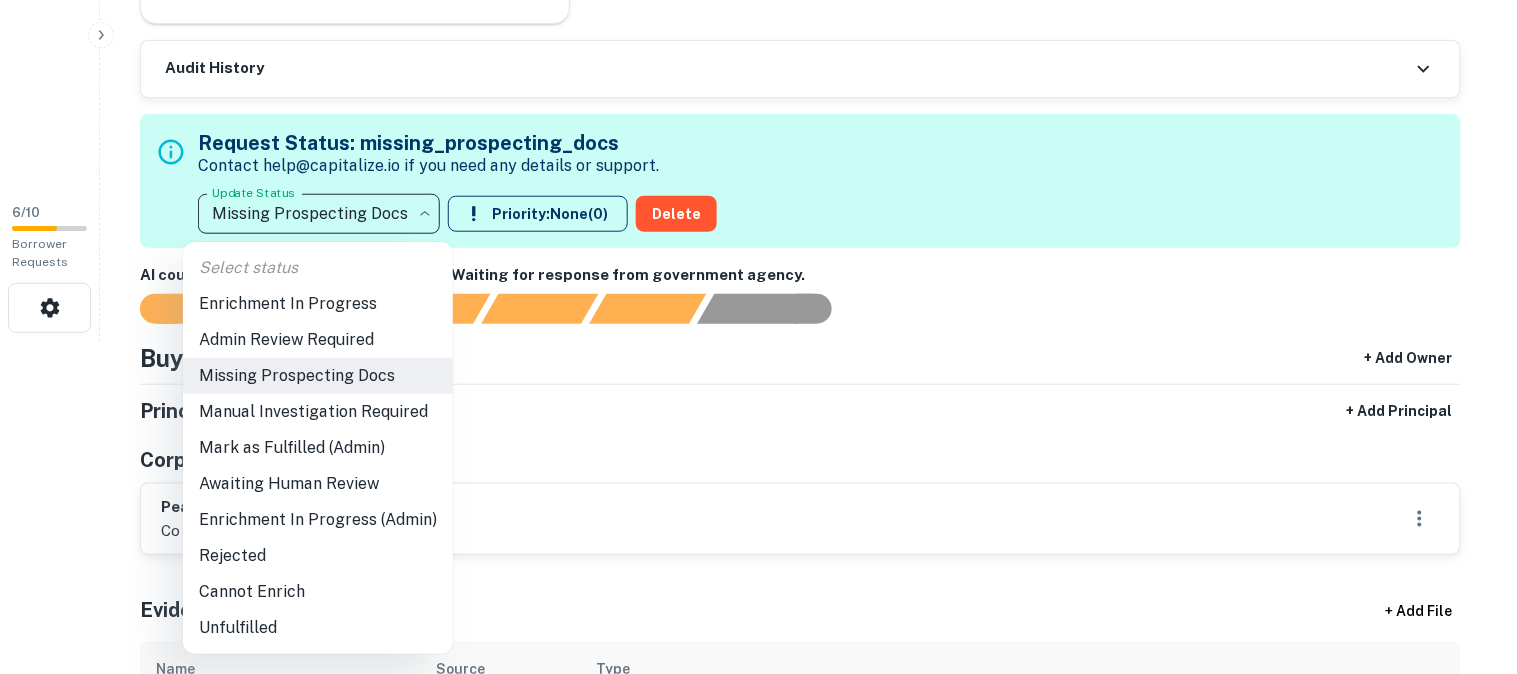 click on "Admin Review Required" at bounding box center (318, 340) 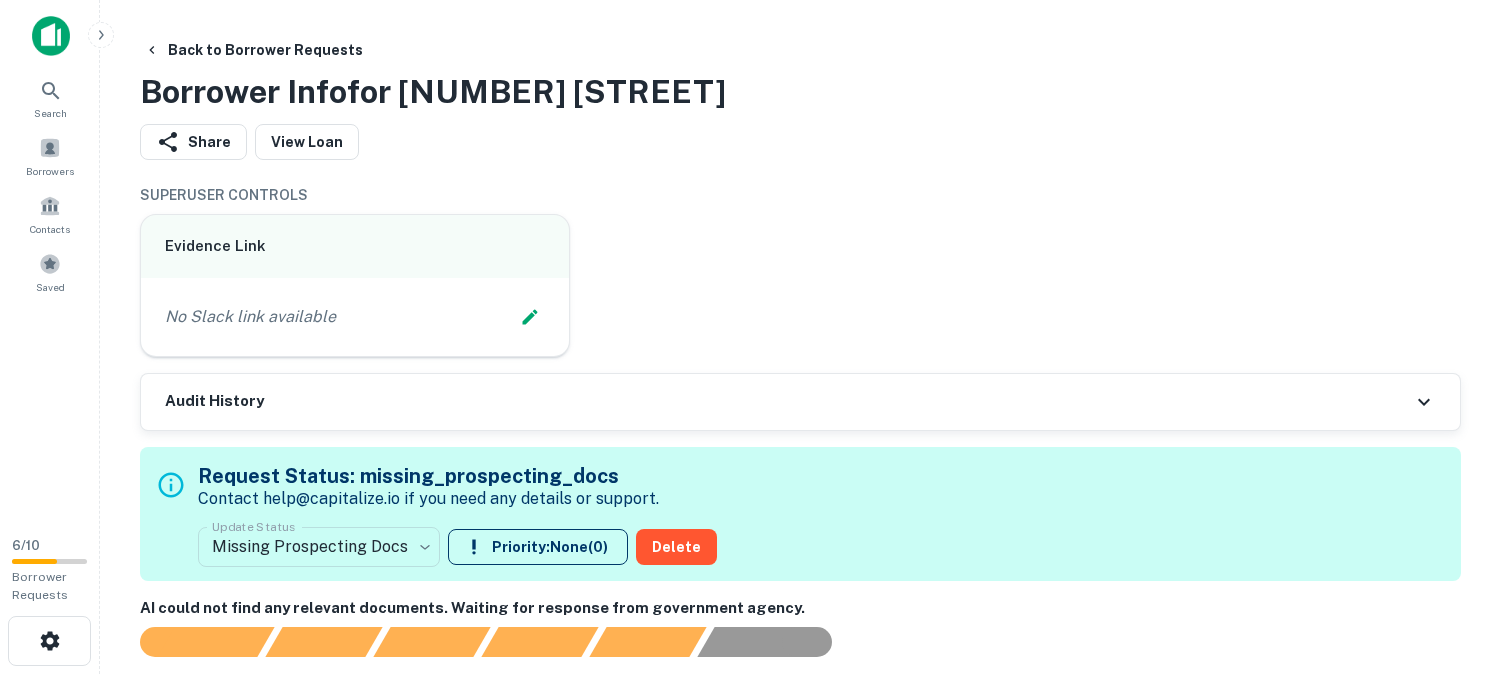 scroll, scrollTop: 0, scrollLeft: 0, axis: both 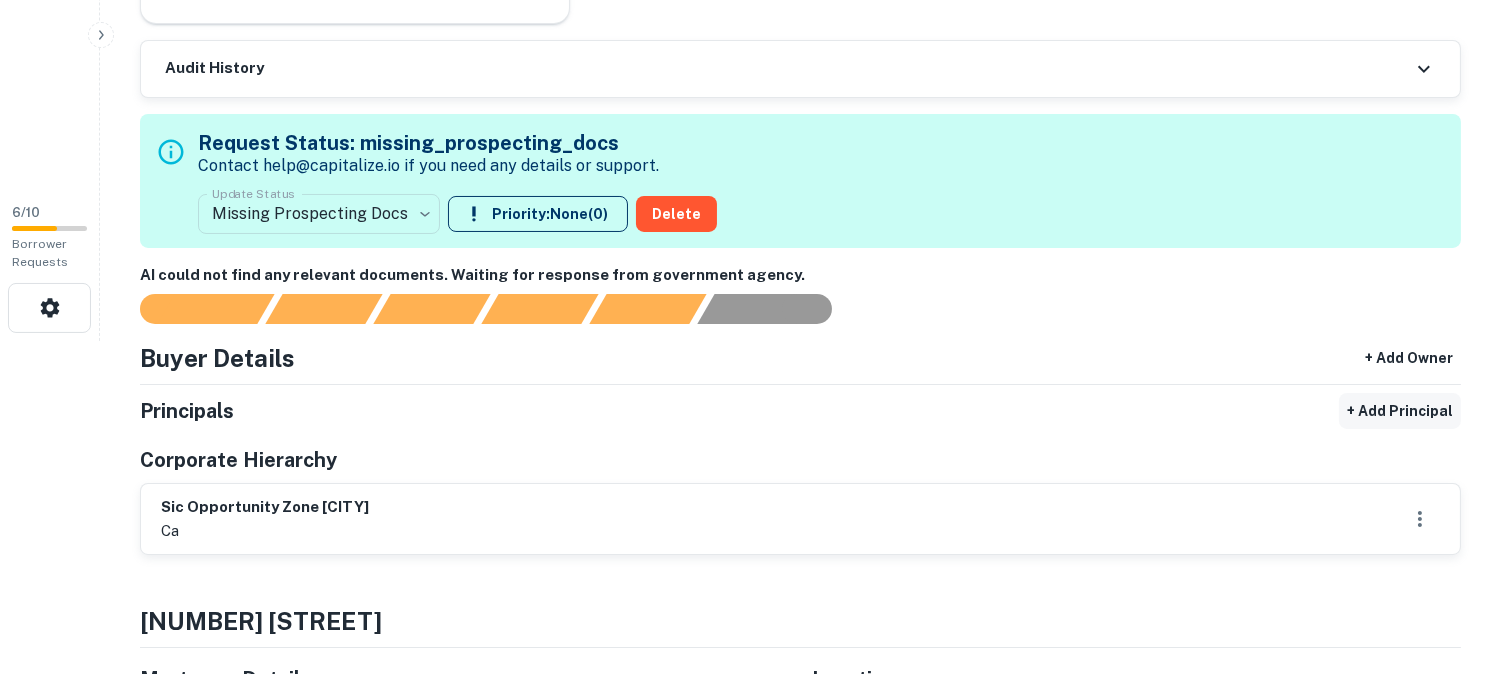 click on "+ Add Principal" at bounding box center [1400, 411] 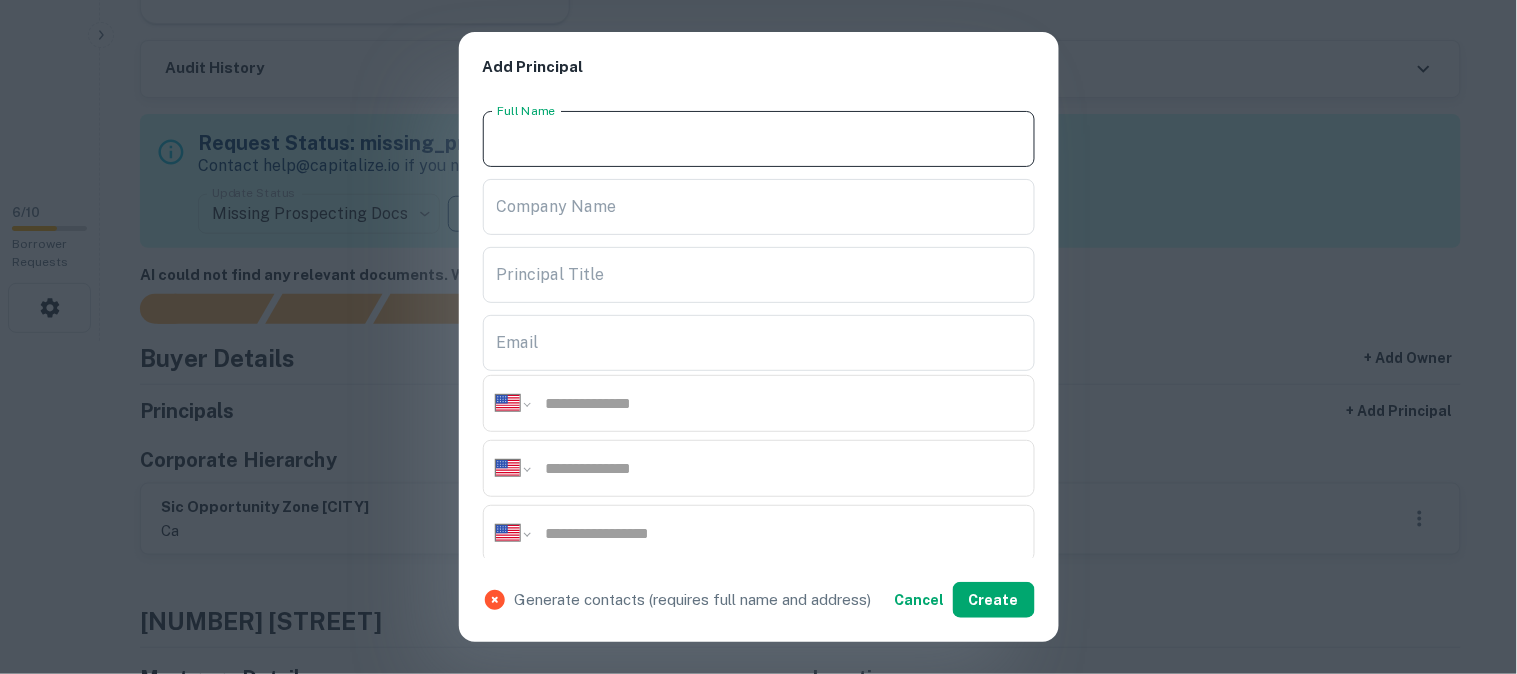 click on "Full Name" at bounding box center [759, 139] 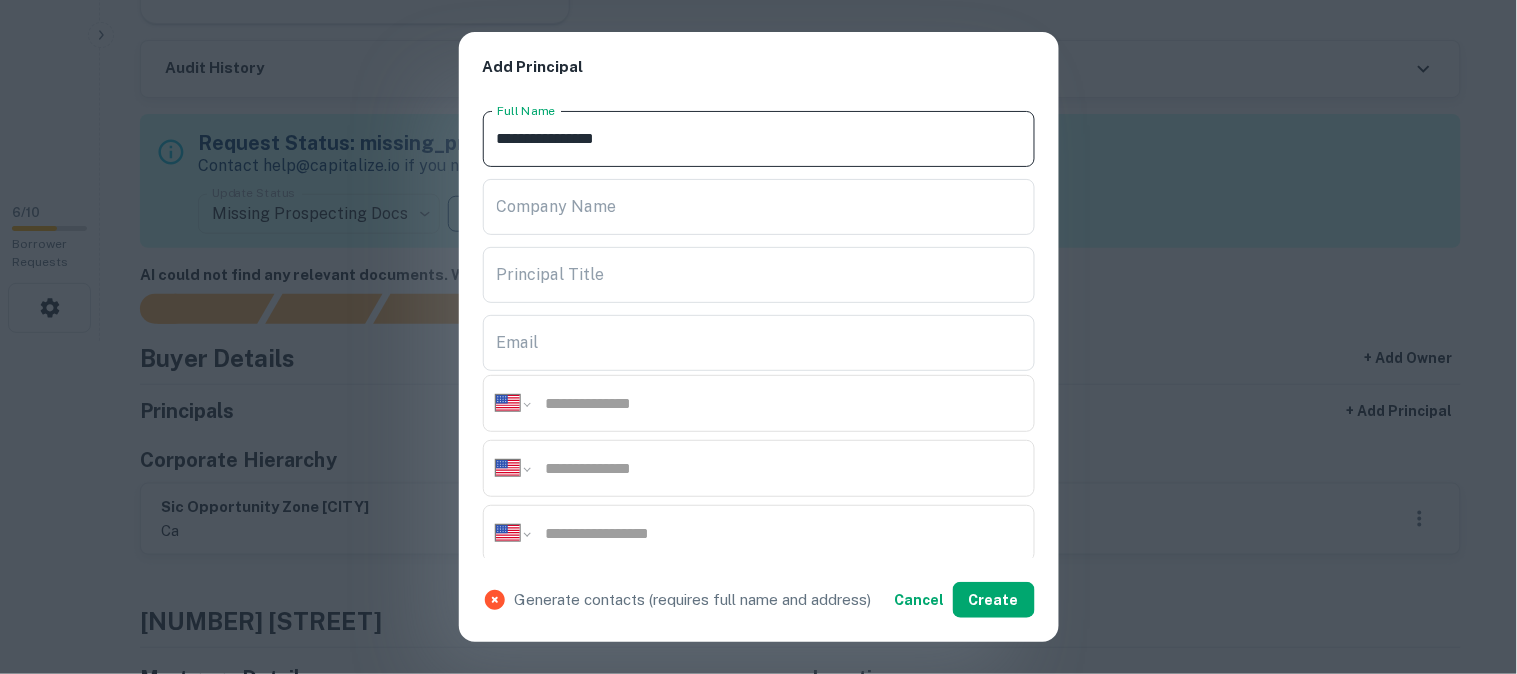 type on "**********" 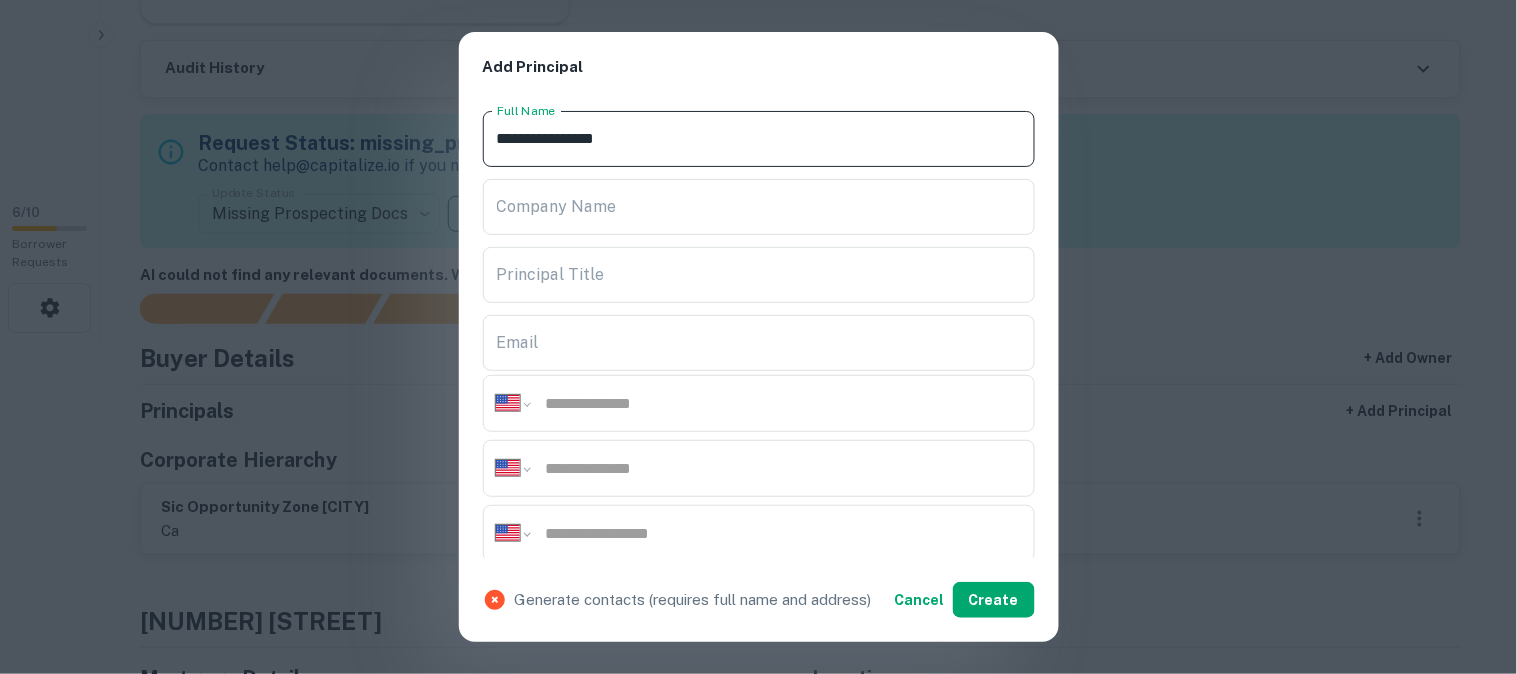 scroll, scrollTop: 222, scrollLeft: 0, axis: vertical 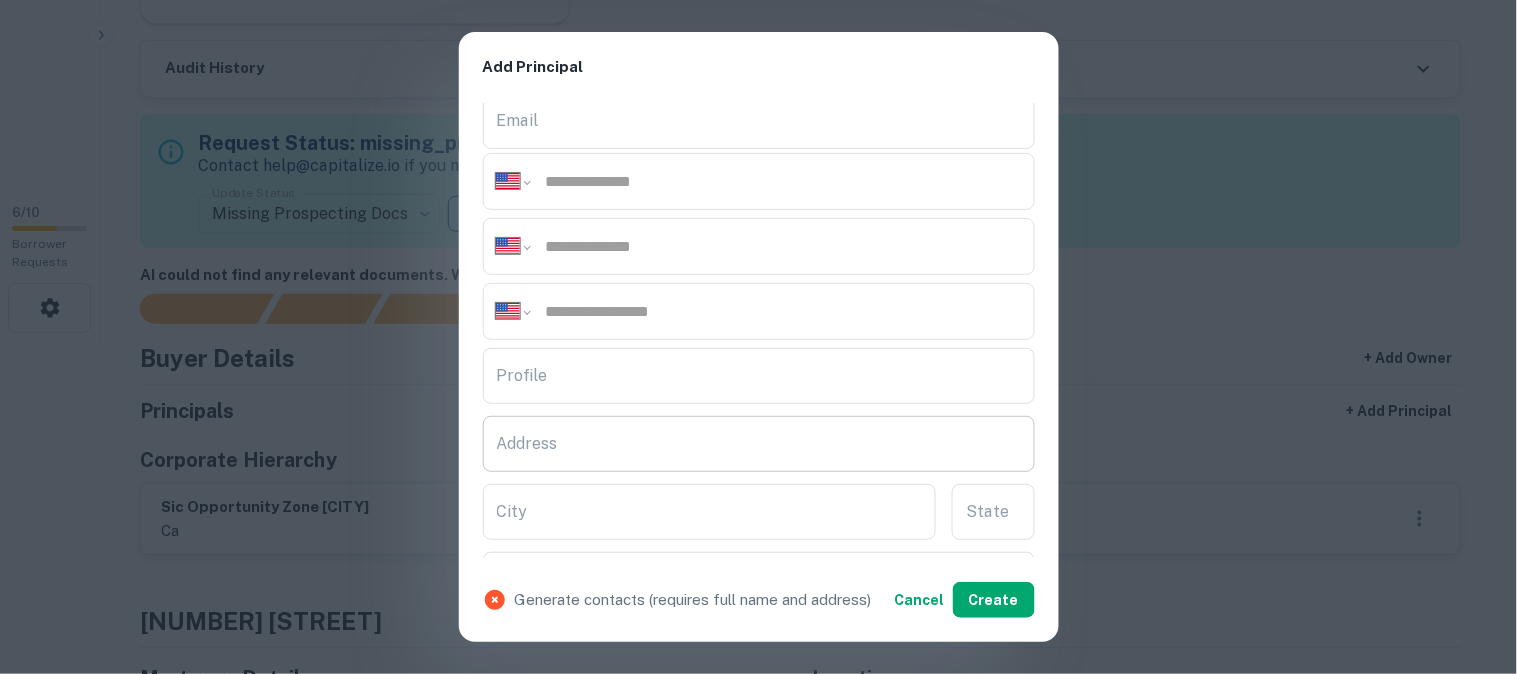 click on "Address" at bounding box center [759, 444] 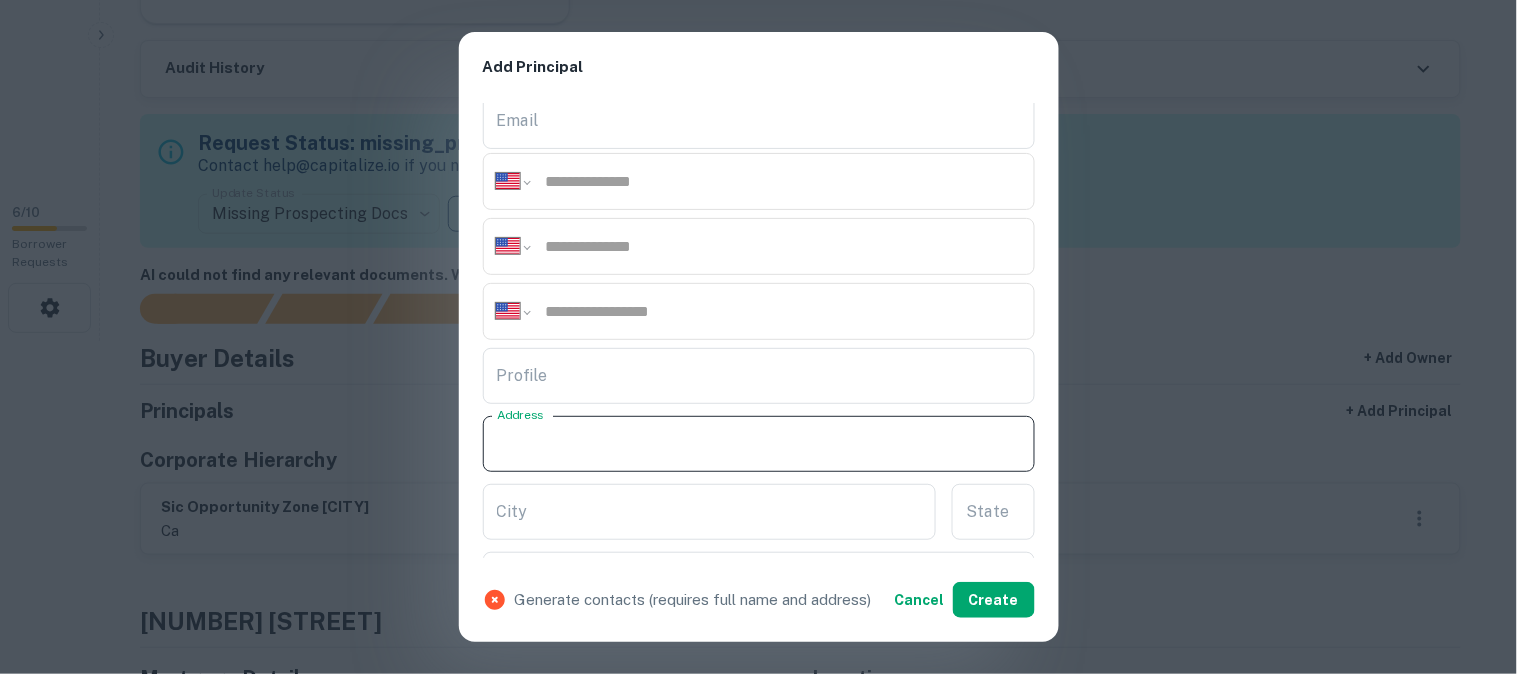 paste on "**********" 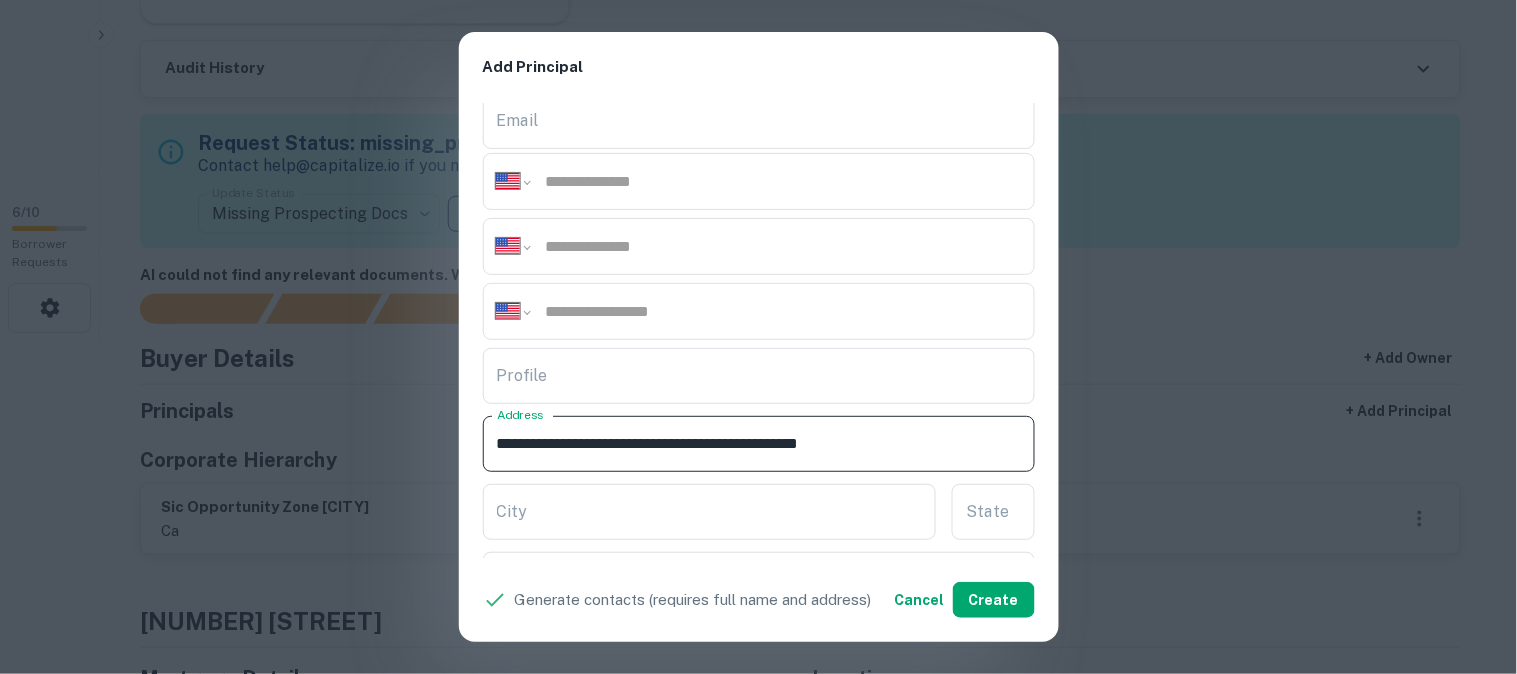 drag, startPoint x: 733, startPoint y: 443, endPoint x: 851, endPoint y: 467, distance: 120.41595 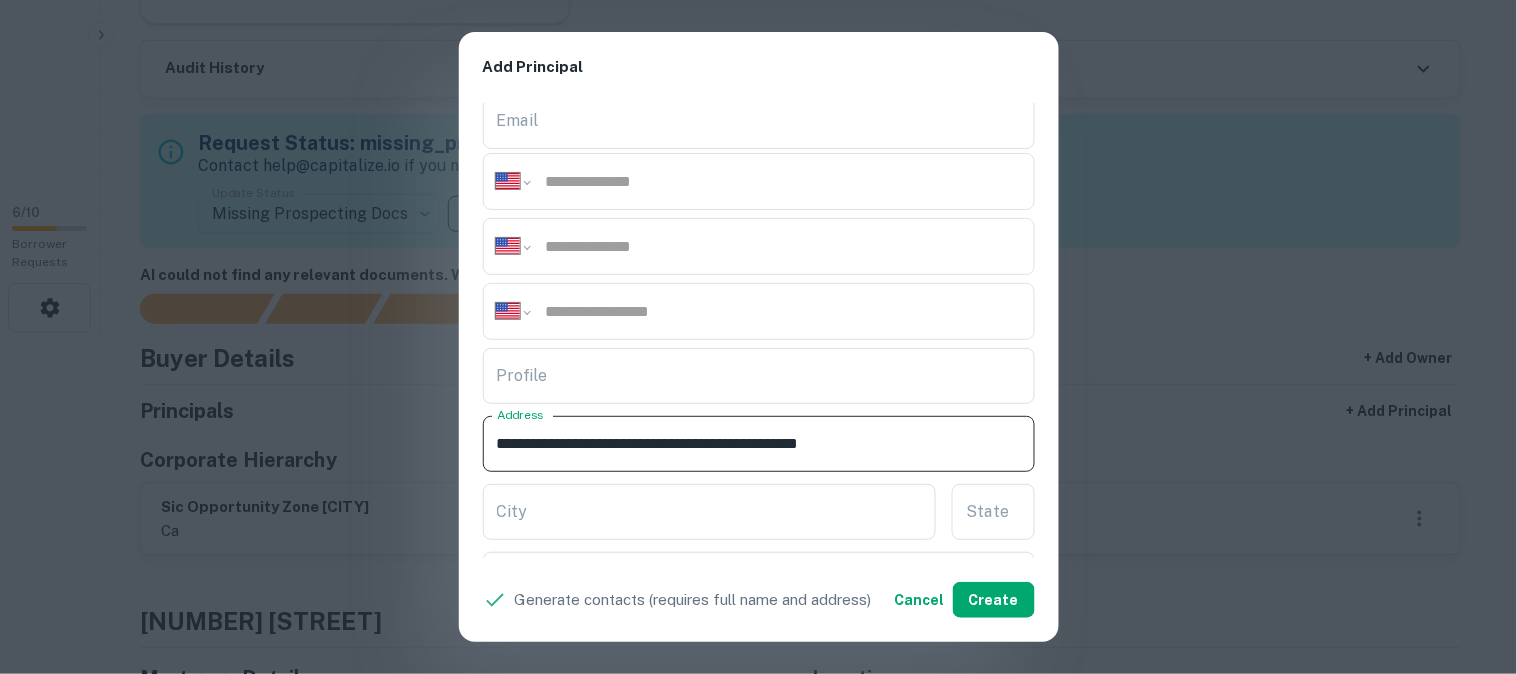 click on "**********" at bounding box center [759, 444] 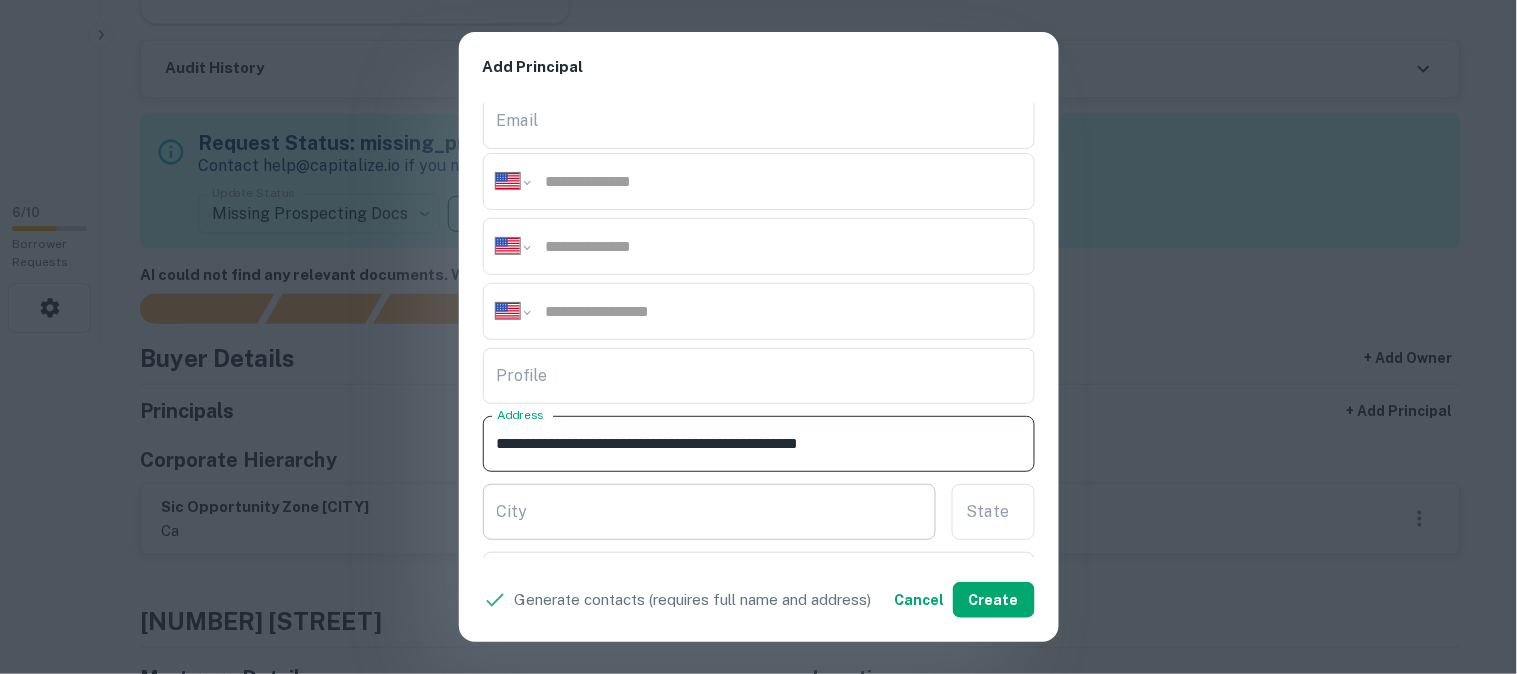 click on "City" at bounding box center (710, 512) 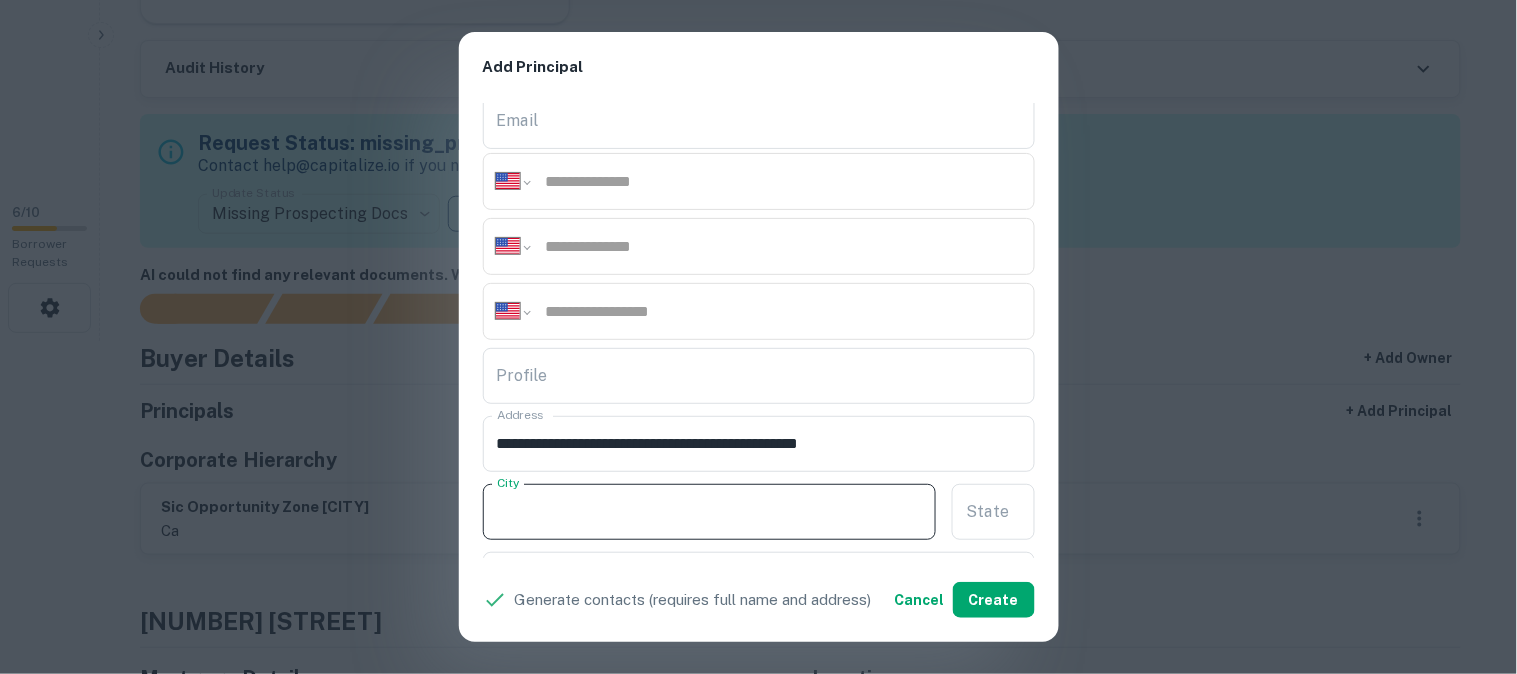click on "City" at bounding box center [710, 512] 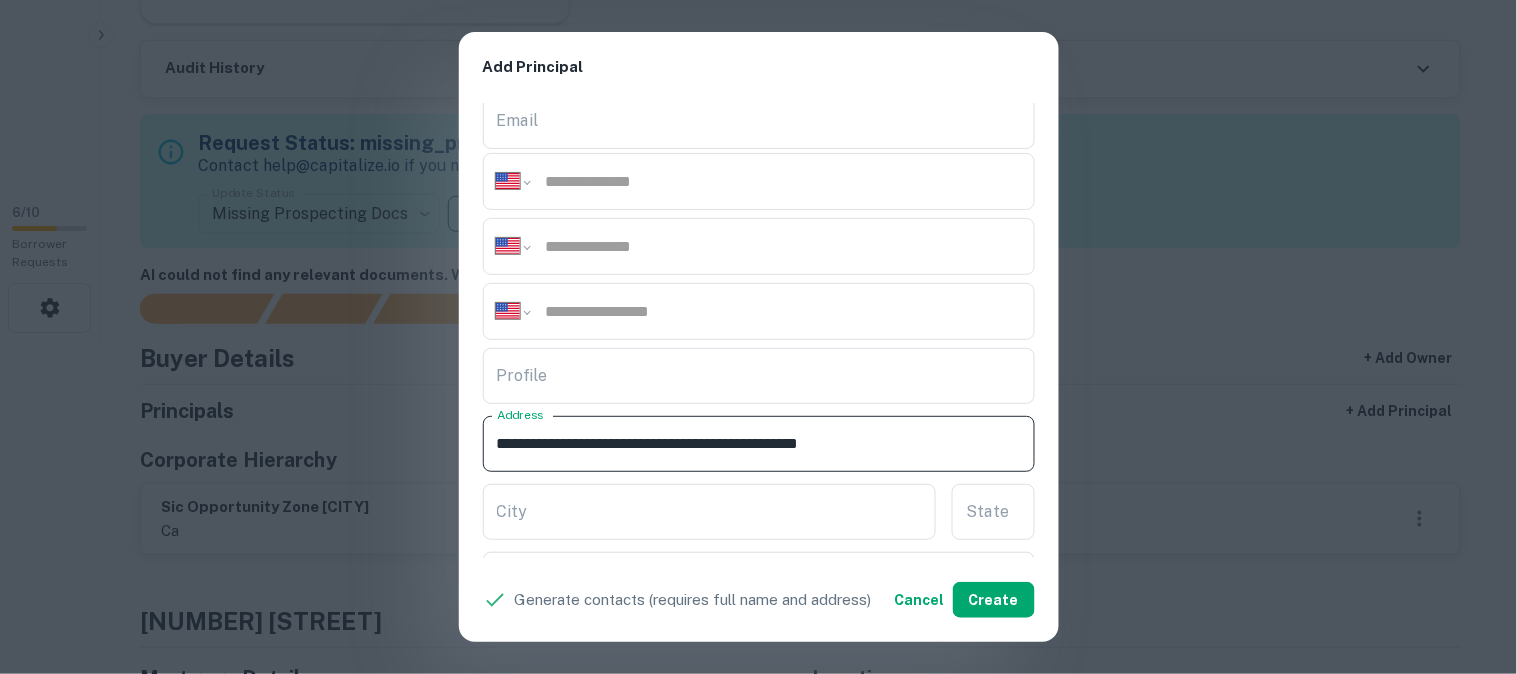 drag, startPoint x: 734, startPoint y: 437, endPoint x: 850, endPoint y: 473, distance: 121.45781 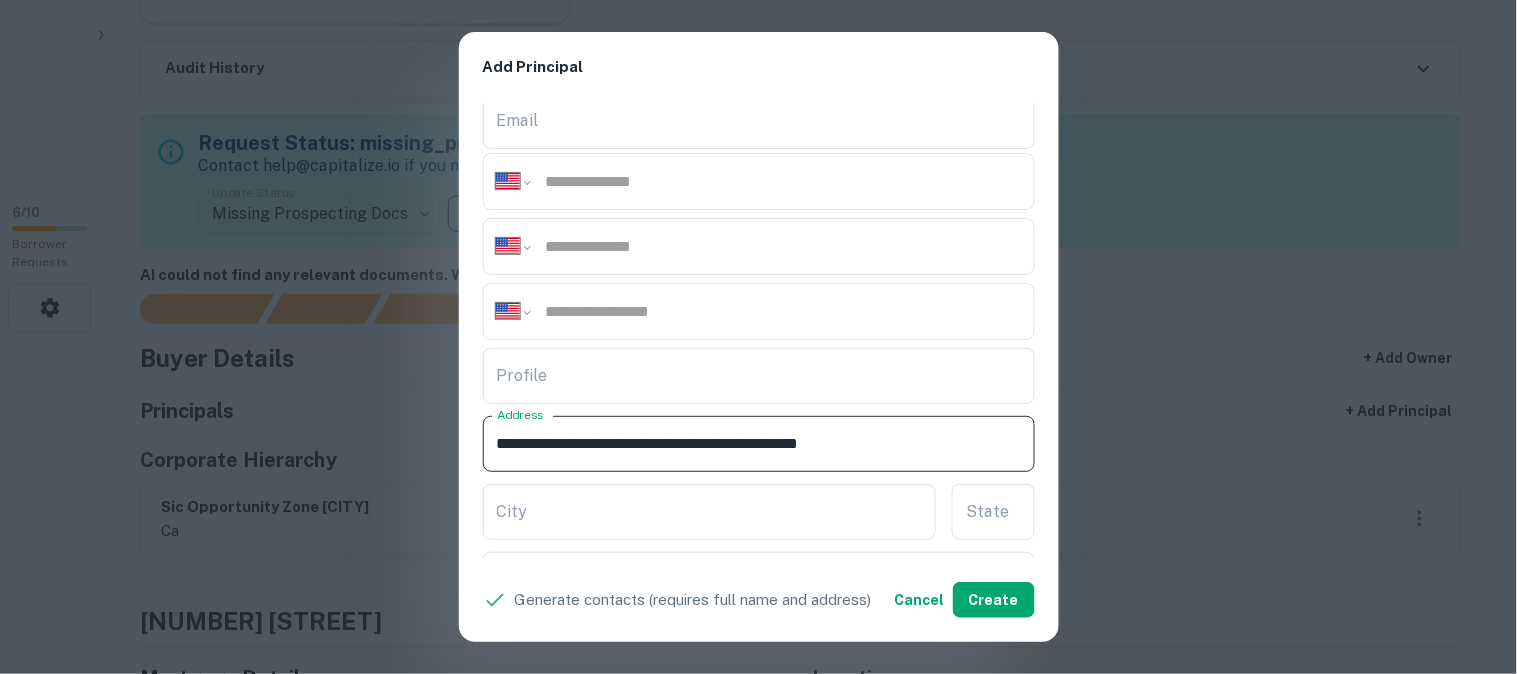 click on "**********" at bounding box center [759, 331] 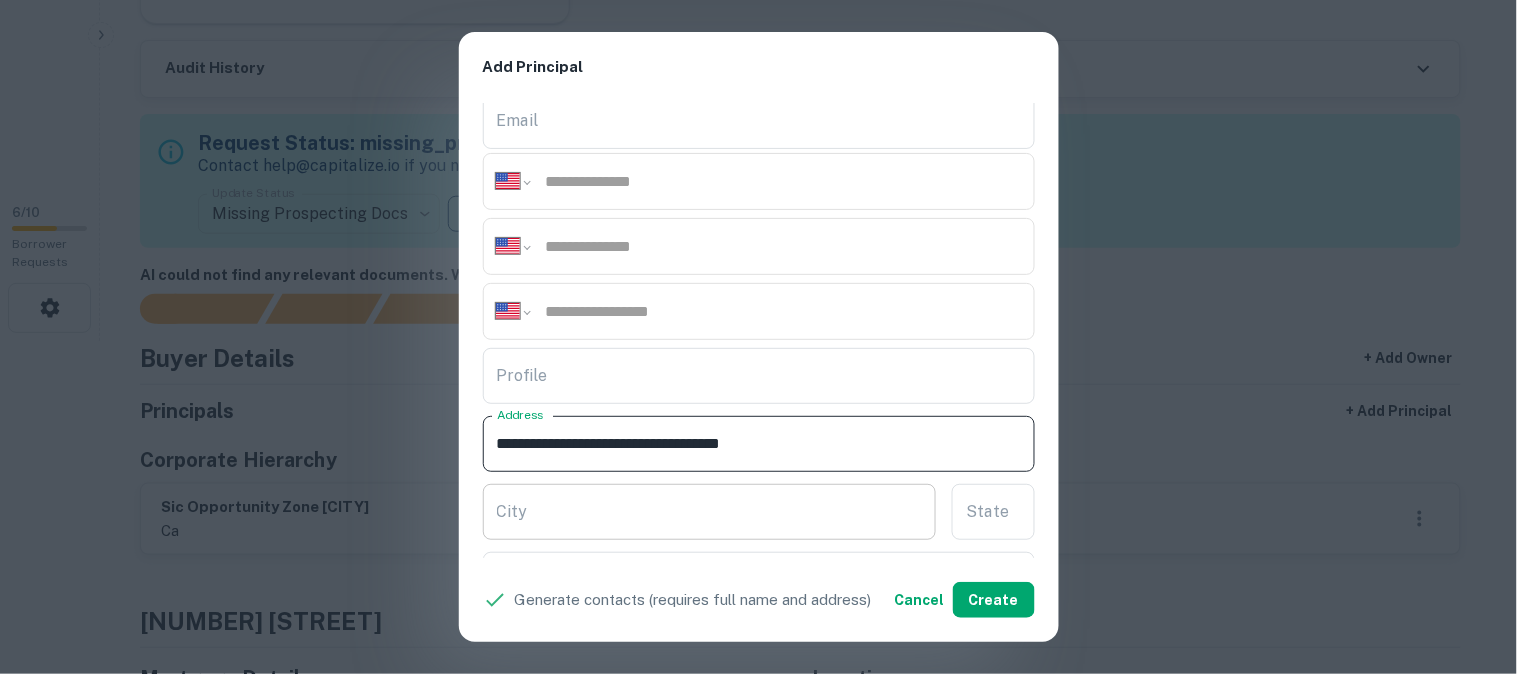 type on "**********" 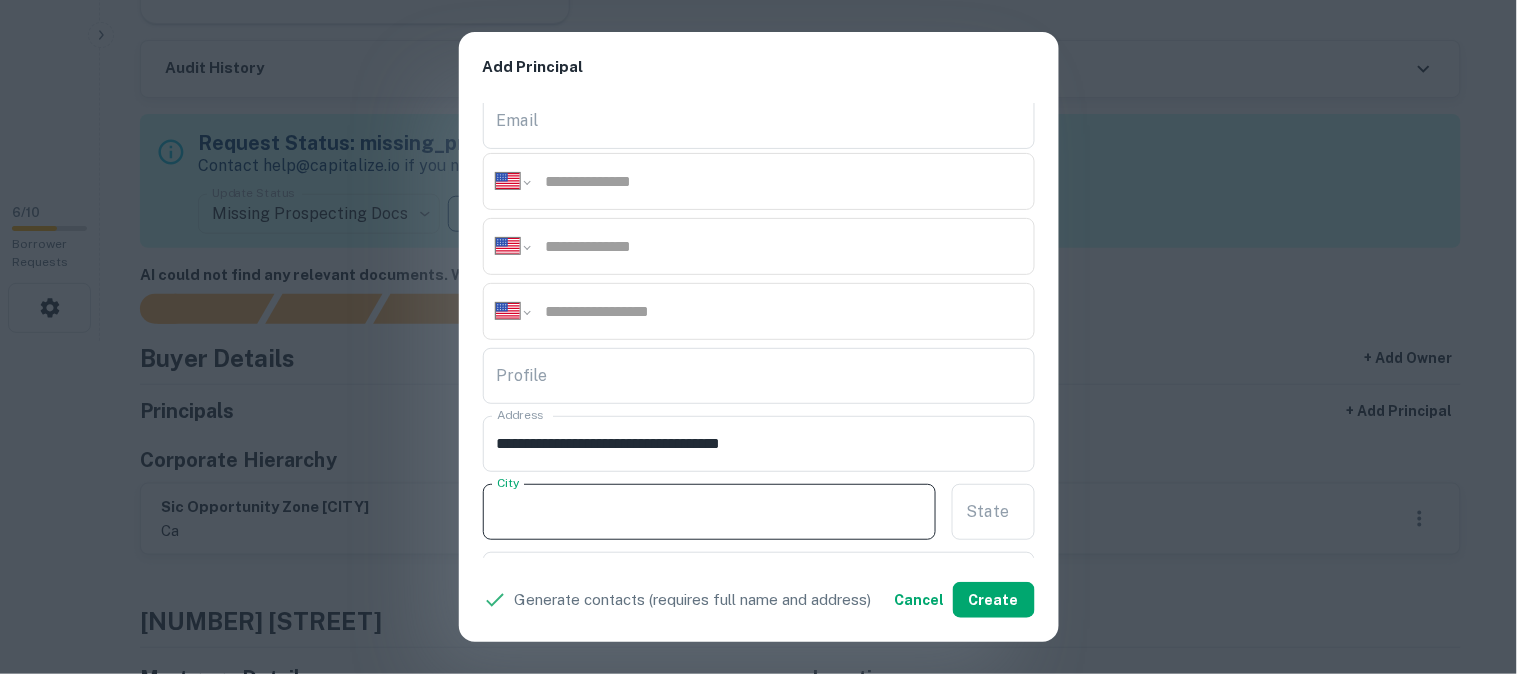 click on "City" at bounding box center [710, 512] 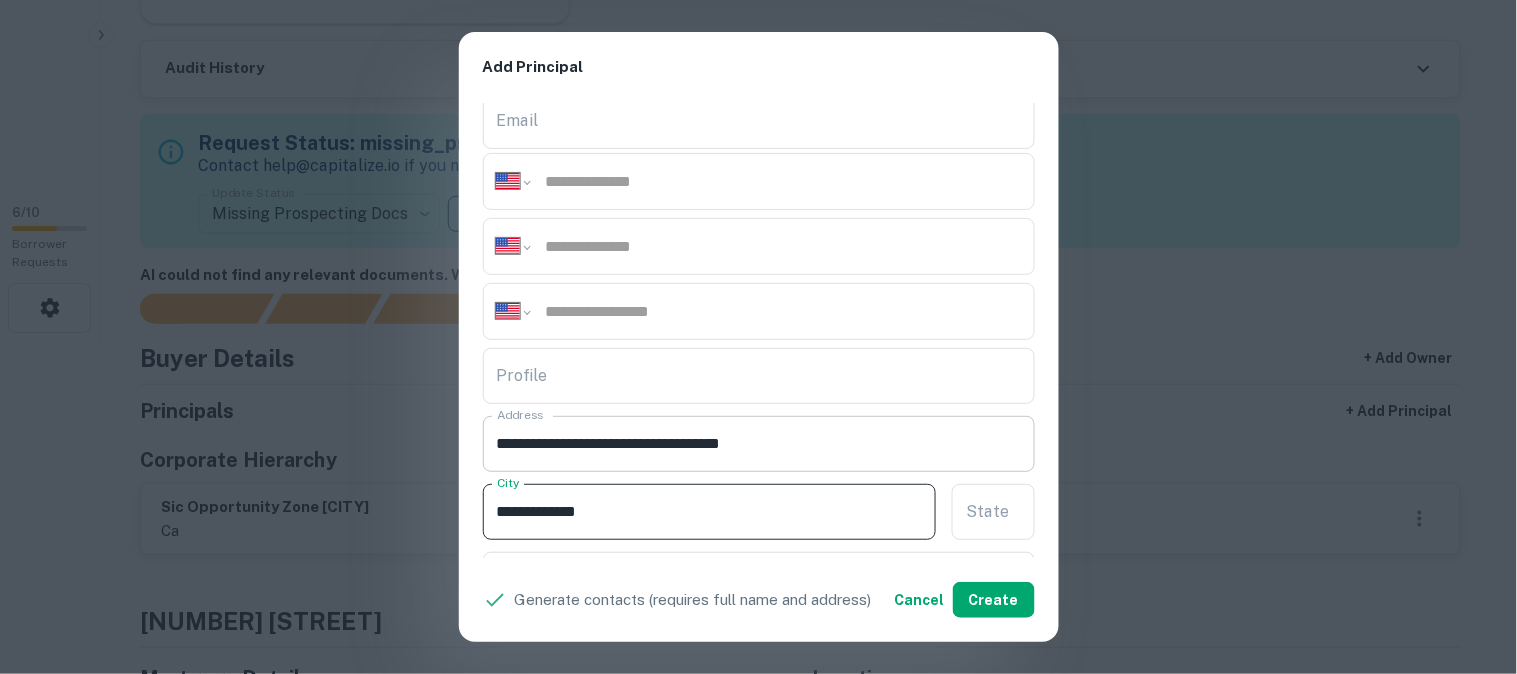 type on "**********" 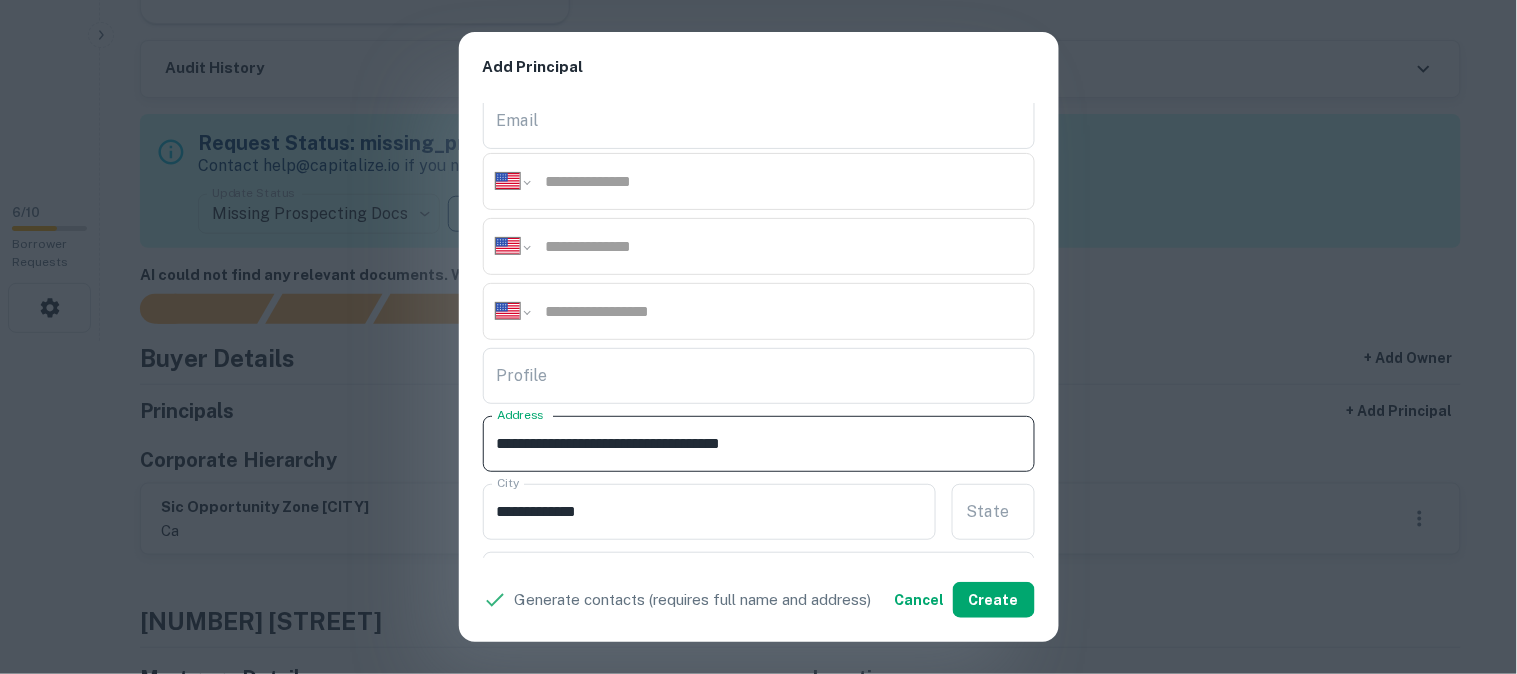 drag, startPoint x: 743, startPoint y: 444, endPoint x: 761, endPoint y: 460, distance: 24.083189 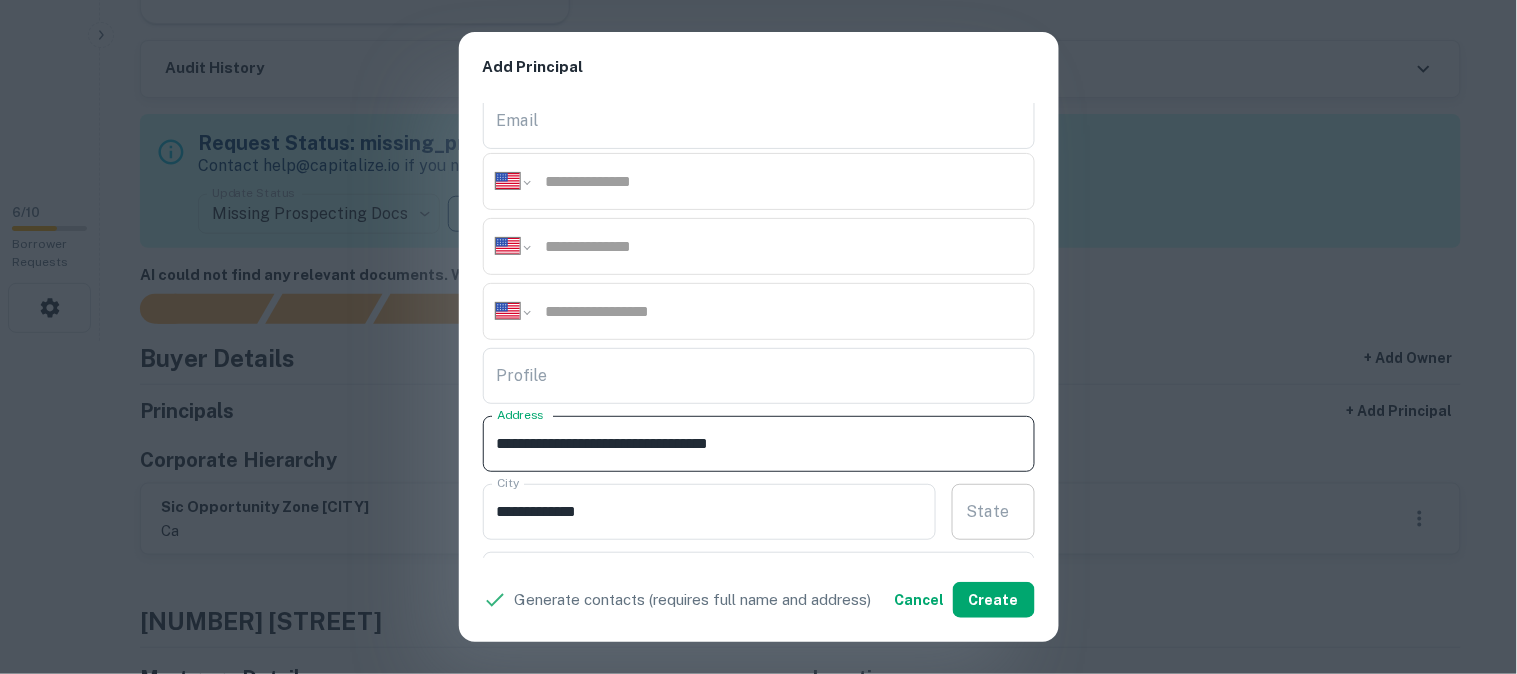 type on "**********" 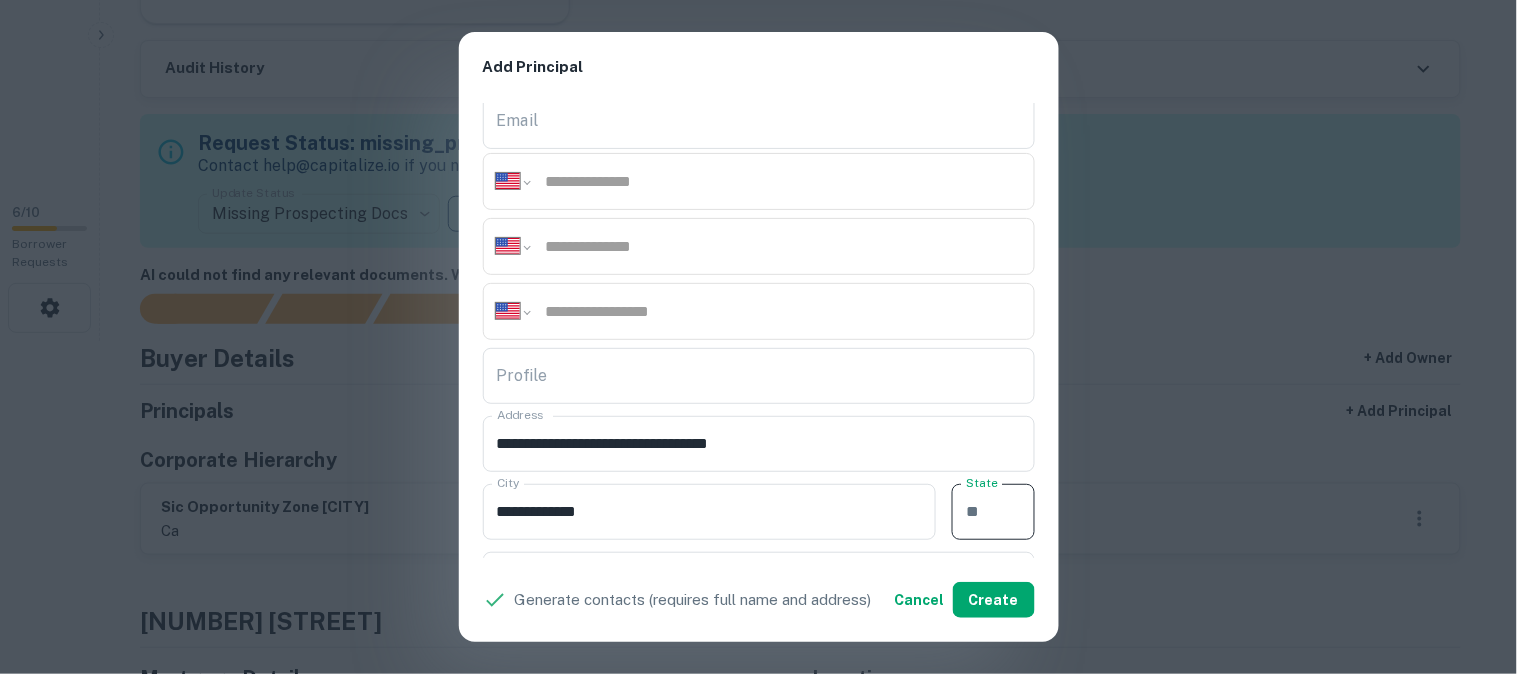 click on "State" at bounding box center [993, 512] 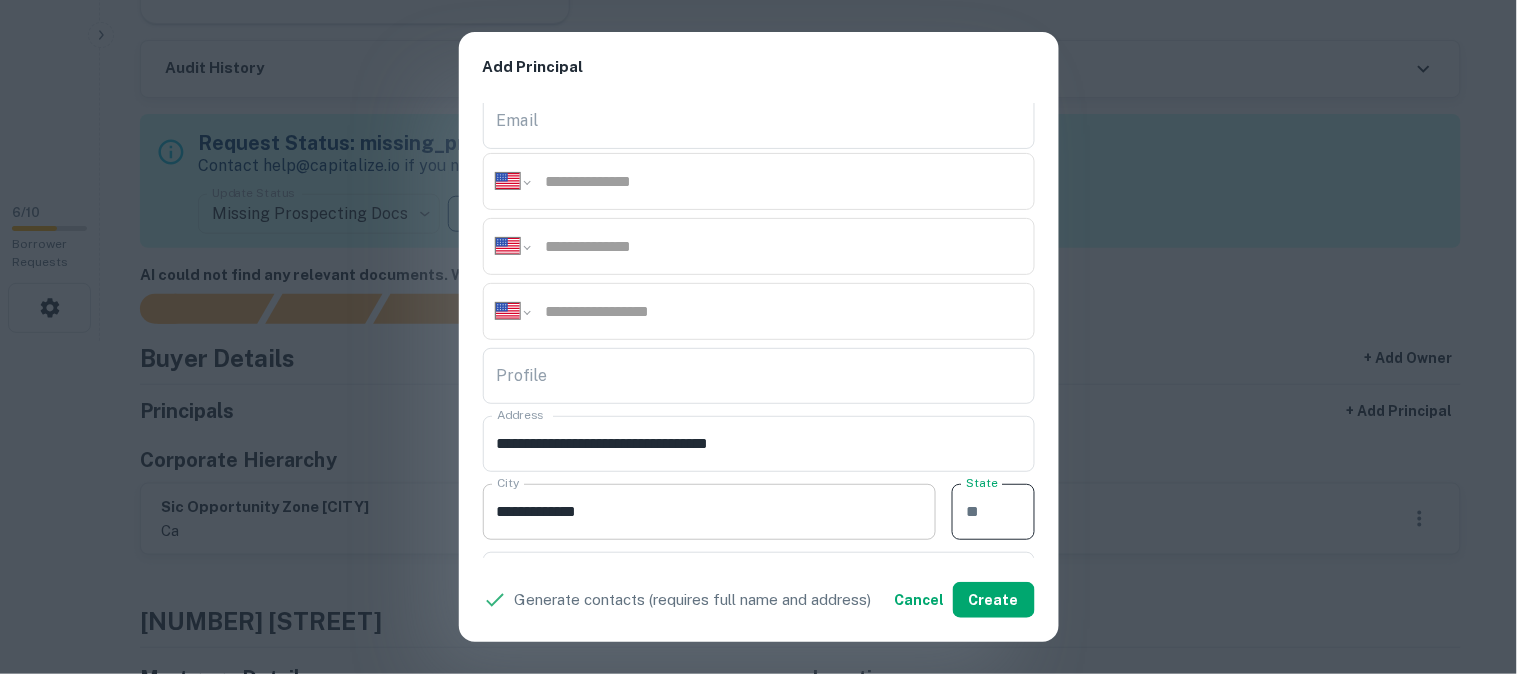 paste on "**" 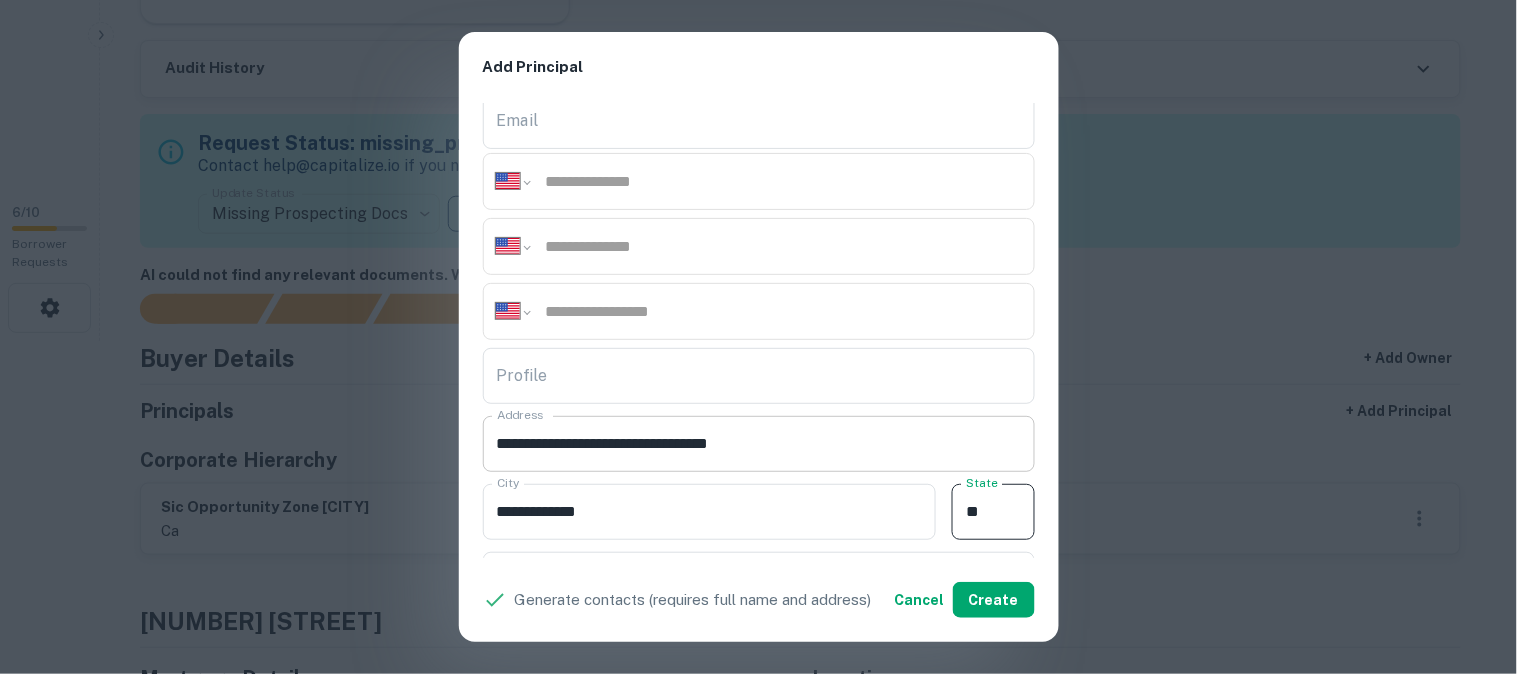 type on "**" 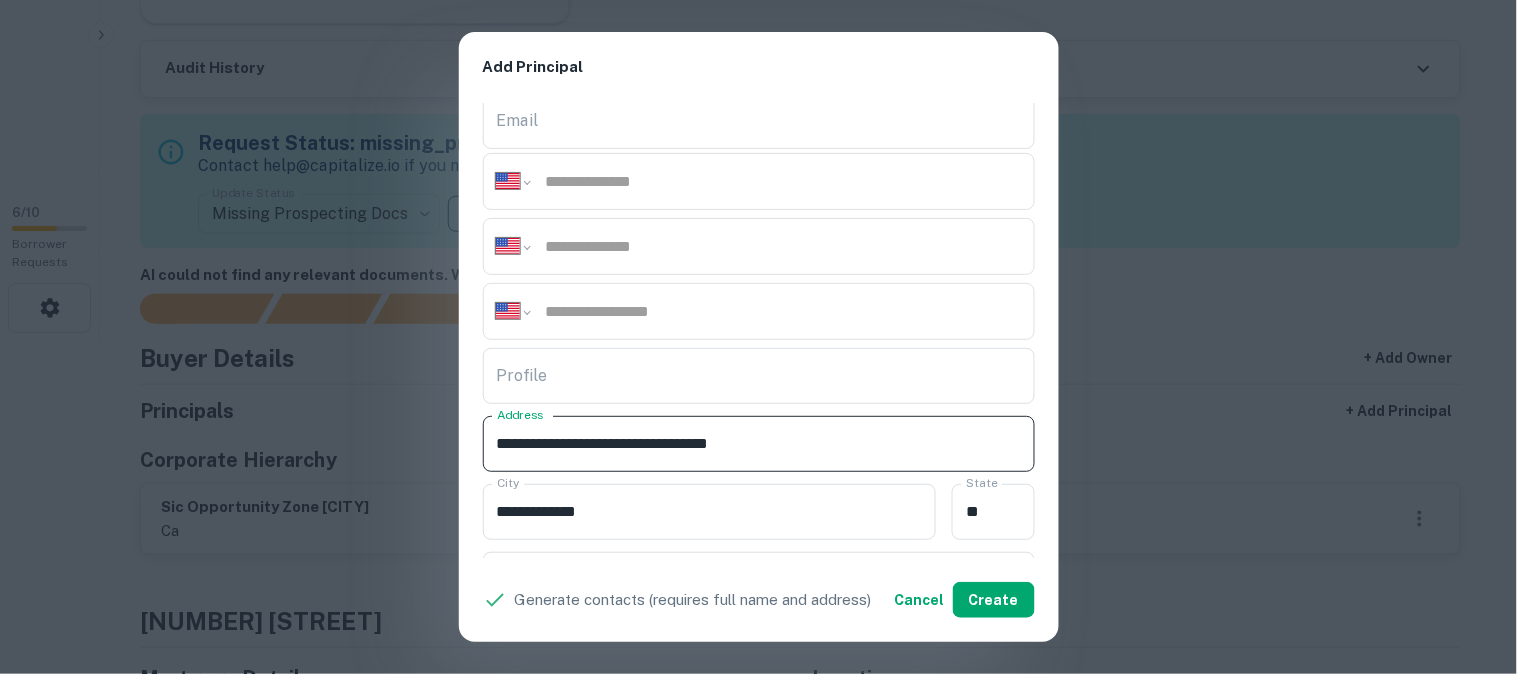 drag, startPoint x: 747, startPoint y: 443, endPoint x: 806, endPoint y: 466, distance: 63.324562 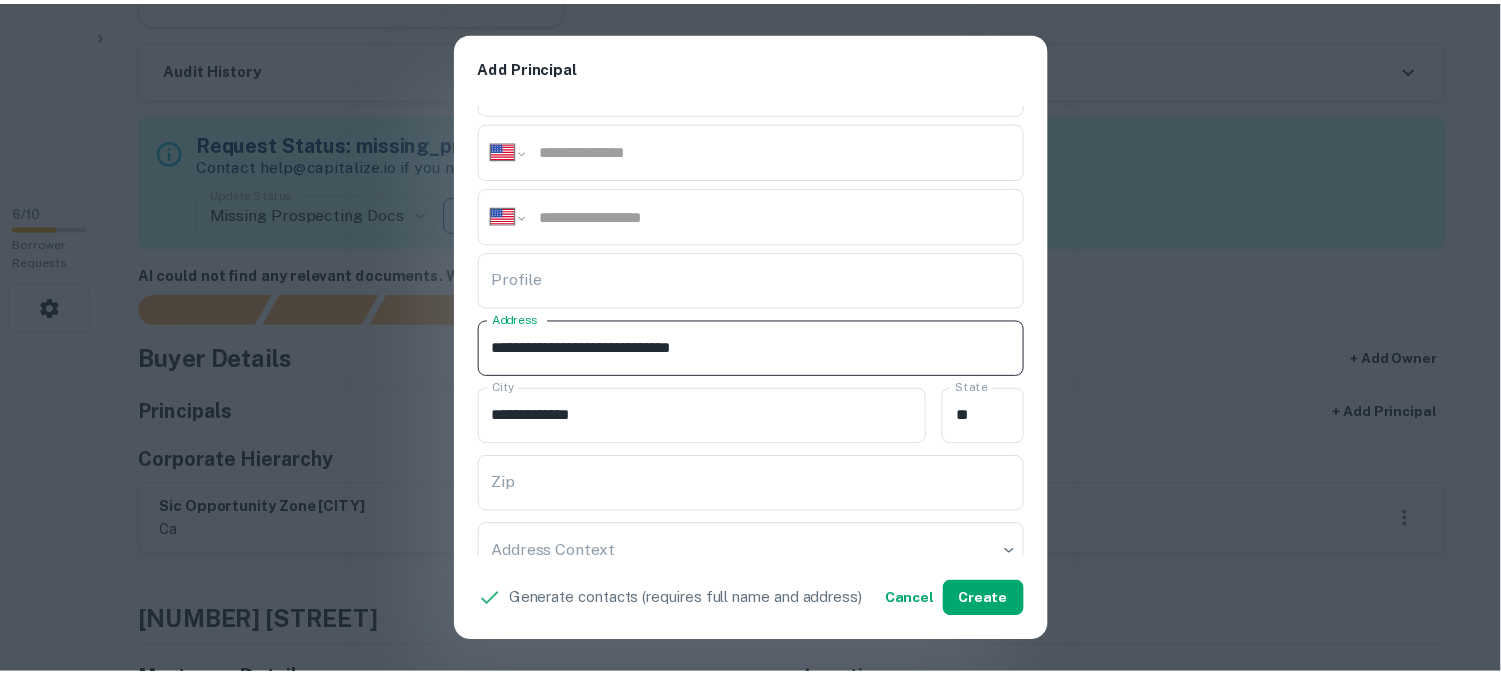 scroll, scrollTop: 444, scrollLeft: 0, axis: vertical 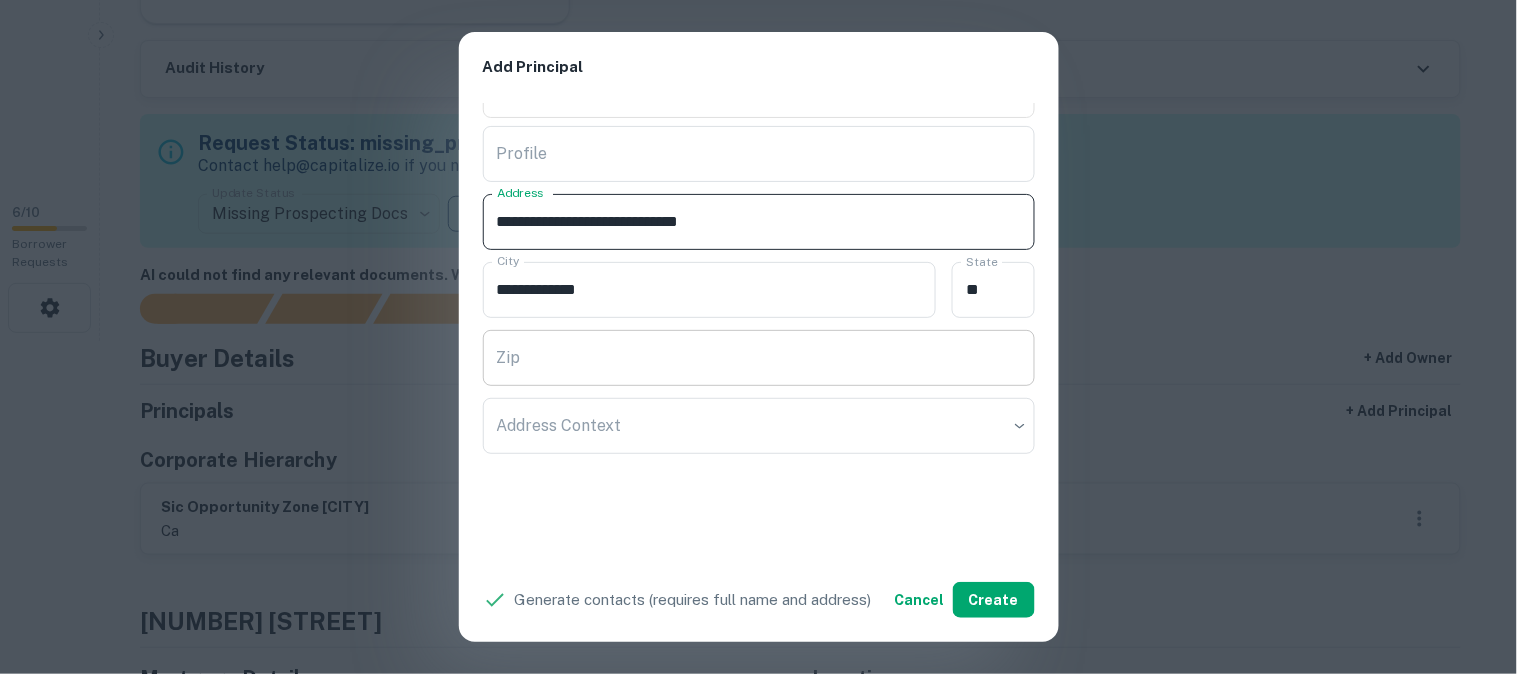 type on "**********" 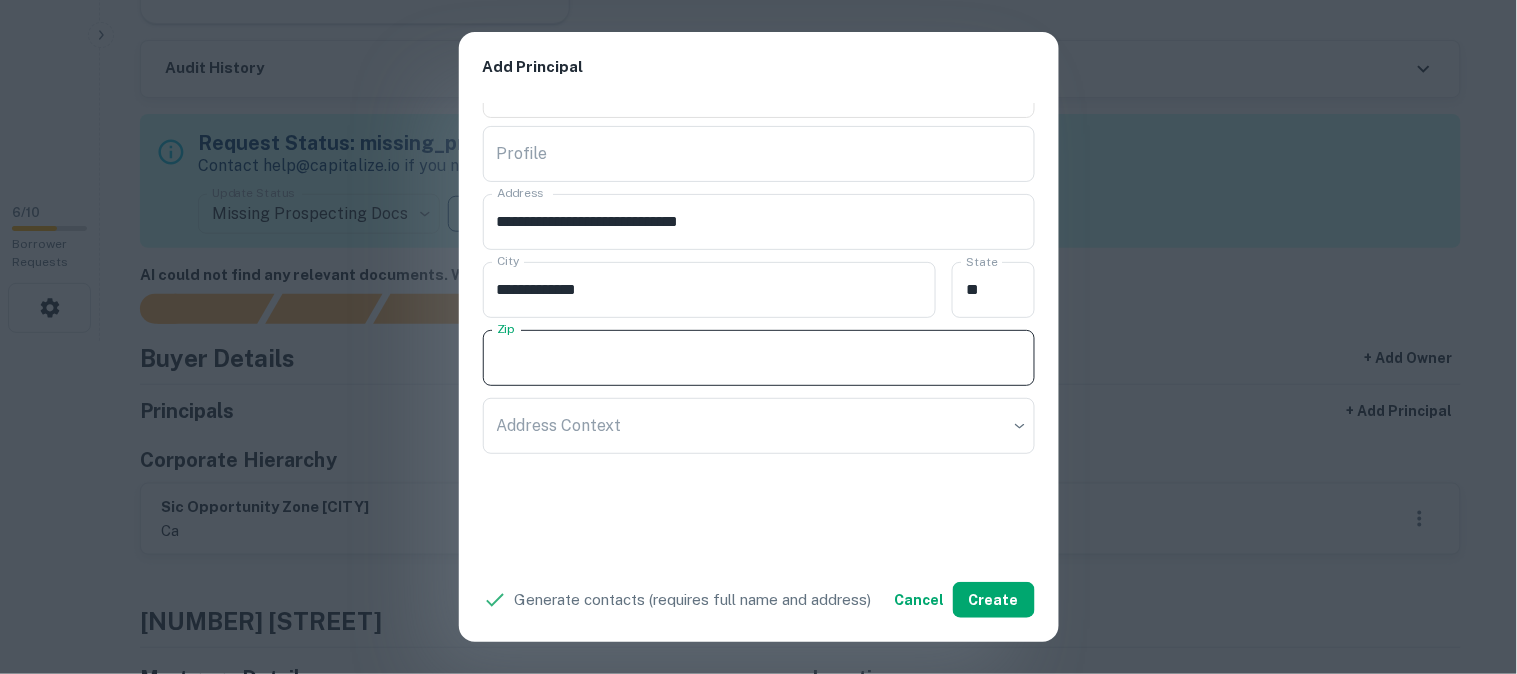 paste on "*****" 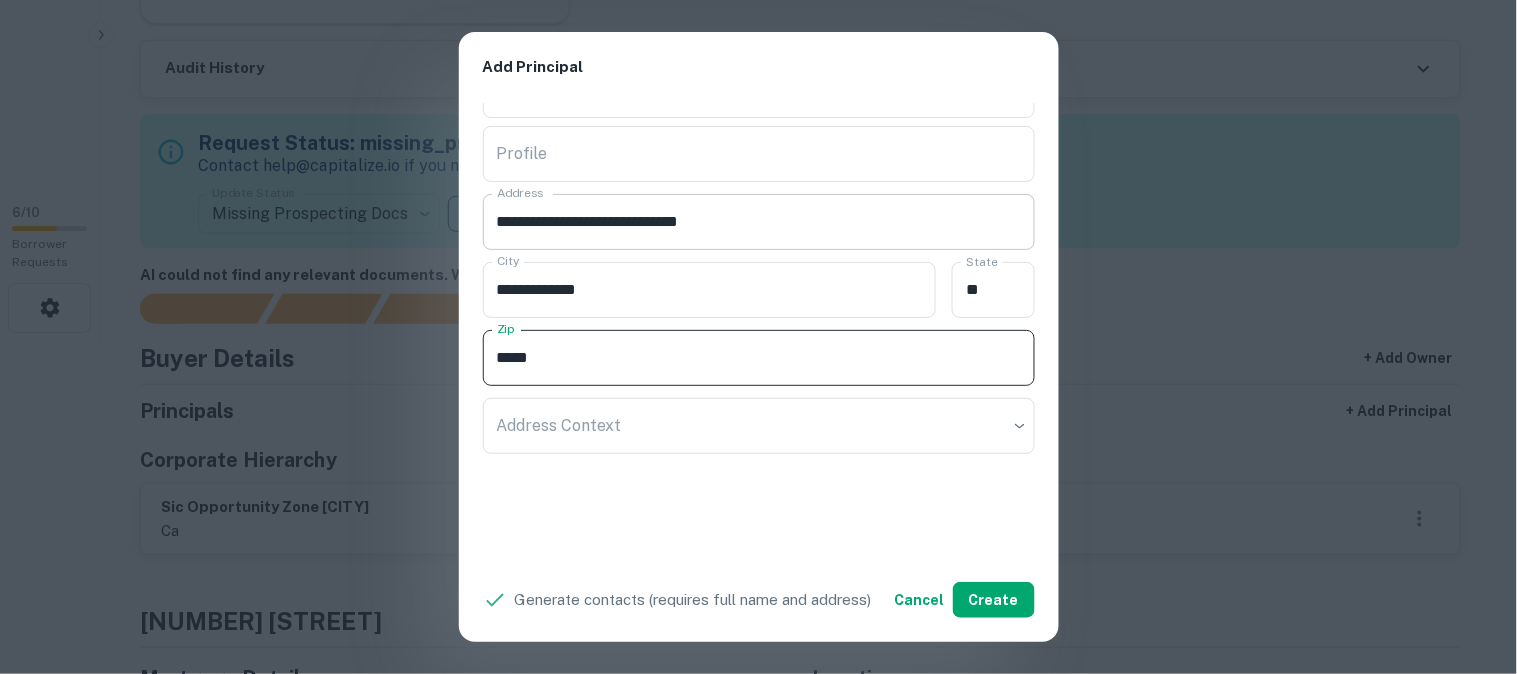 type on "*****" 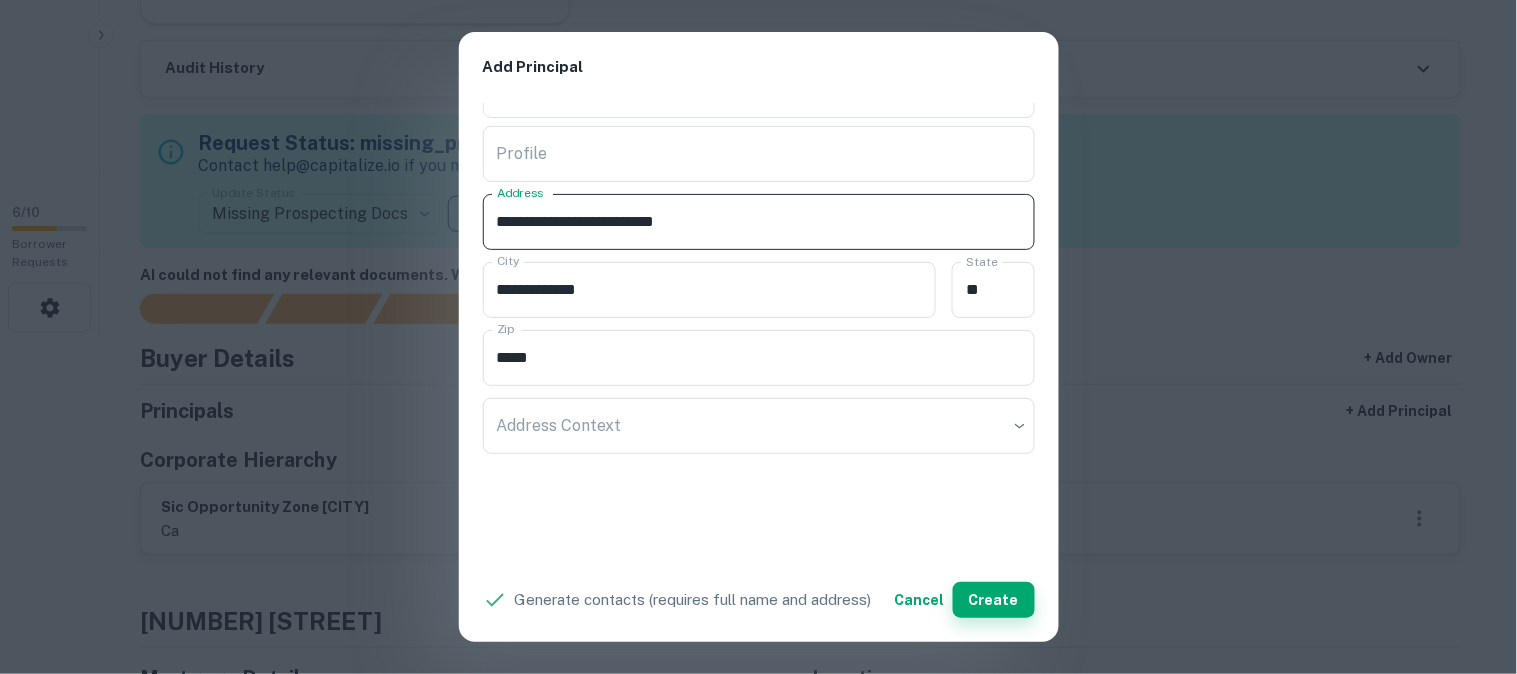 type on "**********" 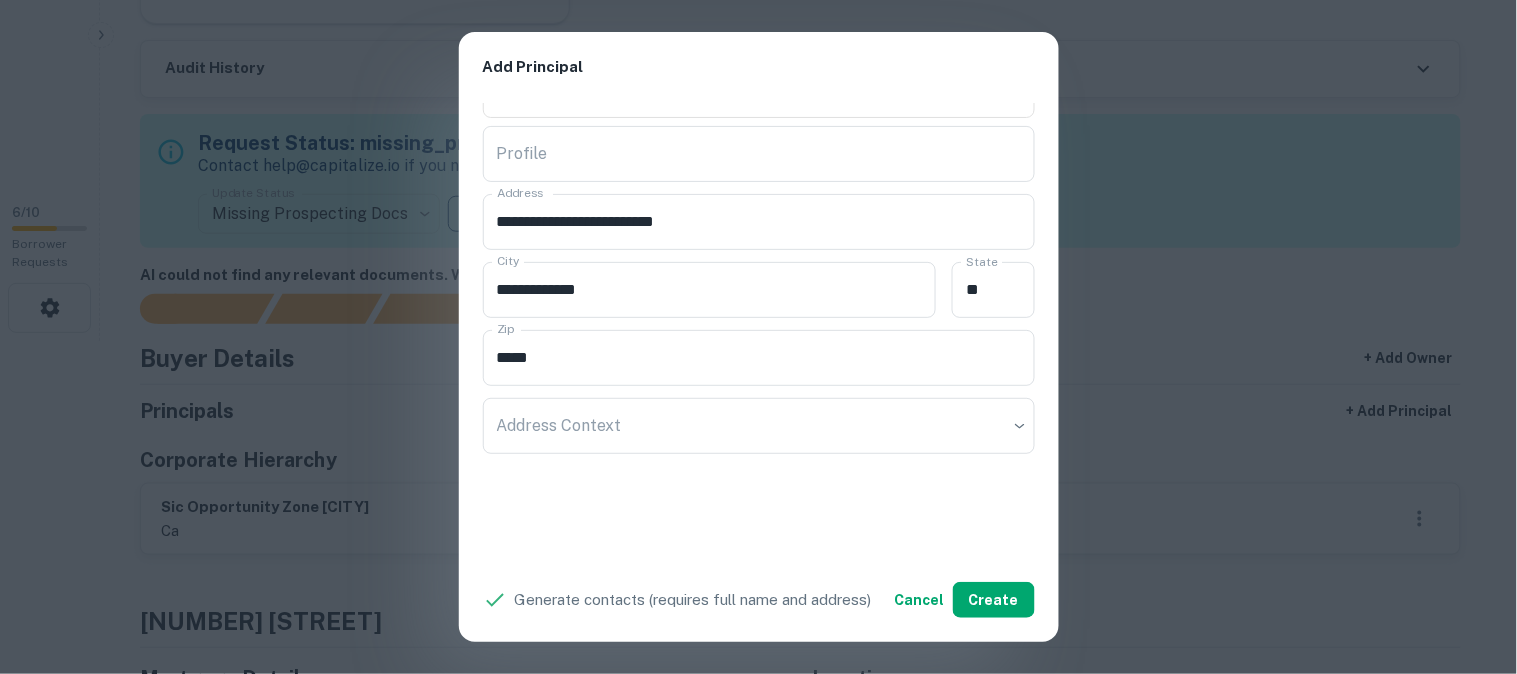 click on "**********" at bounding box center (758, 337) 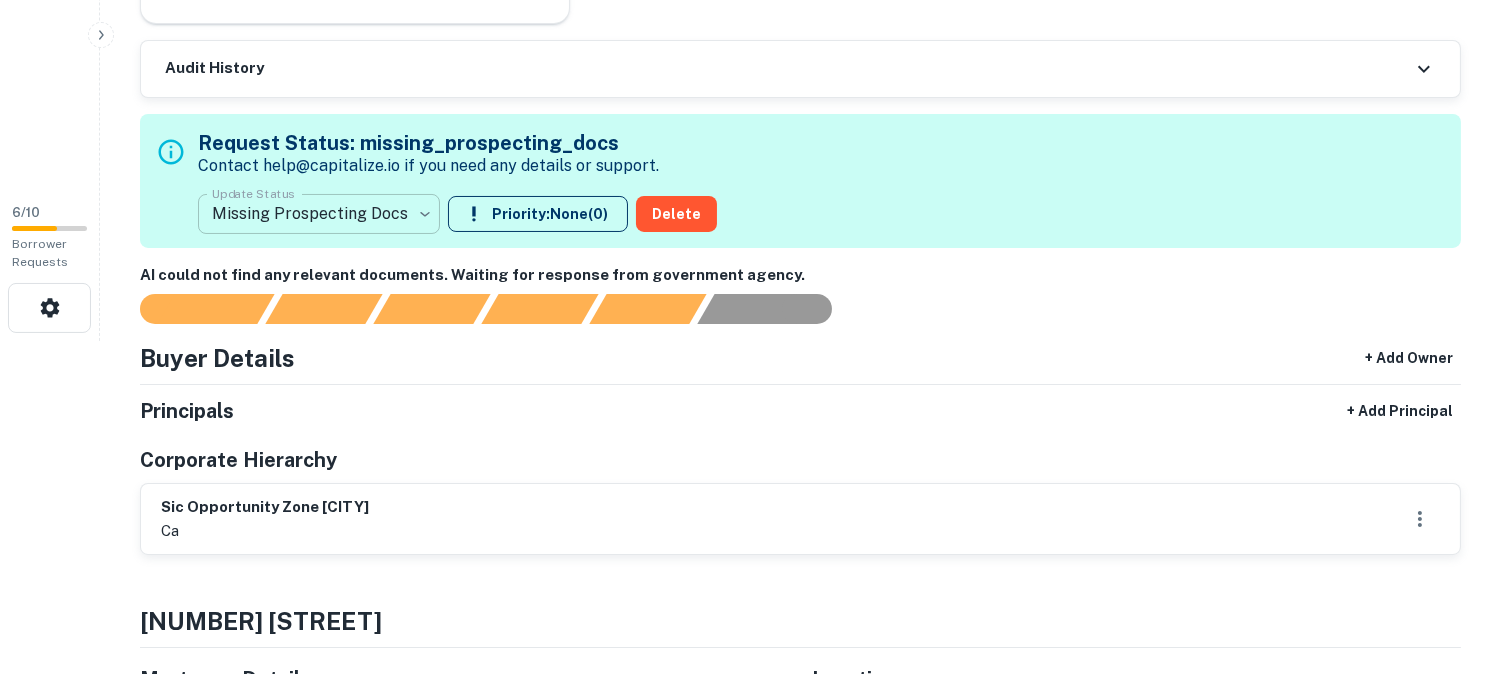 click on "**********" at bounding box center [750, 4] 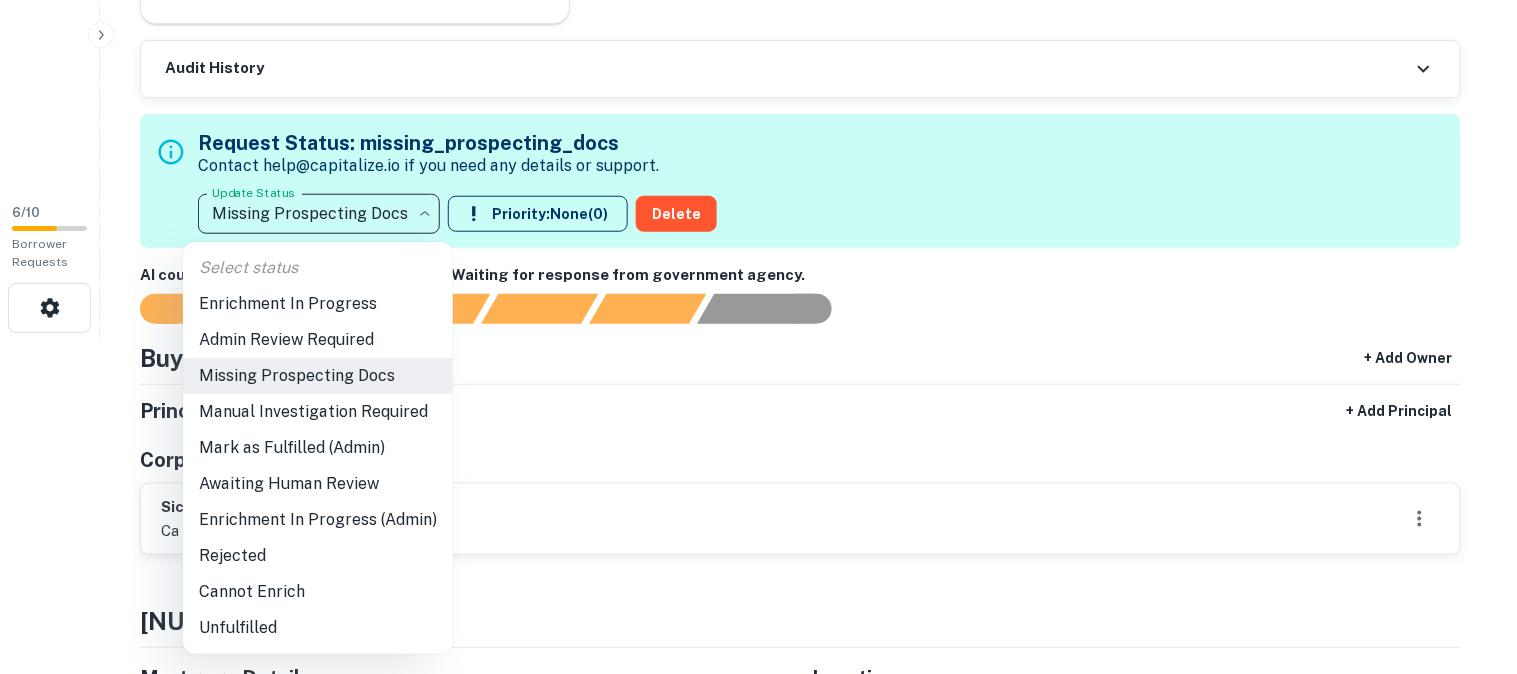 click on "Admin Review Required" at bounding box center (318, 340) 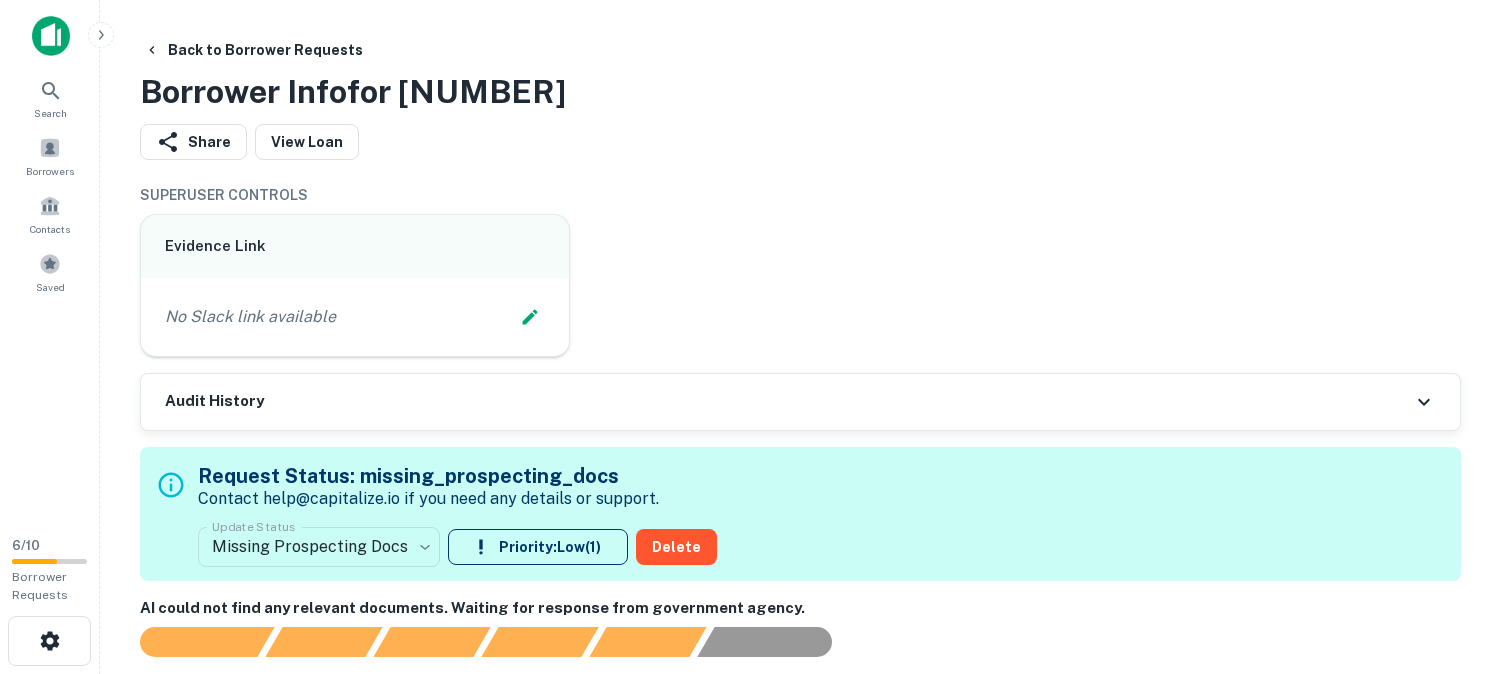 scroll, scrollTop: 444, scrollLeft: 0, axis: vertical 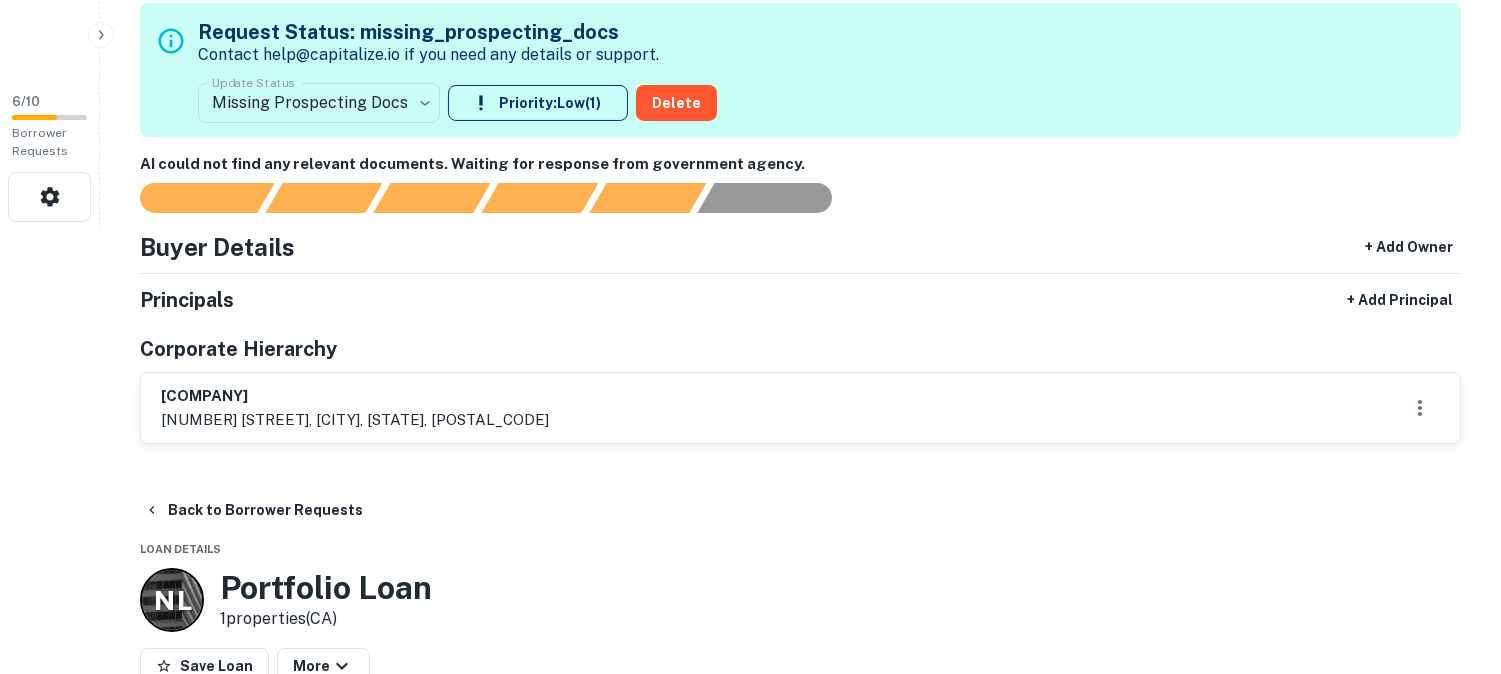 click on "charger real estate and development inc 16 tuscan ct., oak brook, il, 60523" at bounding box center [800, 408] 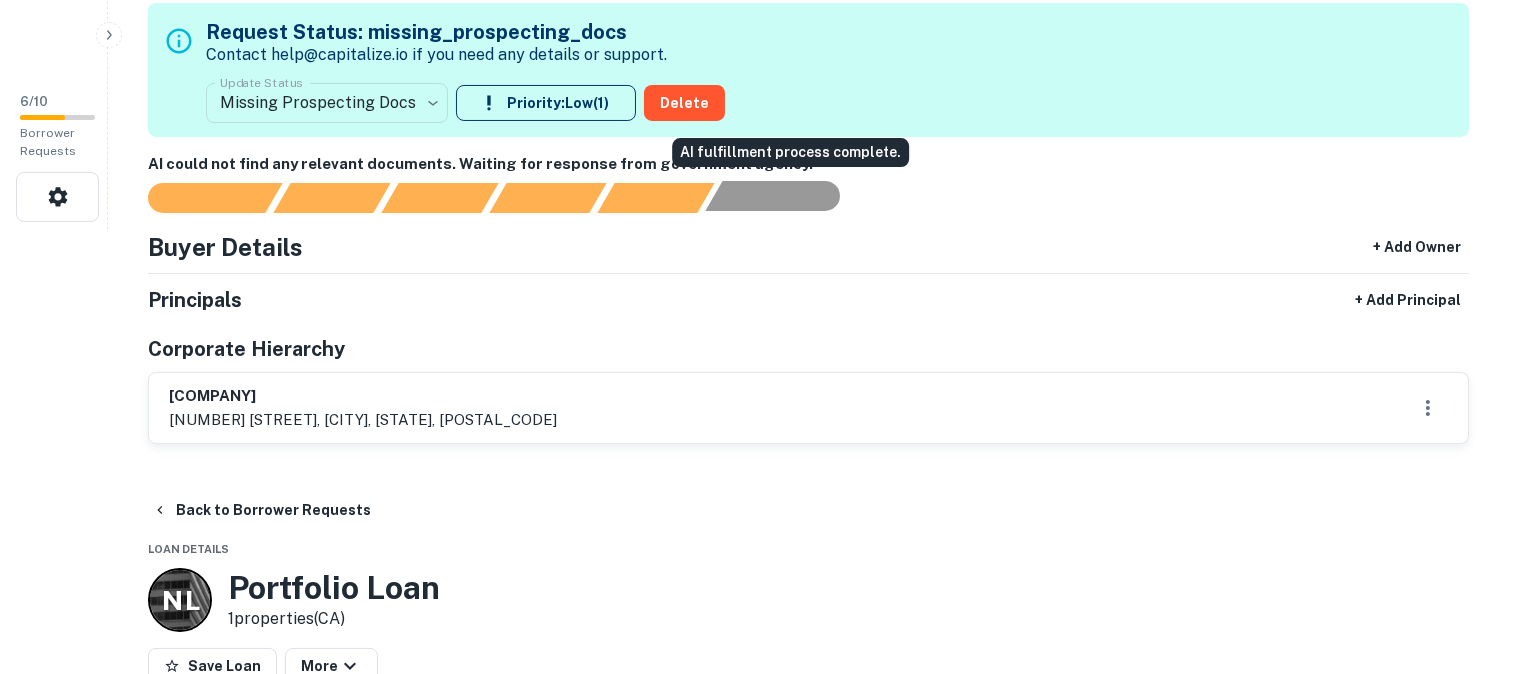 scroll, scrollTop: 333, scrollLeft: 0, axis: vertical 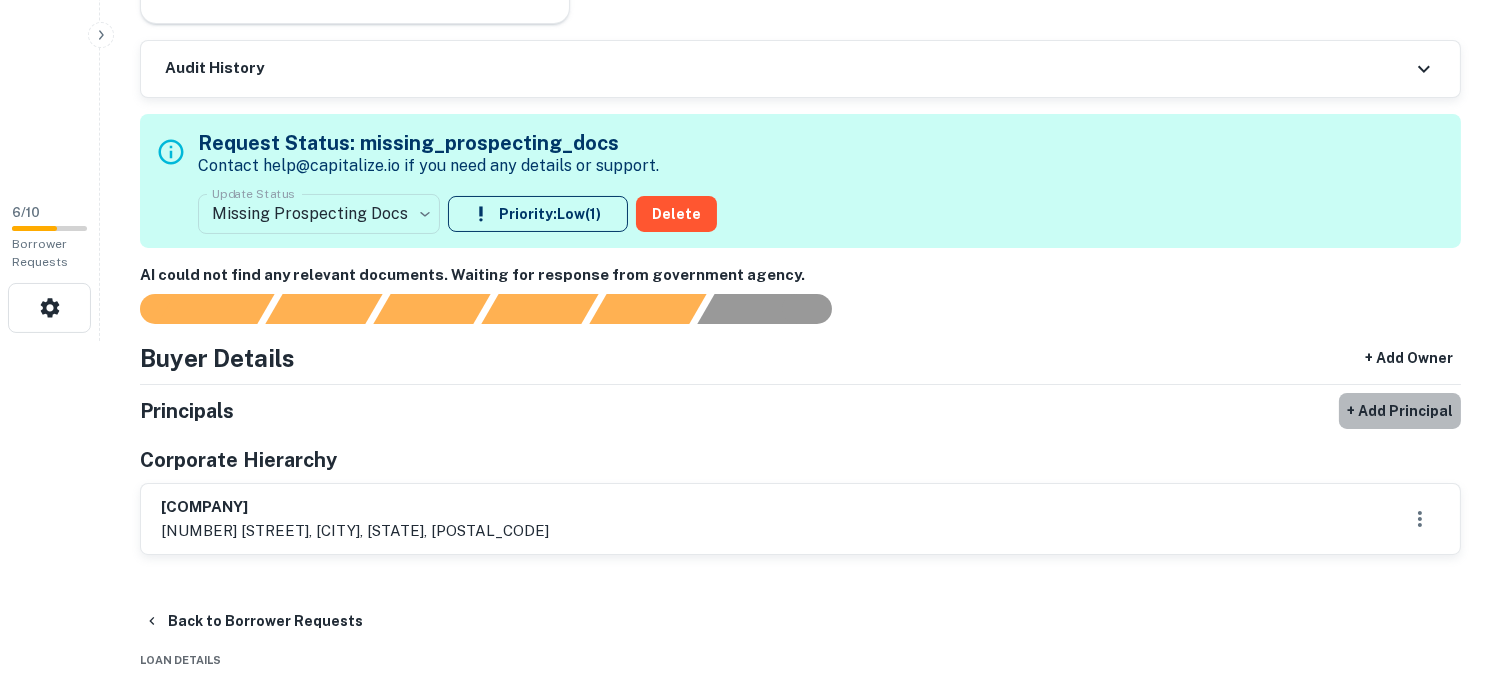 click on "+ Add Principal" at bounding box center [1400, 411] 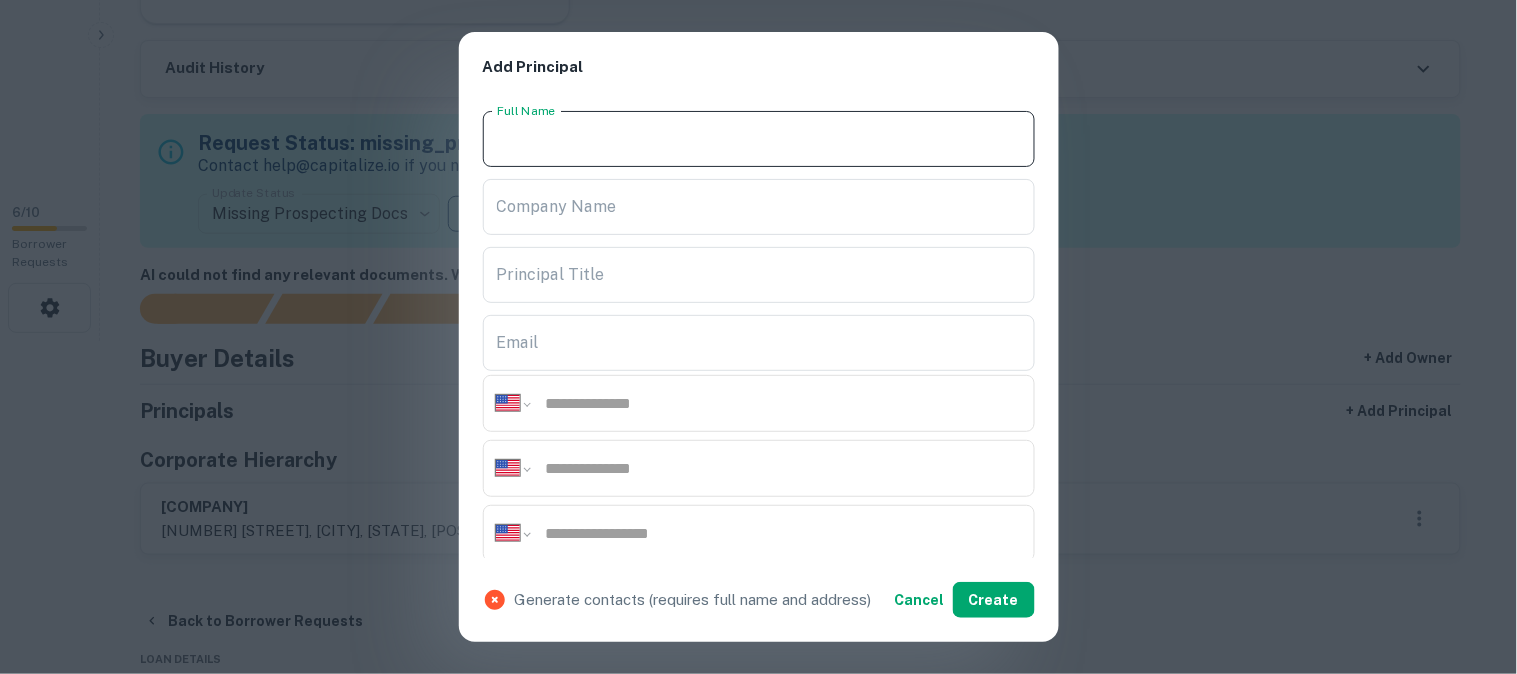 click on "Full Name" at bounding box center (759, 139) 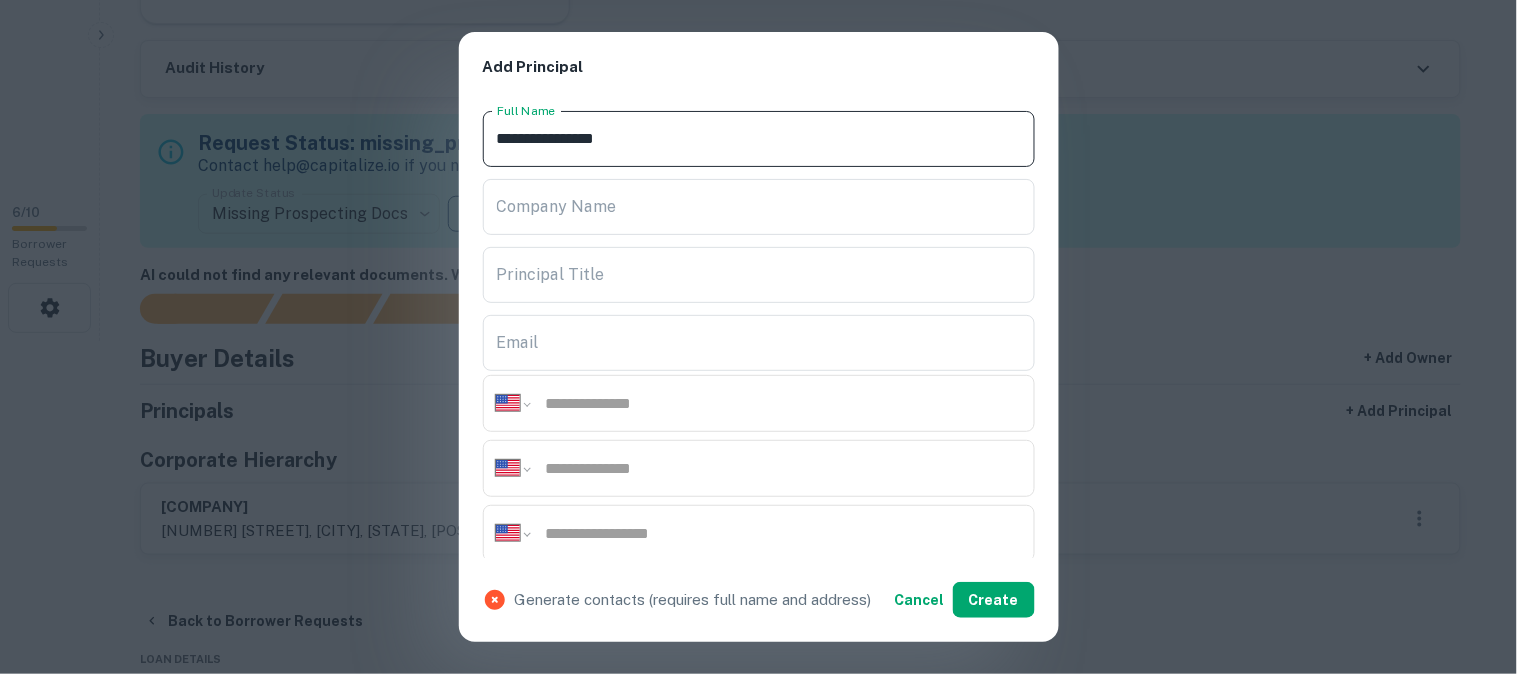 type on "**********" 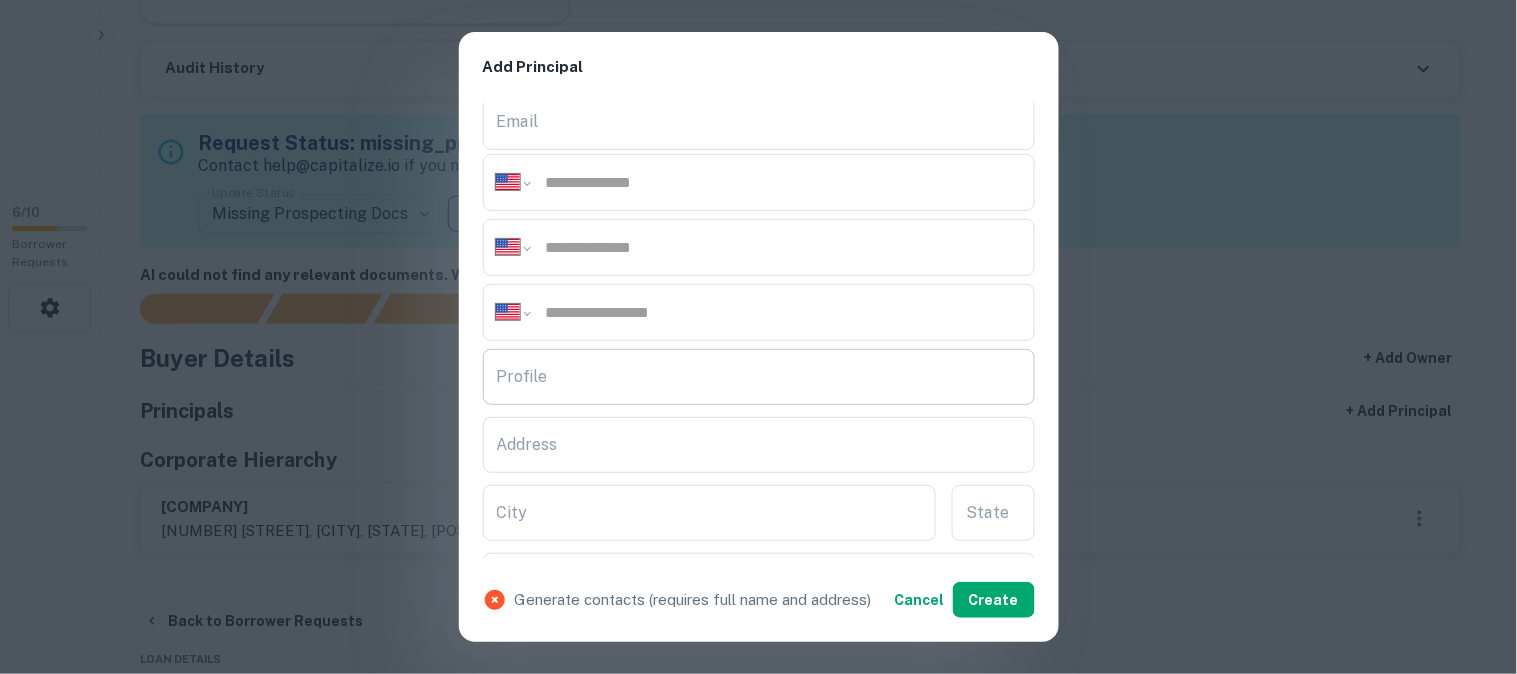 scroll, scrollTop: 222, scrollLeft: 0, axis: vertical 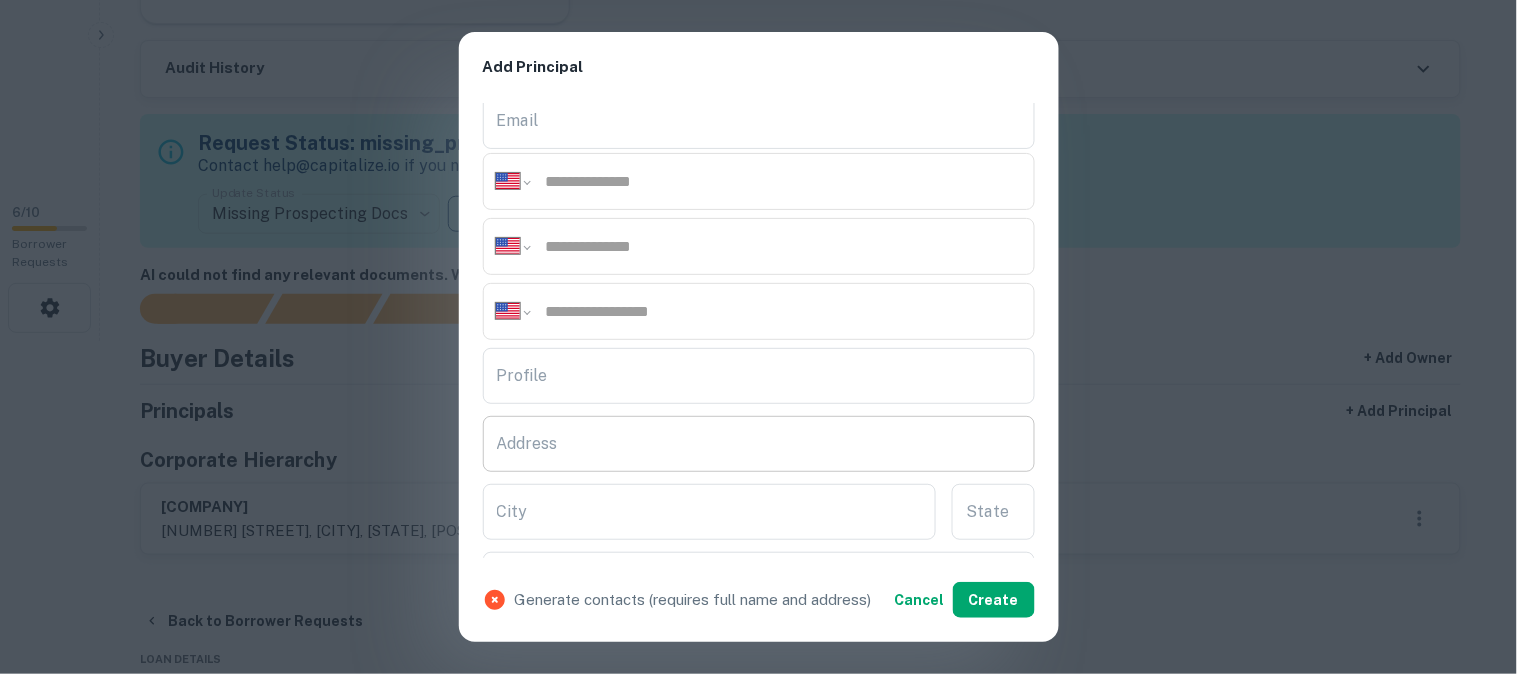 click on "Address" at bounding box center [759, 444] 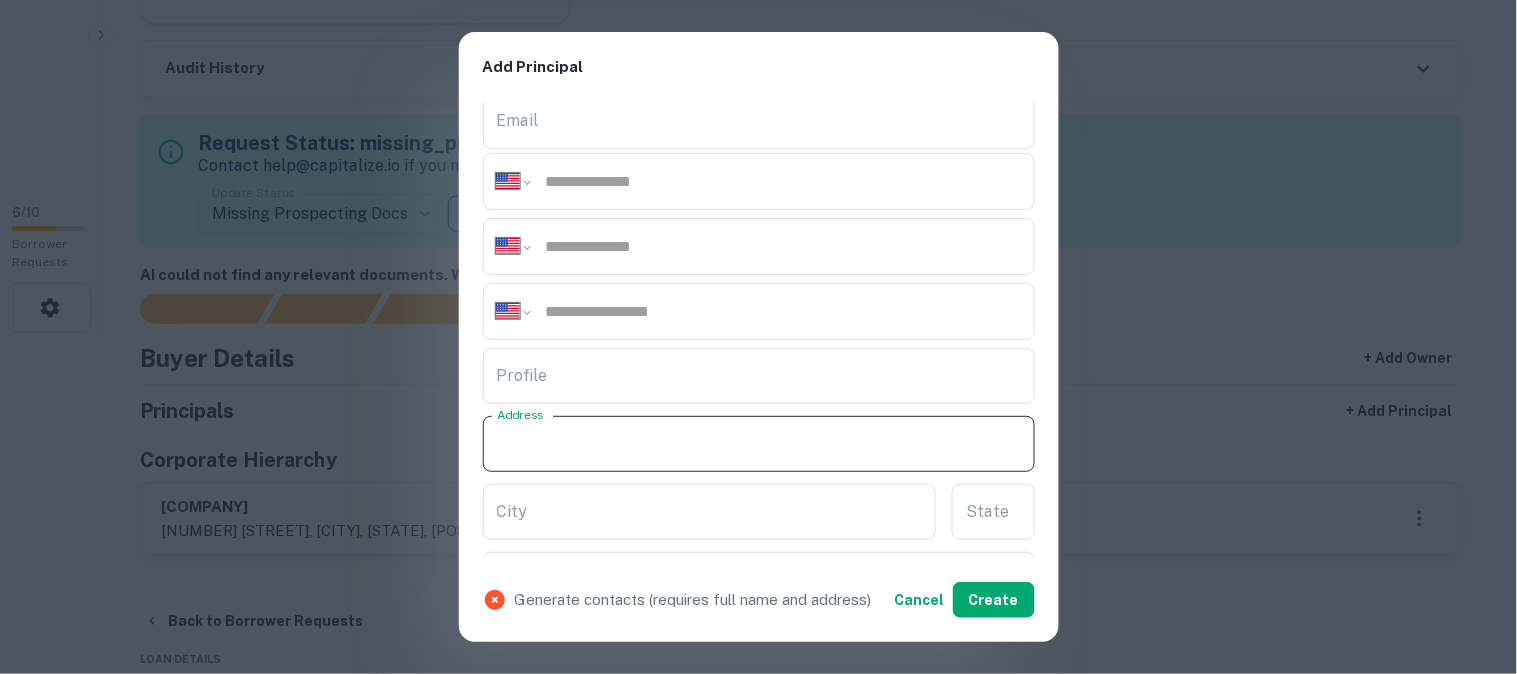 paste on "**********" 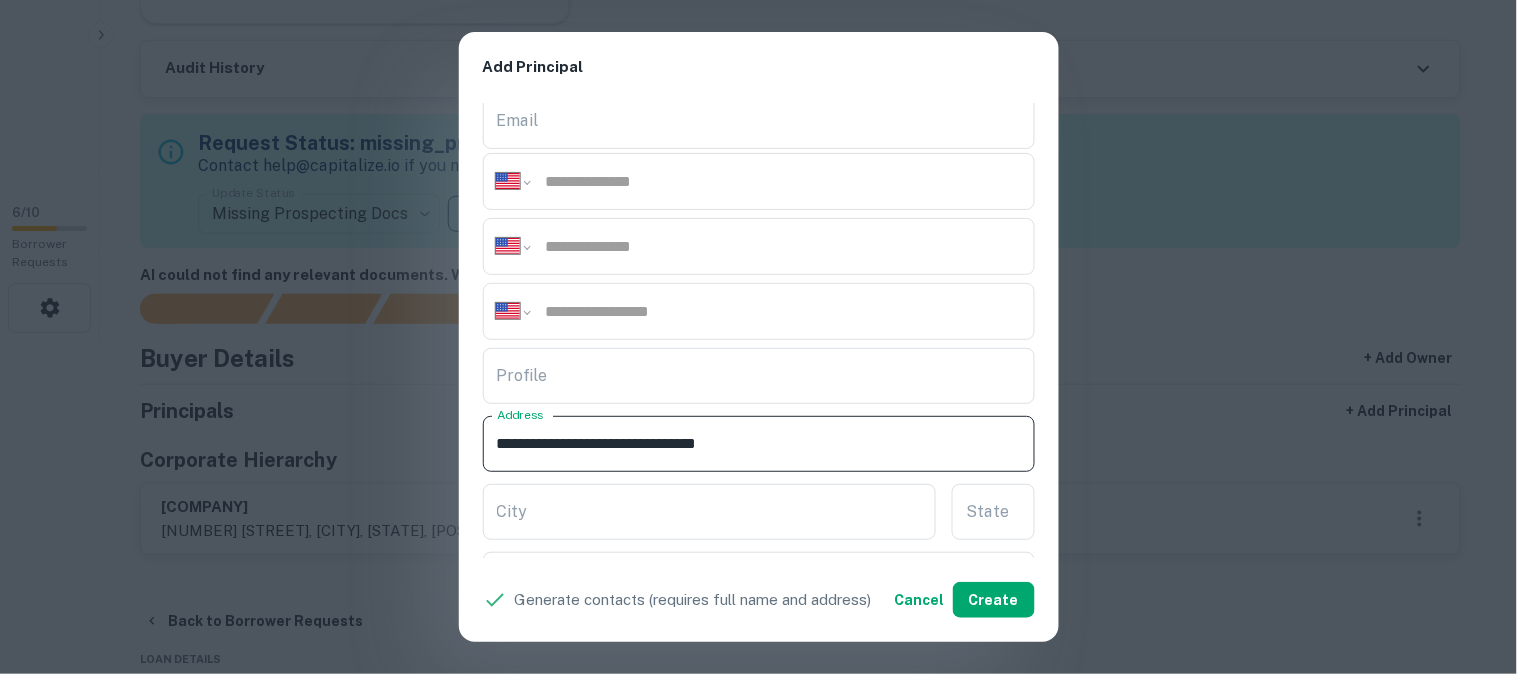 drag, startPoint x: 613, startPoint y: 448, endPoint x: 701, endPoint y: 478, distance: 92.973114 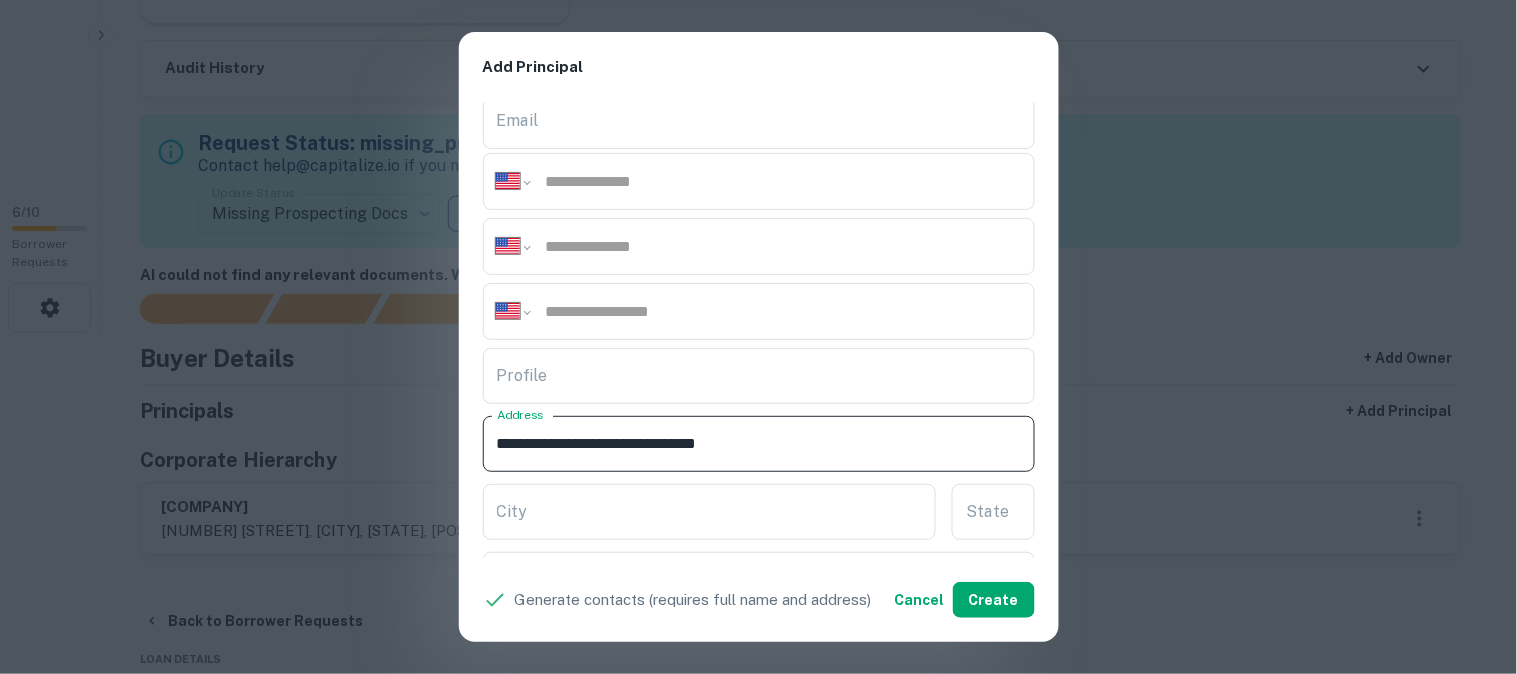 click on "**********" at bounding box center [759, 331] 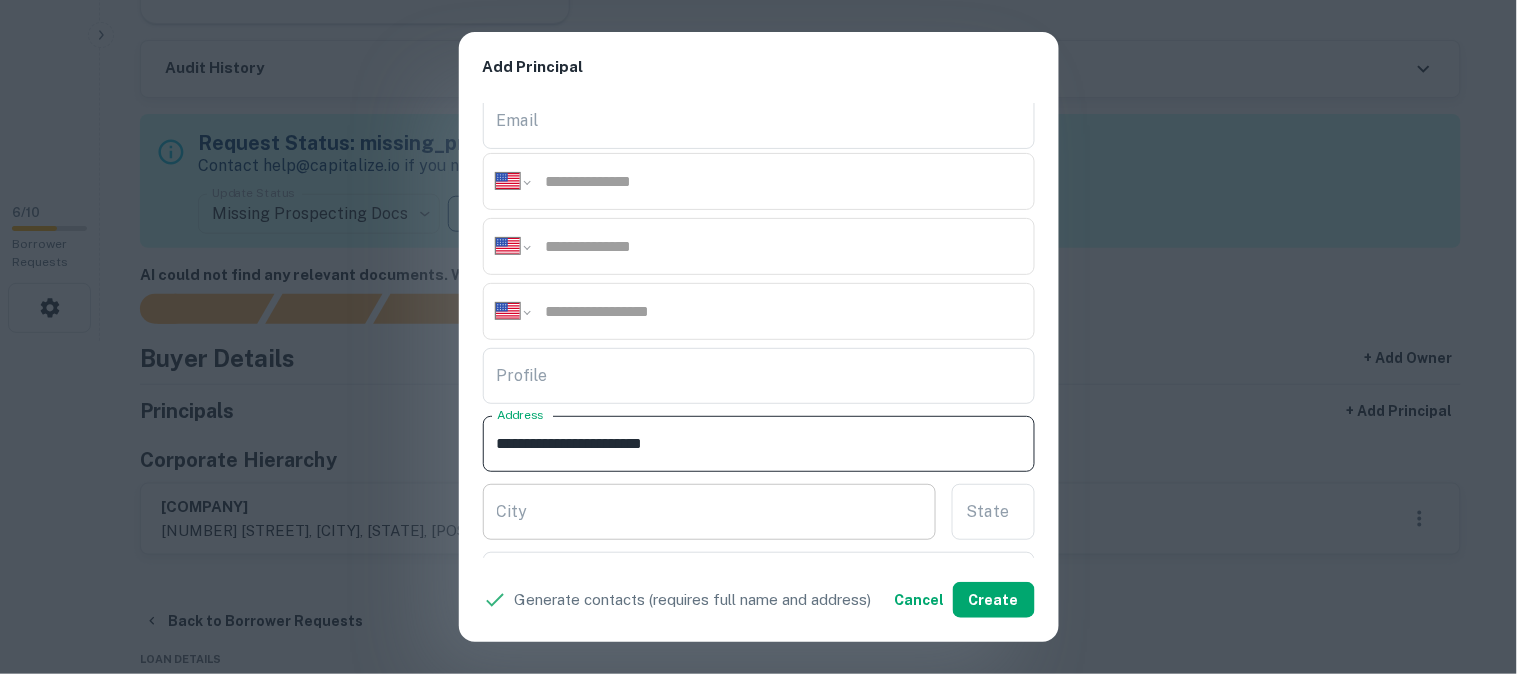 type on "**********" 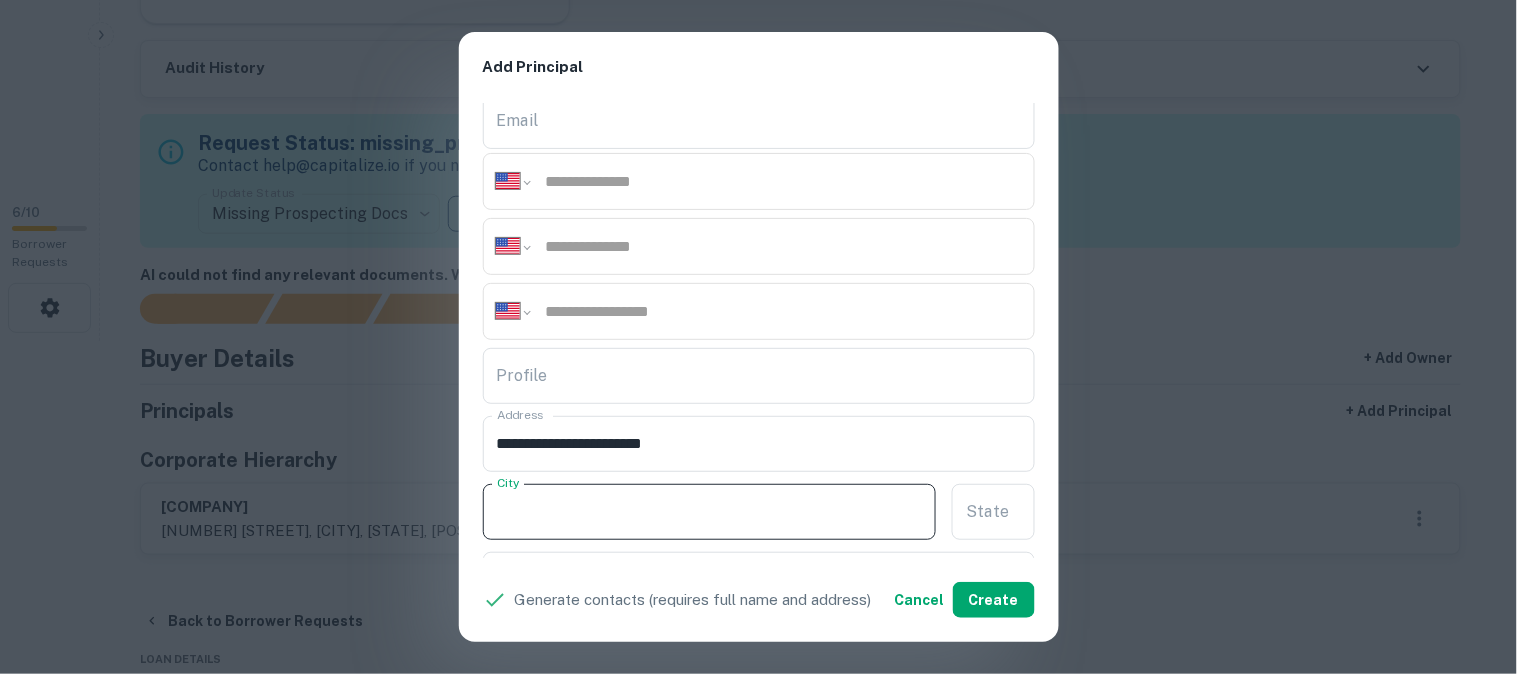 paste on "*********" 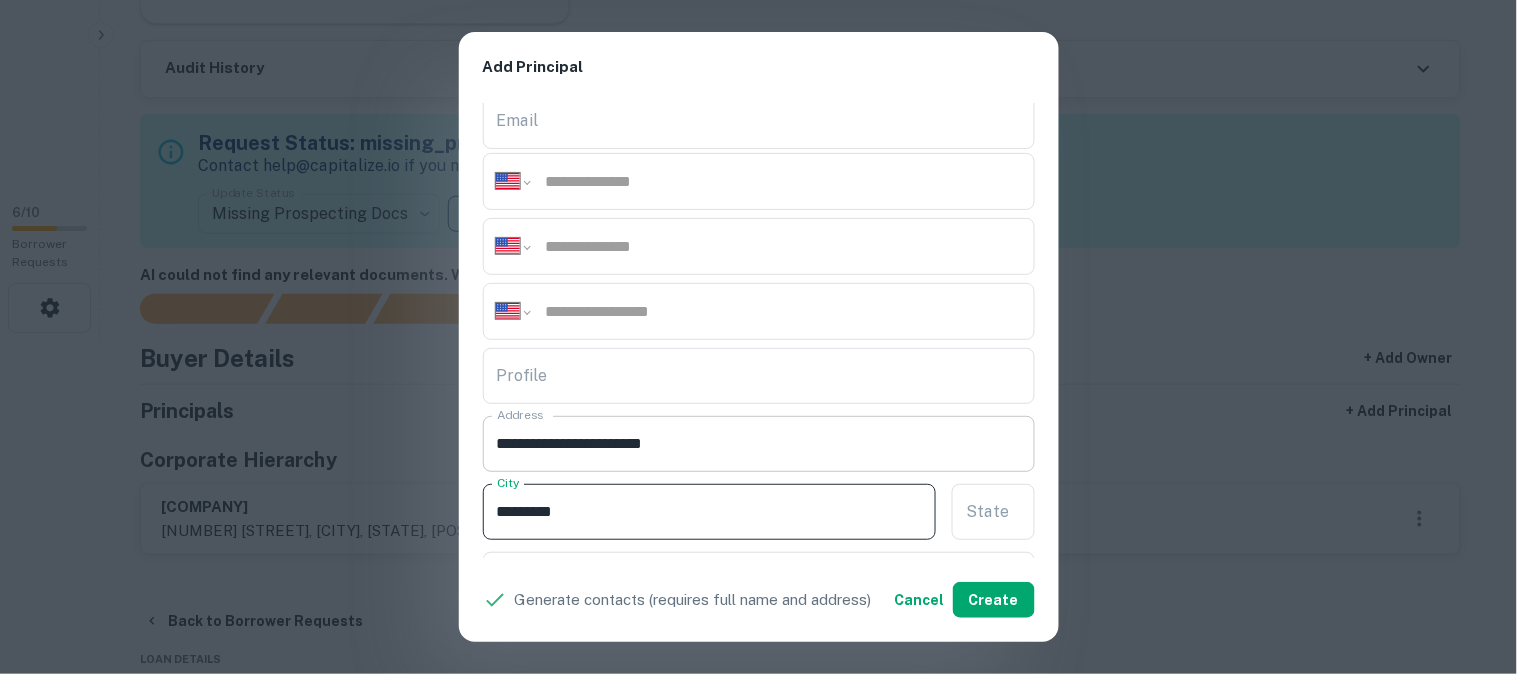 type on "*********" 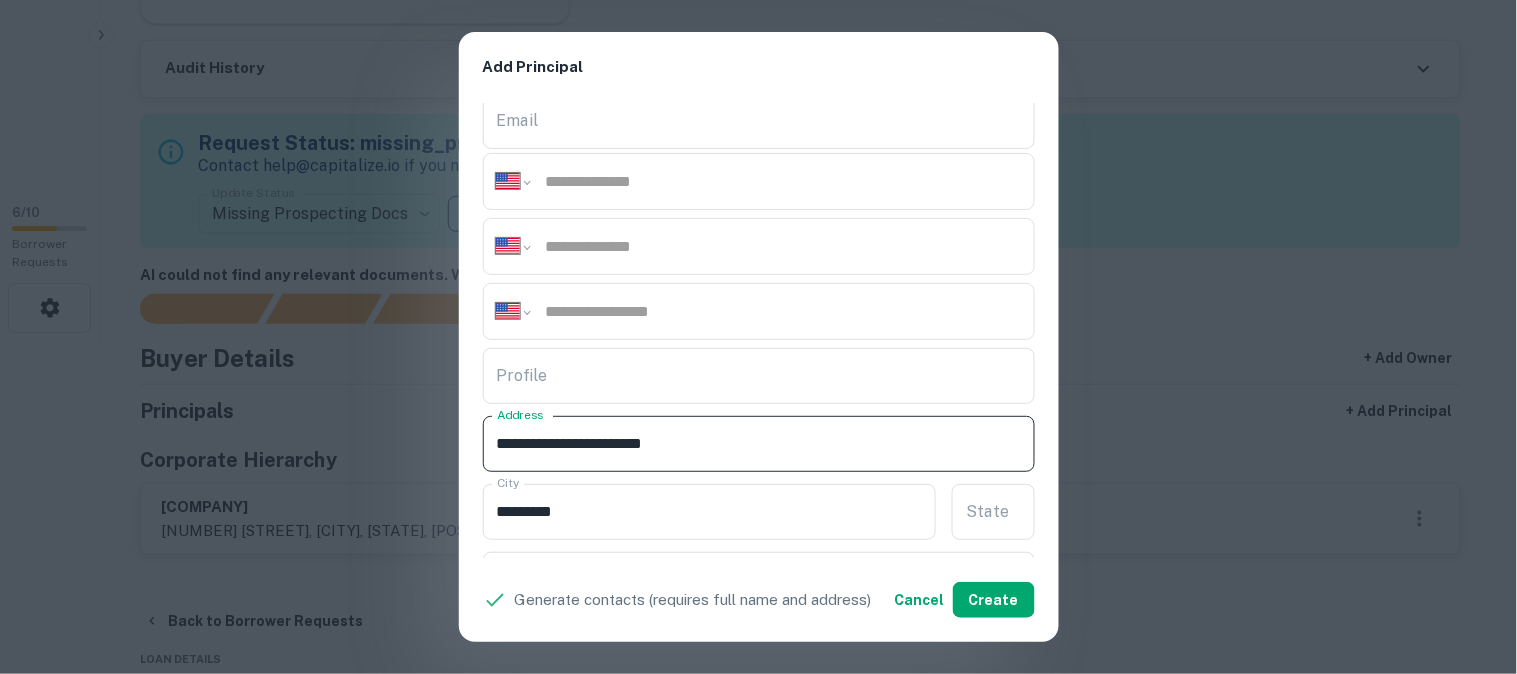 drag, startPoint x: 618, startPoint y: 441, endPoint x: 631, endPoint y: 447, distance: 14.3178215 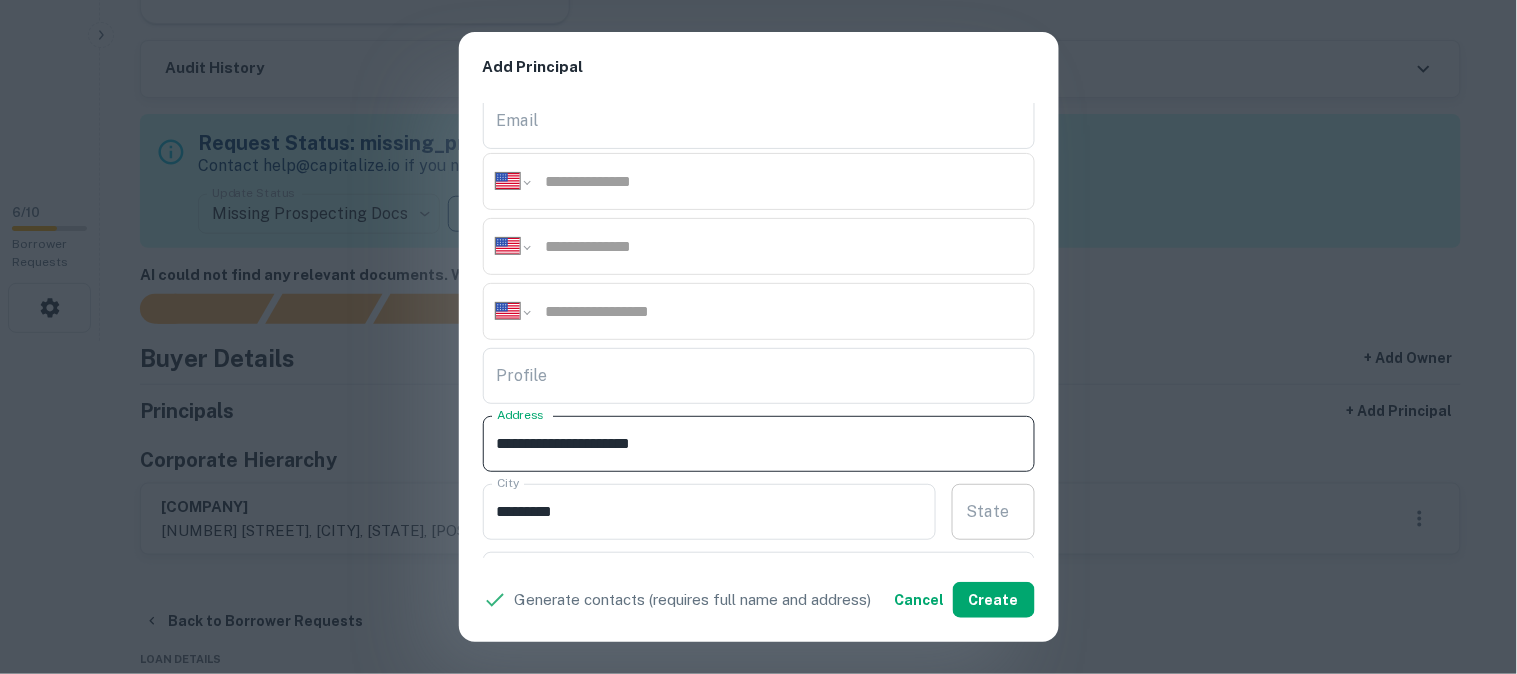 type on "**********" 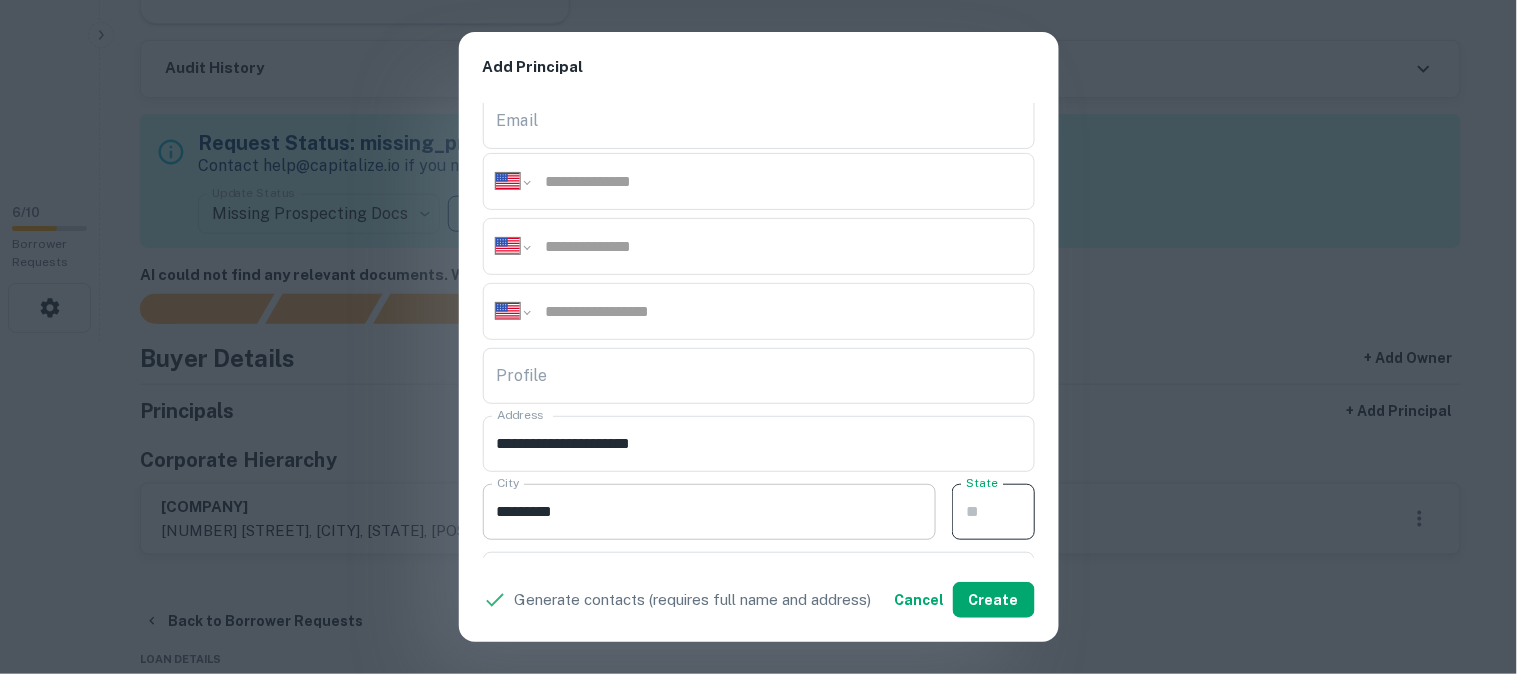 paste on "**" 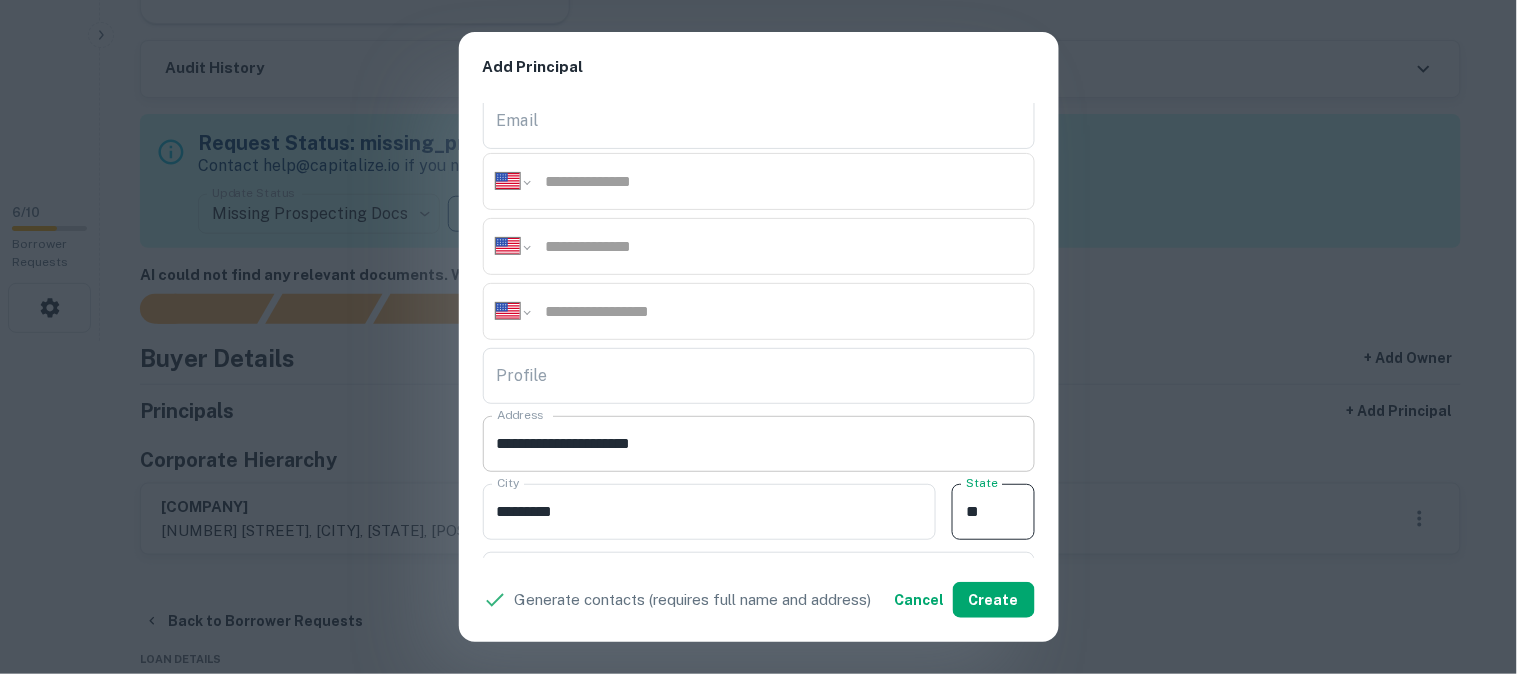 type on "**" 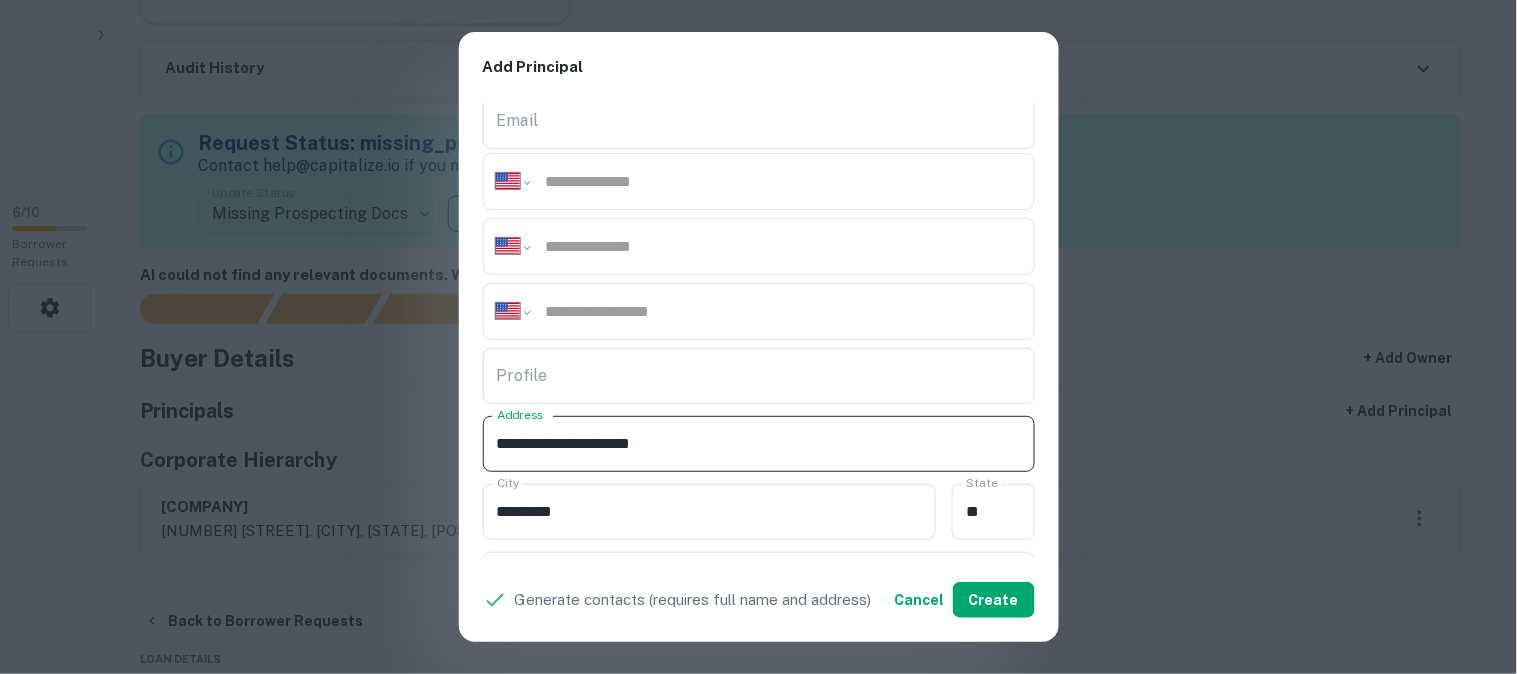 drag, startPoint x: 625, startPoint y: 445, endPoint x: 688, endPoint y: 457, distance: 64.132675 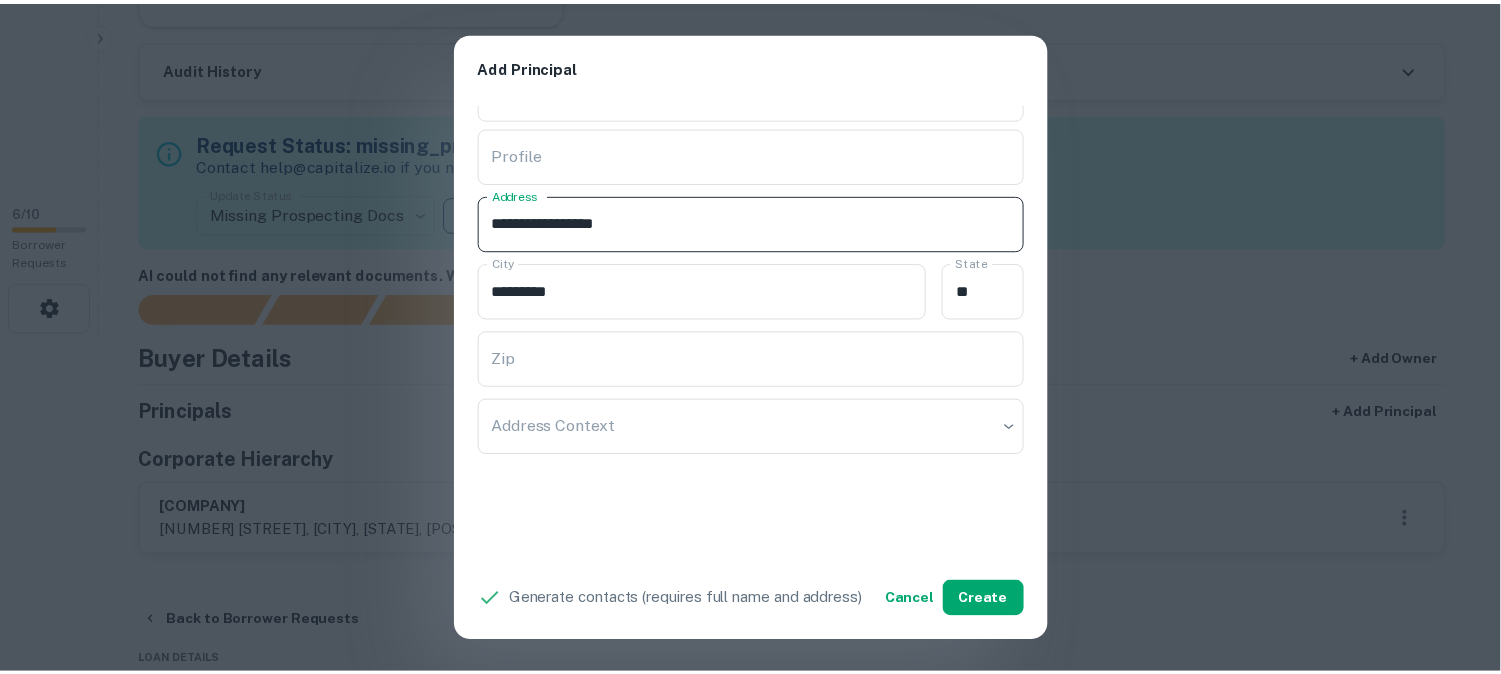 scroll, scrollTop: 444, scrollLeft: 0, axis: vertical 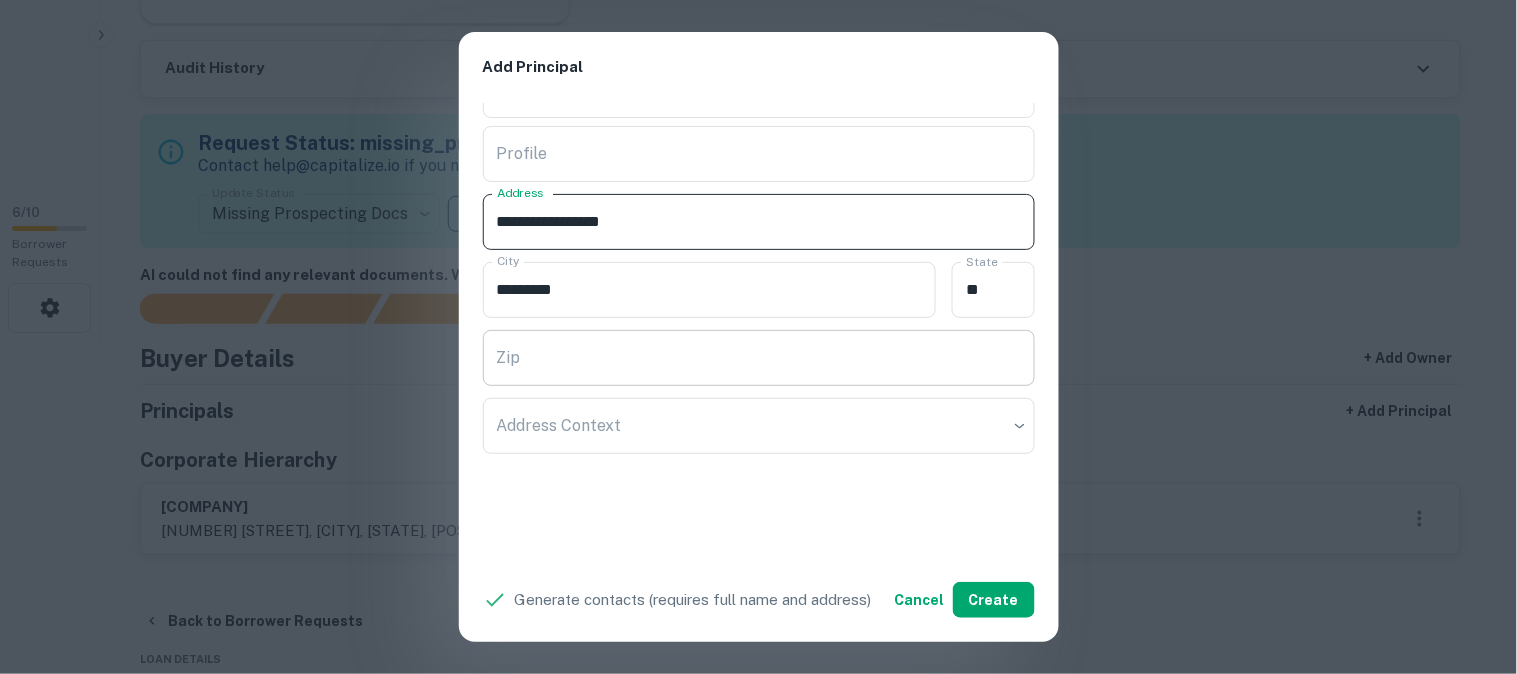 type on "**********" 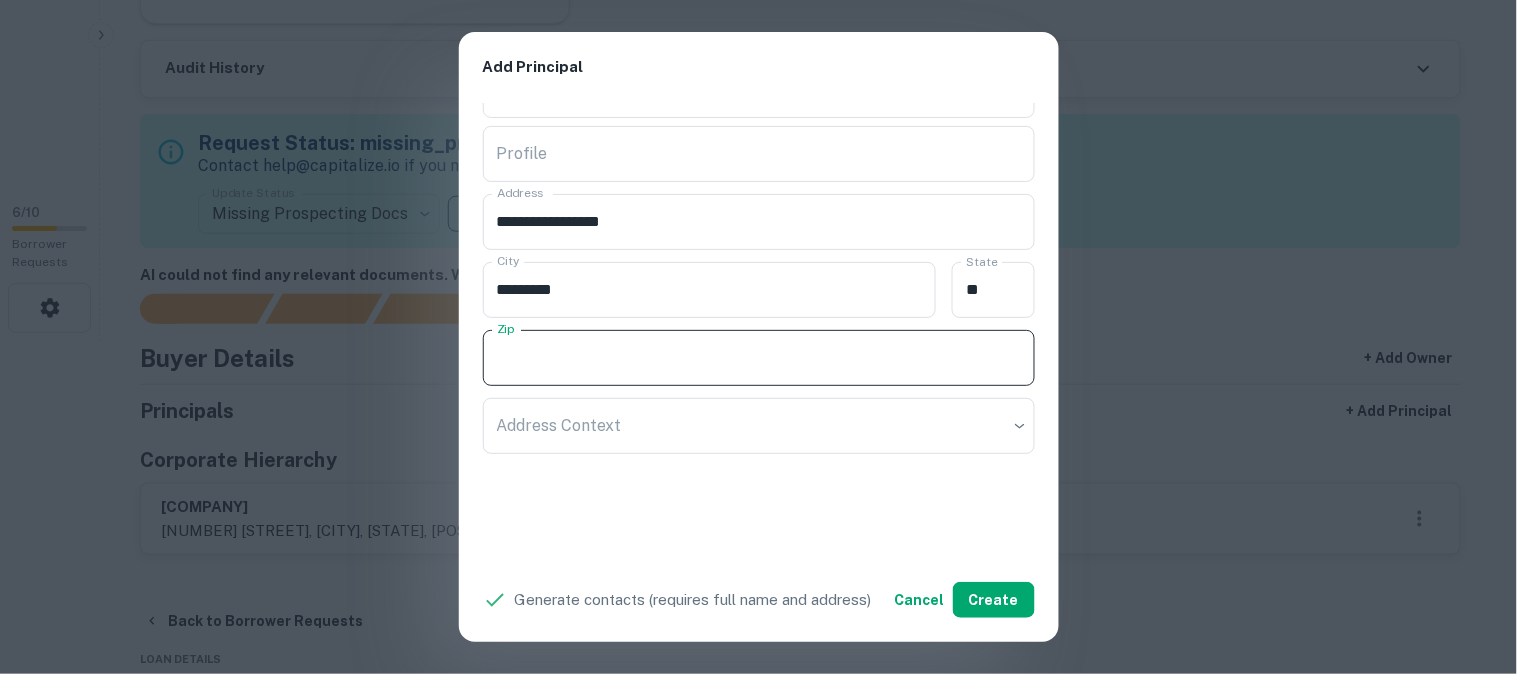 paste on "*****" 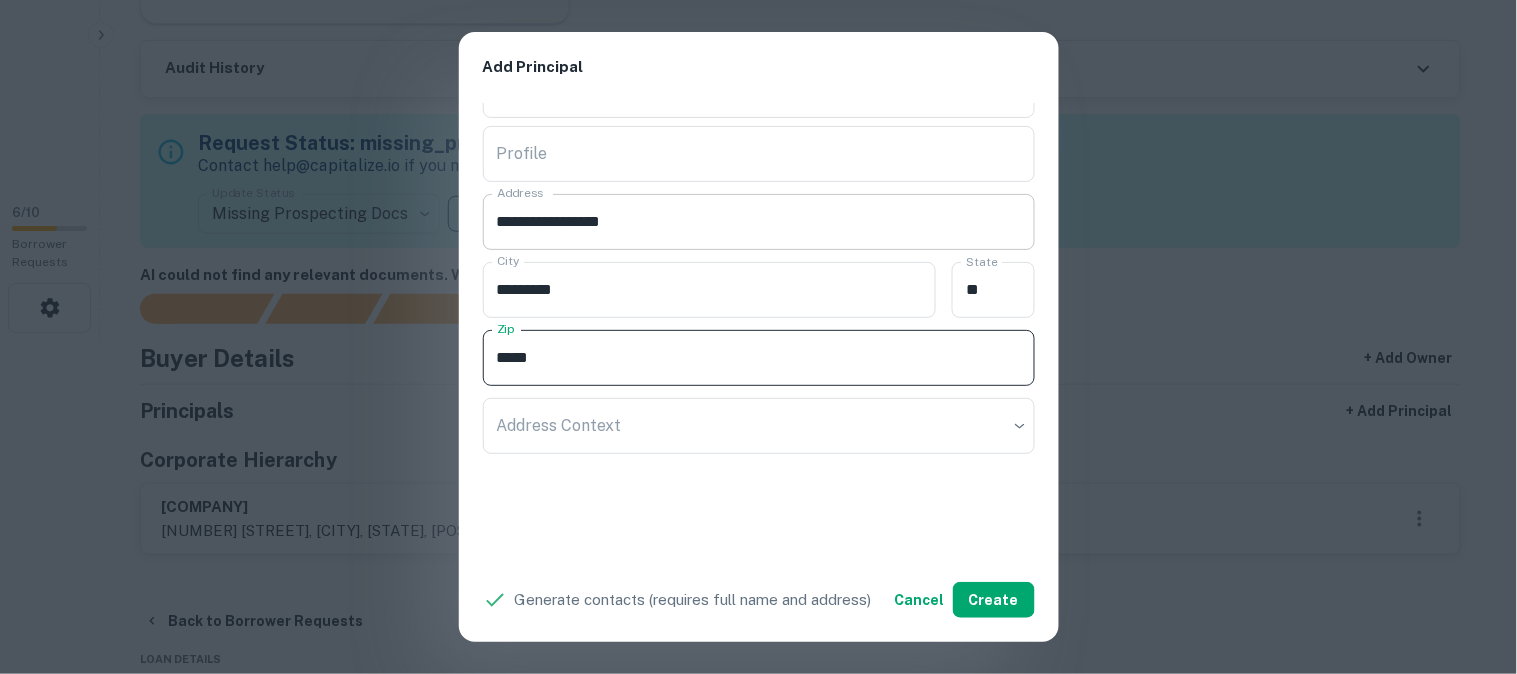 type on "*****" 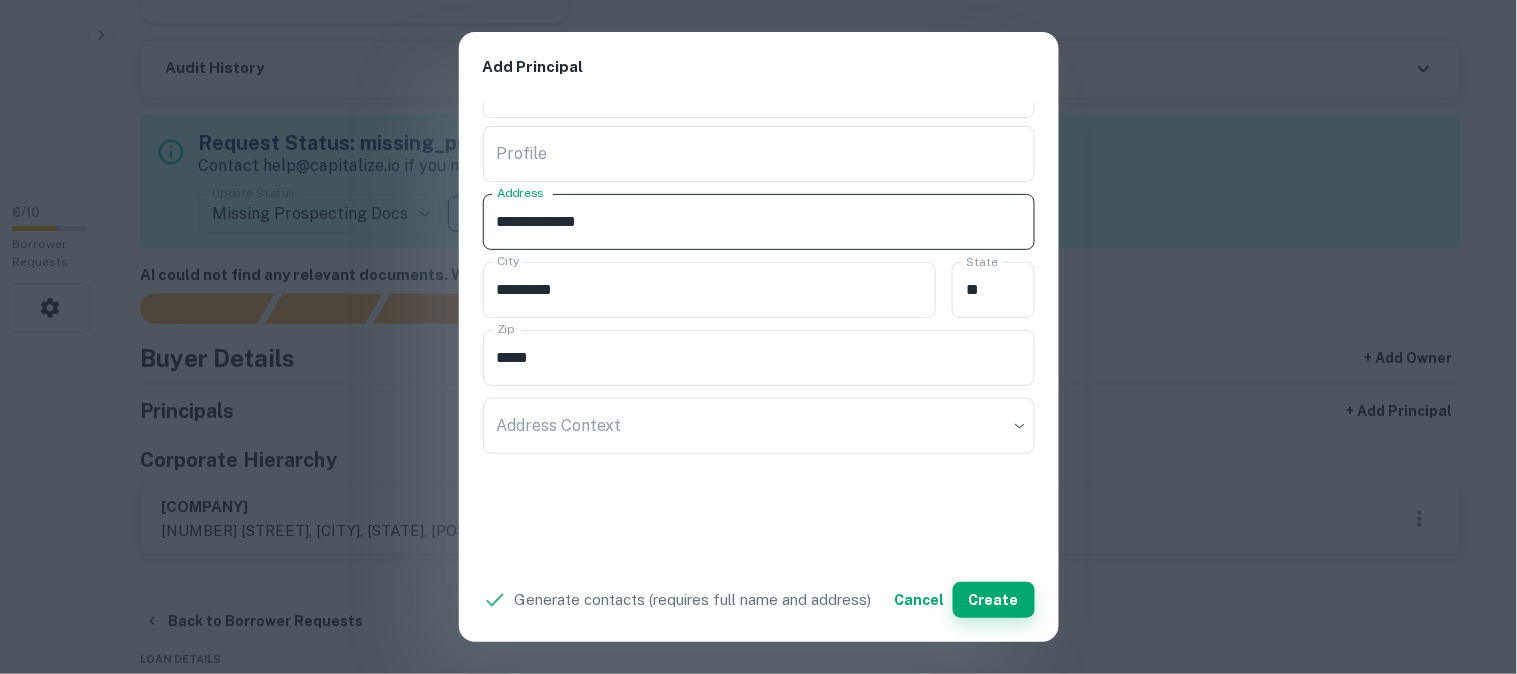 type on "**********" 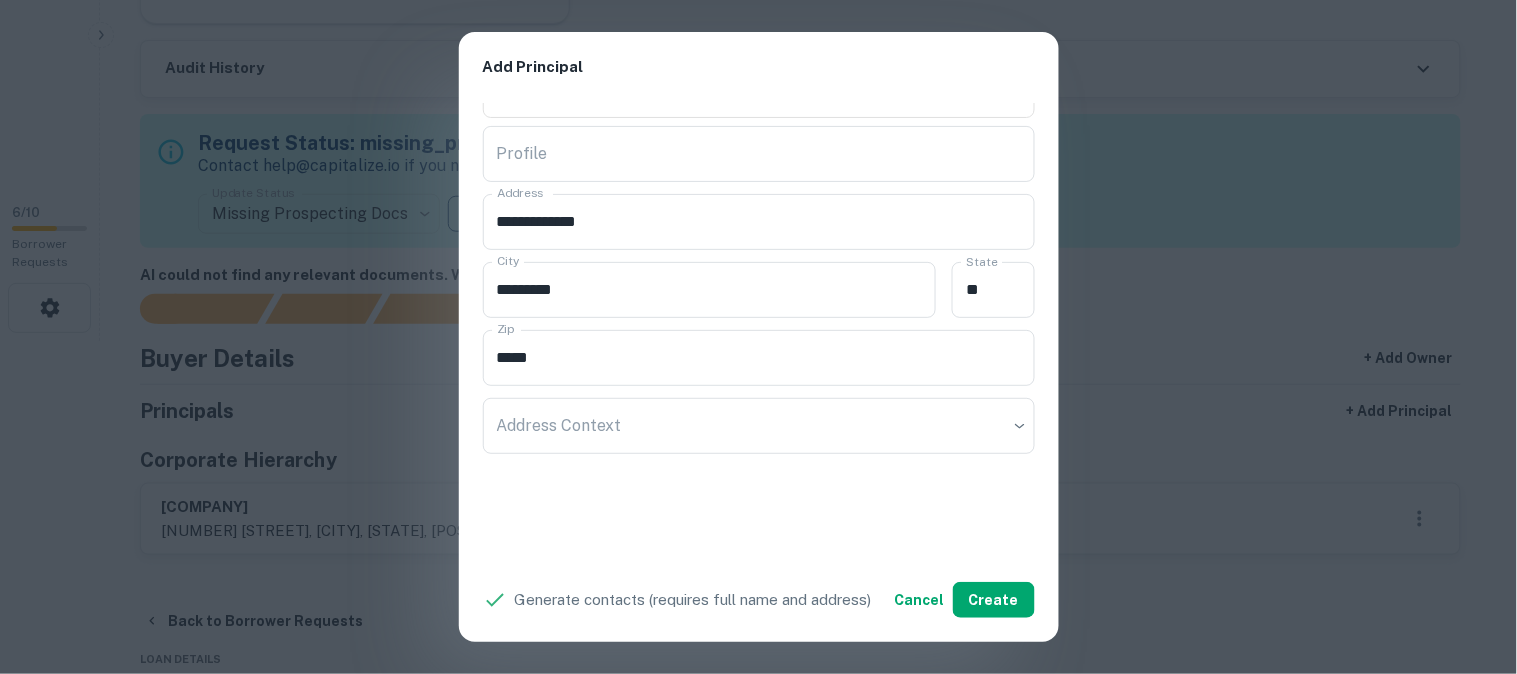 click on "**********" at bounding box center [758, 337] 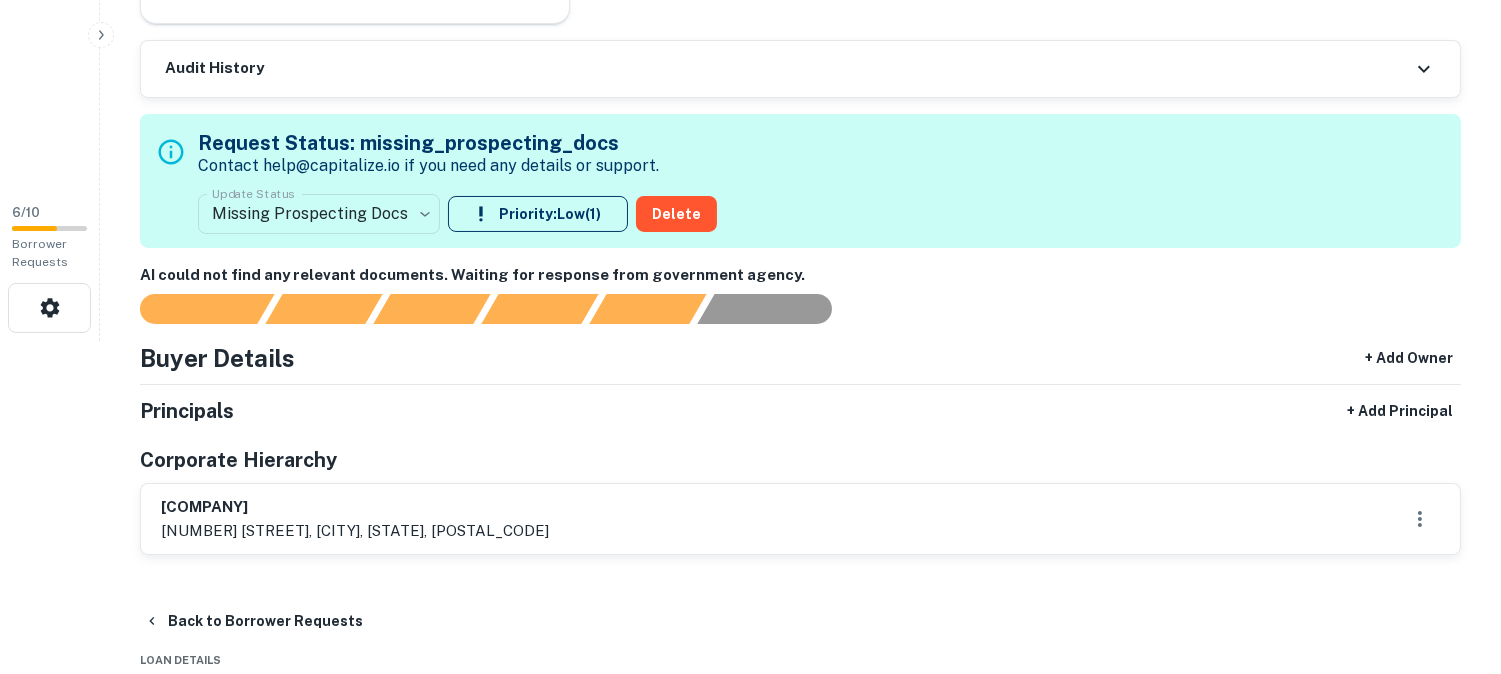 click on "**********" at bounding box center [750, 4] 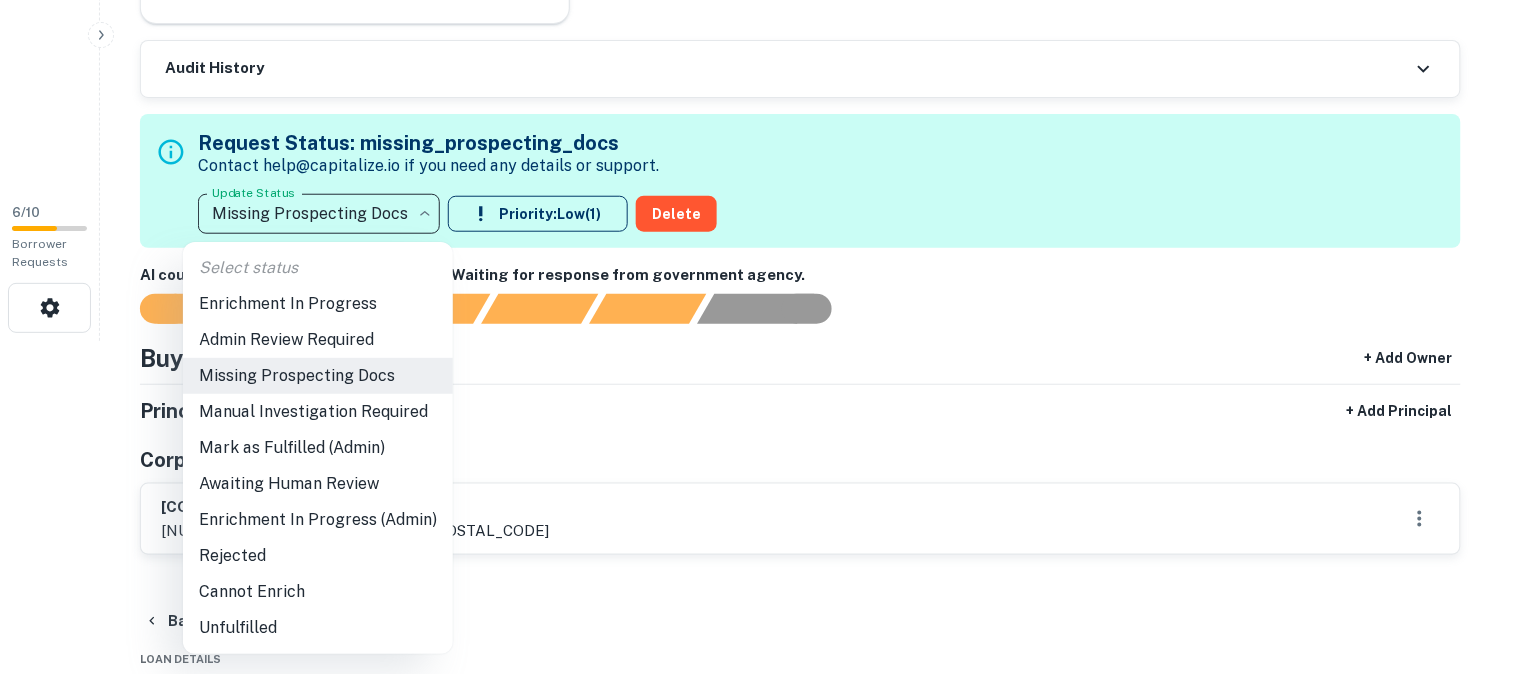 click on "Admin Review Required" at bounding box center [318, 340] 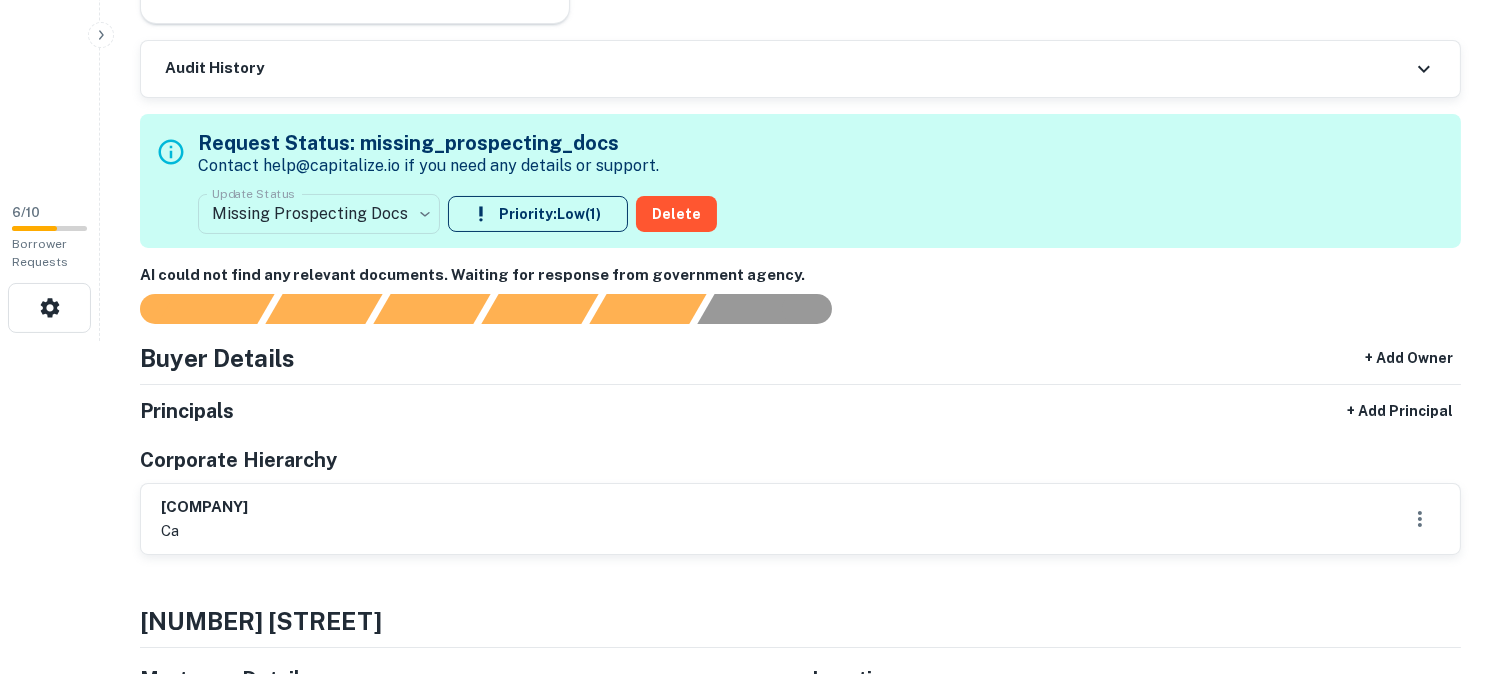scroll, scrollTop: 333, scrollLeft: 0, axis: vertical 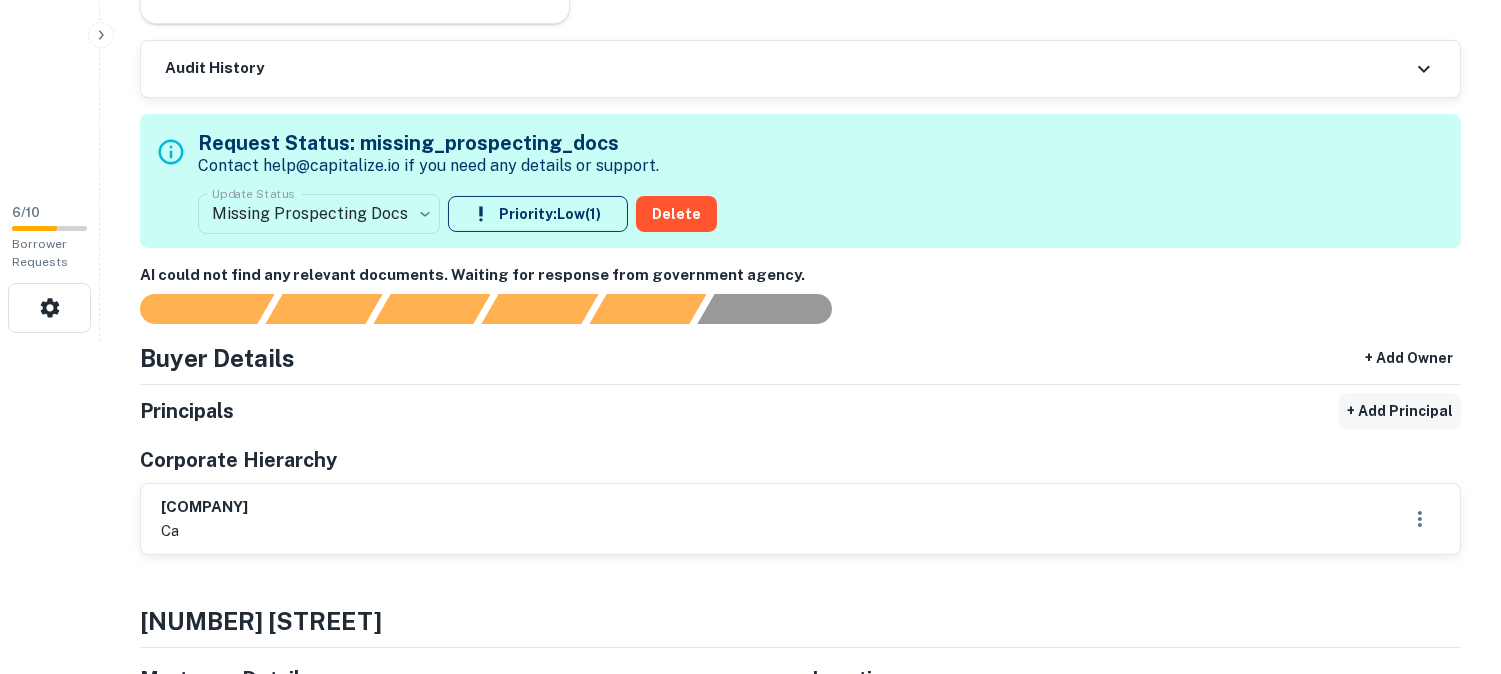 click on "+ Add Principal" at bounding box center [1400, 411] 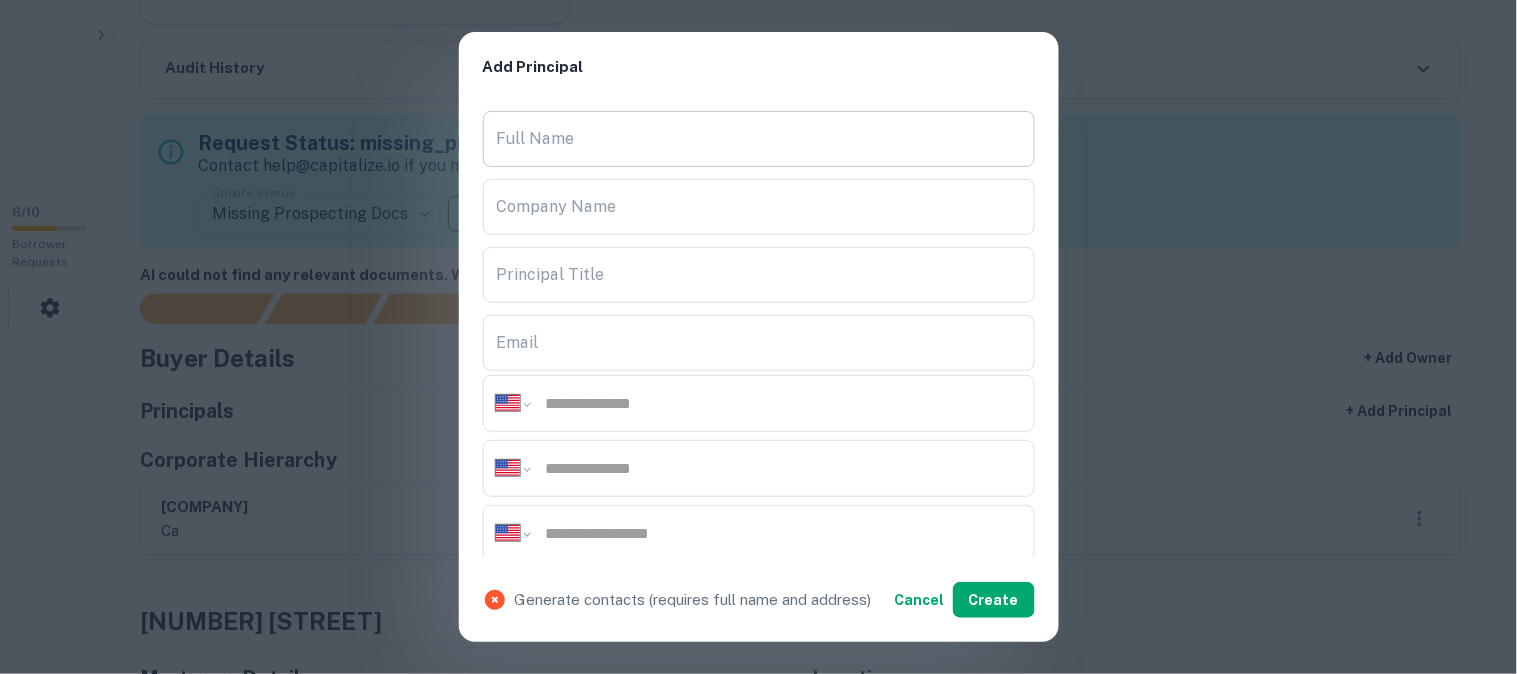 click on "Full Name" at bounding box center (759, 139) 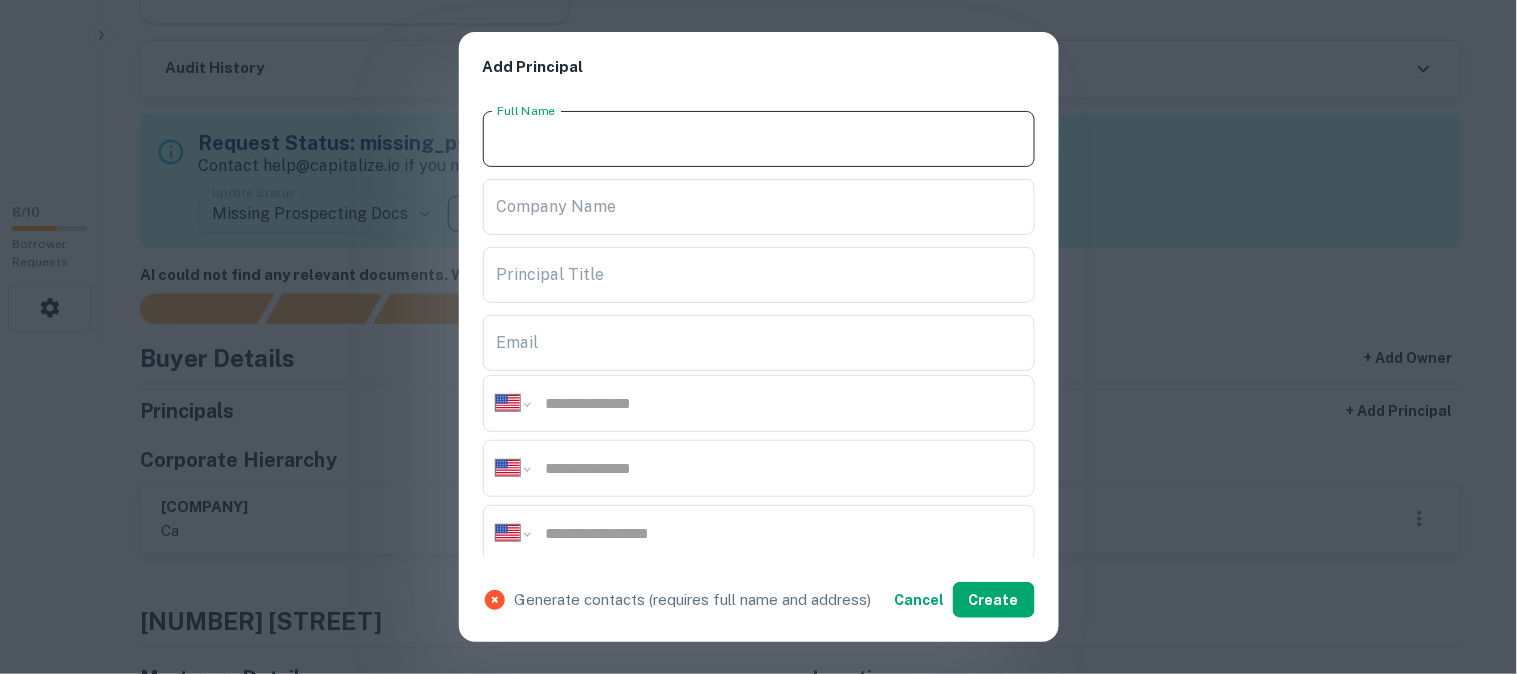 paste on "**********" 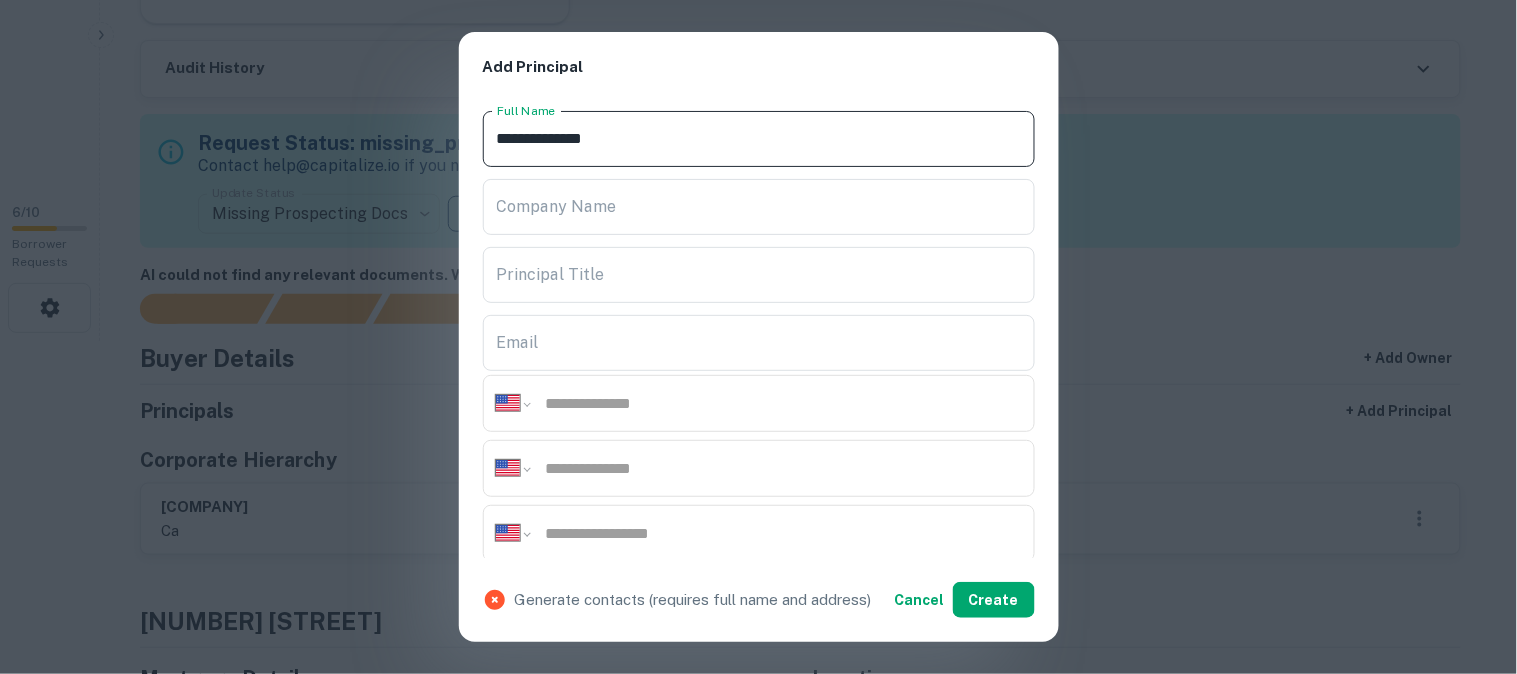 type on "**********" 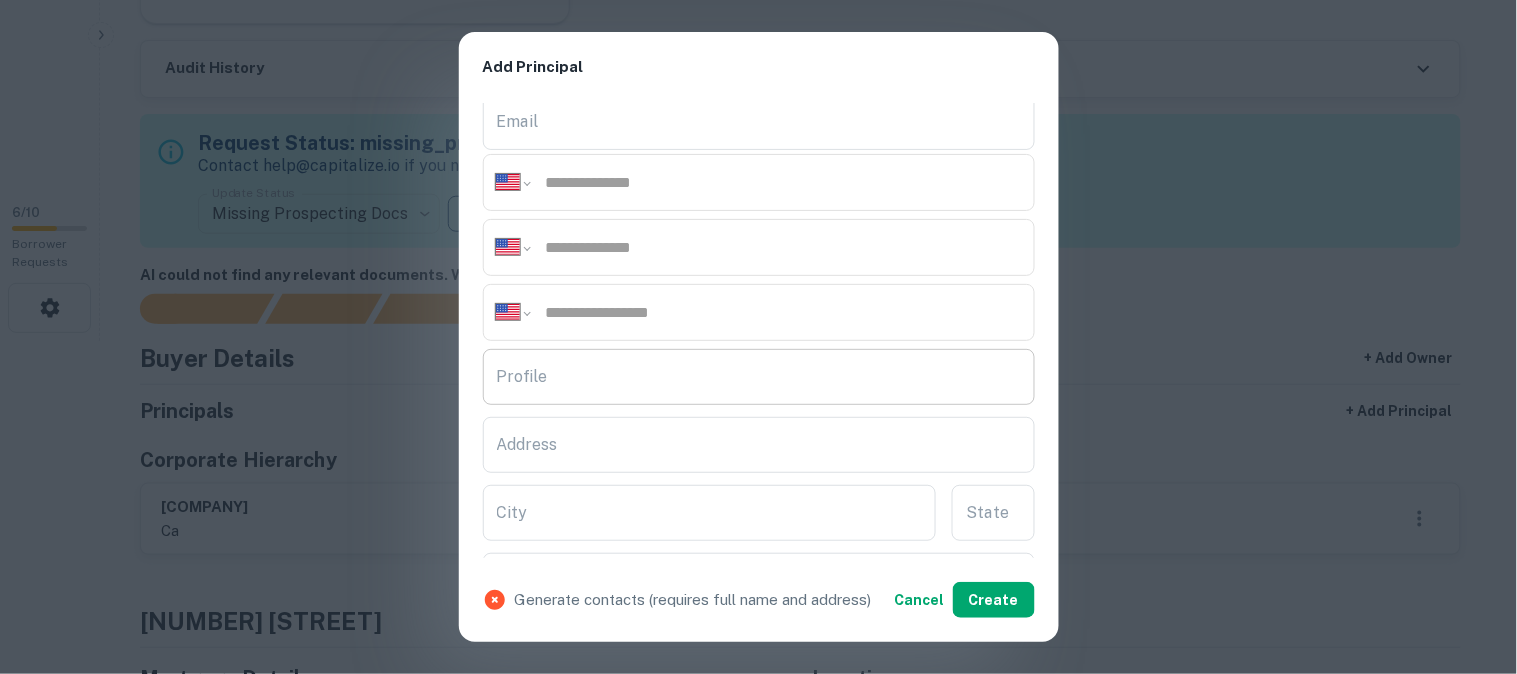 scroll, scrollTop: 222, scrollLeft: 0, axis: vertical 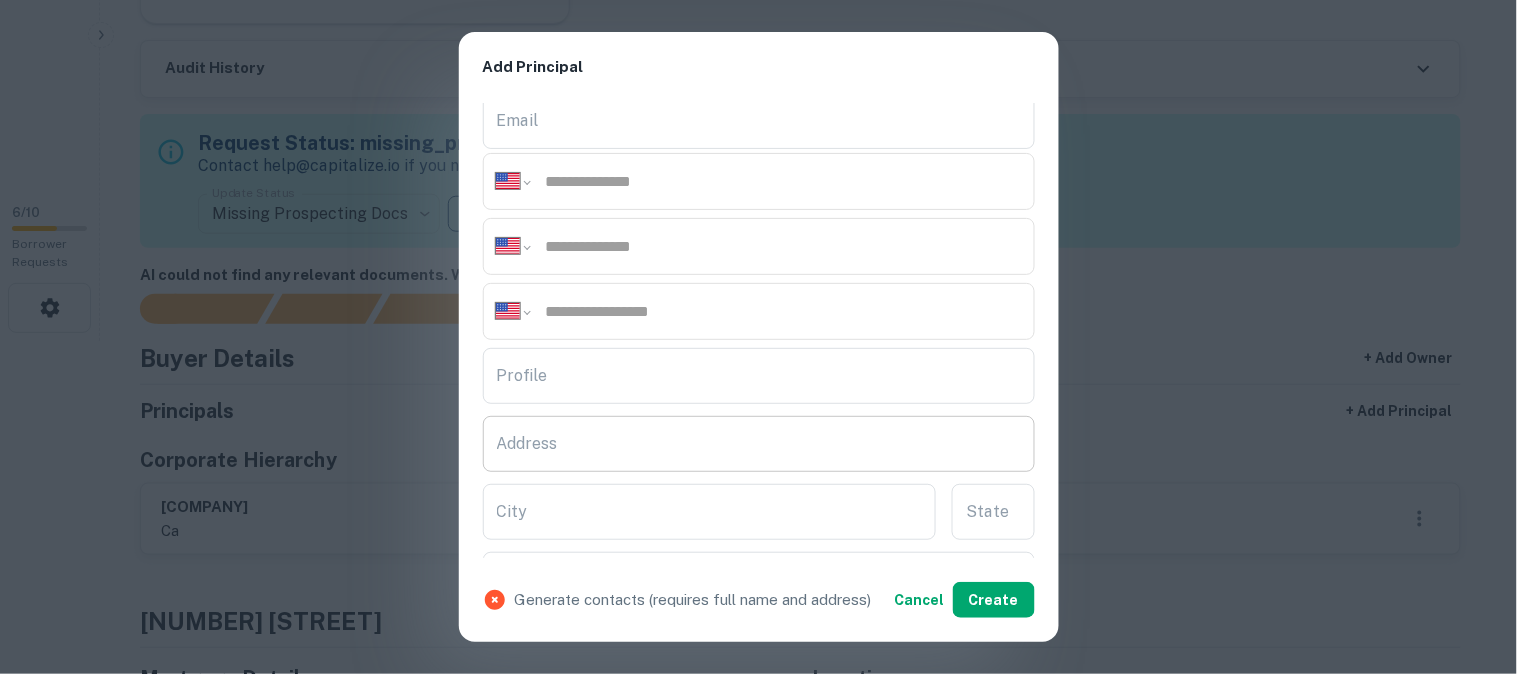 click on "Address" at bounding box center (759, 444) 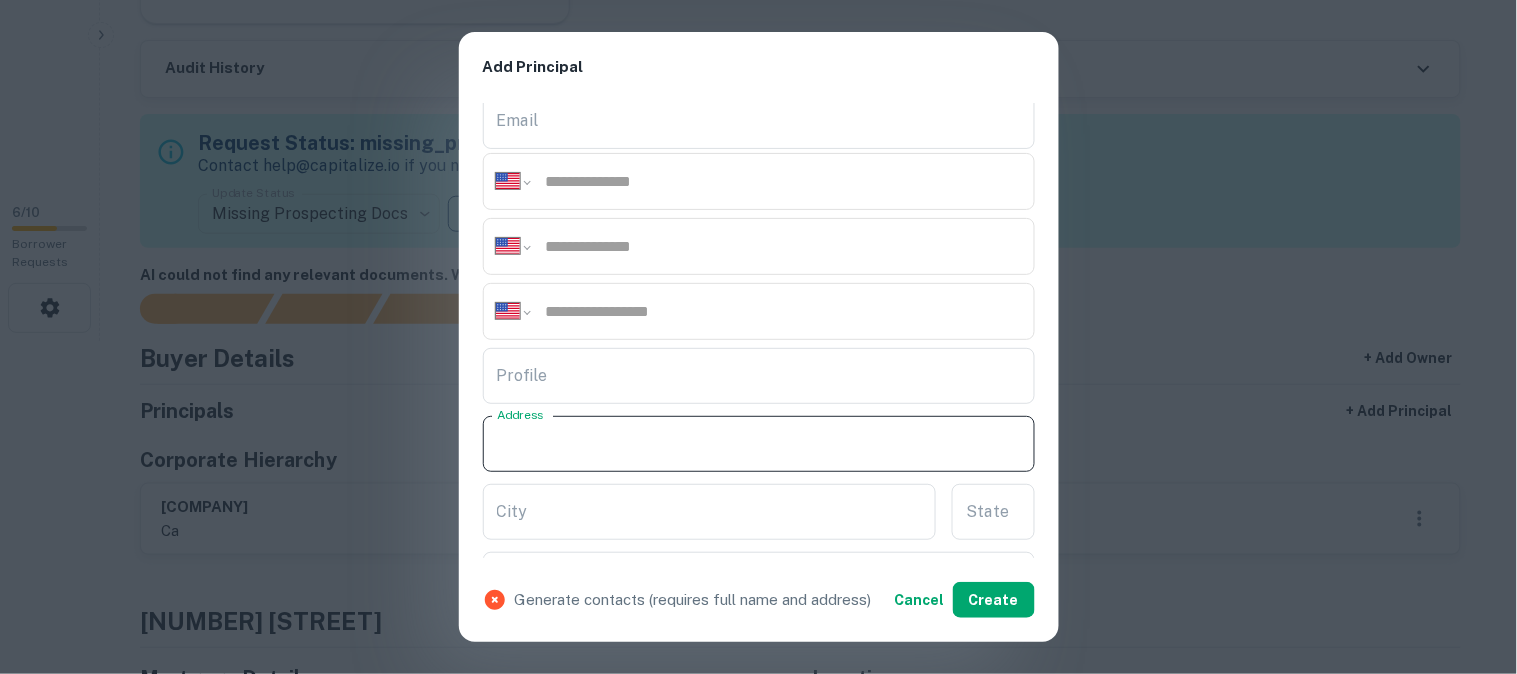 paste on "**********" 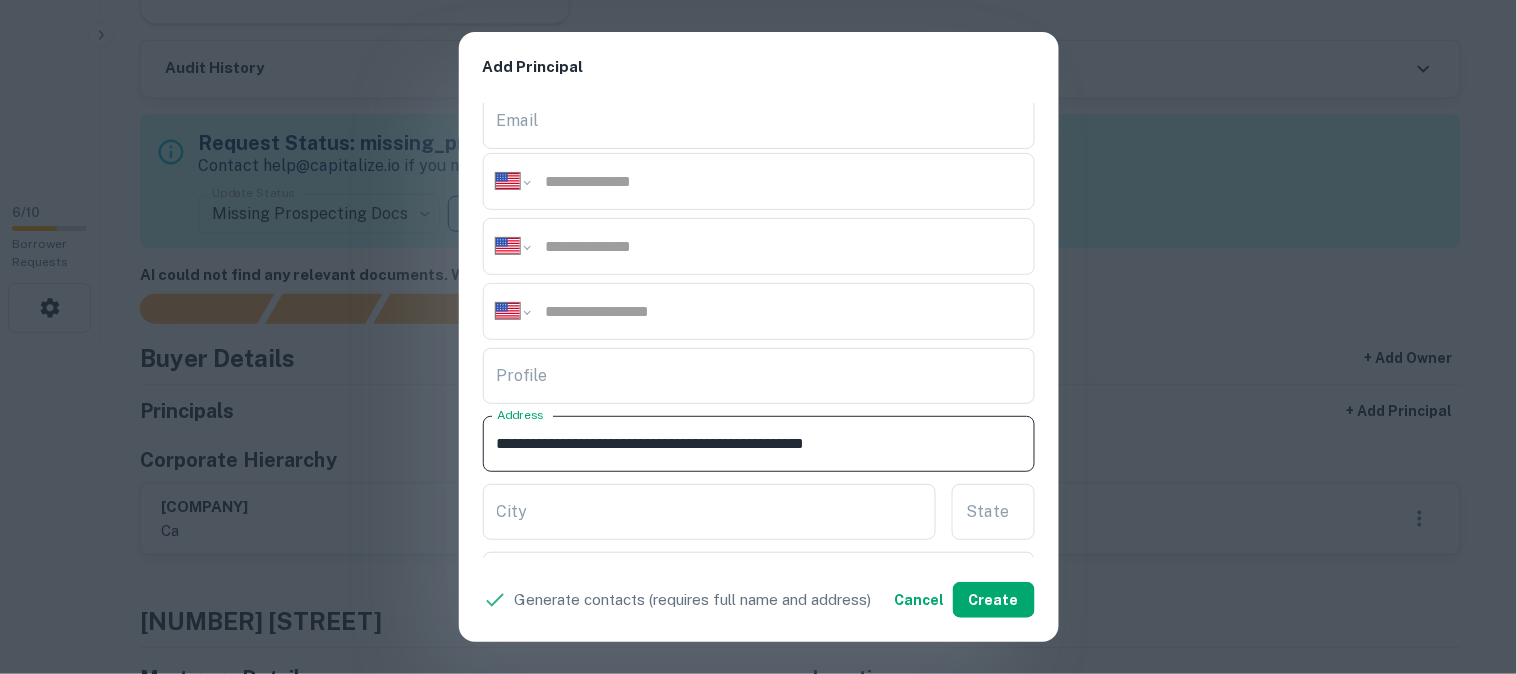 drag, startPoint x: 760, startPoint y: 444, endPoint x: 864, endPoint y: 470, distance: 107.200745 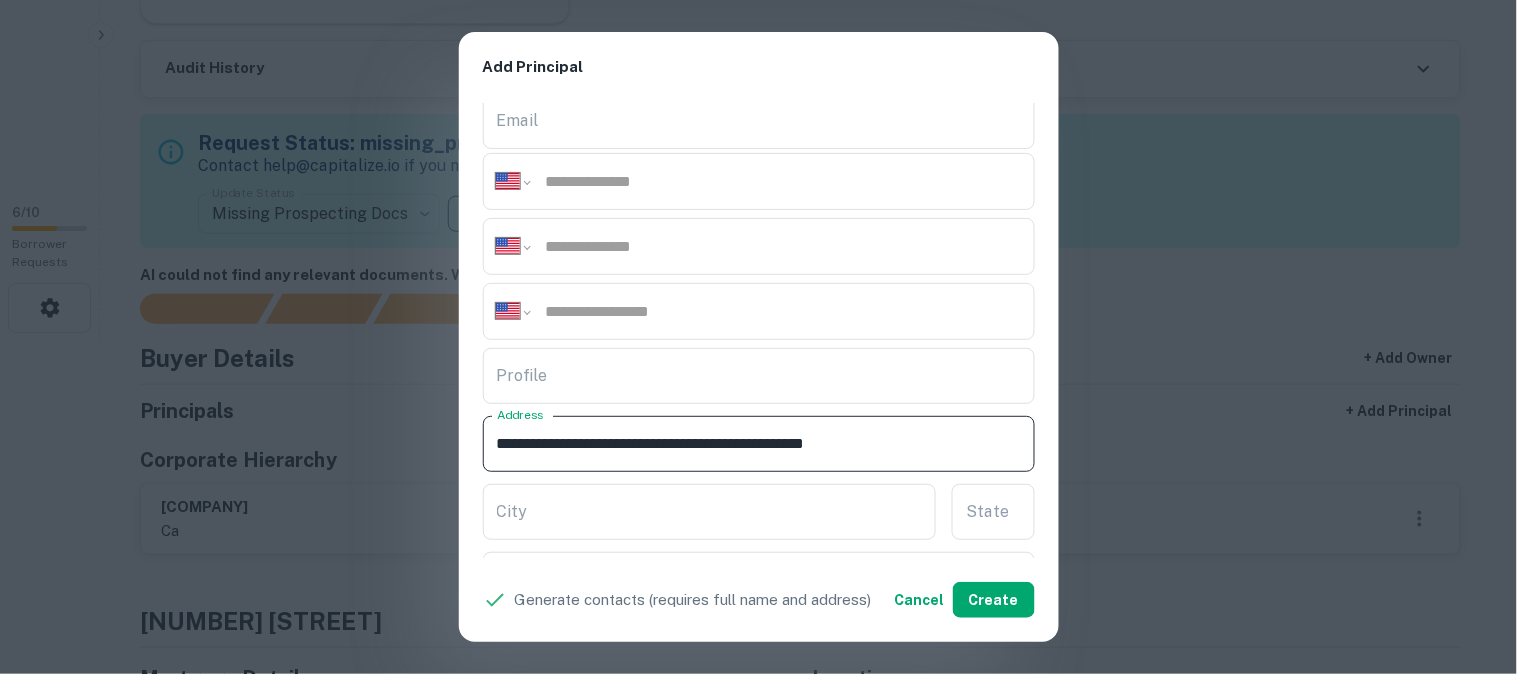 click on "**********" at bounding box center [759, 444] 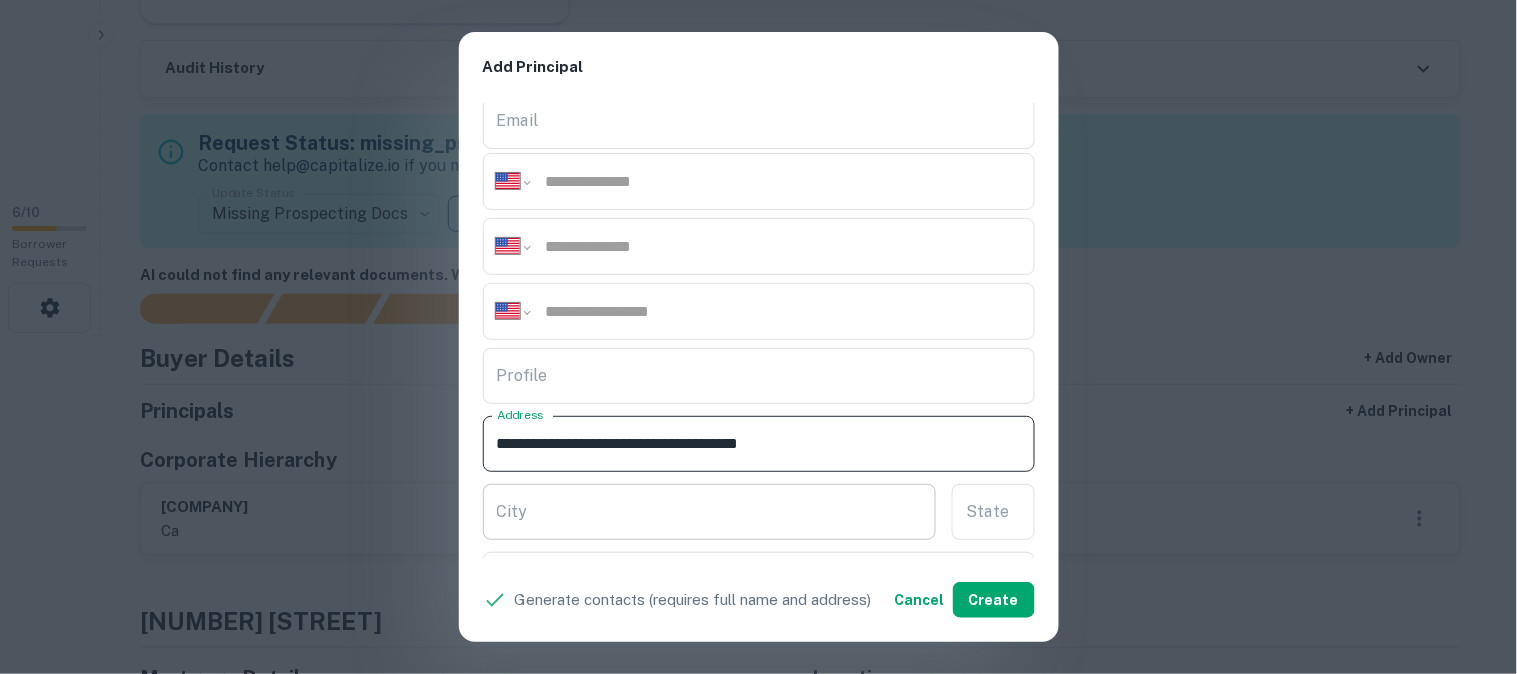 type on "**********" 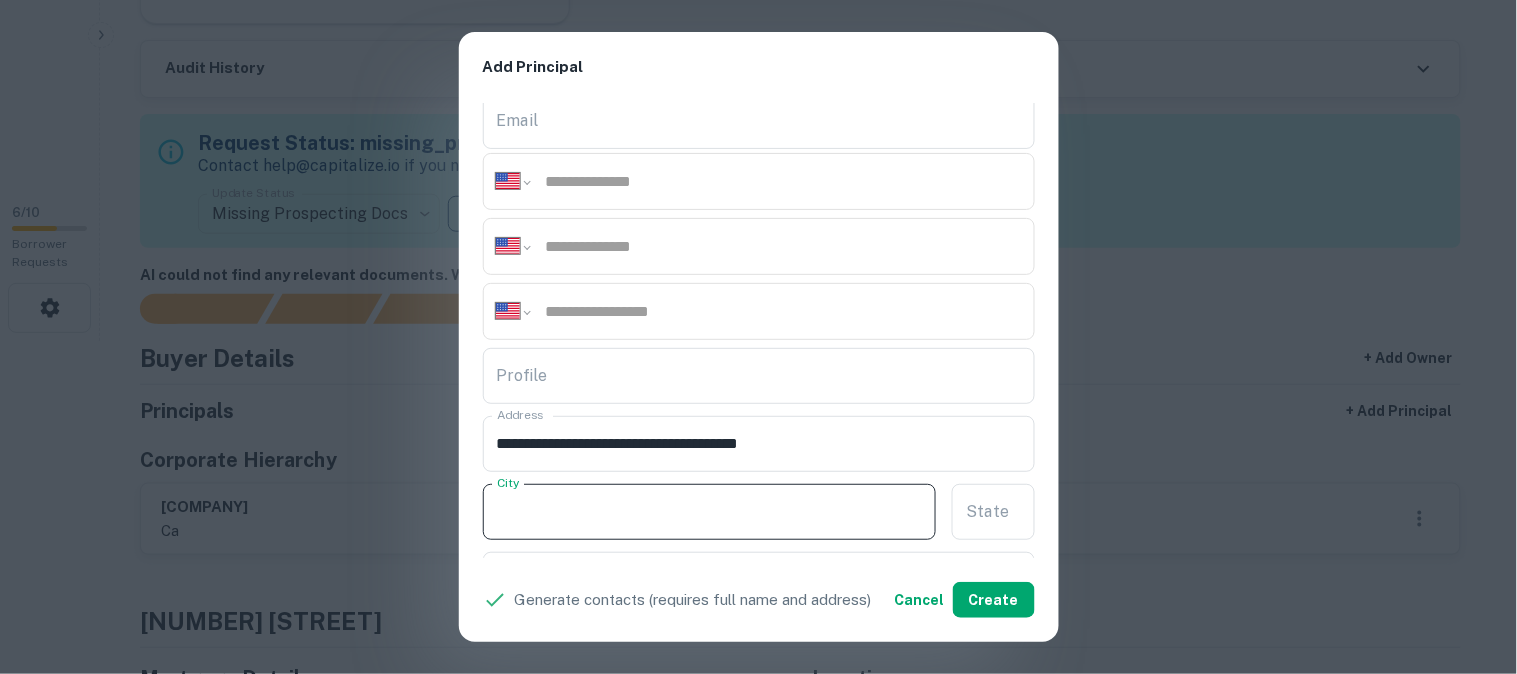 paste on "**********" 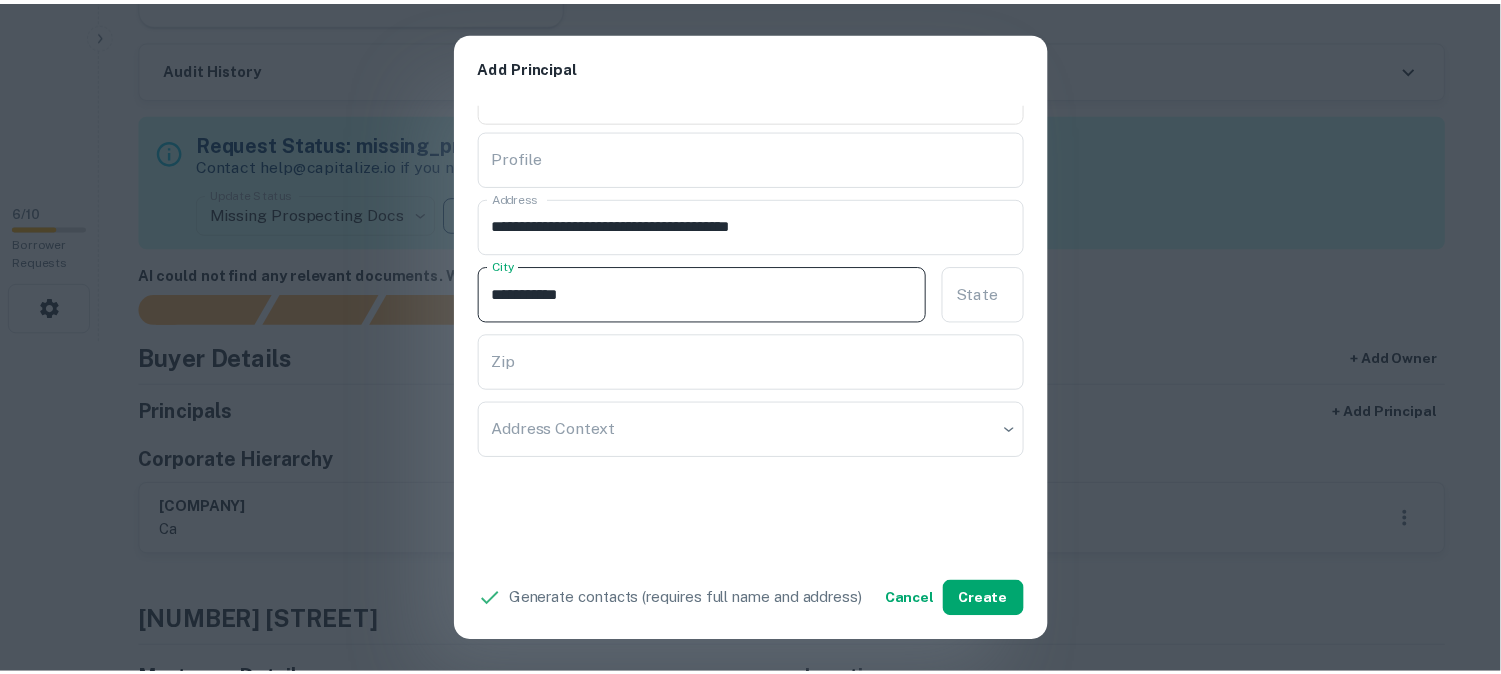 scroll, scrollTop: 444, scrollLeft: 0, axis: vertical 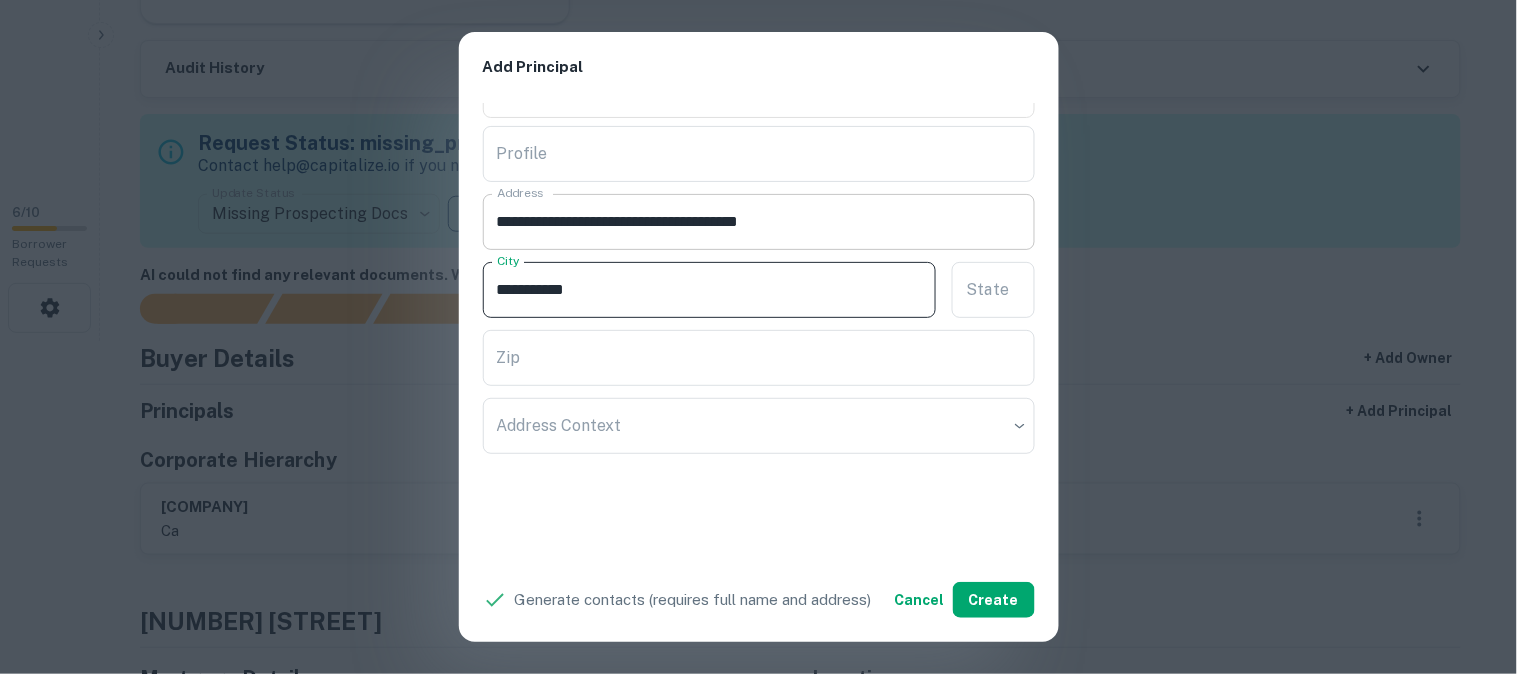 type on "**********" 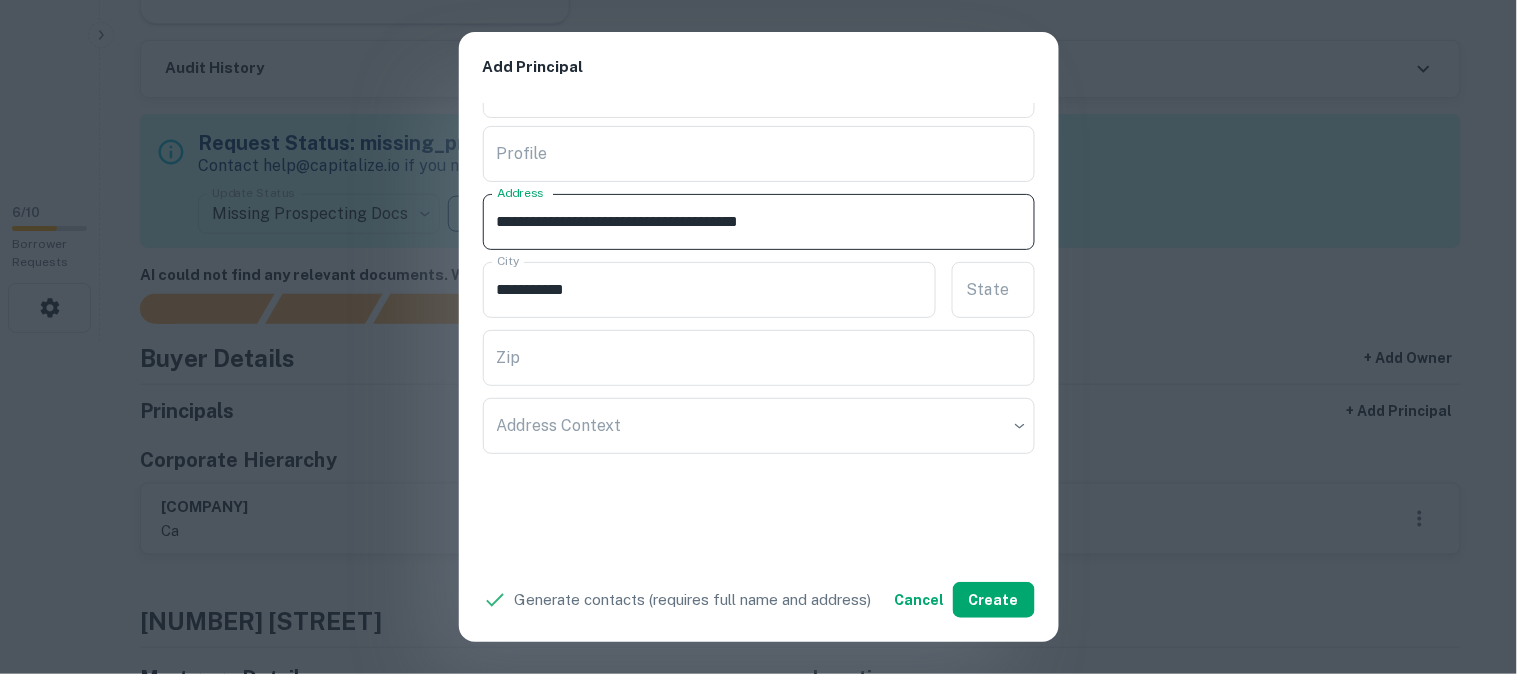 drag, startPoint x: 767, startPoint y: 222, endPoint x: 785, endPoint y: 234, distance: 21.633308 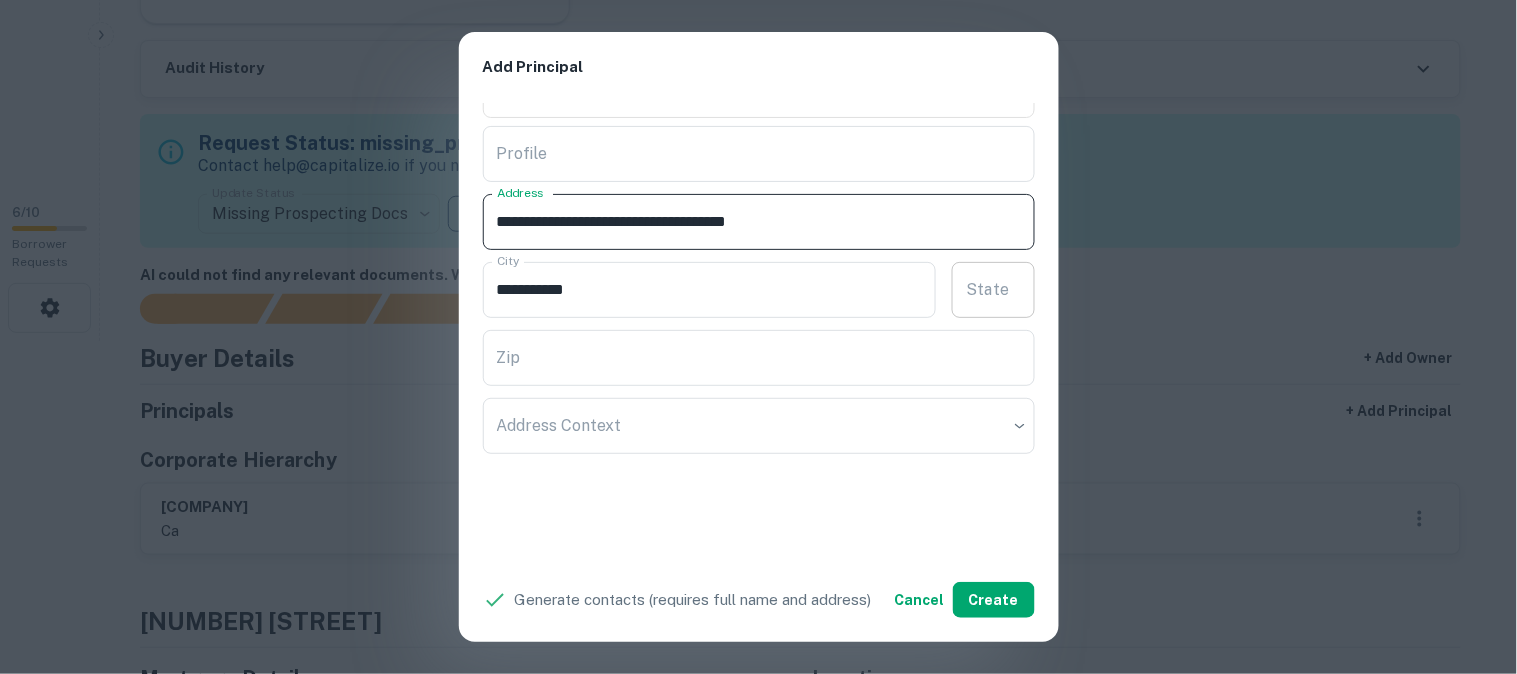 type on "**********" 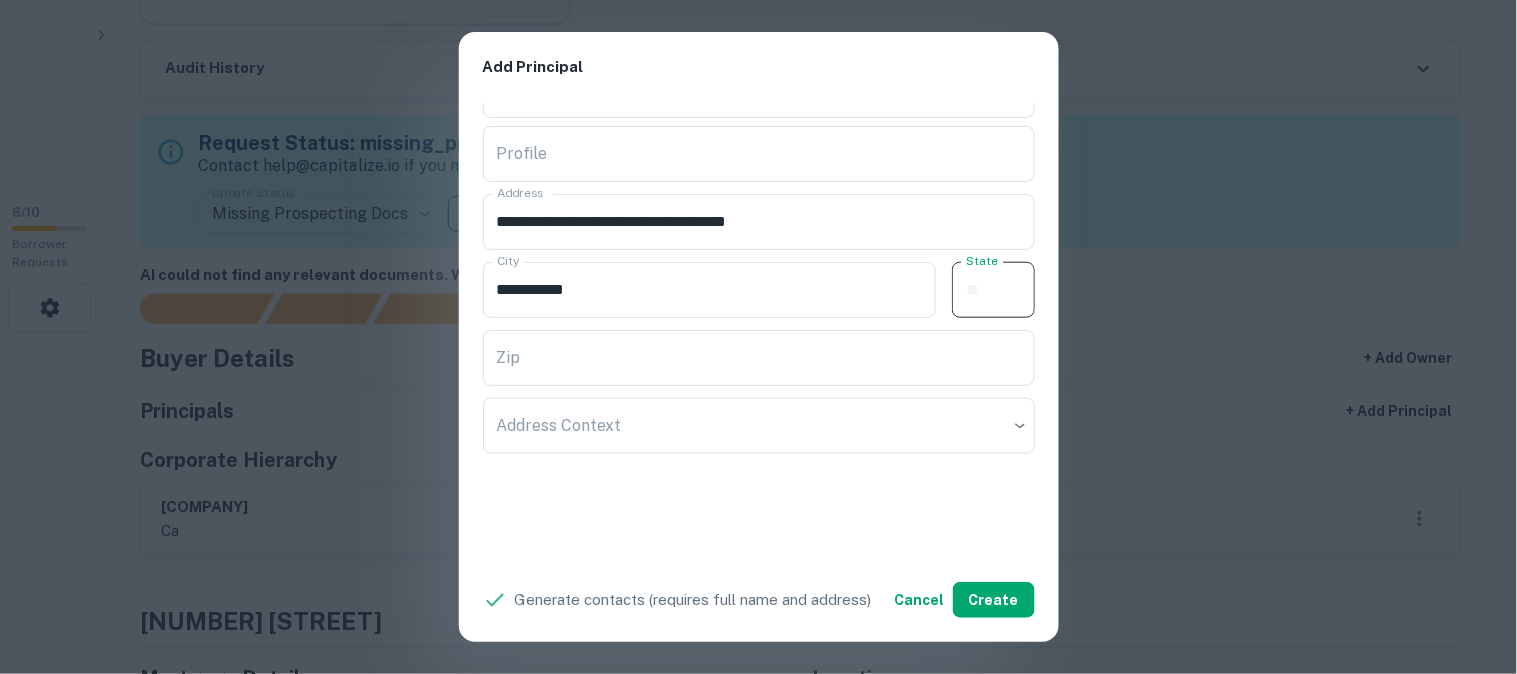 paste on "**" 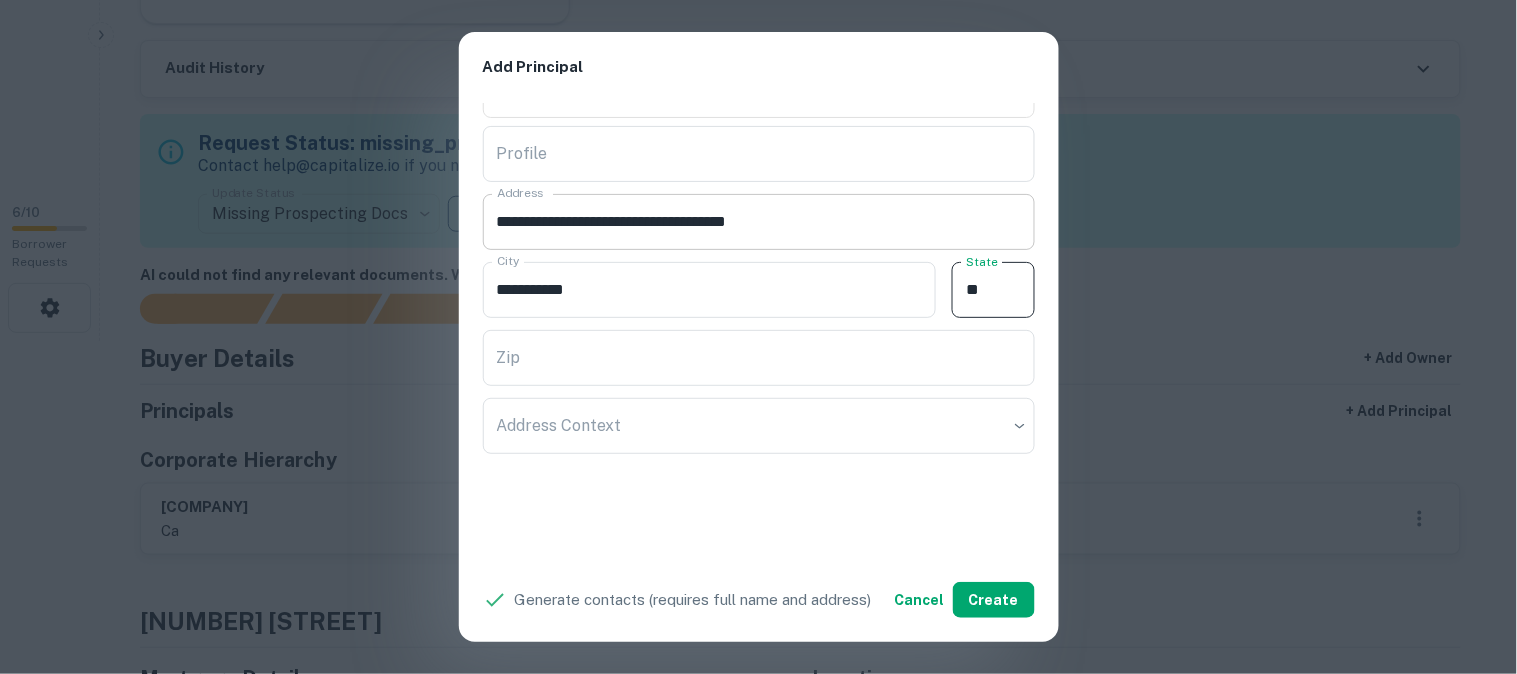 type on "**" 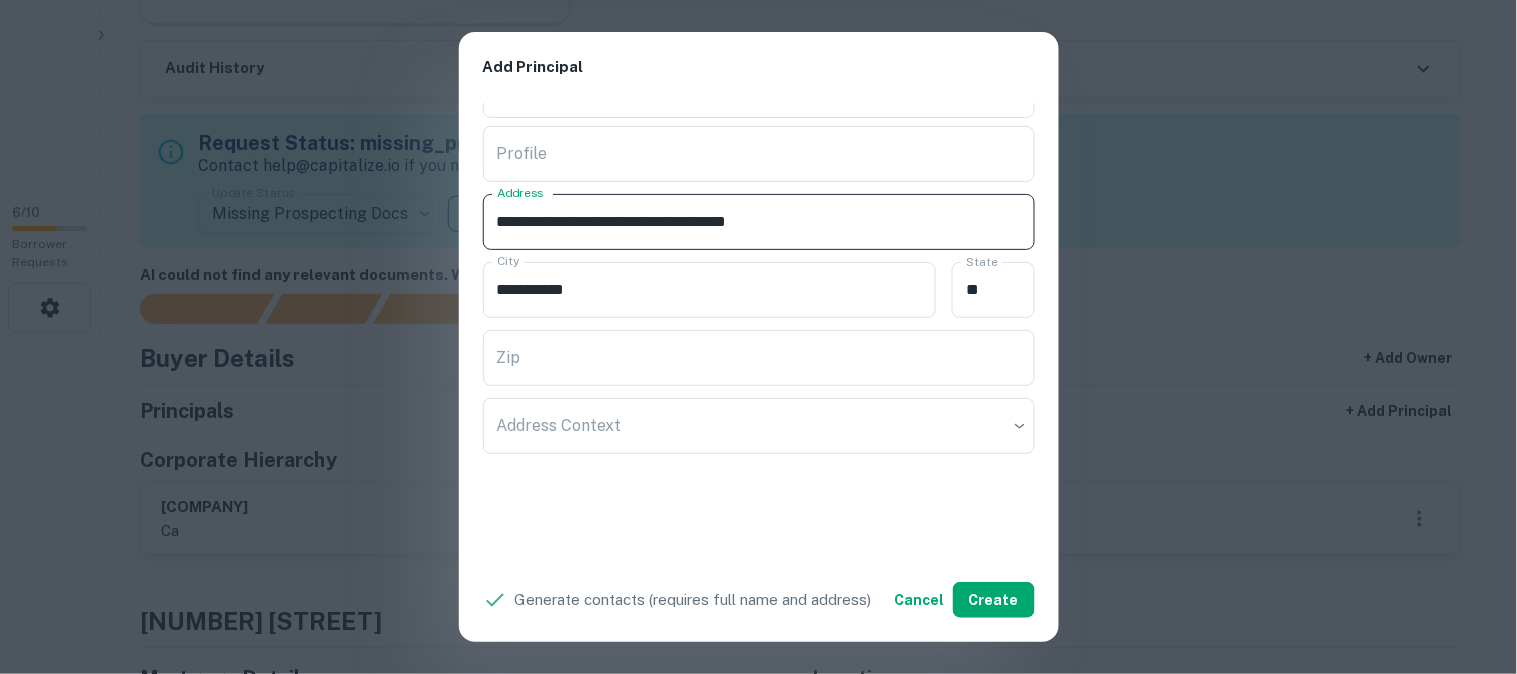 drag, startPoint x: 774, startPoint y: 217, endPoint x: 823, endPoint y: 227, distance: 50.01 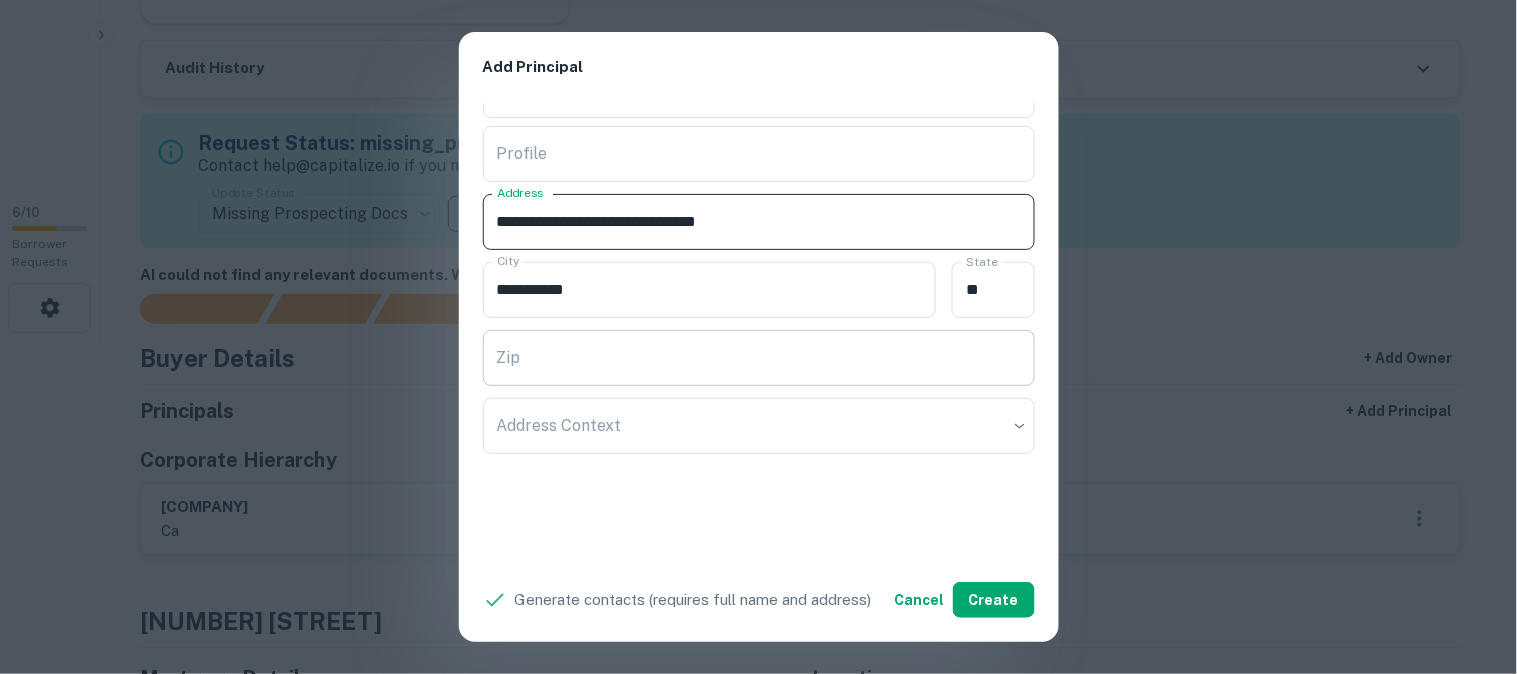 type on "**********" 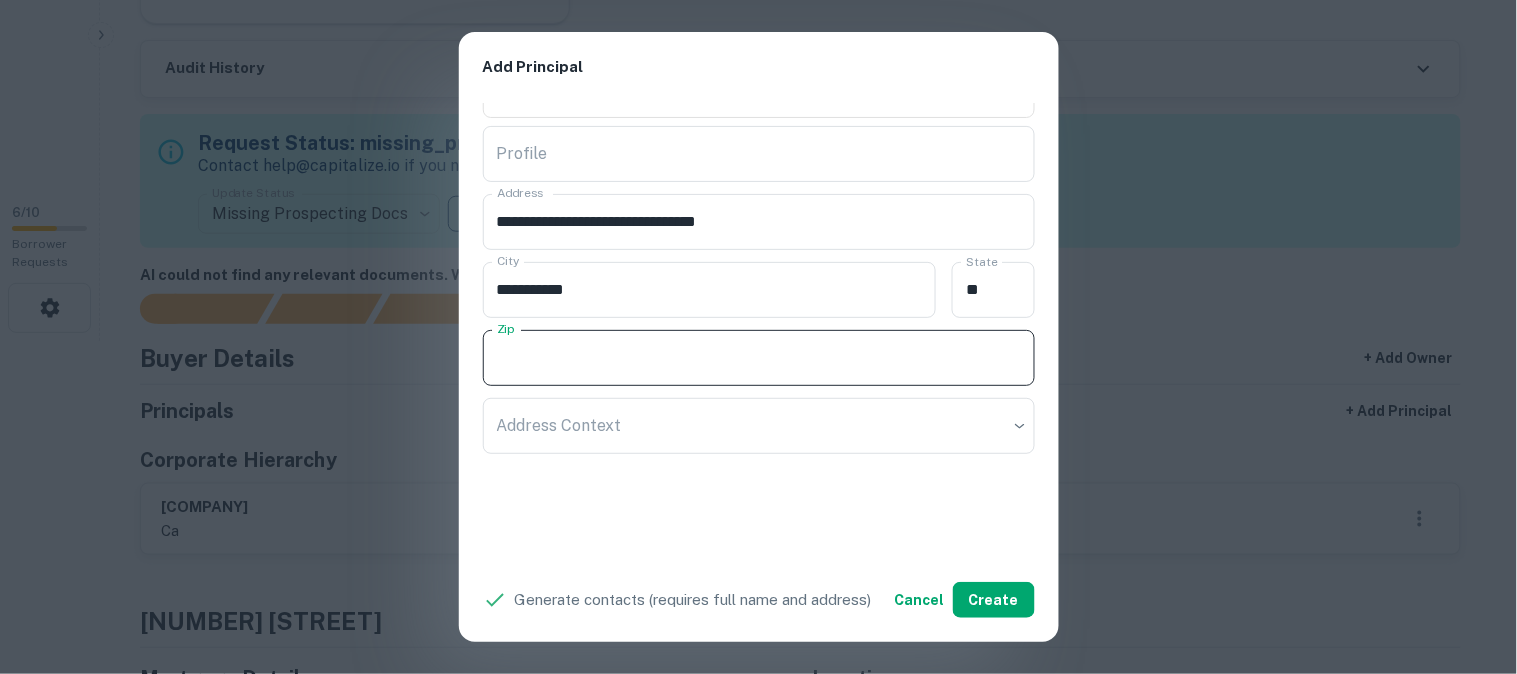 click on "Zip" at bounding box center (759, 358) 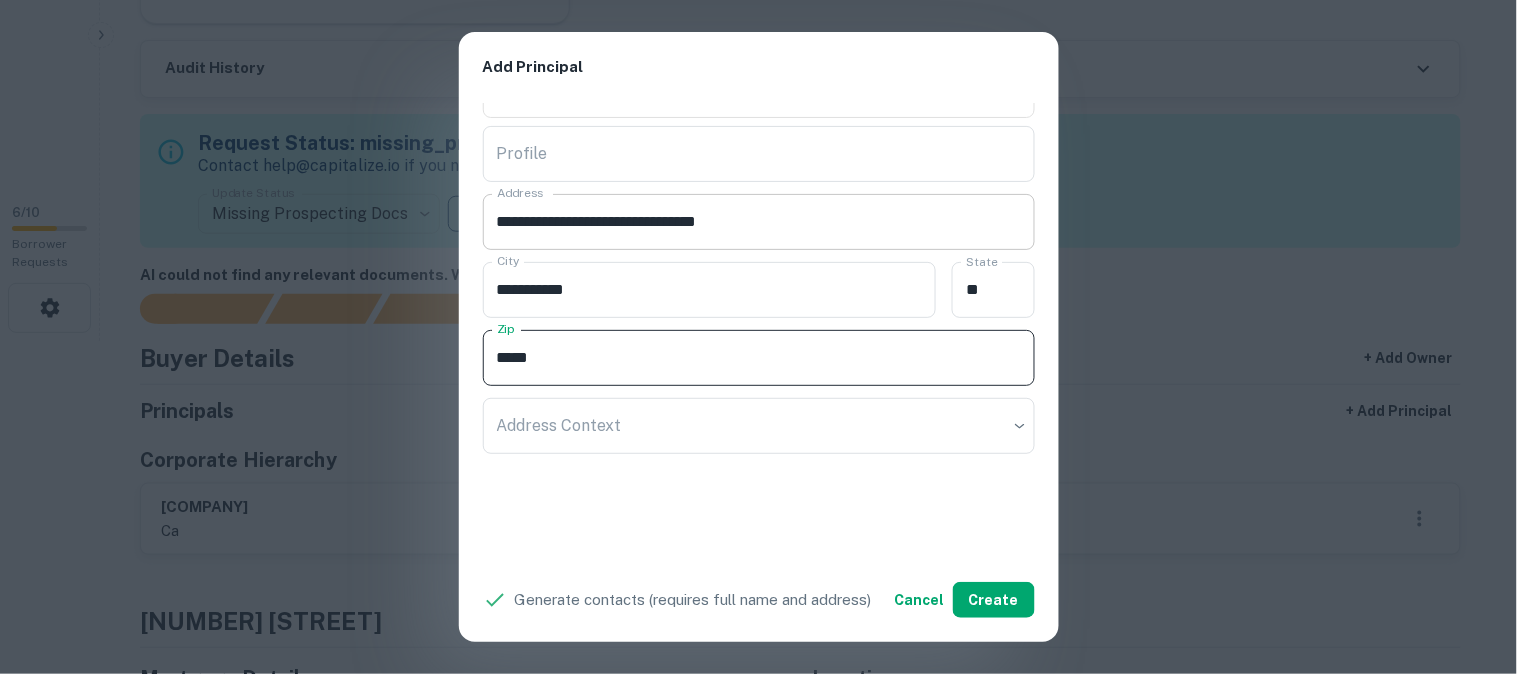 type on "*****" 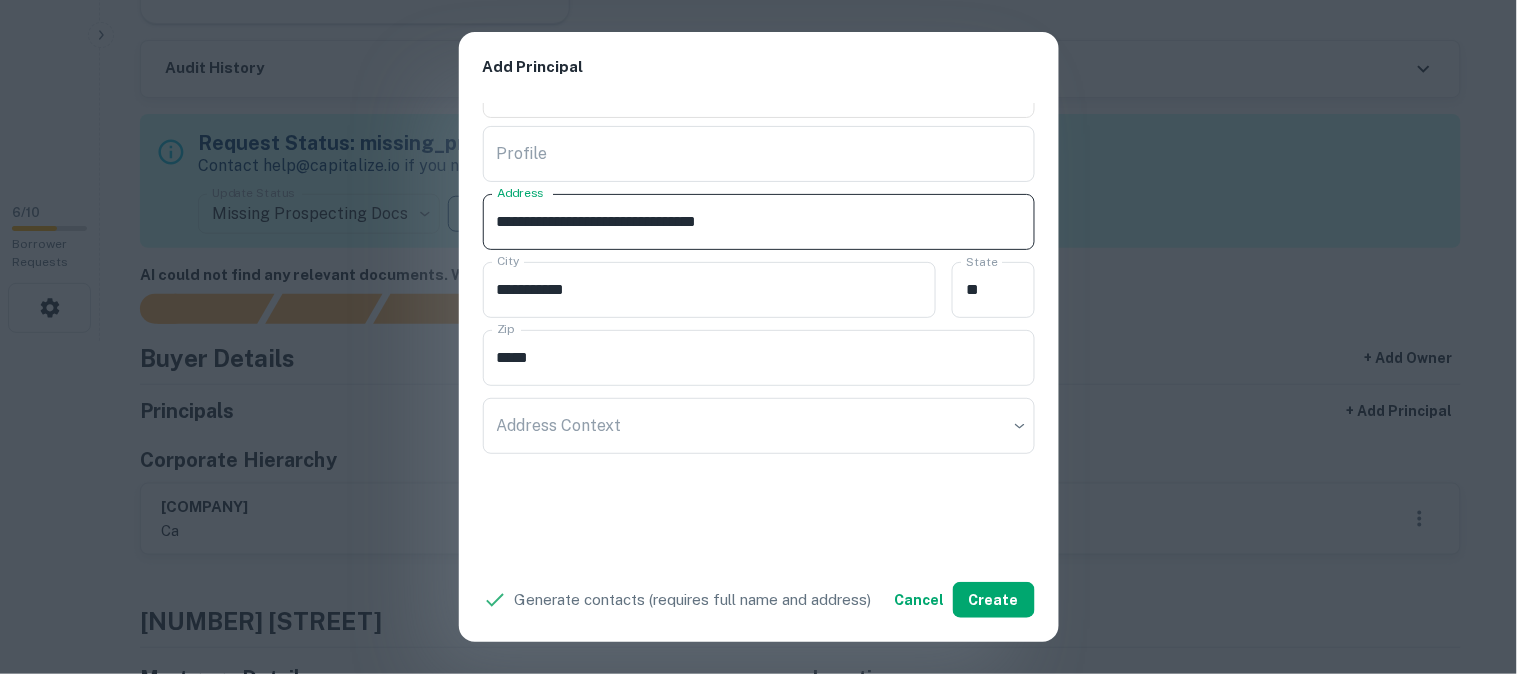 click on "**********" at bounding box center (759, 222) 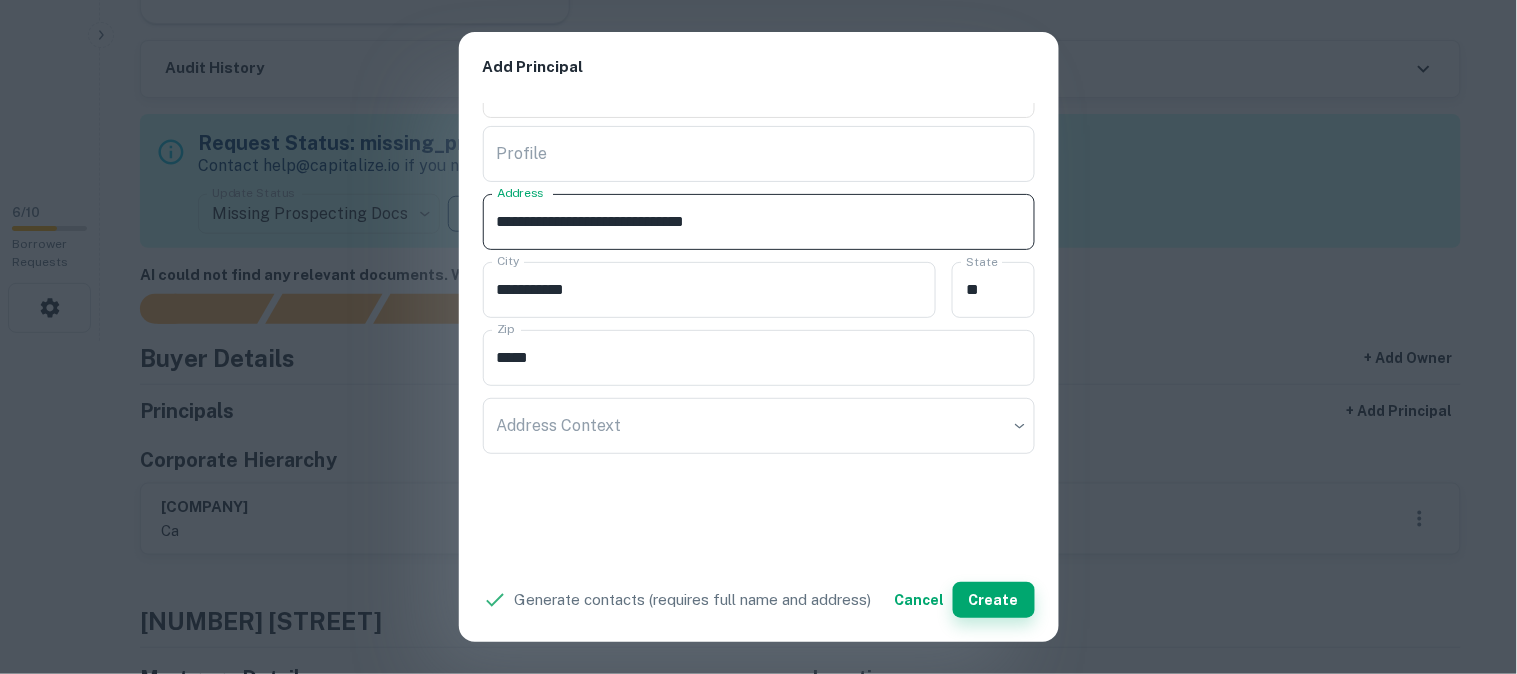 type on "**********" 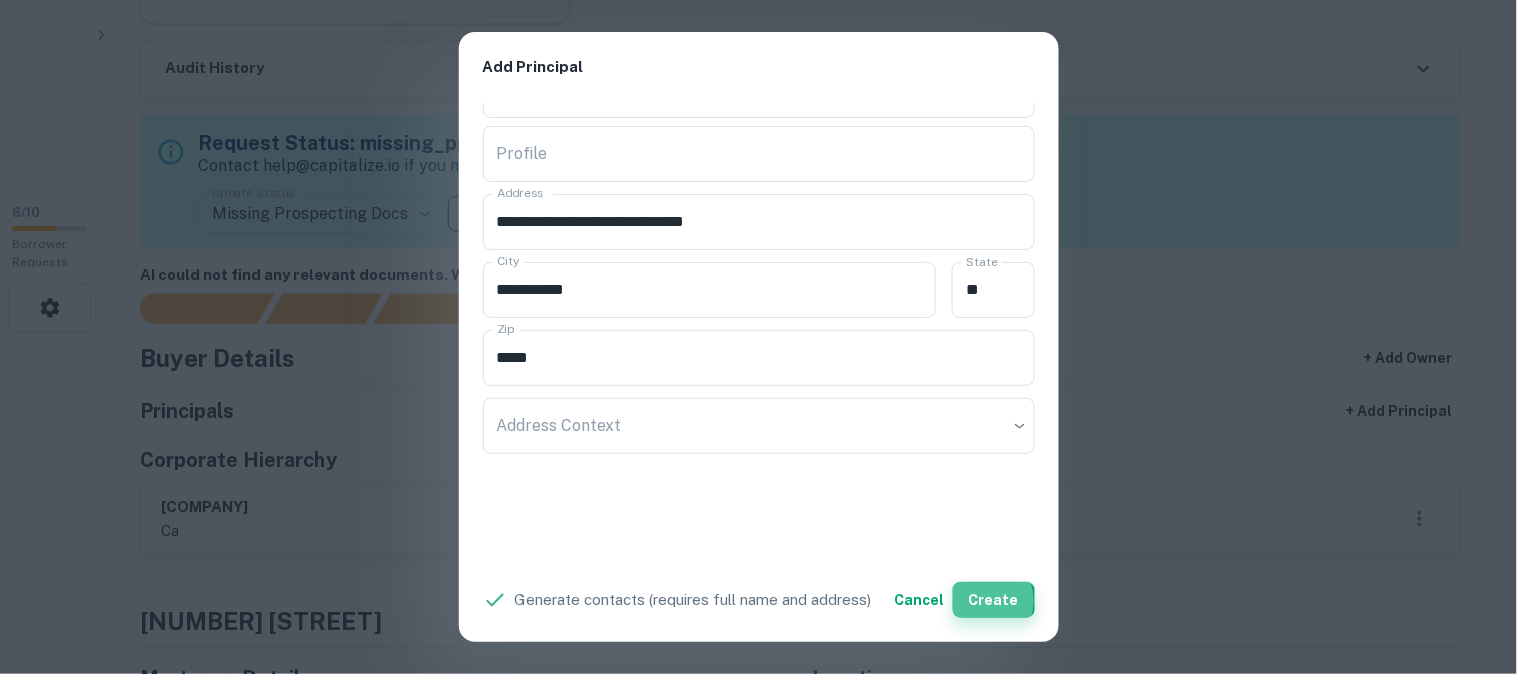 click on "Create" at bounding box center [994, 600] 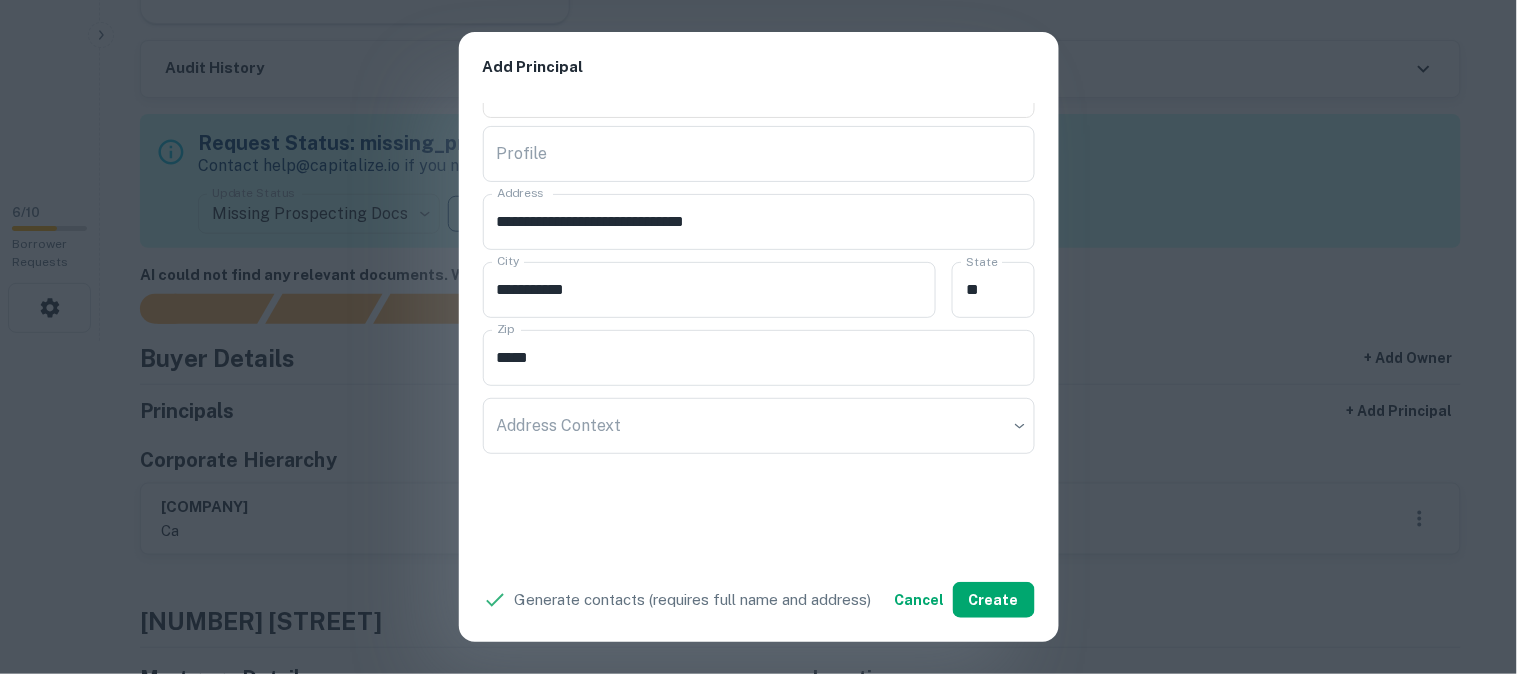 click on "**********" at bounding box center (758, 337) 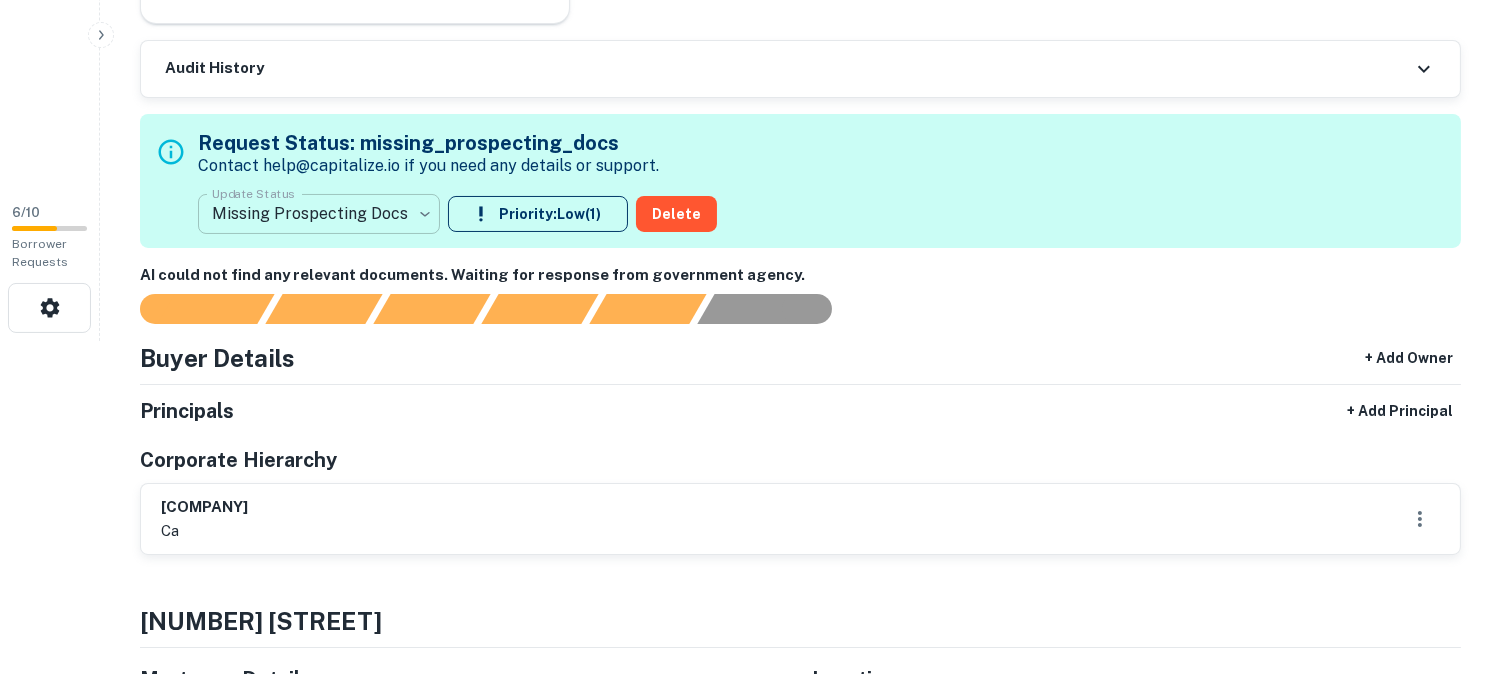 click on "**********" at bounding box center (750, 4) 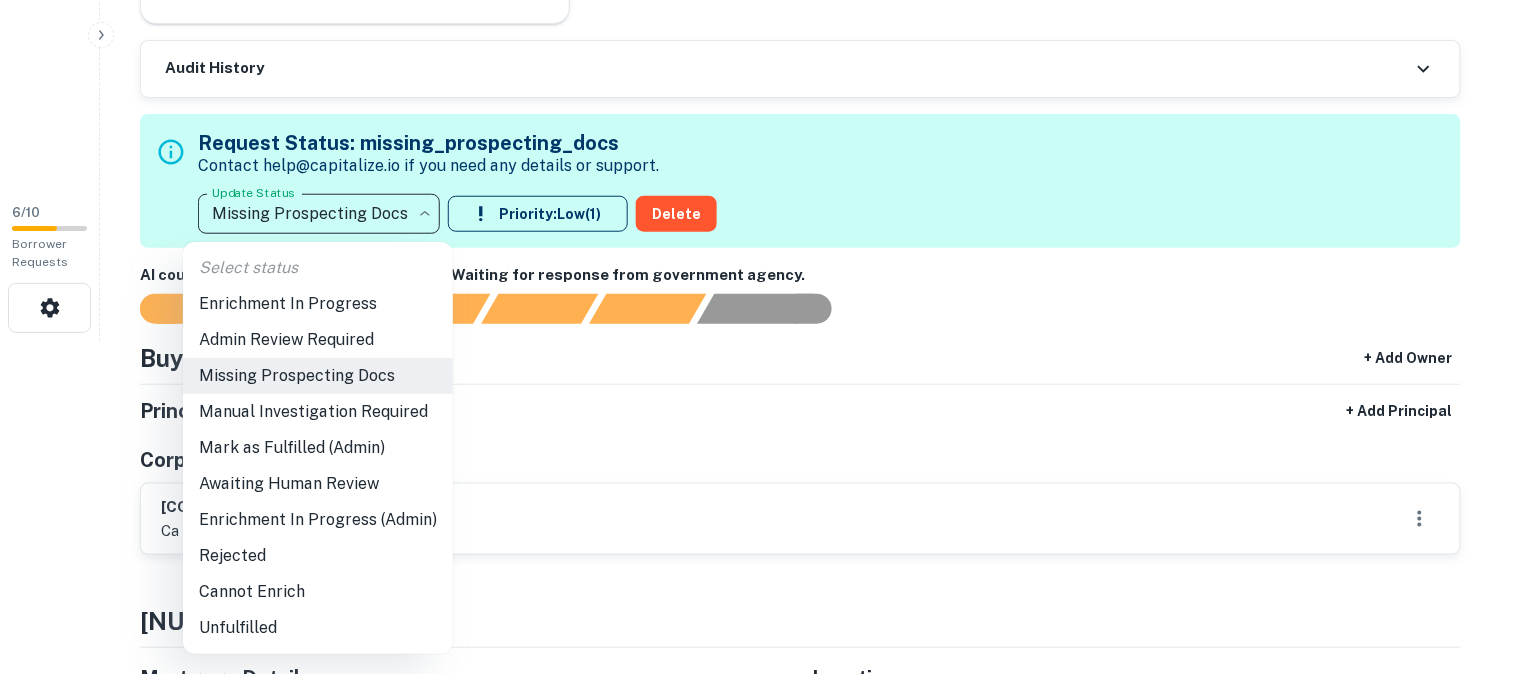 click on "Admin Review Required" at bounding box center [318, 340] 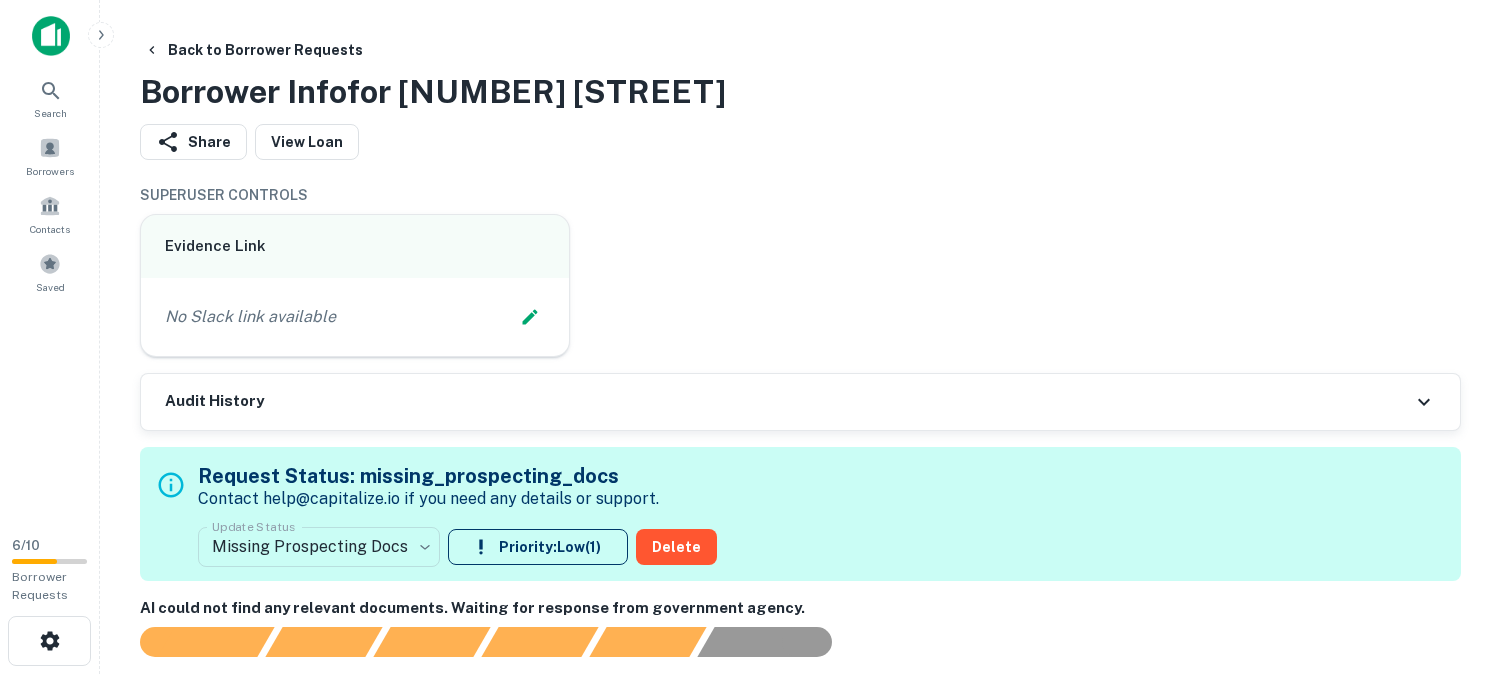 scroll, scrollTop: 444, scrollLeft: 0, axis: vertical 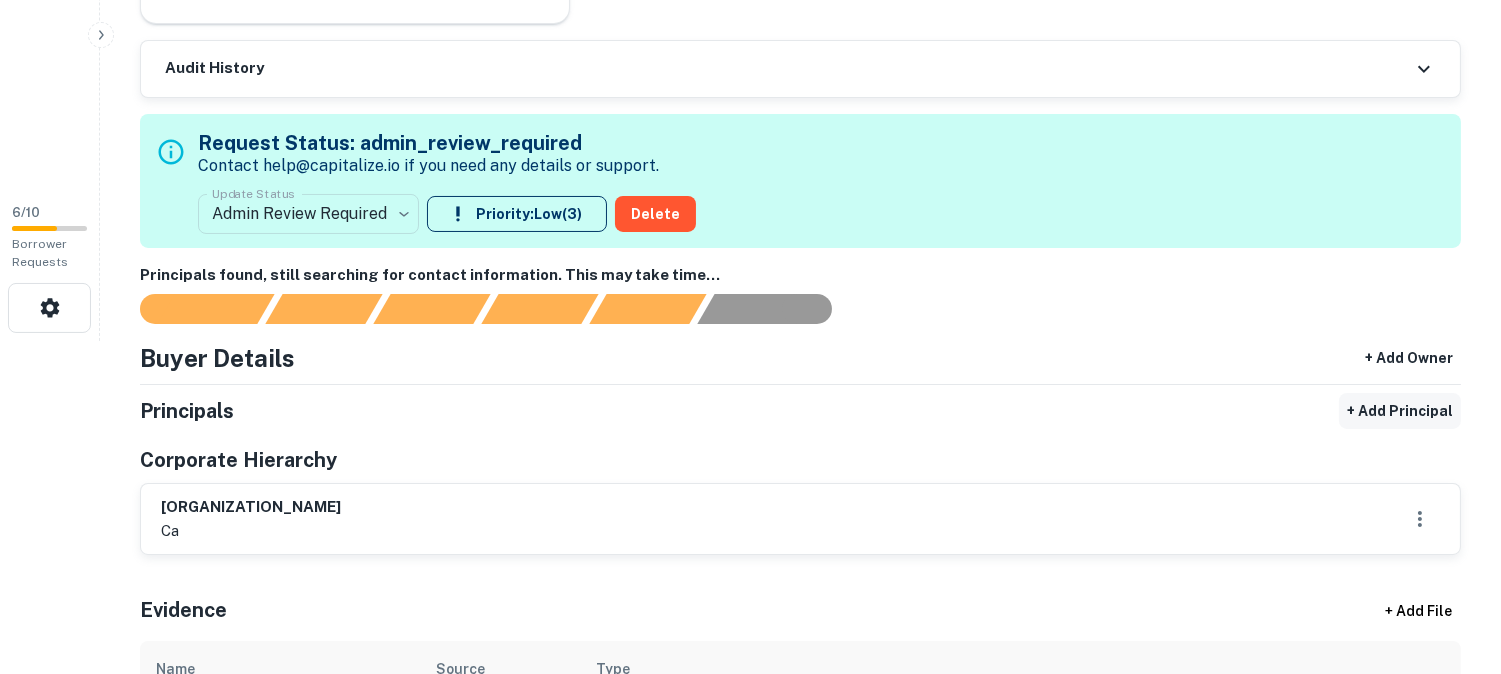 click on "+ Add Principal" at bounding box center [1400, 411] 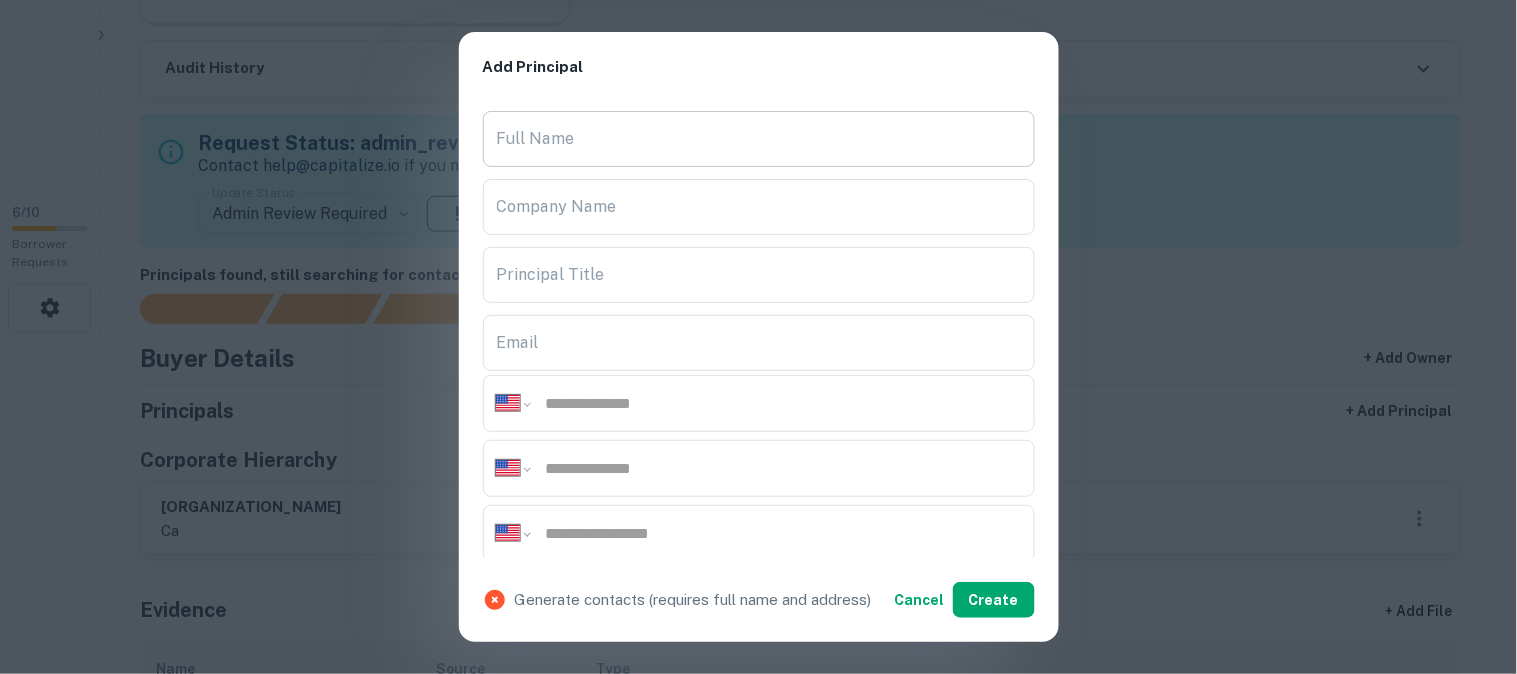 click on "Full Name" at bounding box center [759, 139] 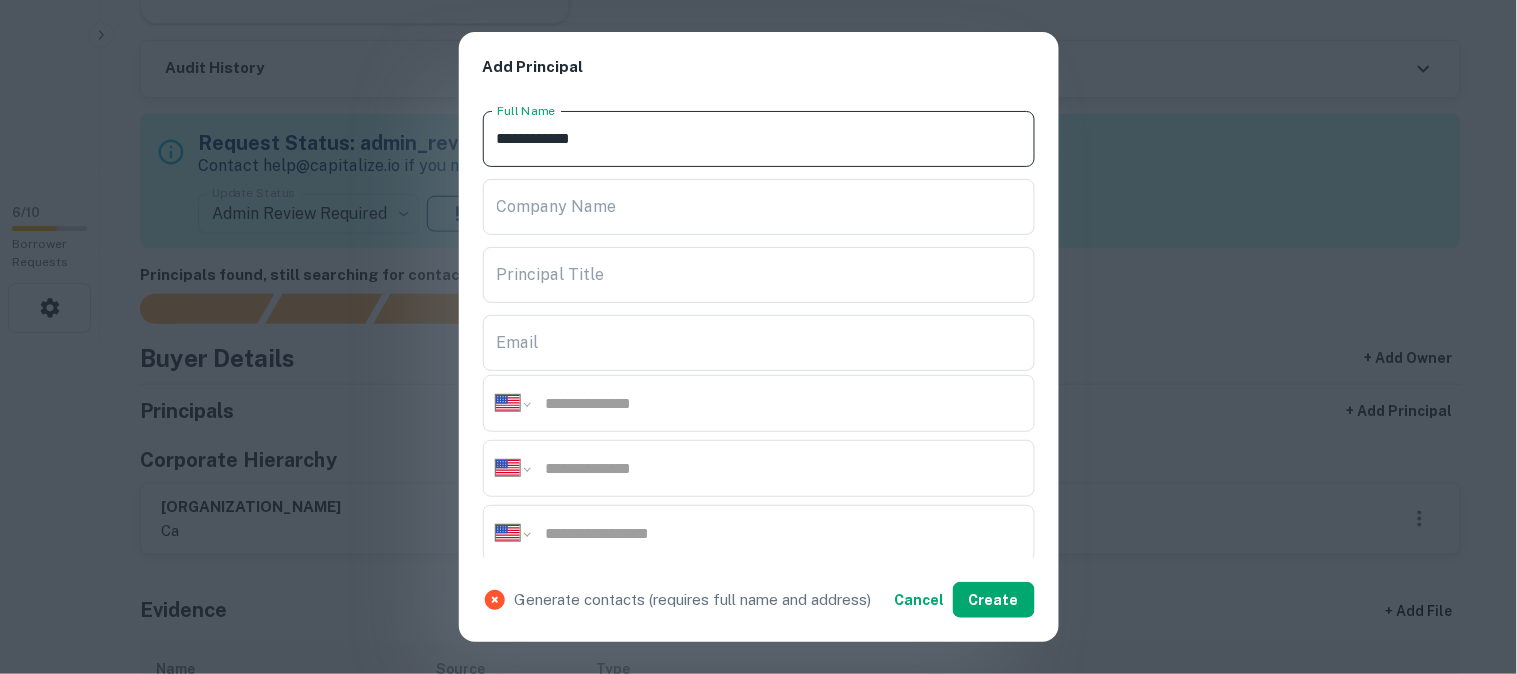 type on "**********" 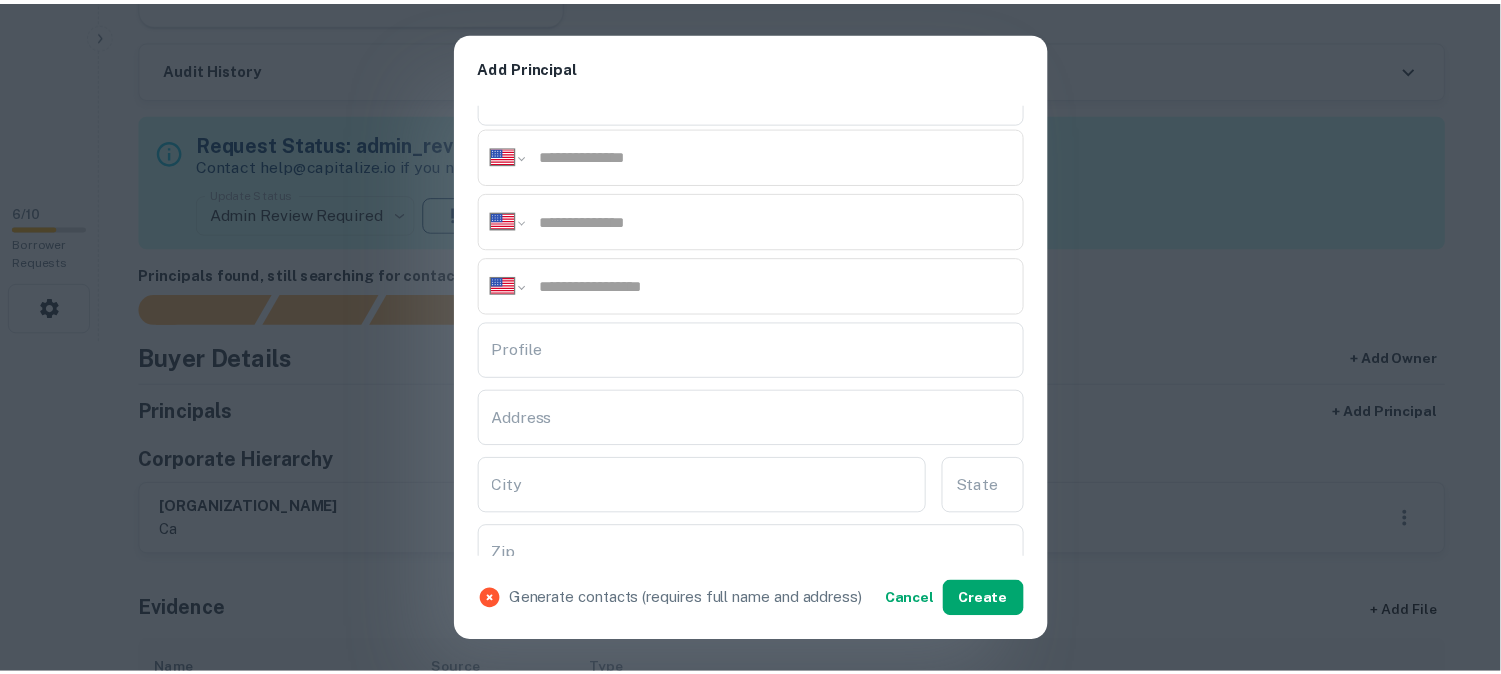 scroll, scrollTop: 333, scrollLeft: 0, axis: vertical 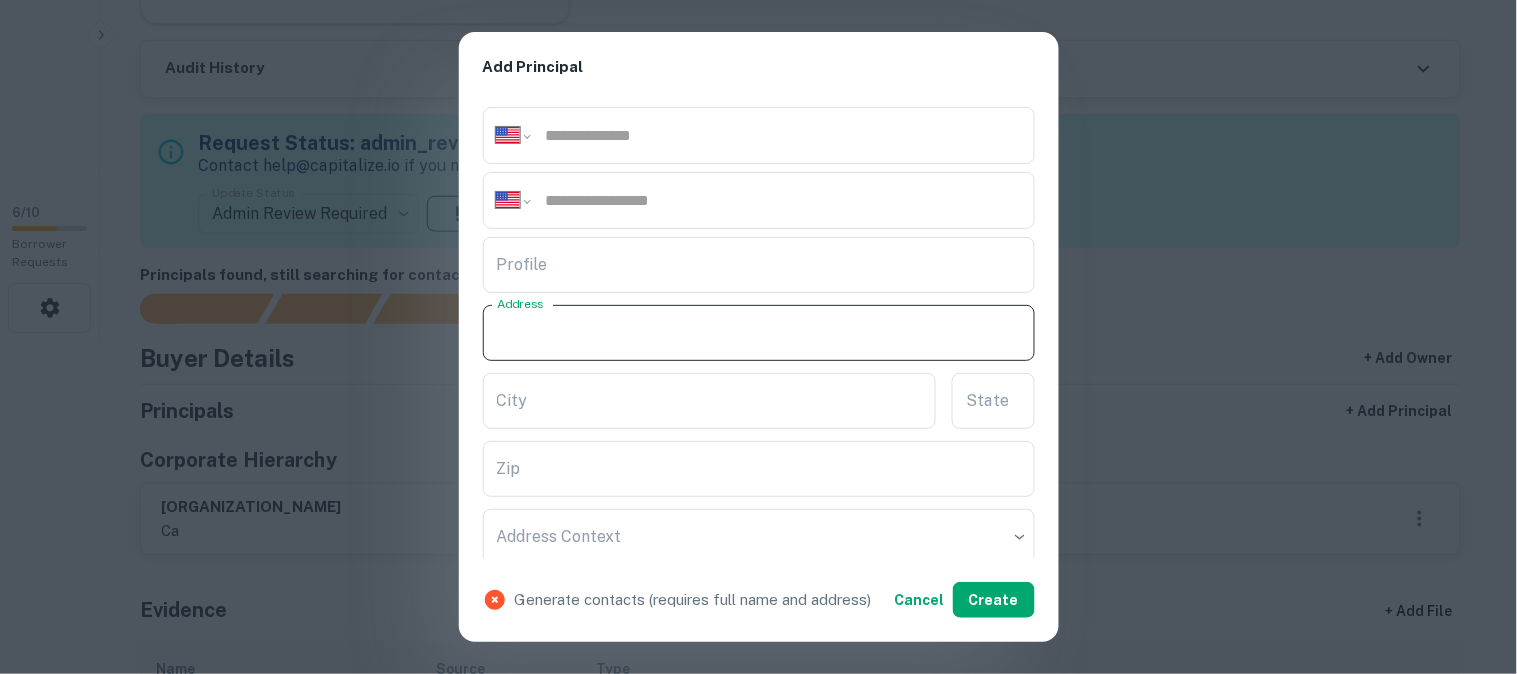 click on "Address" at bounding box center [759, 333] 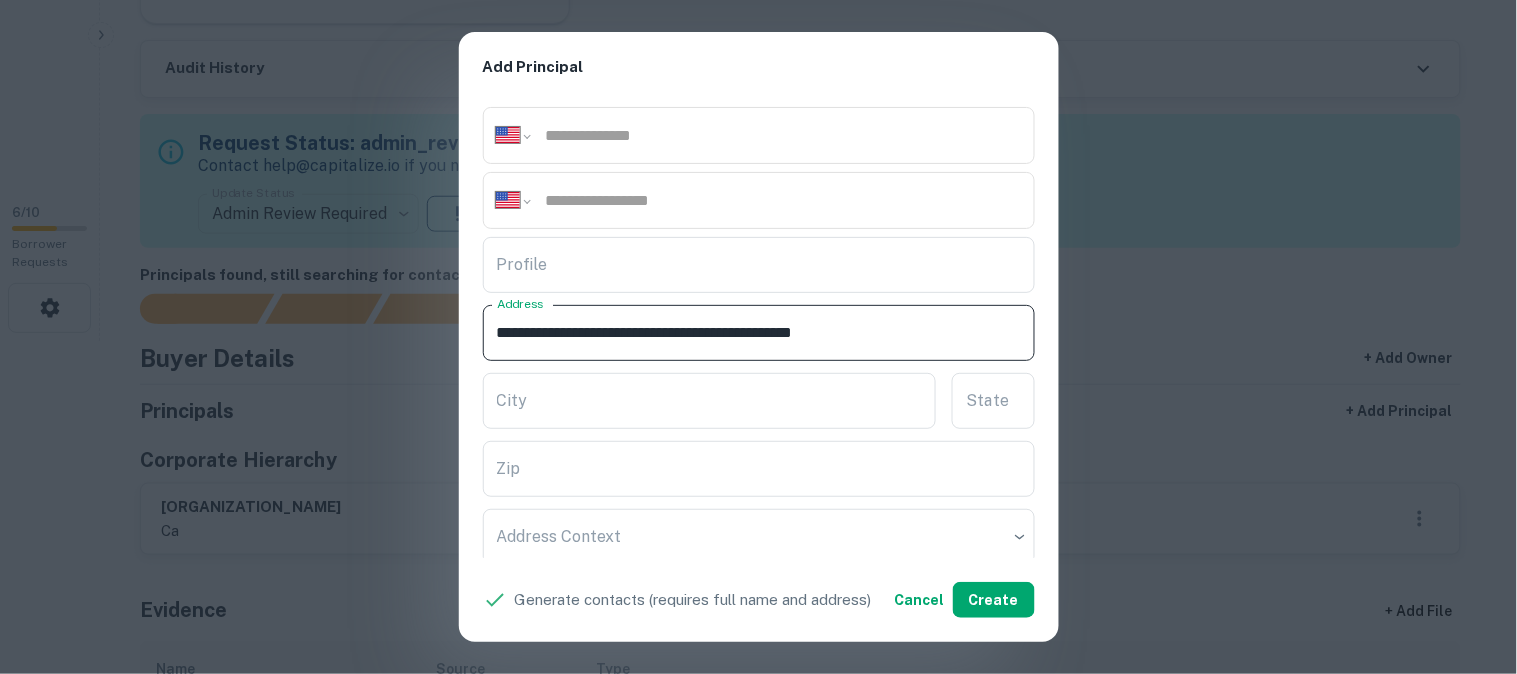 drag, startPoint x: 732, startPoint y: 330, endPoint x: 851, endPoint y: 352, distance: 121.016525 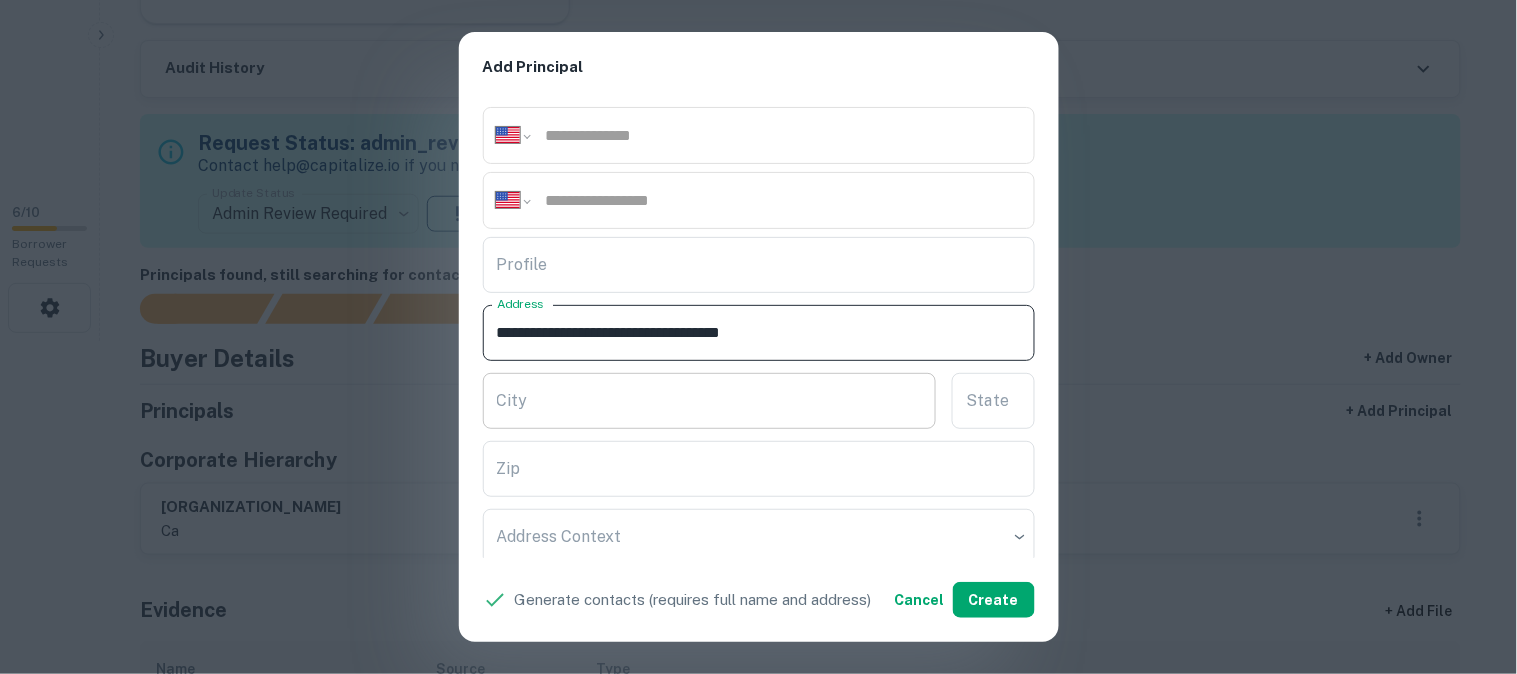 type on "**********" 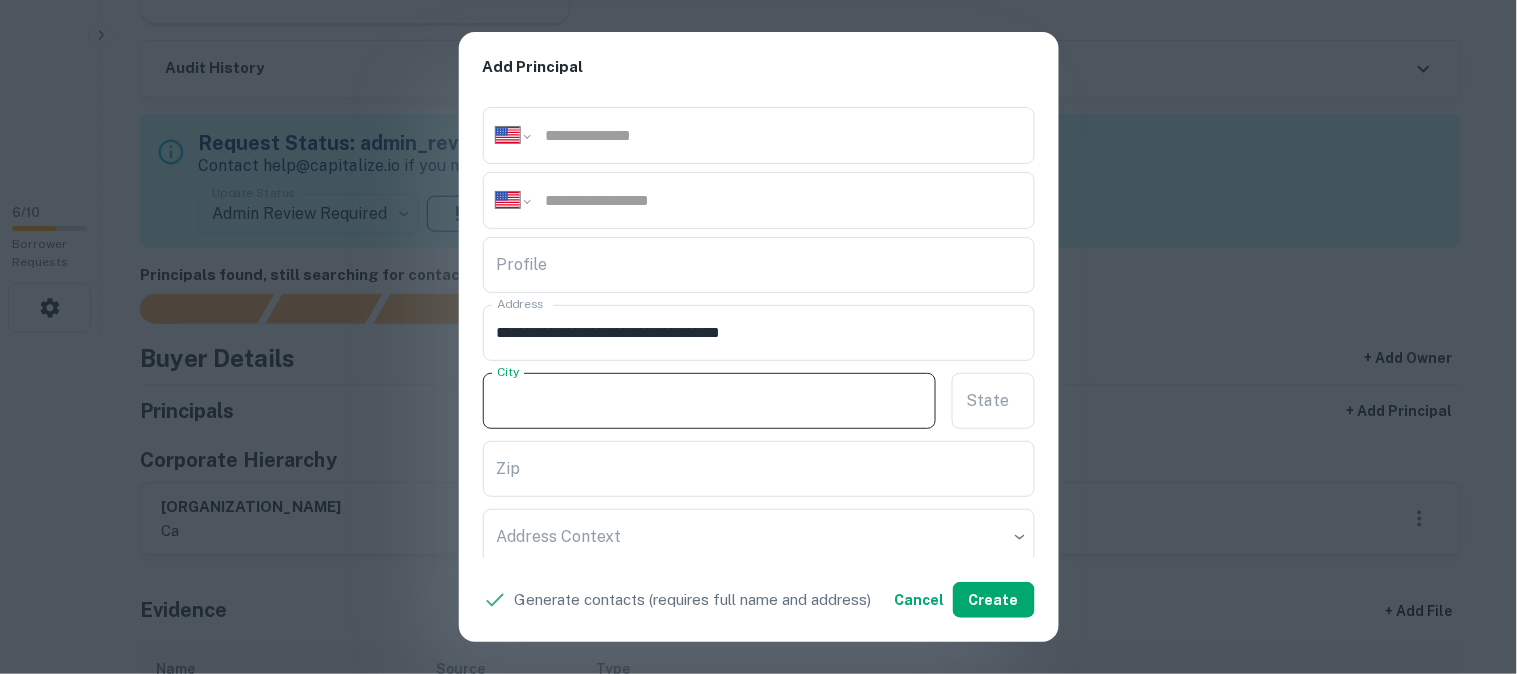 paste on "**********" 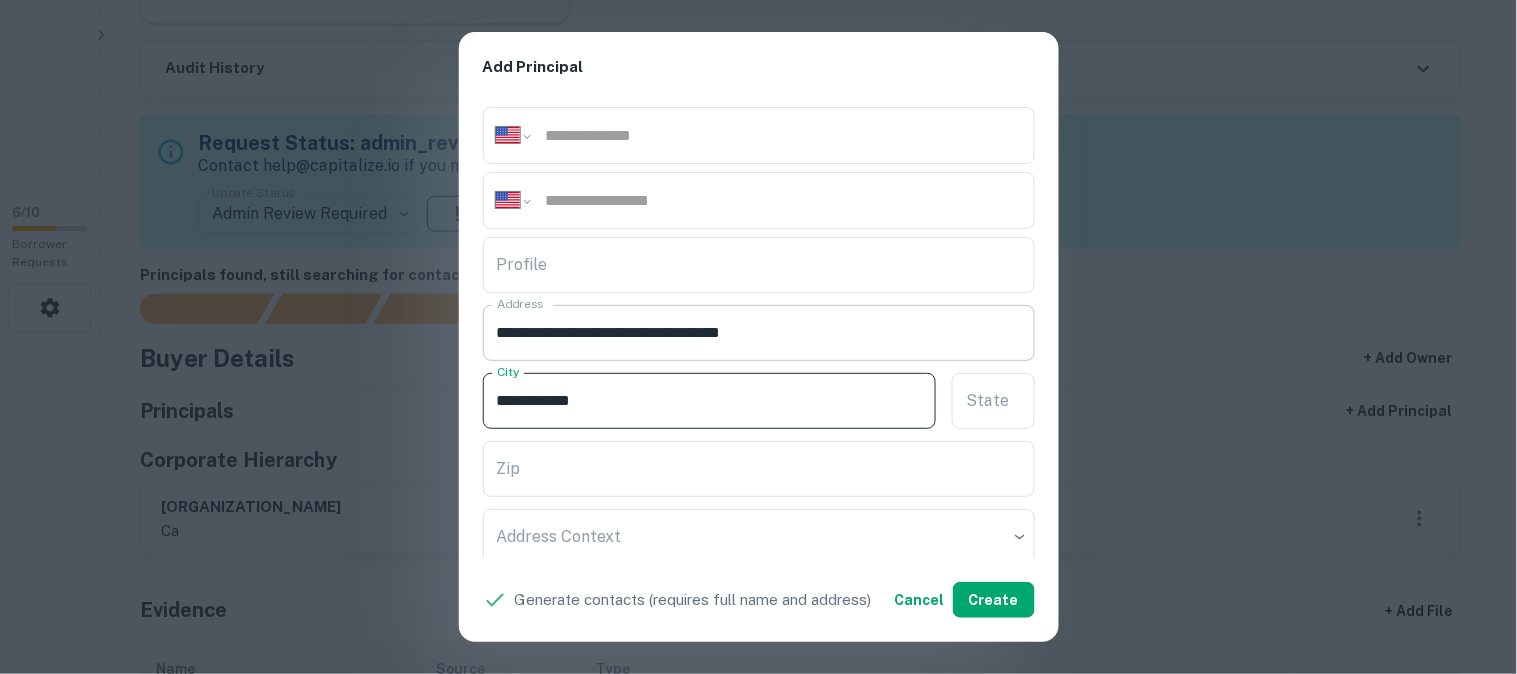 type on "**********" 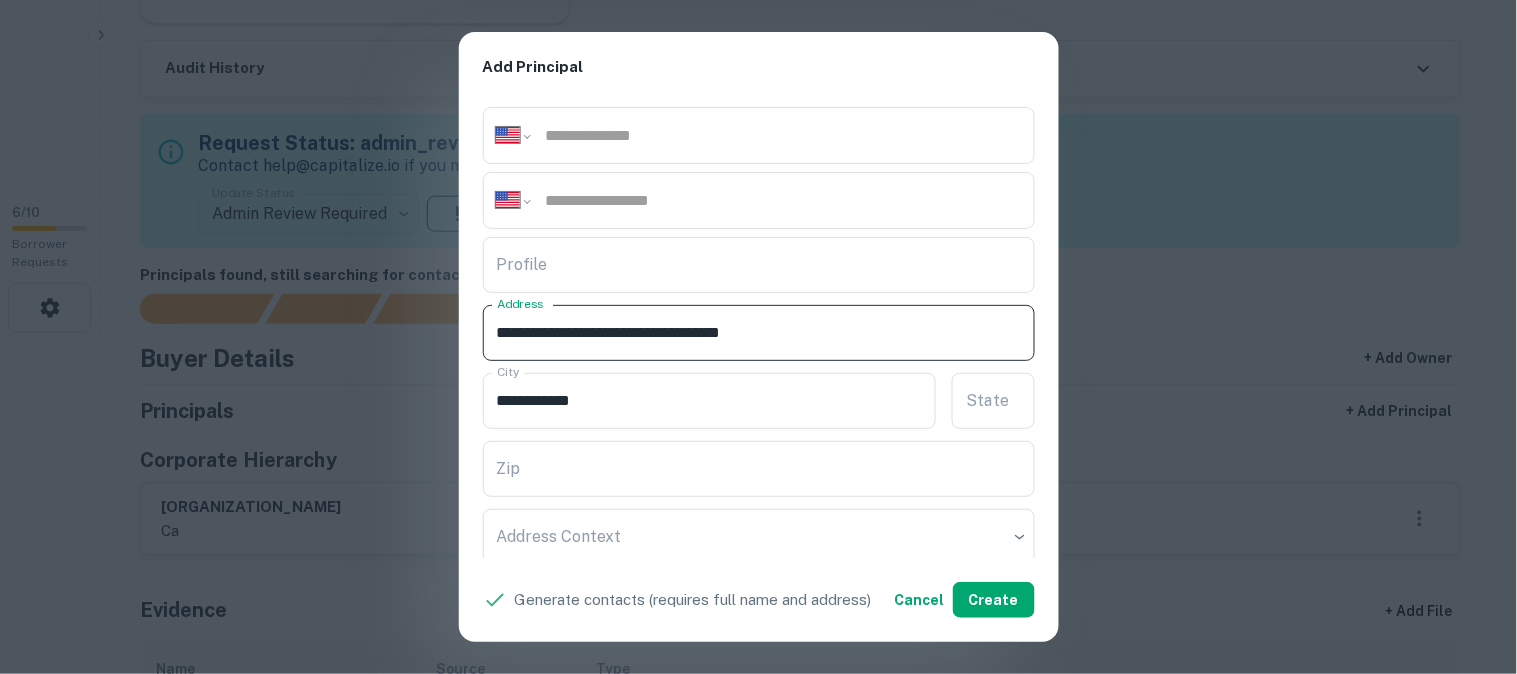drag, startPoint x: 740, startPoint y: 332, endPoint x: 757, endPoint y: 348, distance: 23.345236 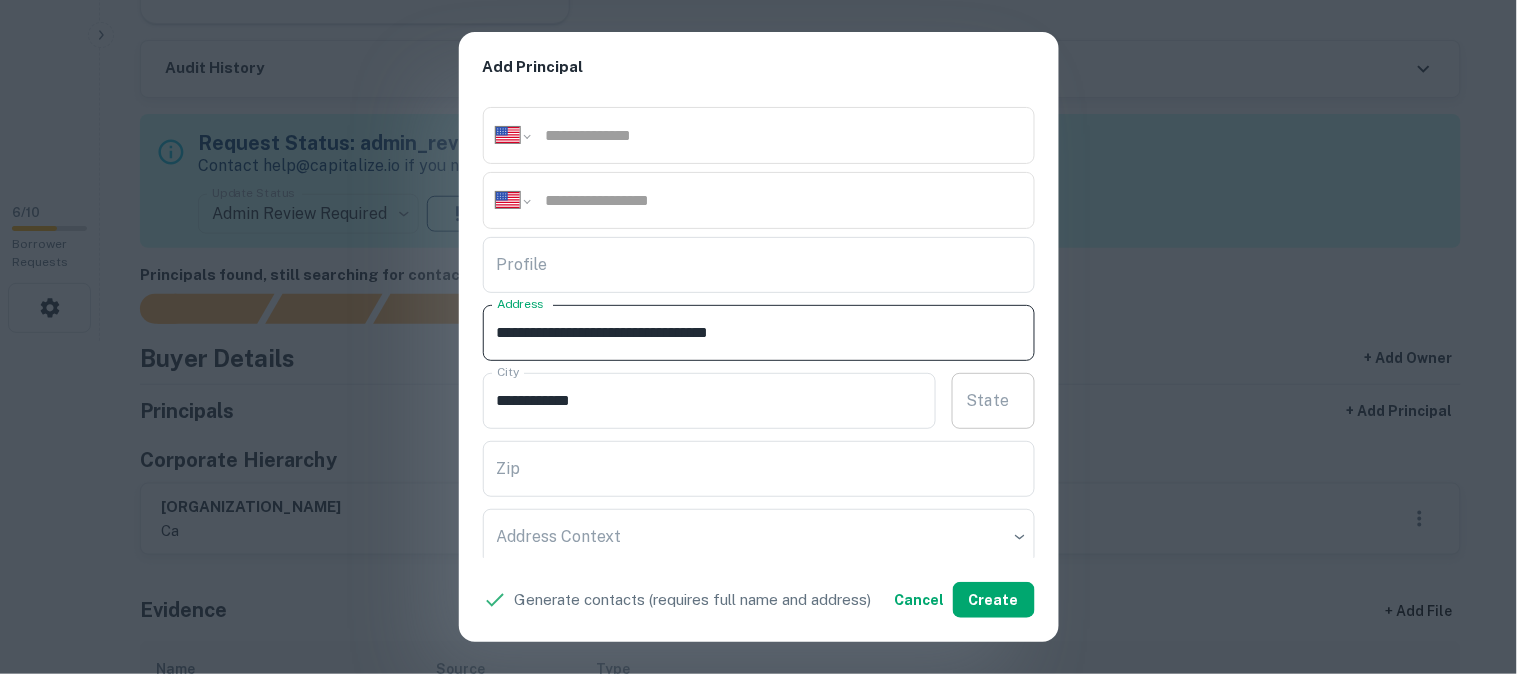 type on "**********" 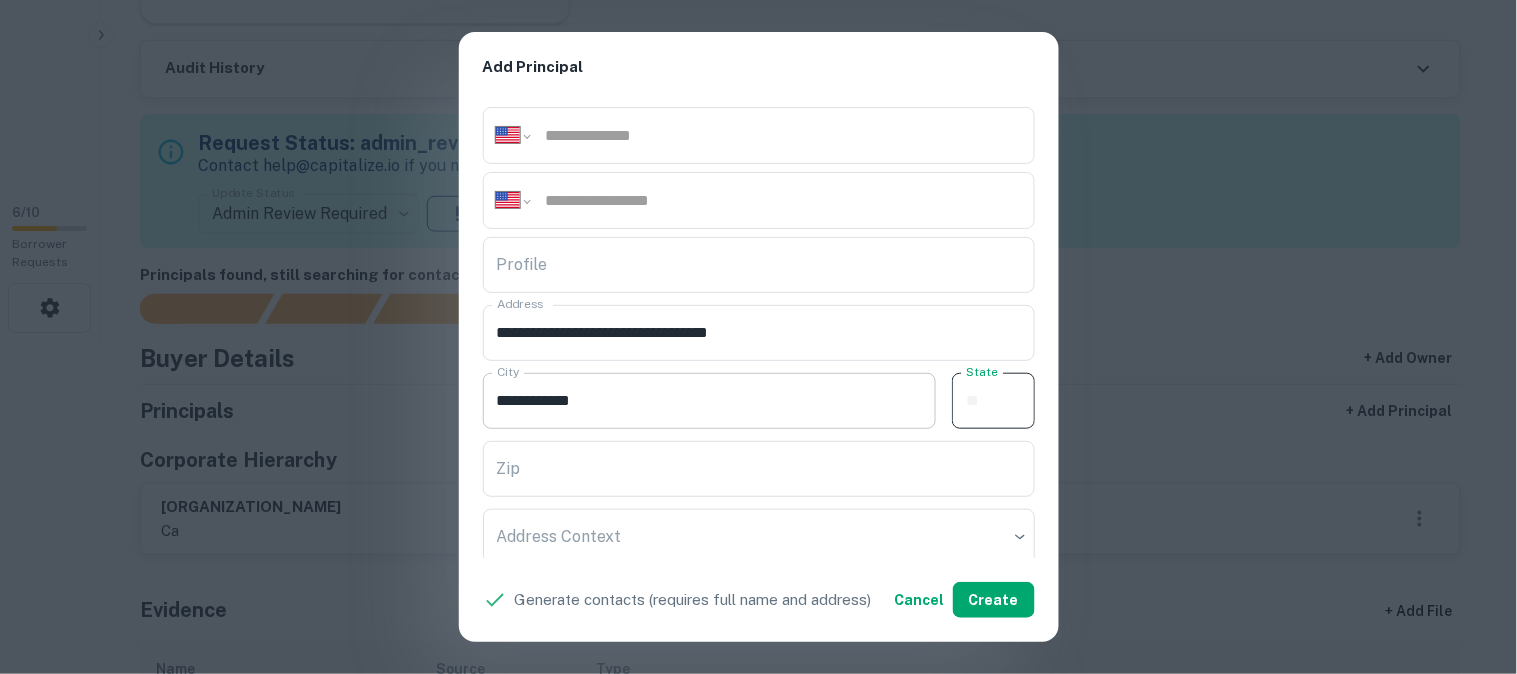 paste on "**" 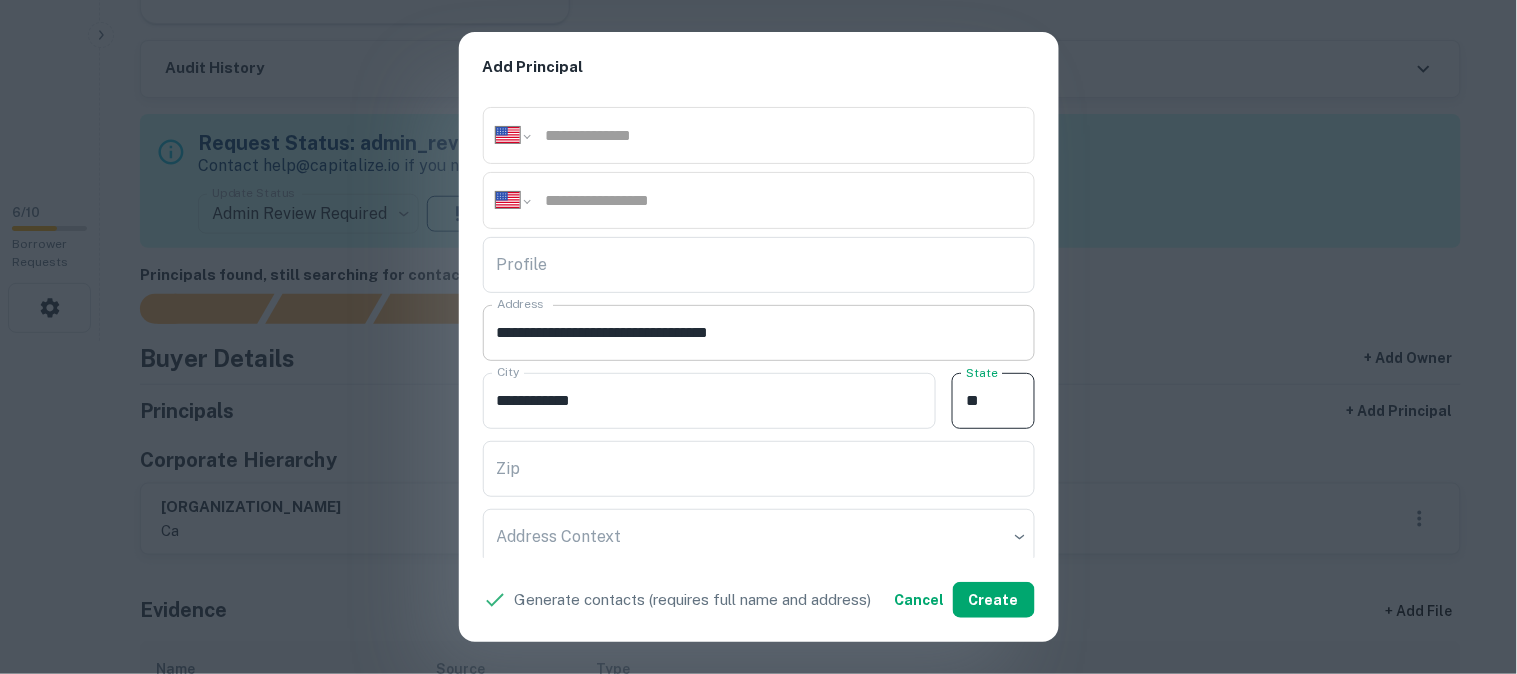 type on "**" 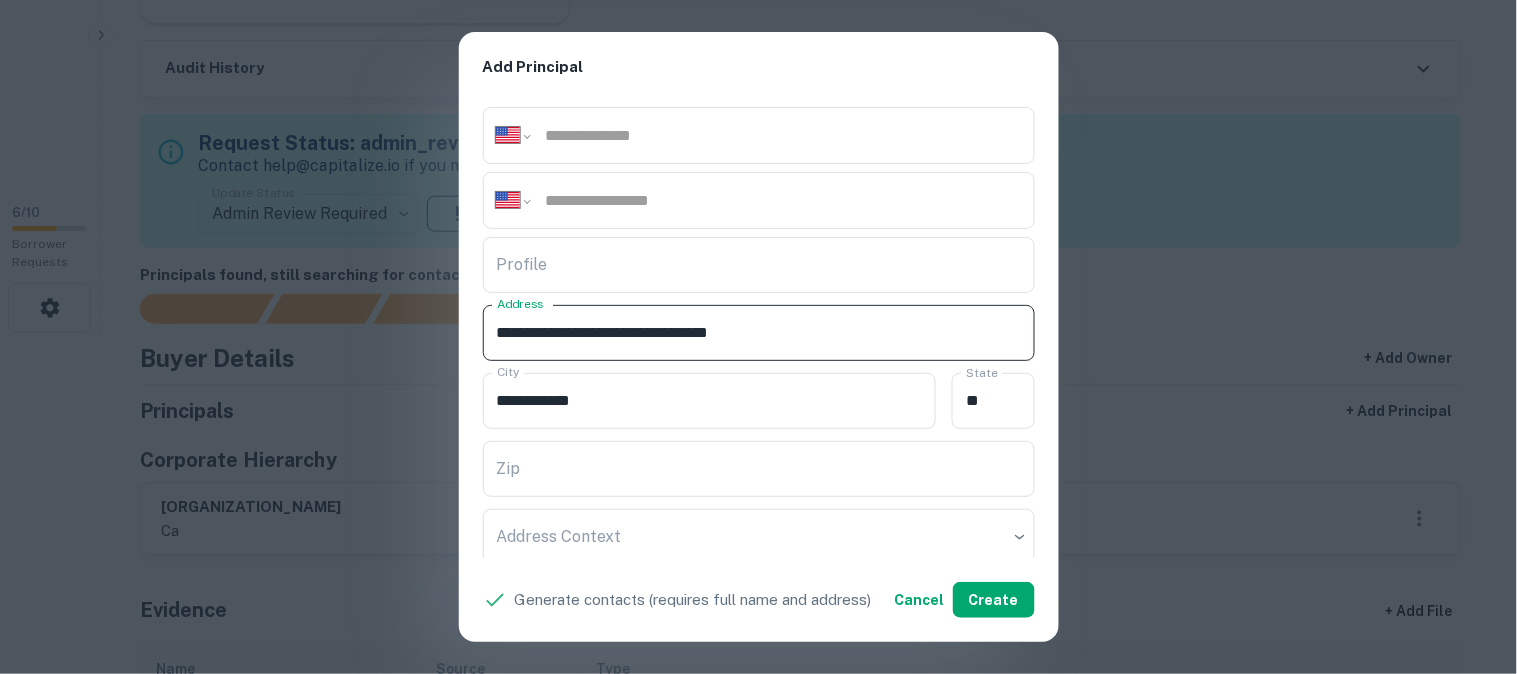 drag, startPoint x: 738, startPoint y: 330, endPoint x: 826, endPoint y: 341, distance: 88.68484 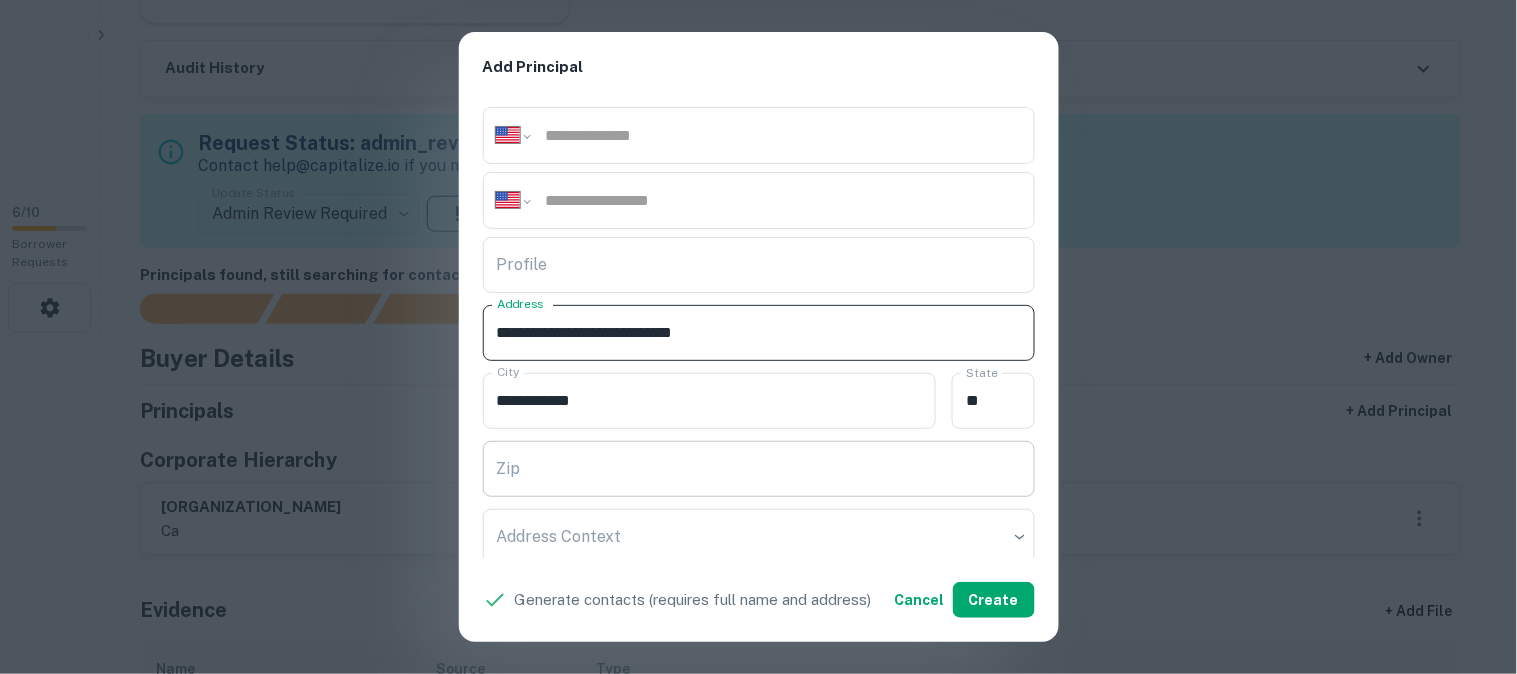 type on "**********" 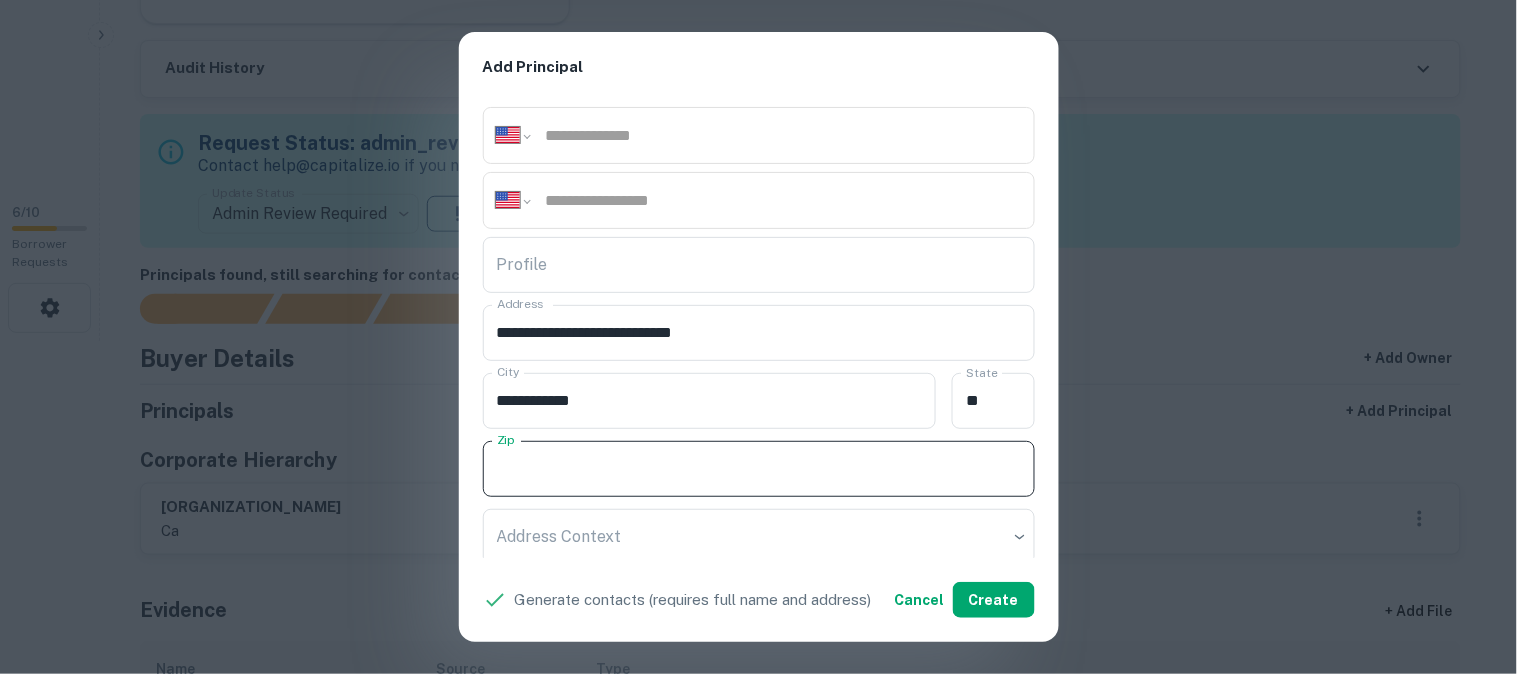 paste on "*****" 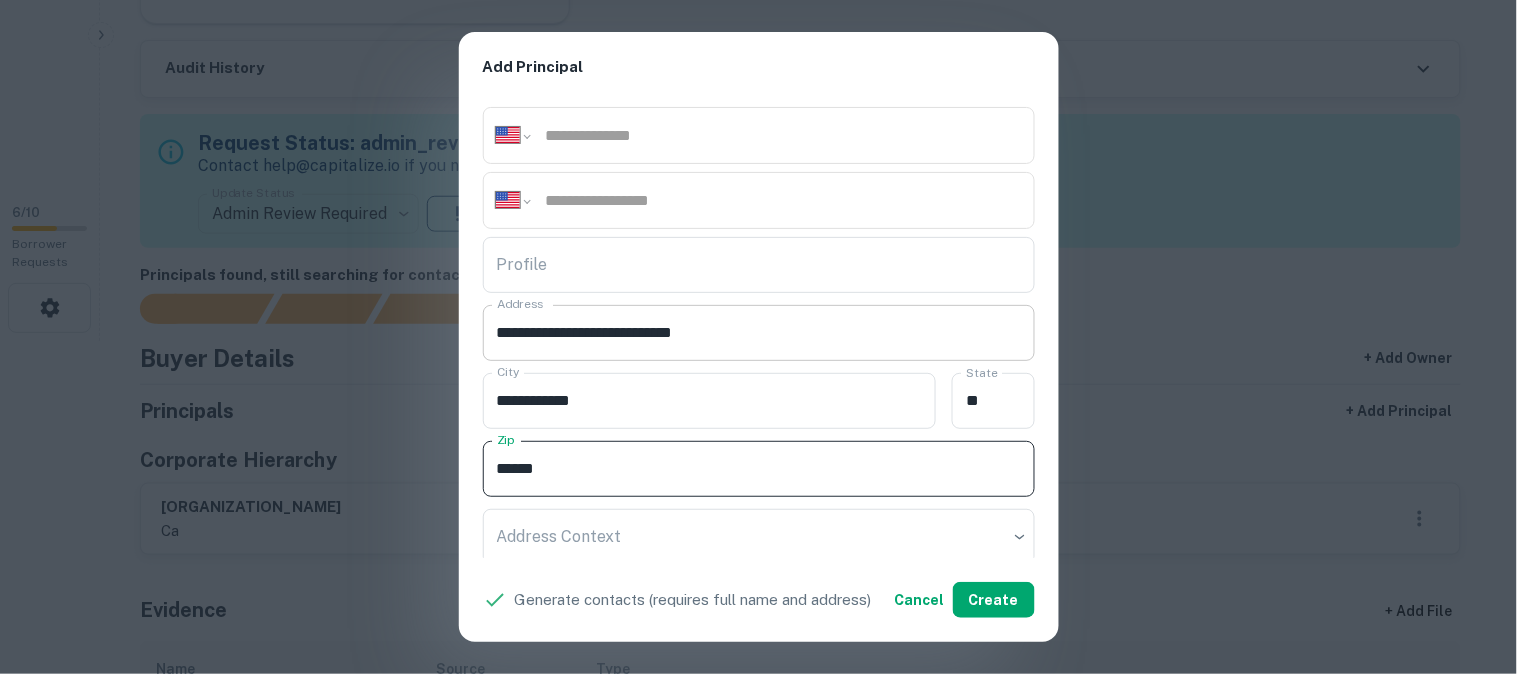type on "*****" 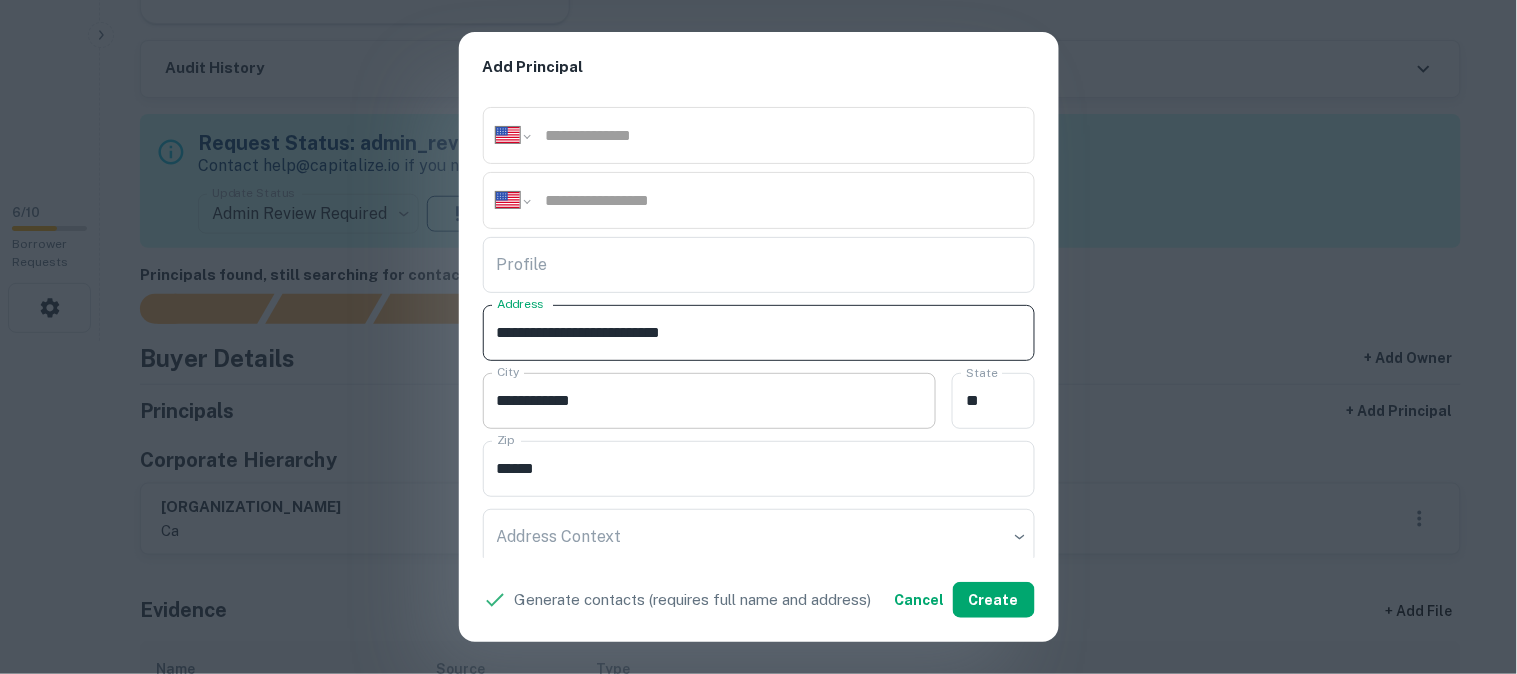 type on "**********" 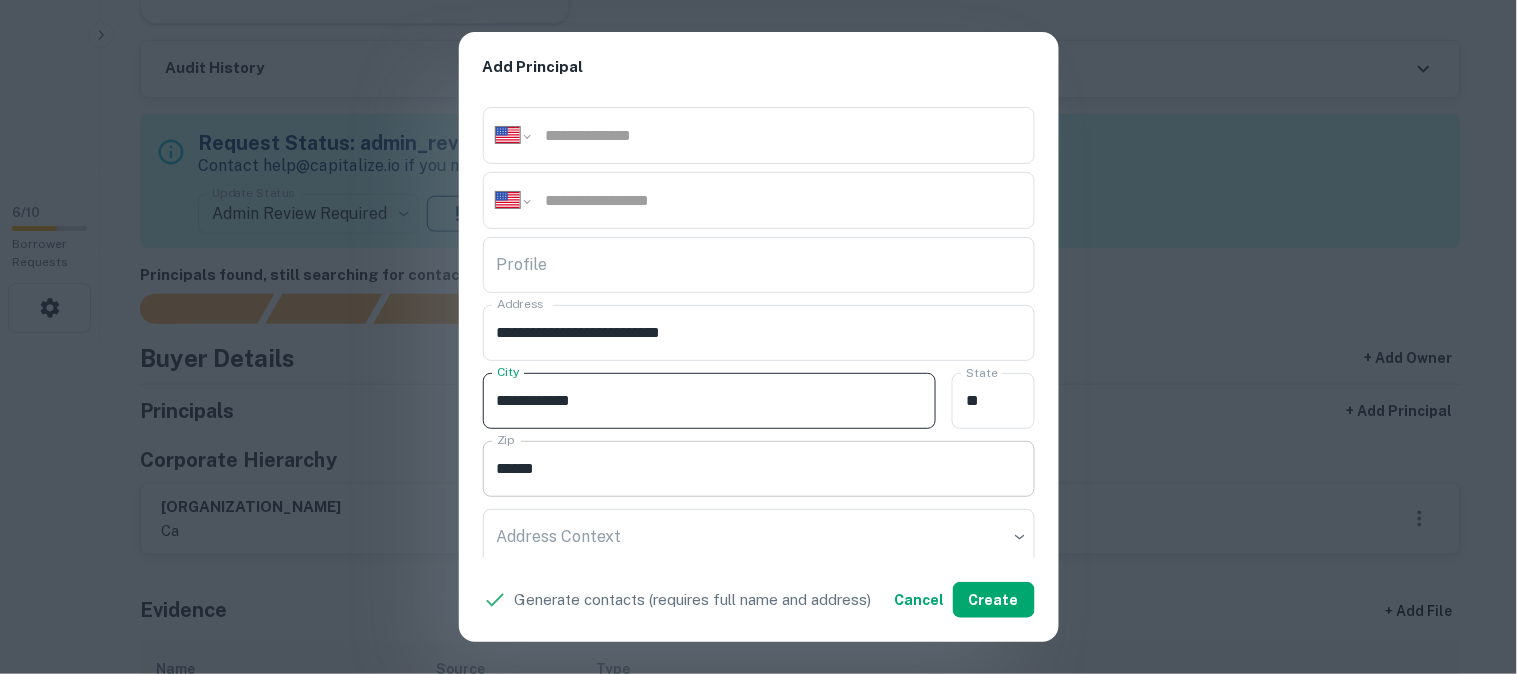 click on "*****" at bounding box center [759, 469] 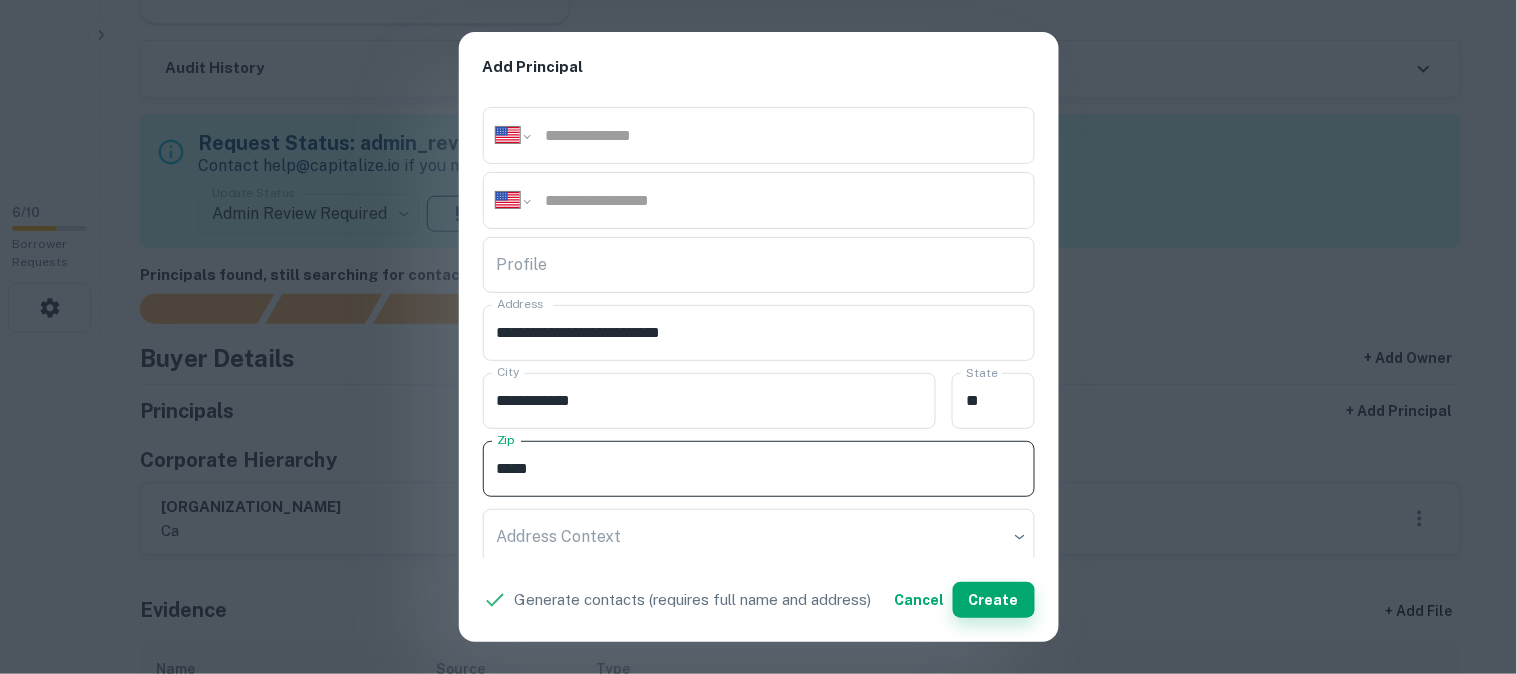 type on "*****" 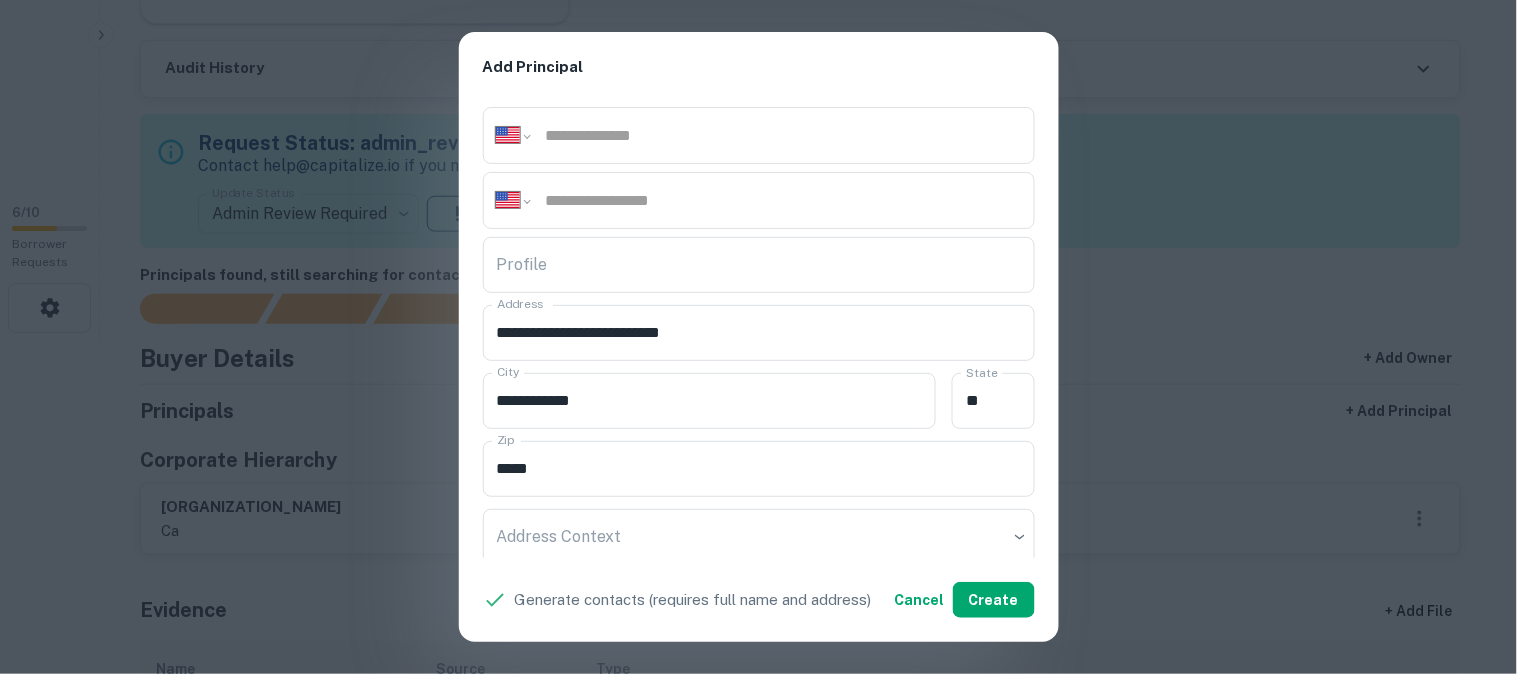 click on "**********" at bounding box center (758, 337) 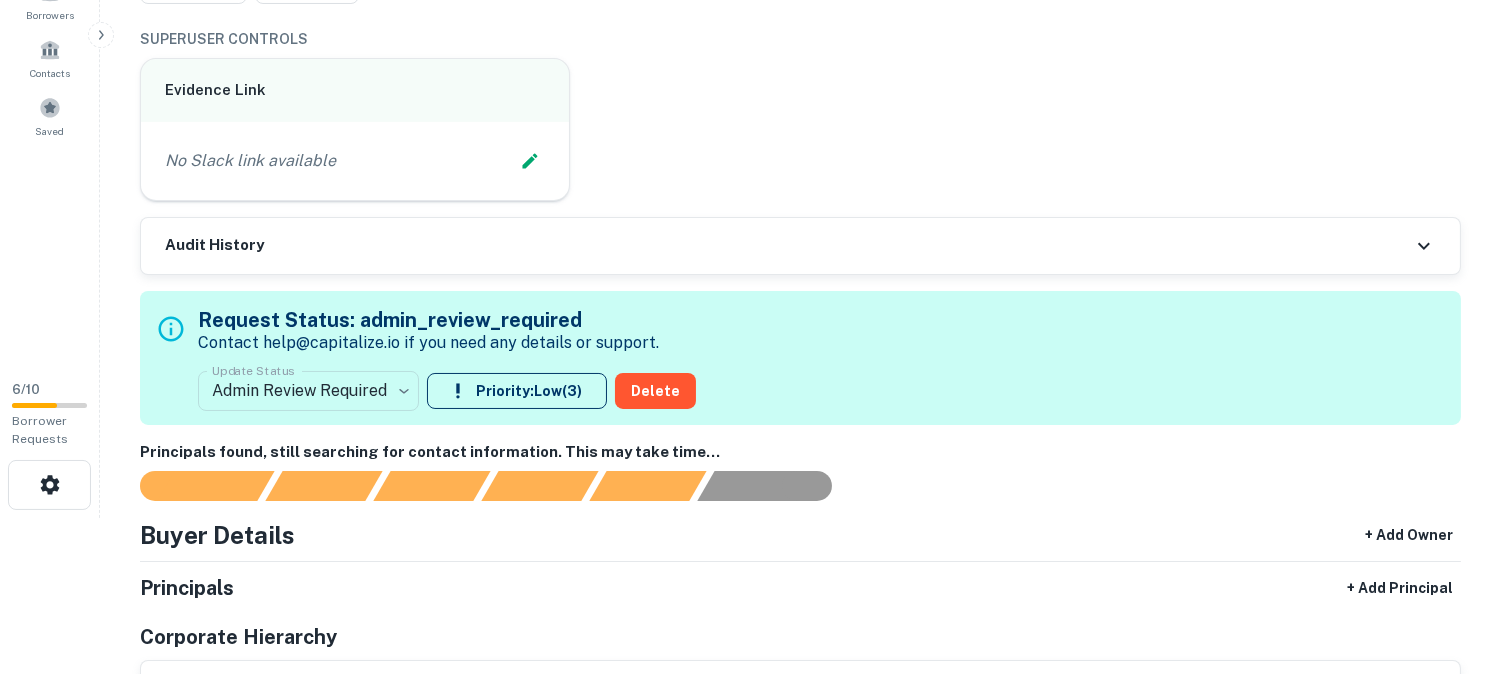 scroll, scrollTop: 111, scrollLeft: 0, axis: vertical 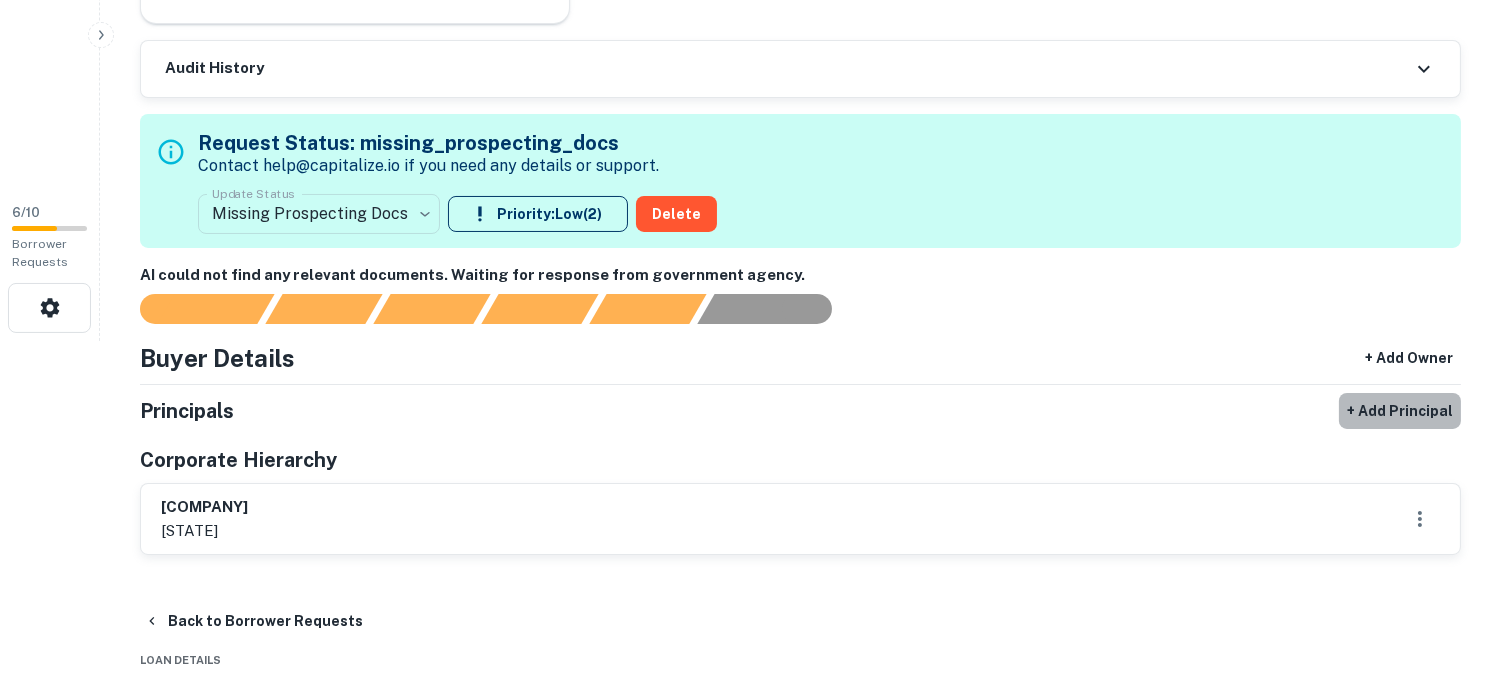 click on "+ Add Principal" at bounding box center (1400, 411) 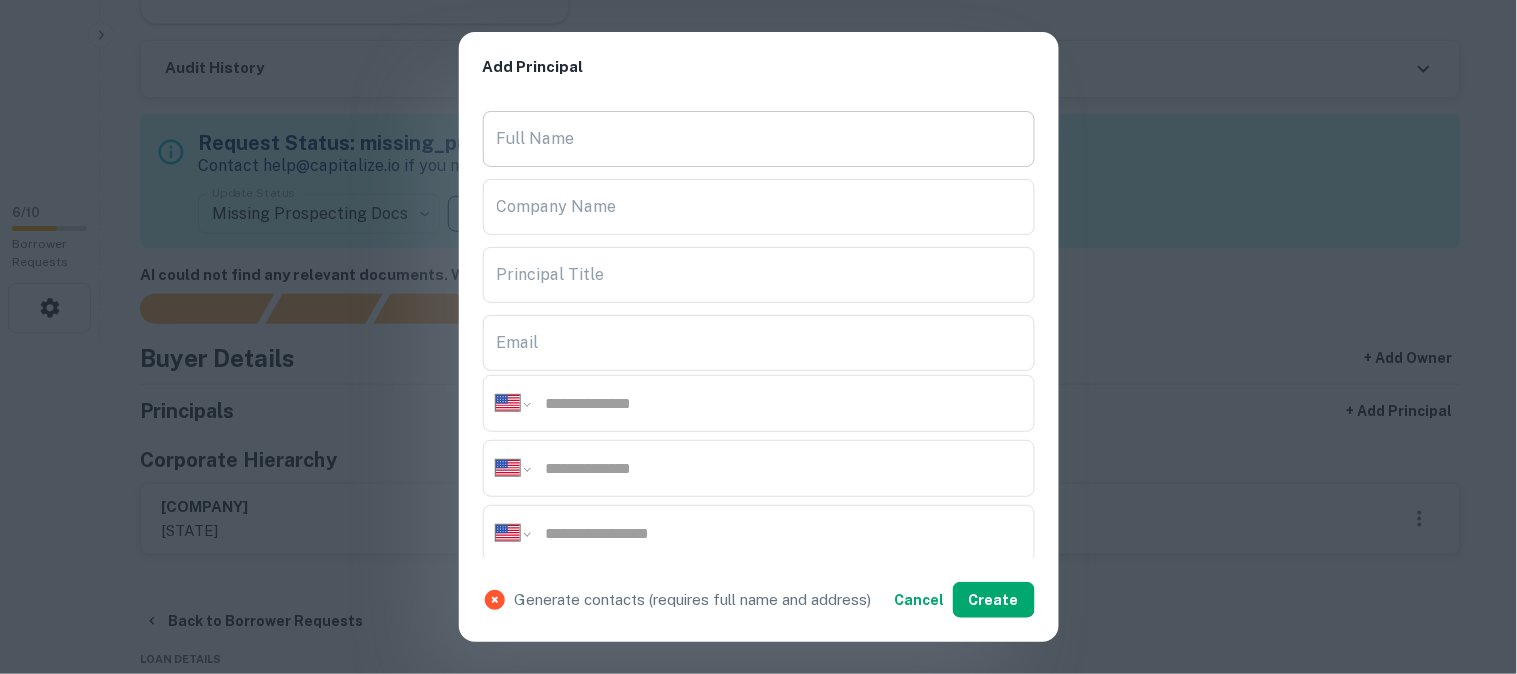 click on "Full Name" at bounding box center [759, 139] 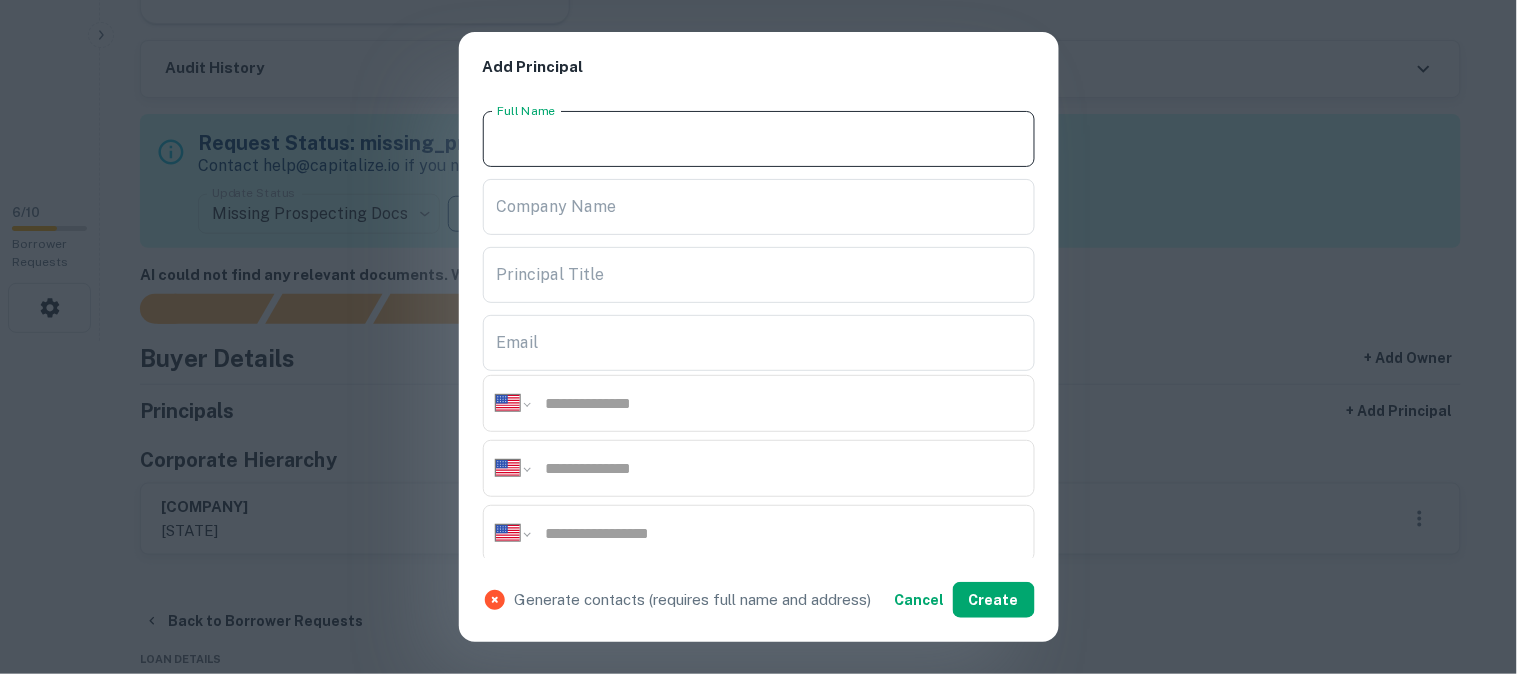 paste on "**********" 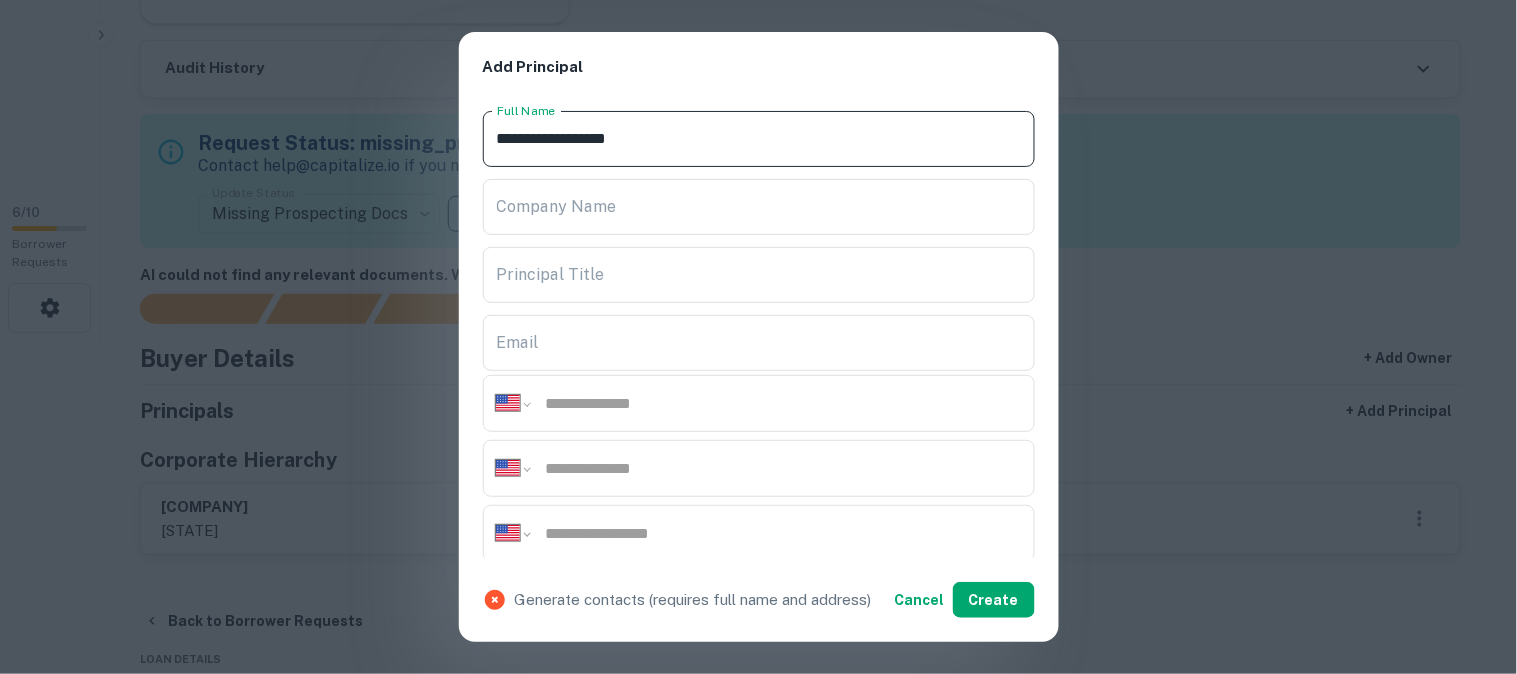 type on "**********" 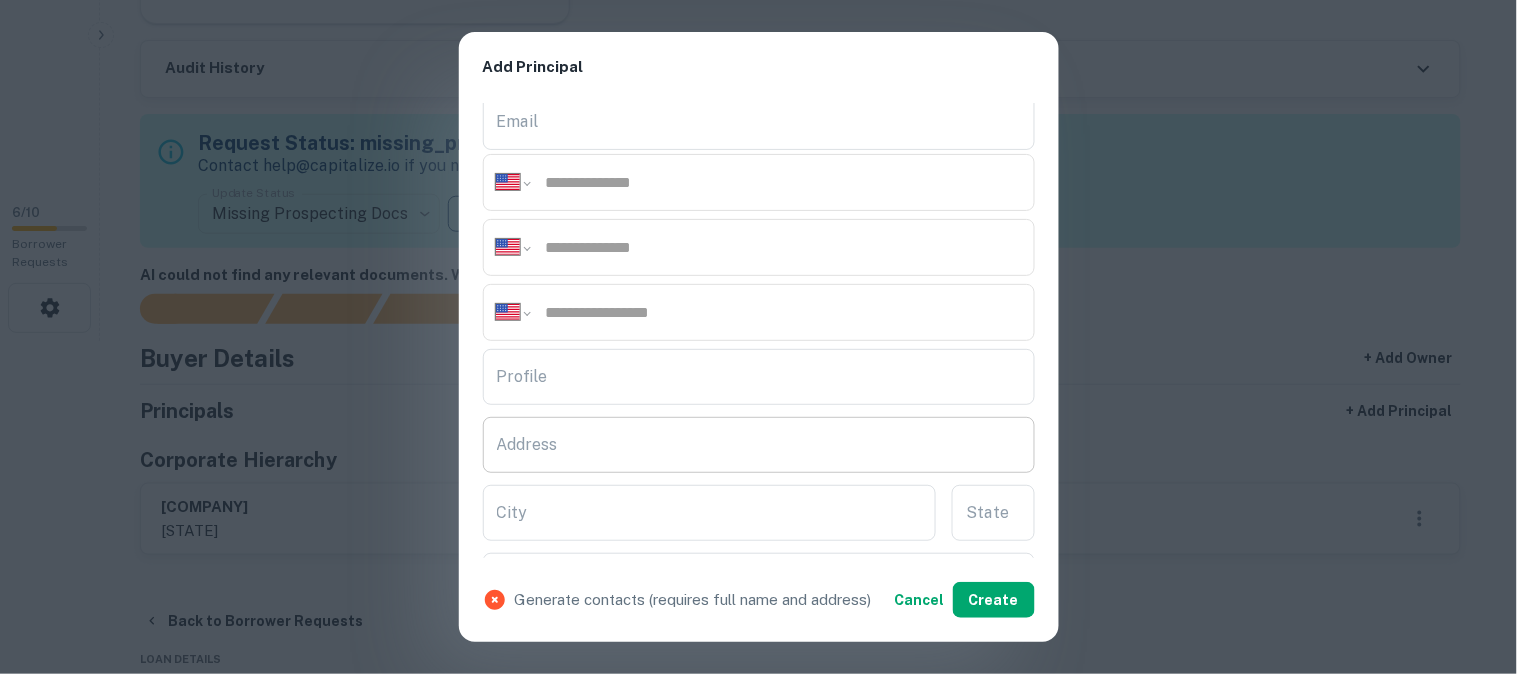 scroll, scrollTop: 222, scrollLeft: 0, axis: vertical 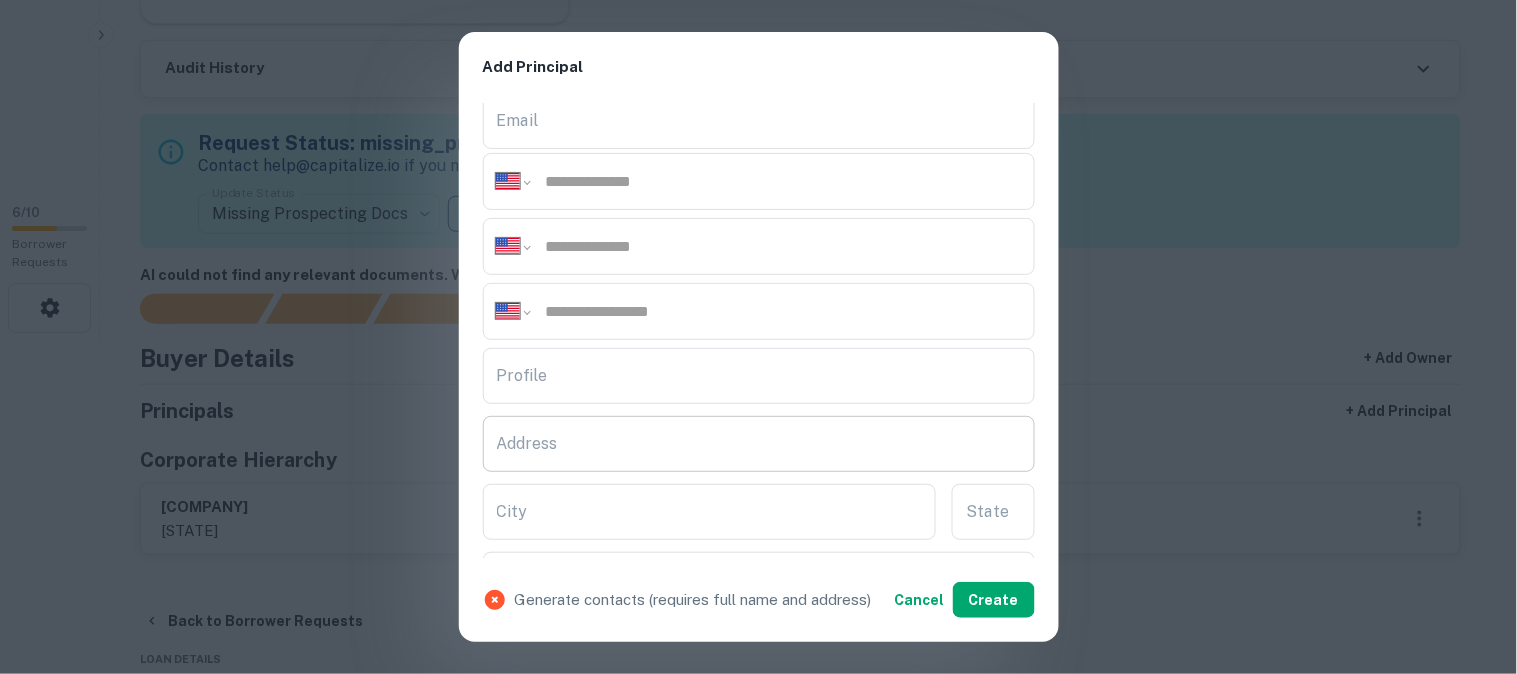 click on "Address" at bounding box center (759, 444) 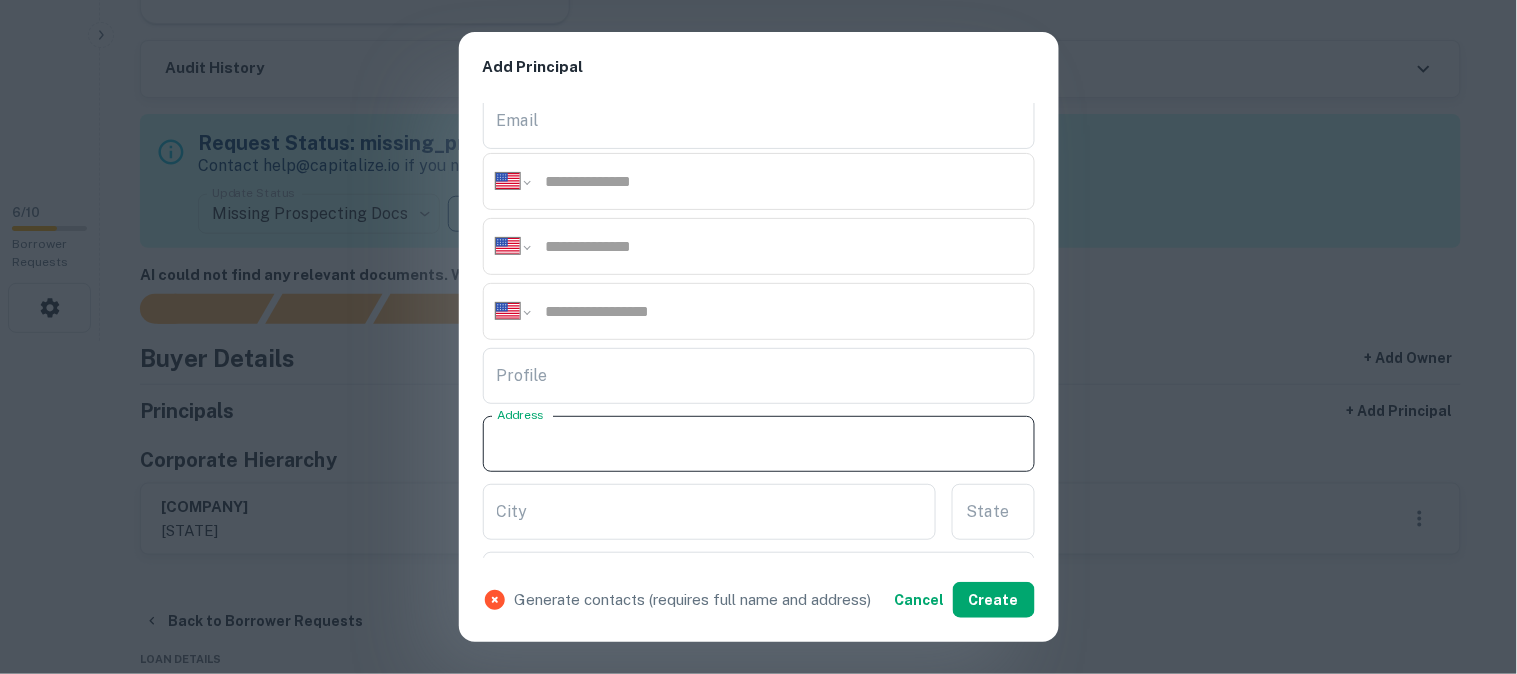 paste on "**********" 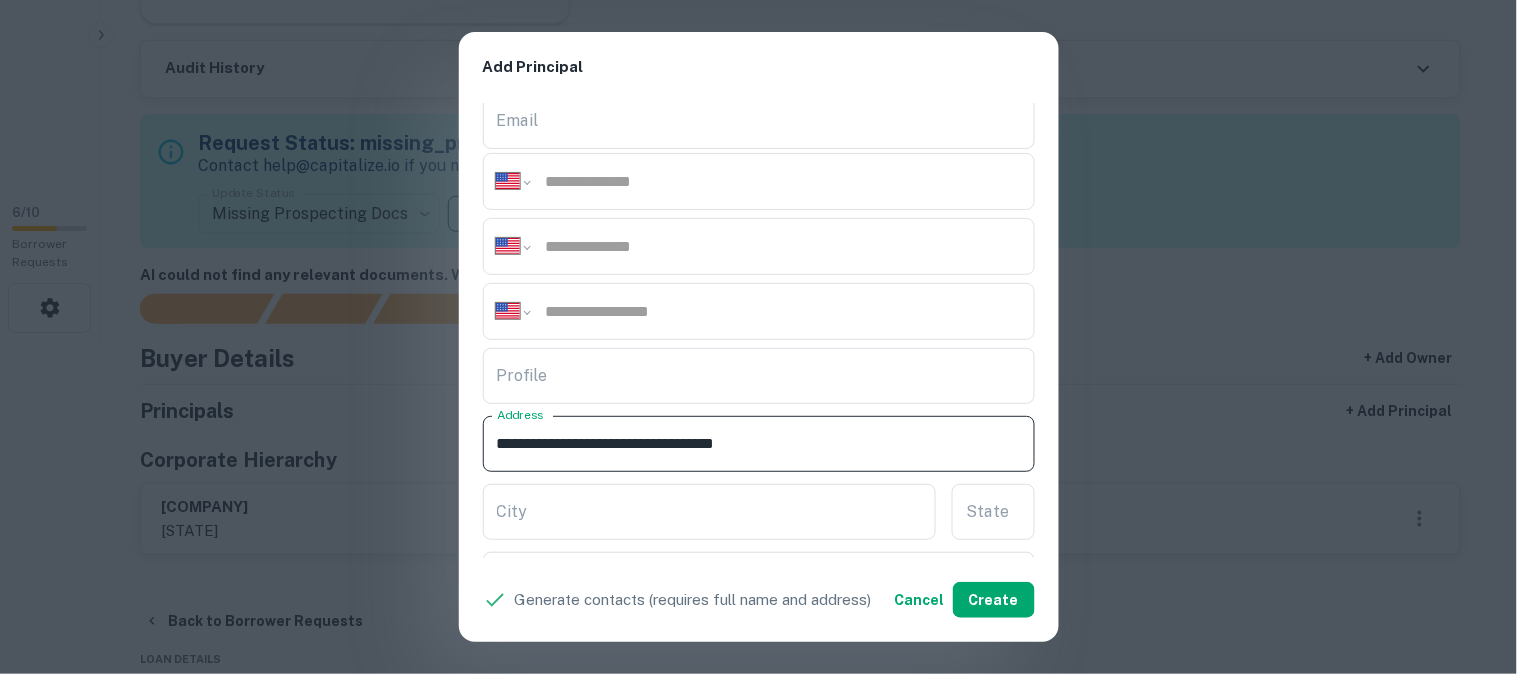 drag, startPoint x: 662, startPoint y: 445, endPoint x: 724, endPoint y: 465, distance: 65.14599 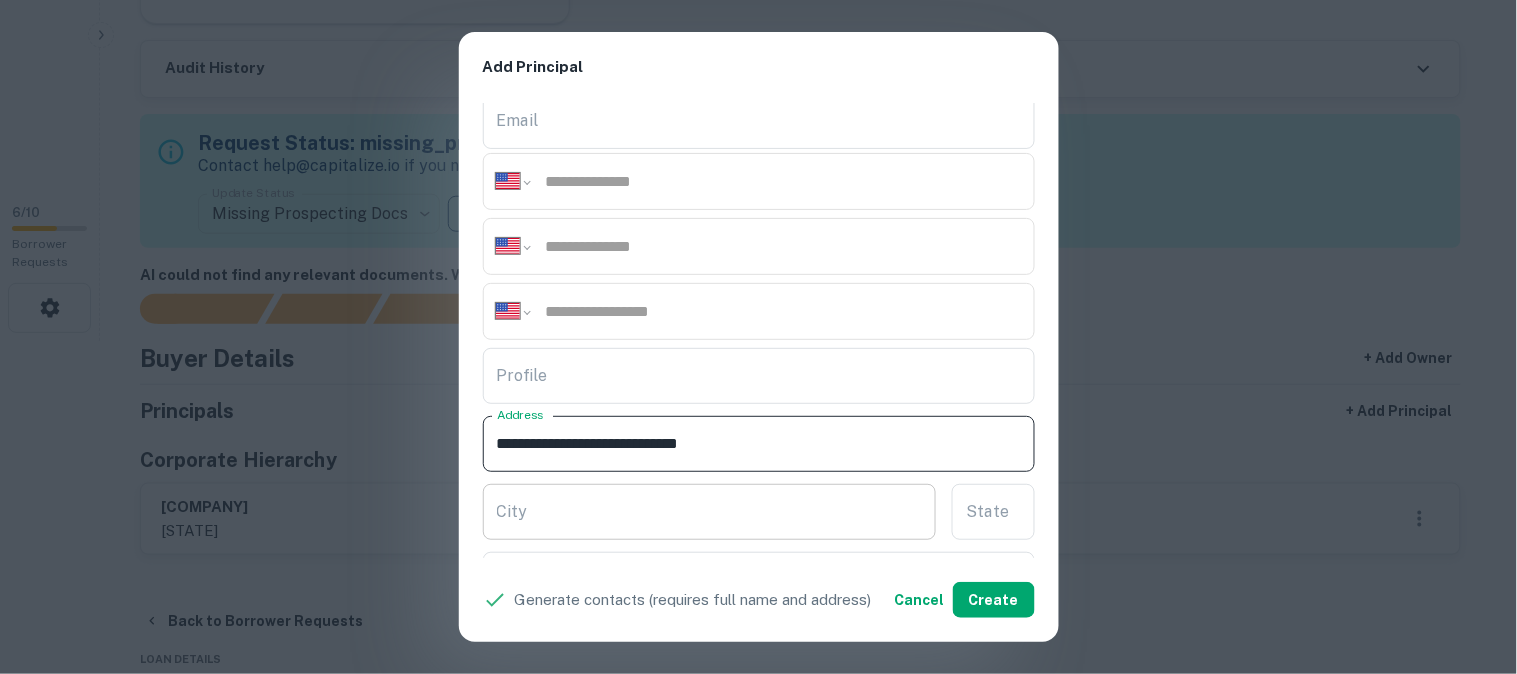 type on "**********" 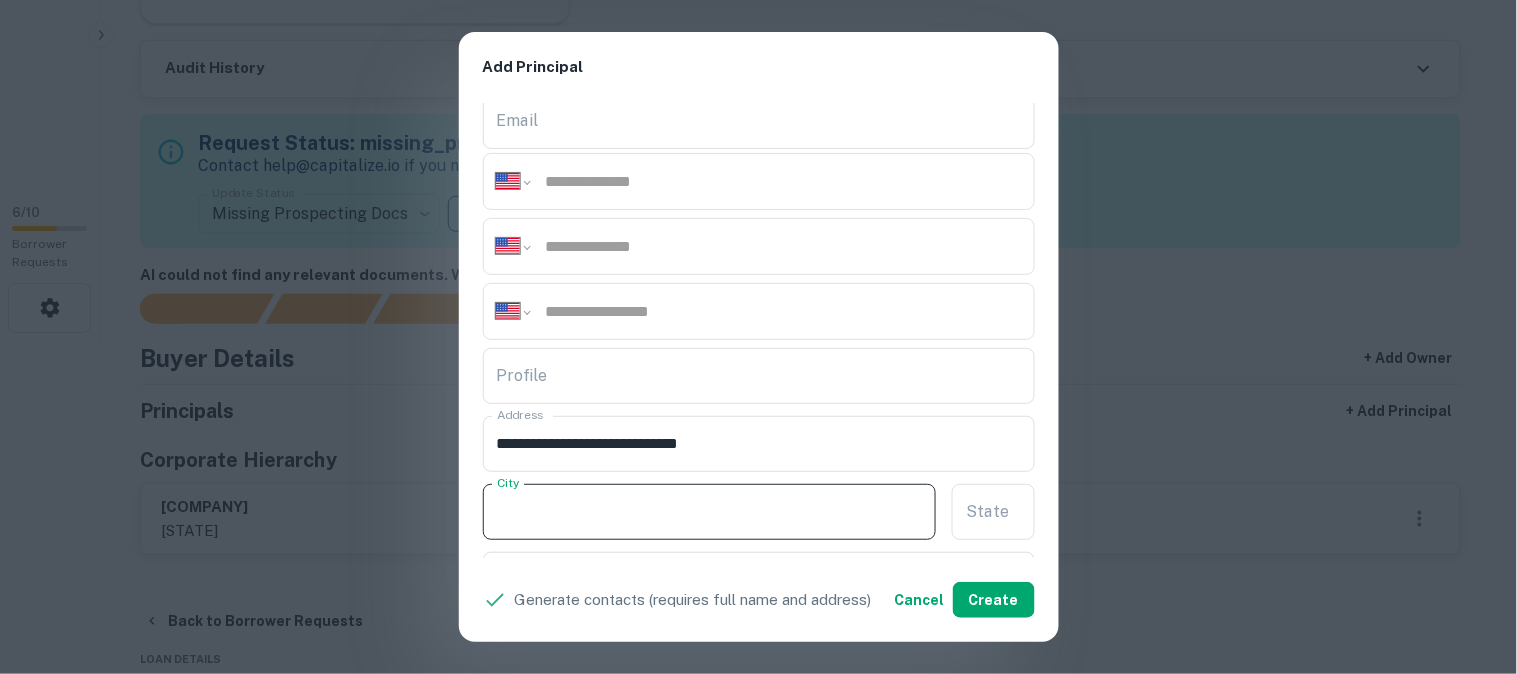 paste on "******" 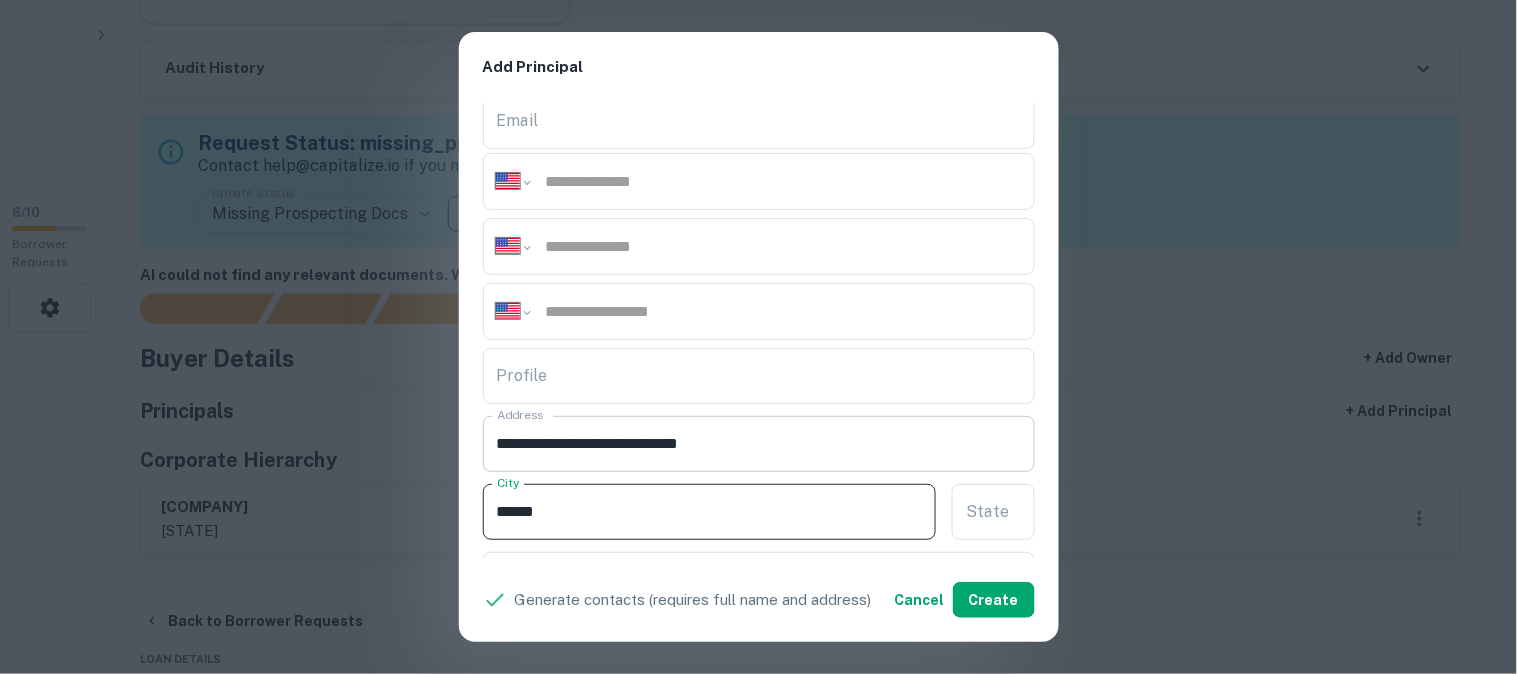 type on "******" 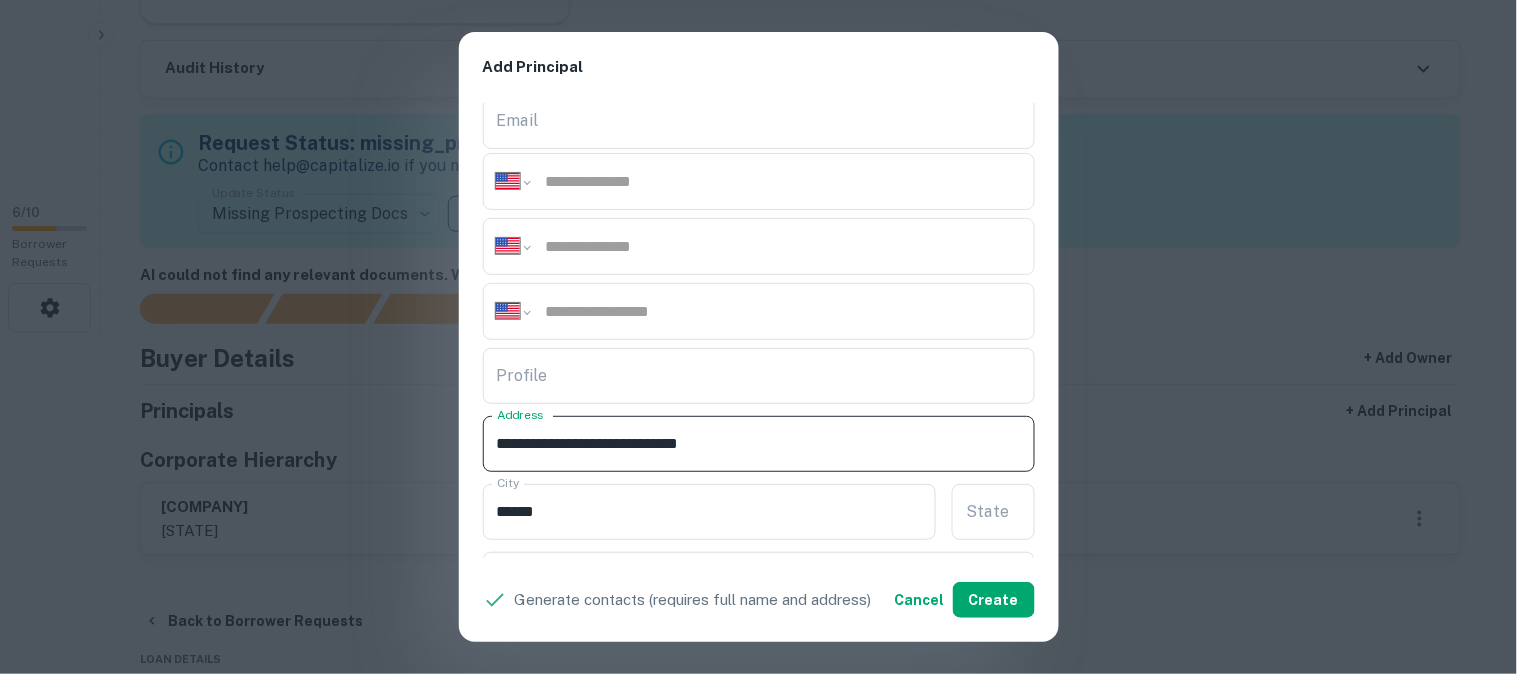drag, startPoint x: 661, startPoint y: 442, endPoint x: 677, endPoint y: 455, distance: 20.615528 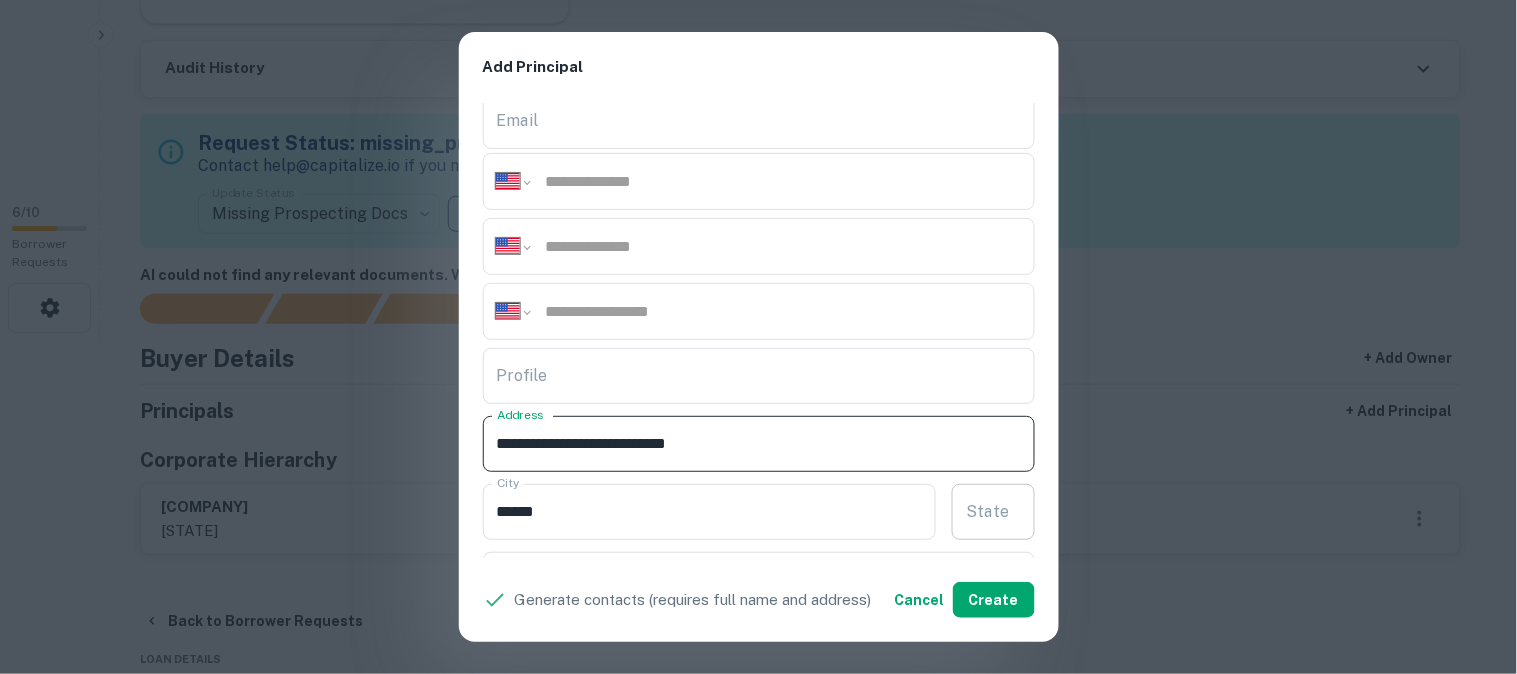 type on "**********" 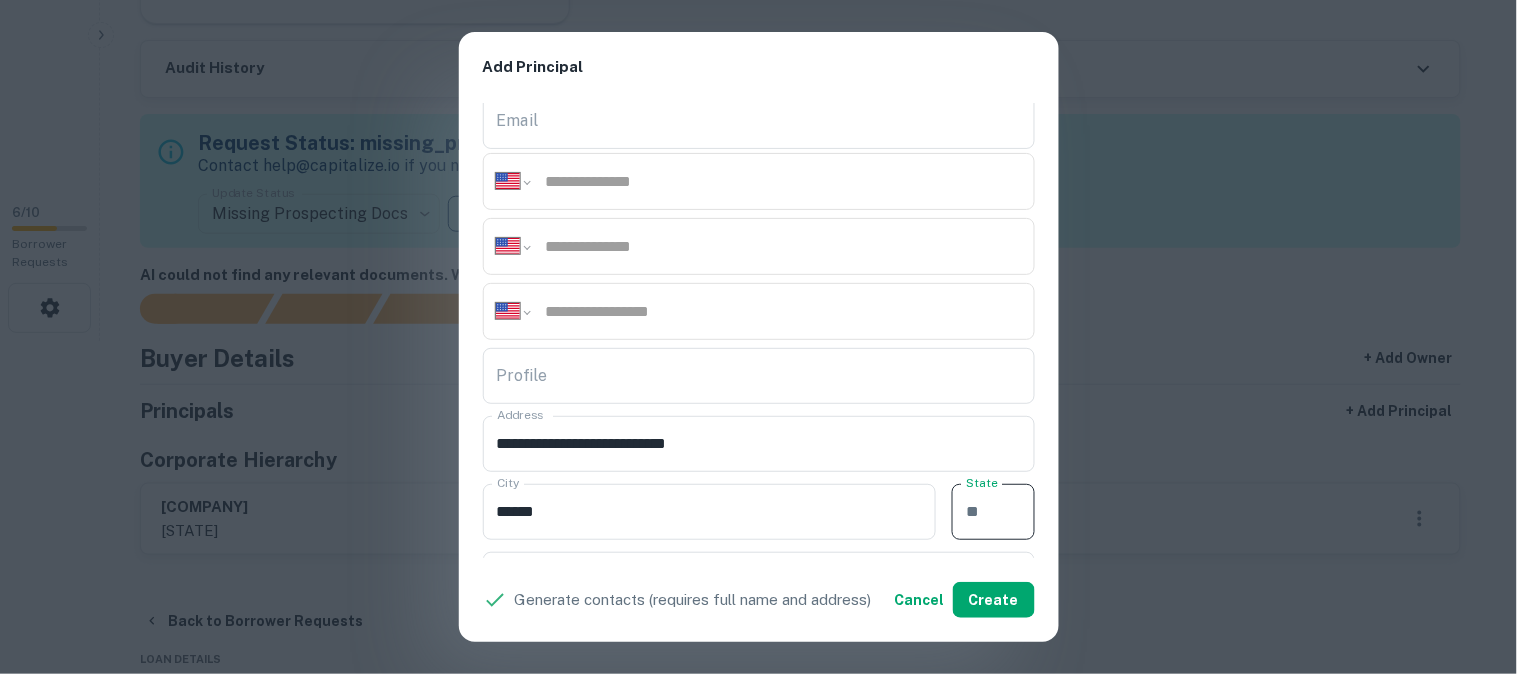 click on "State" at bounding box center [993, 512] 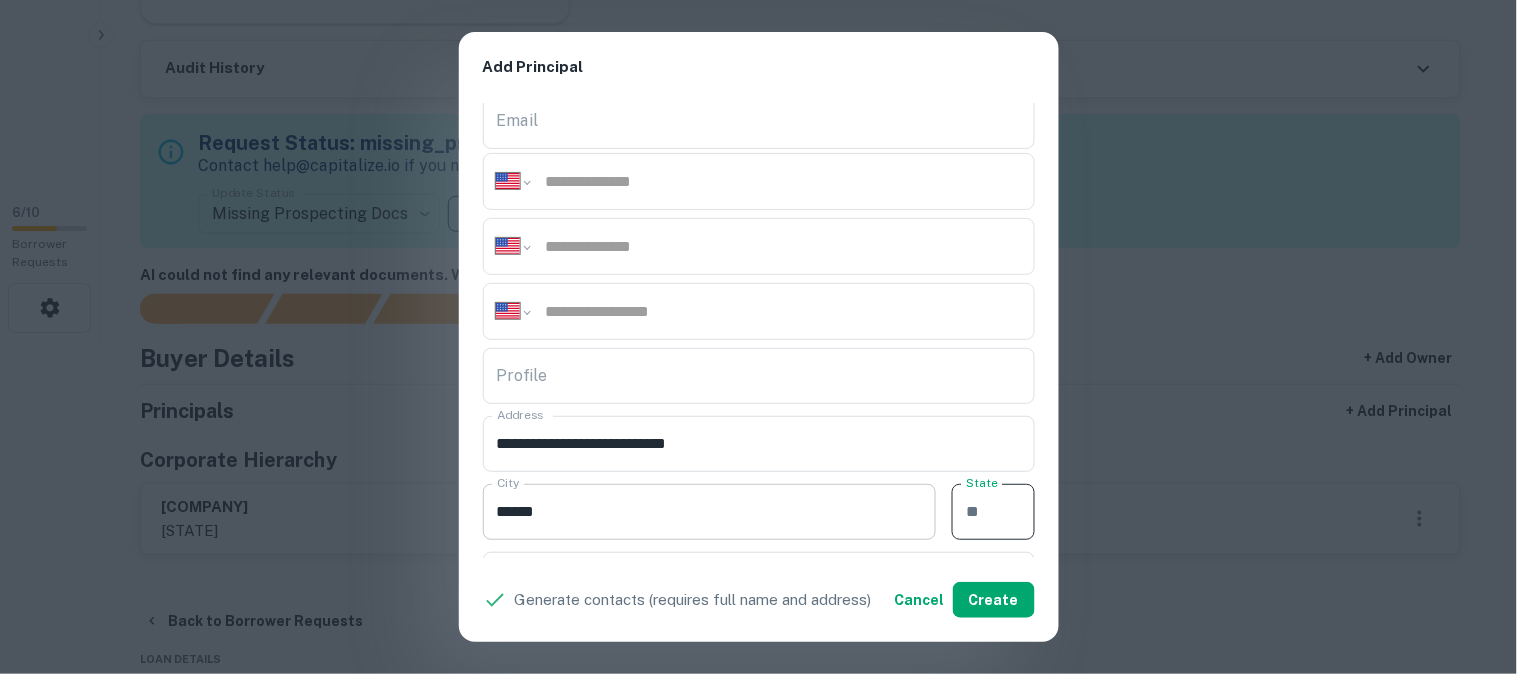 paste on "**" 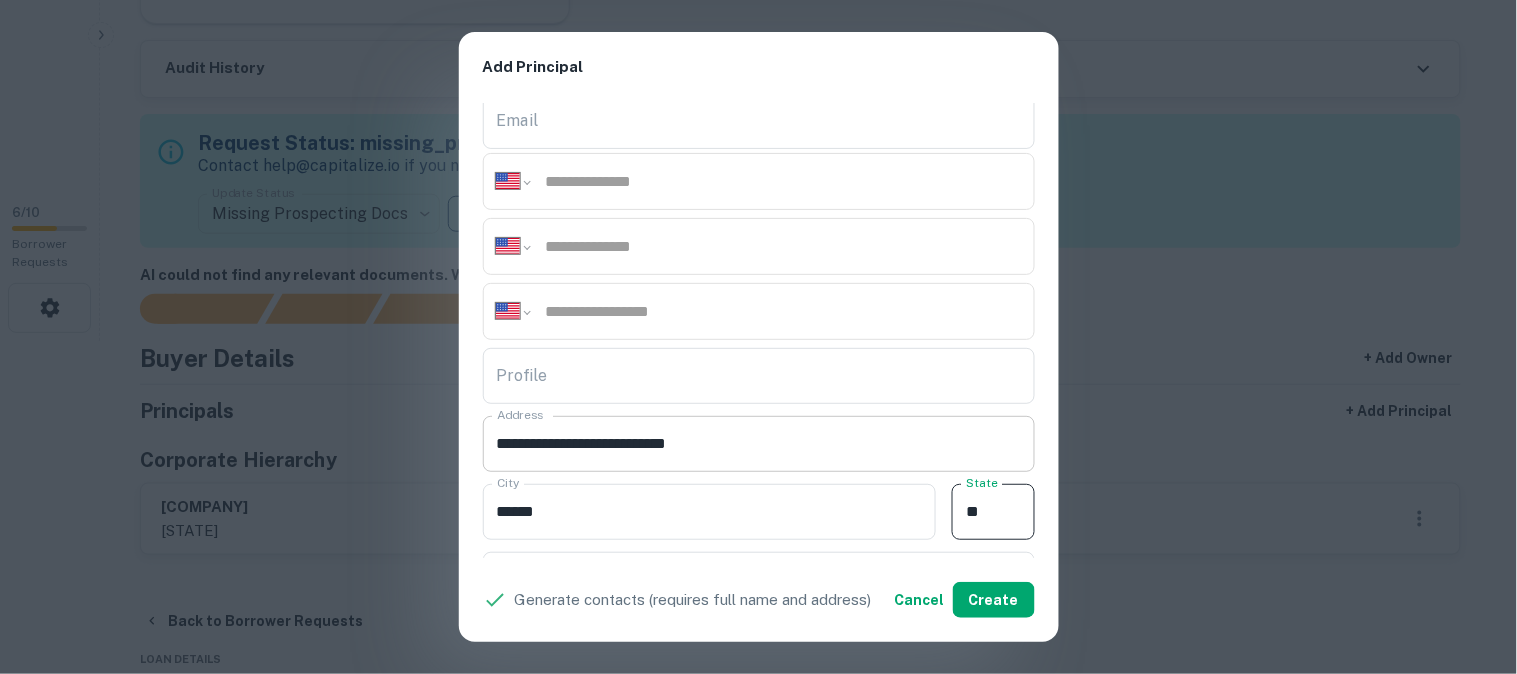 type on "**" 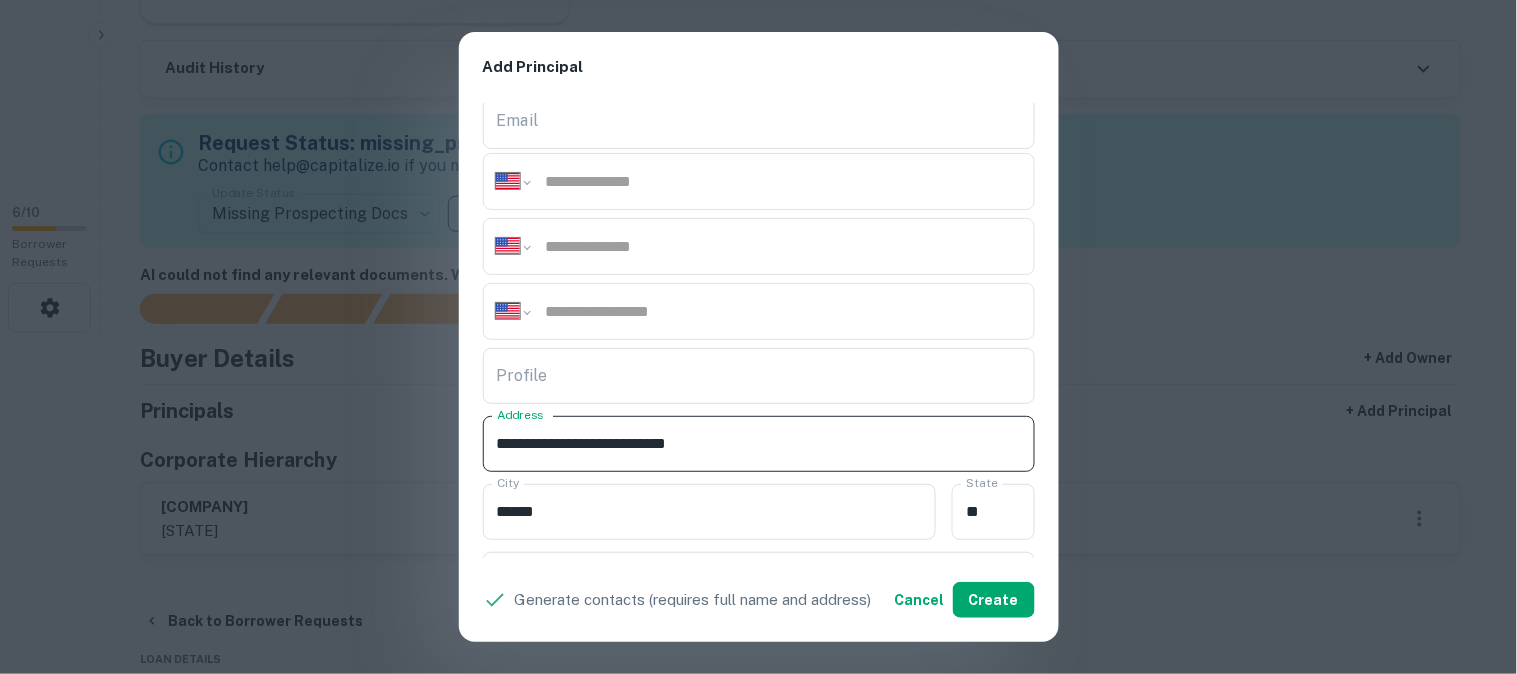 drag, startPoint x: 672, startPoint y: 445, endPoint x: 752, endPoint y: 452, distance: 80.305664 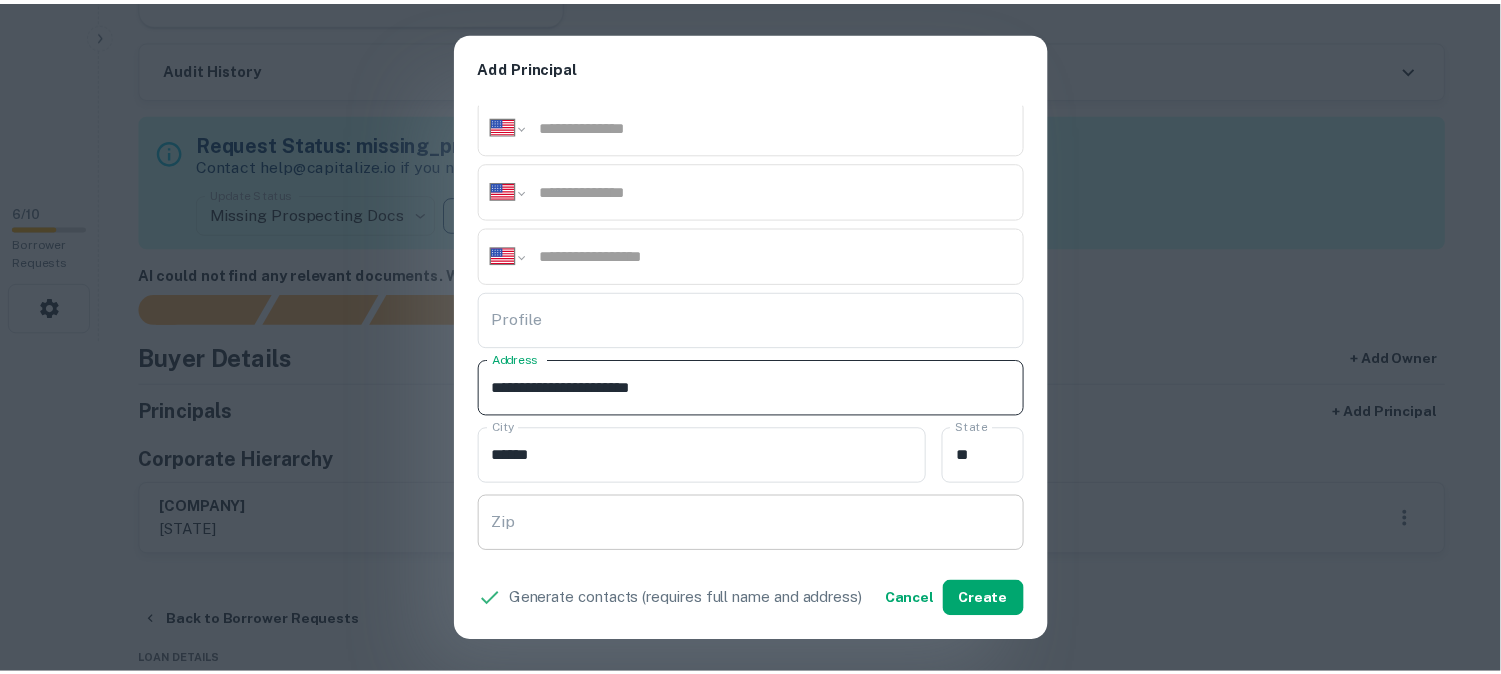 scroll, scrollTop: 333, scrollLeft: 0, axis: vertical 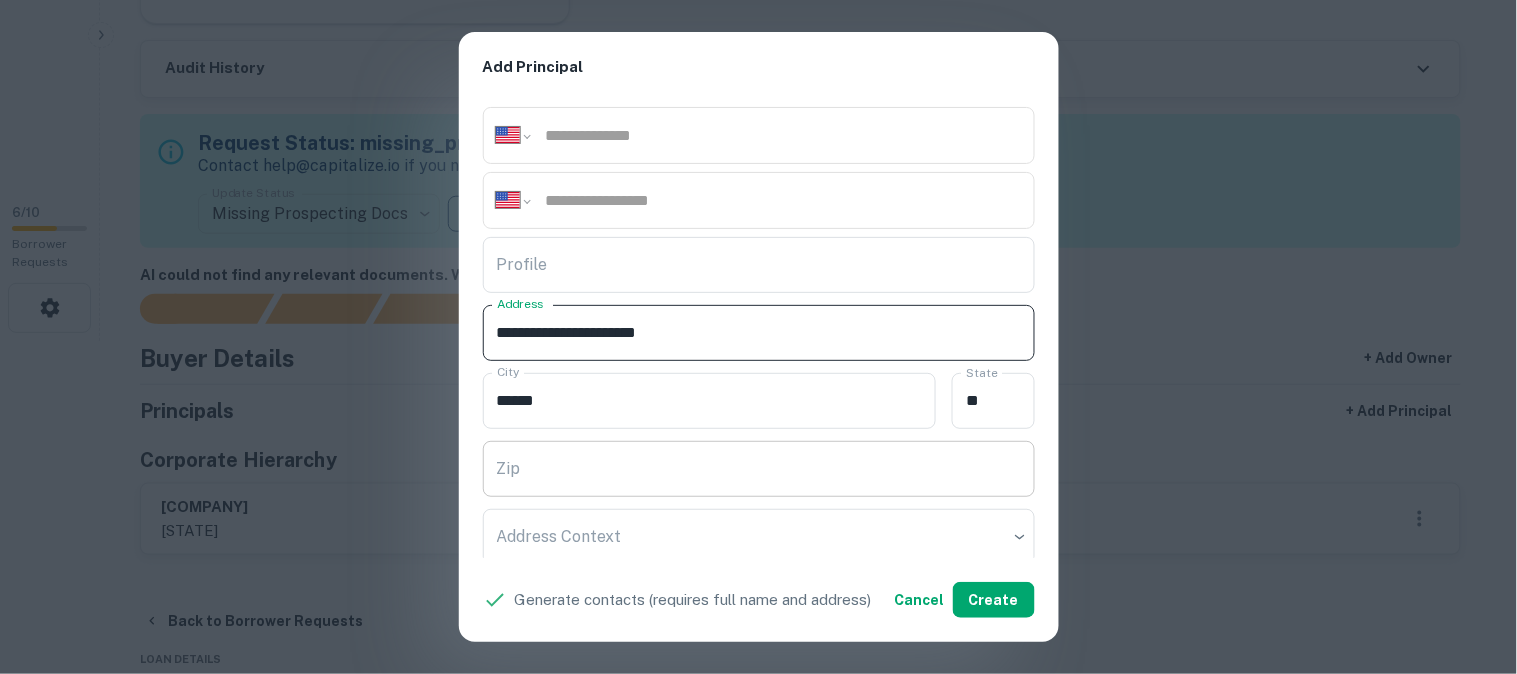 type on "**********" 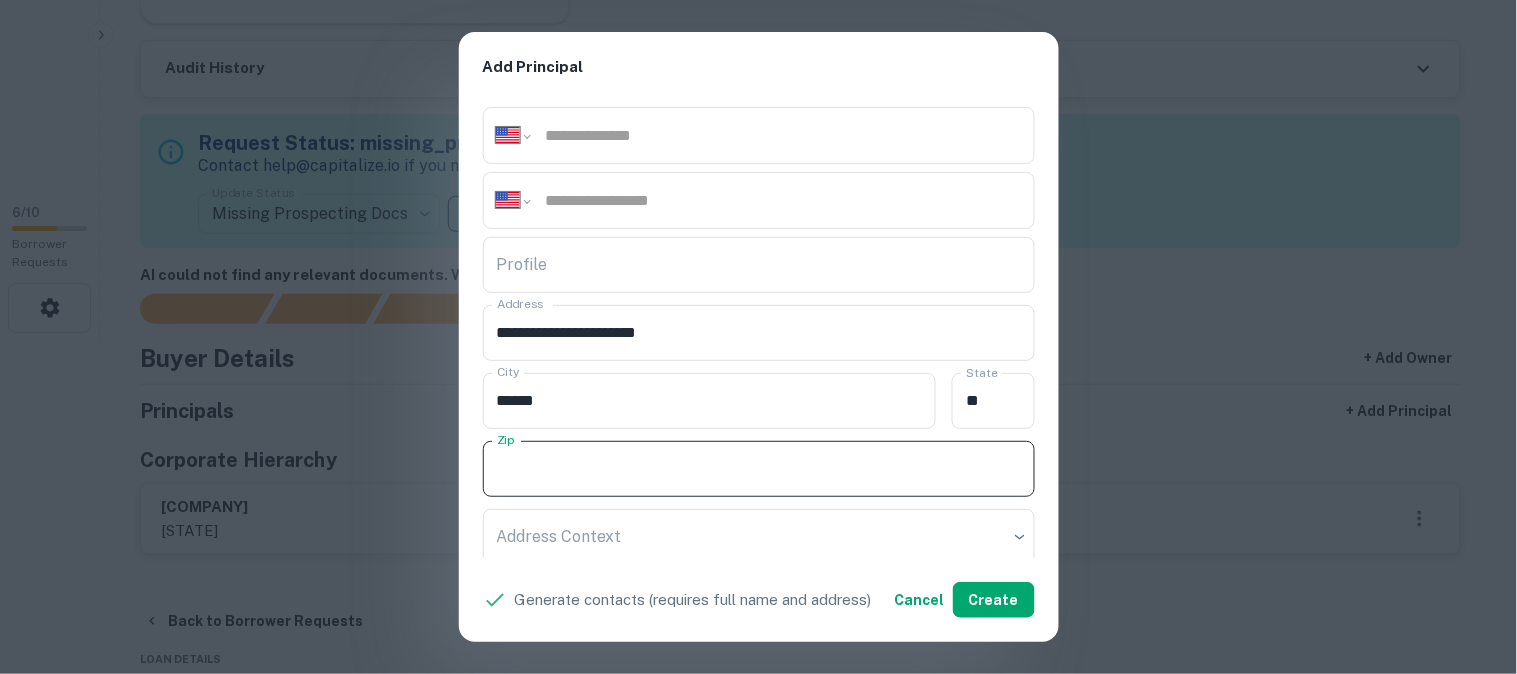 paste on "*****" 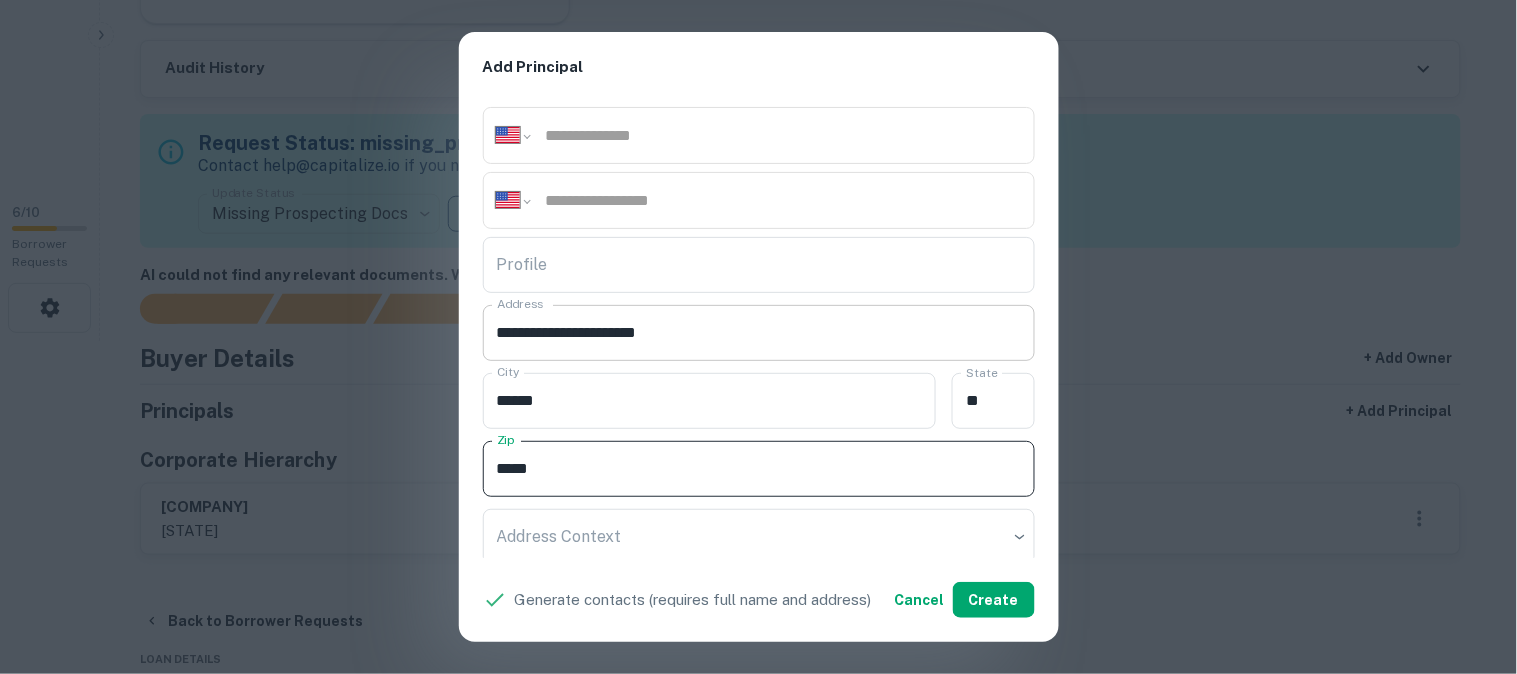type on "*****" 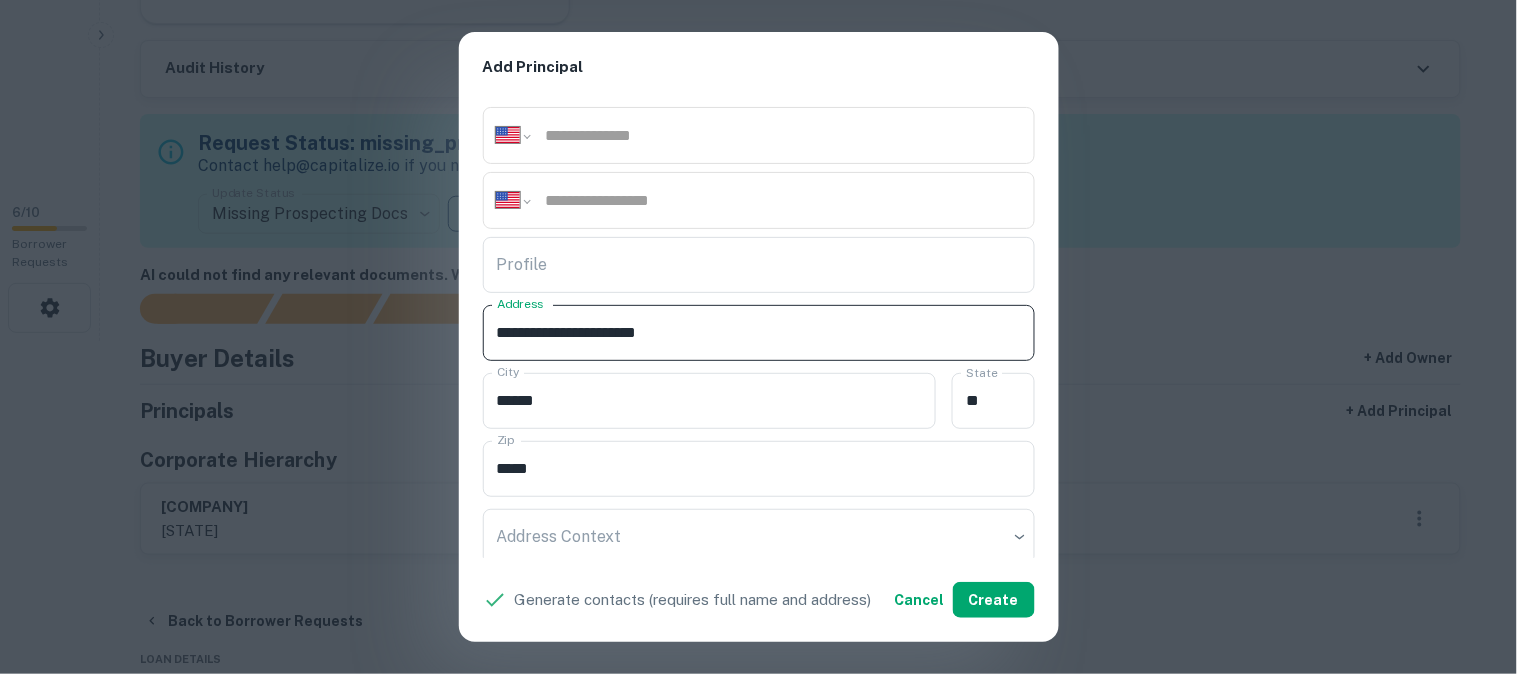 click on "**********" at bounding box center [759, 333] 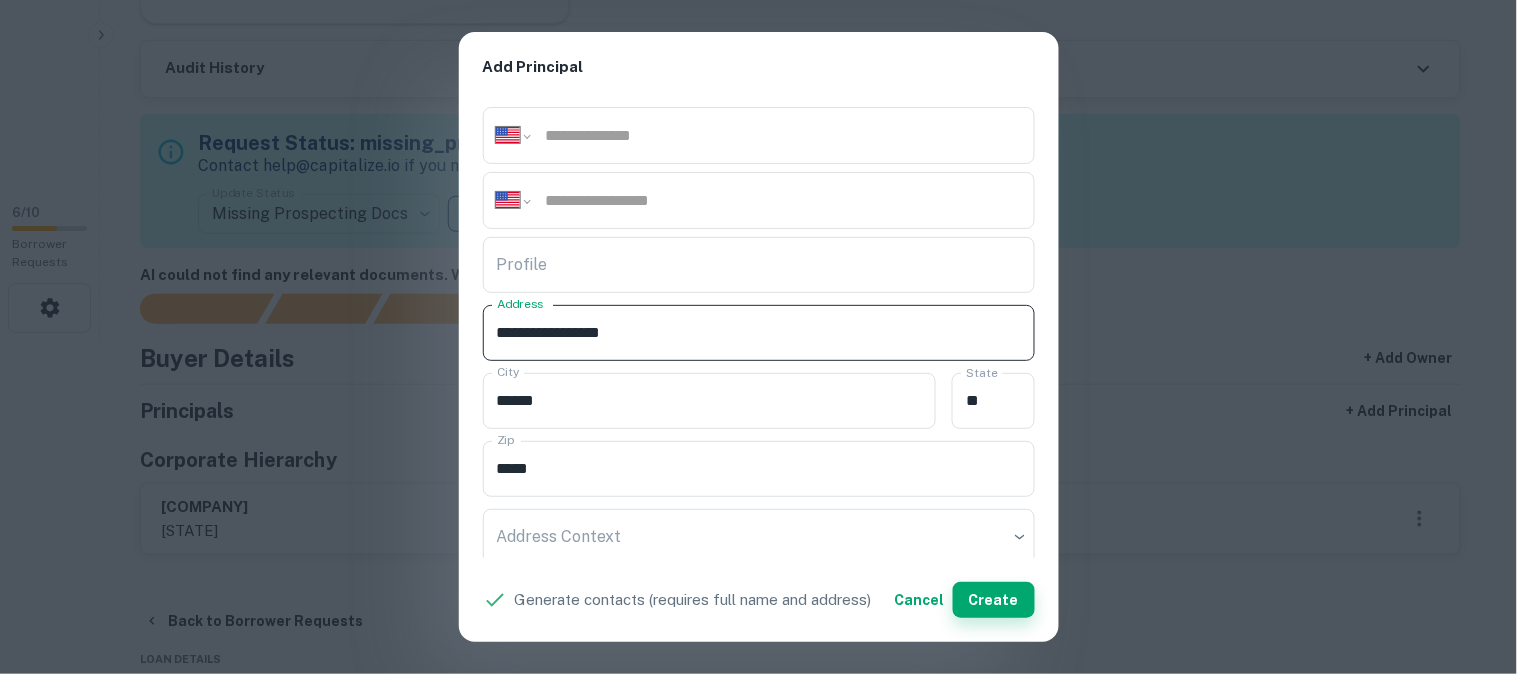 type on "**********" 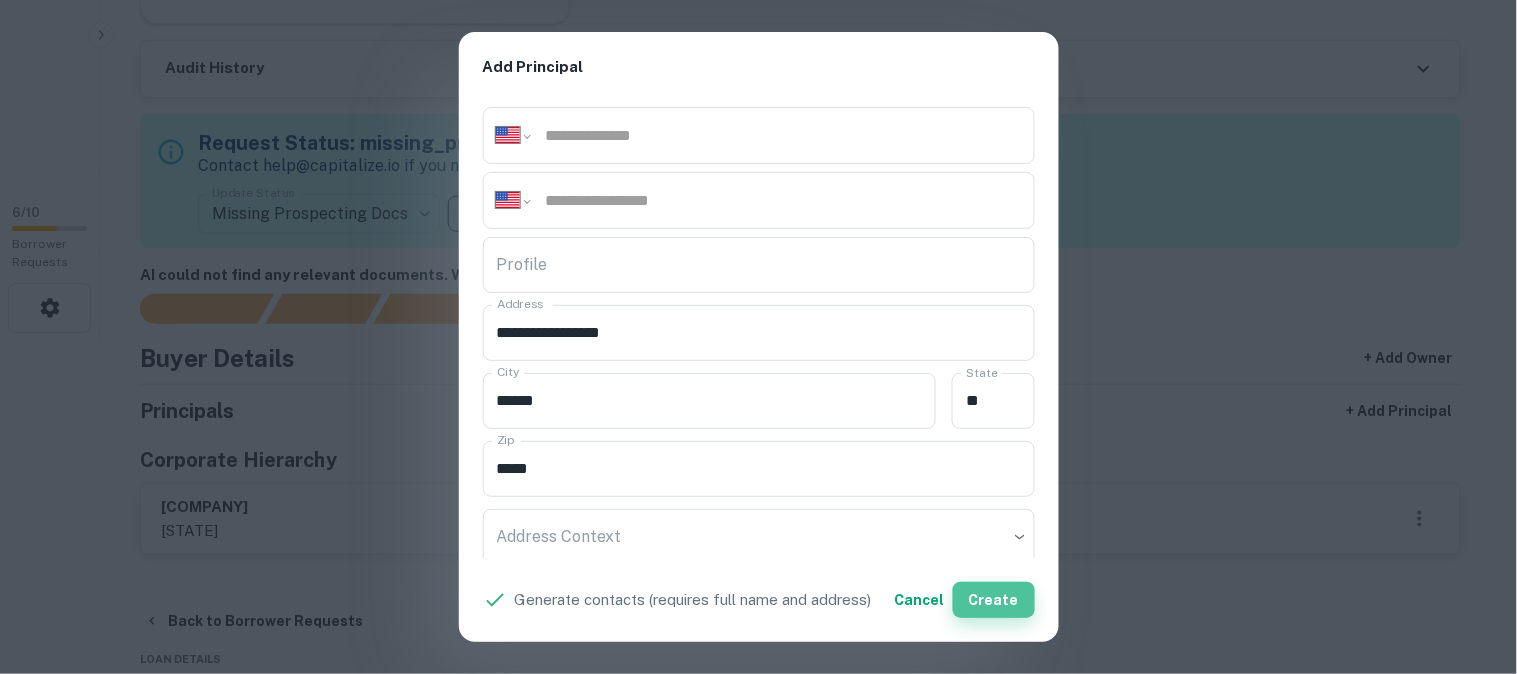 click on "Create" at bounding box center [994, 600] 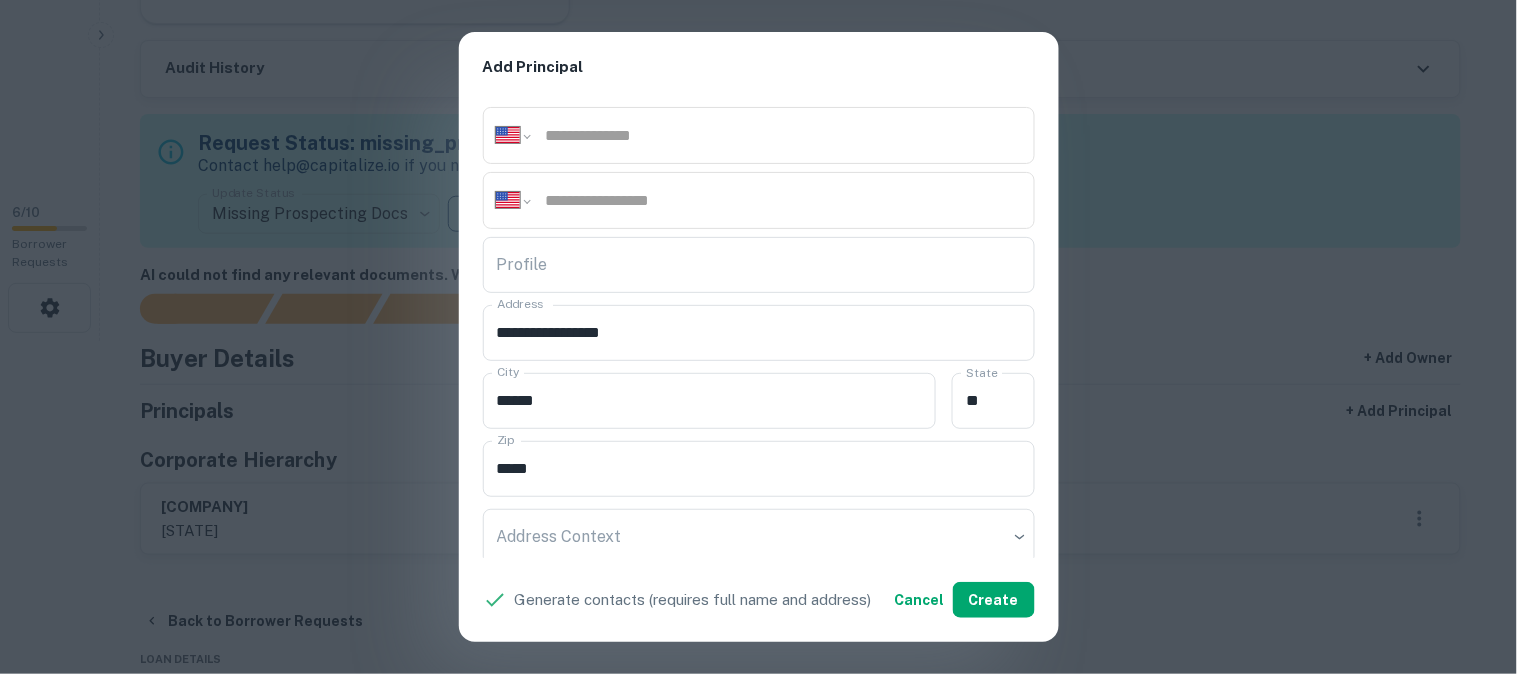 click on "**********" at bounding box center [758, 337] 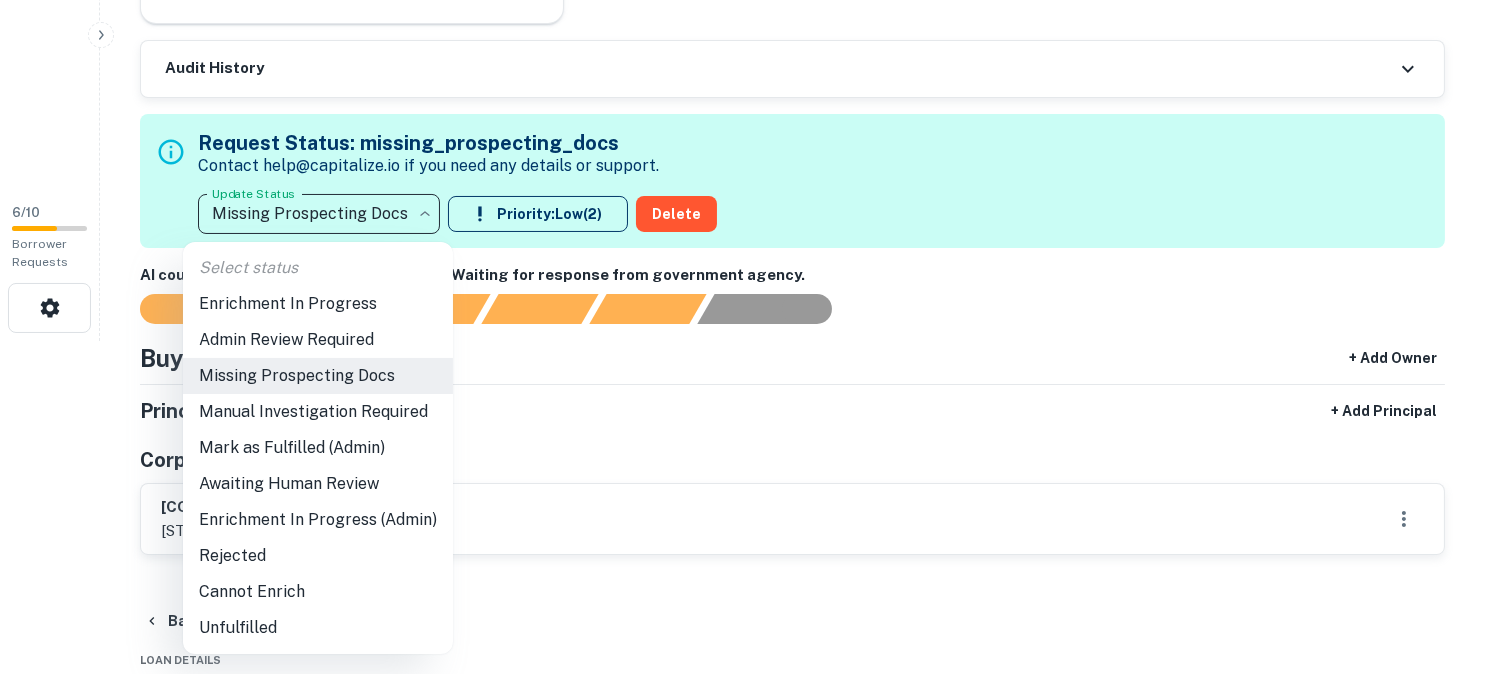 click on "**********" at bounding box center (750, 4) 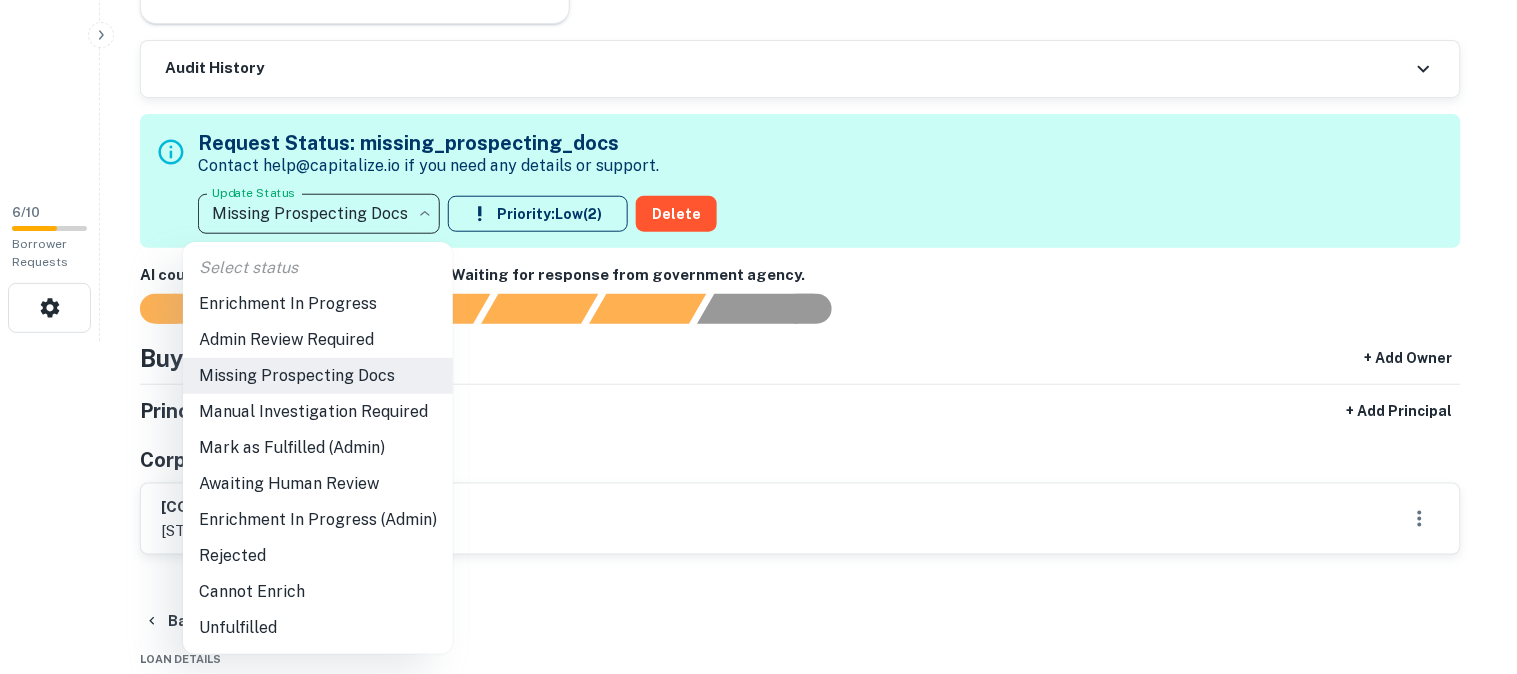 click on "Admin Review Required" at bounding box center (318, 340) 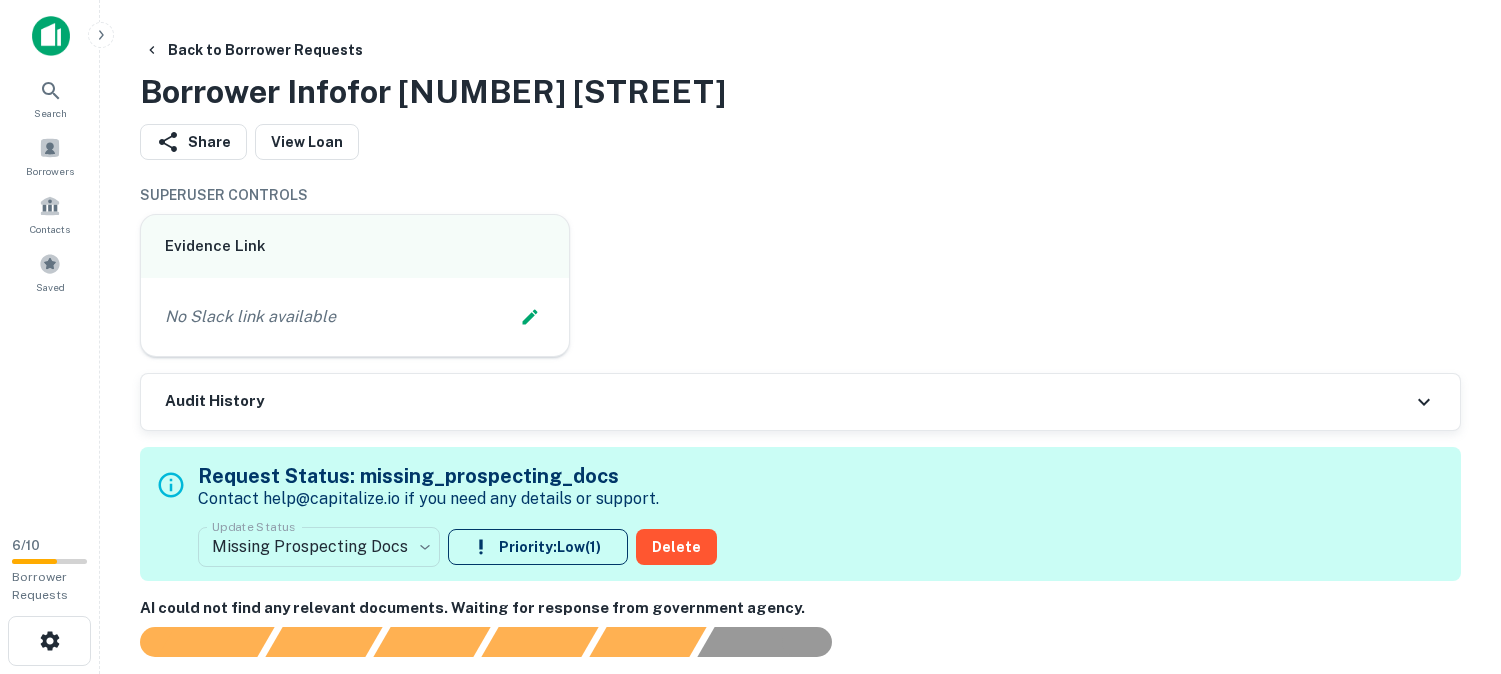 scroll, scrollTop: 0, scrollLeft: 0, axis: both 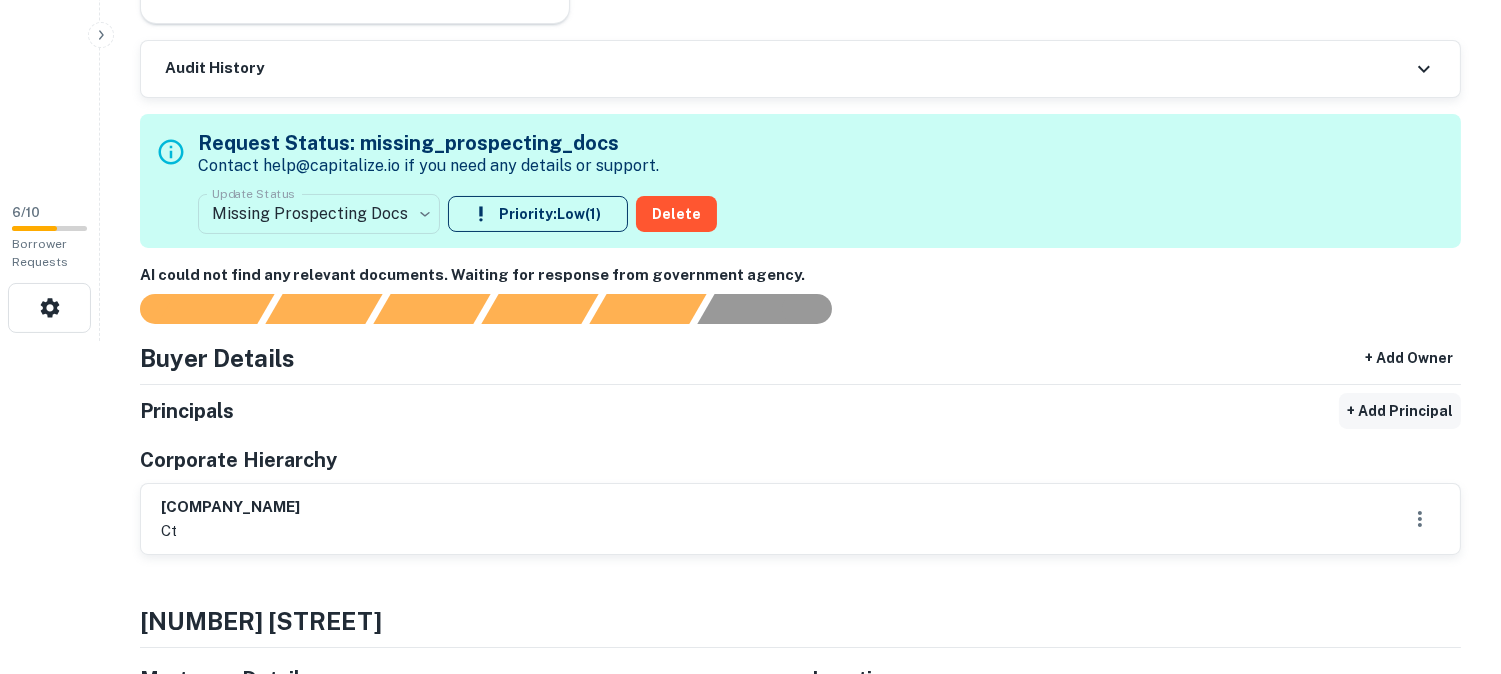 click on "+ Add Principal" at bounding box center [1400, 411] 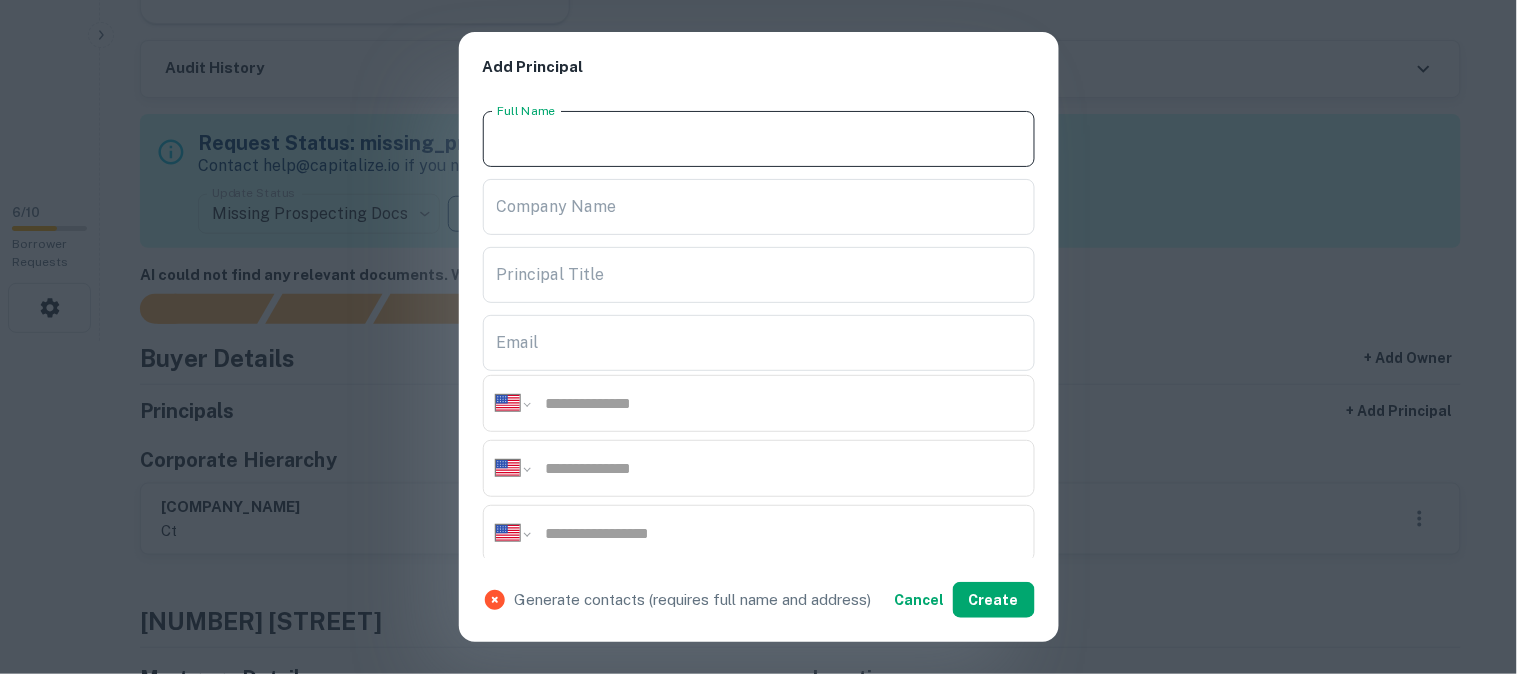 click on "Full Name" at bounding box center [759, 139] 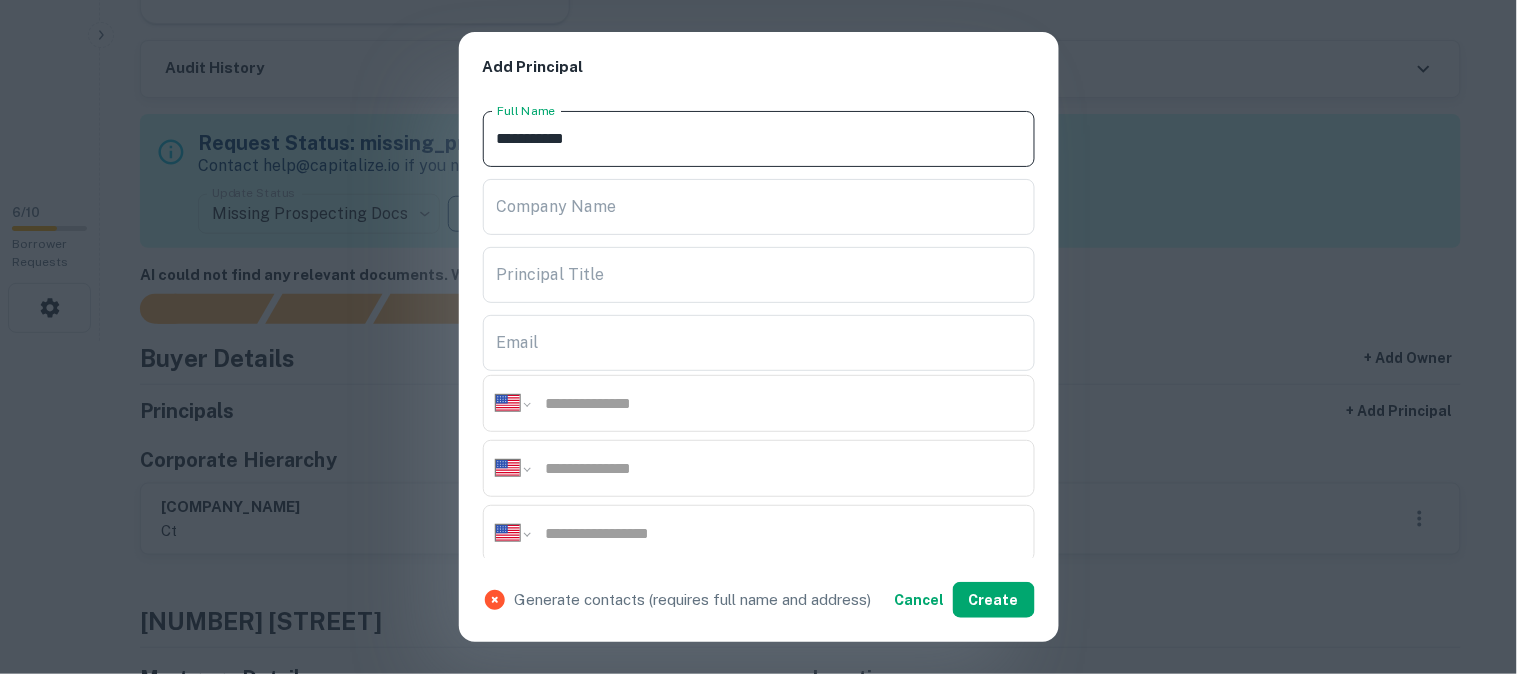 type on "**********" 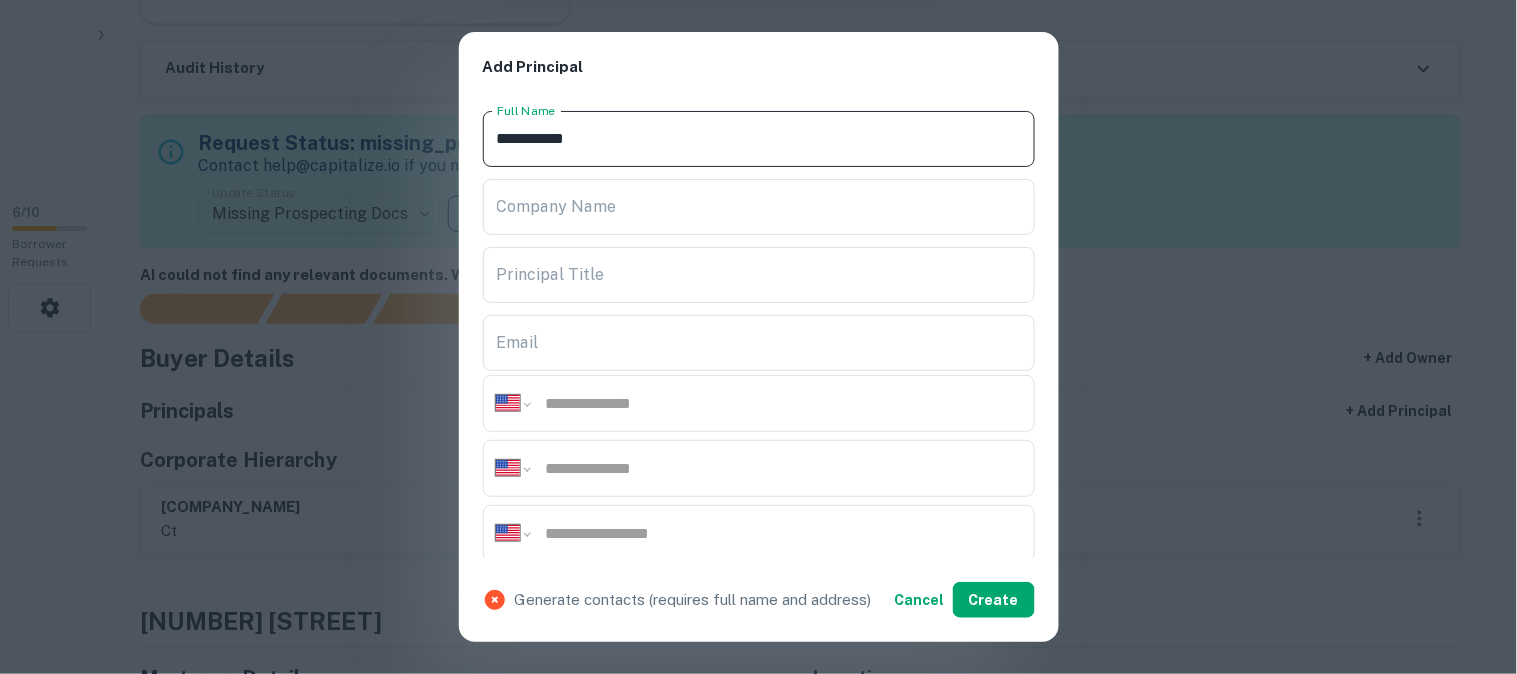 scroll, scrollTop: 222, scrollLeft: 0, axis: vertical 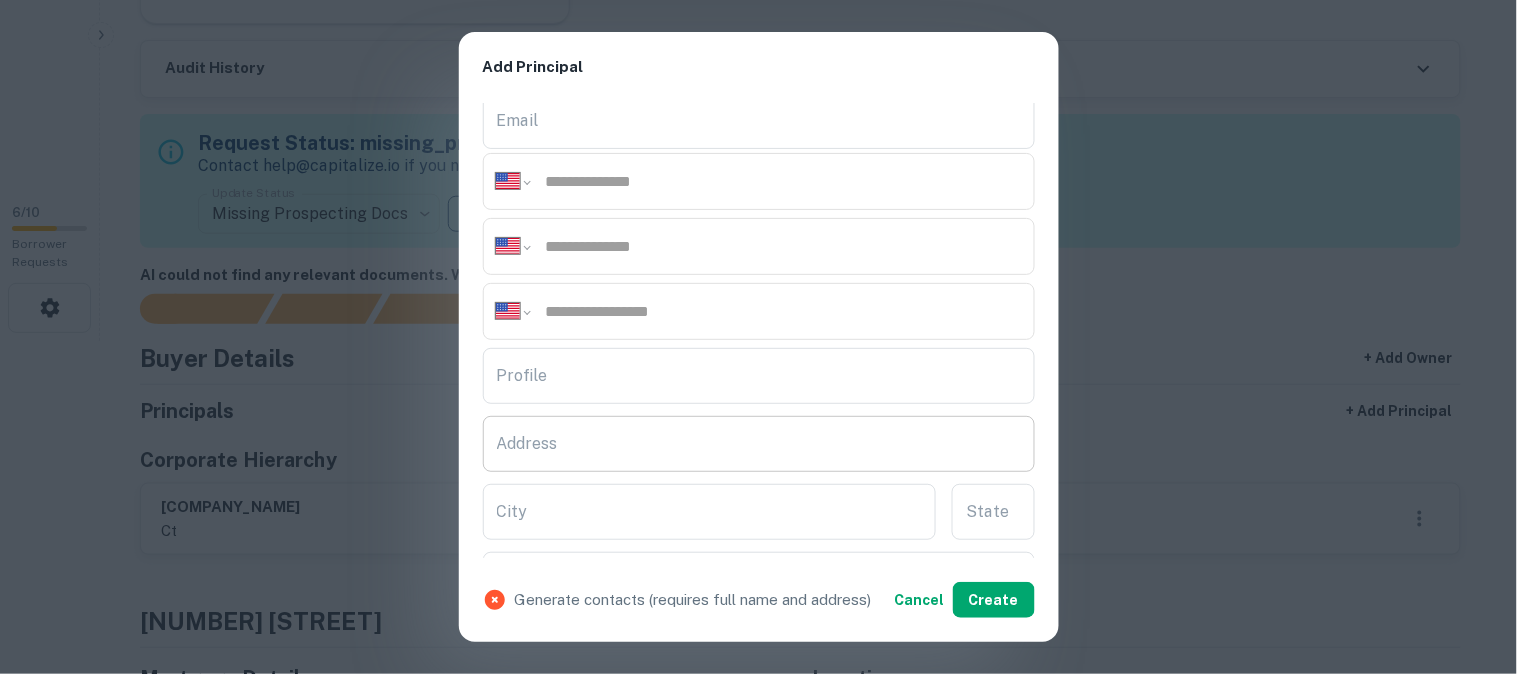 click on "Address" at bounding box center (759, 444) 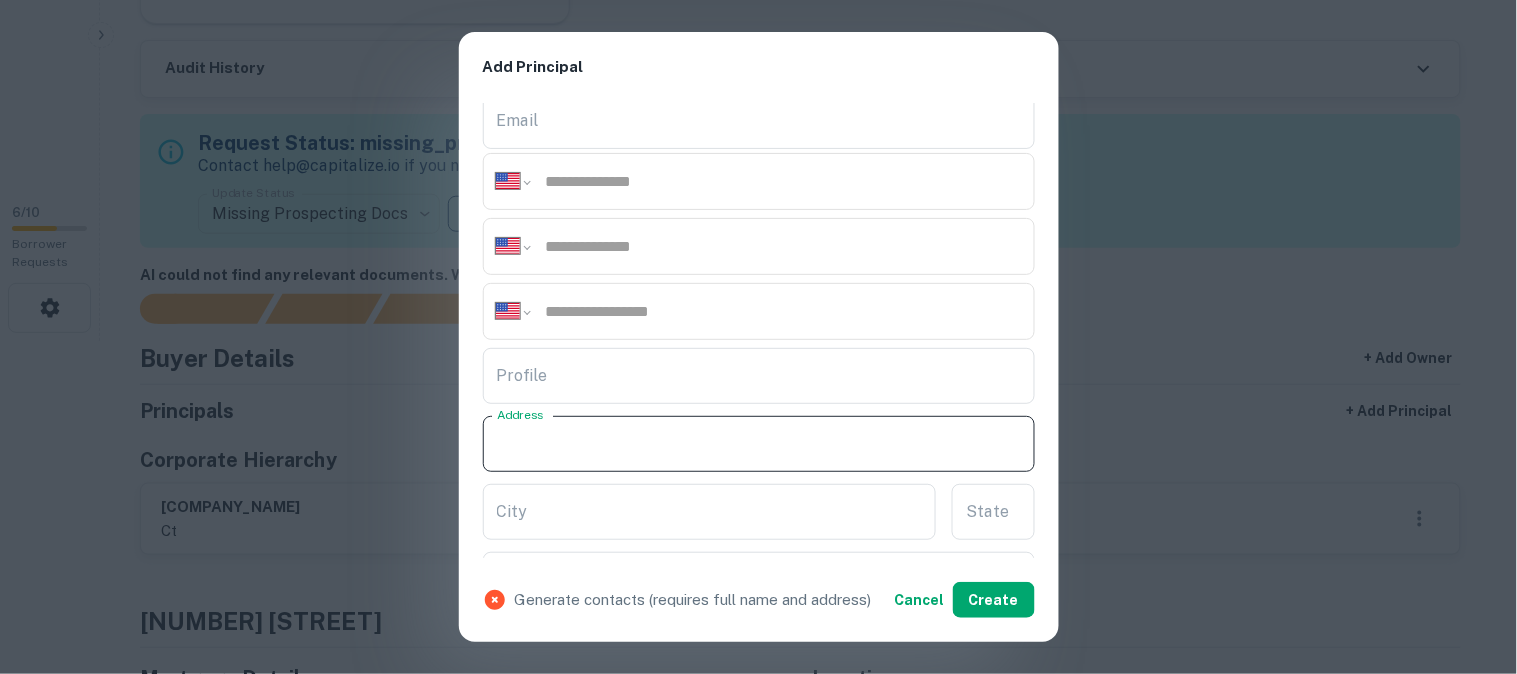 paste on "**********" 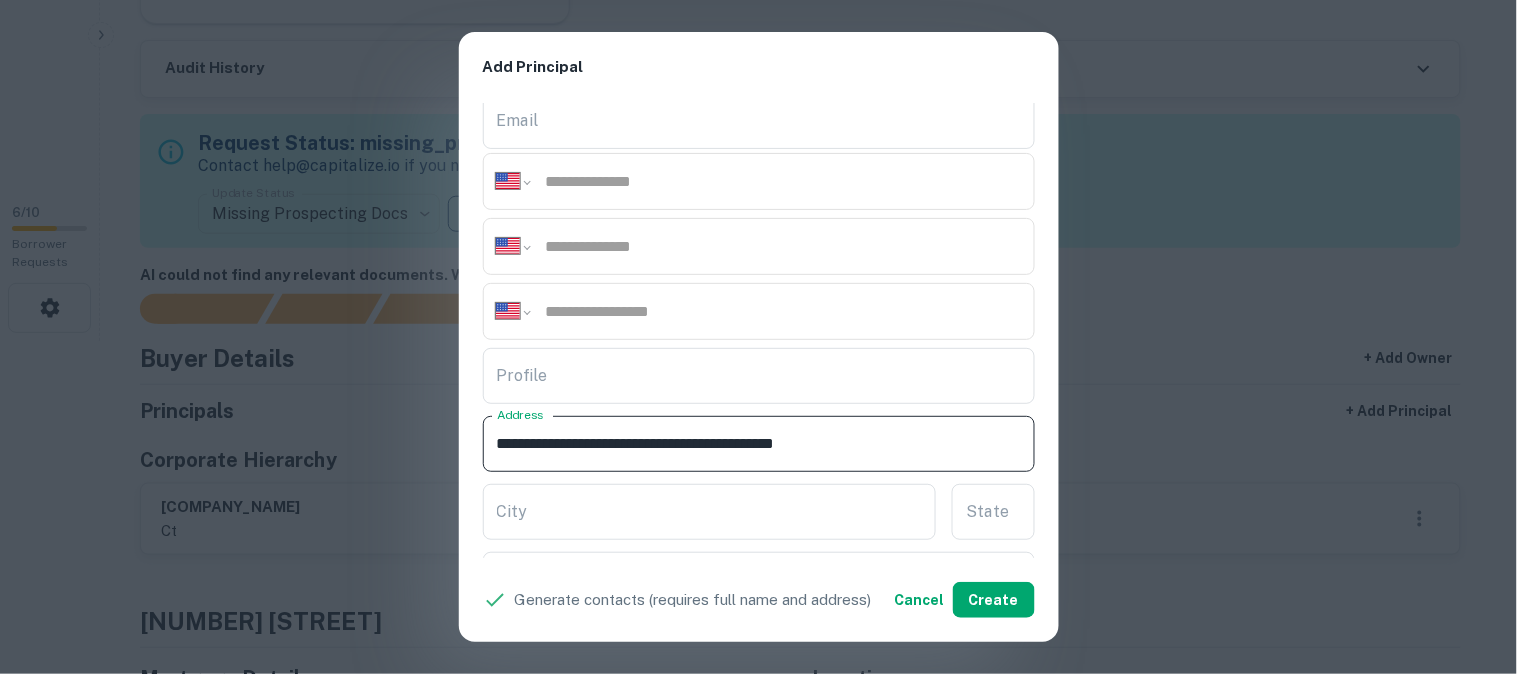 drag, startPoint x: 737, startPoint y: 448, endPoint x: 820, endPoint y: 472, distance: 86.40023 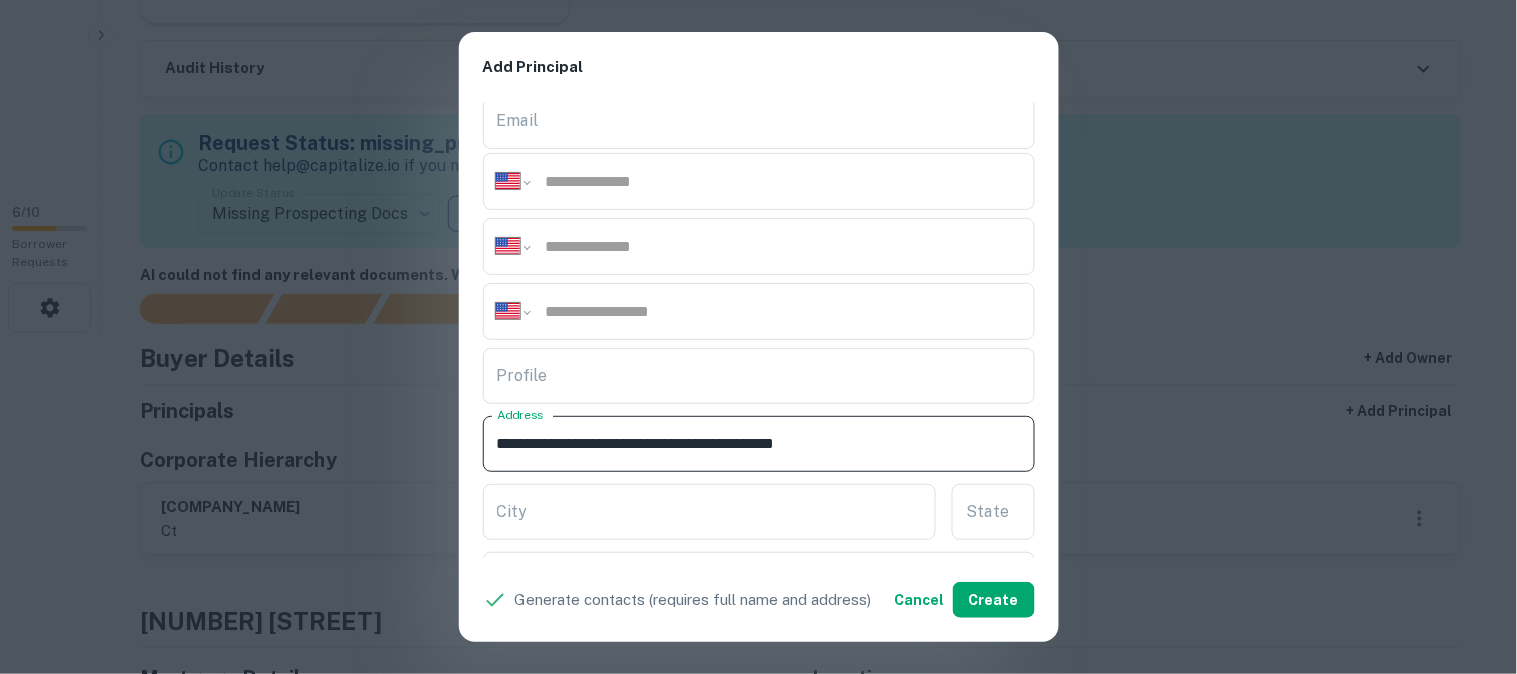 click on "**********" at bounding box center (759, 331) 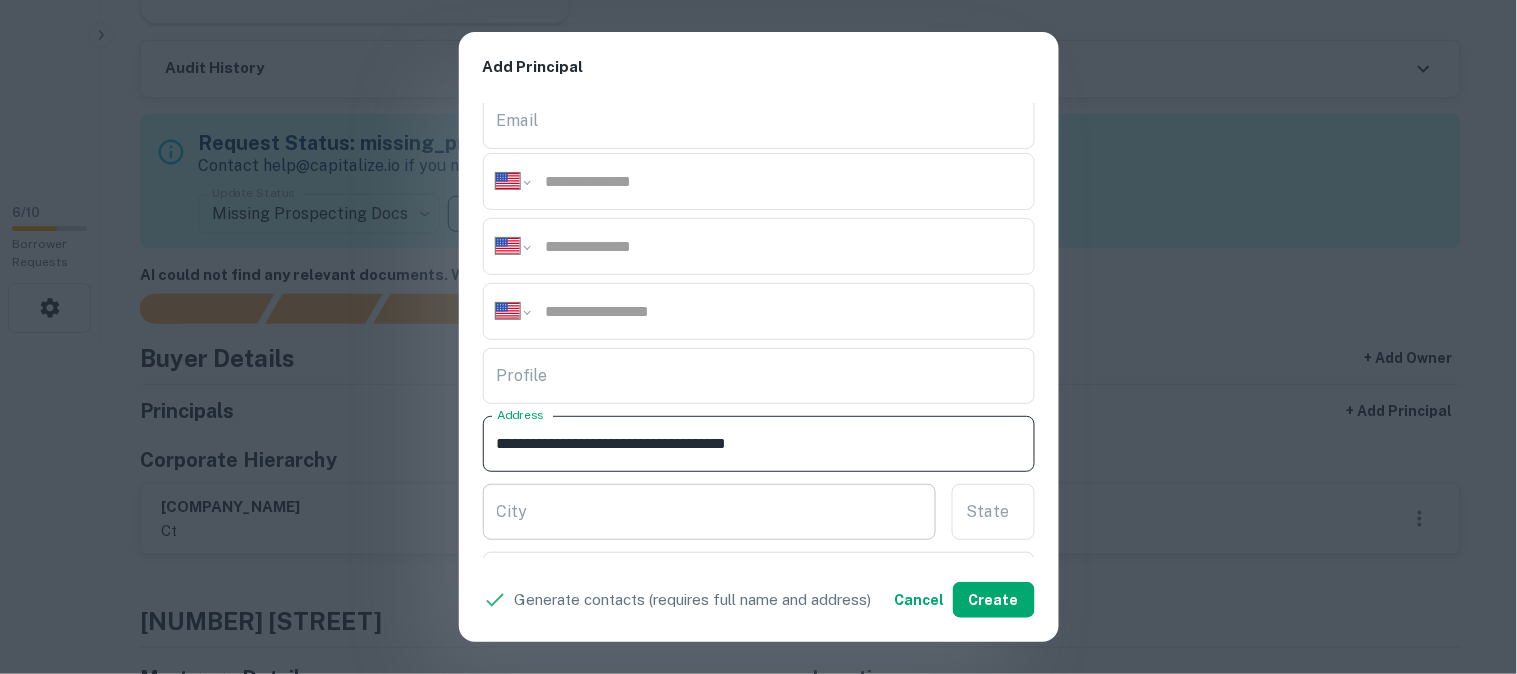 type on "**********" 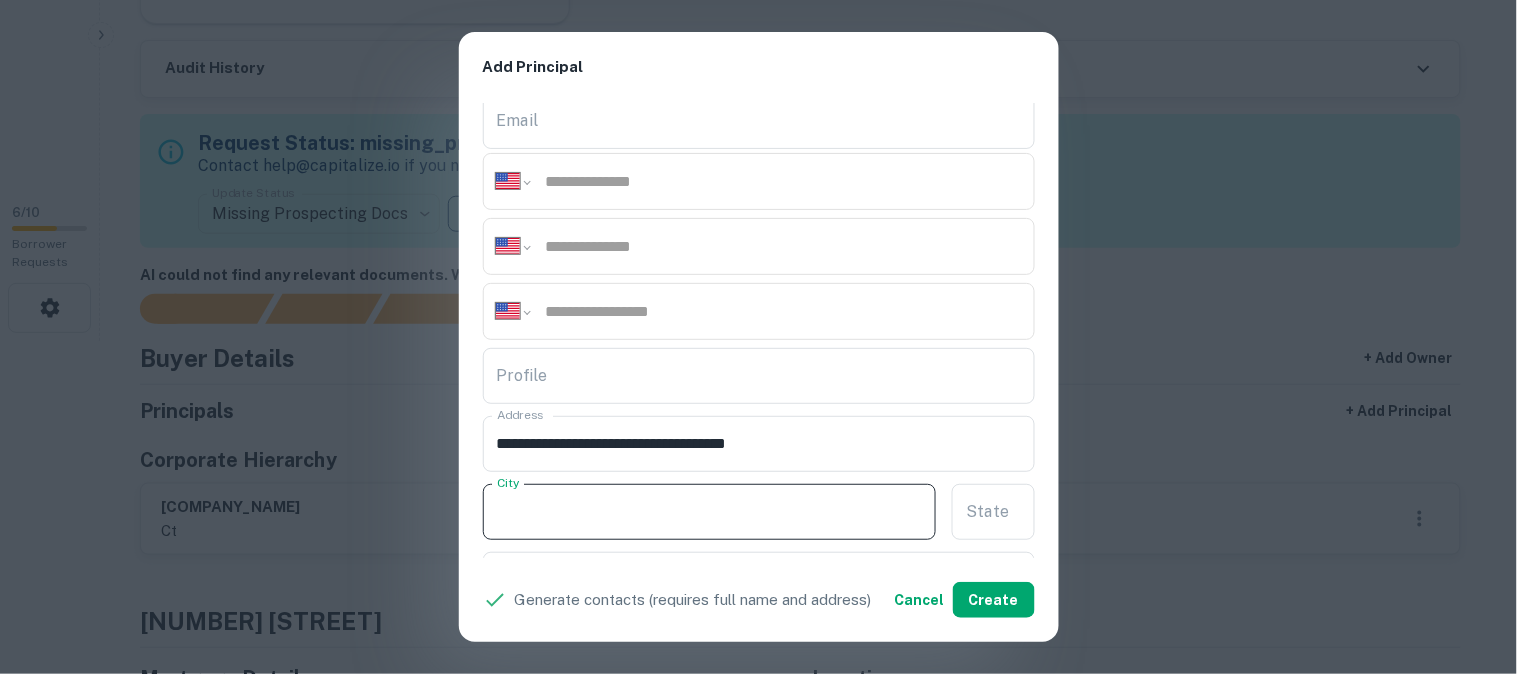 paste on "********" 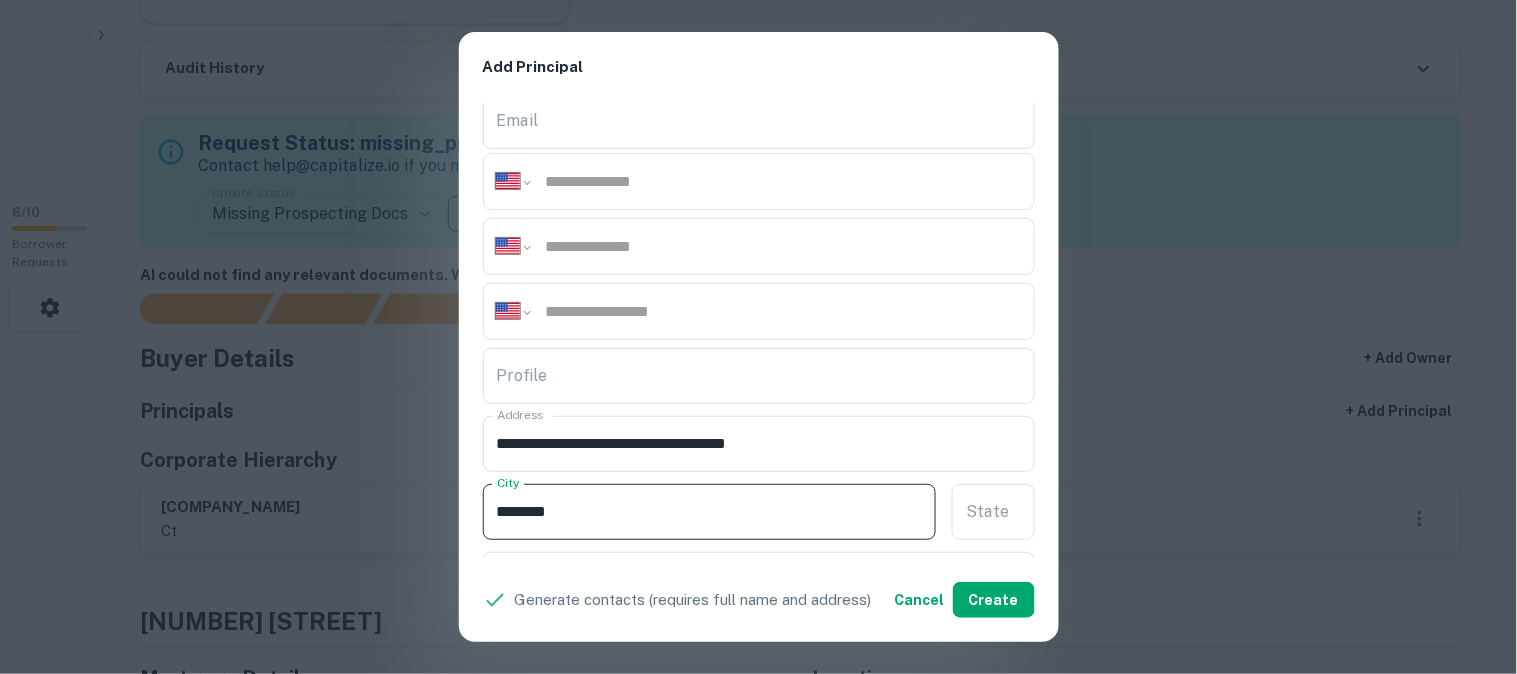 type on "********" 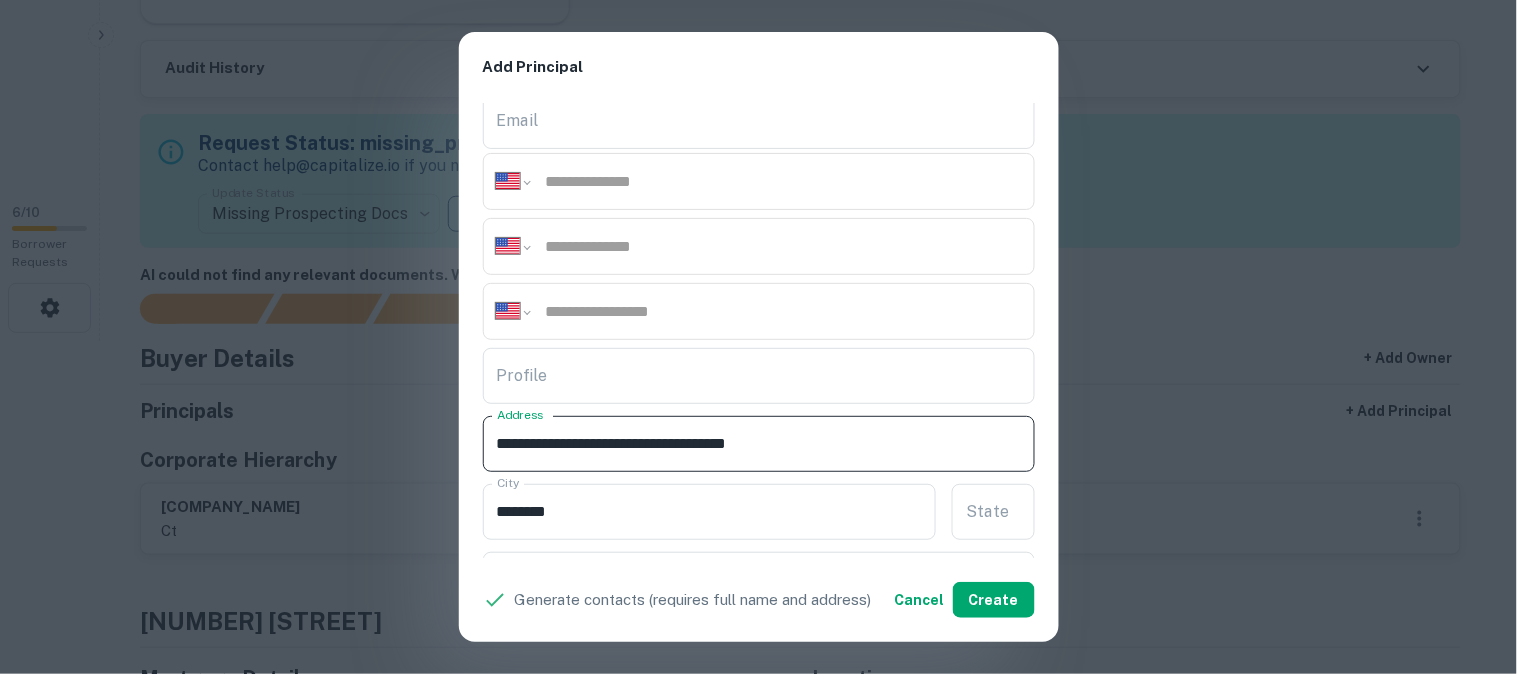 drag, startPoint x: 745, startPoint y: 444, endPoint x: 762, endPoint y: 454, distance: 19.723083 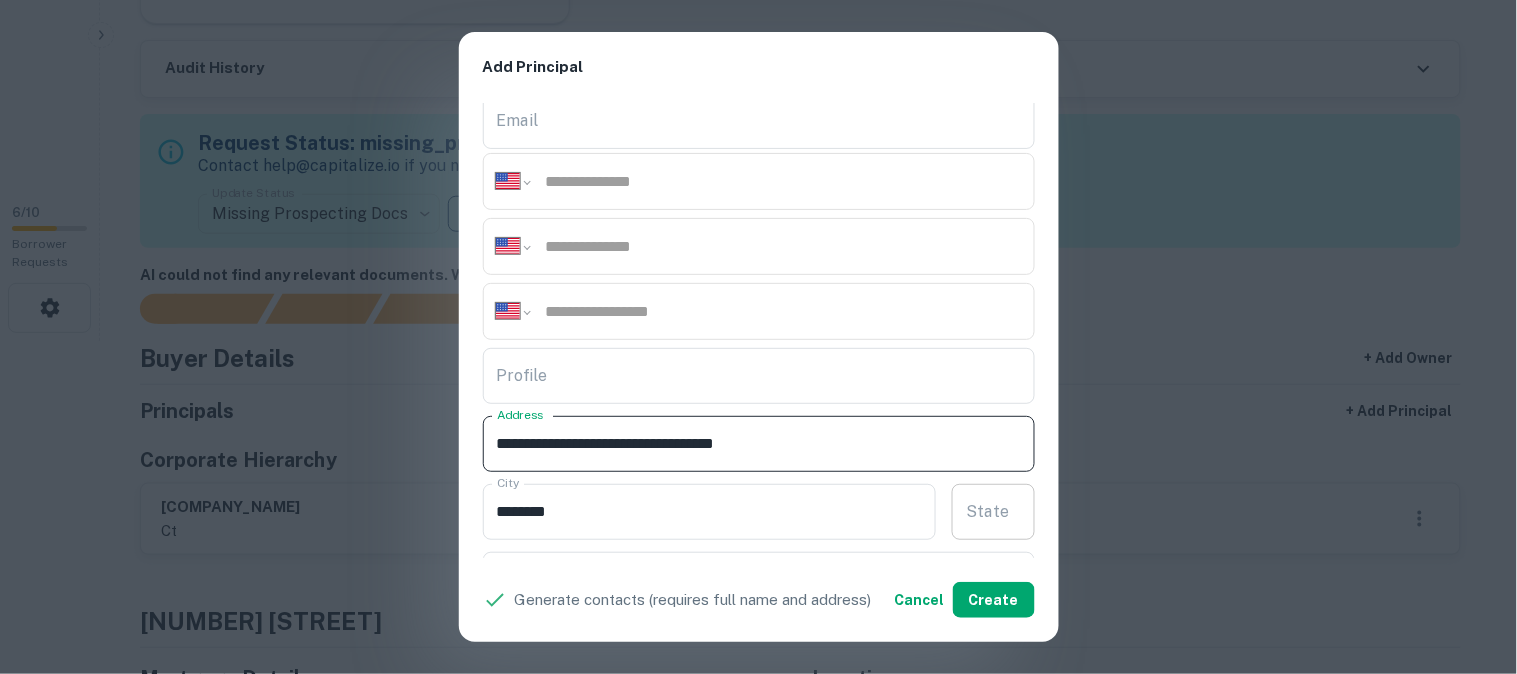 type on "**********" 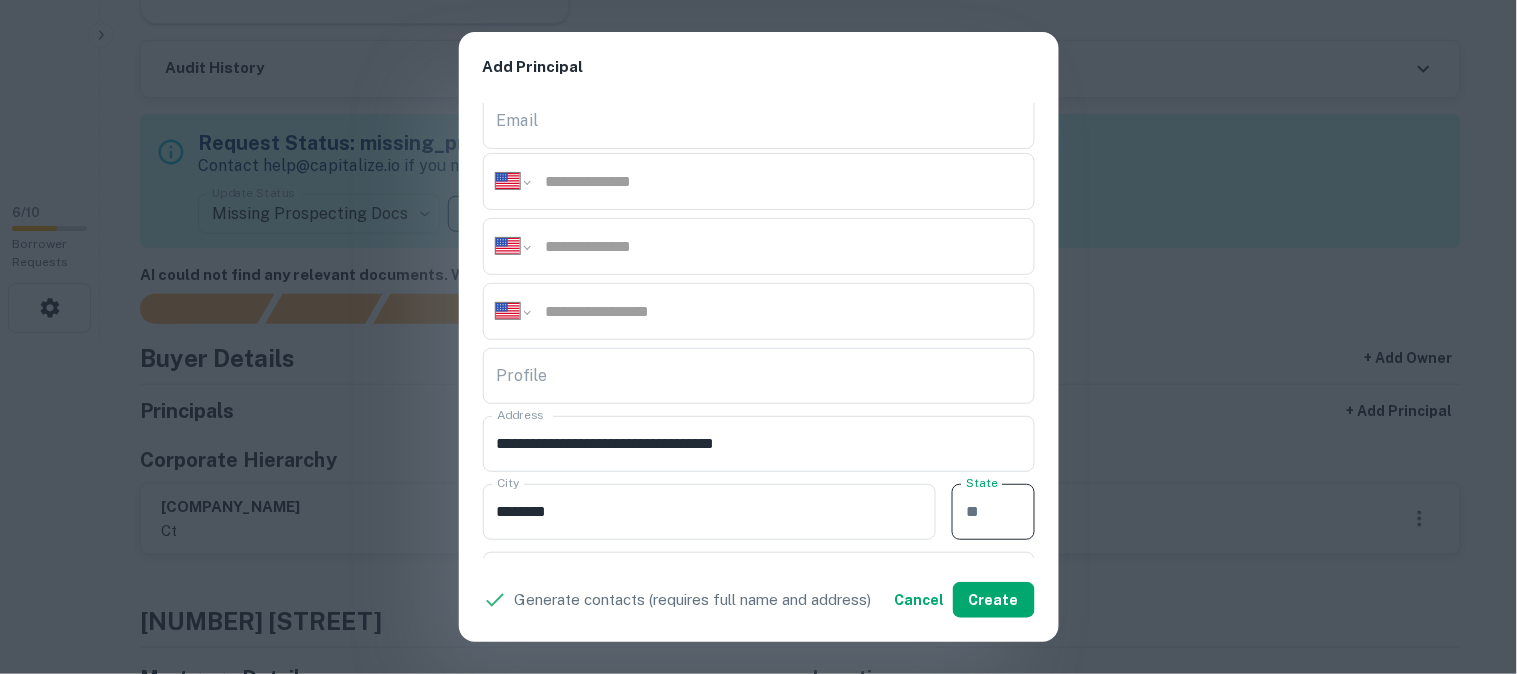 click on "State" at bounding box center [993, 512] 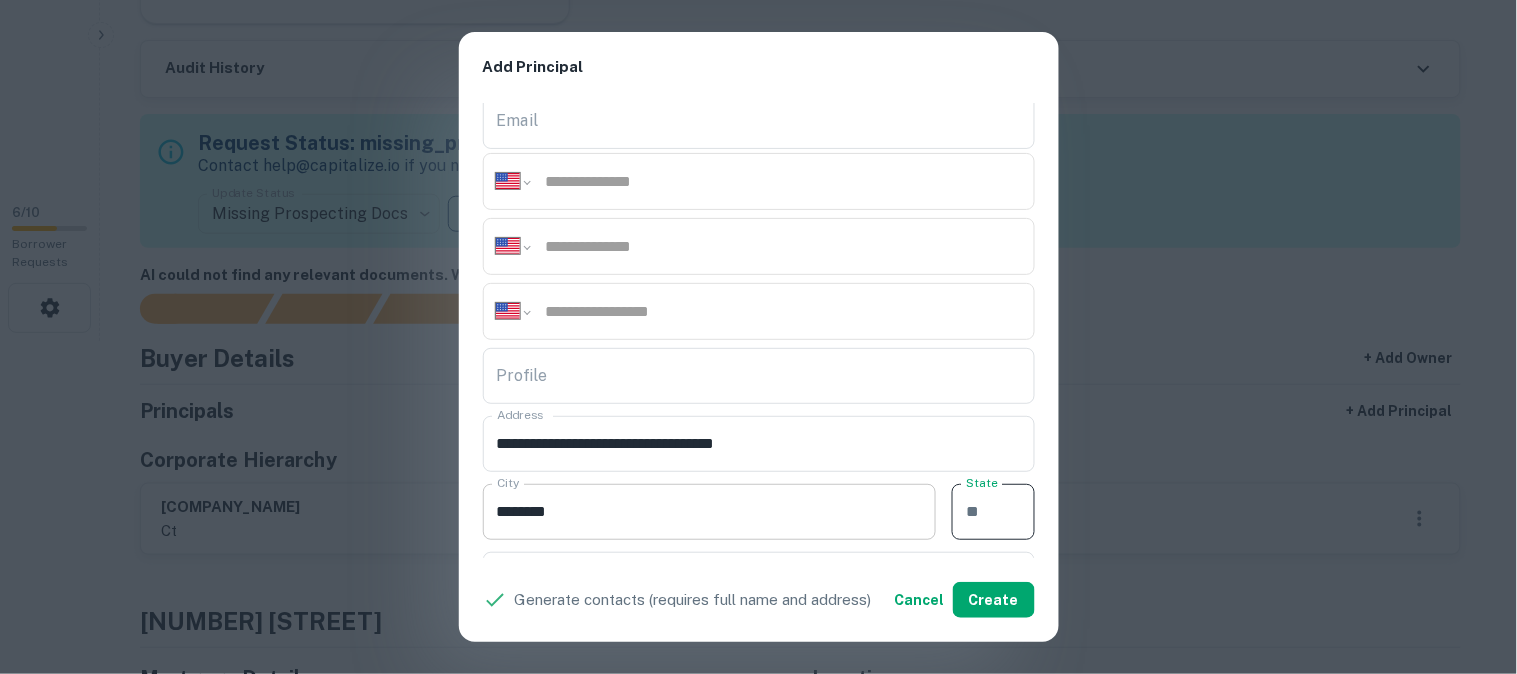 paste on "**" 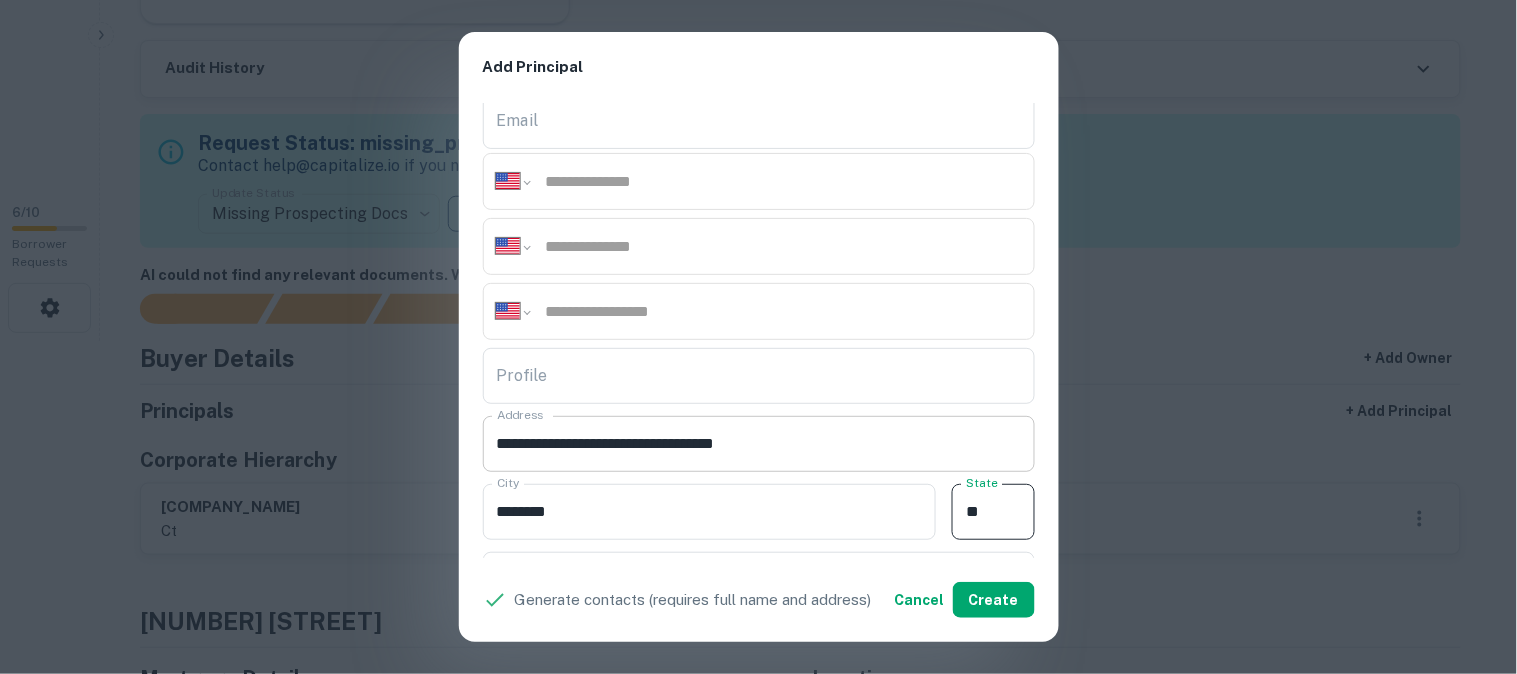 type on "**" 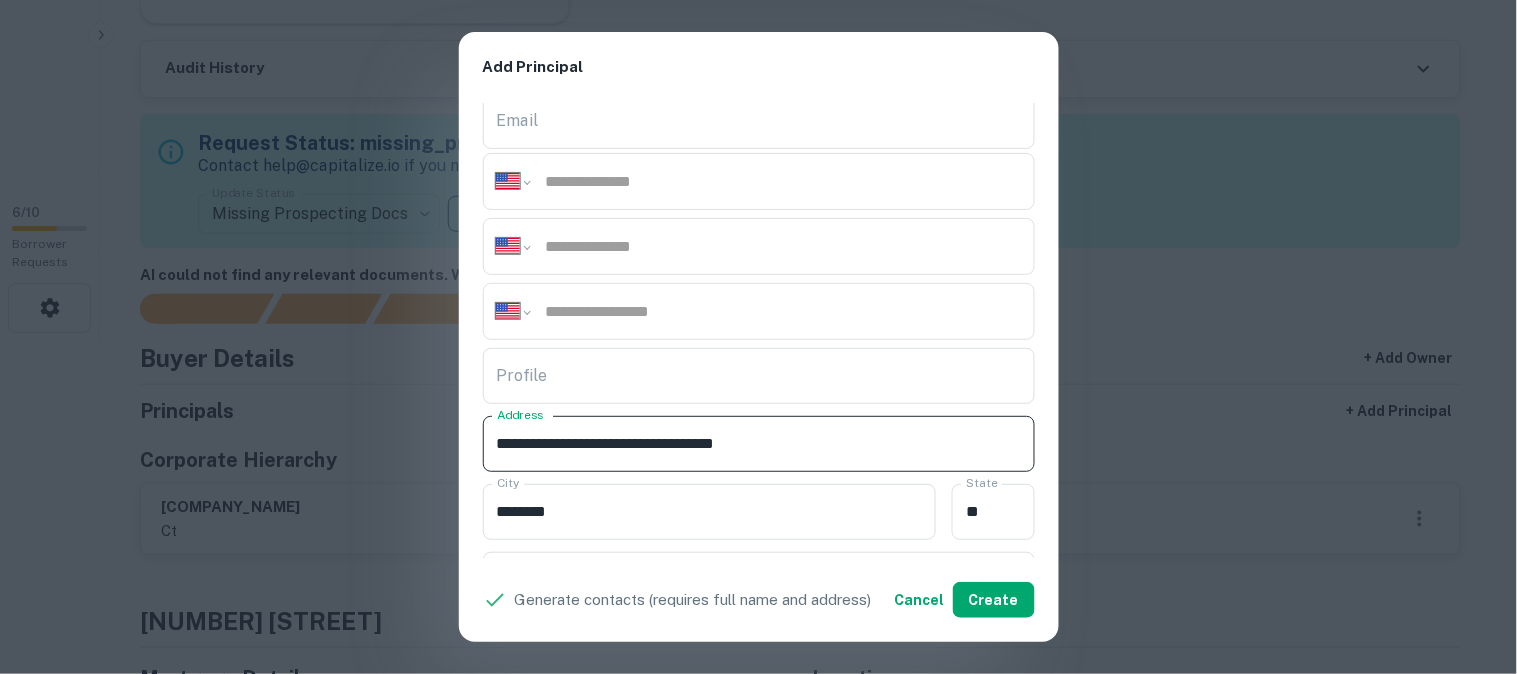 drag, startPoint x: 752, startPoint y: 445, endPoint x: 808, endPoint y: 455, distance: 56.88585 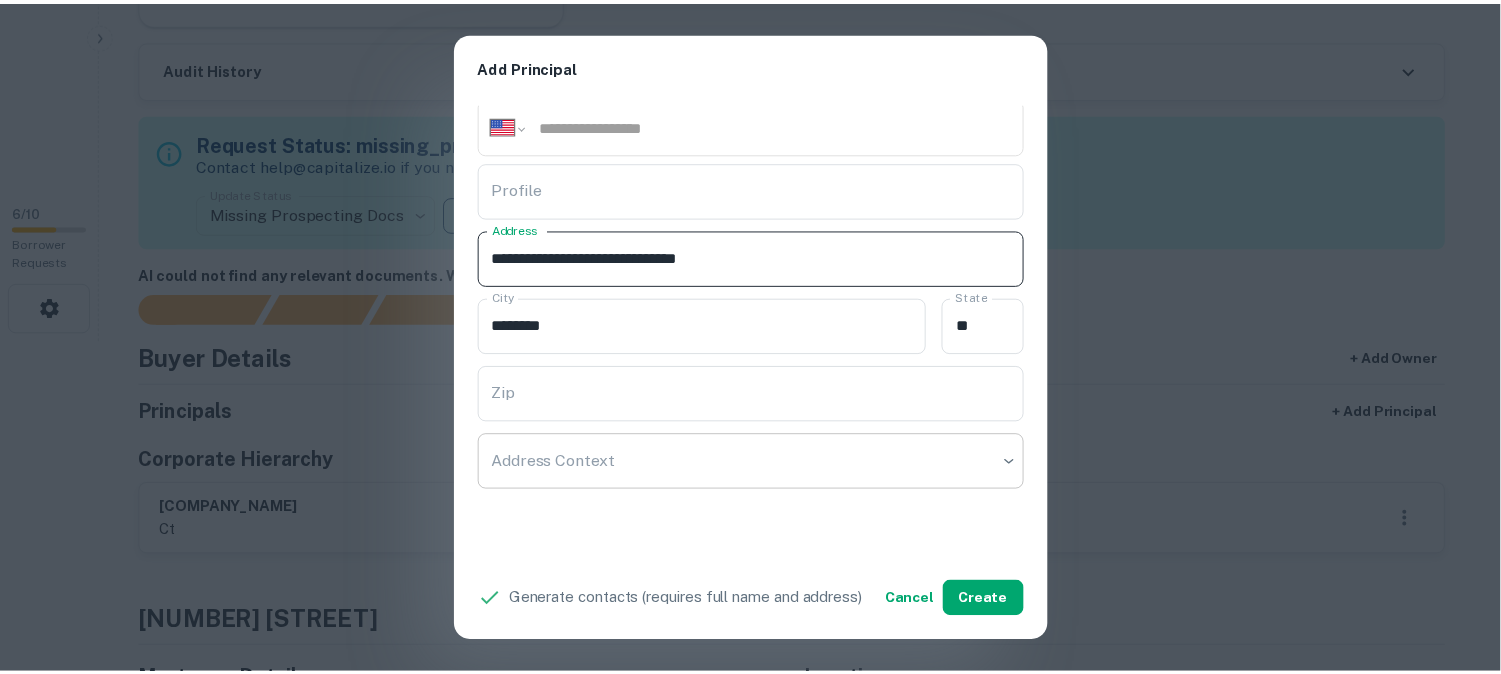 scroll, scrollTop: 444, scrollLeft: 0, axis: vertical 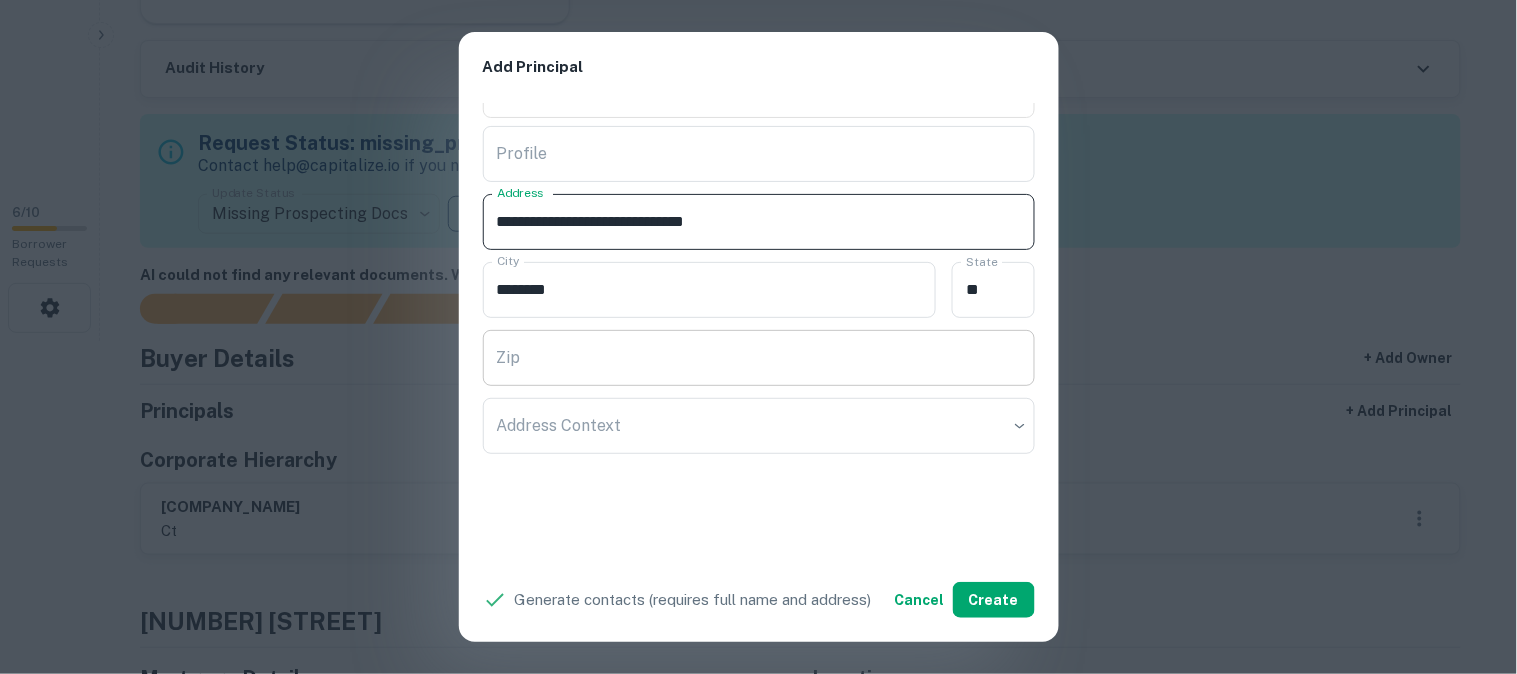 type on "**********" 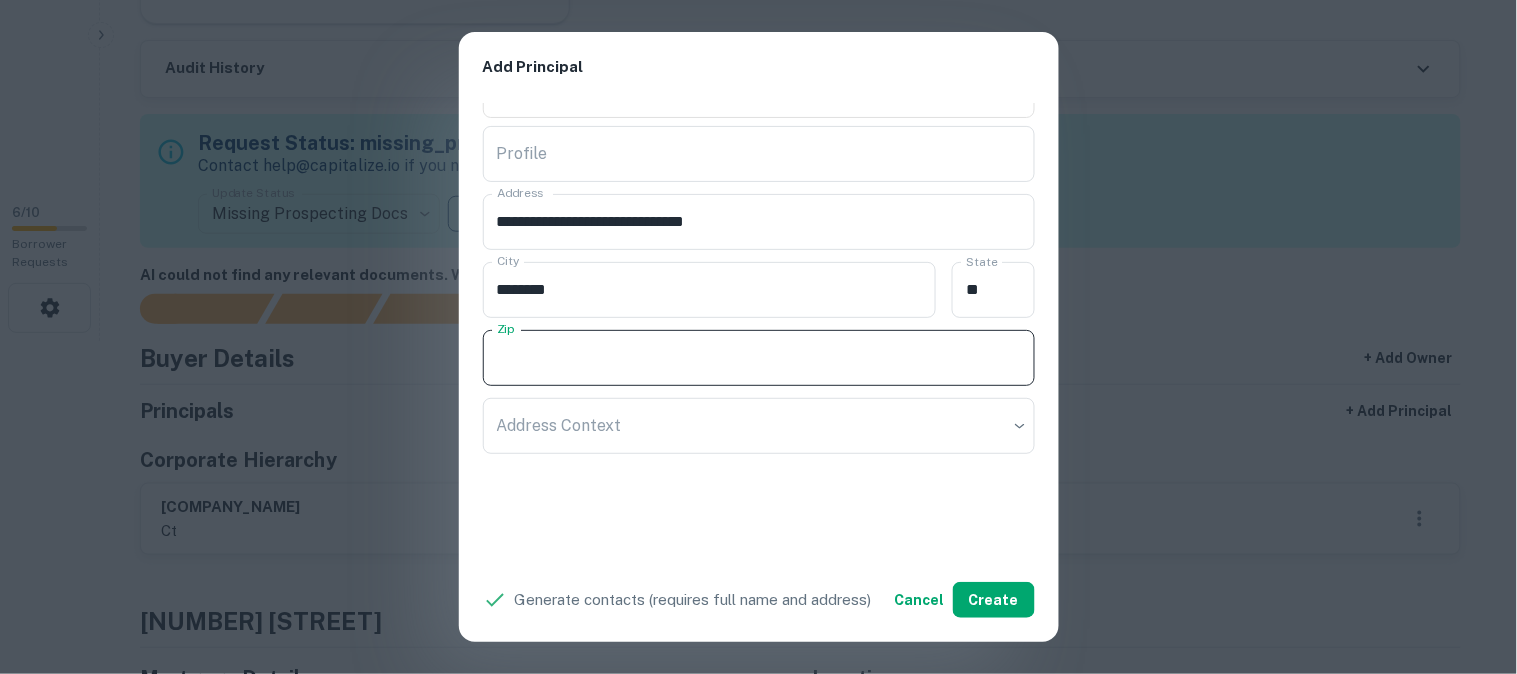 paste on "*****" 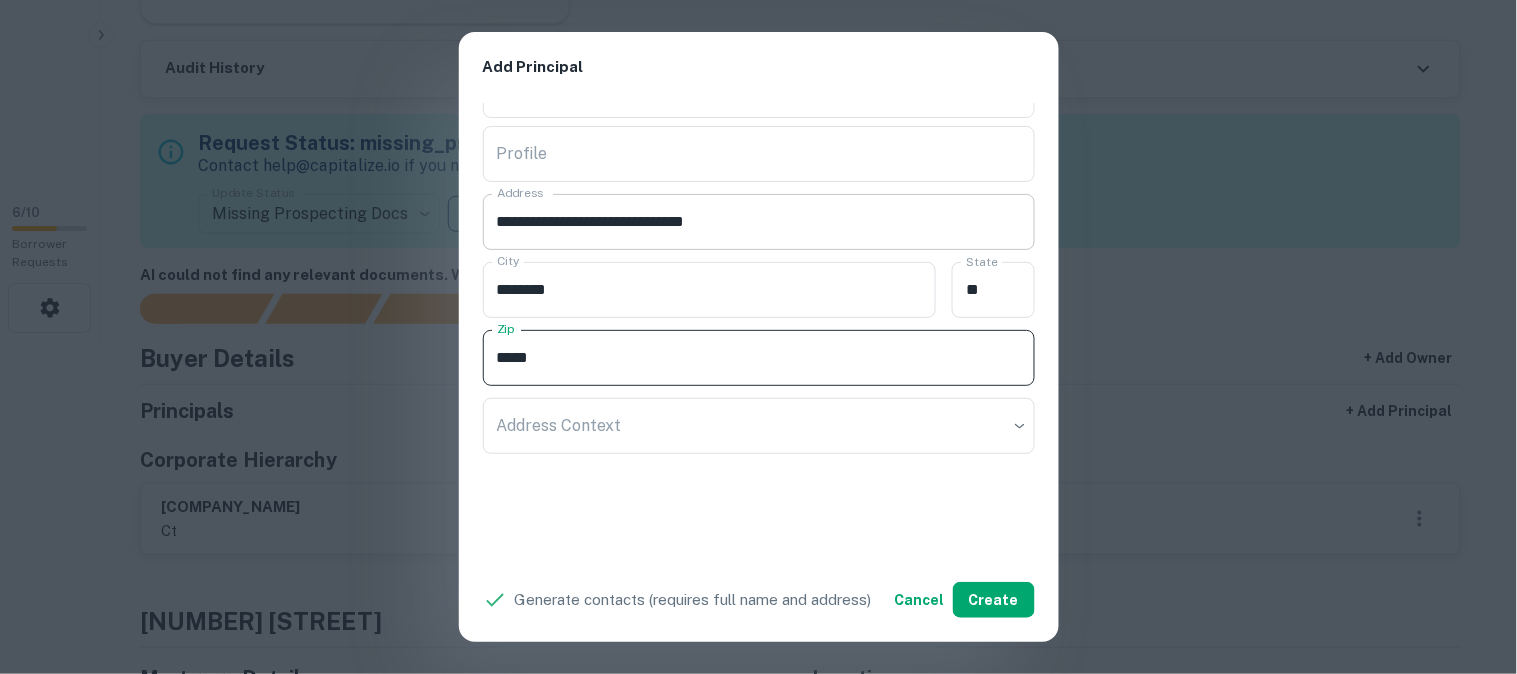 type on "*****" 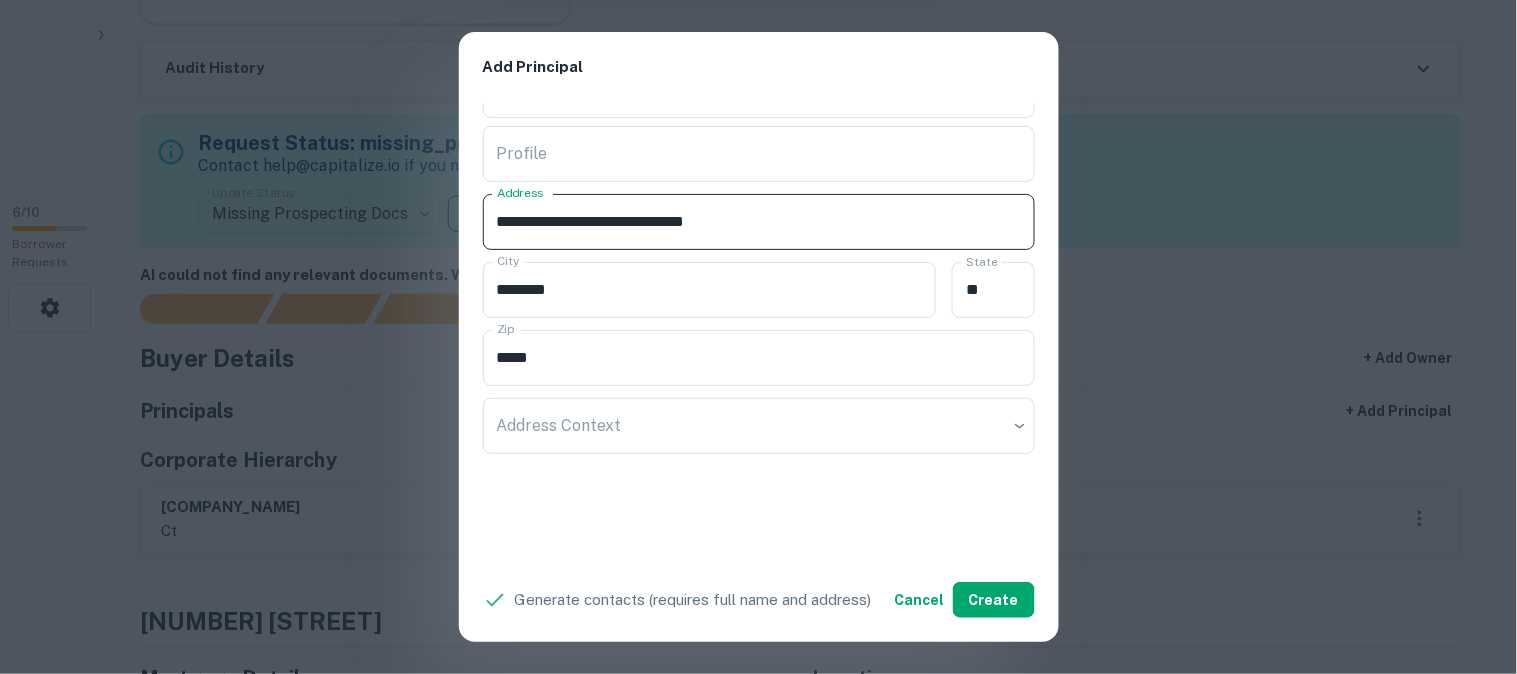 click on "**********" at bounding box center (759, 222) 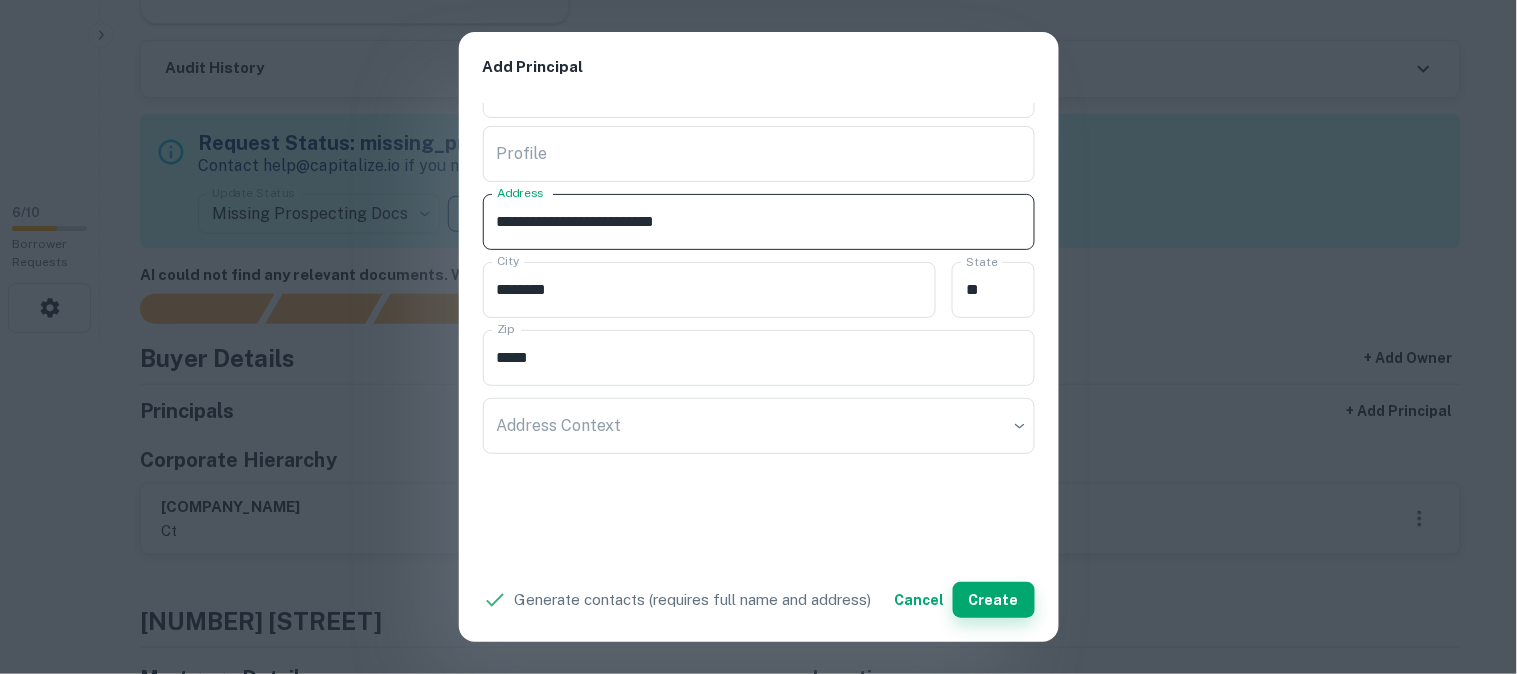 type on "**********" 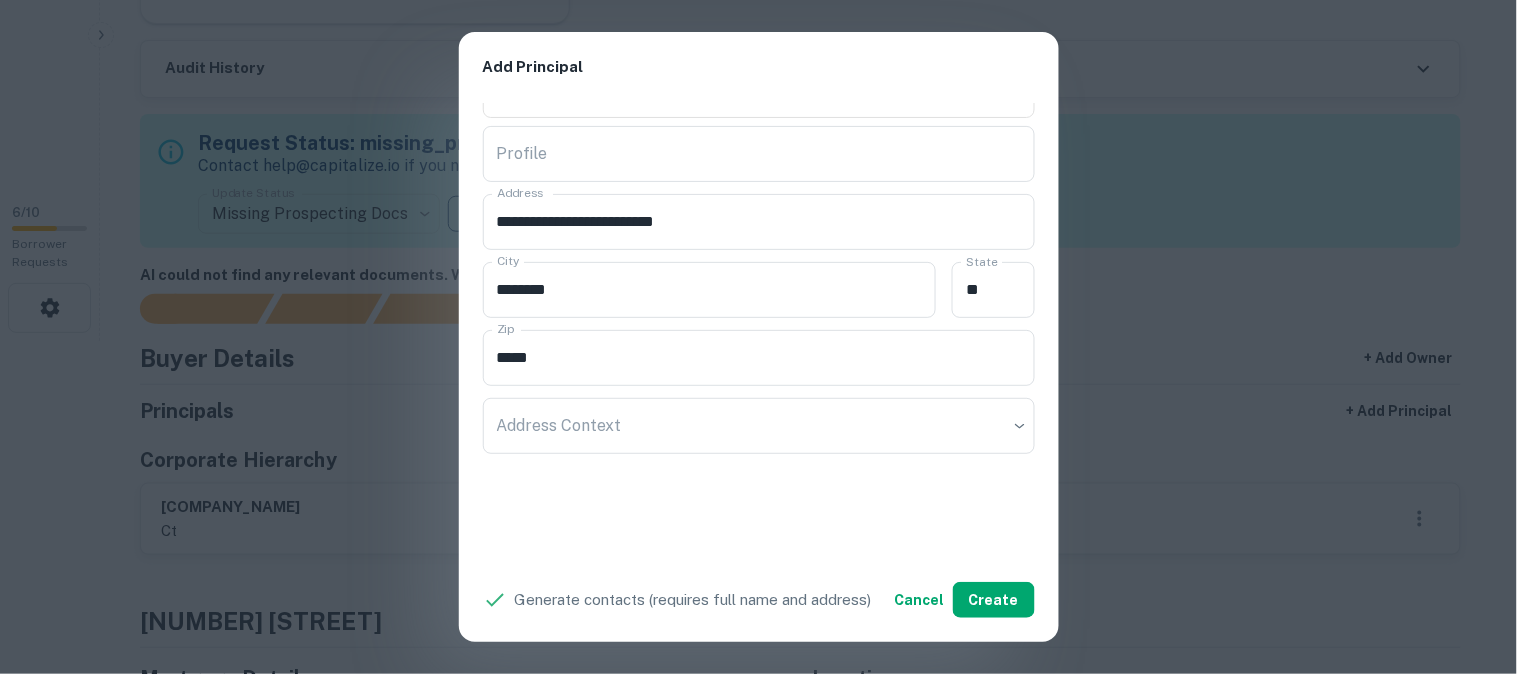 click on "**********" at bounding box center [758, 337] 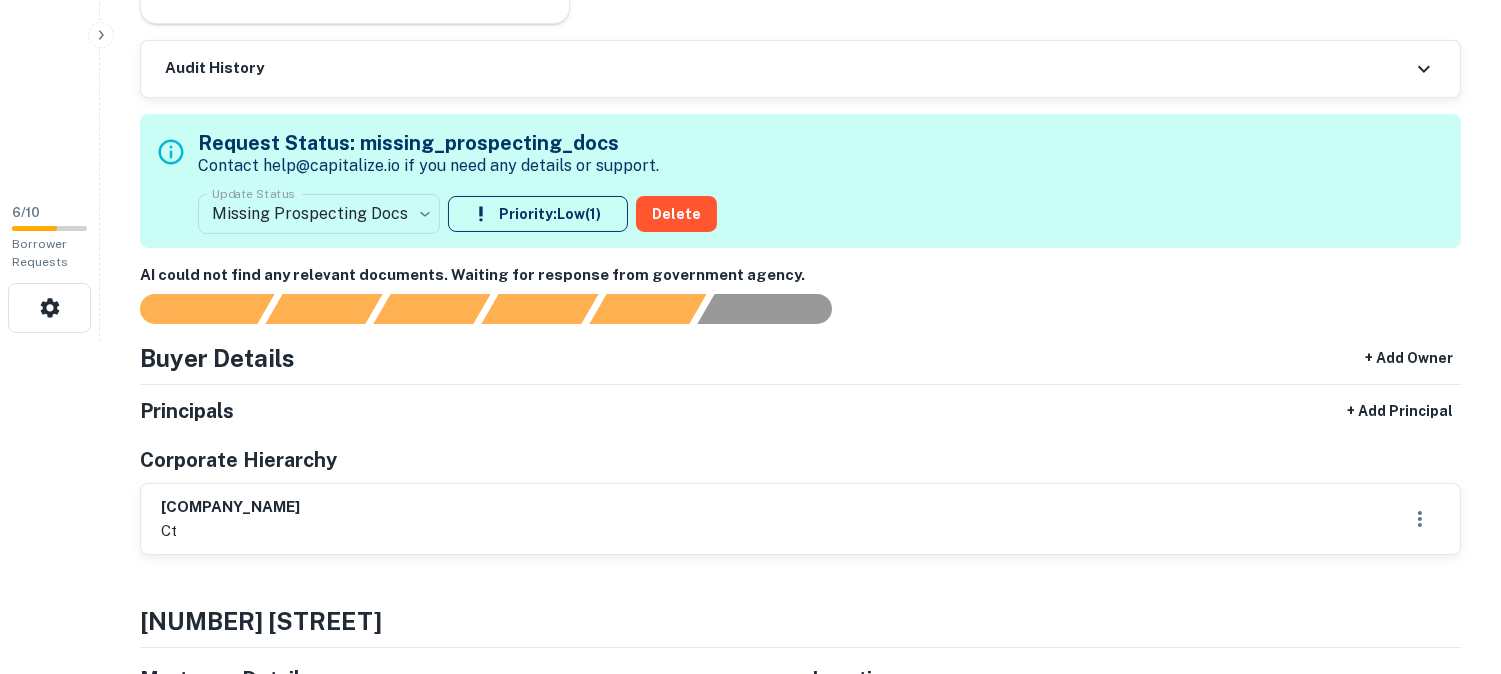 click on "**********" at bounding box center (750, 4) 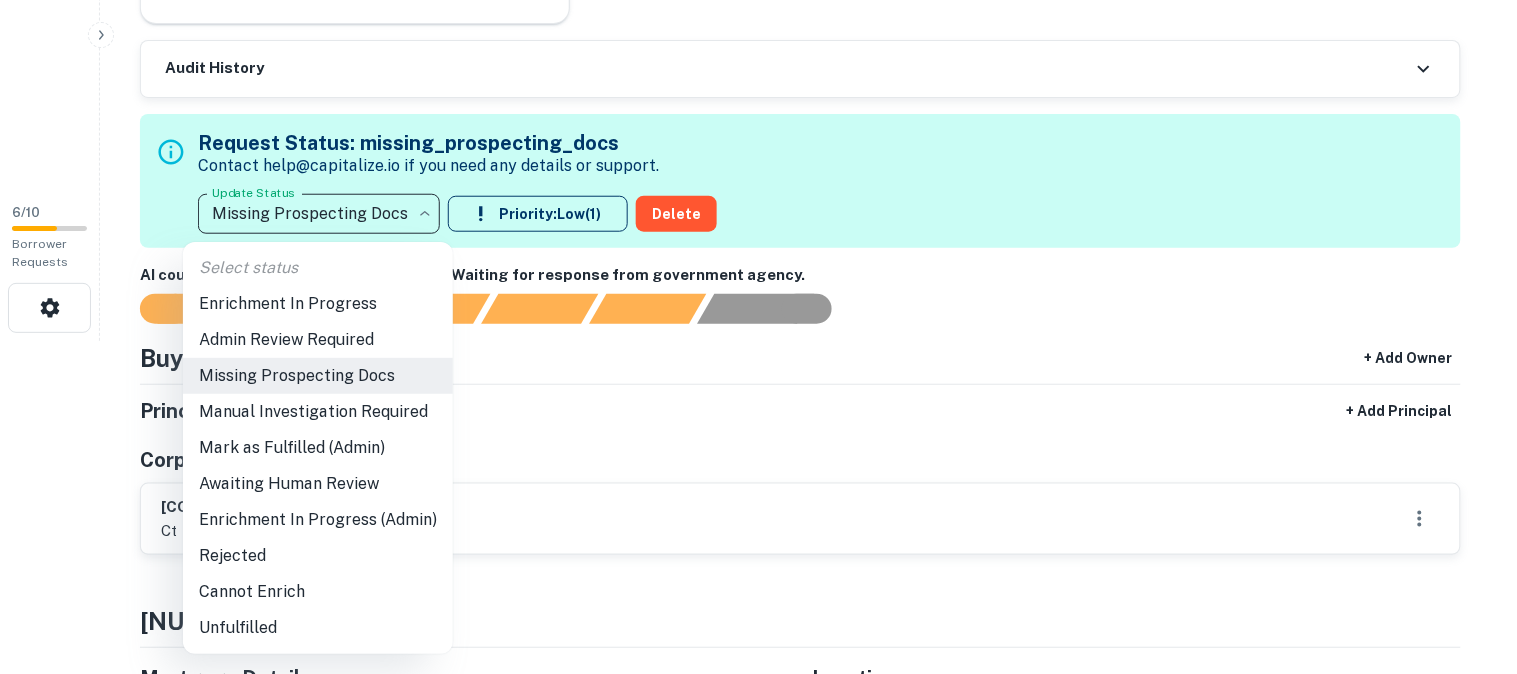click on "Admin Review Required" at bounding box center (318, 340) 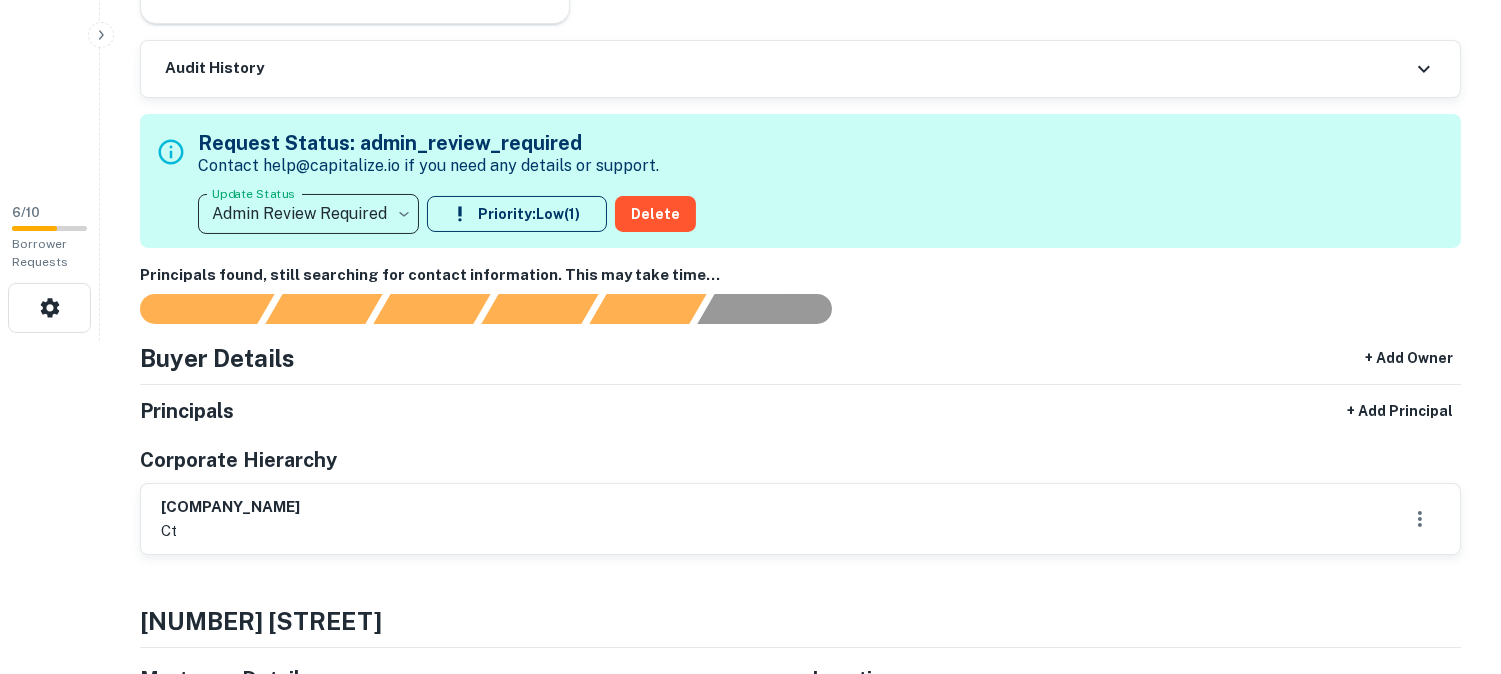 drag, startPoint x: 318, startPoint y: 1, endPoint x: 956, endPoint y: 184, distance: 663.7266 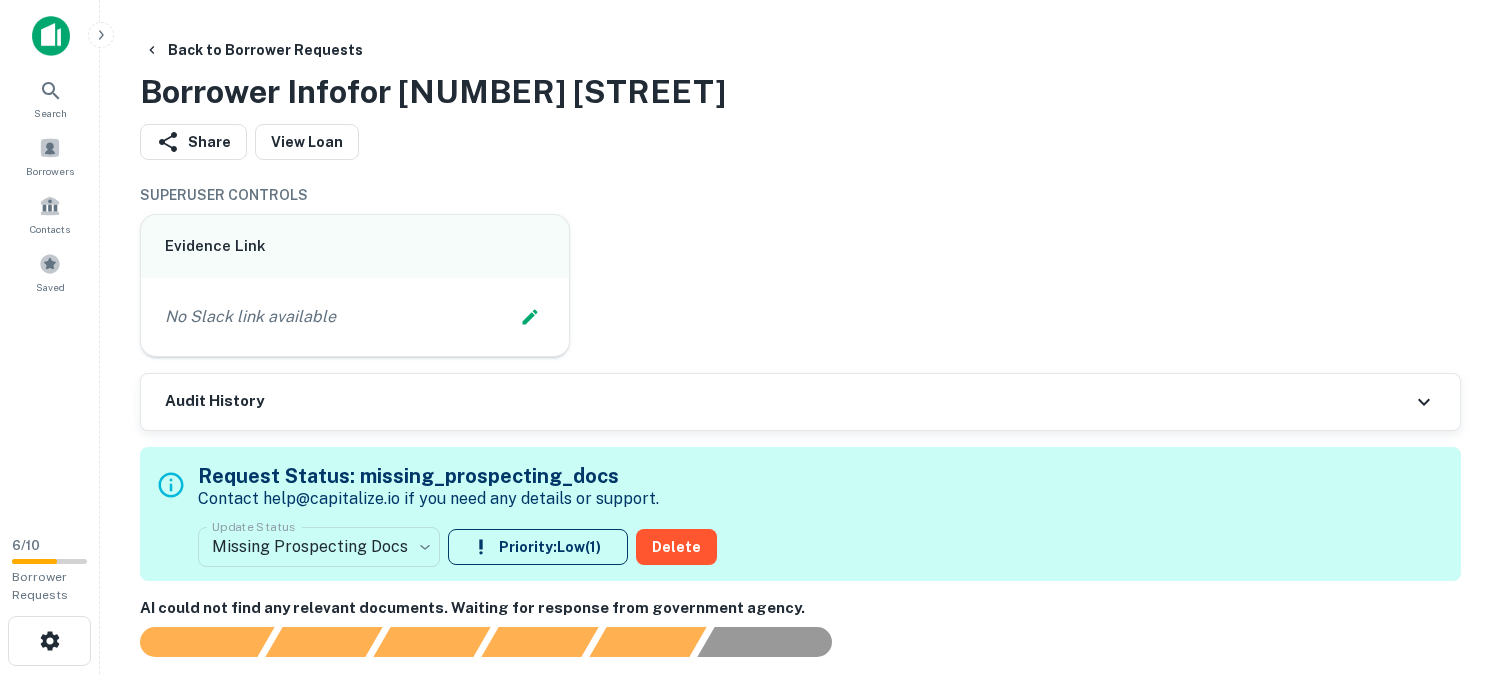 scroll, scrollTop: 0, scrollLeft: 0, axis: both 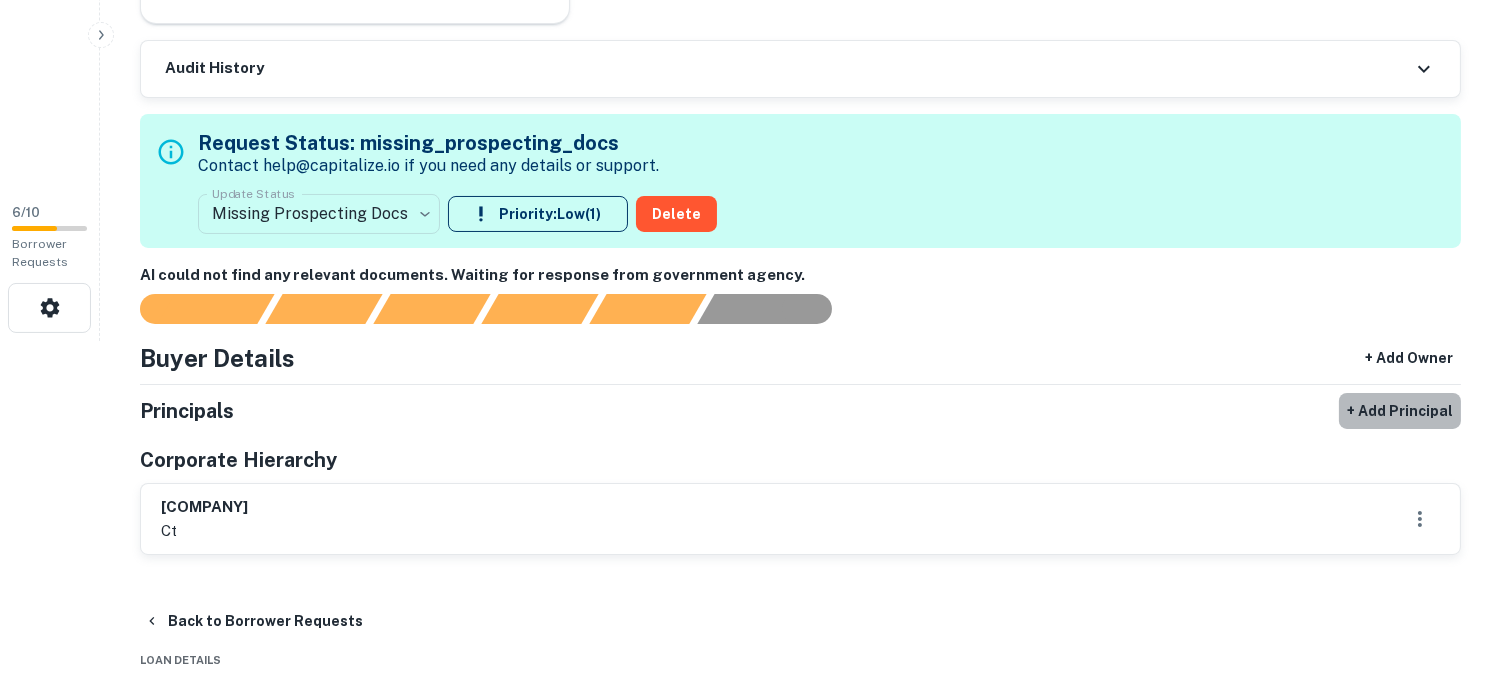 click on "+ Add Principal" at bounding box center (1400, 411) 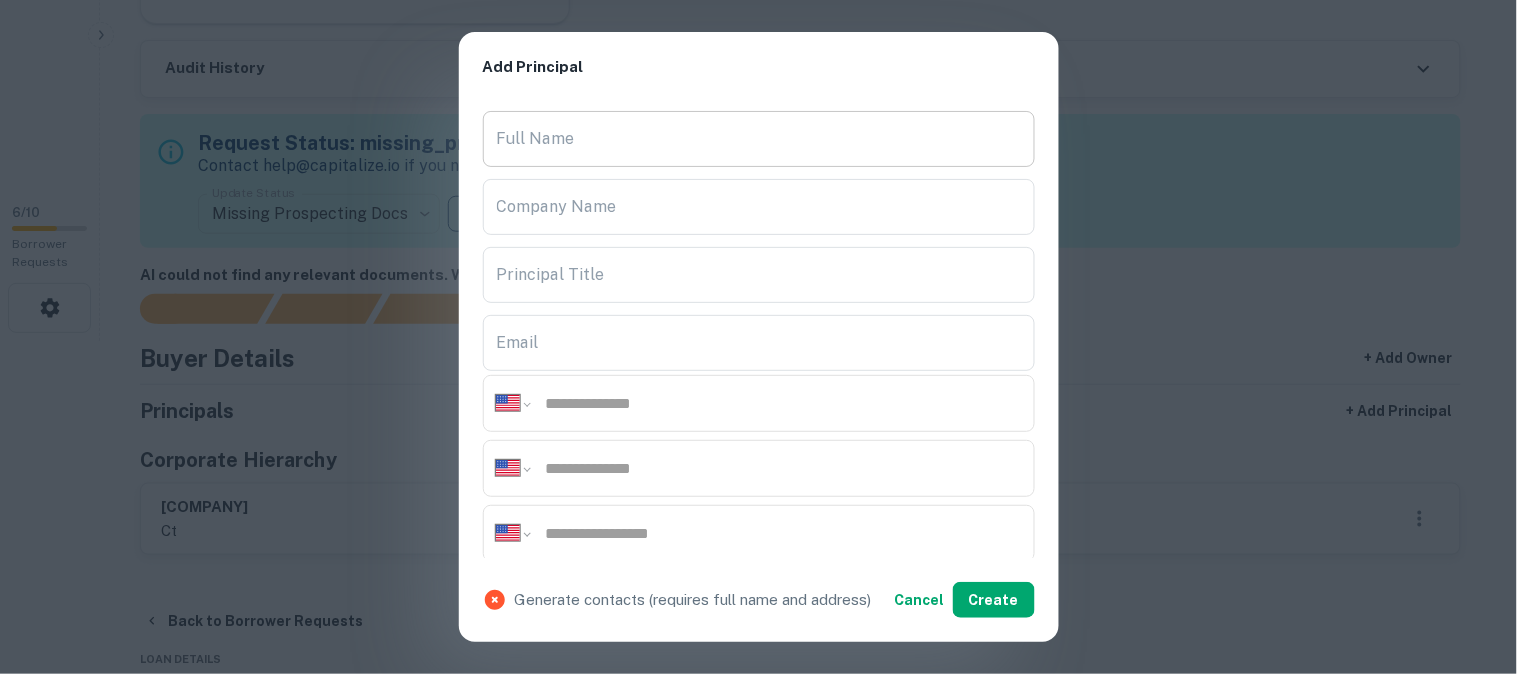 click on "Full Name" at bounding box center [759, 139] 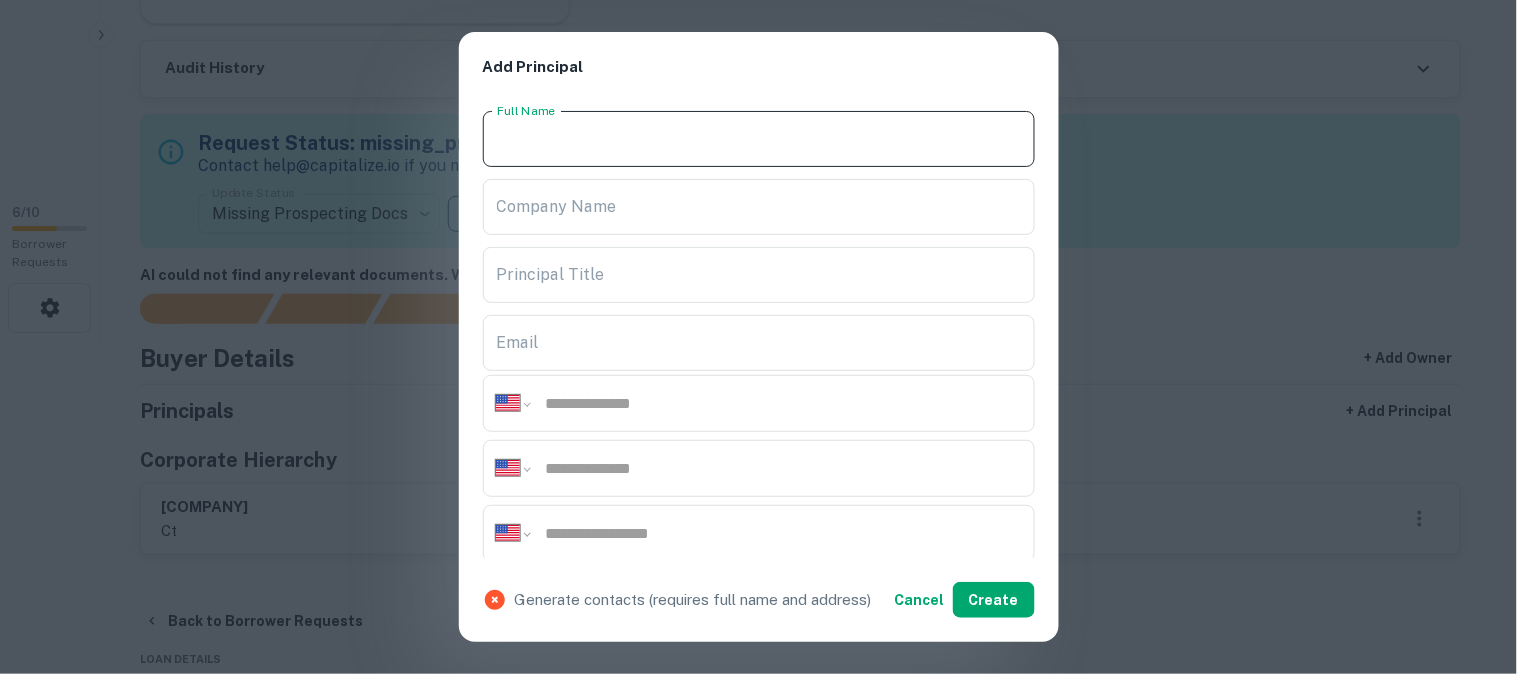 paste on "**********" 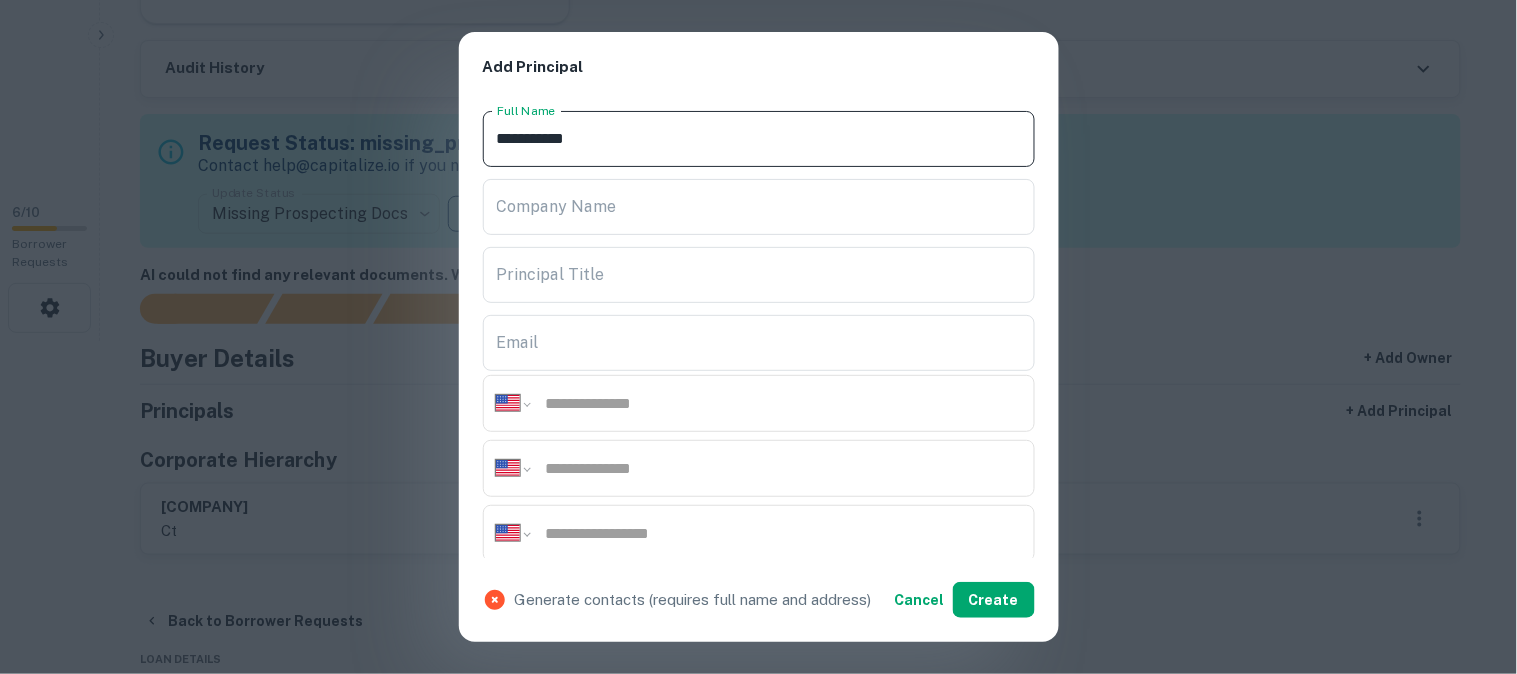 type on "**********" 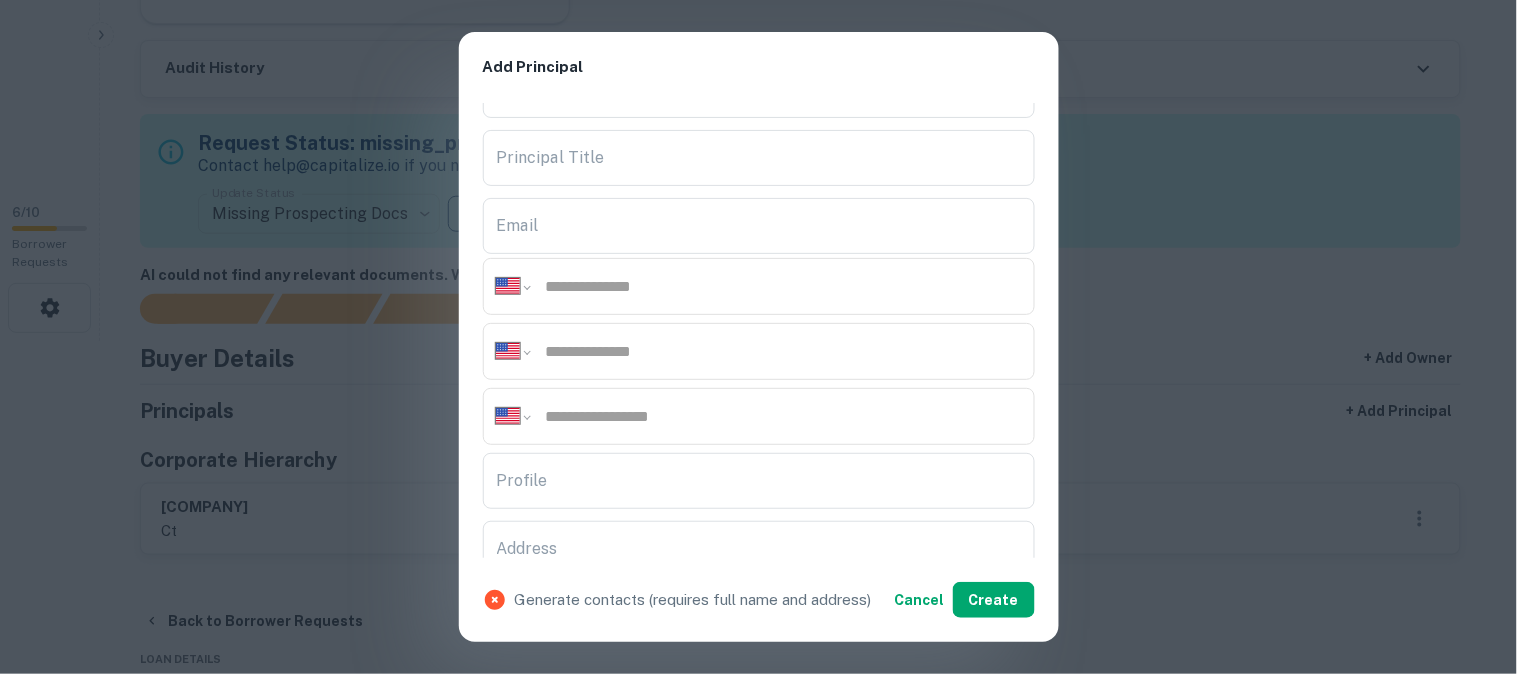 scroll, scrollTop: 222, scrollLeft: 0, axis: vertical 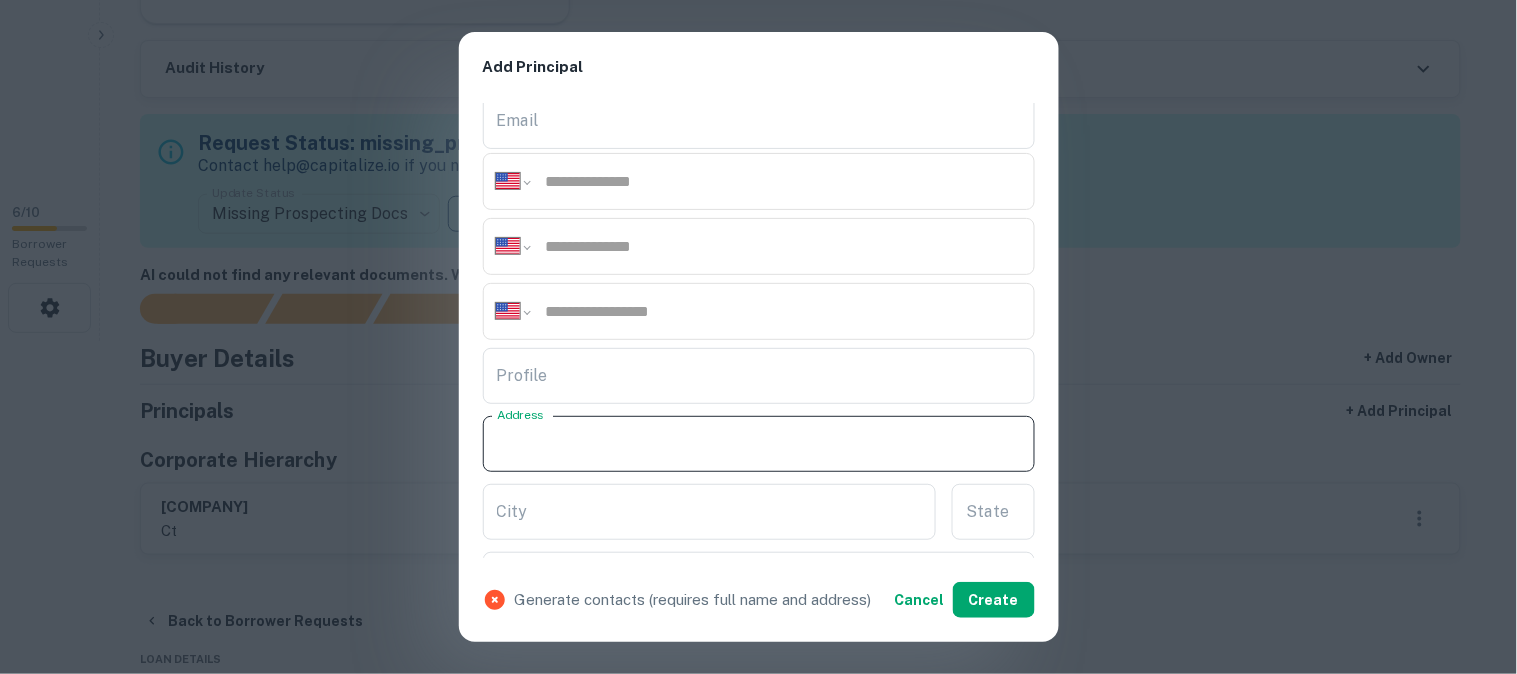 click on "Address" at bounding box center (759, 444) 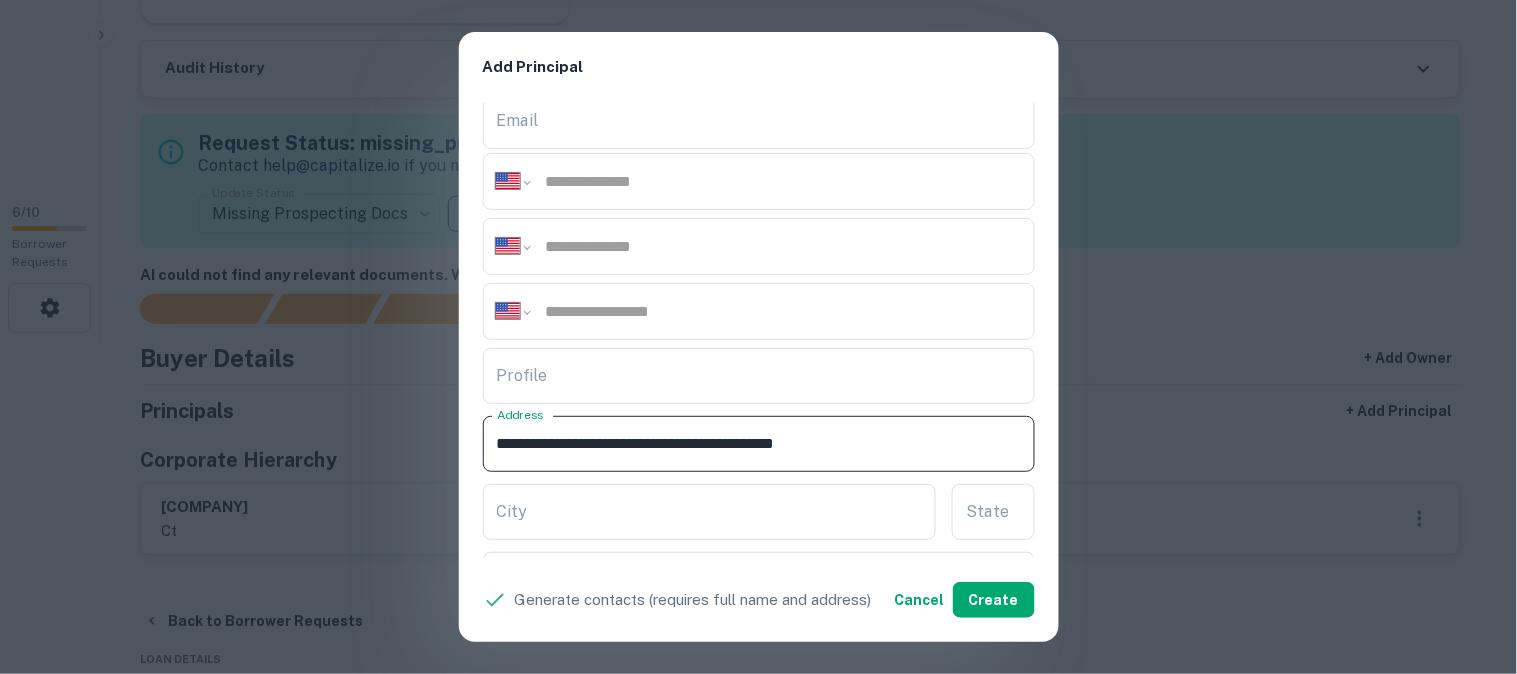 drag, startPoint x: 760, startPoint y: 453, endPoint x: 818, endPoint y: 472, distance: 61.03278 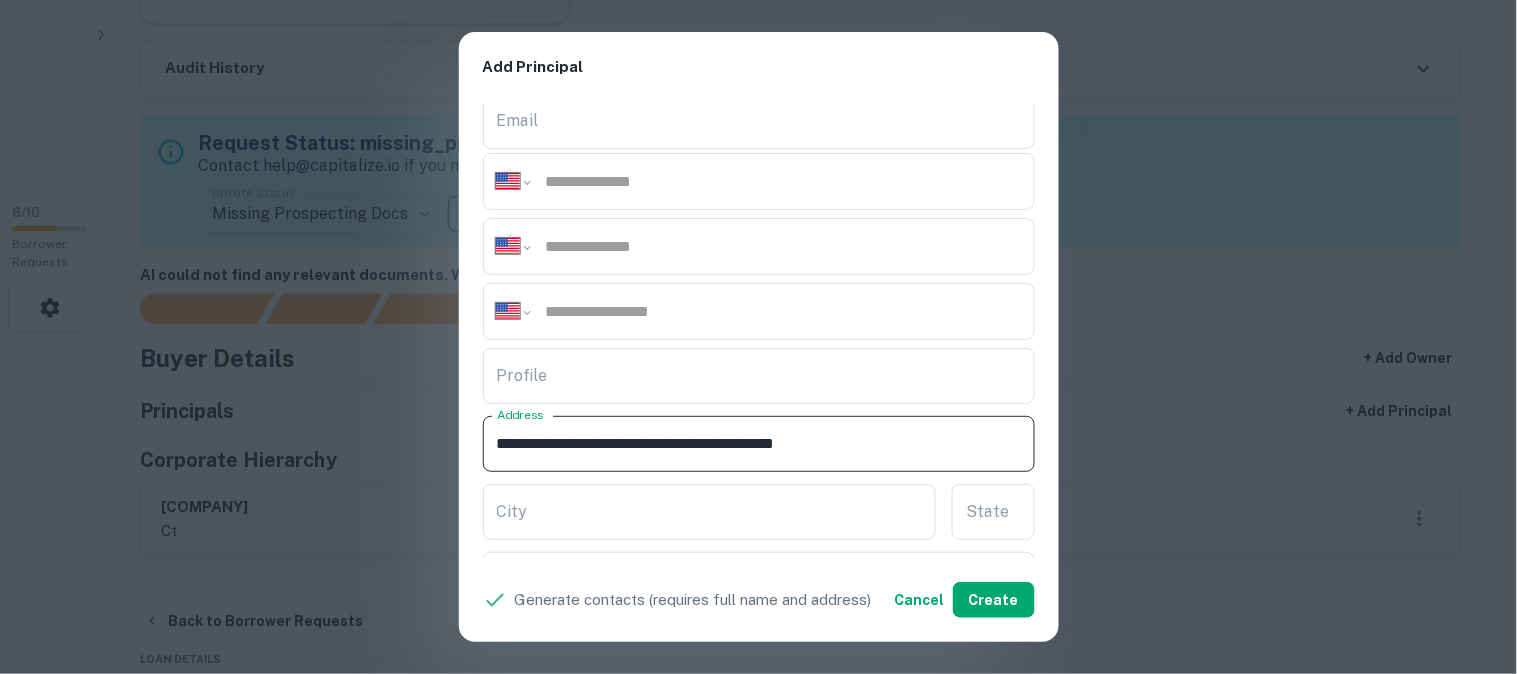 click on "**********" at bounding box center (759, 331) 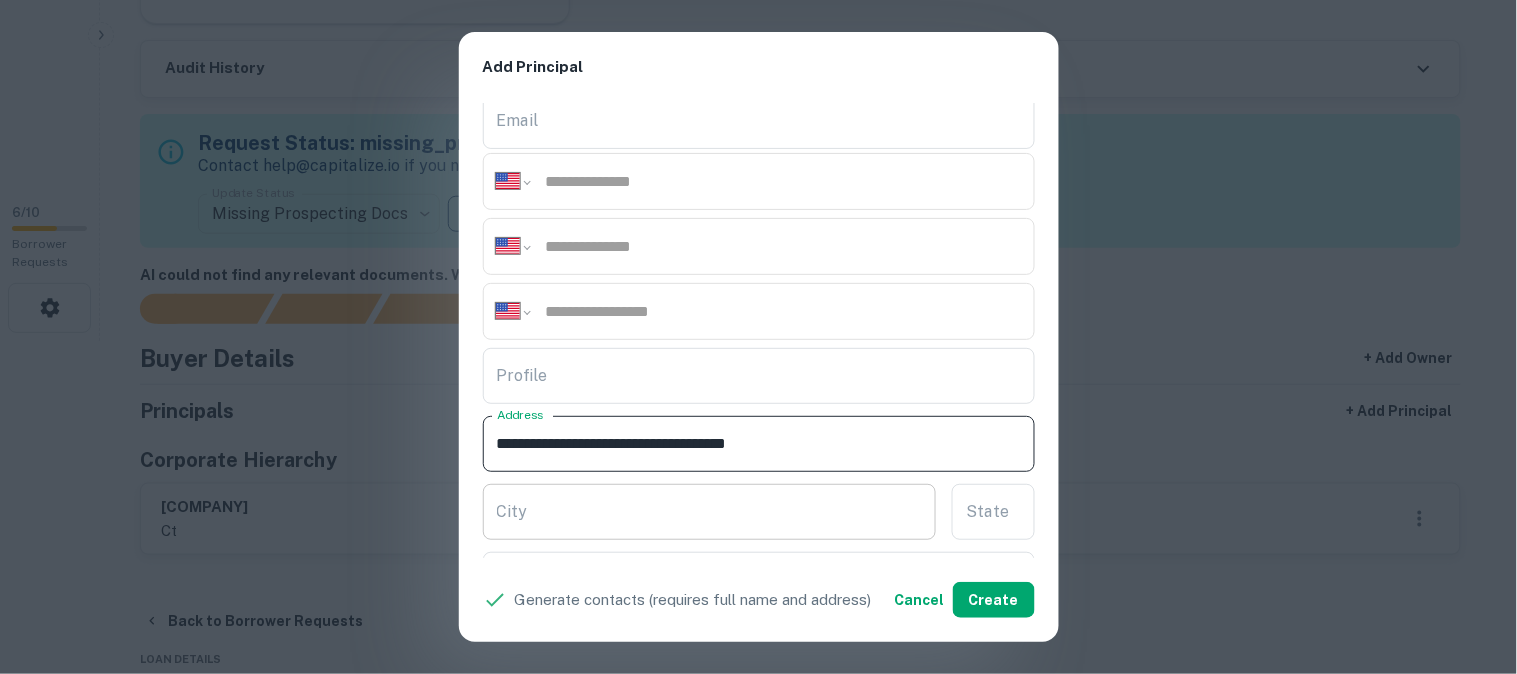 type on "**********" 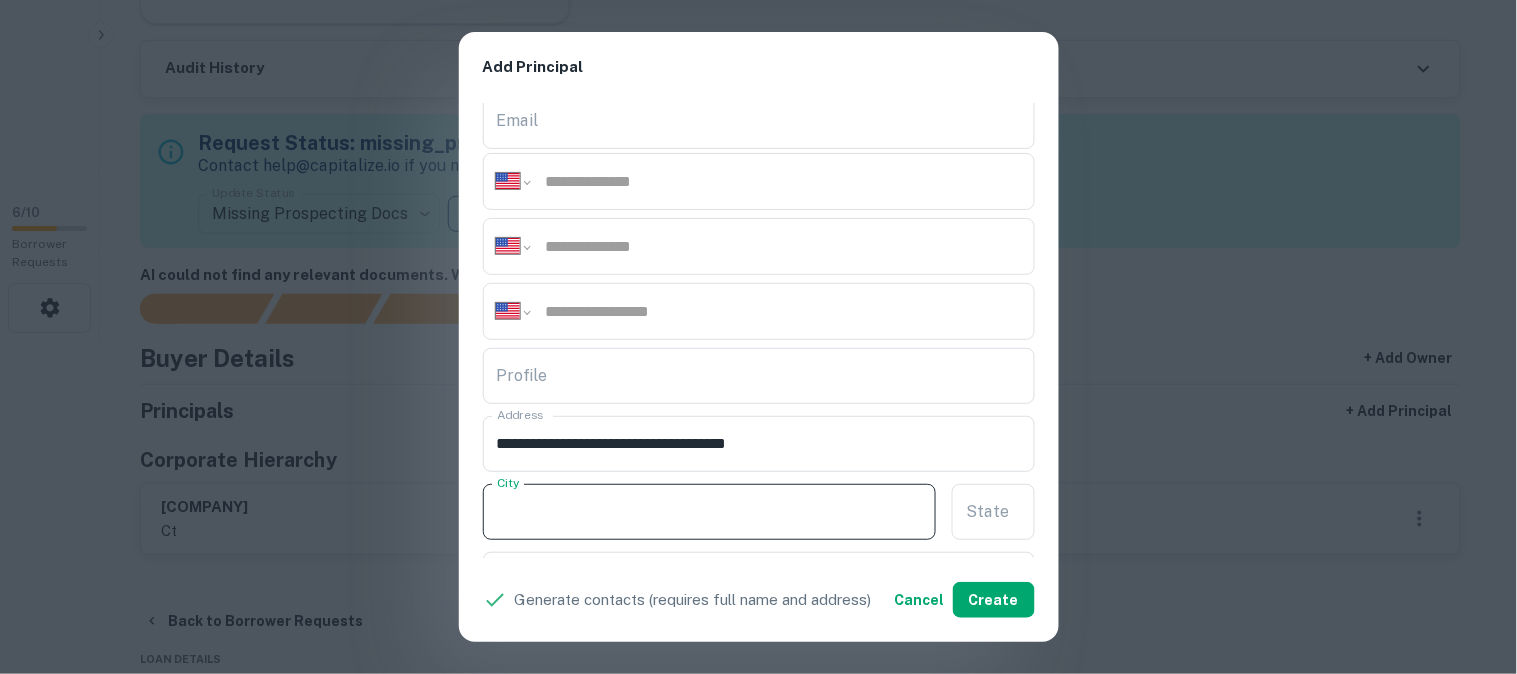 paste on "********" 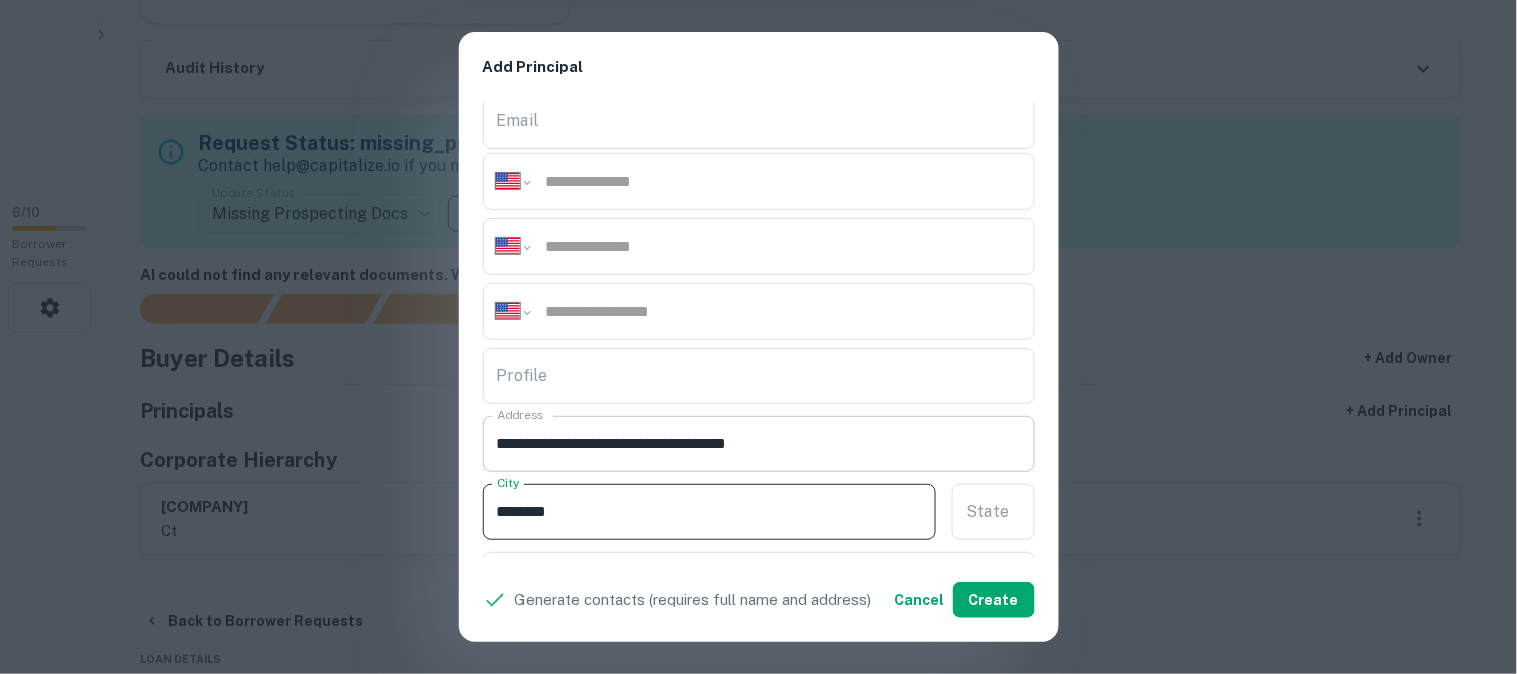 type on "********" 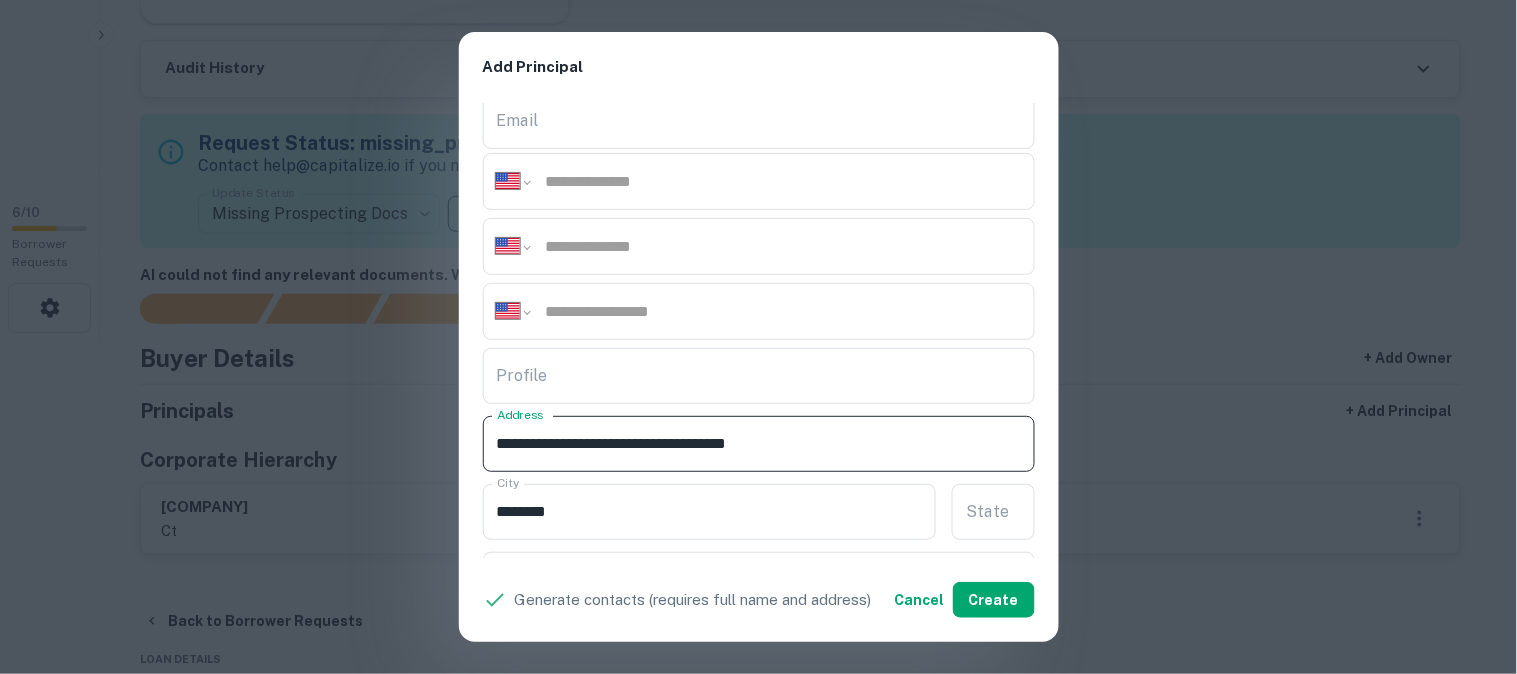drag, startPoint x: 743, startPoint y: 440, endPoint x: 762, endPoint y: 457, distance: 25.495098 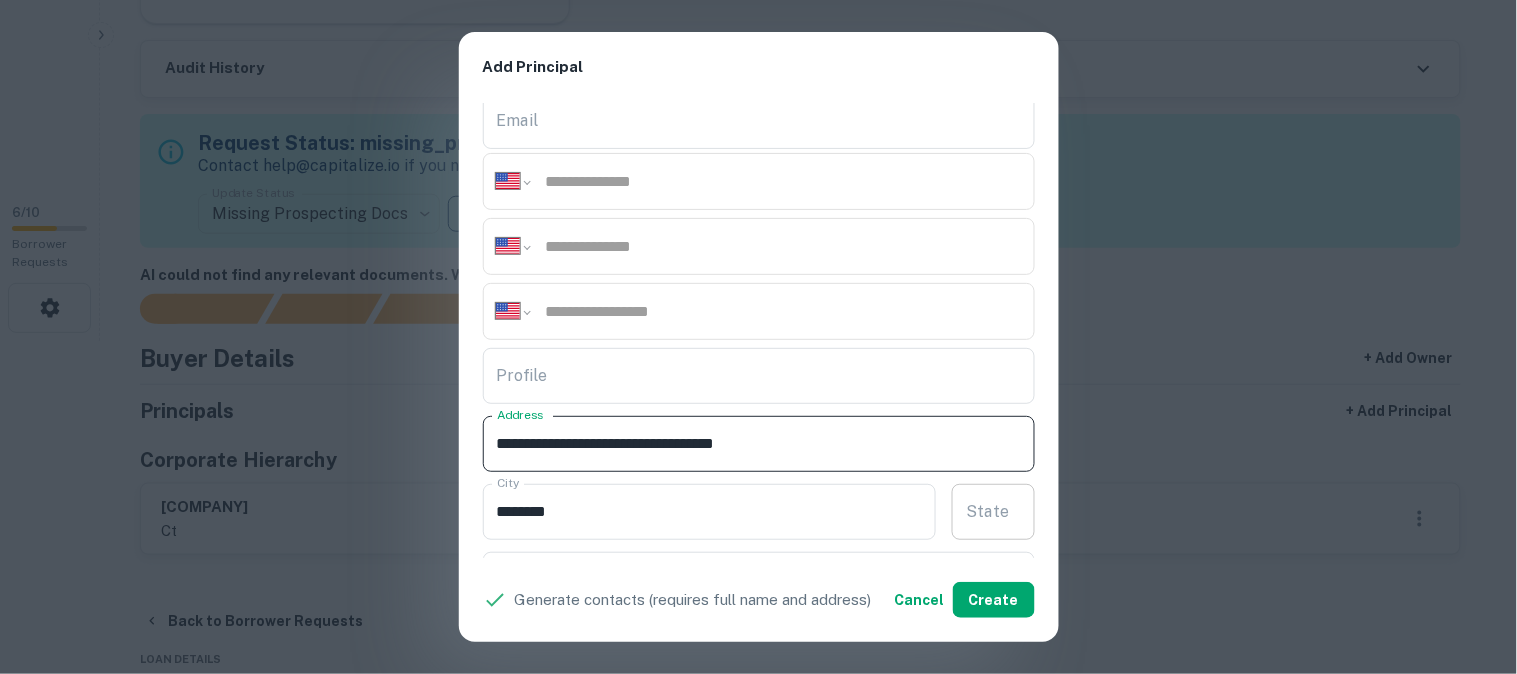 type on "**********" 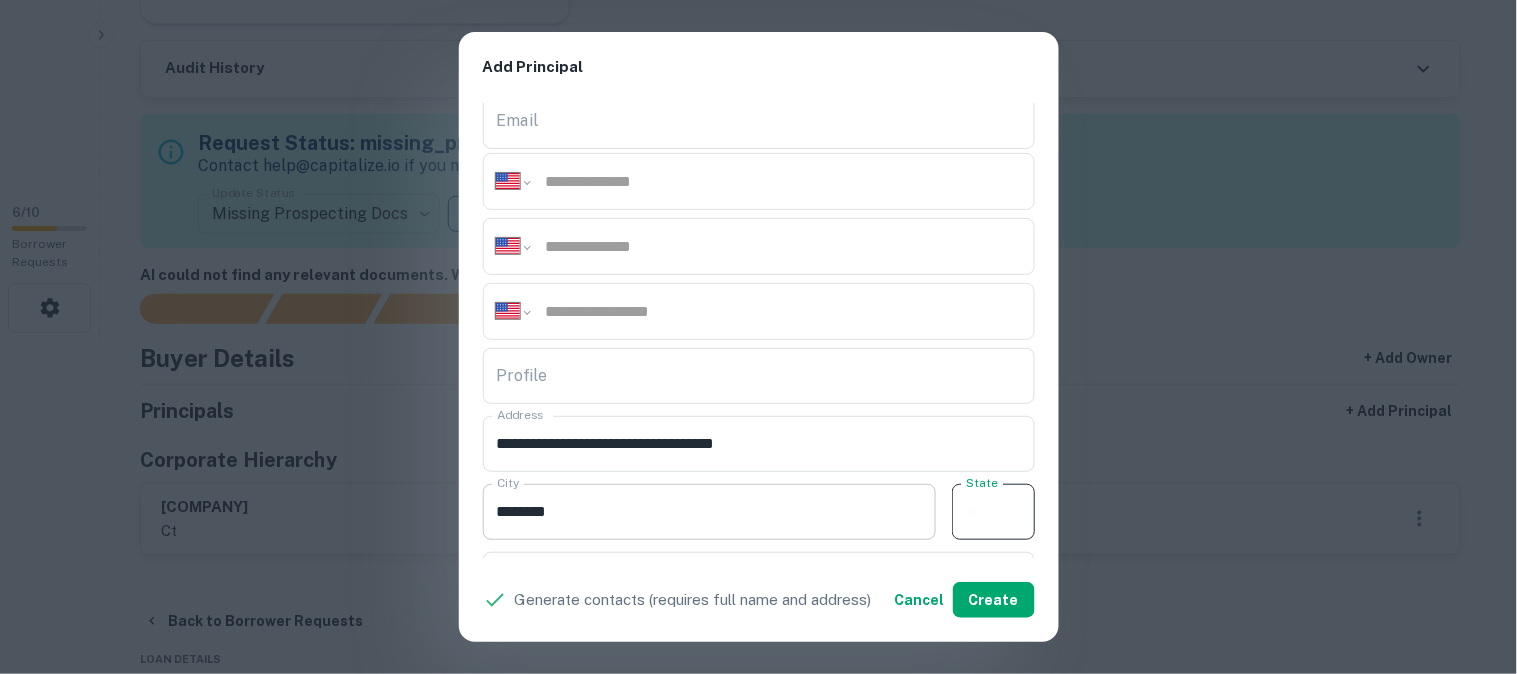 paste on "**" 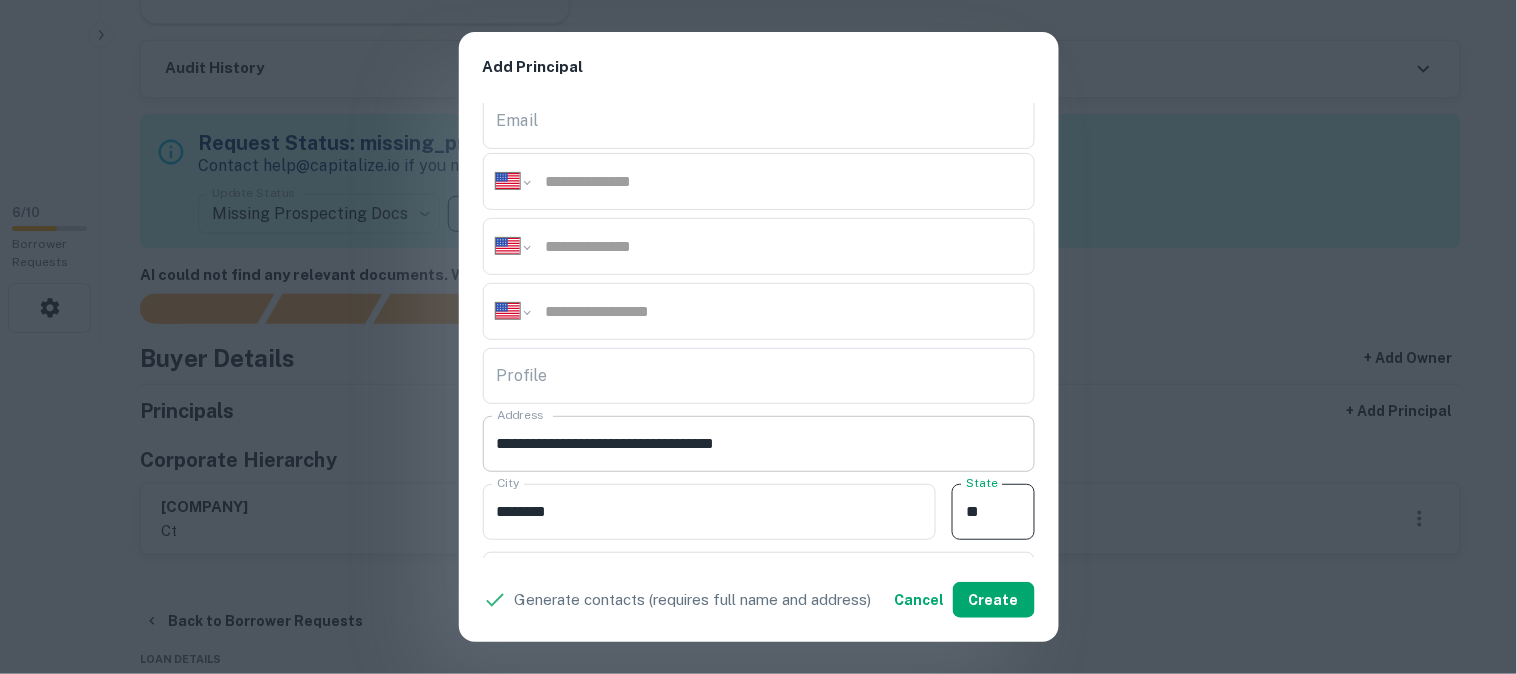 type on "**" 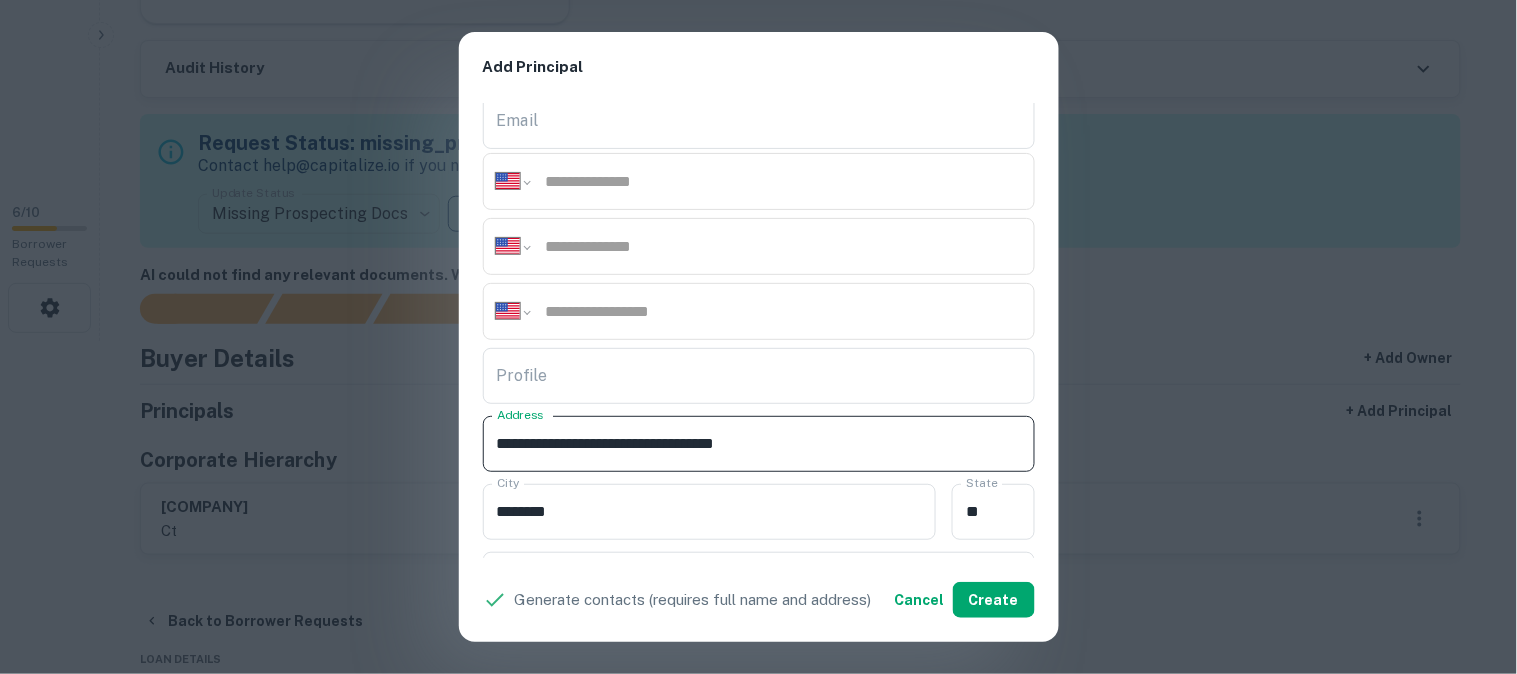 drag, startPoint x: 751, startPoint y: 437, endPoint x: 828, endPoint y: 467, distance: 82.637764 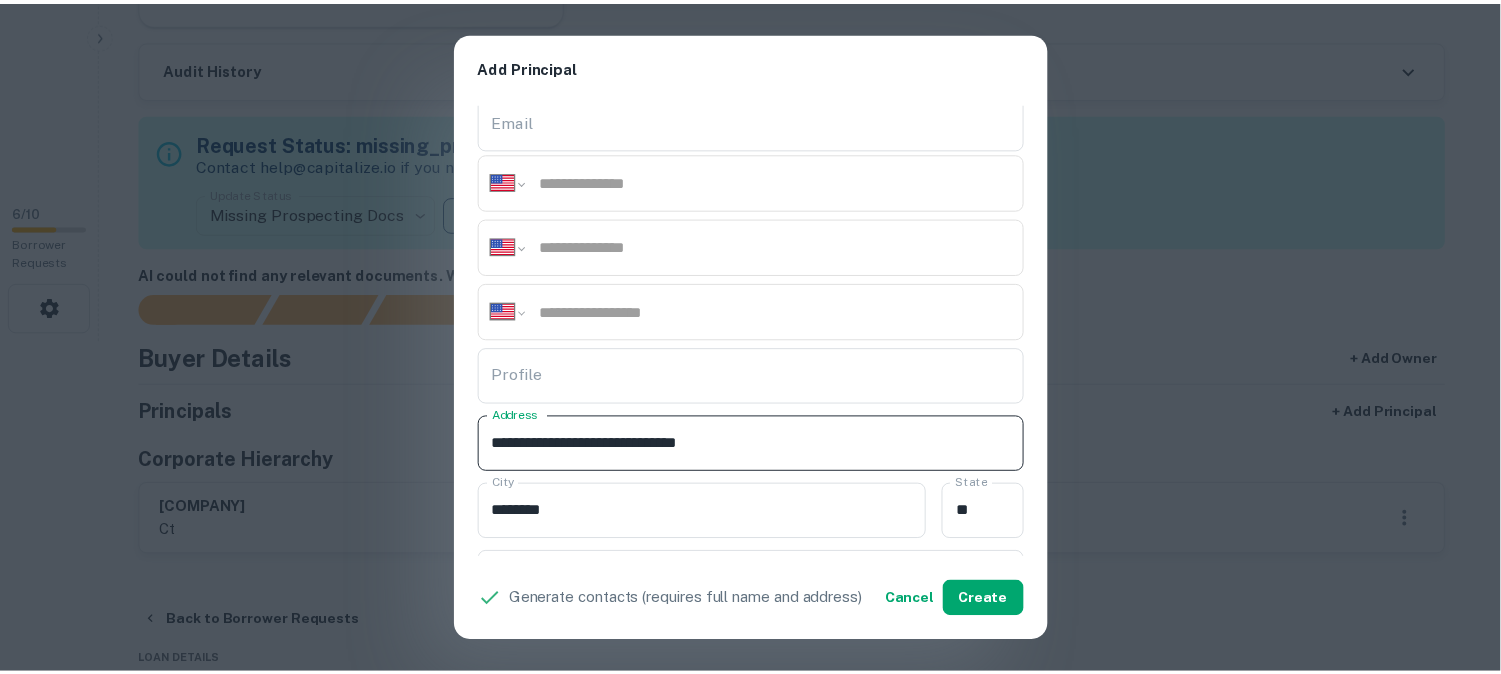 scroll, scrollTop: 444, scrollLeft: 0, axis: vertical 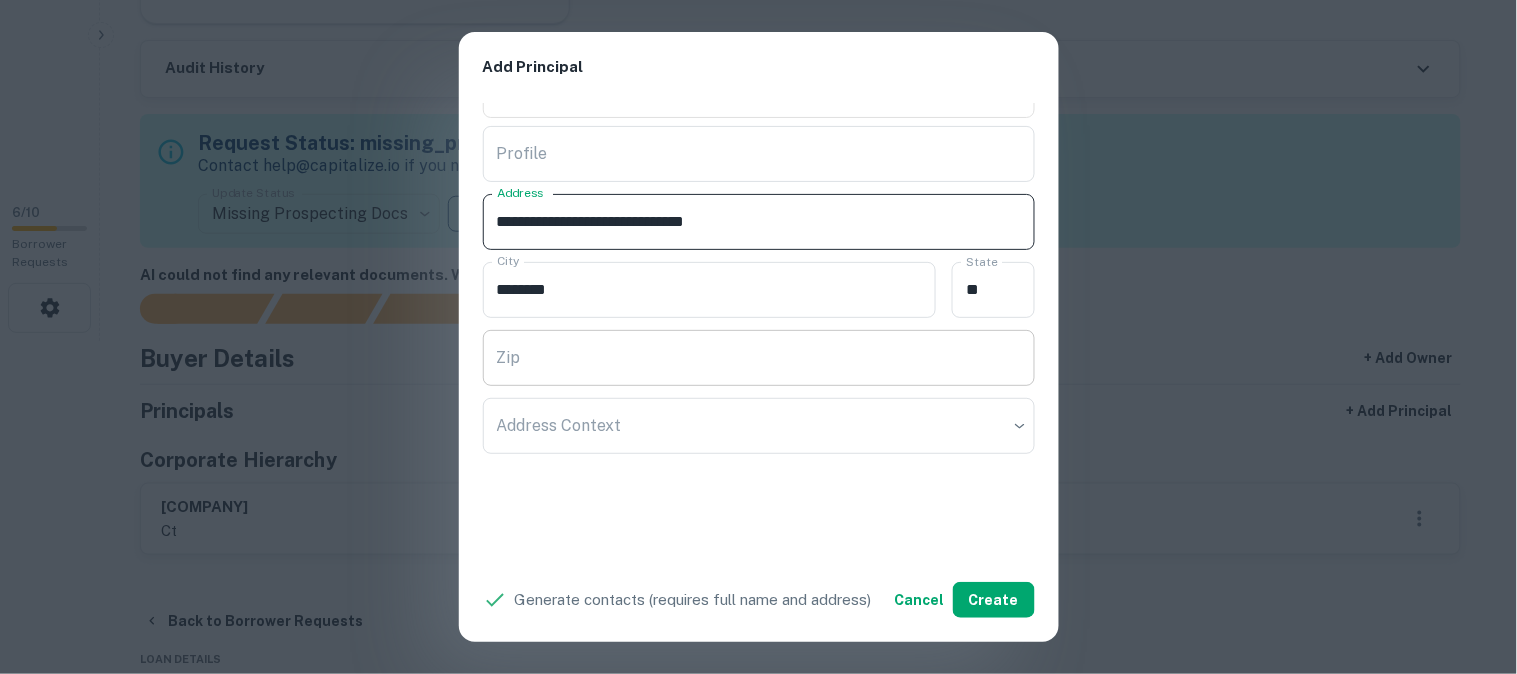 type on "**********" 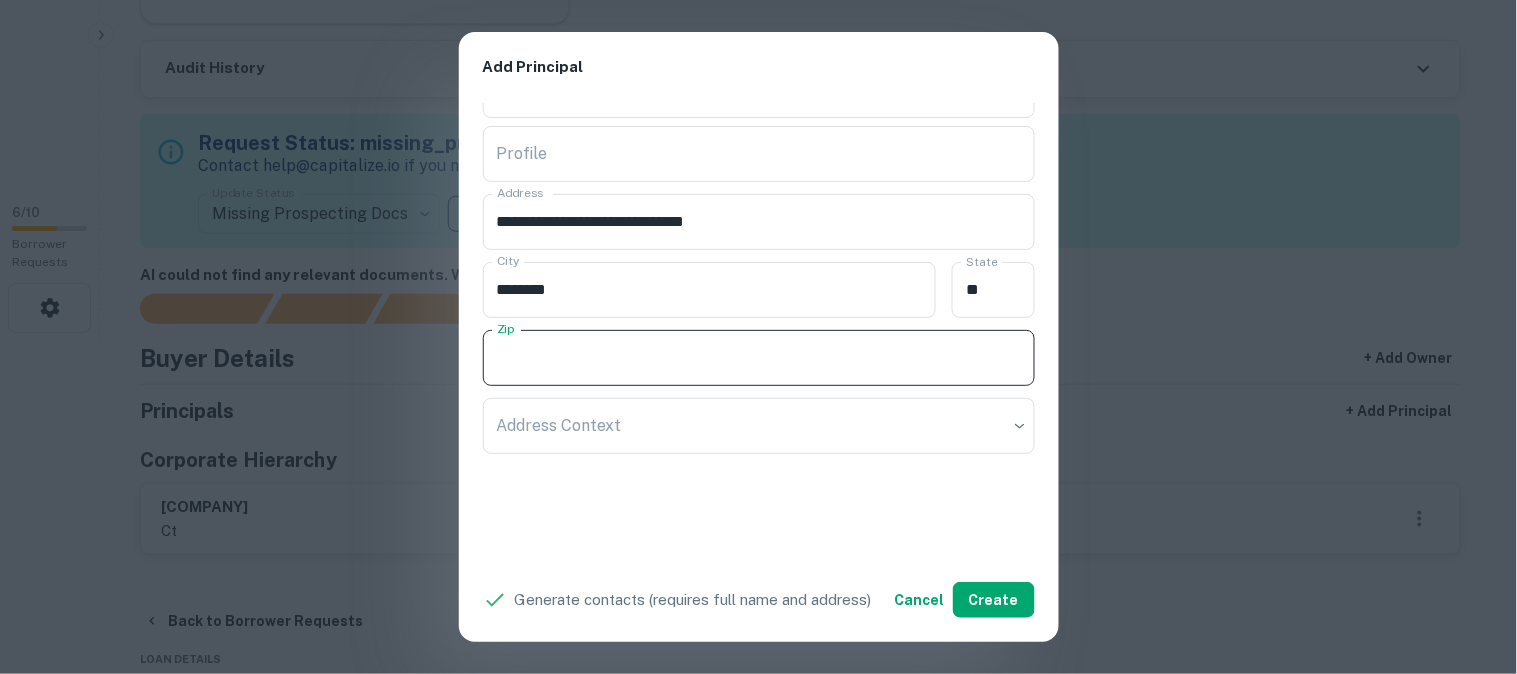 paste on "*****" 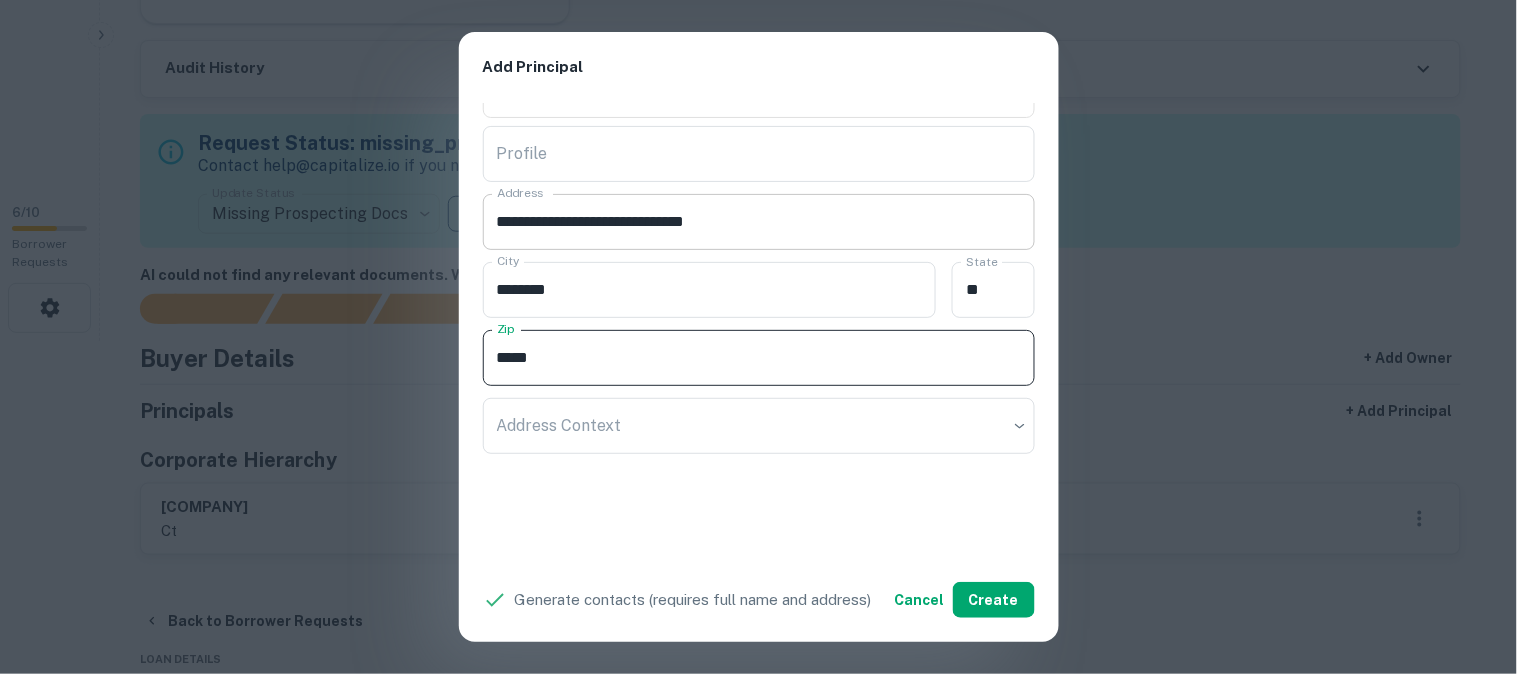 type on "*****" 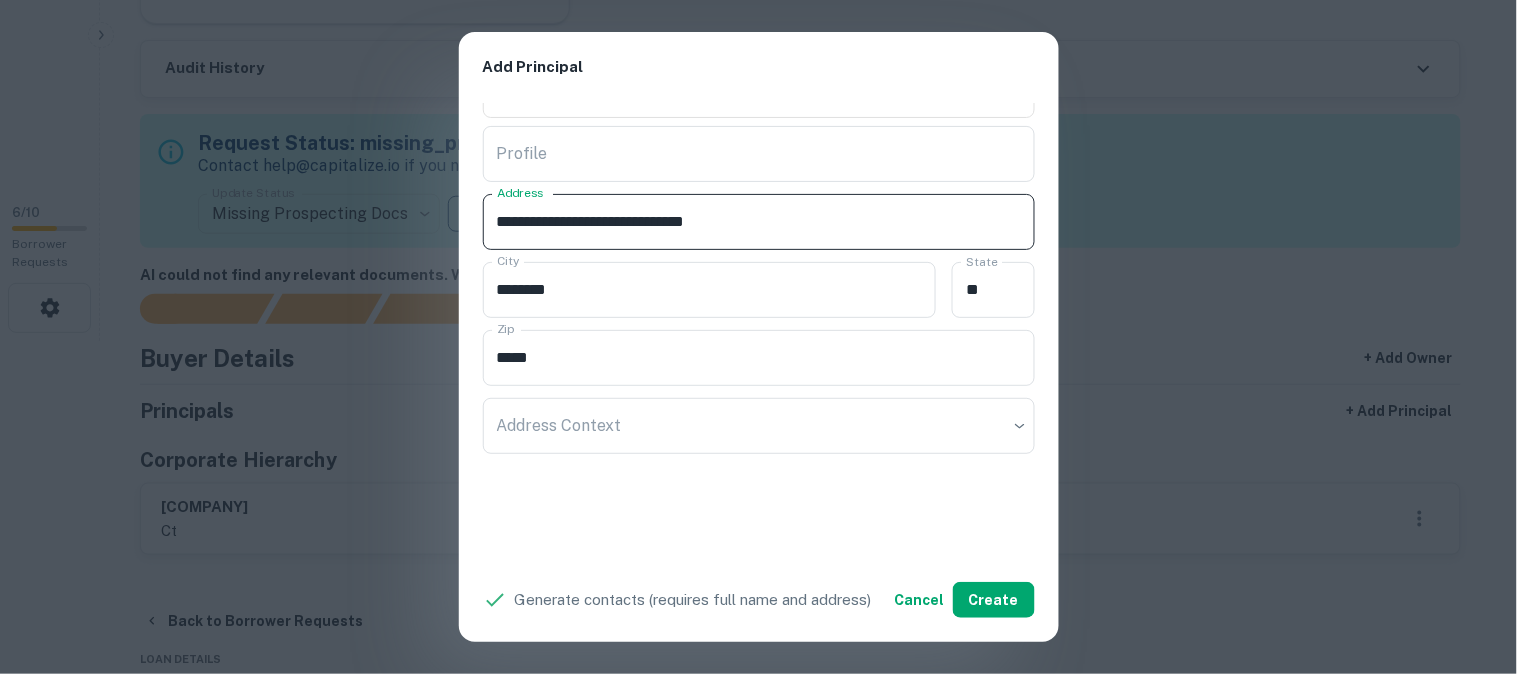 drag, startPoint x: 752, startPoint y: 232, endPoint x: 758, endPoint y: 243, distance: 12.529964 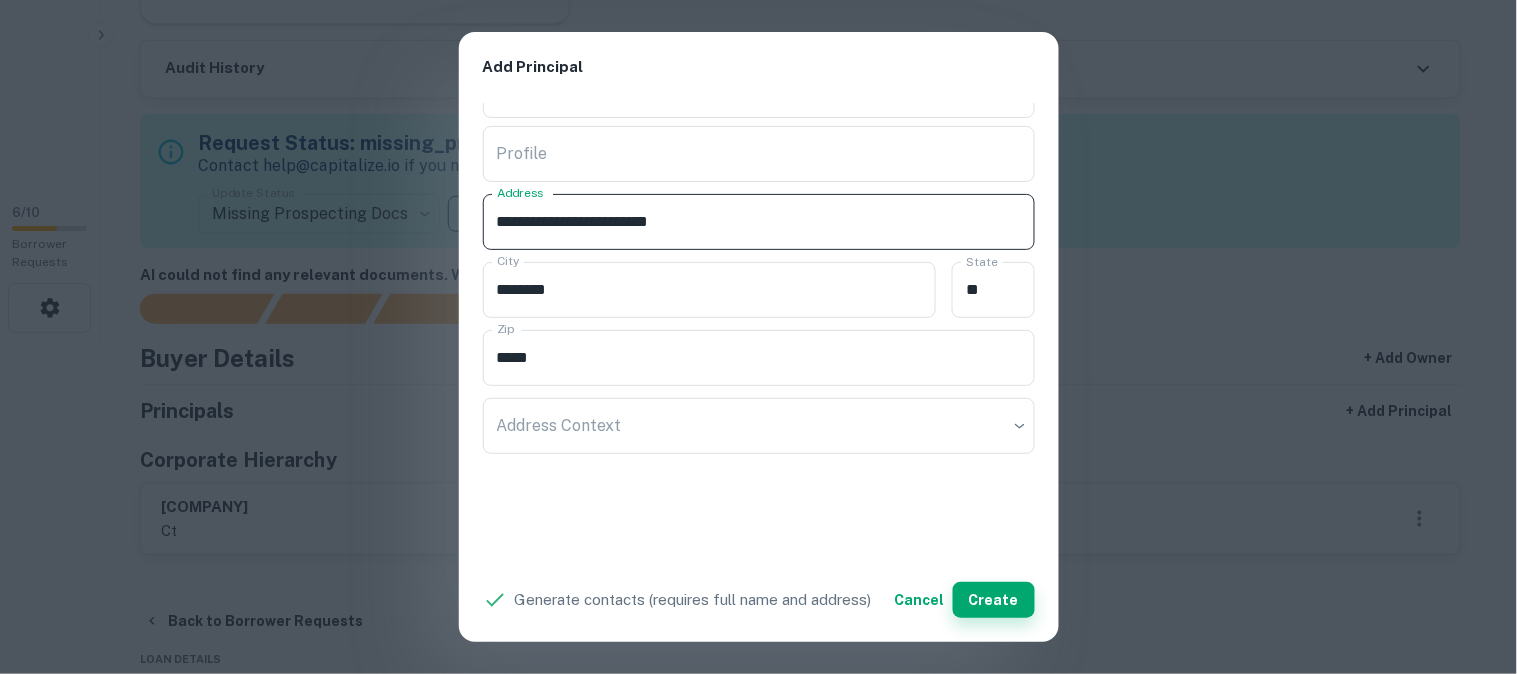 type on "**********" 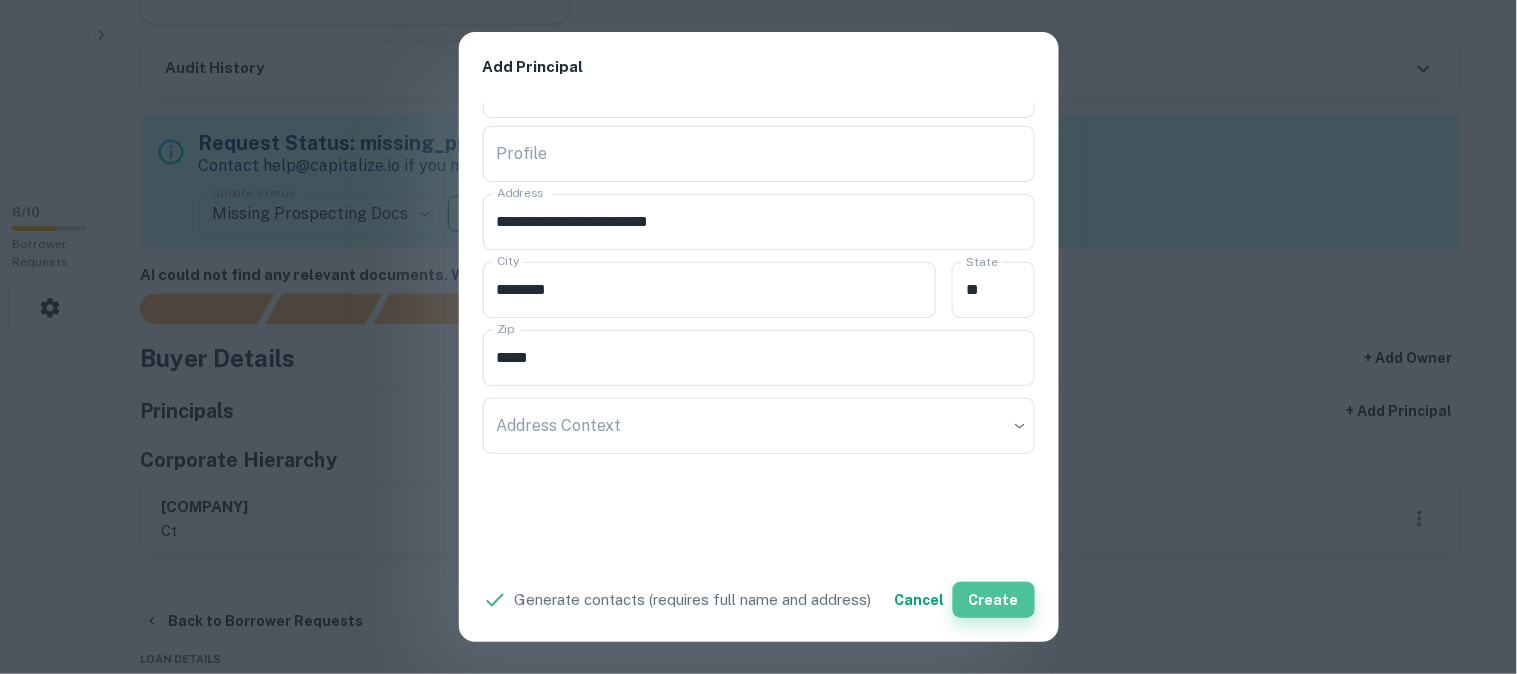 click on "Create" at bounding box center (994, 600) 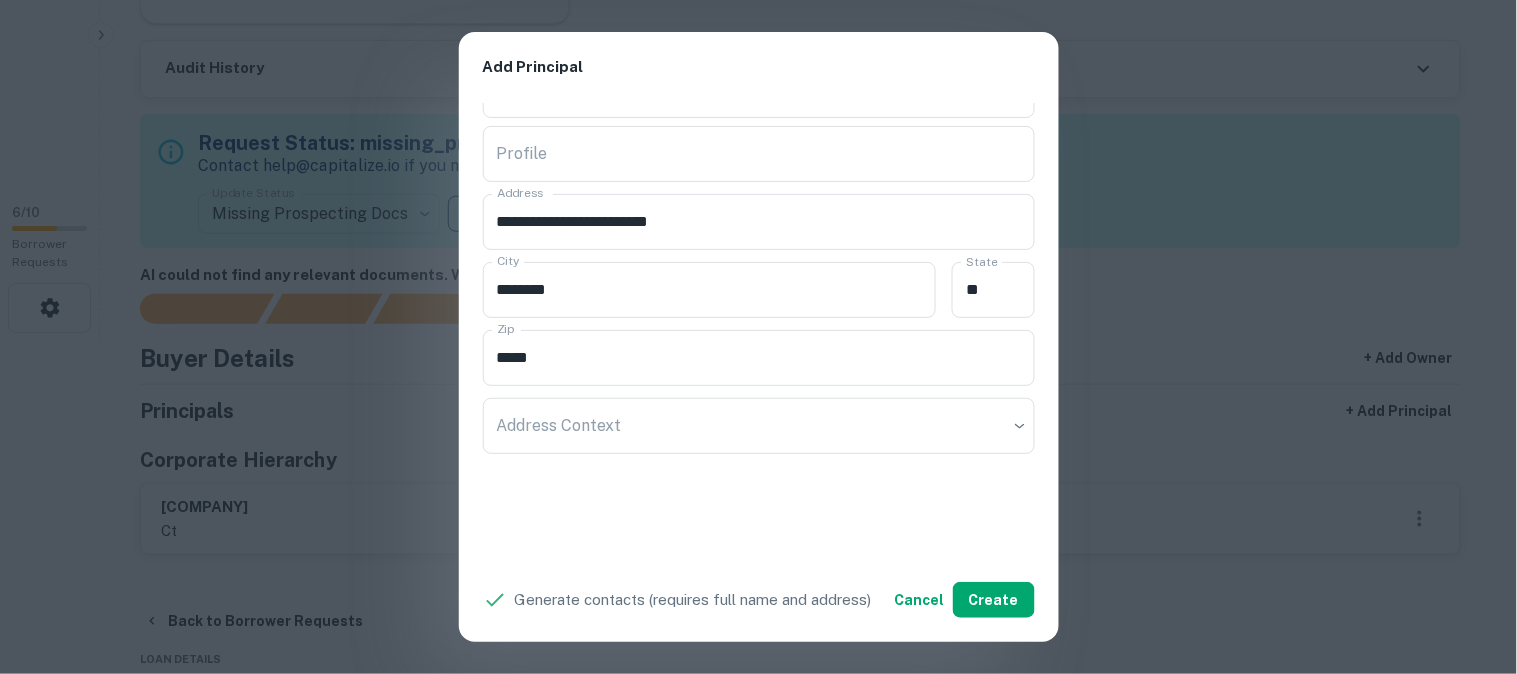 drag, startPoint x: 375, startPoint y: 253, endPoint x: 387, endPoint y: 244, distance: 15 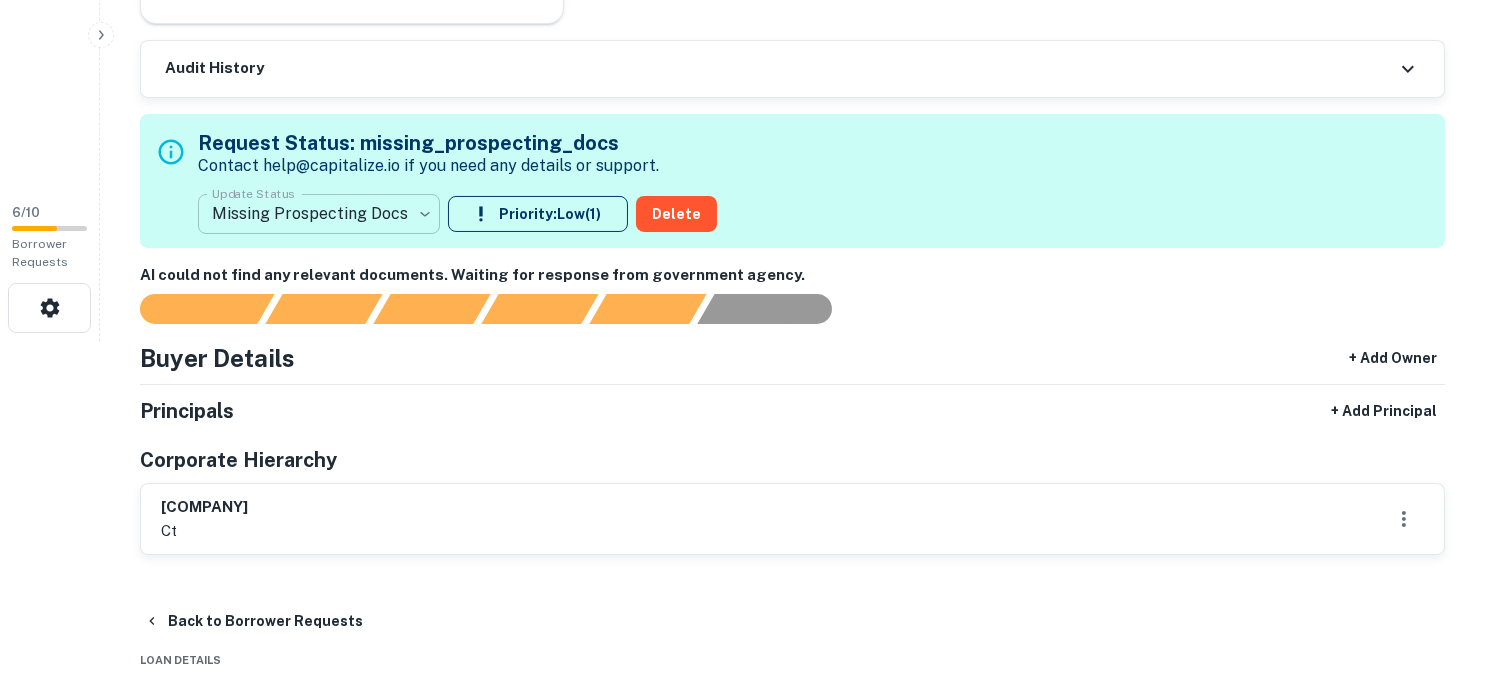 click on "**********" at bounding box center (750, 4) 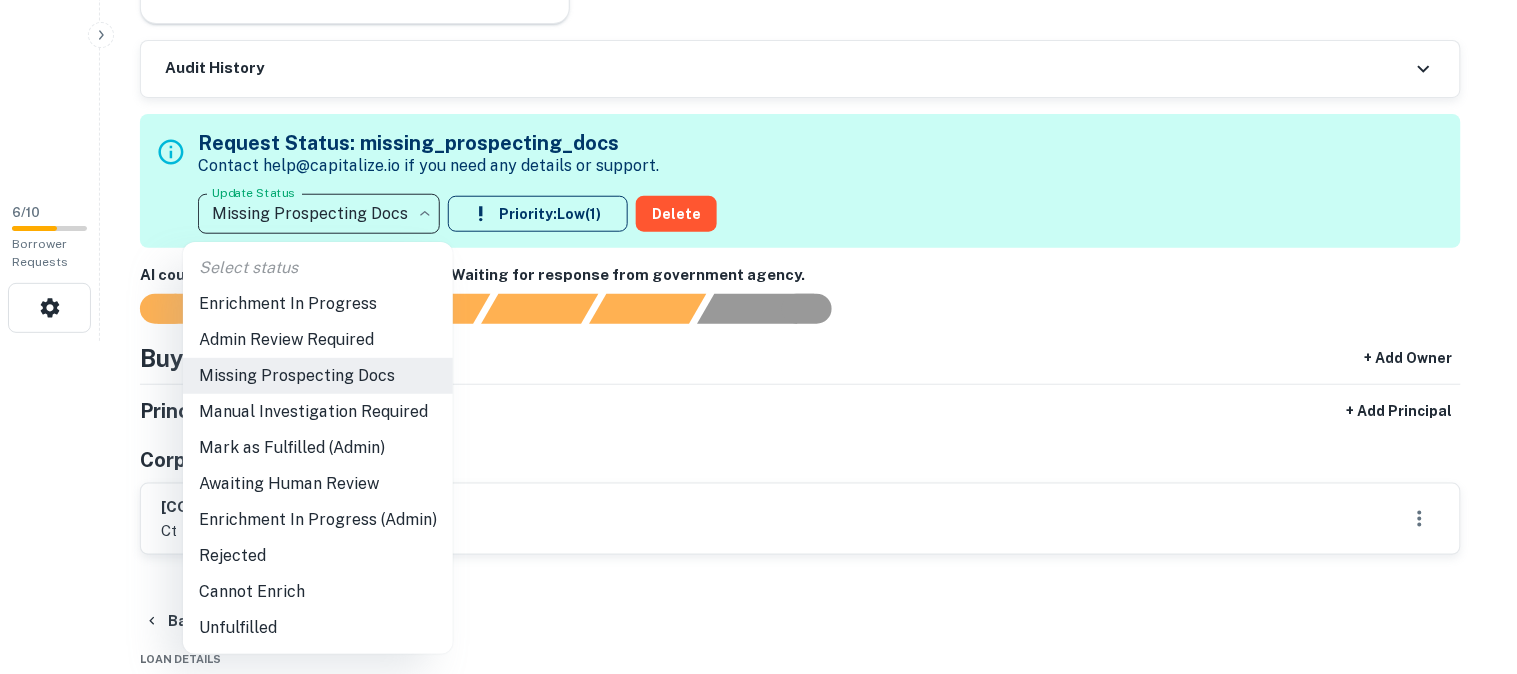 click on "Admin Review Required" at bounding box center [318, 340] 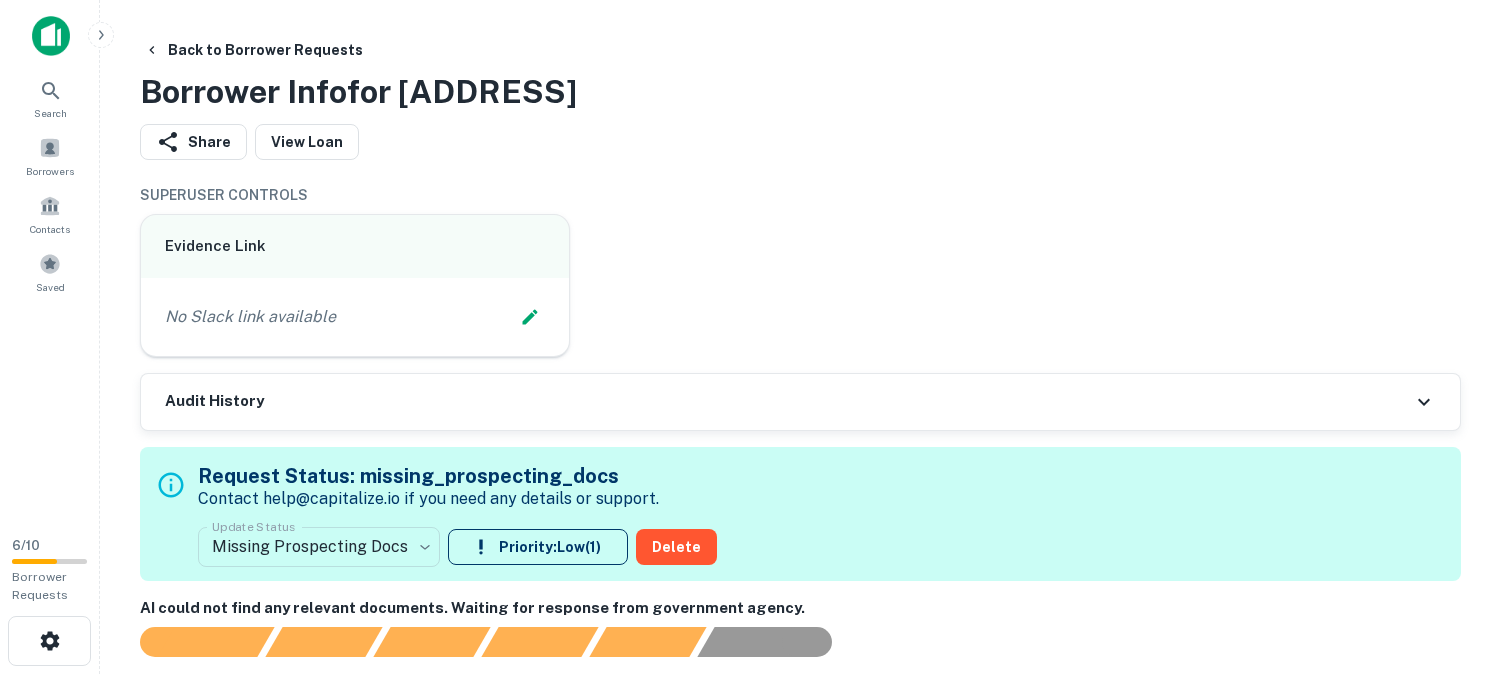 scroll, scrollTop: 0, scrollLeft: 0, axis: both 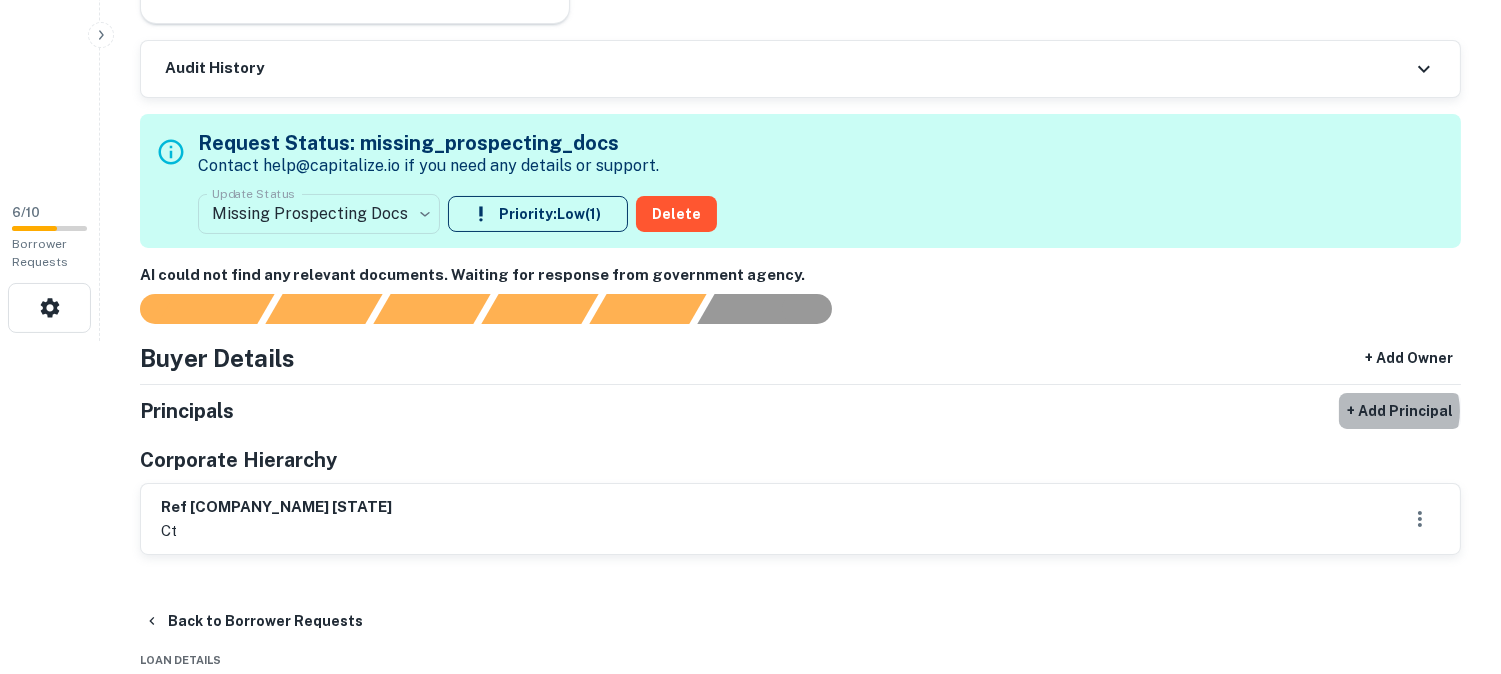 click on "+ Add Principal" at bounding box center (1400, 411) 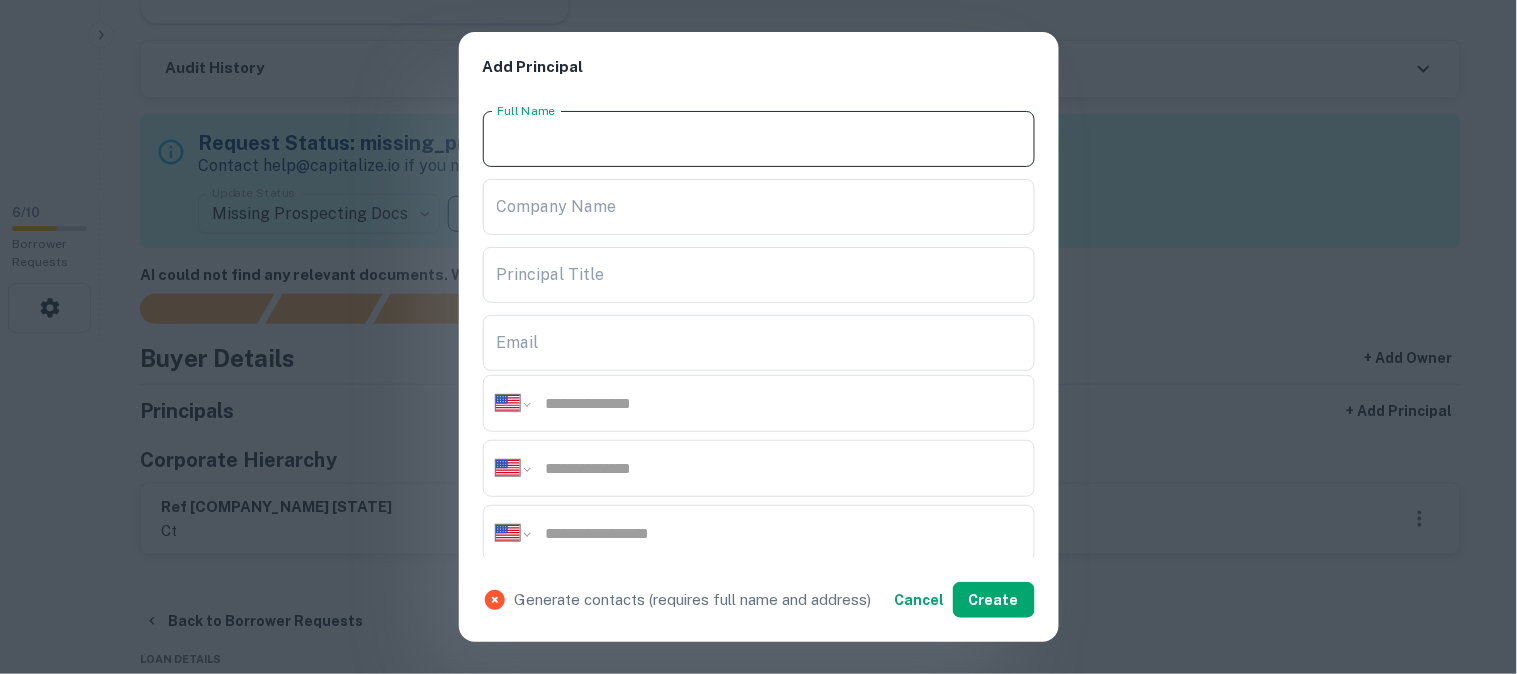 click on "Full Name" at bounding box center (759, 139) 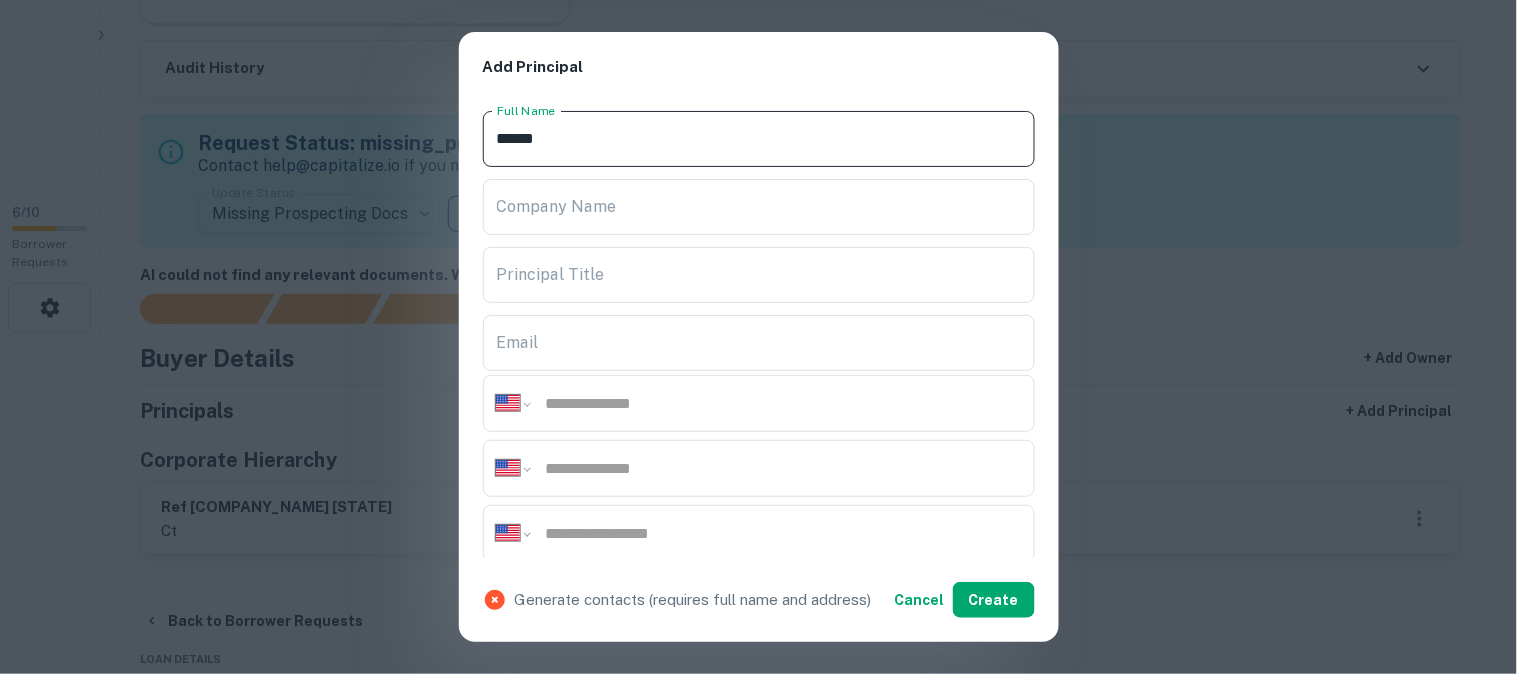 type on "**********" 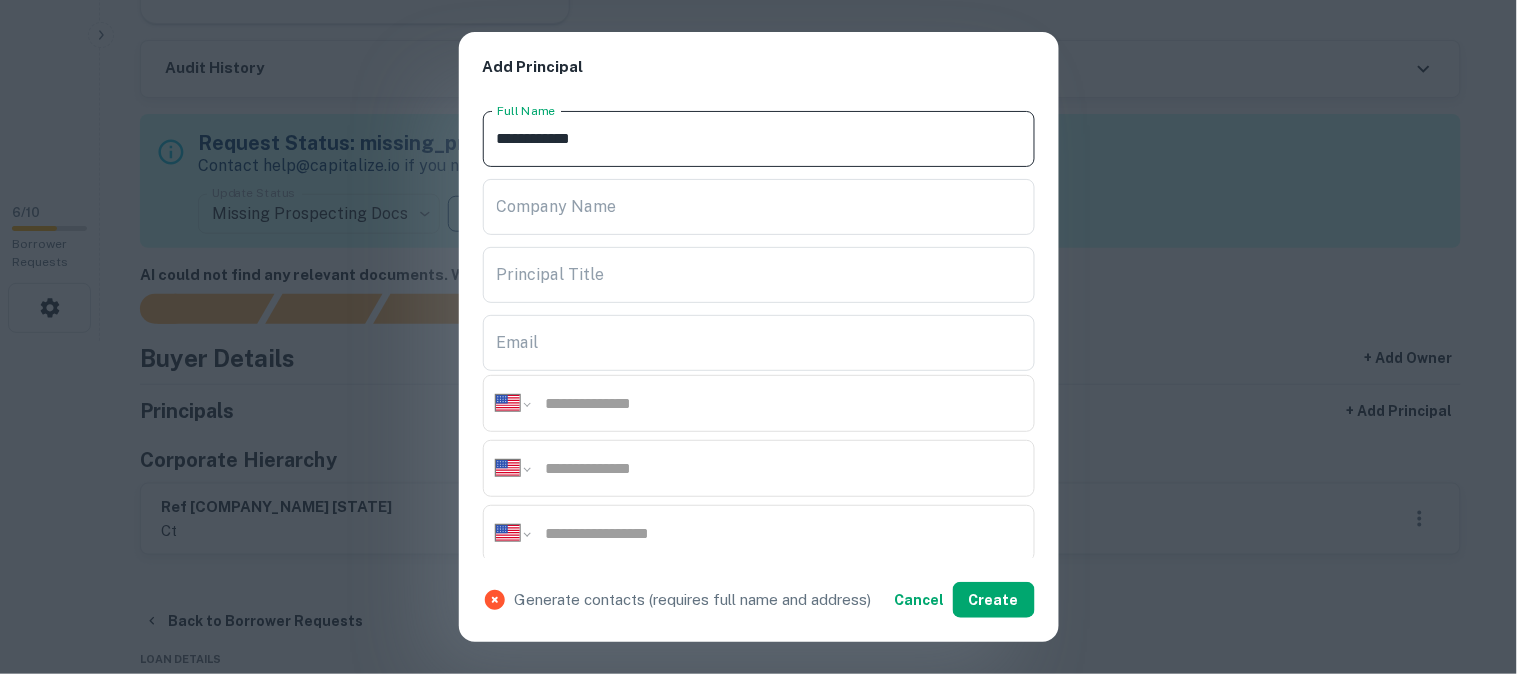 type on "**********" 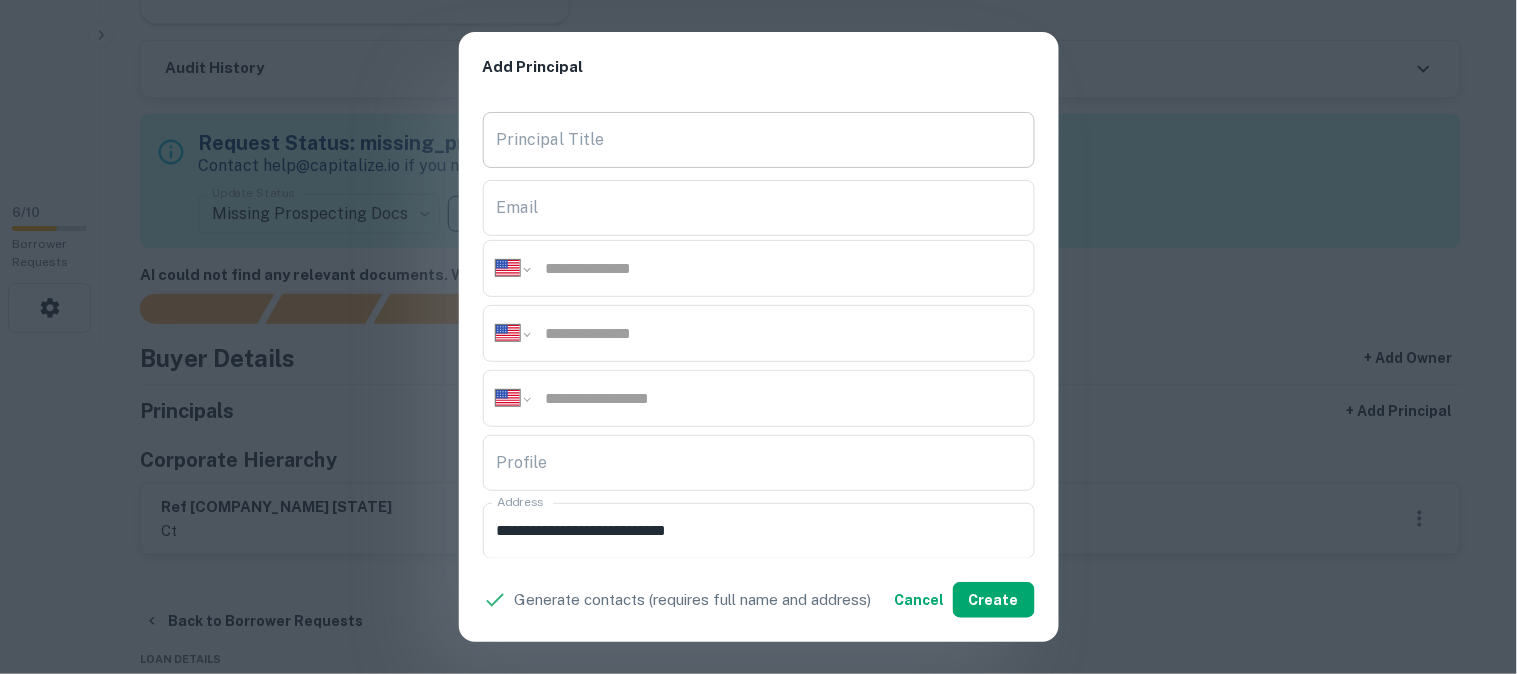 scroll, scrollTop: 222, scrollLeft: 0, axis: vertical 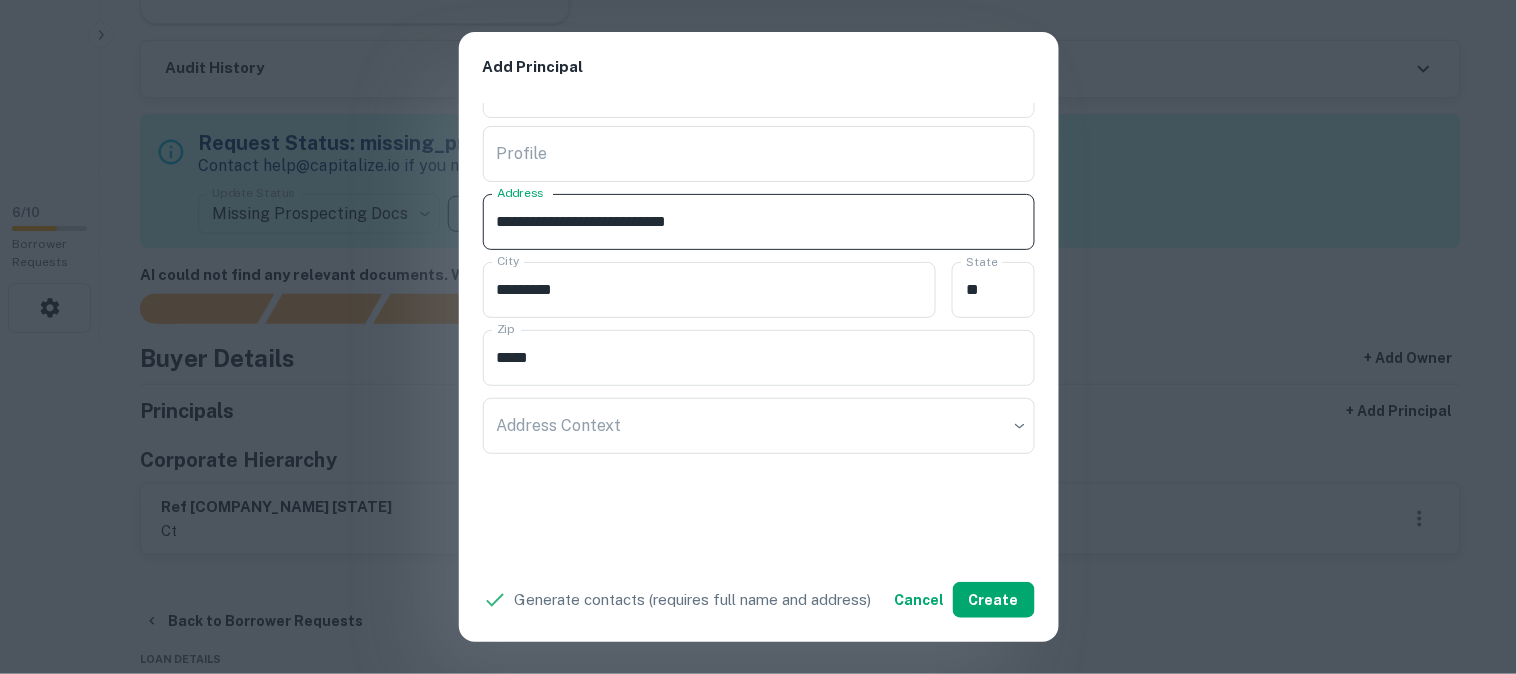drag, startPoint x: 677, startPoint y: 215, endPoint x: 765, endPoint y: 234, distance: 90.02777 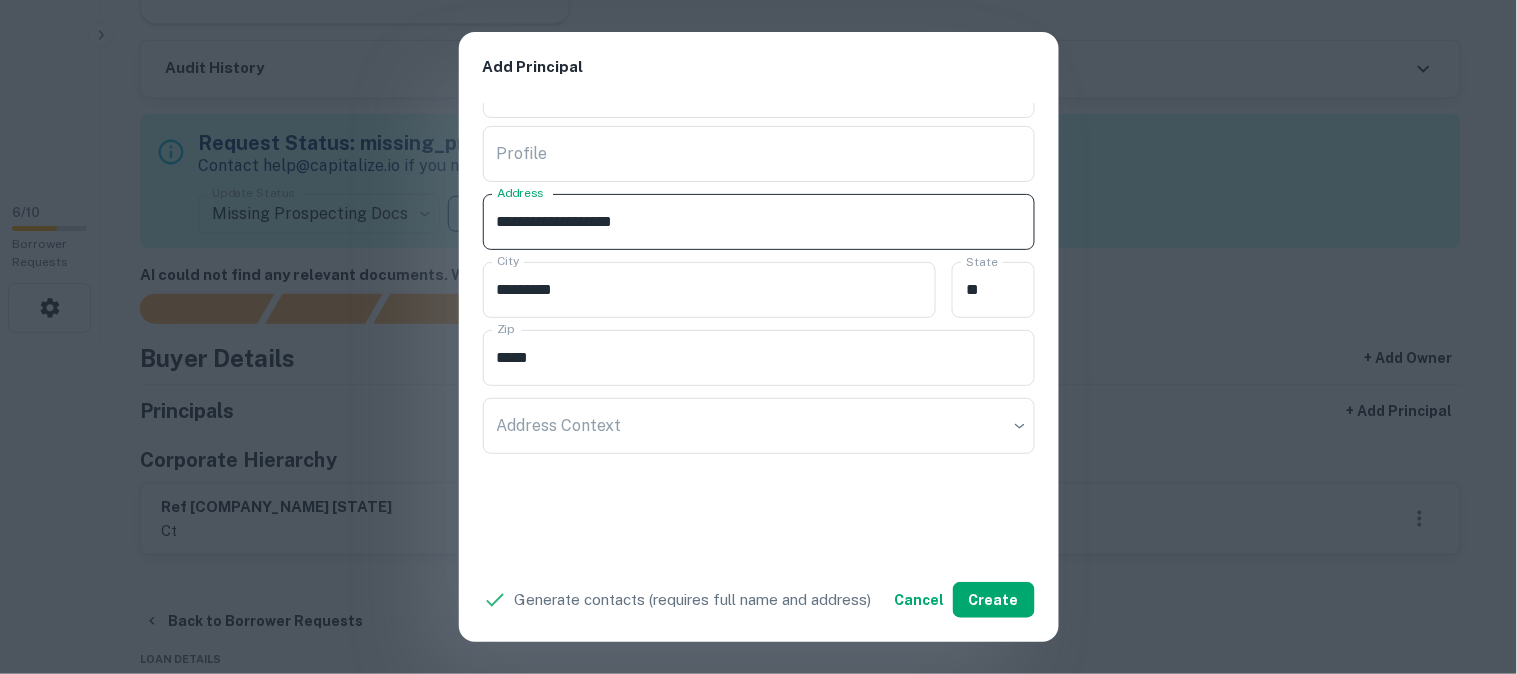 type on "**********" 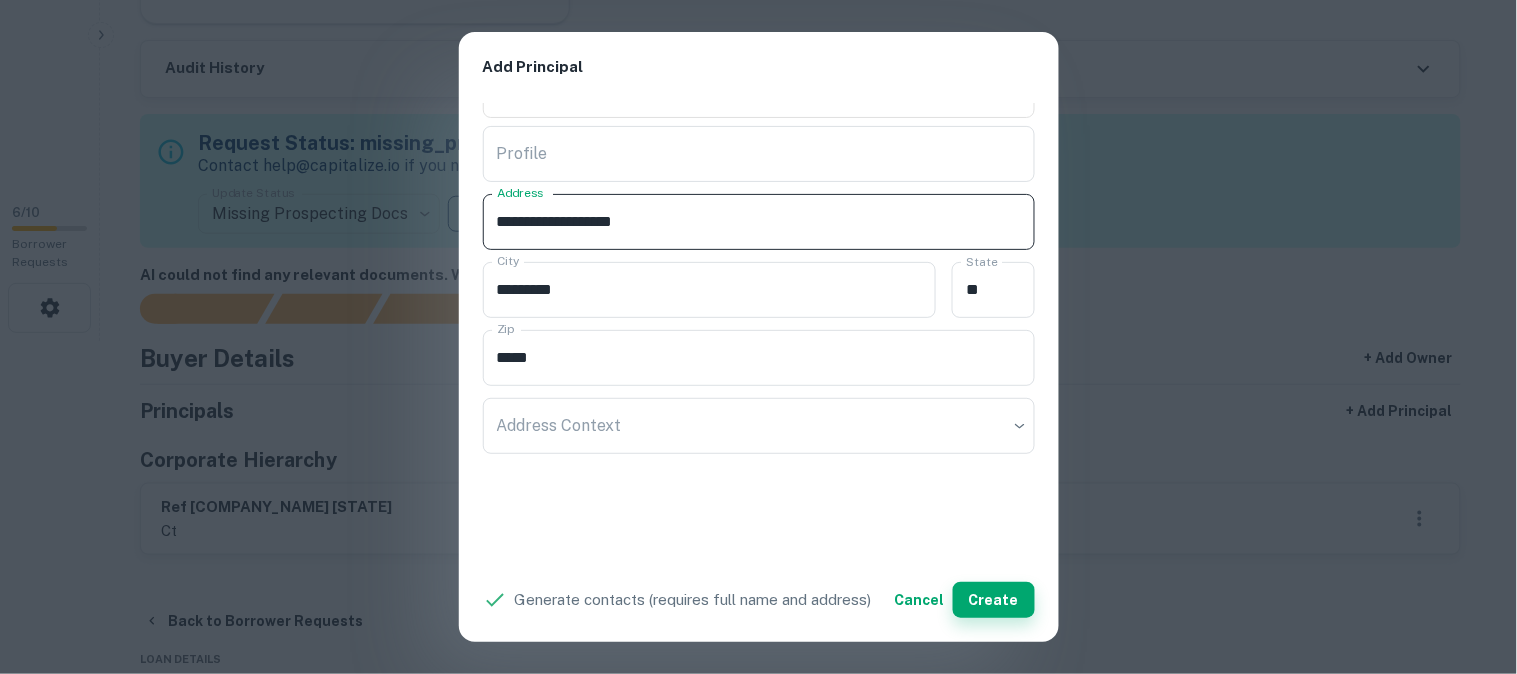 click on "Create" at bounding box center [994, 600] 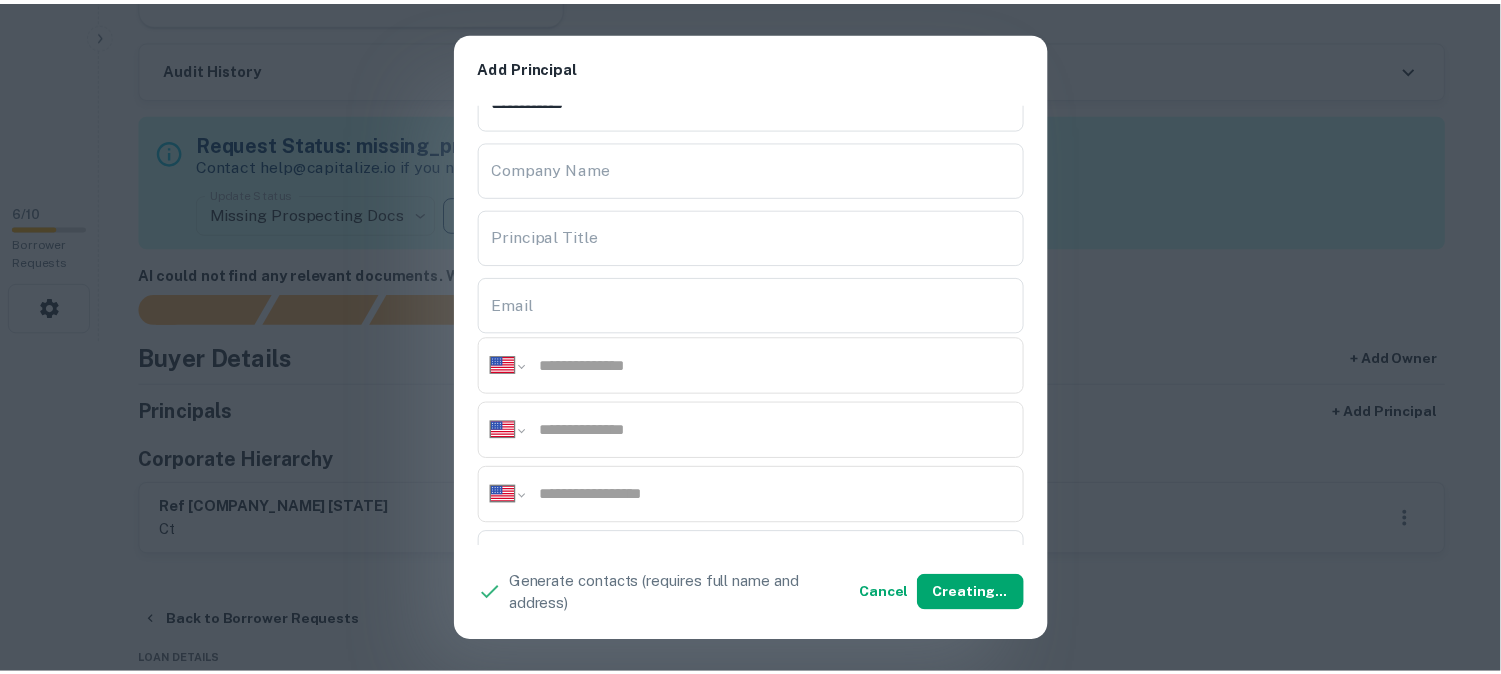 scroll, scrollTop: 0, scrollLeft: 0, axis: both 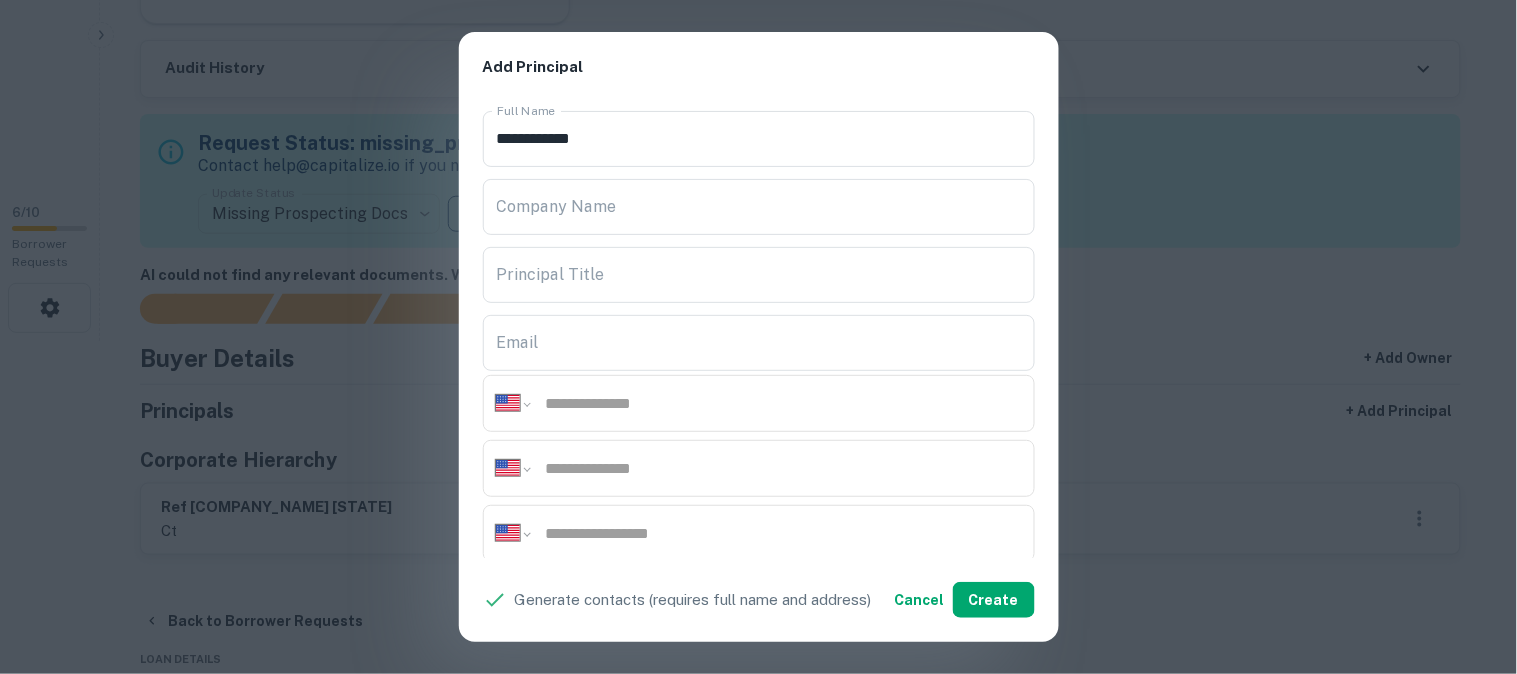 click on "**********" at bounding box center [758, 337] 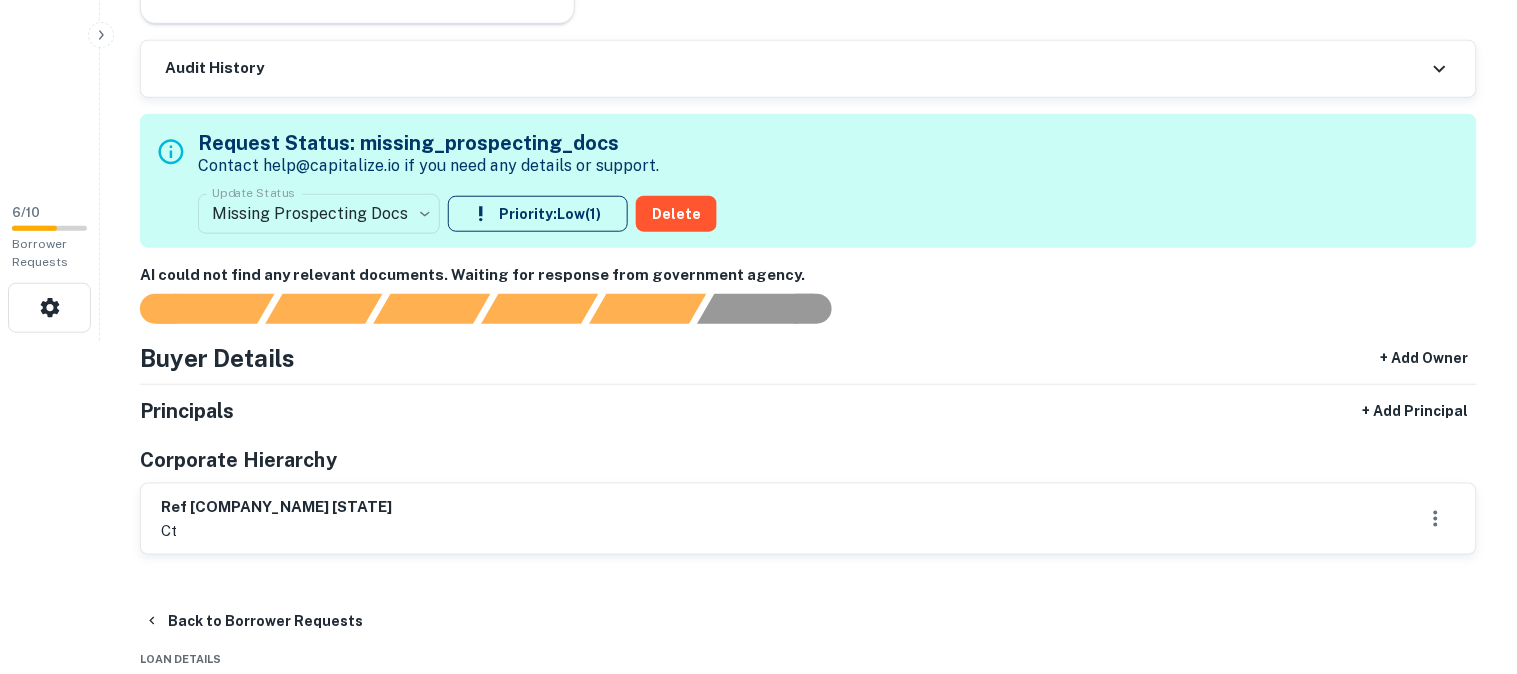 click on "**********" at bounding box center [758, 4] 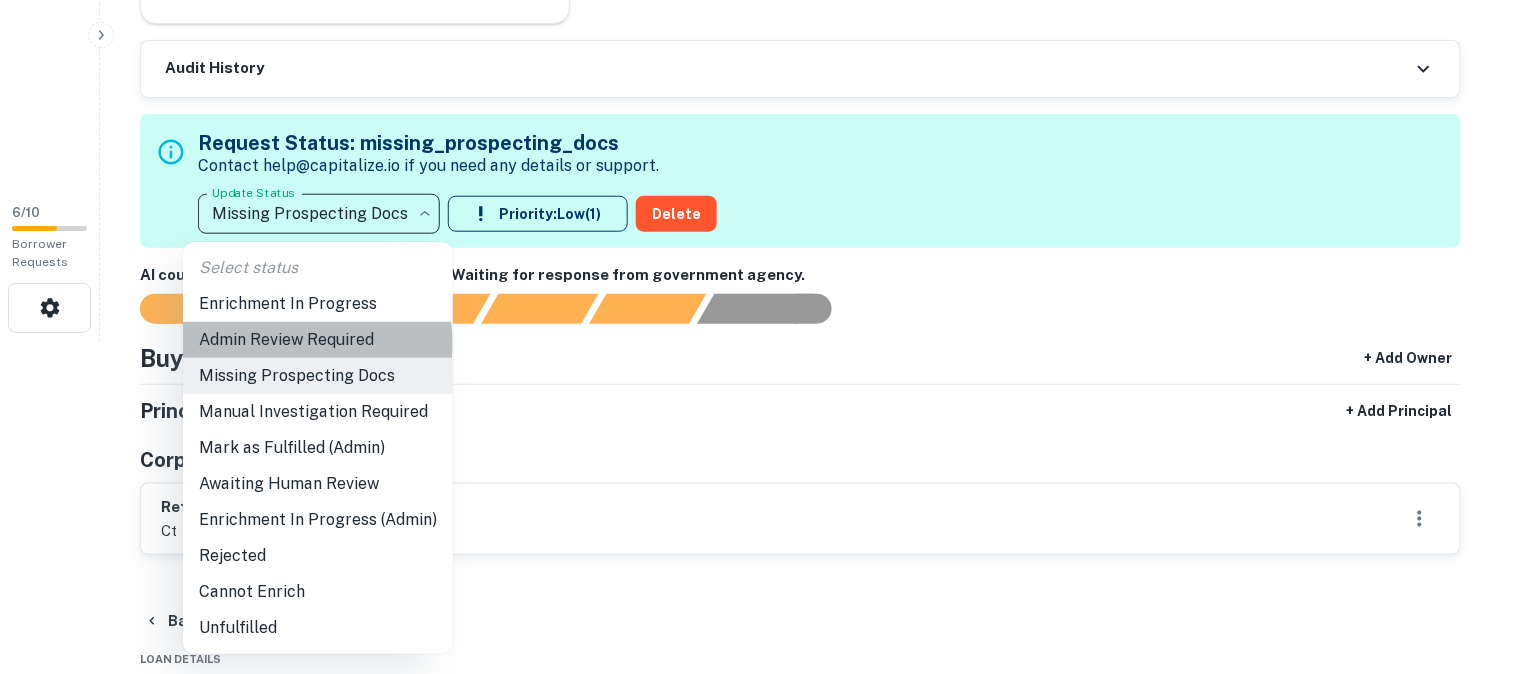 click on "Admin Review Required" at bounding box center [318, 340] 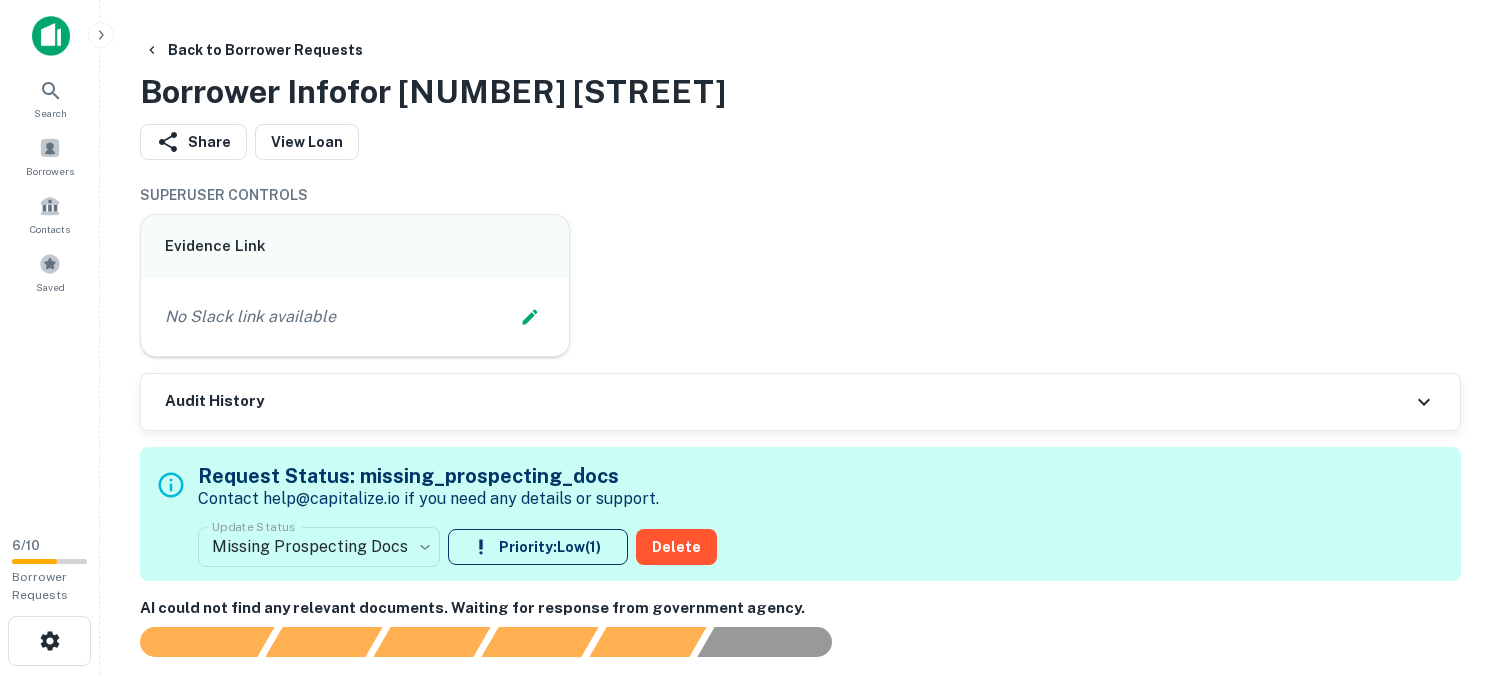 scroll, scrollTop: 0, scrollLeft: 0, axis: both 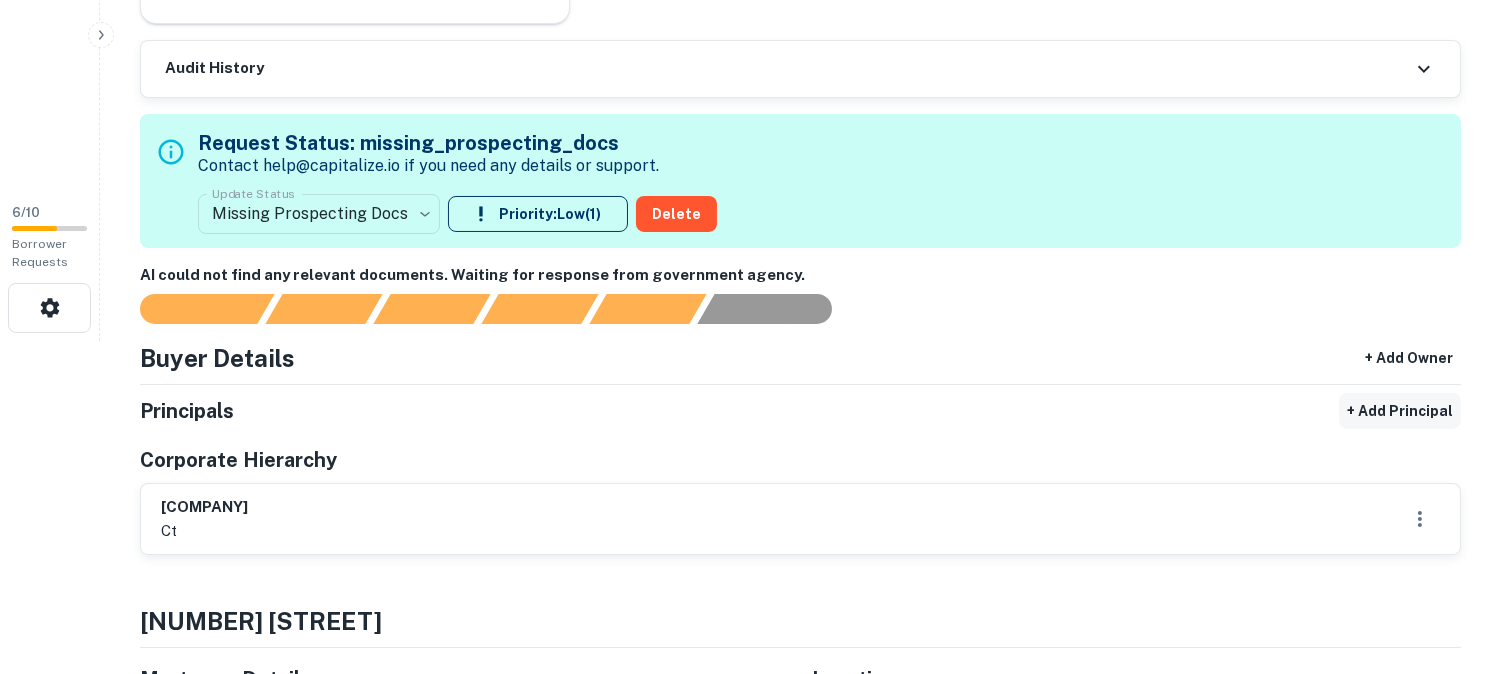 click on "+ Add Principal" at bounding box center [1400, 411] 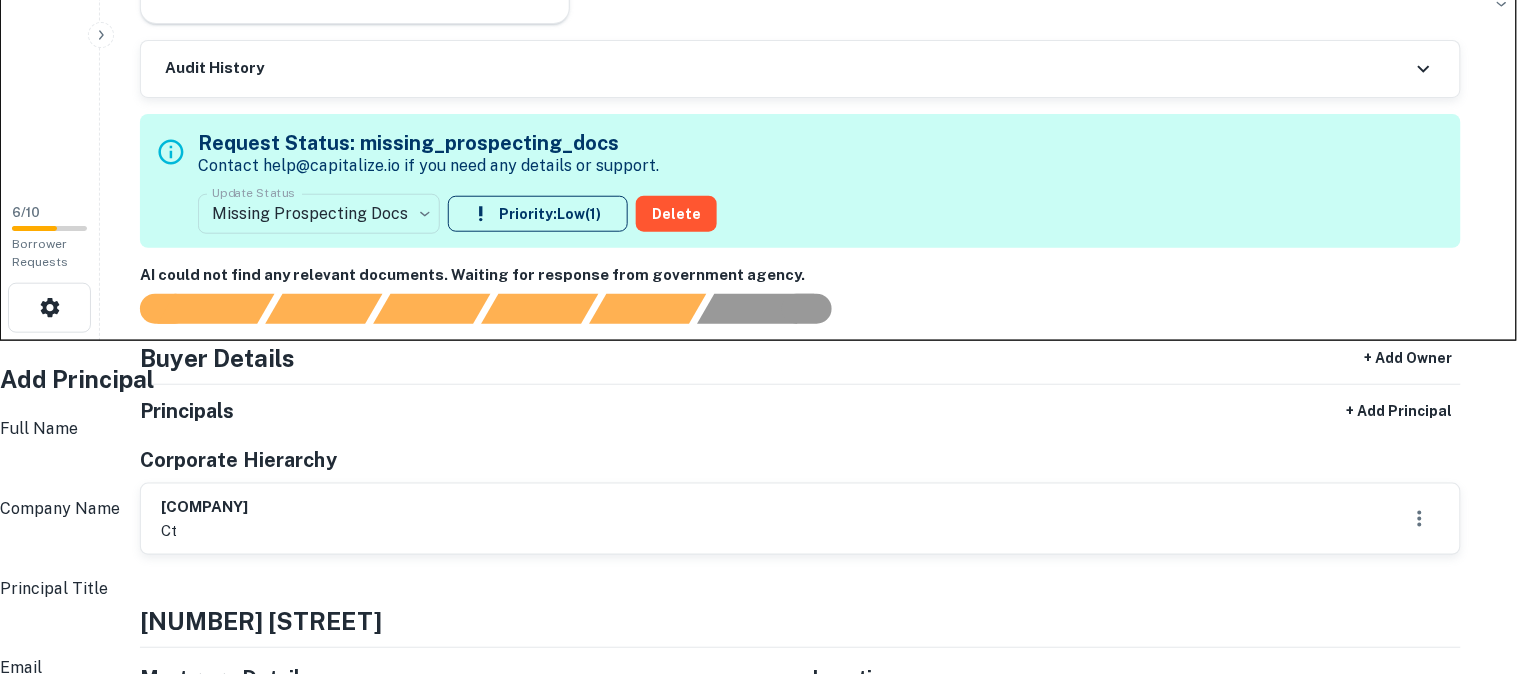 click on "Full Name" at bounding box center (764, 469) 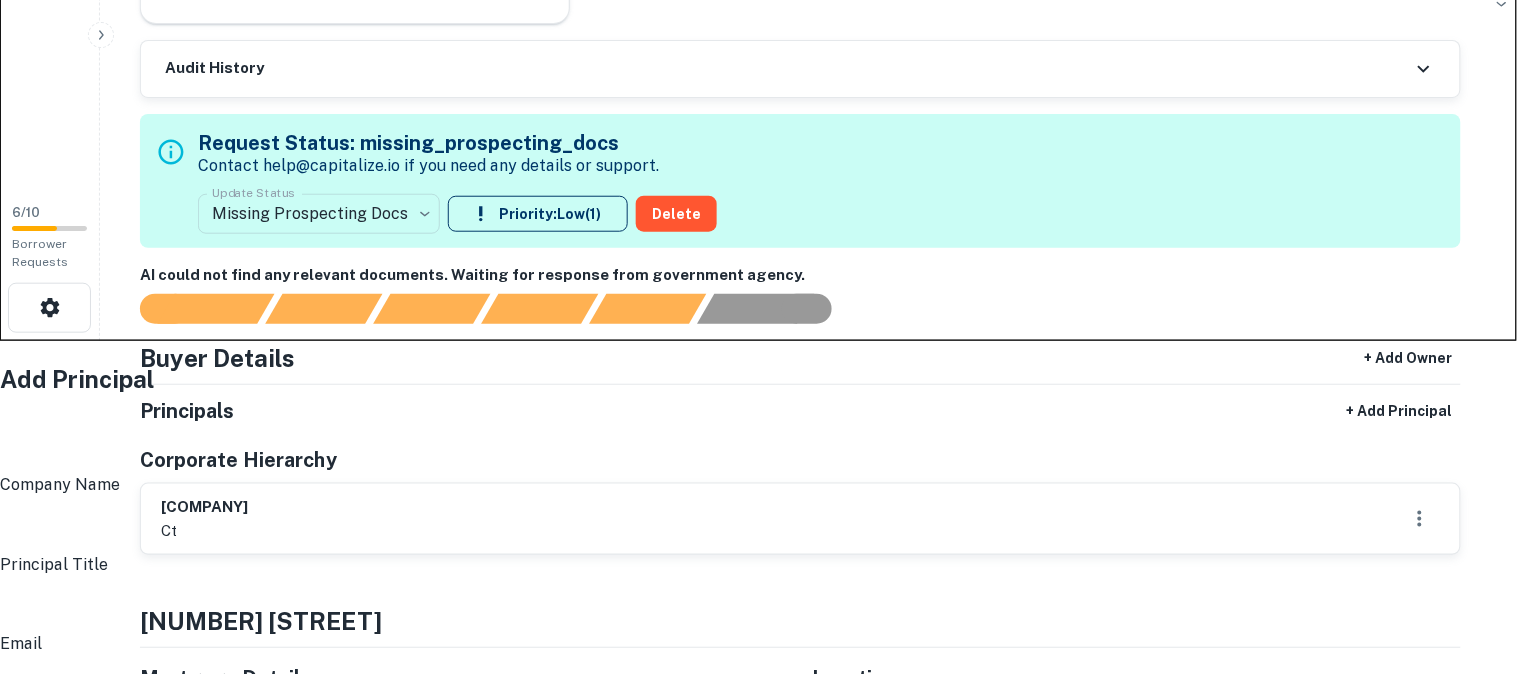 paste on "**********" 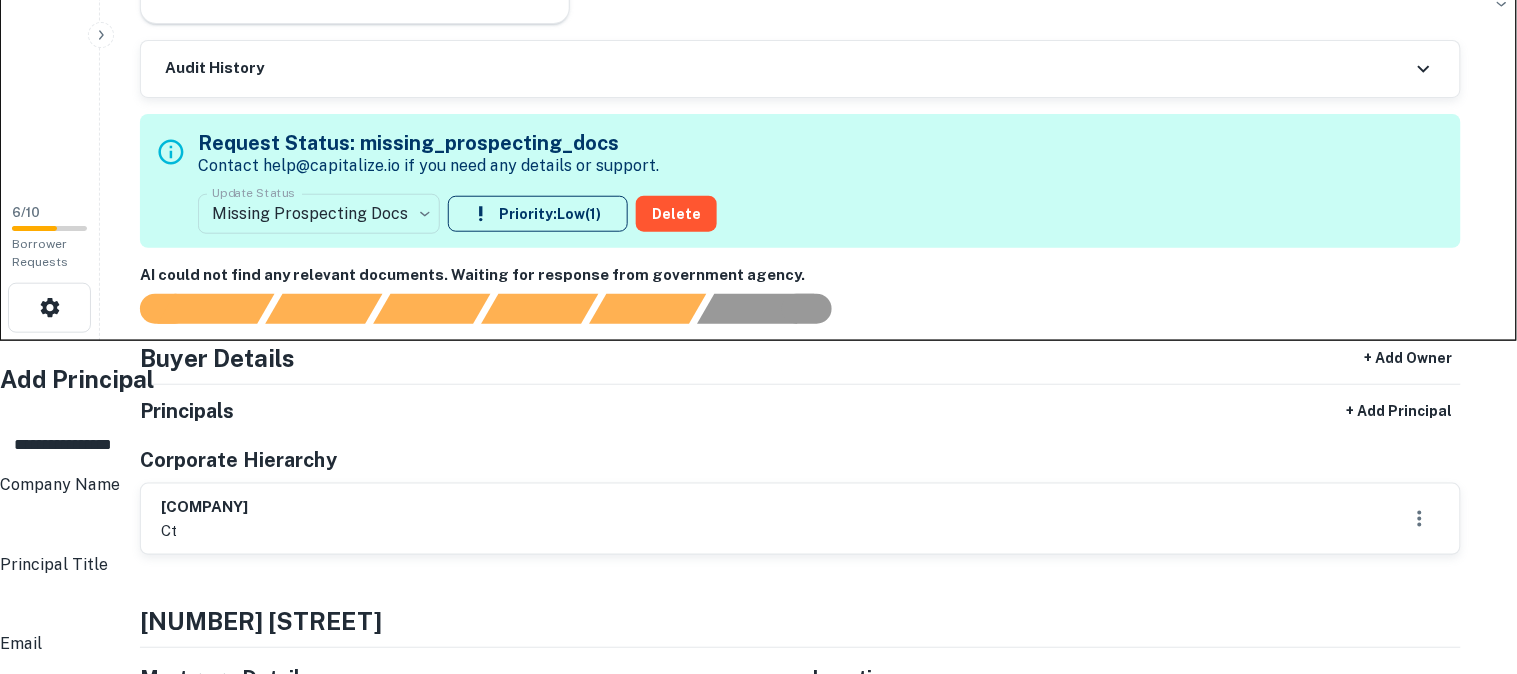 type on "**********" 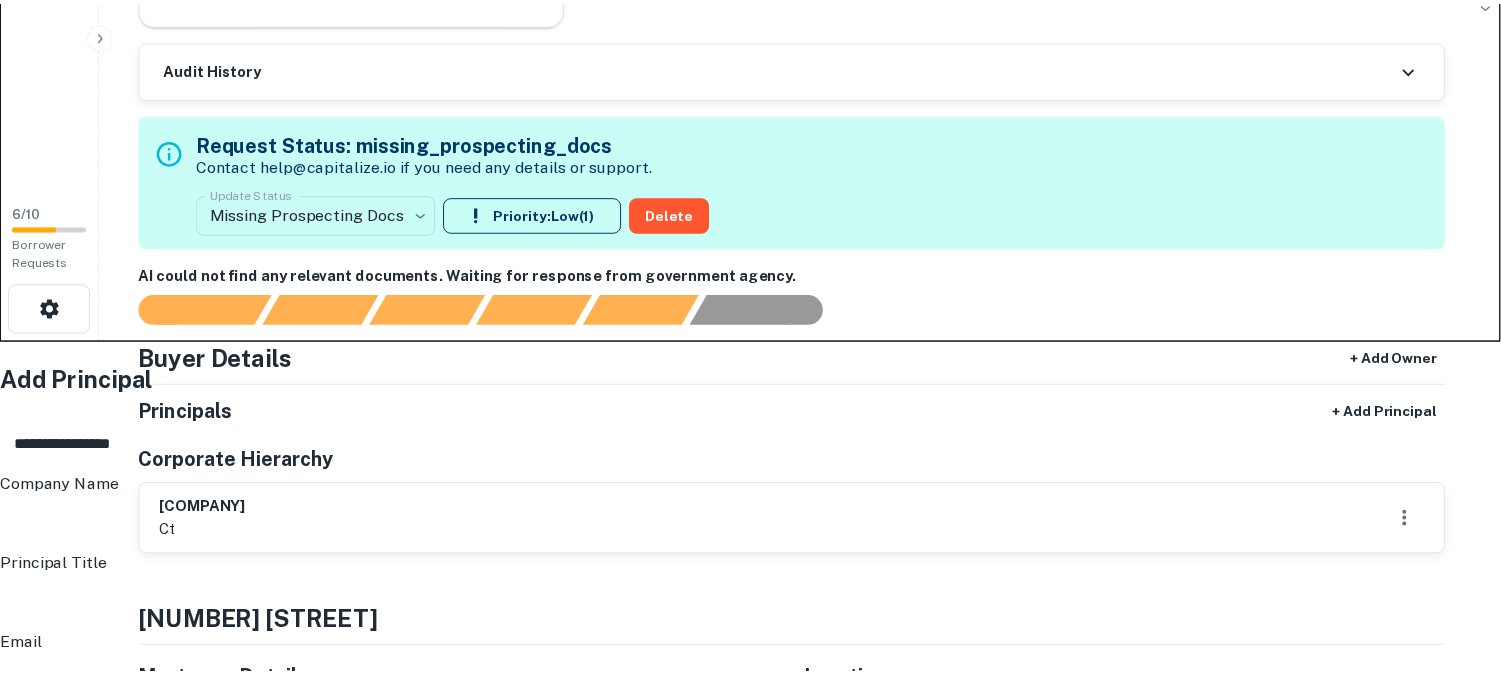 scroll, scrollTop: 0, scrollLeft: 0, axis: both 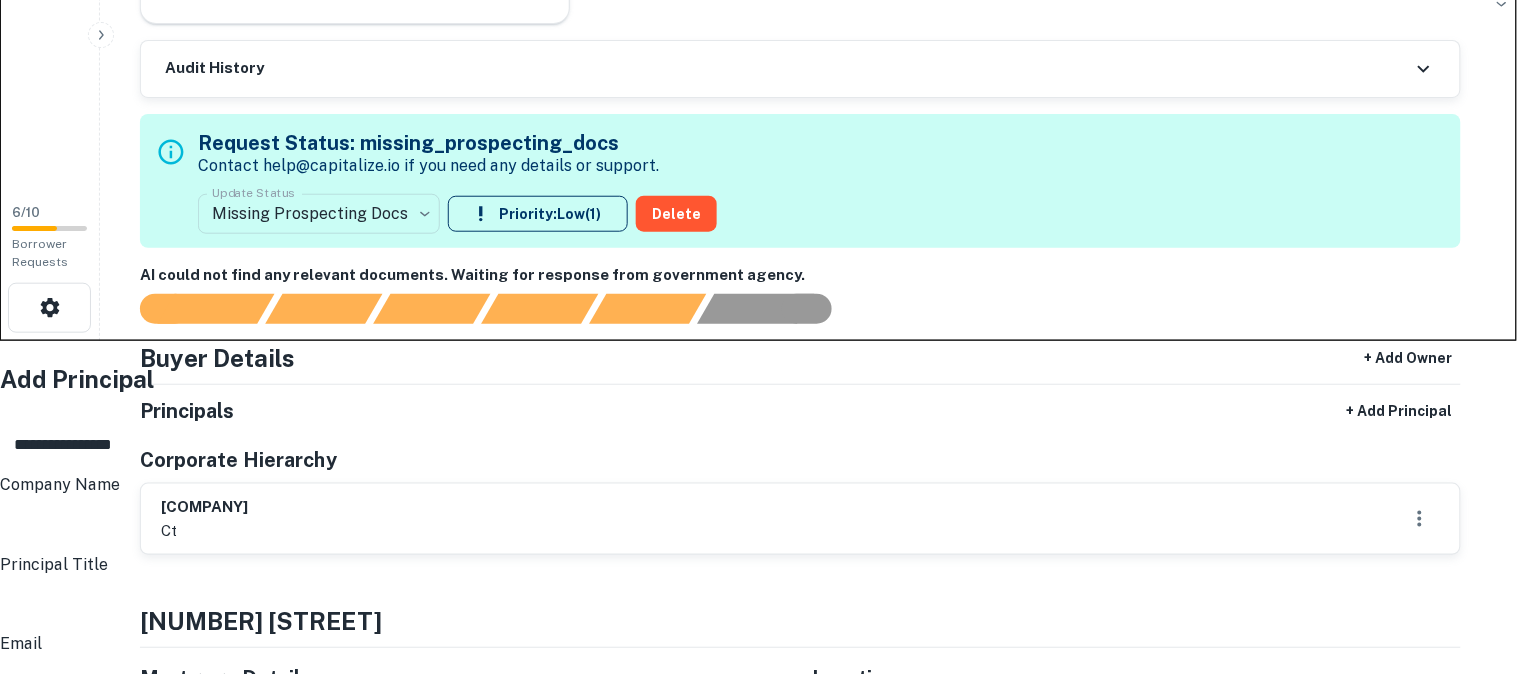 drag, startPoint x: 686, startPoint y: 143, endPoint x: 442, endPoint y: 156, distance: 244.34607 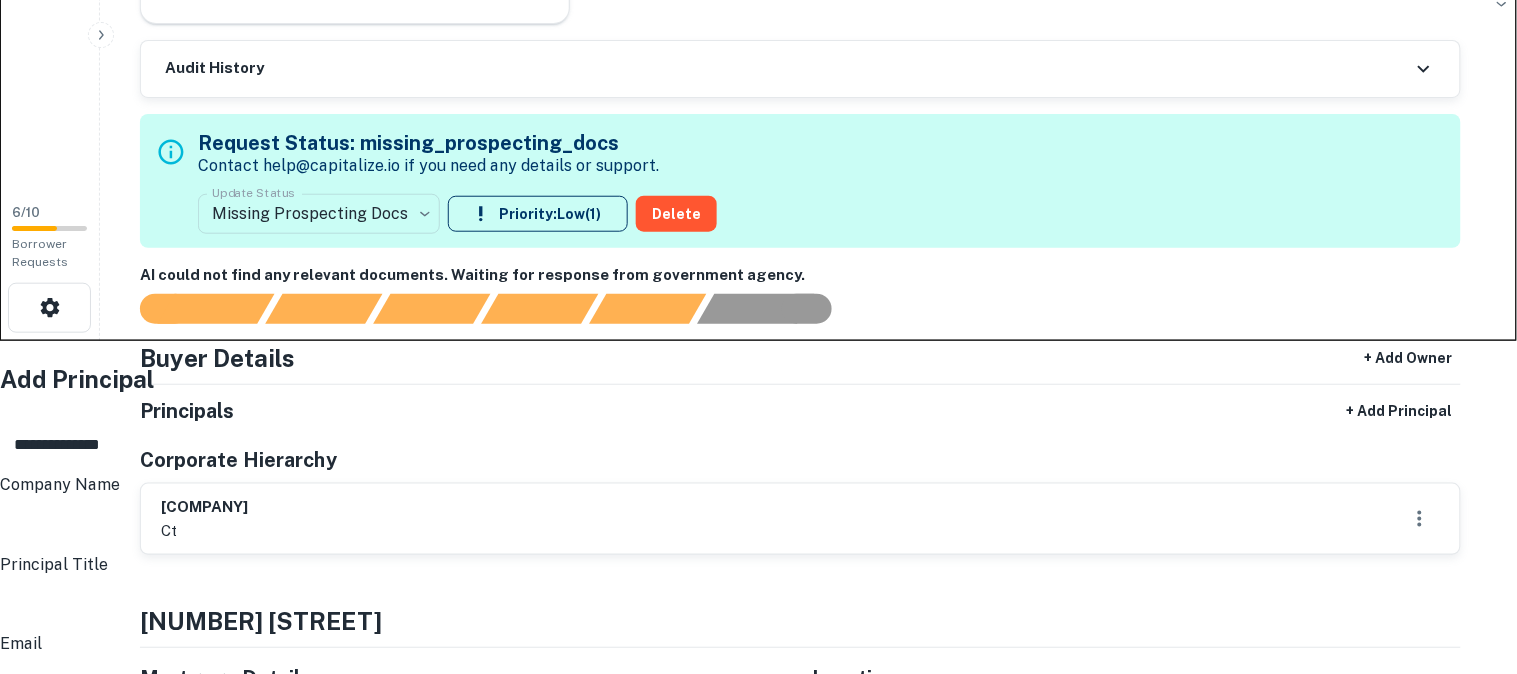 type on "**********" 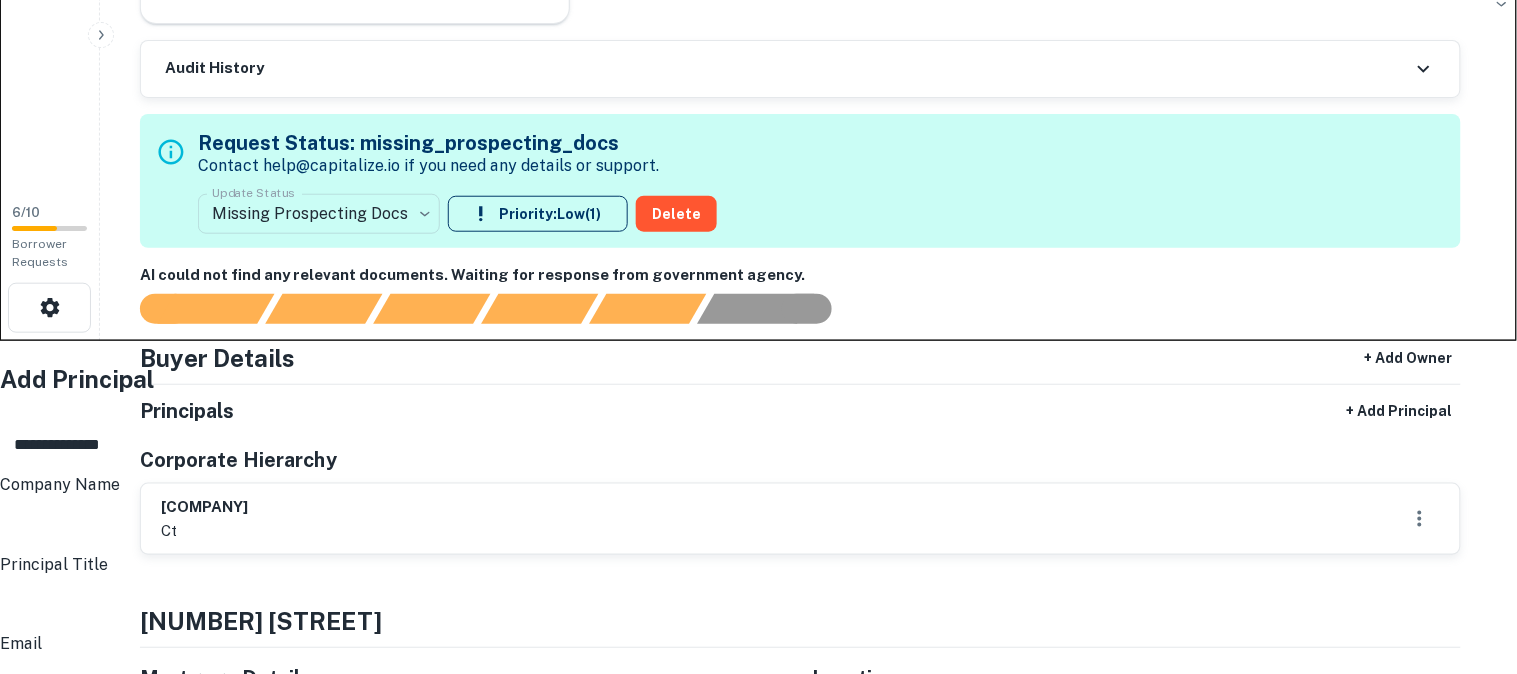 click on "**********" at bounding box center [750, 1561] 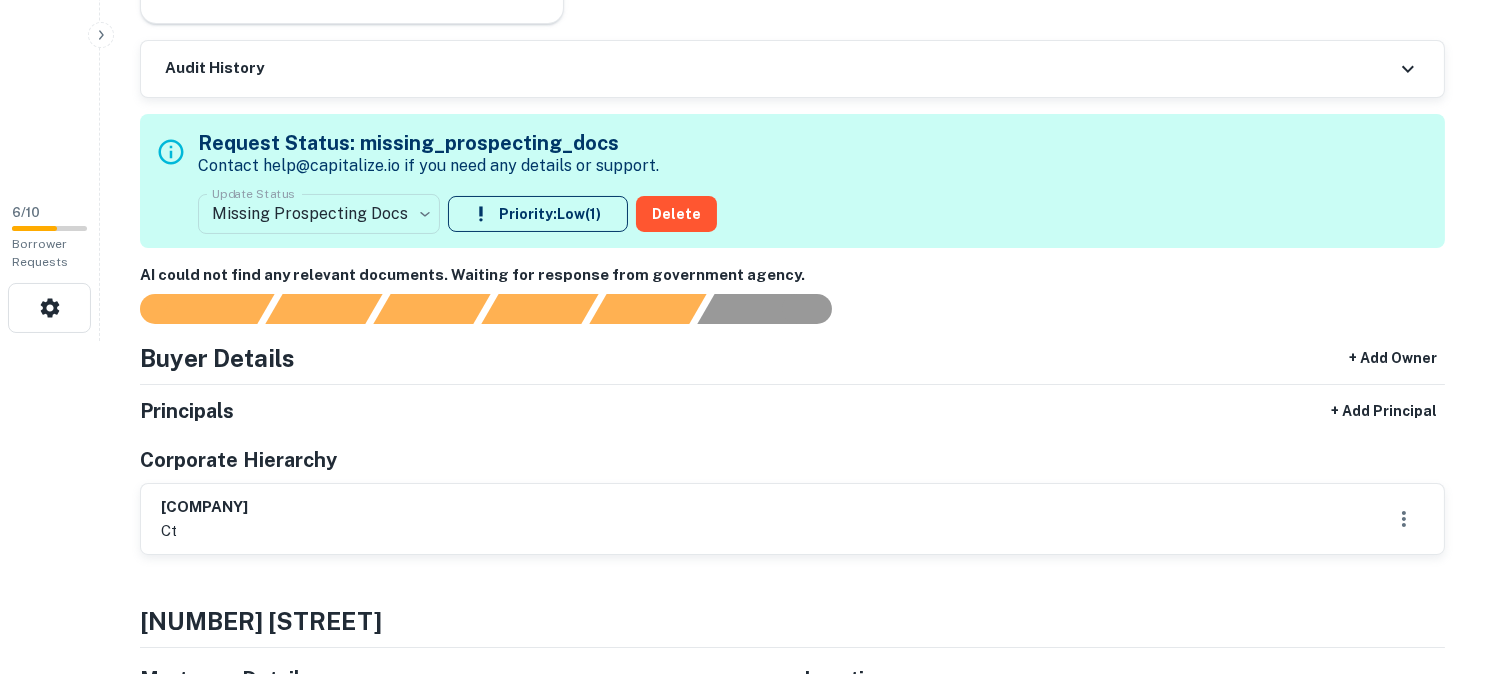 click on "**********" at bounding box center [750, 4] 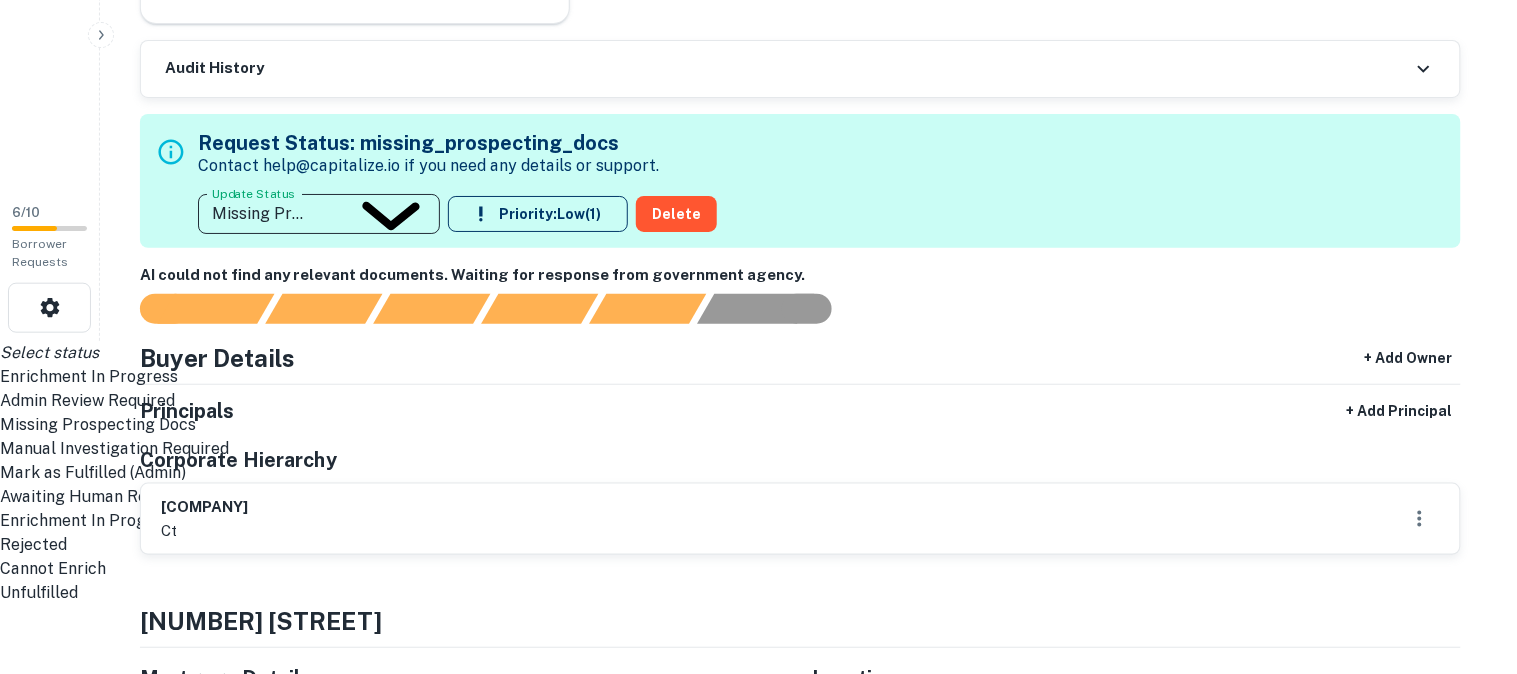 click on "Admin Review Required" at bounding box center [750, 401] 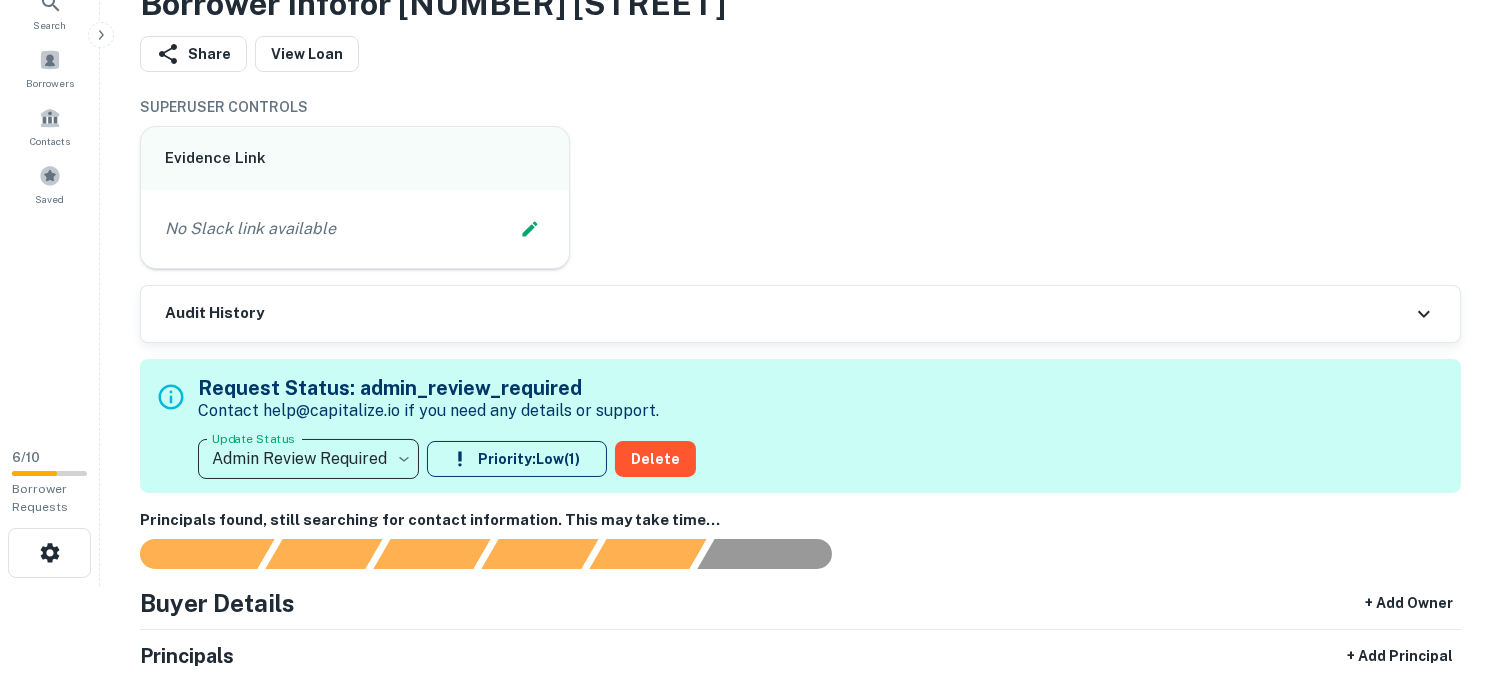 scroll, scrollTop: 0, scrollLeft: 0, axis: both 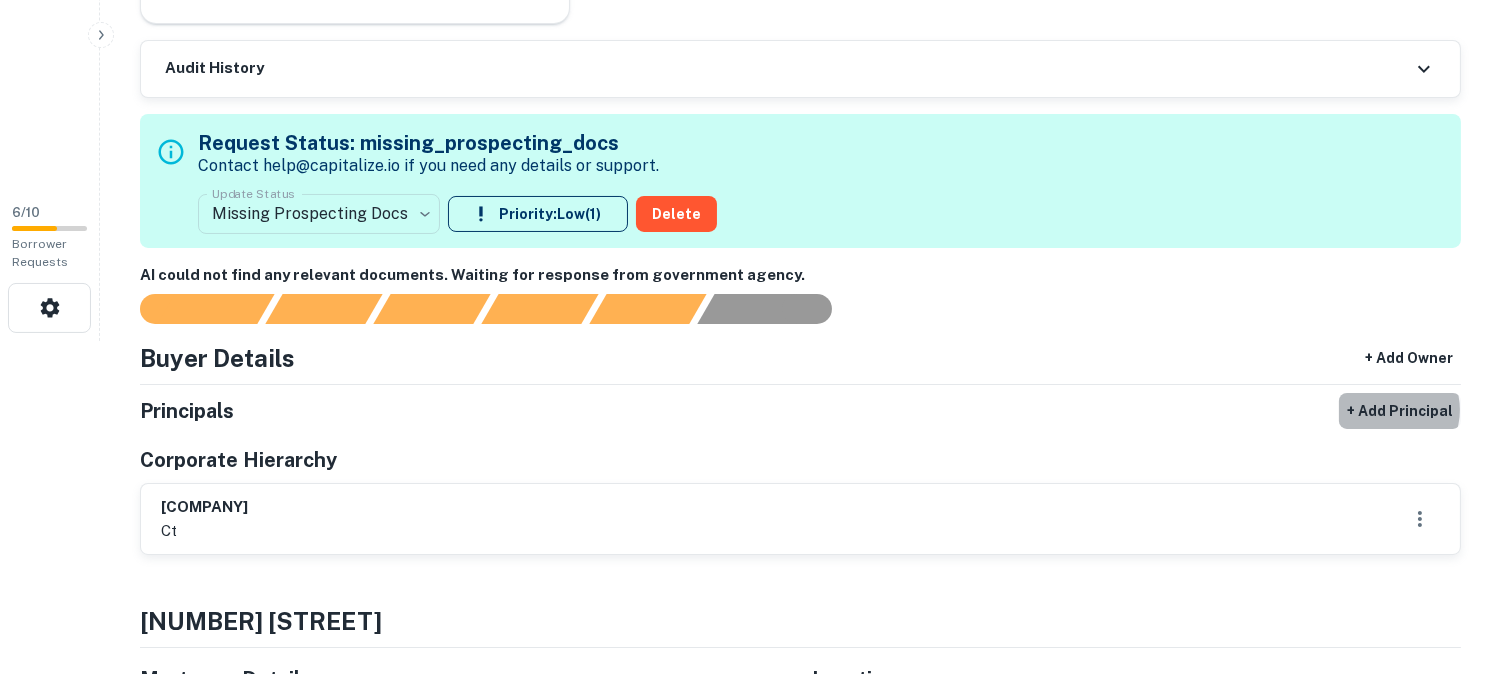 click on "+ Add Principal" at bounding box center [1400, 411] 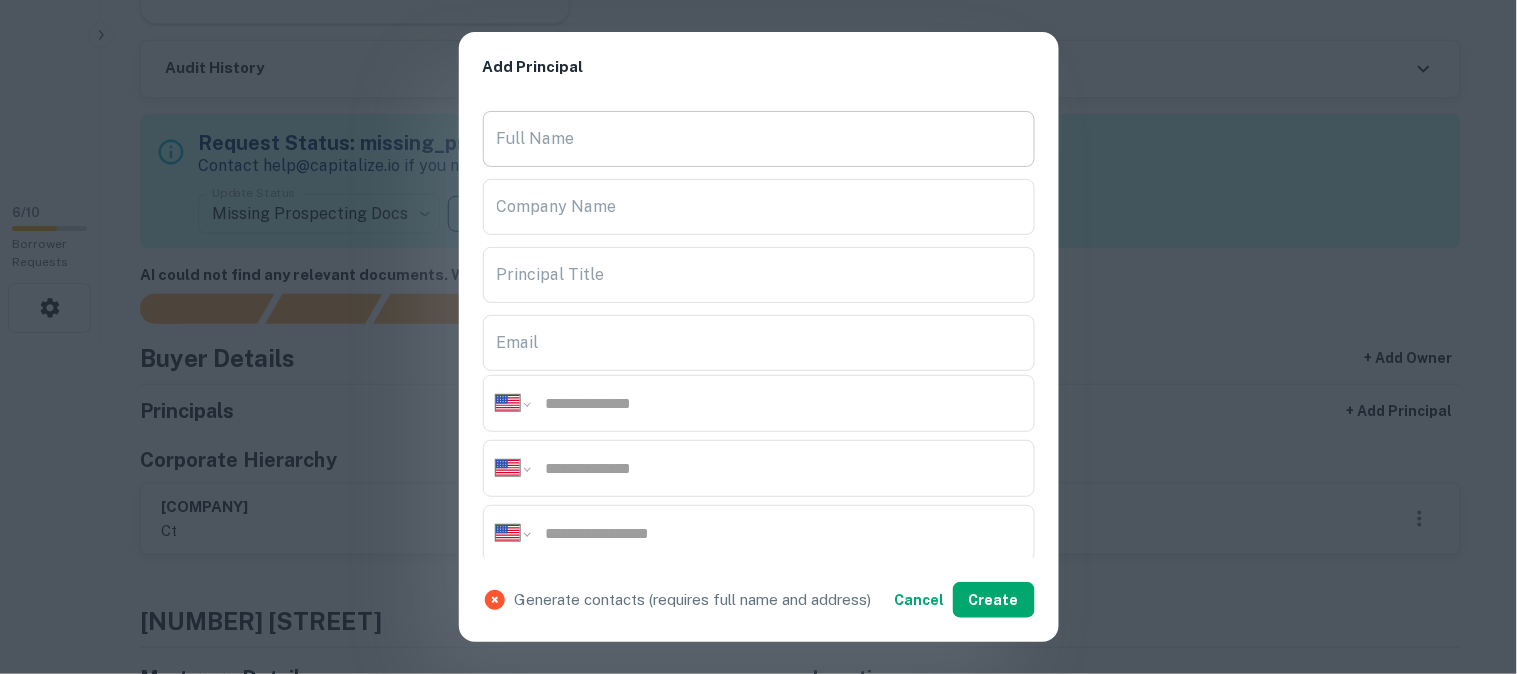 click on "Full Name" at bounding box center (759, 139) 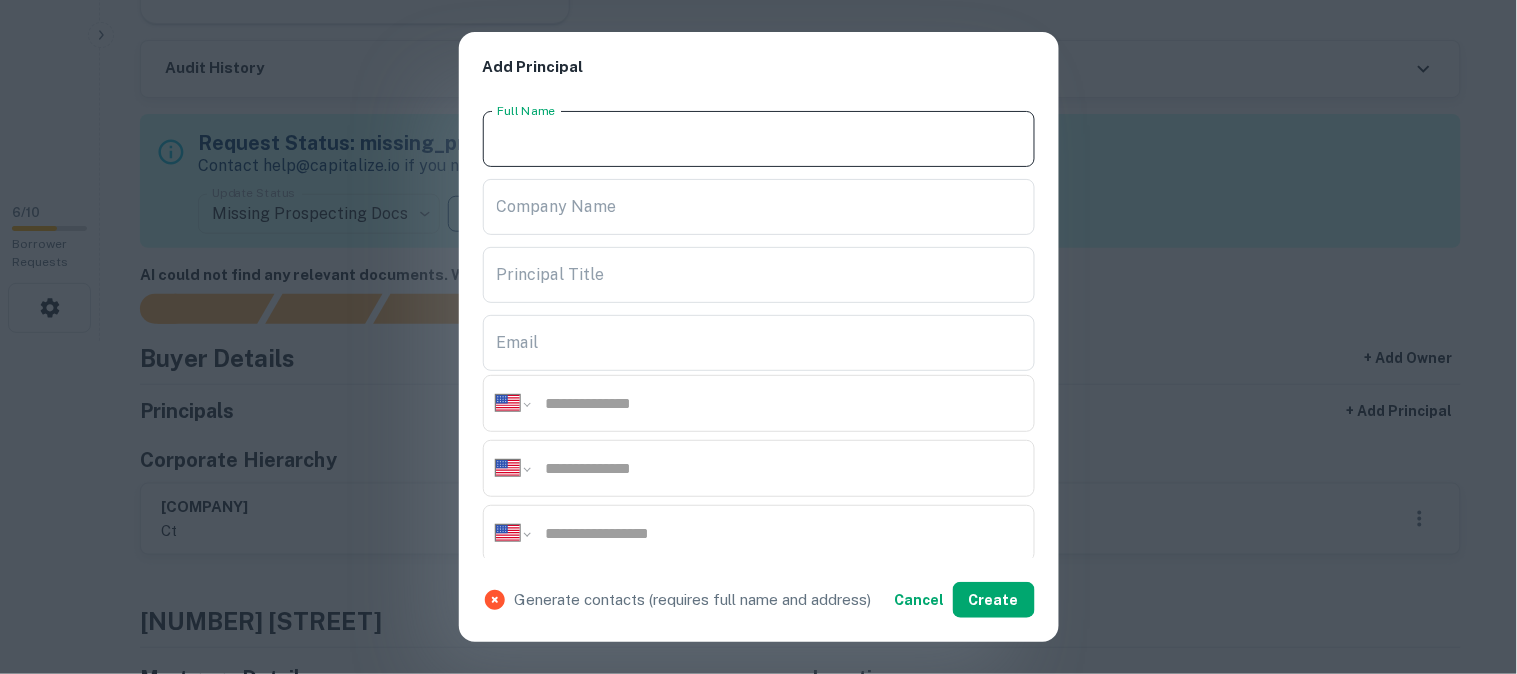 paste on "**********" 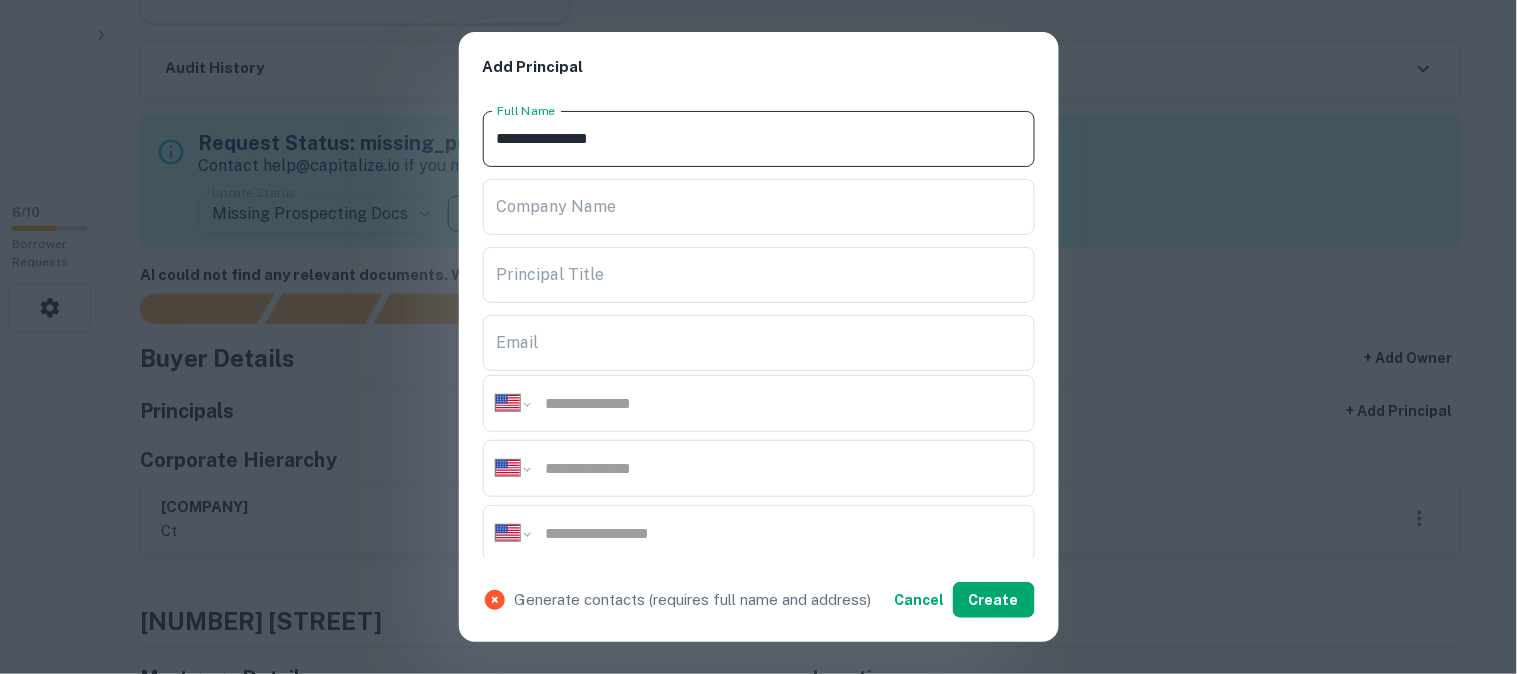 type on "**********" 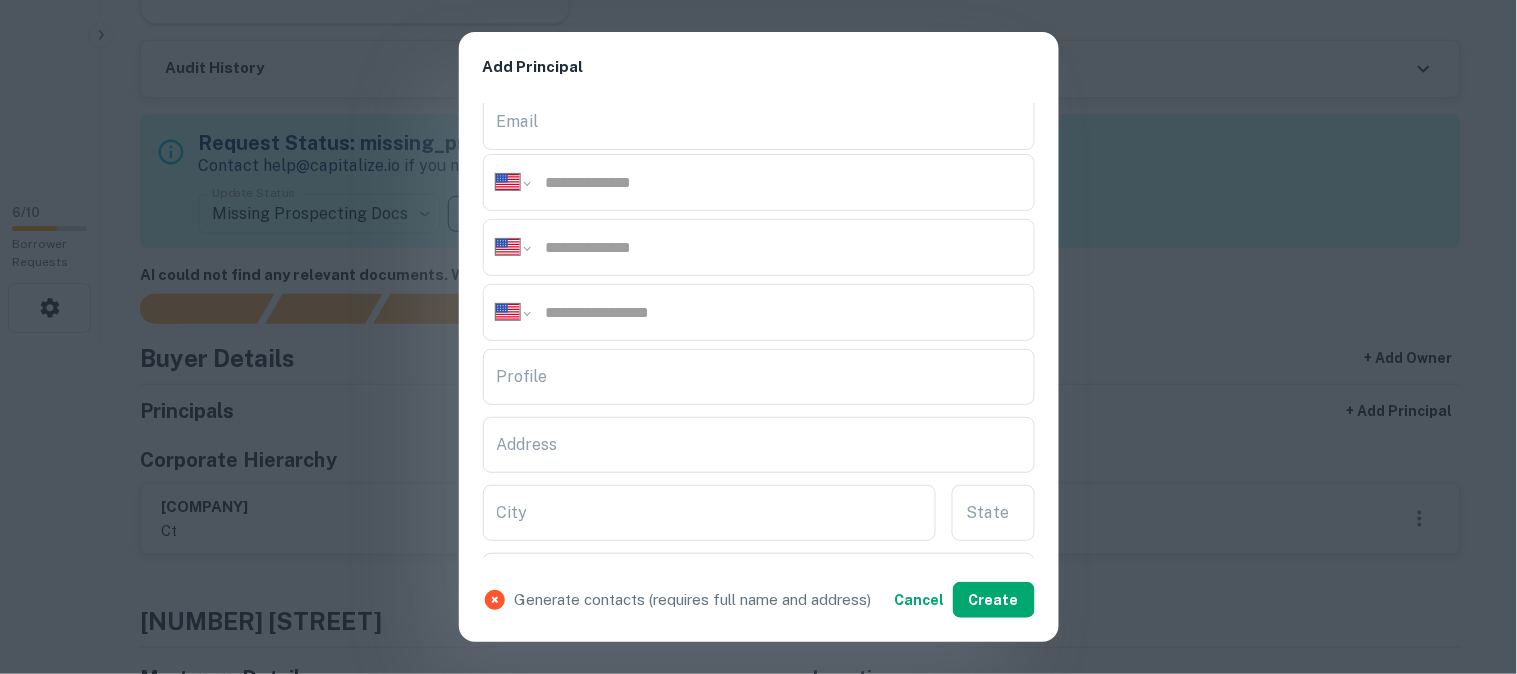 scroll, scrollTop: 222, scrollLeft: 0, axis: vertical 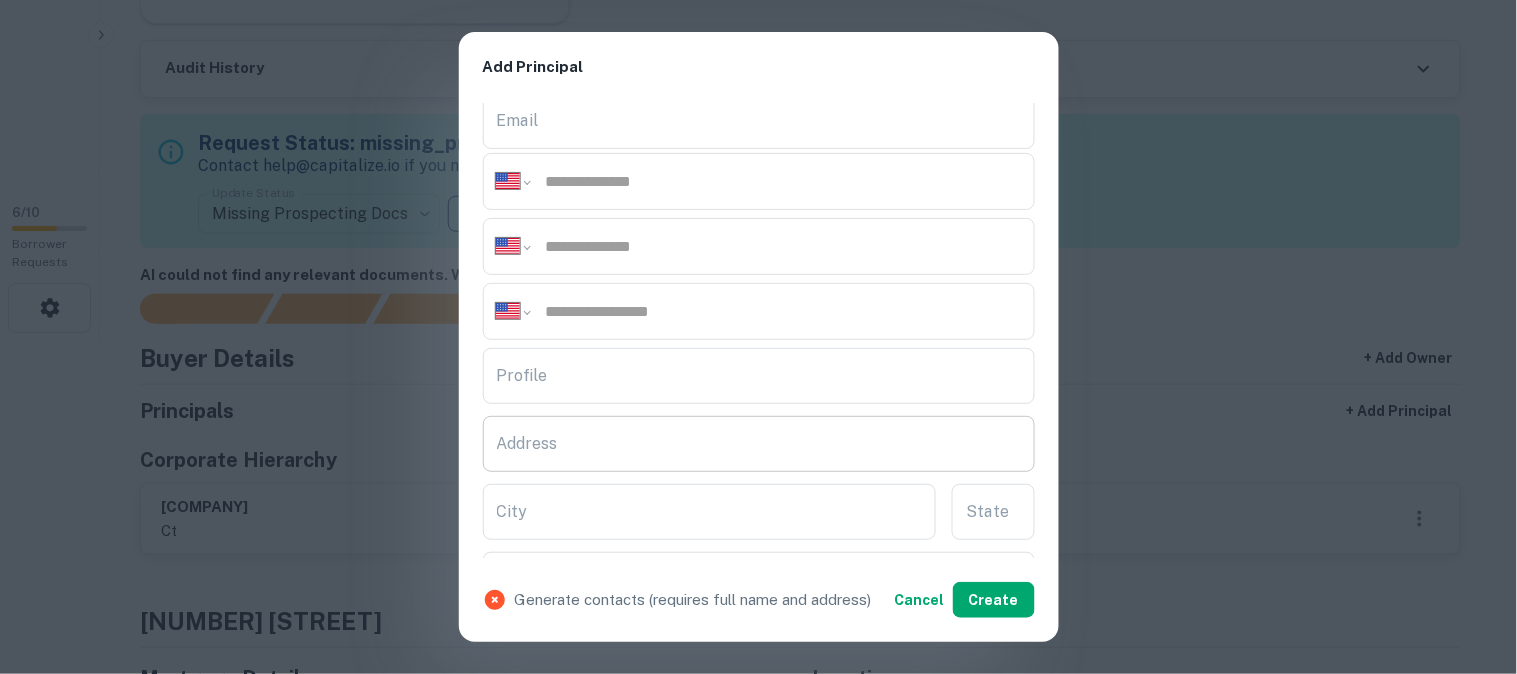 click on "Address" at bounding box center (759, 444) 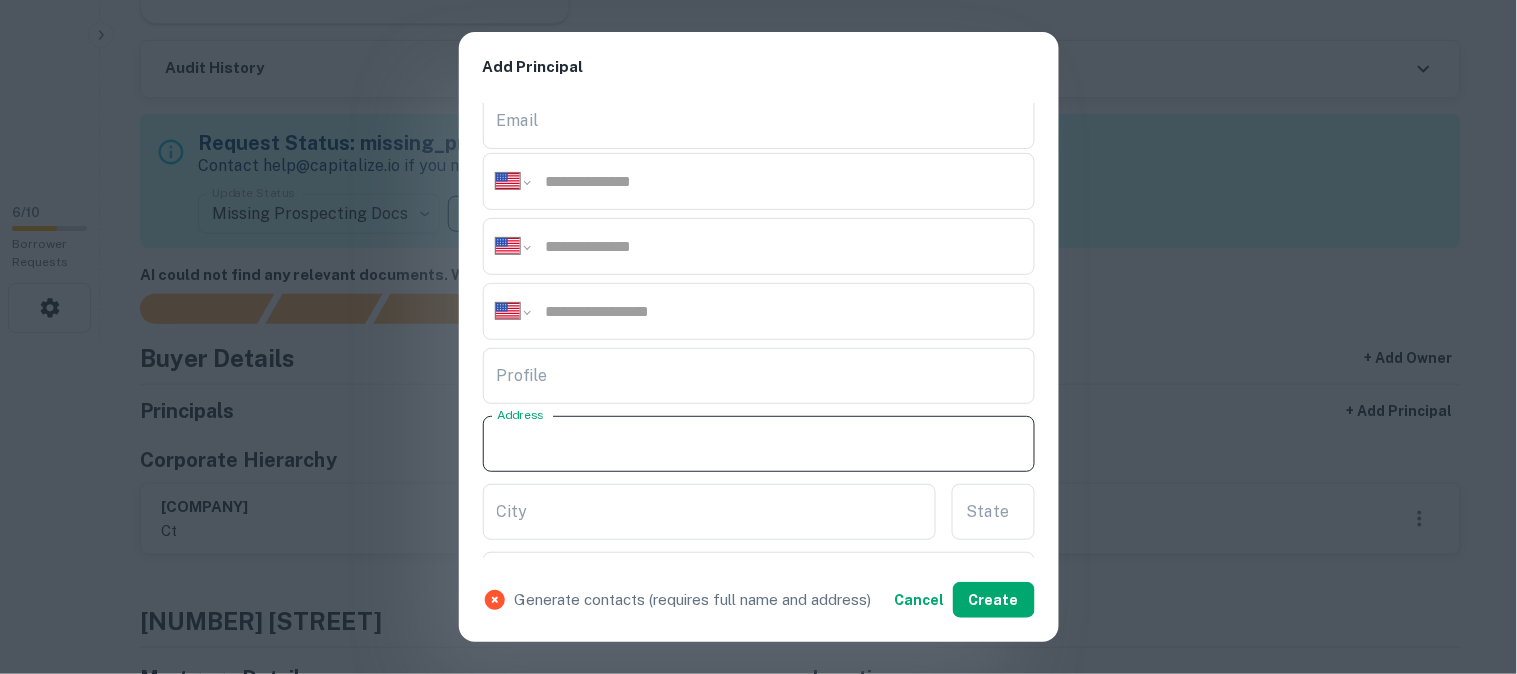 paste on "**********" 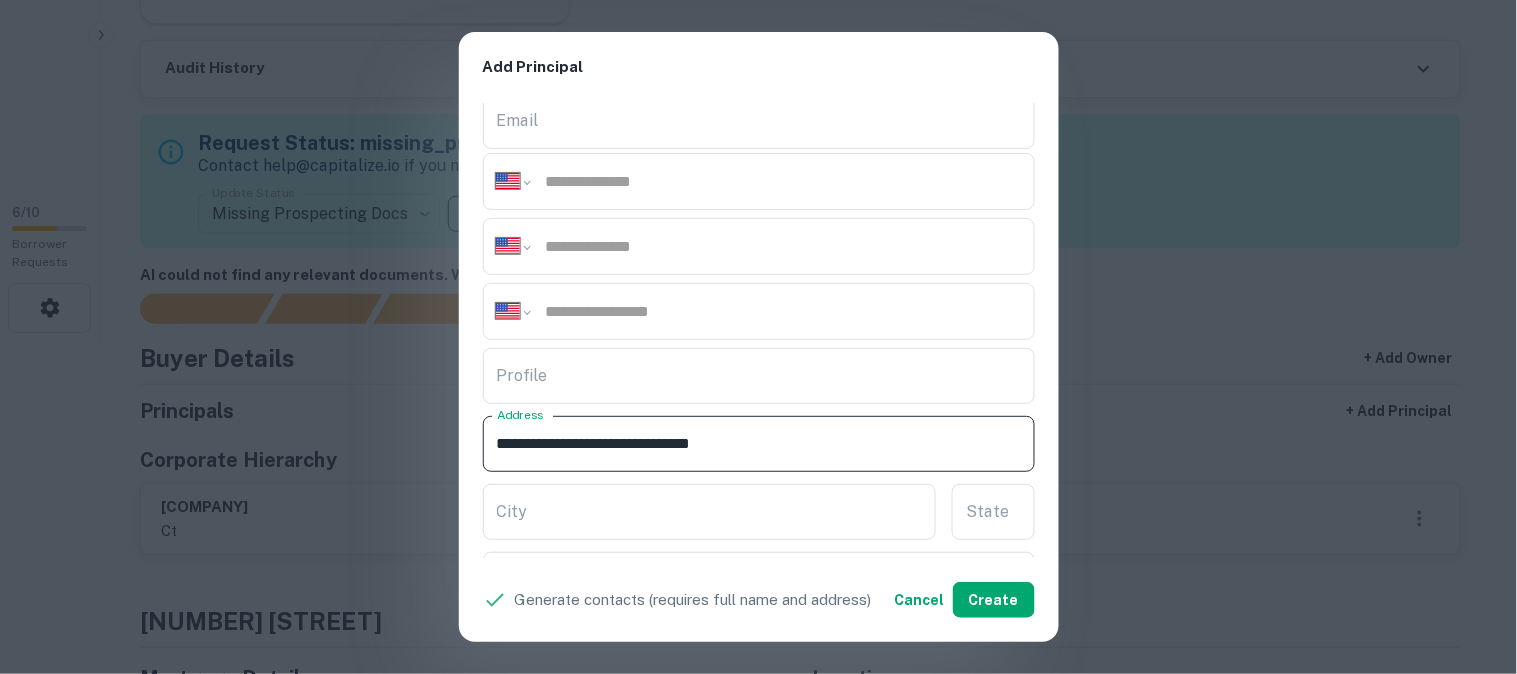 drag, startPoint x: 662, startPoint y: 446, endPoint x: 603, endPoint y: 436, distance: 59.841457 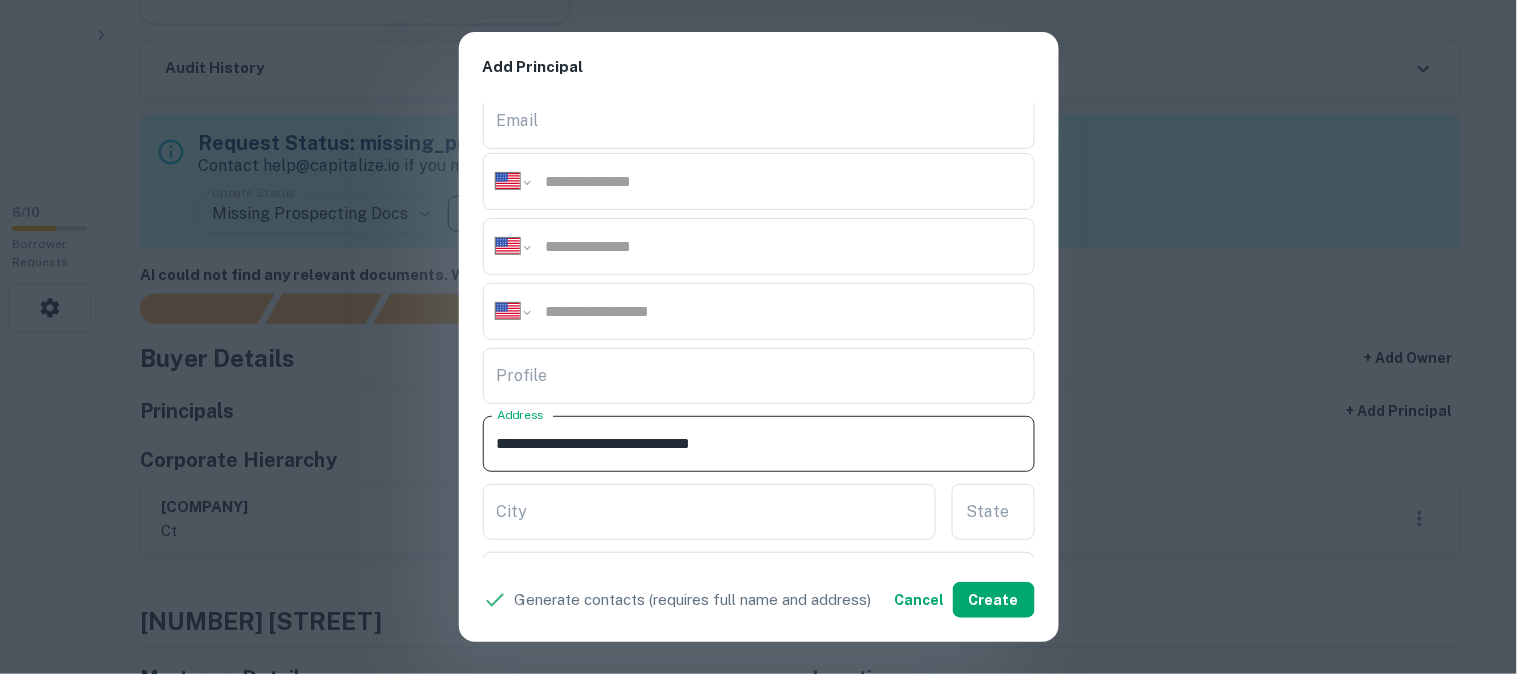 drag, startPoint x: 667, startPoint y: 446, endPoint x: 606, endPoint y: 442, distance: 61.13101 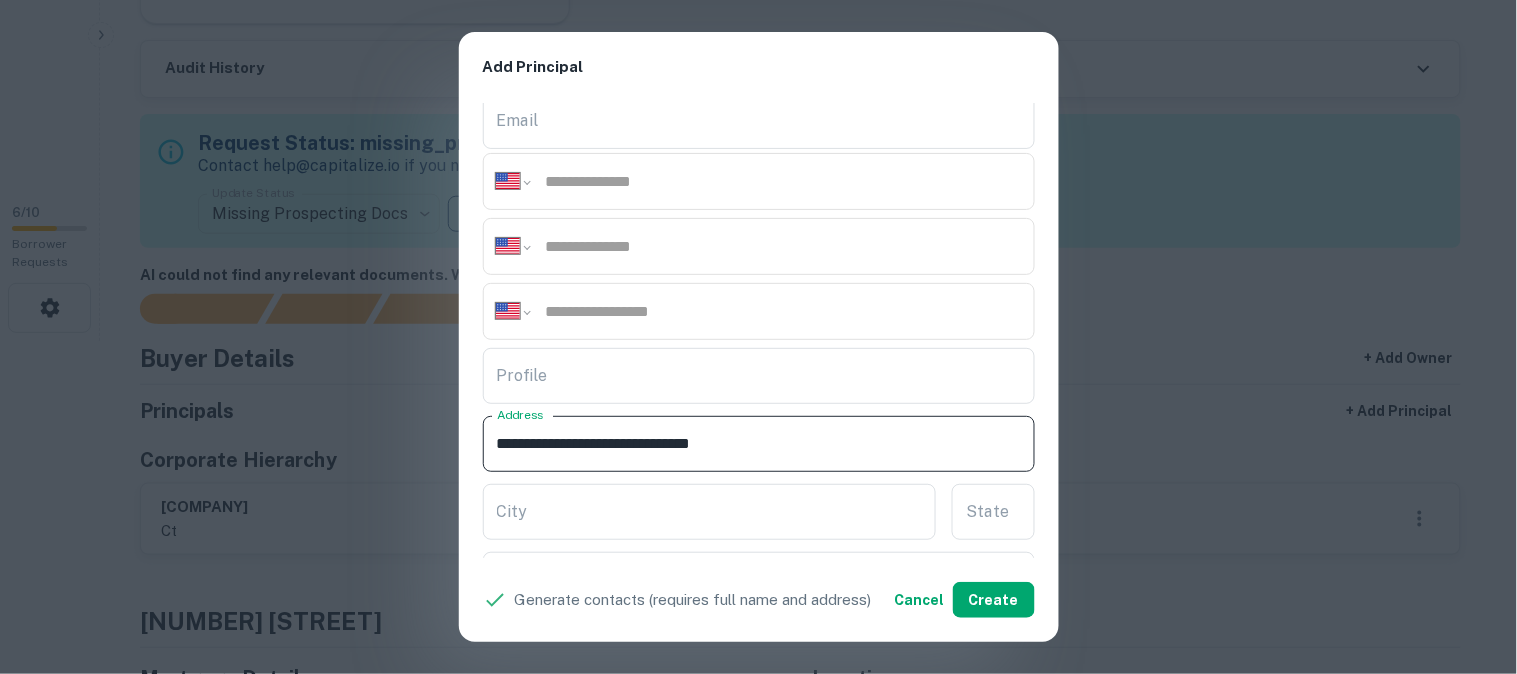 click on "**********" at bounding box center [759, 444] 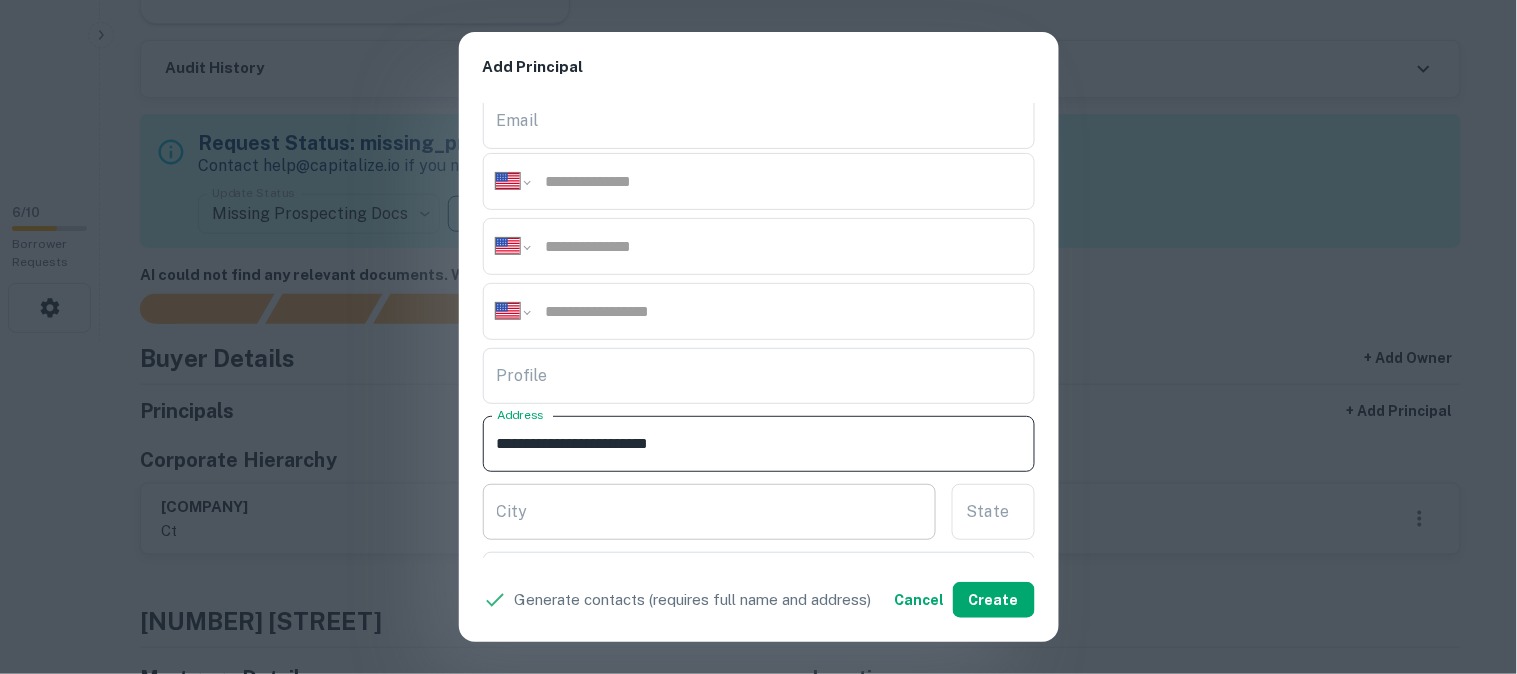 type on "**********" 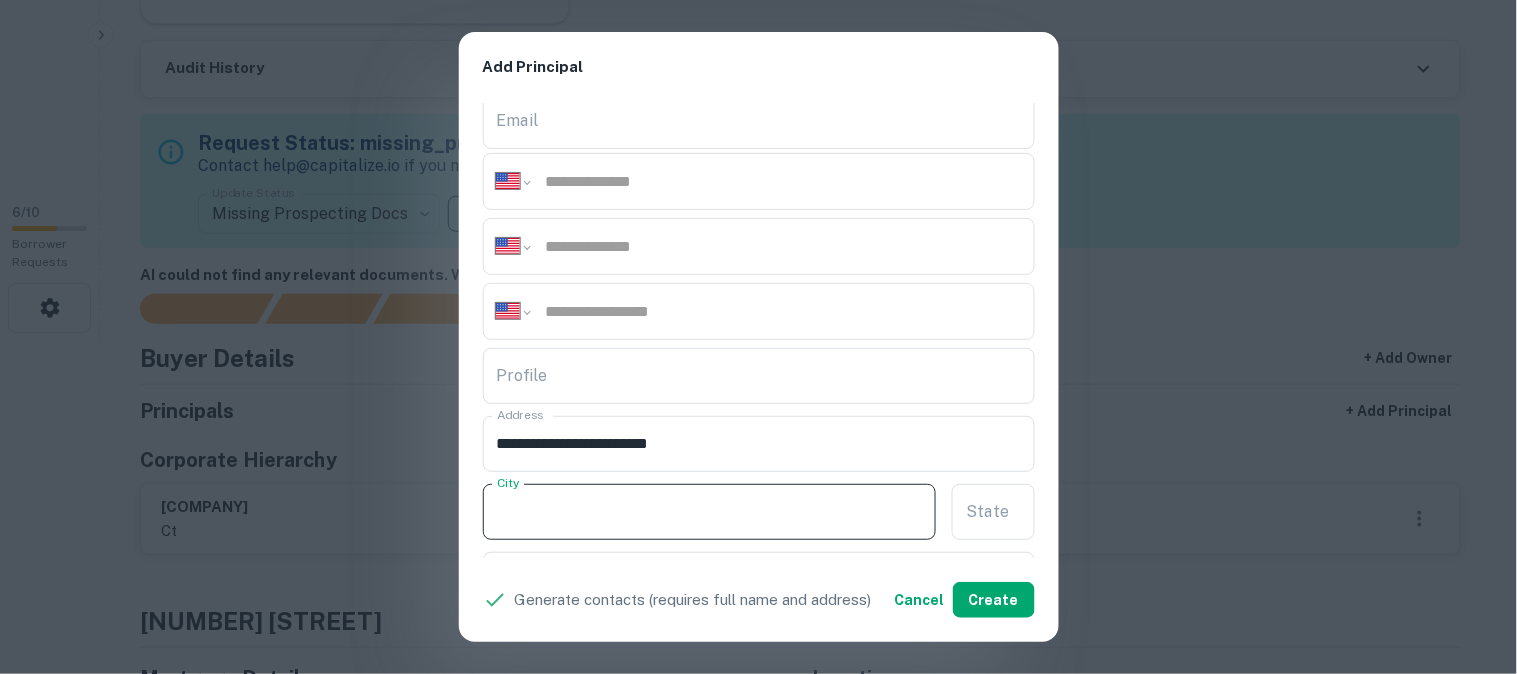 paste on "*******" 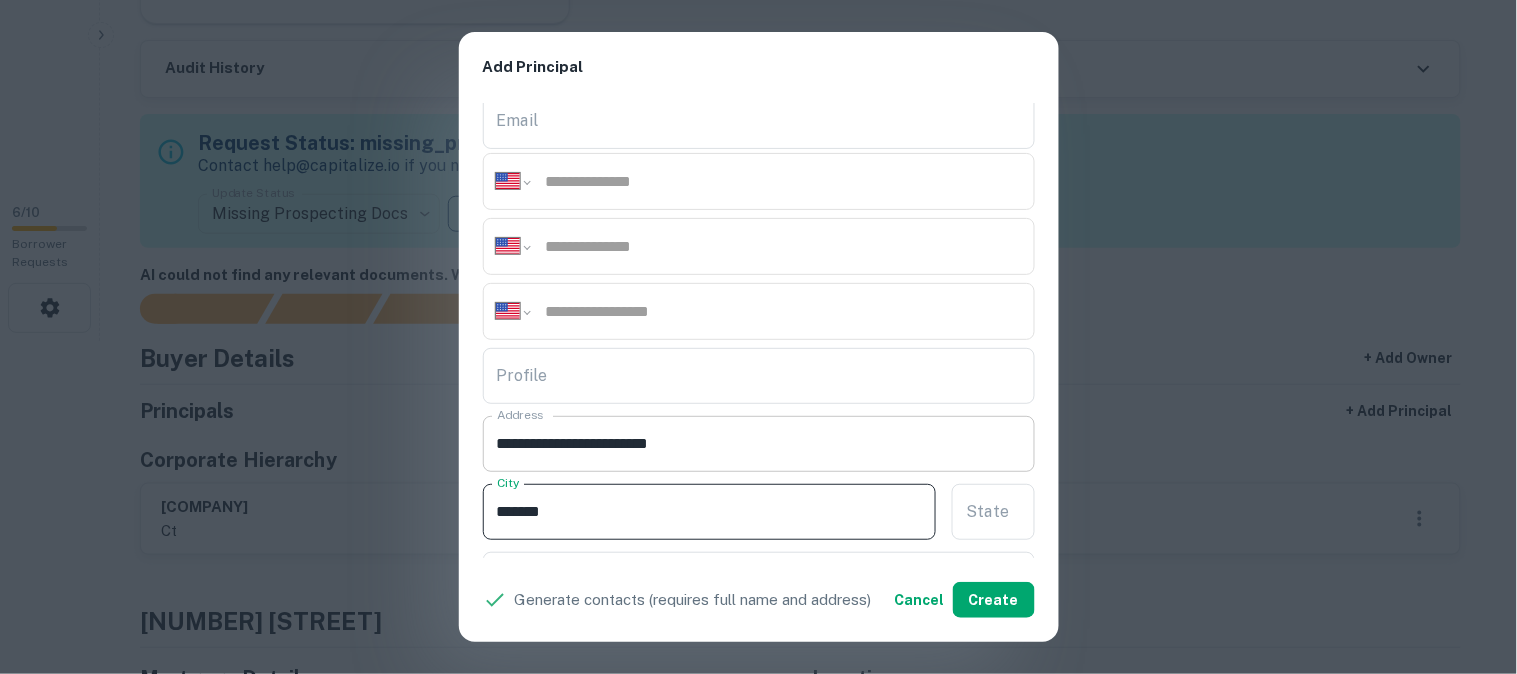 type on "*******" 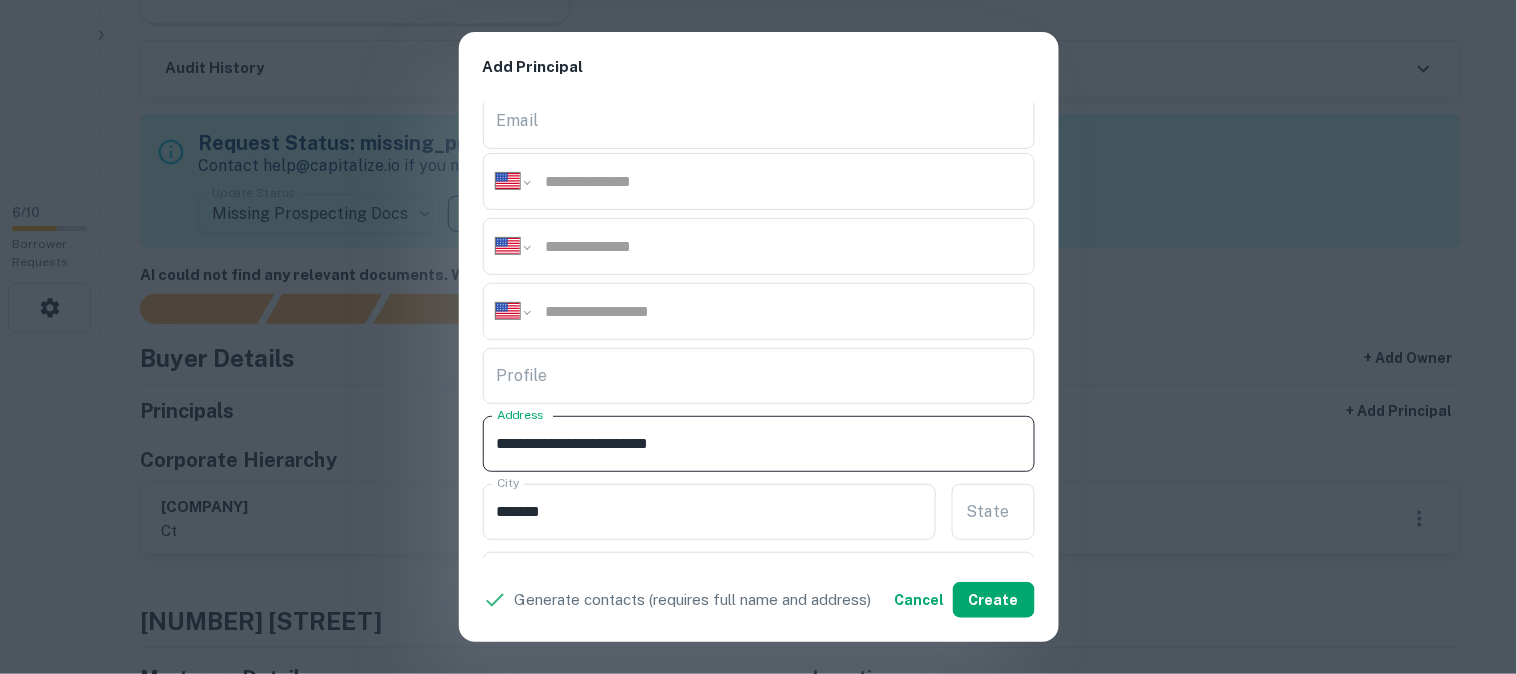 click on "**********" at bounding box center [759, 444] 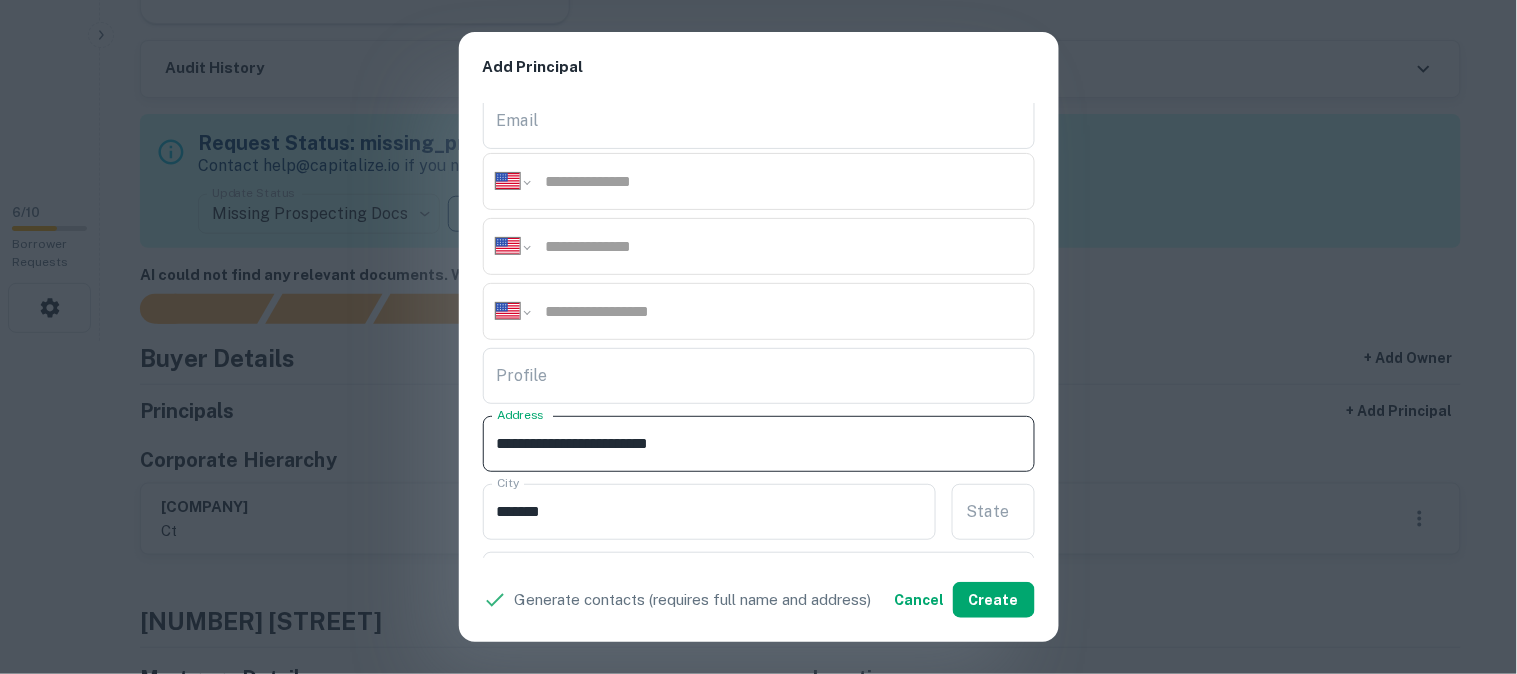 drag, startPoint x: 607, startPoint y: 443, endPoint x: 625, endPoint y: 460, distance: 24.758837 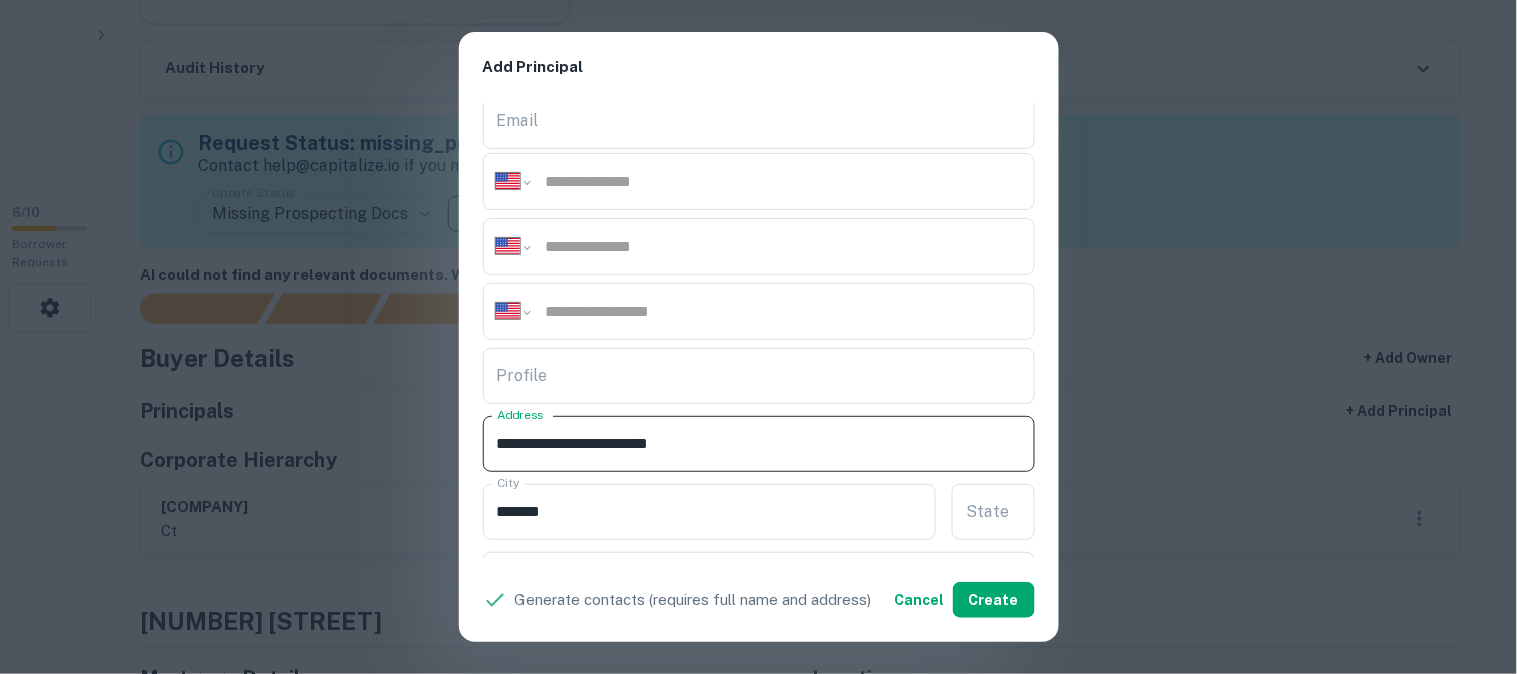 click on "**********" at bounding box center [759, 444] 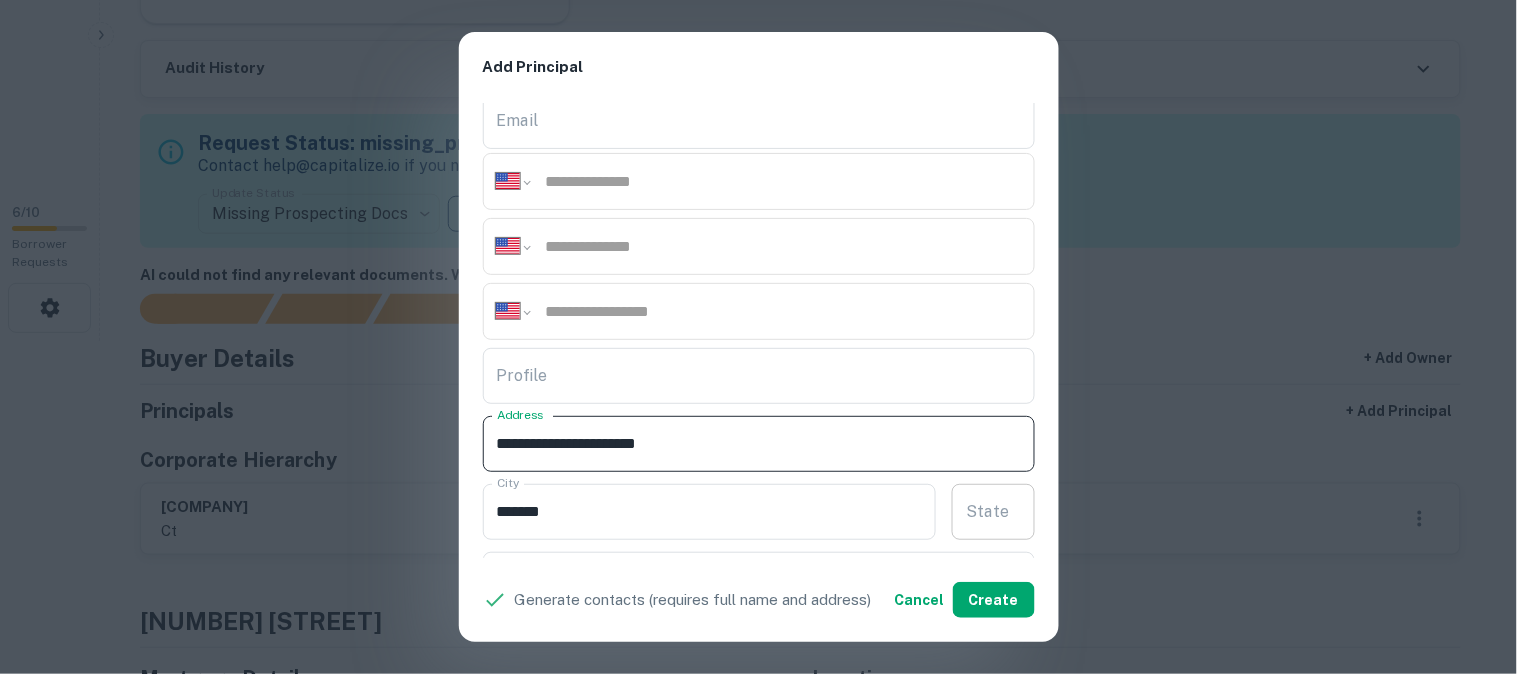 type on "**********" 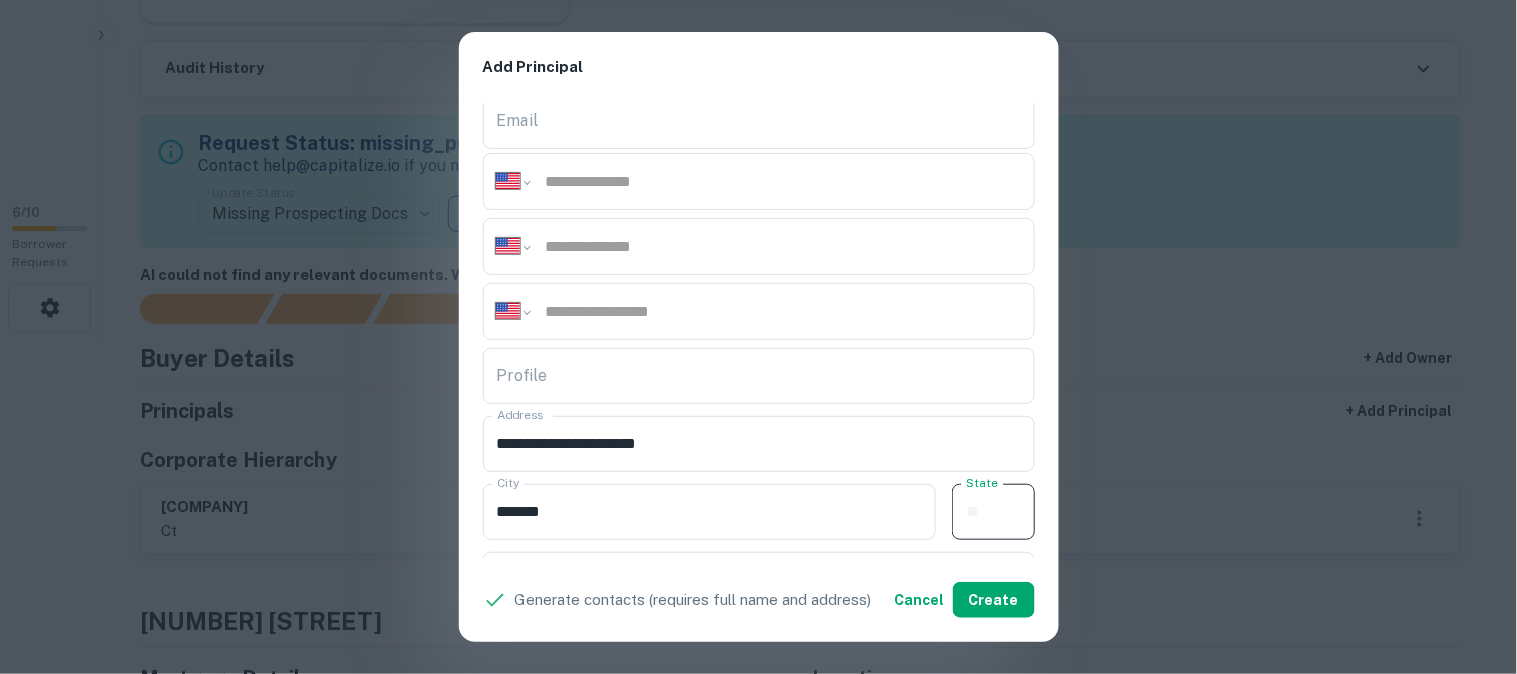 paste on "**" 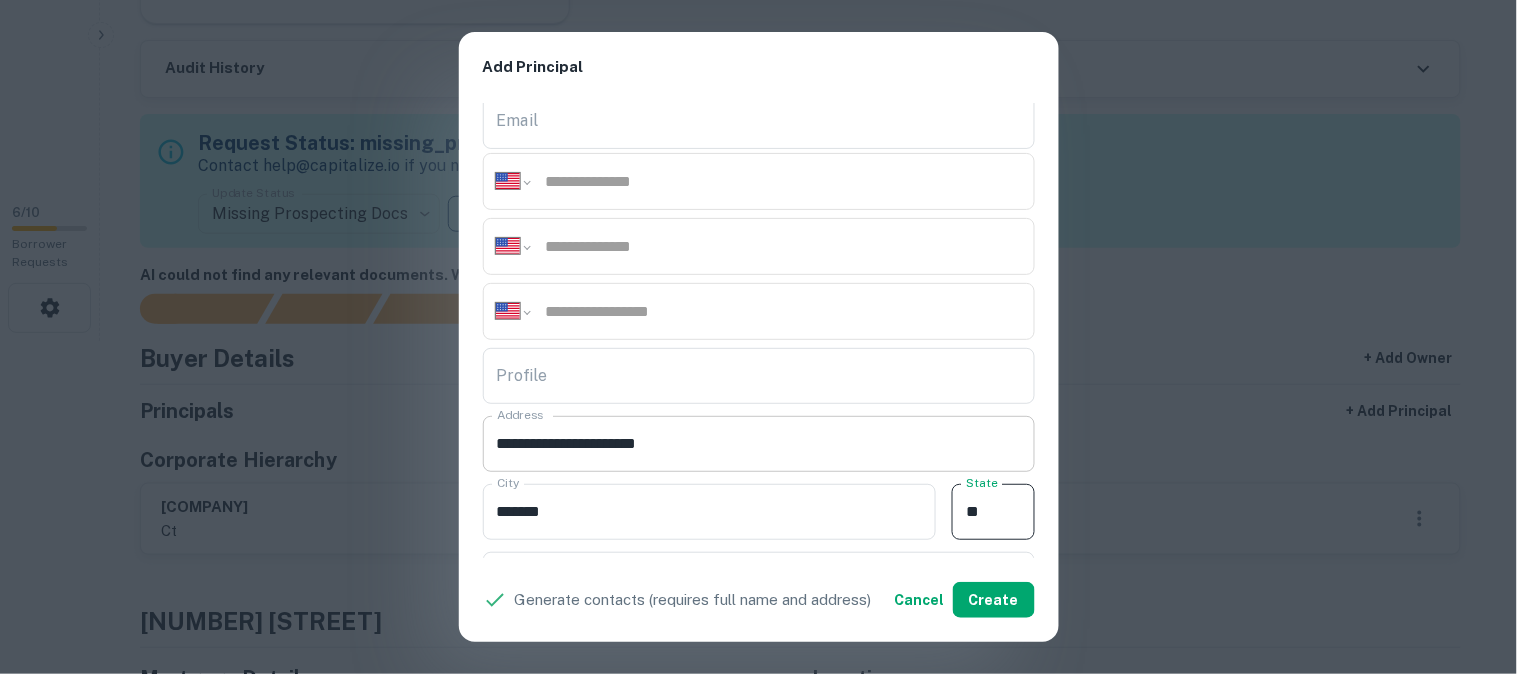 type on "**" 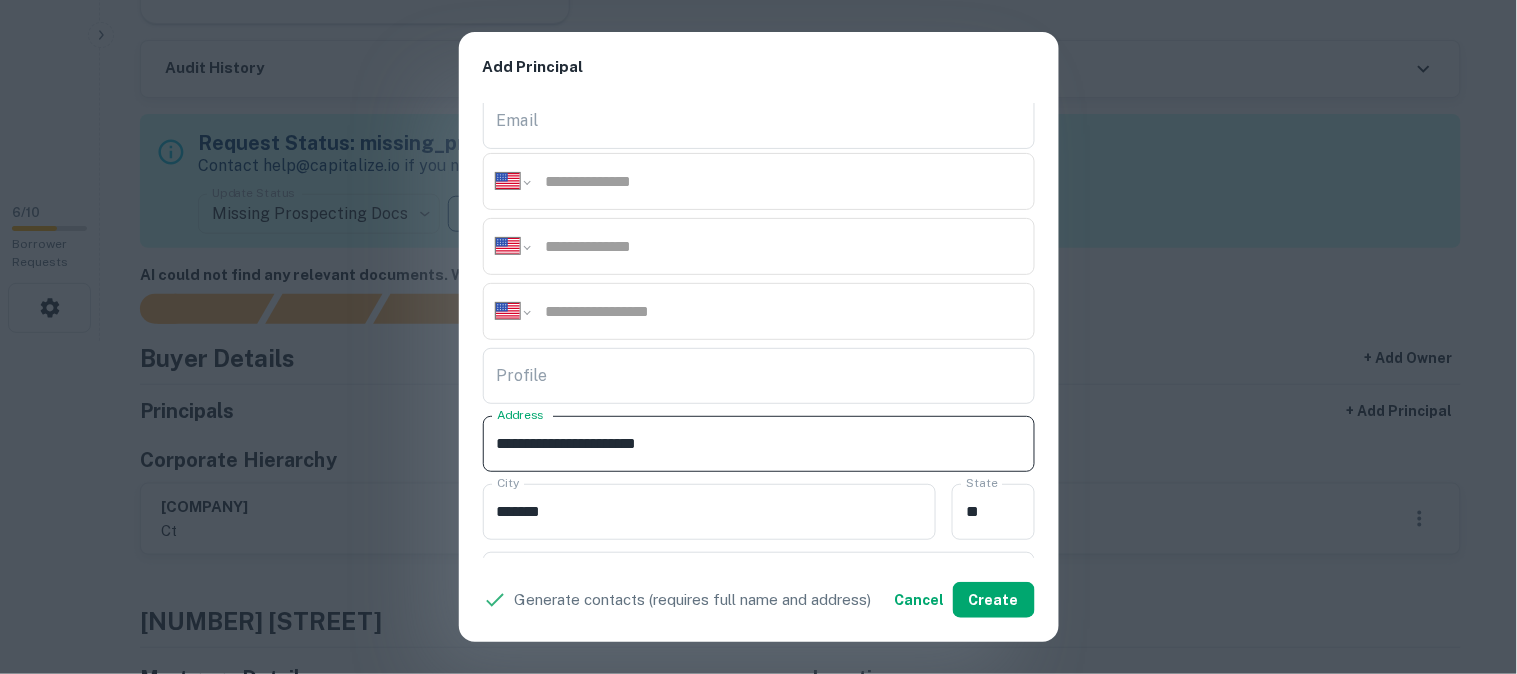 drag, startPoint x: 615, startPoint y: 438, endPoint x: 690, endPoint y: 471, distance: 81.939 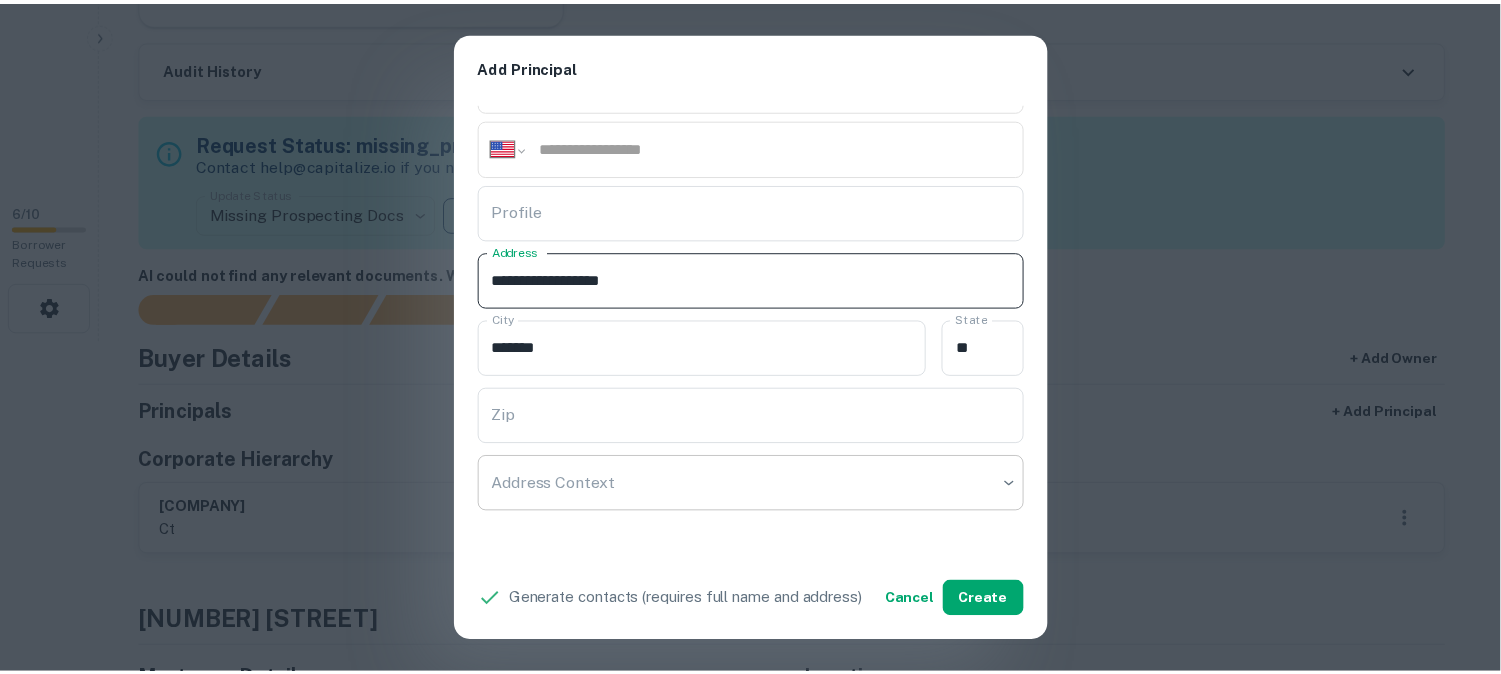 scroll, scrollTop: 444, scrollLeft: 0, axis: vertical 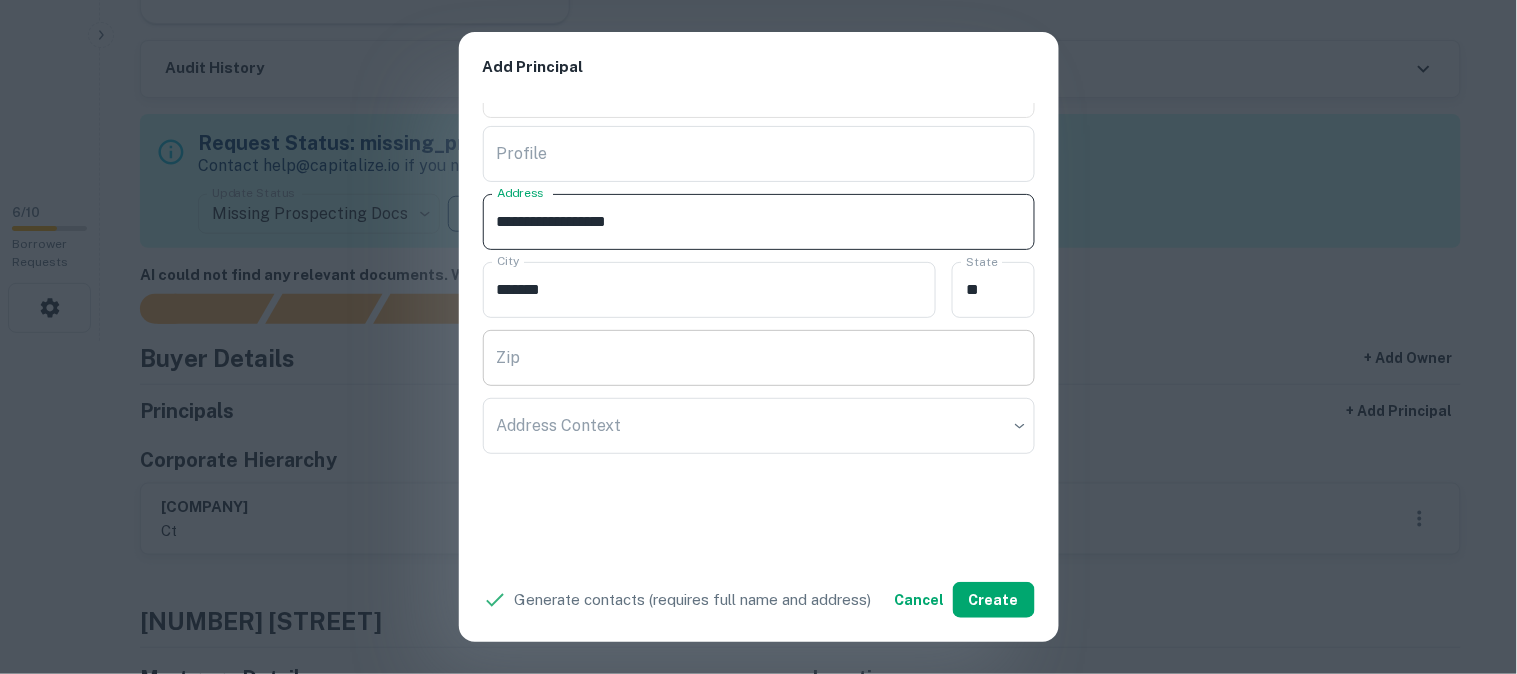 type on "**********" 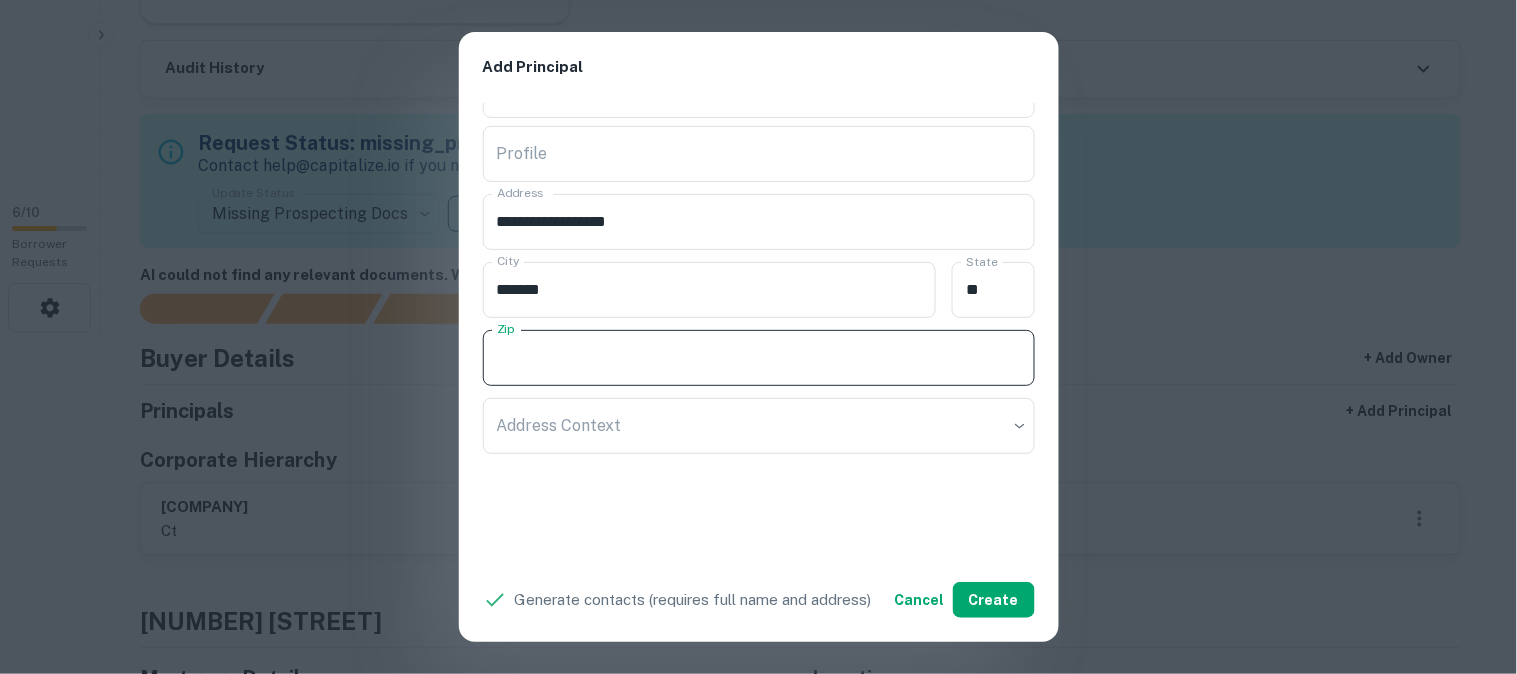 click on "Zip" at bounding box center (759, 358) 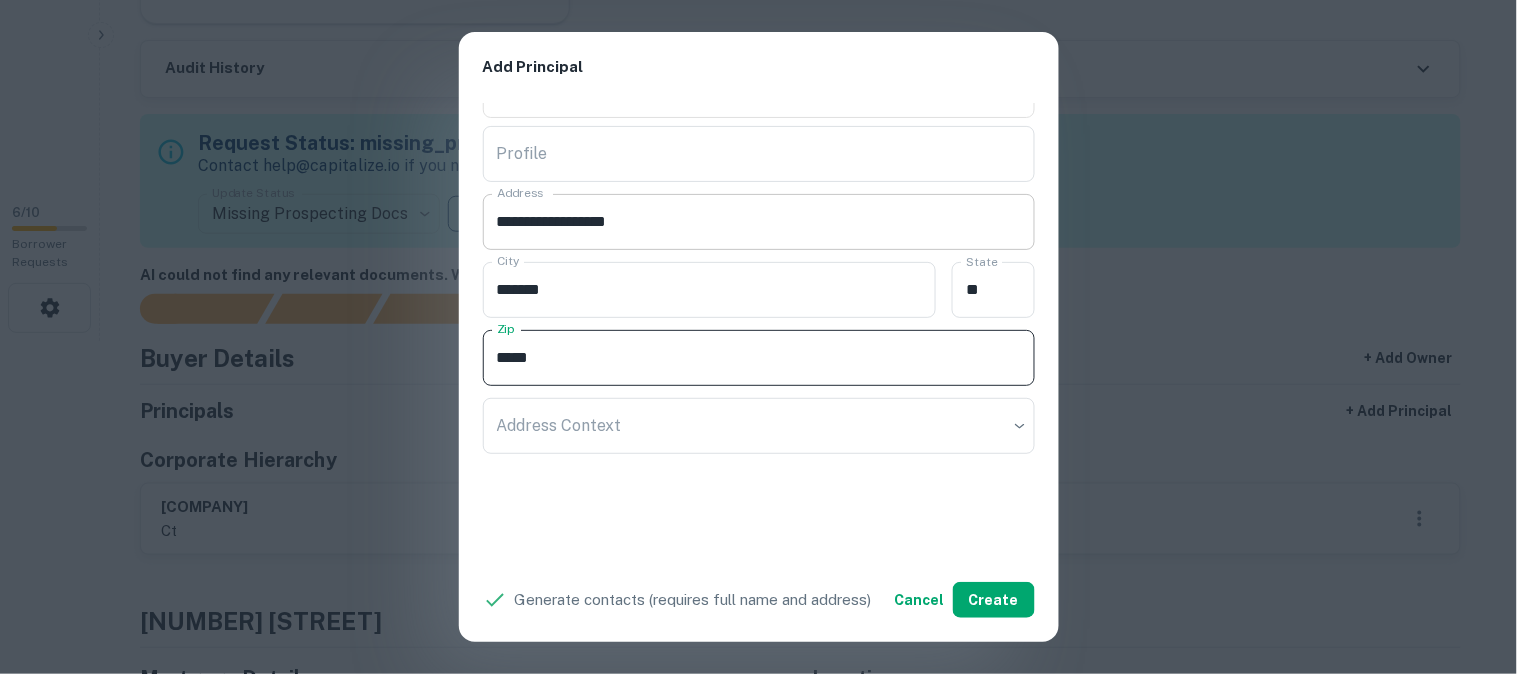 type on "*****" 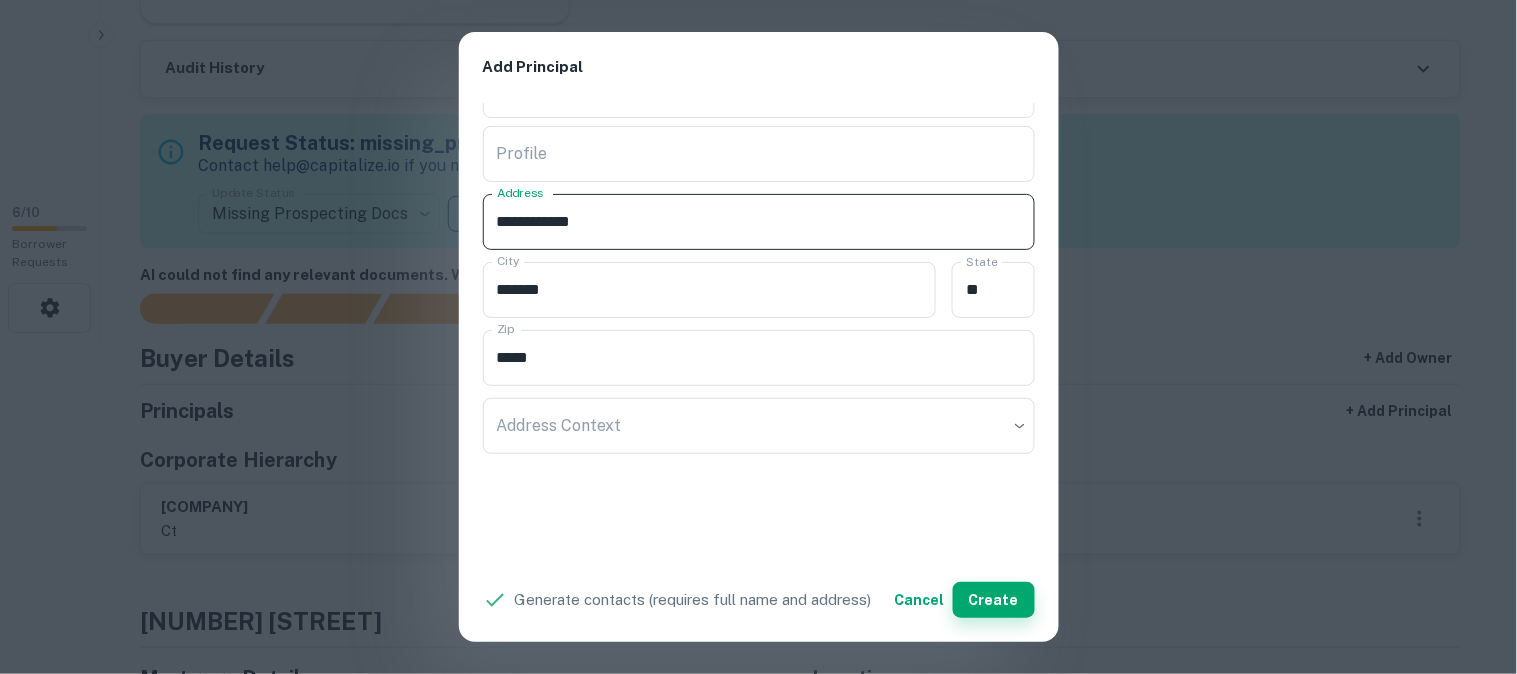 type on "**********" 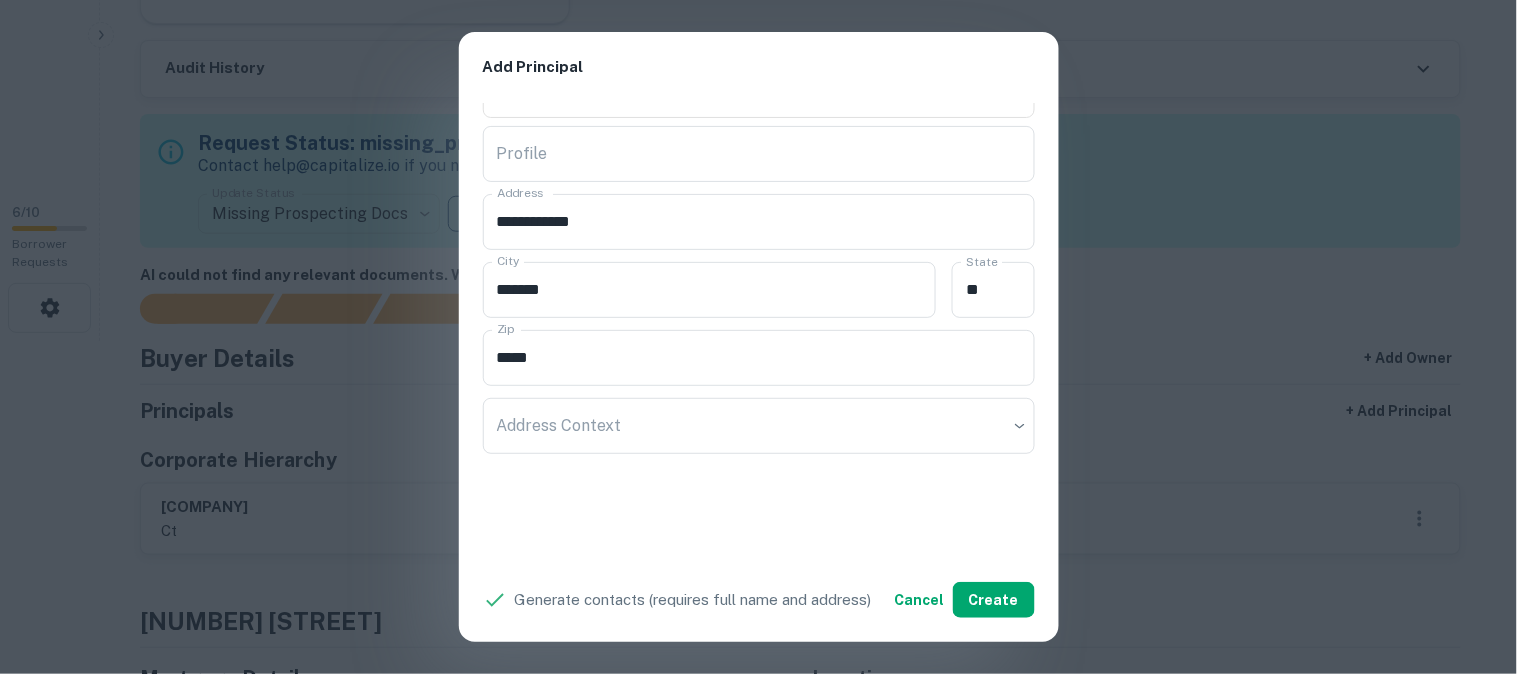 click on "**********" at bounding box center (758, 337) 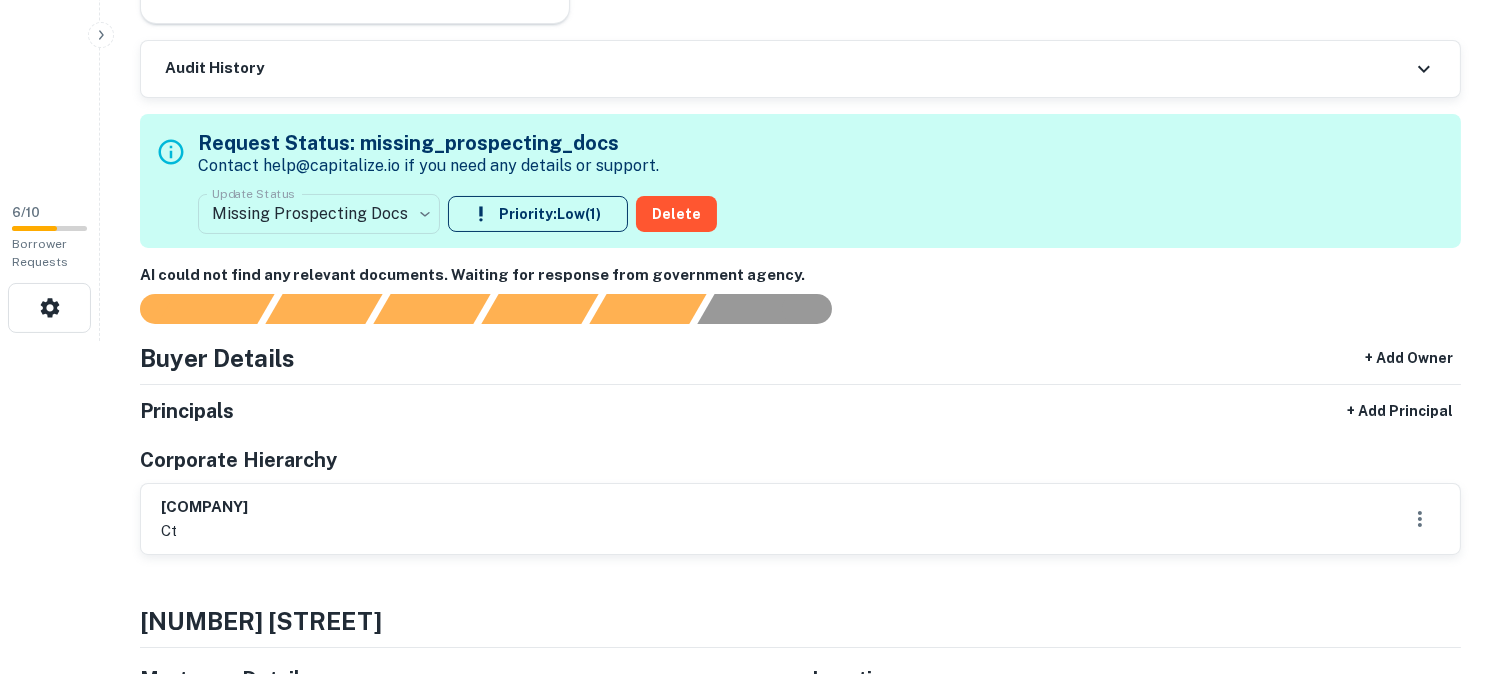 click on "**********" at bounding box center [750, 4] 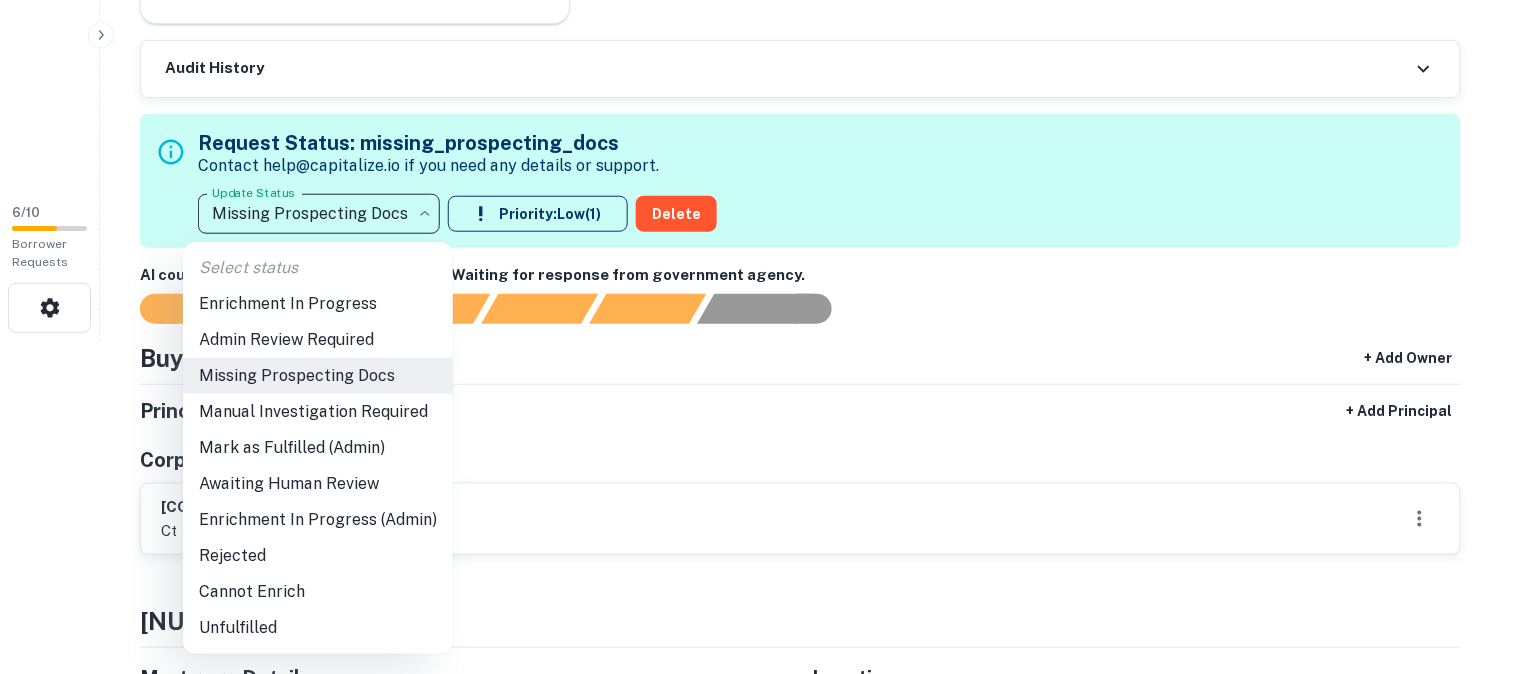 click on "Admin Review Required" at bounding box center (318, 340) 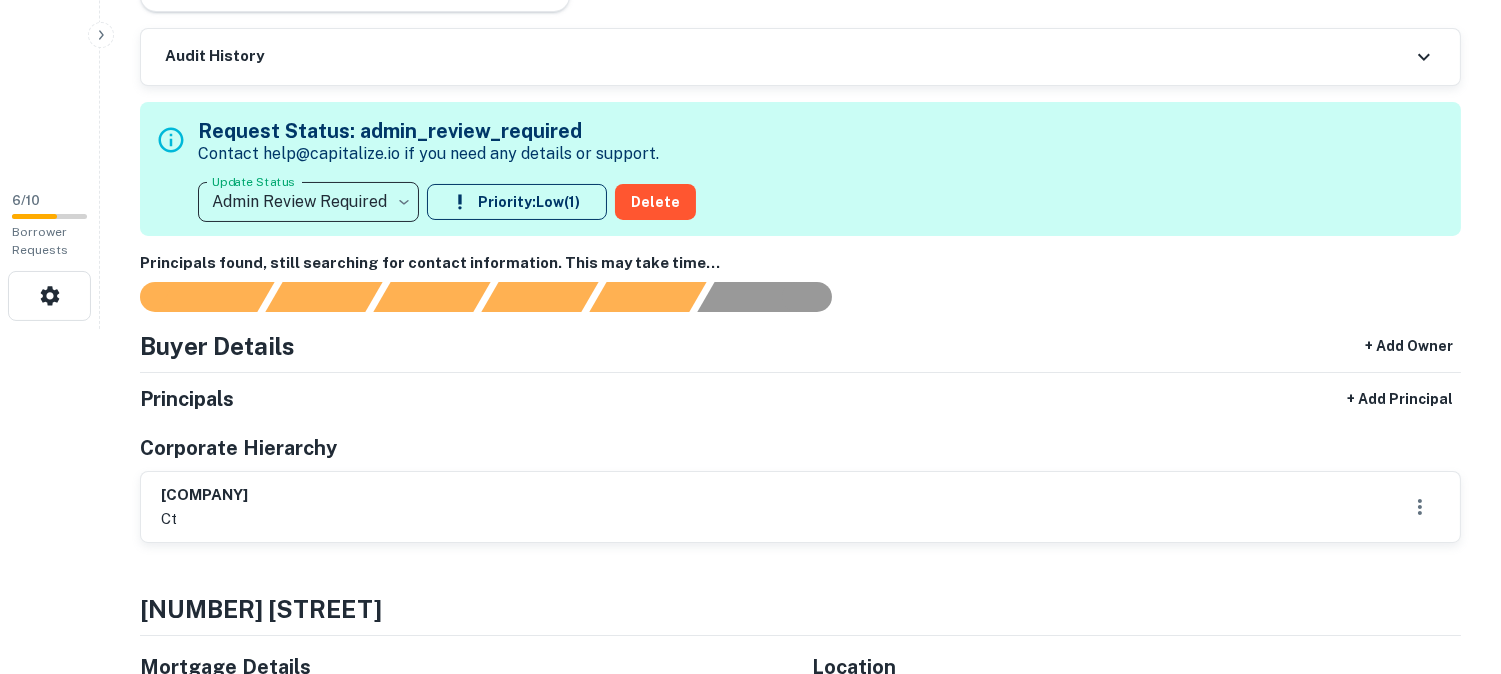 scroll, scrollTop: 111, scrollLeft: 0, axis: vertical 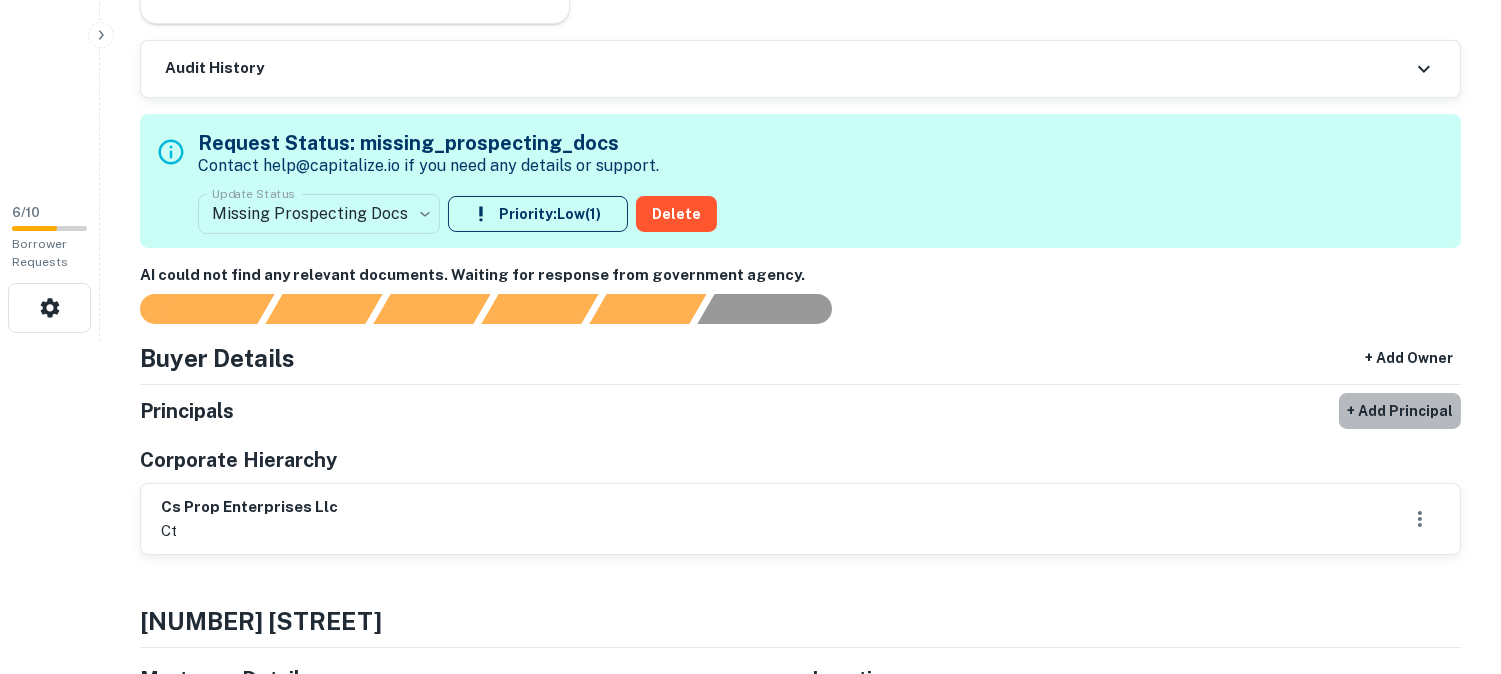 click on "+ Add Principal" at bounding box center (1400, 411) 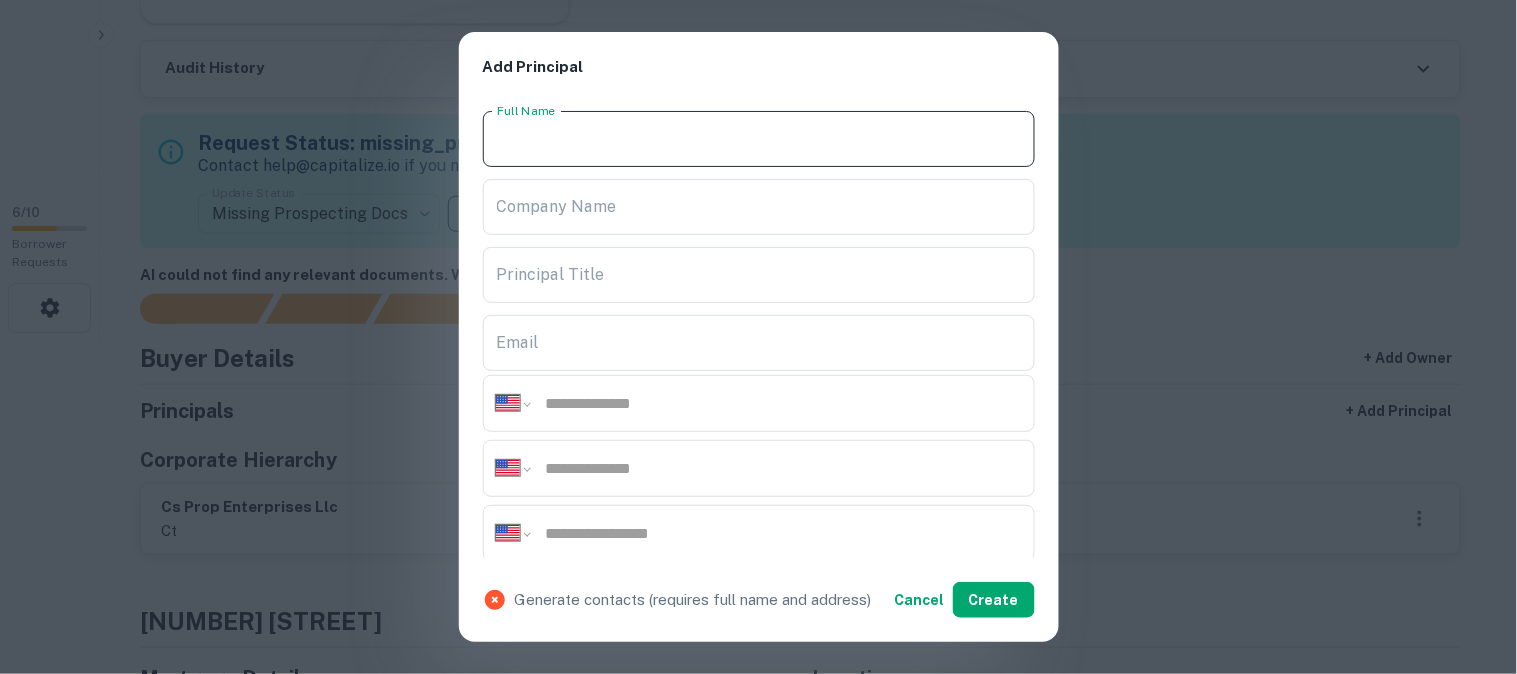 click on "Full Name" at bounding box center [759, 139] 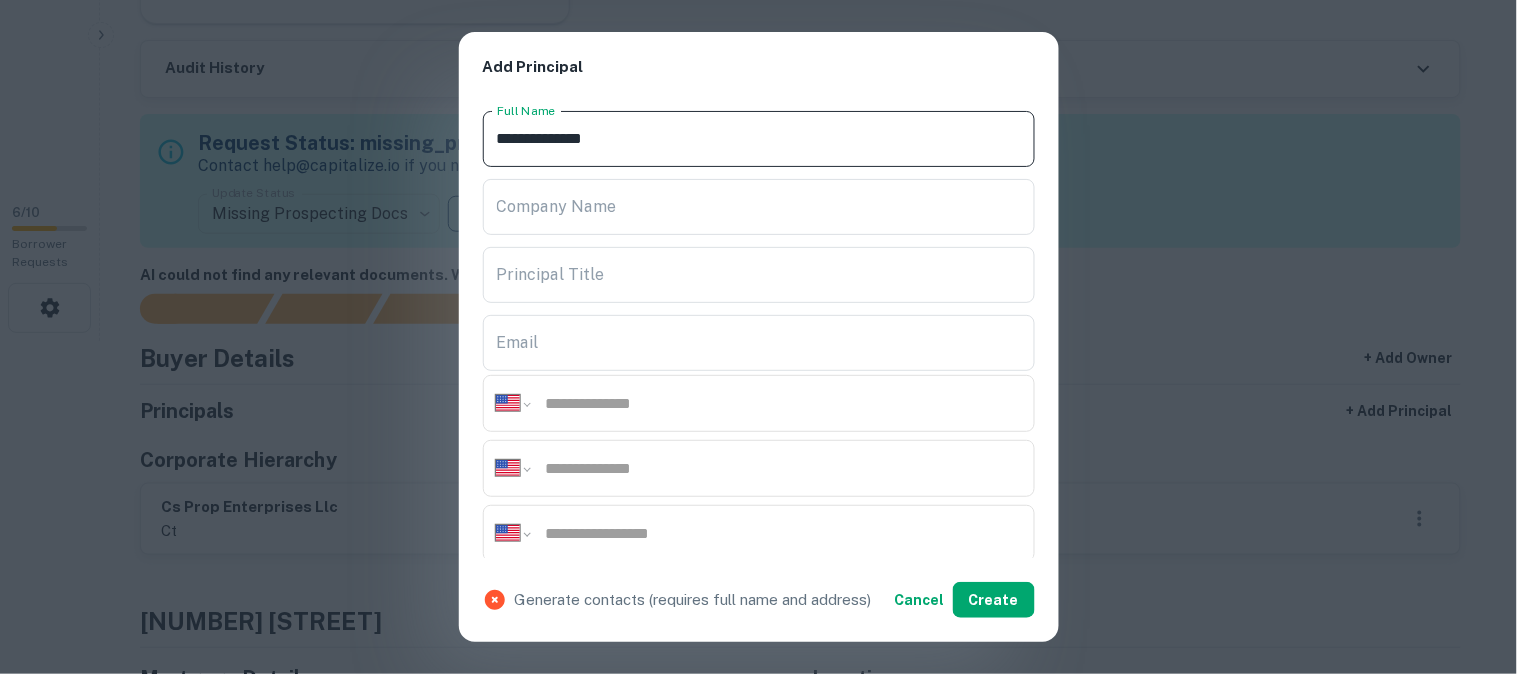 type on "**********" 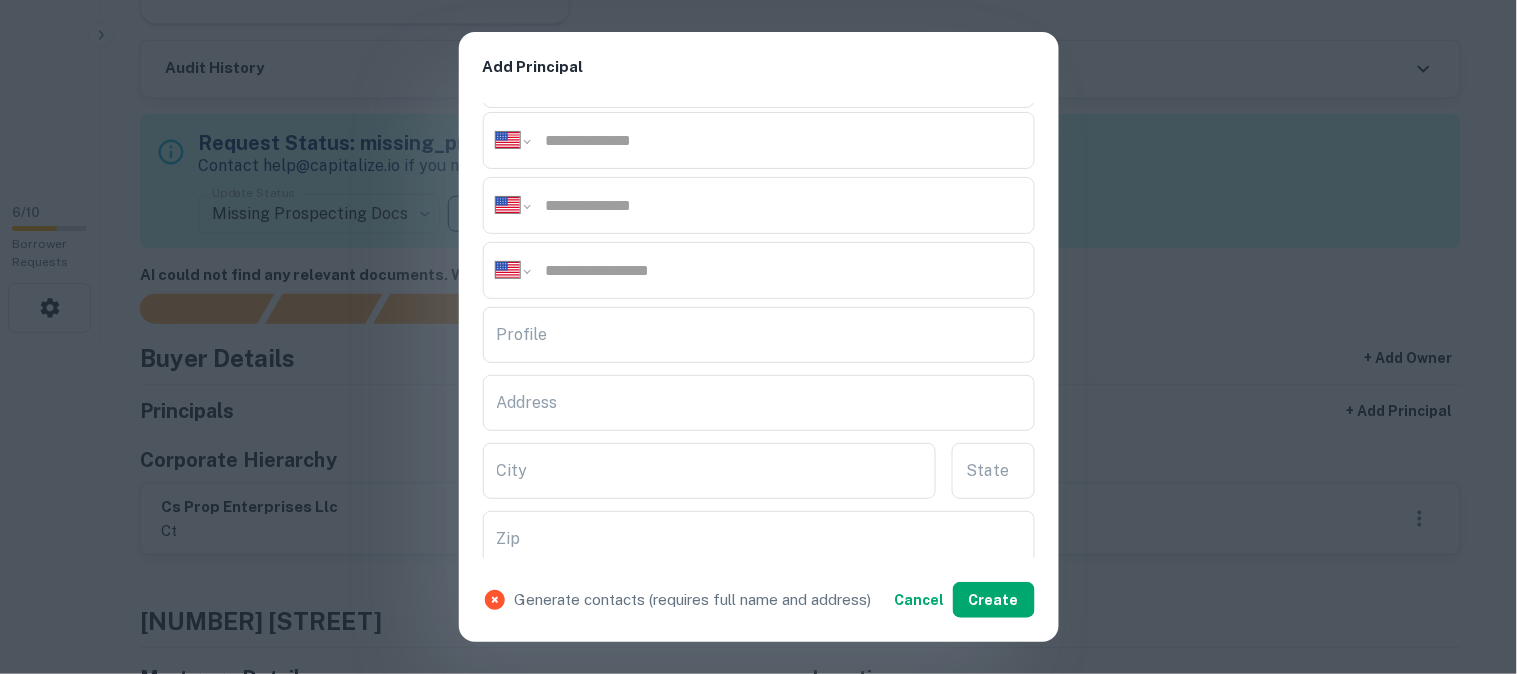 scroll, scrollTop: 333, scrollLeft: 0, axis: vertical 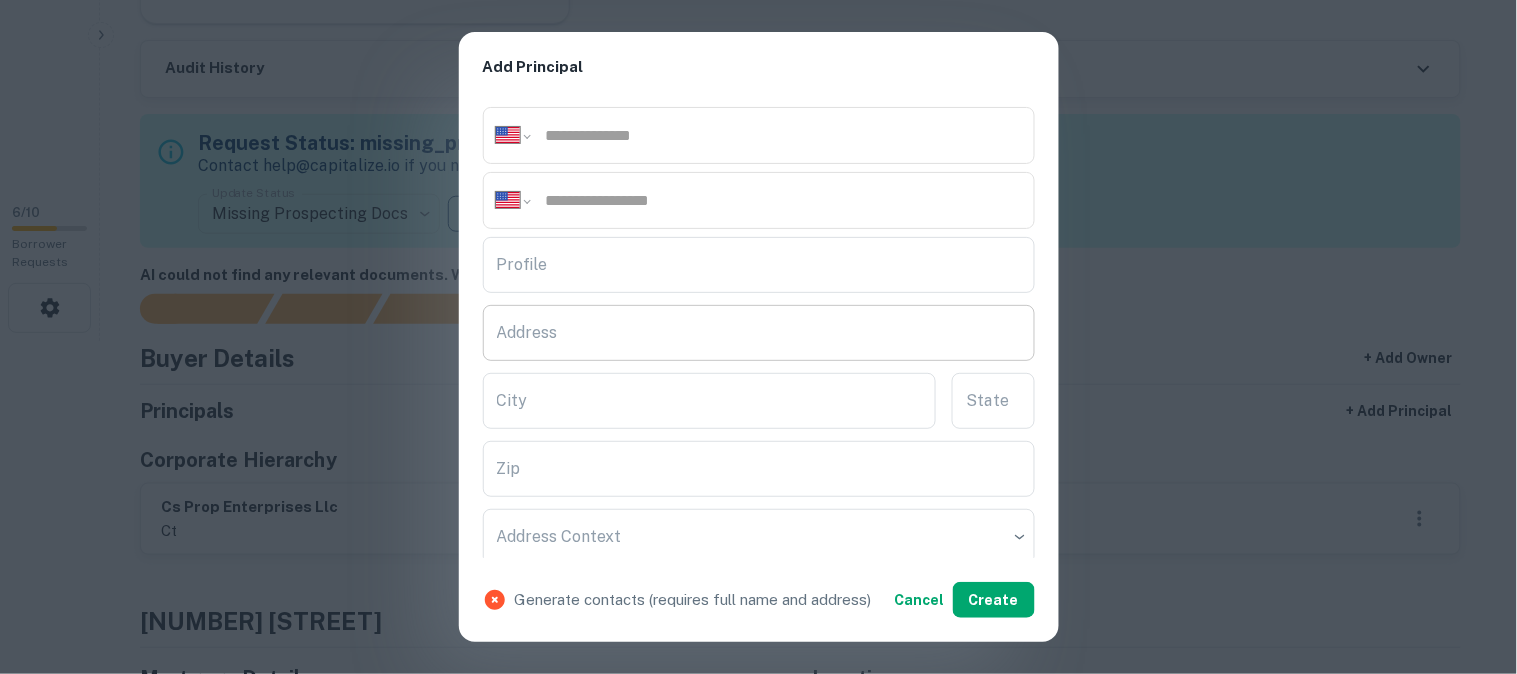 click on "Address" at bounding box center [759, 333] 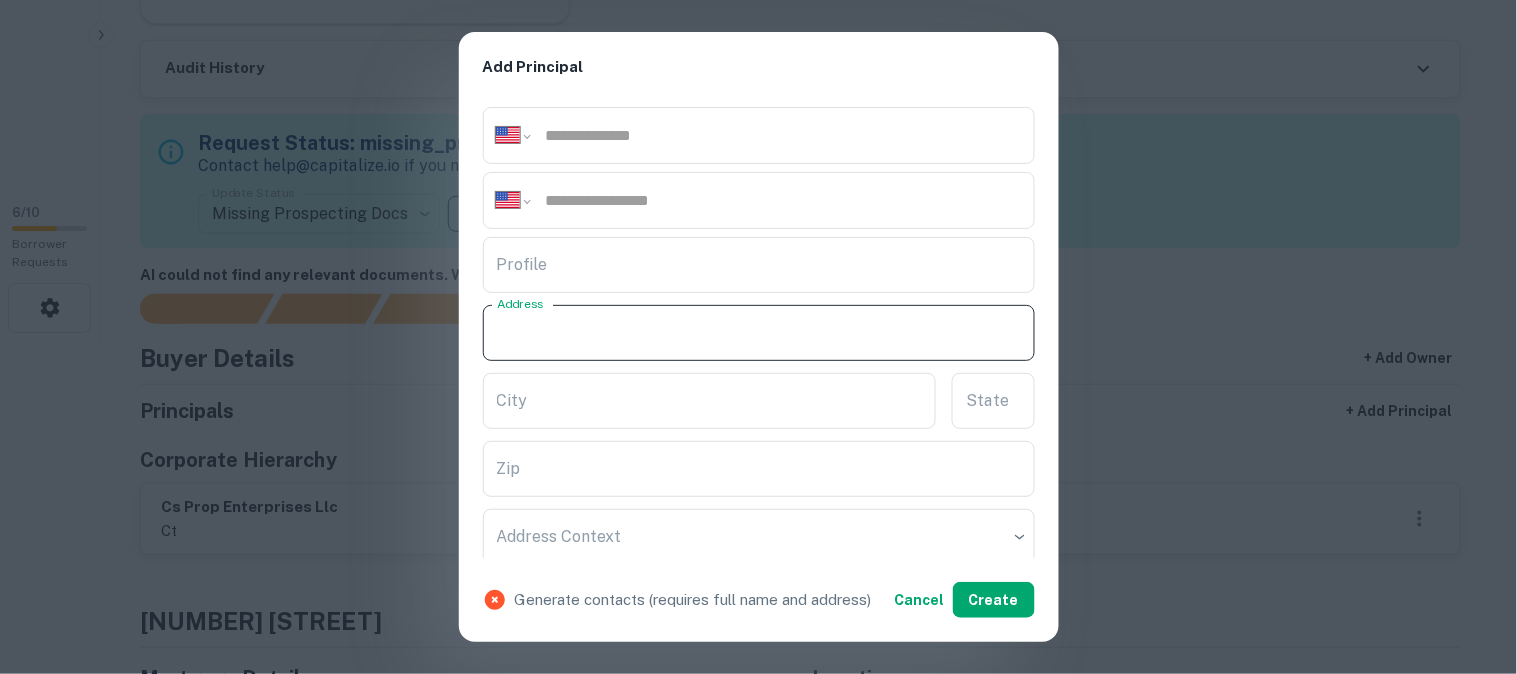 paste on "**********" 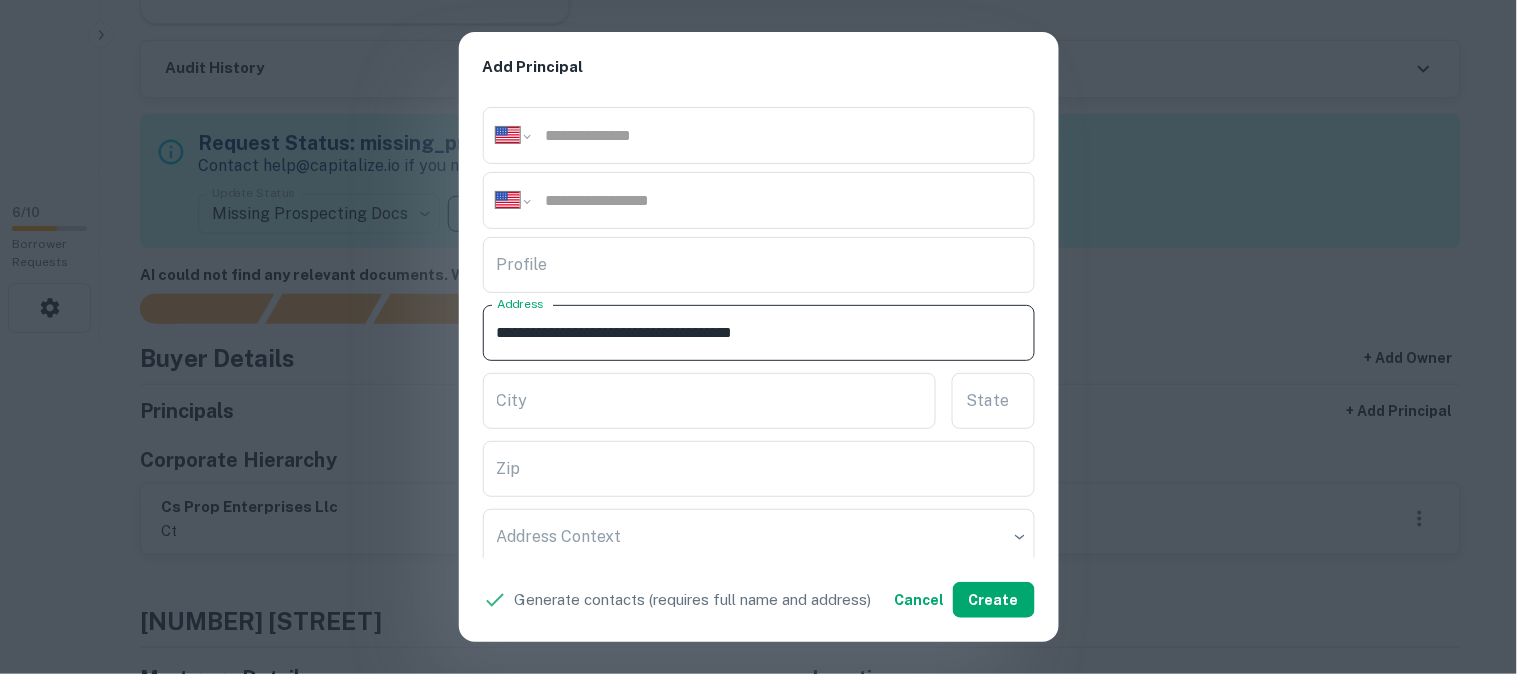 drag, startPoint x: 657, startPoint y: 336, endPoint x: 755, endPoint y: 361, distance: 101.13852 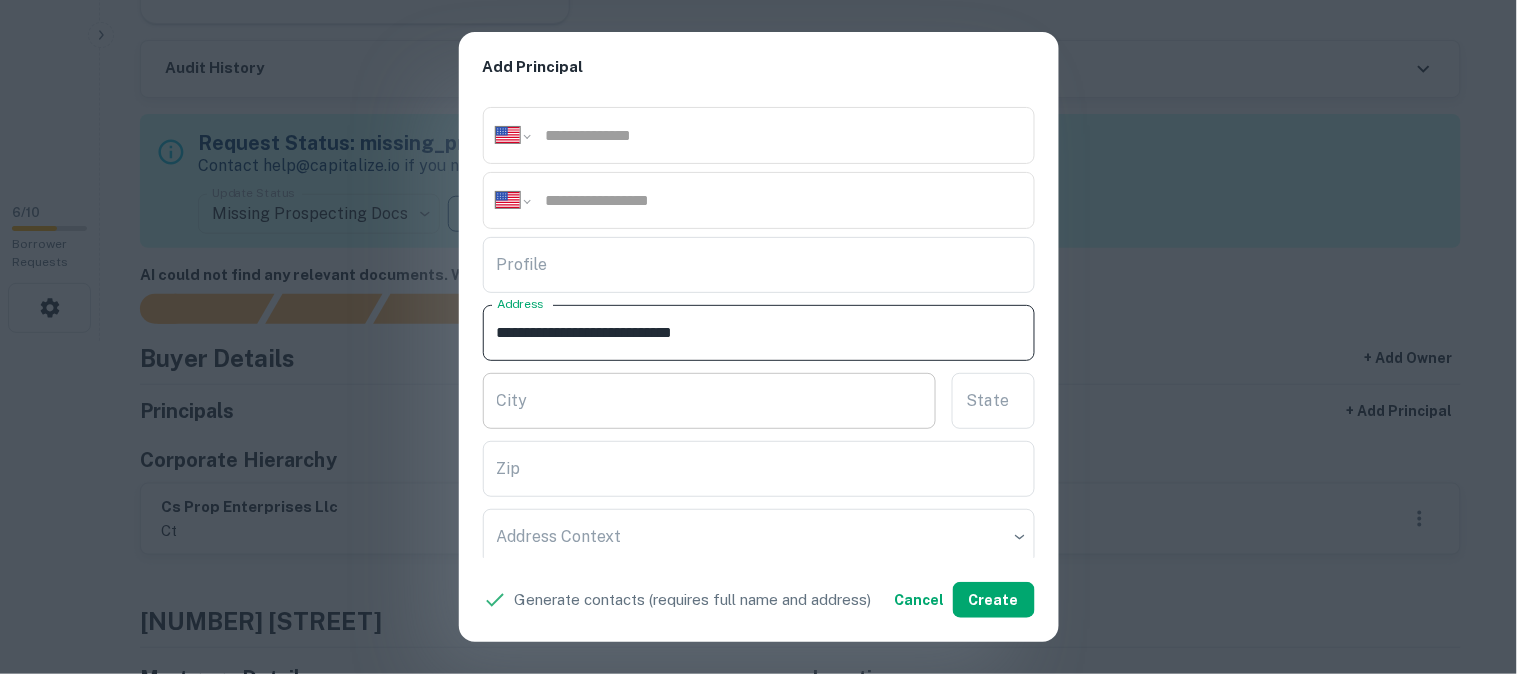 type on "**********" 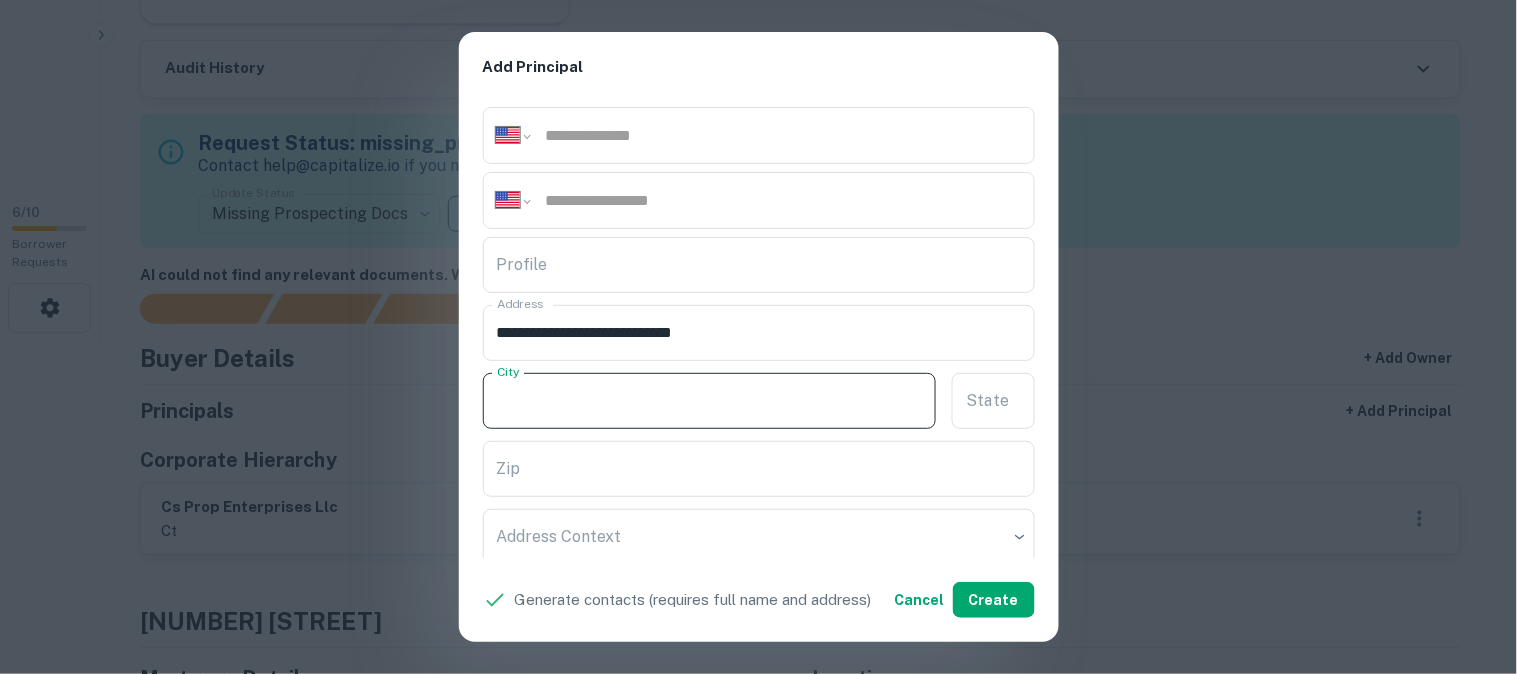 click on "City" at bounding box center [710, 401] 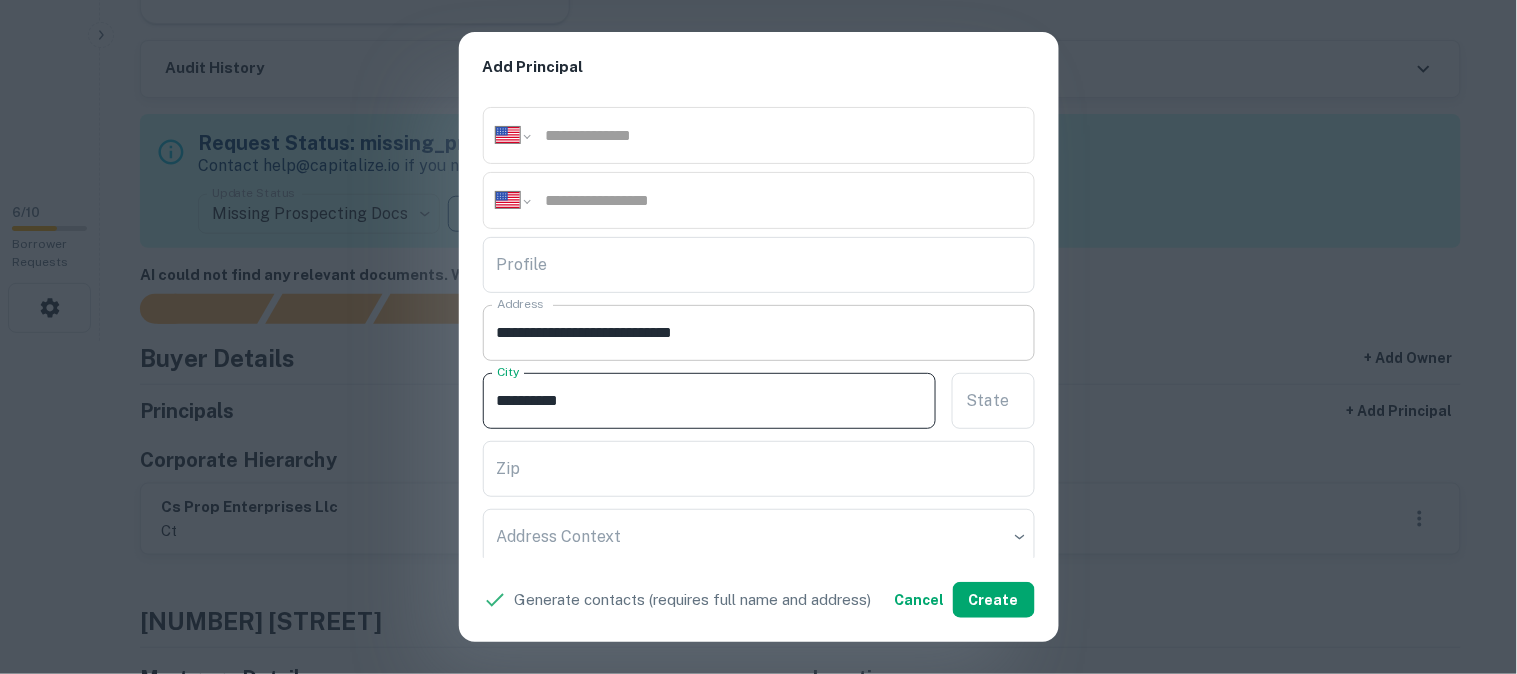 type on "**********" 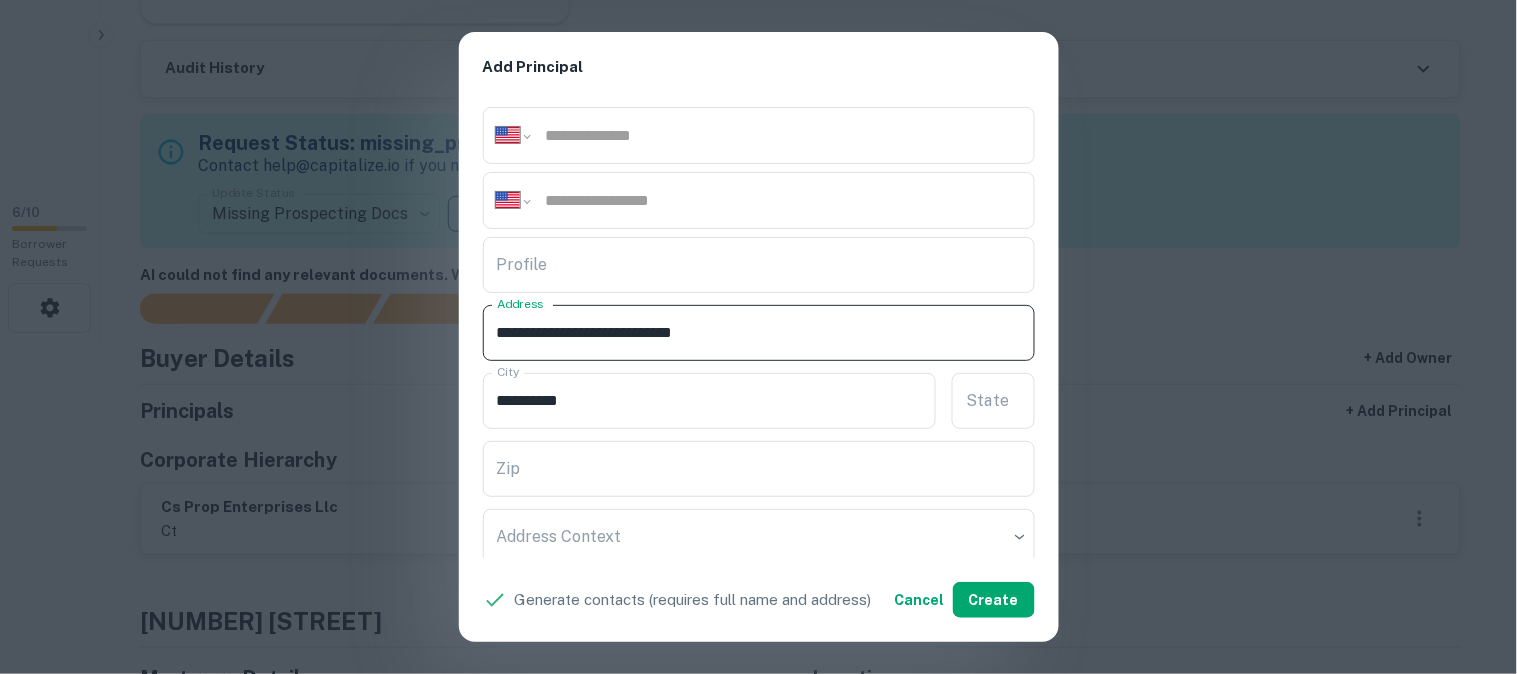 drag, startPoint x: 663, startPoint y: 333, endPoint x: 683, endPoint y: 347, distance: 24.41311 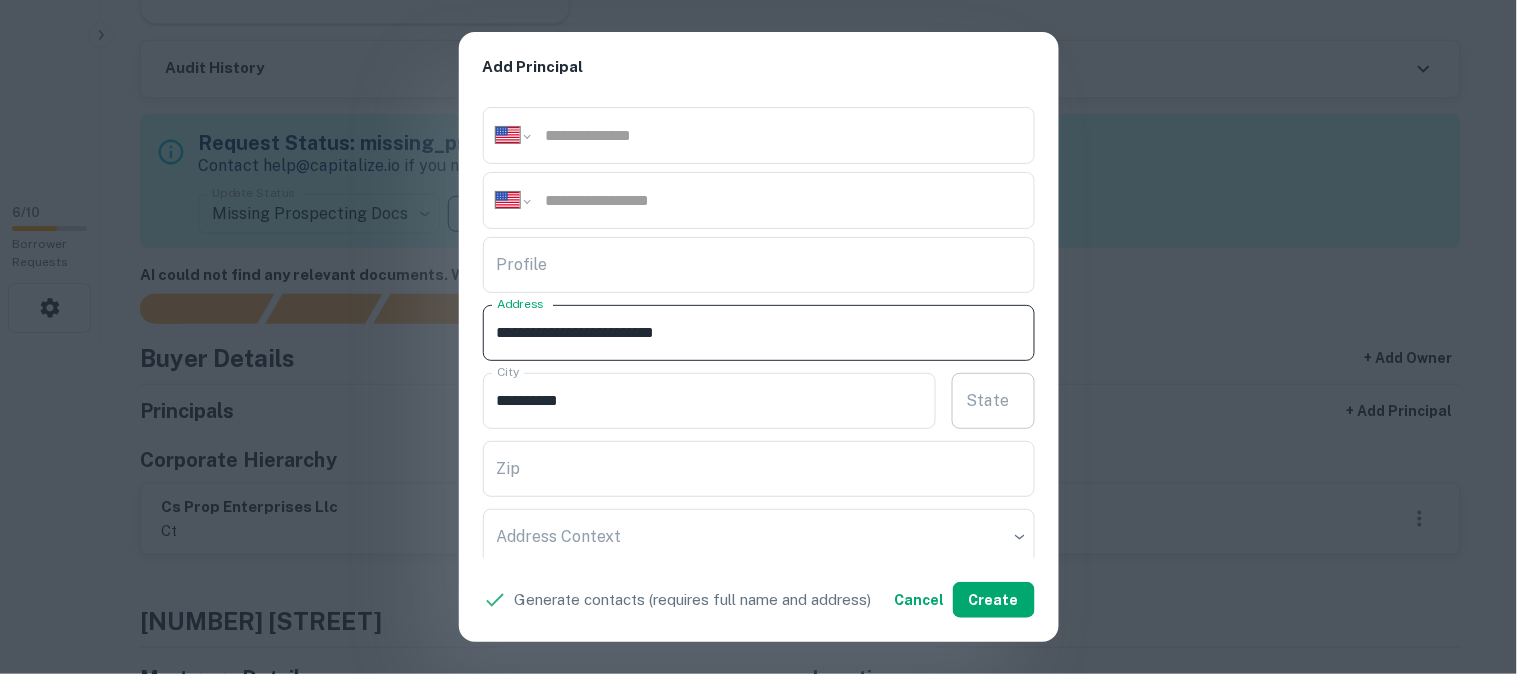 type on "**********" 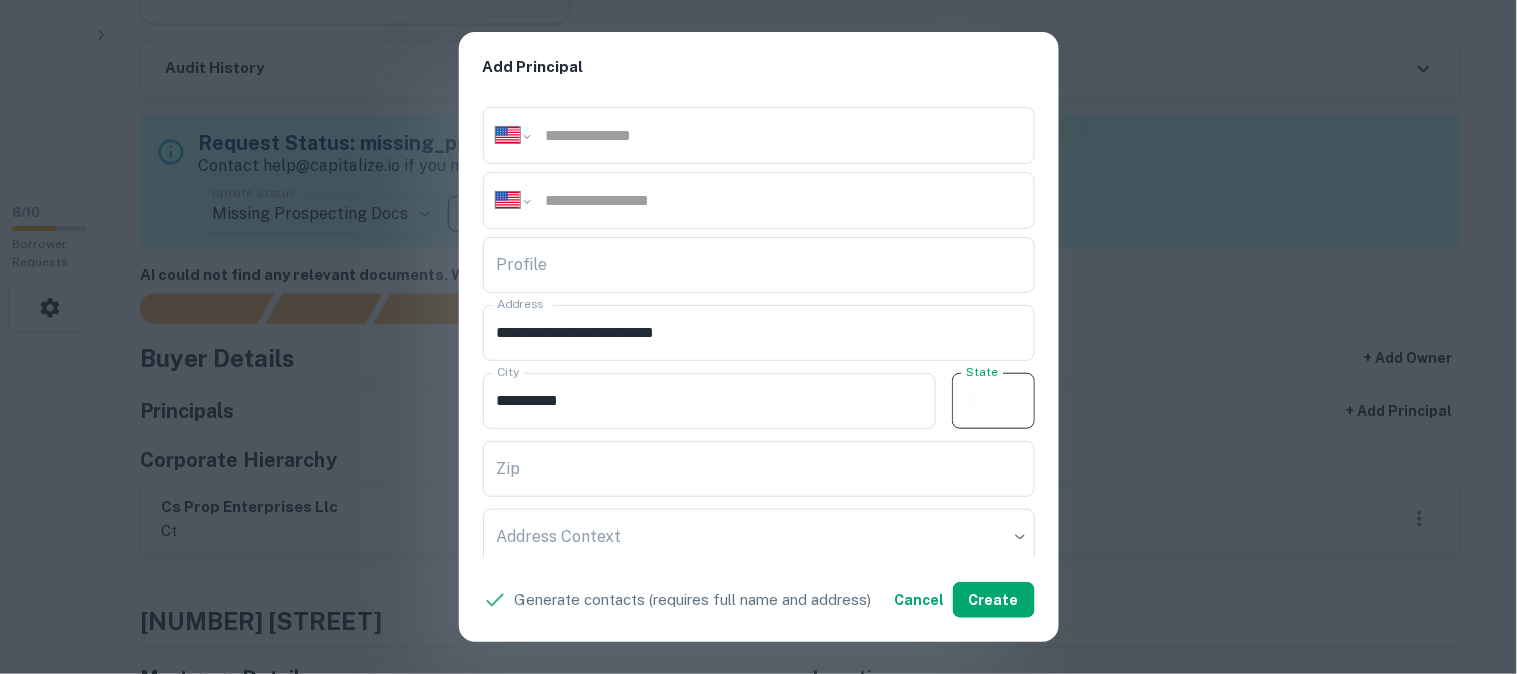 paste on "**" 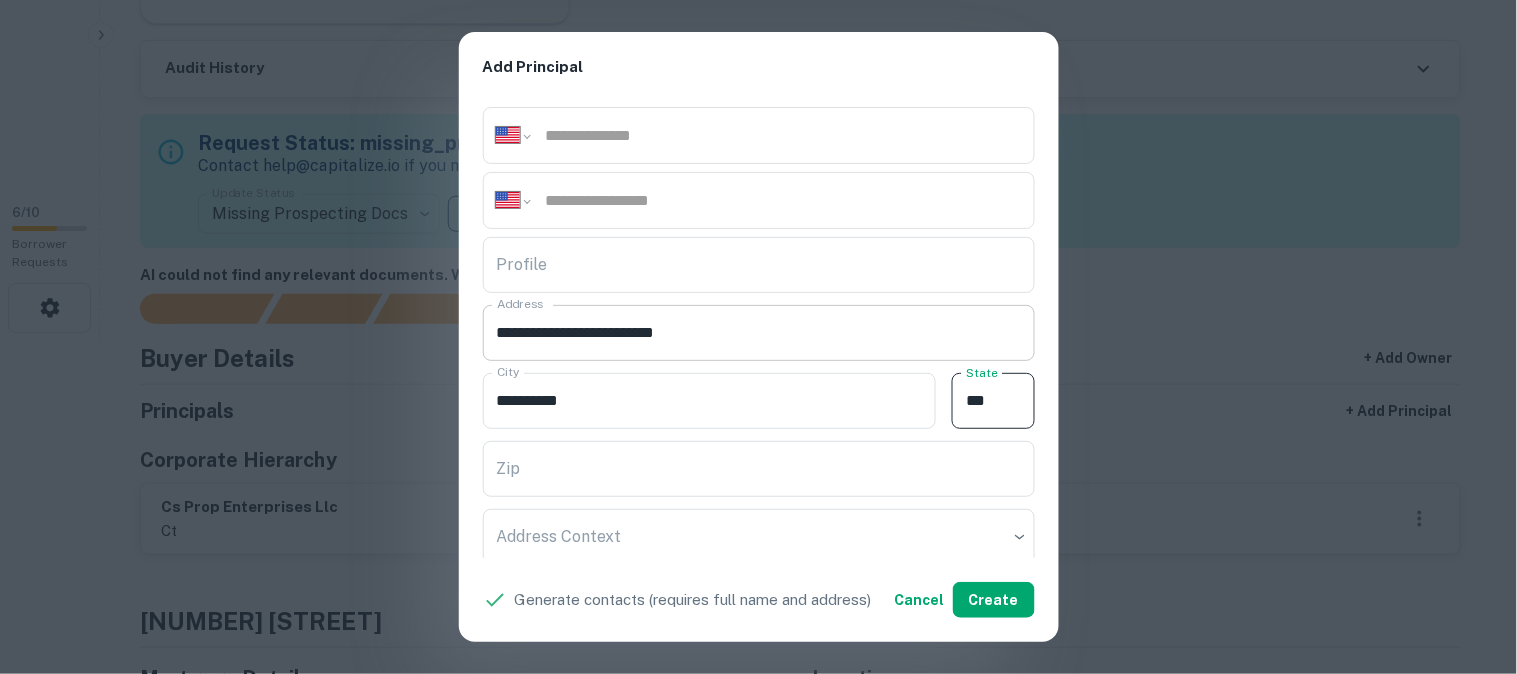 type on "**" 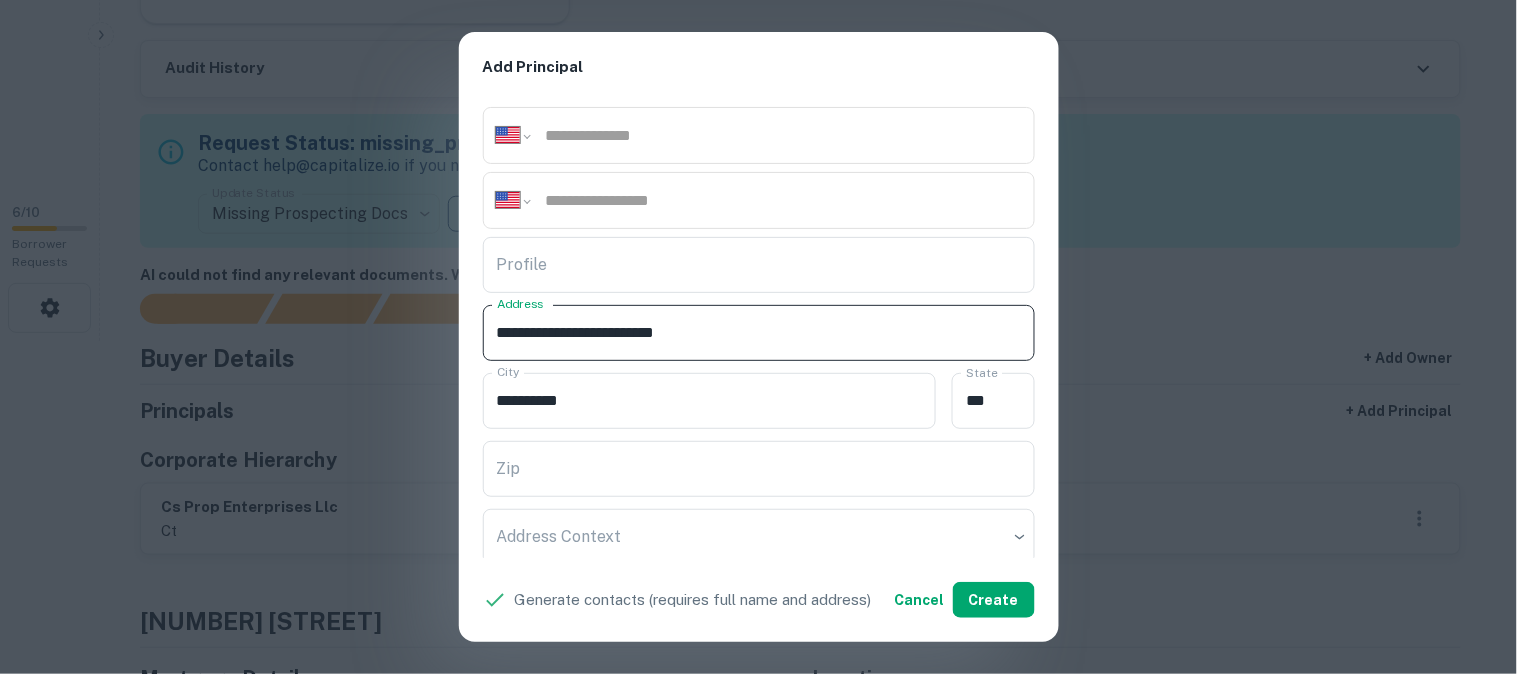 drag, startPoint x: 673, startPoint y: 335, endPoint x: 730, endPoint y: 355, distance: 60.40695 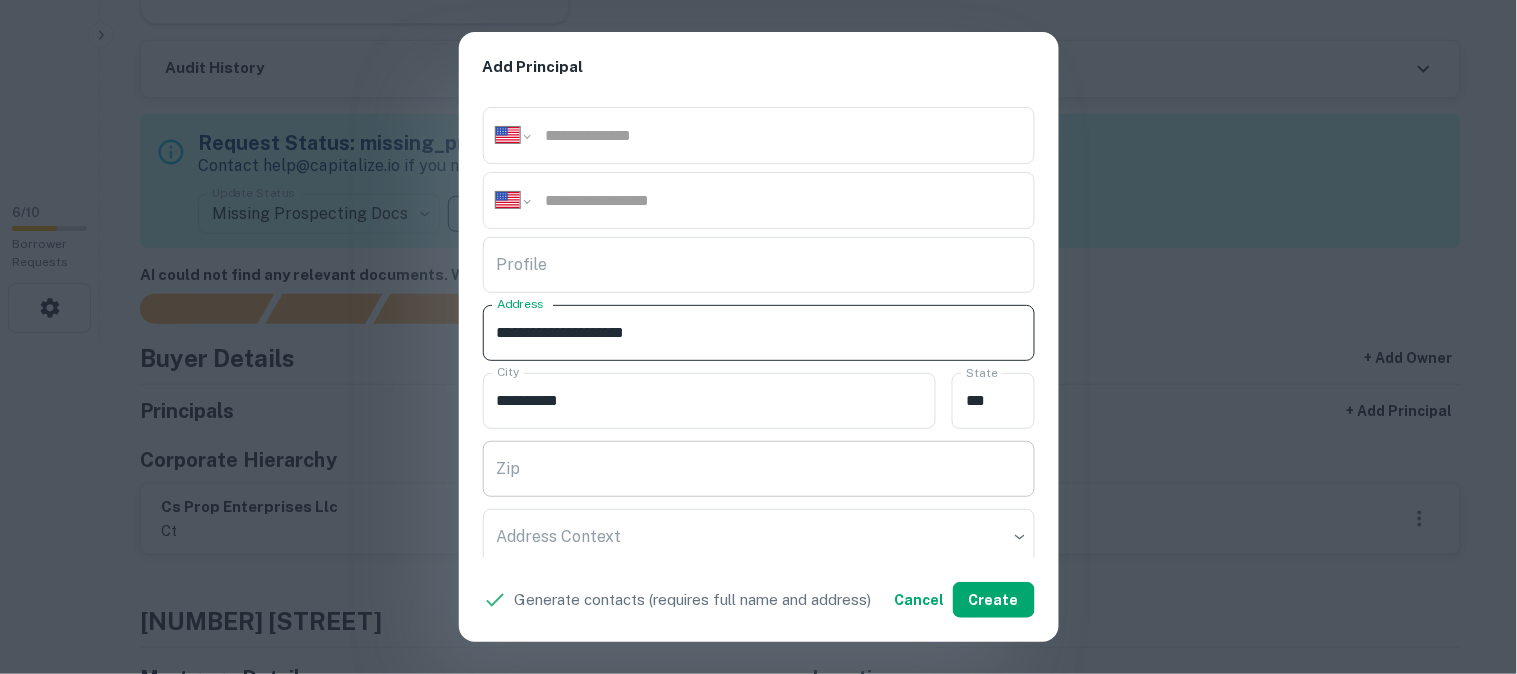 type on "**********" 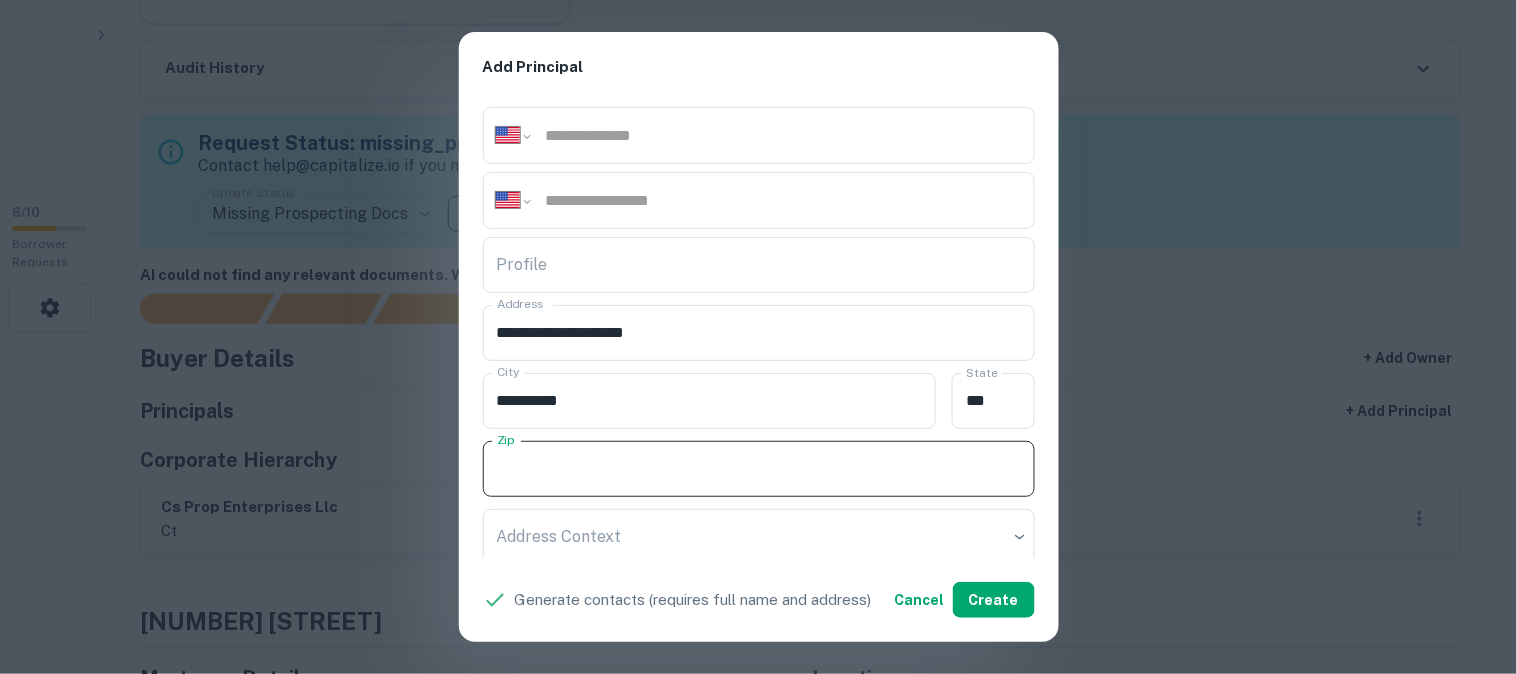 paste on "*****" 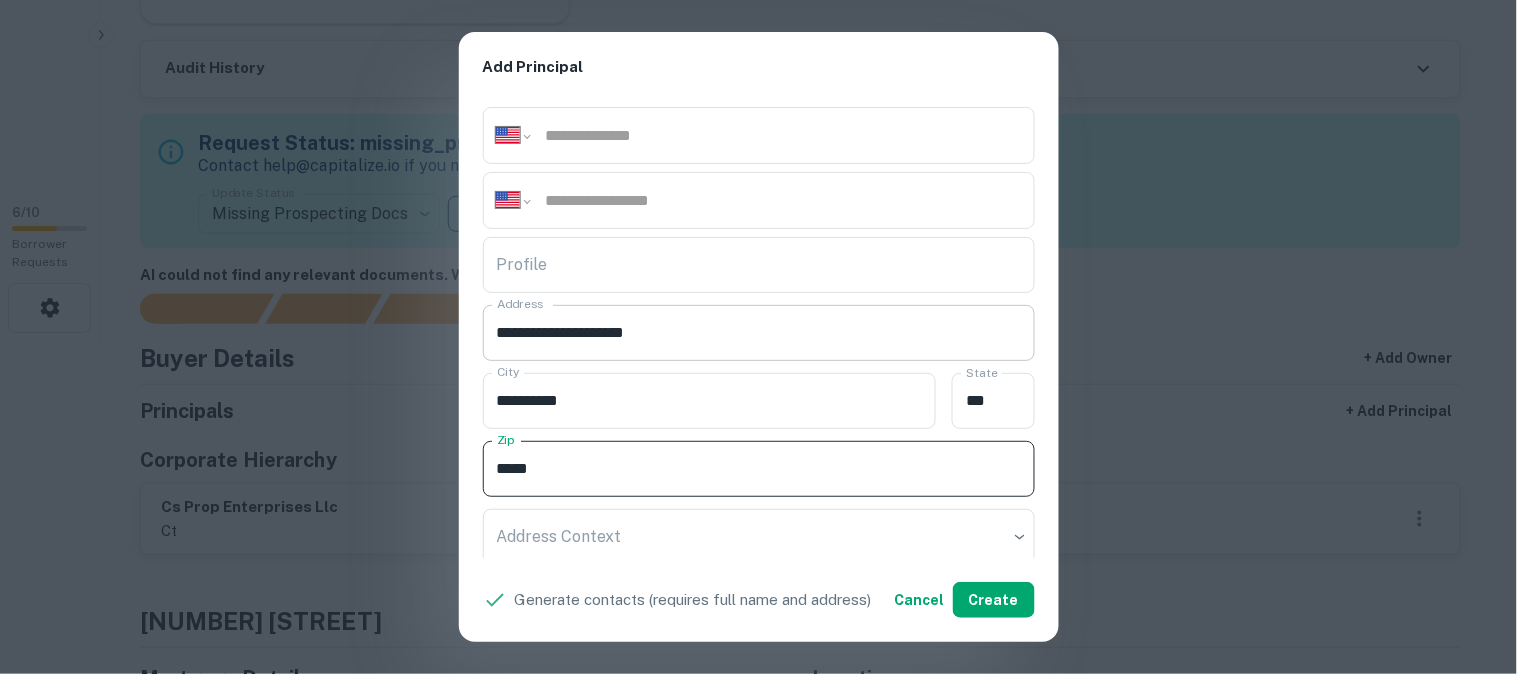 type on "*****" 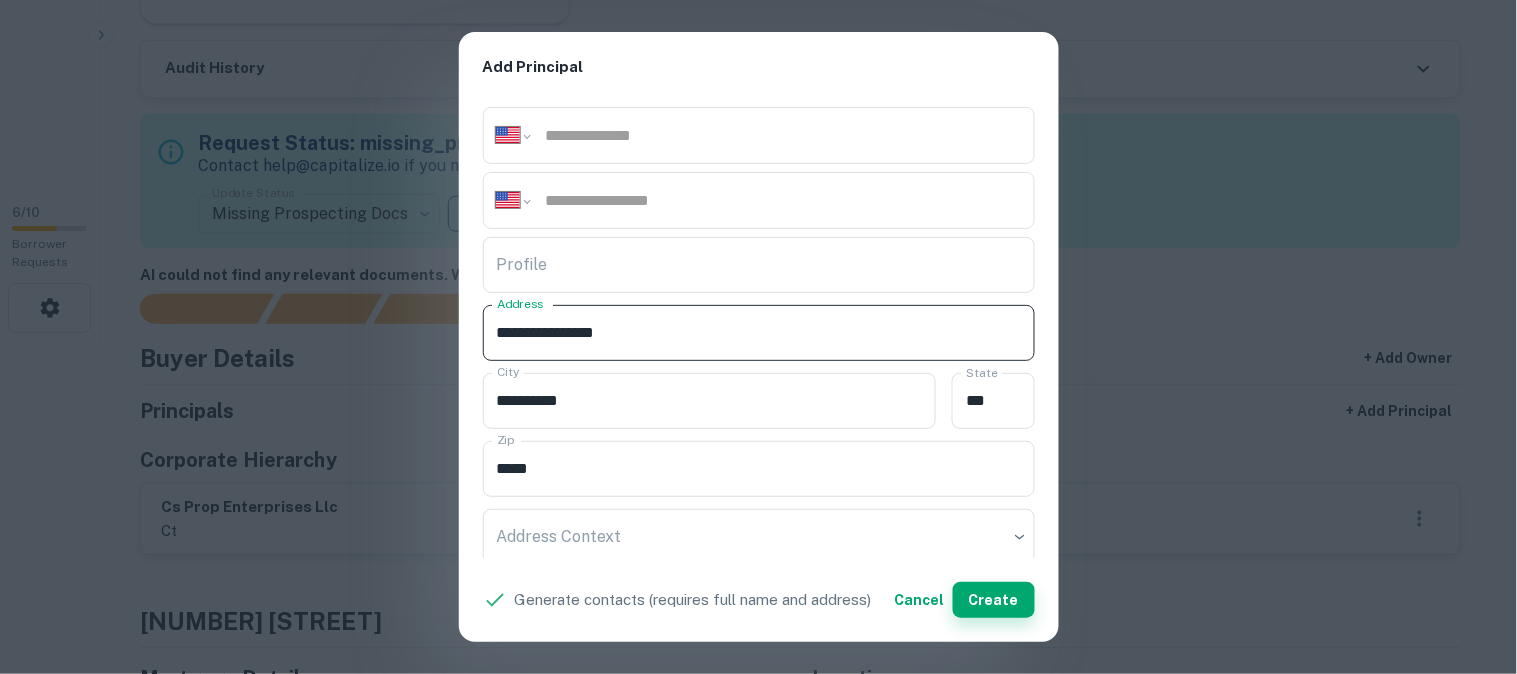 type on "**********" 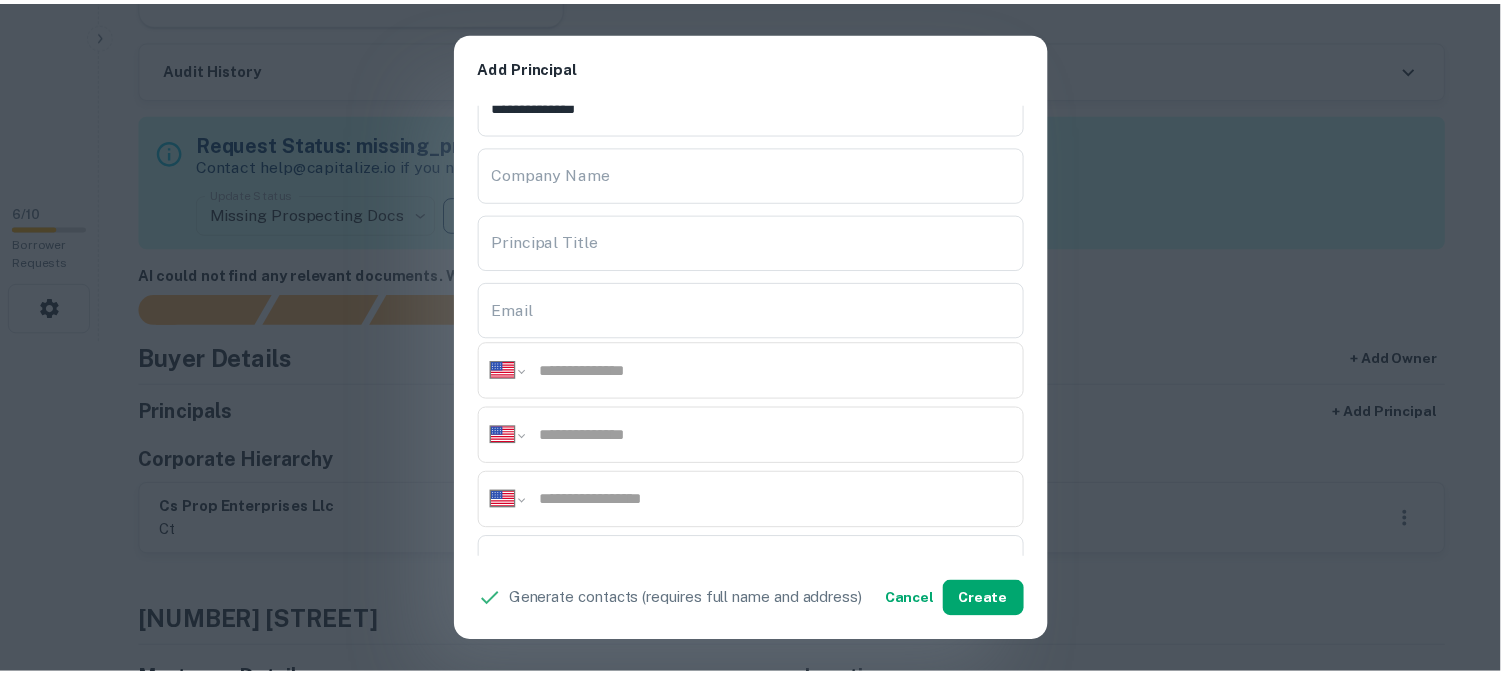 scroll, scrollTop: 0, scrollLeft: 0, axis: both 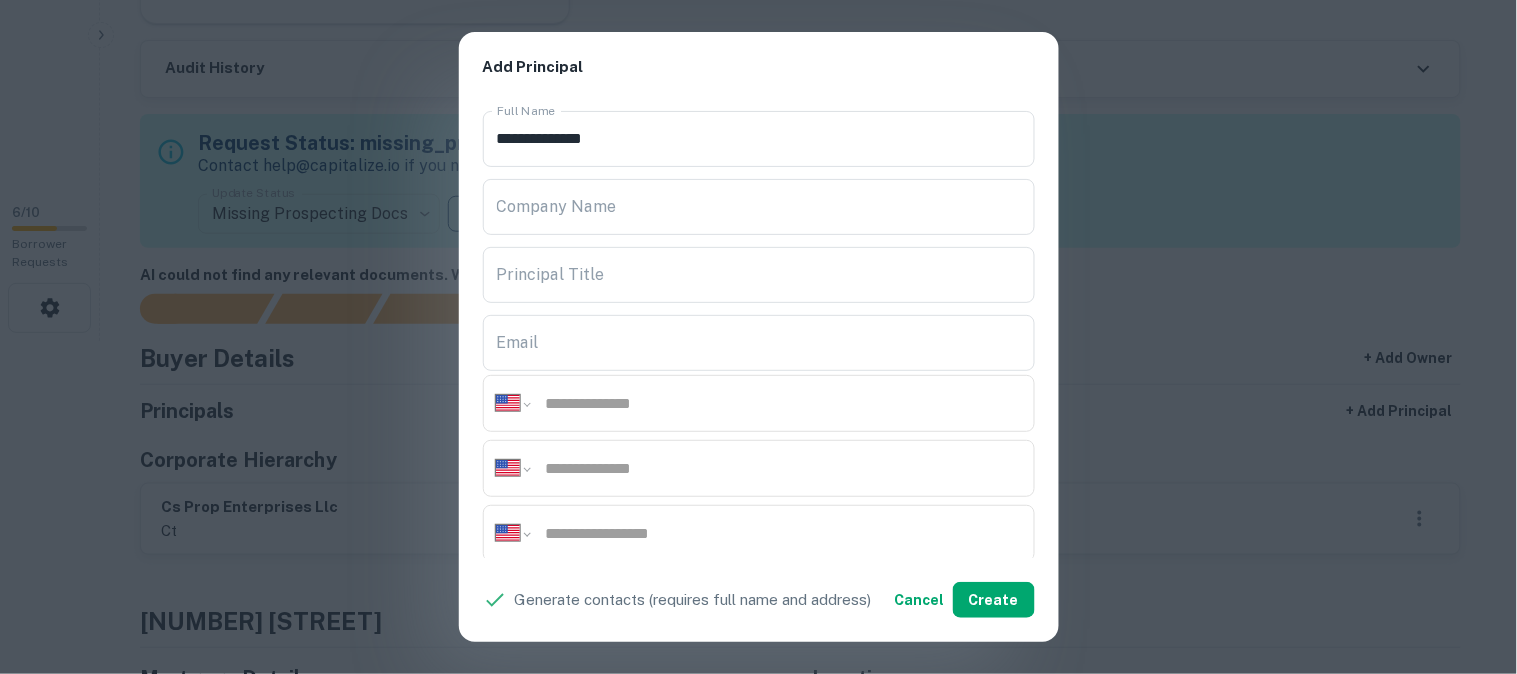 click on "**********" at bounding box center (758, 337) 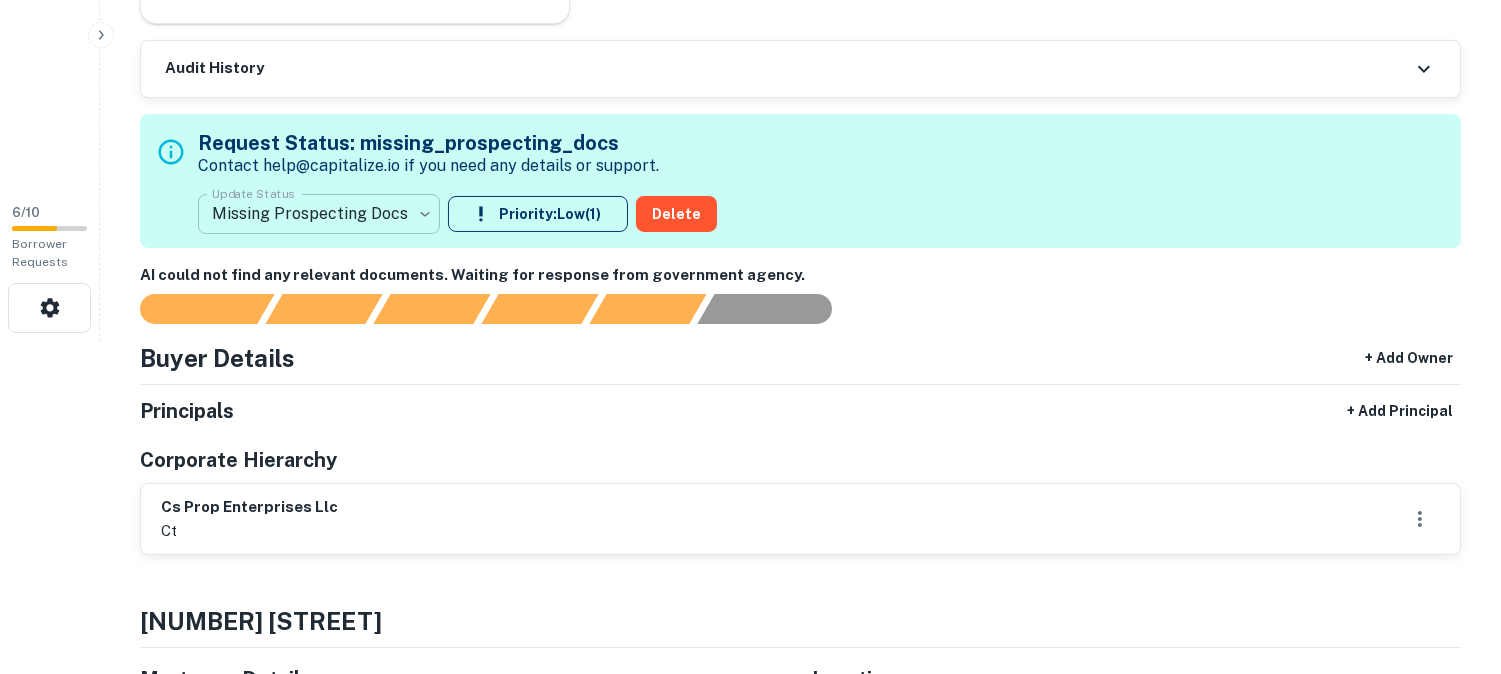 click on "**********" at bounding box center [750, 4] 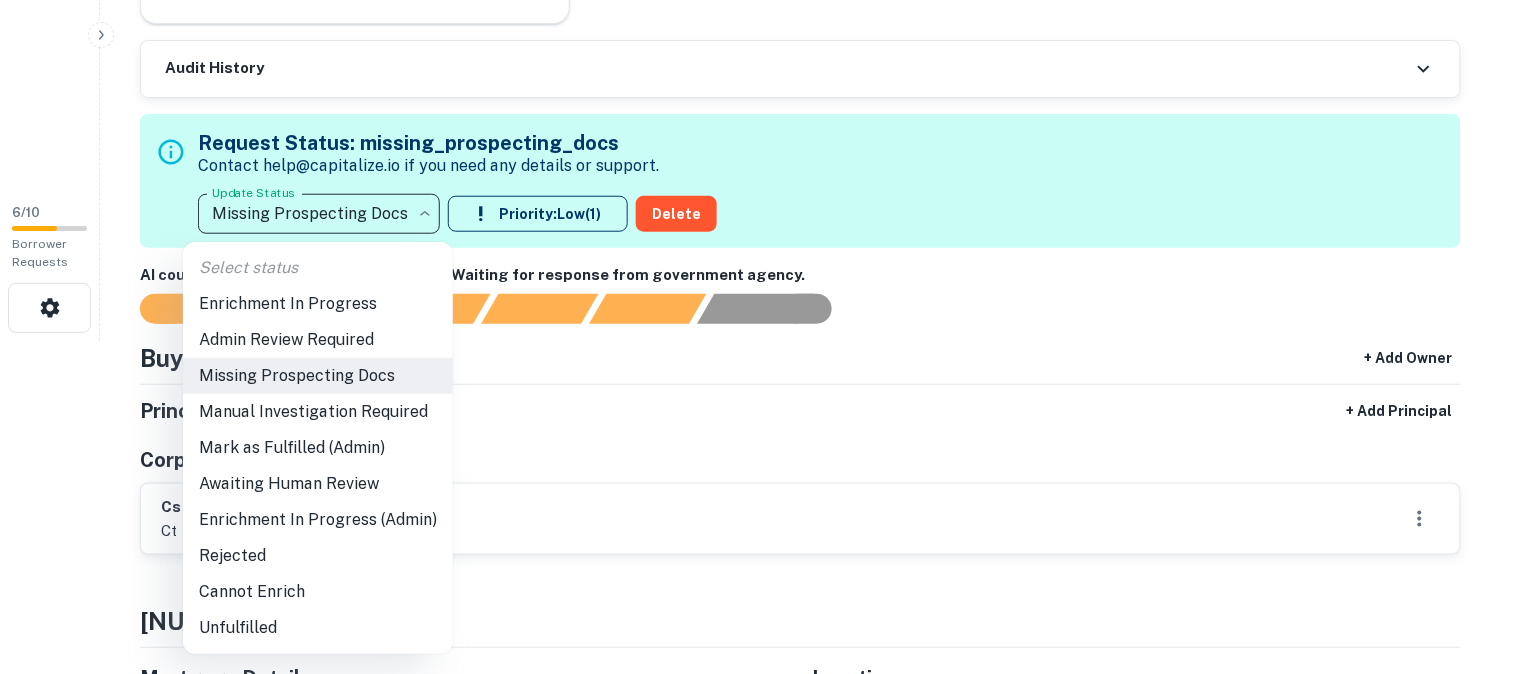 click on "Admin Review Required" at bounding box center [318, 340] 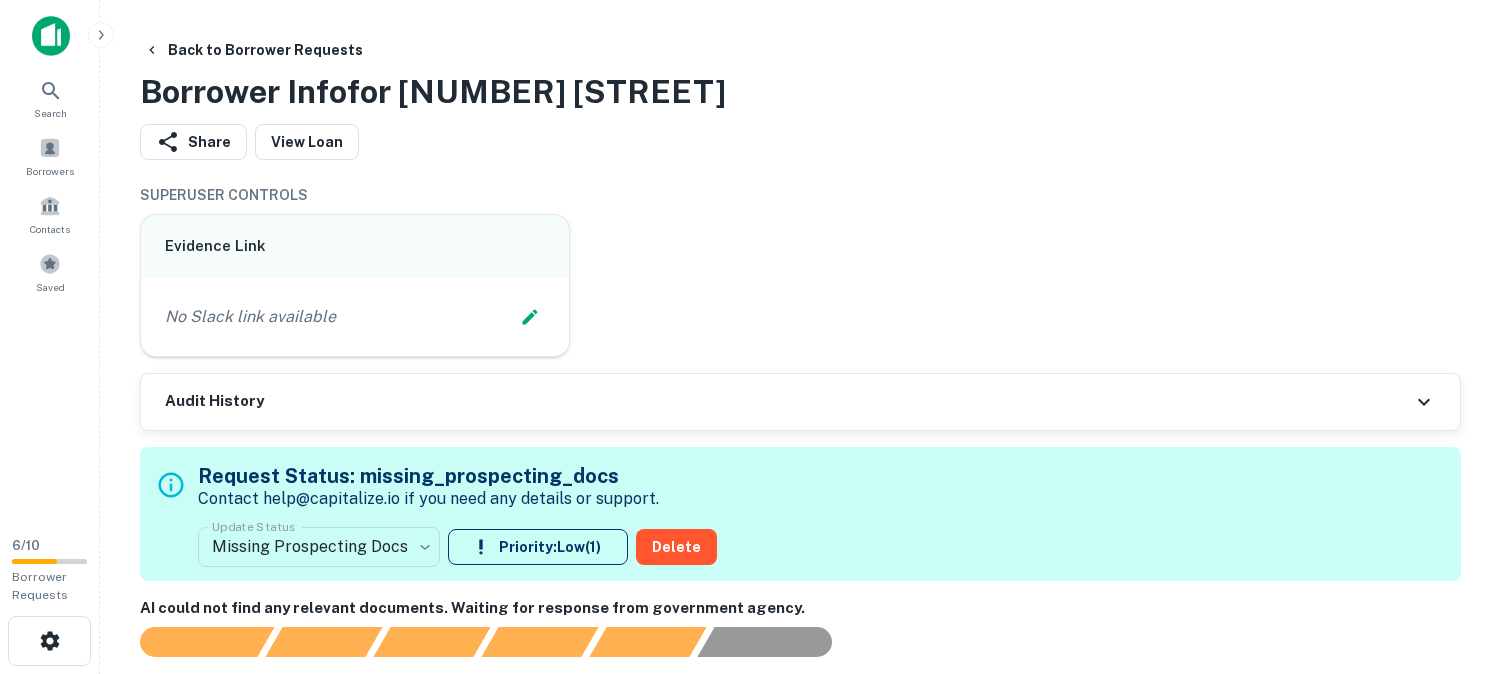 scroll, scrollTop: 0, scrollLeft: 0, axis: both 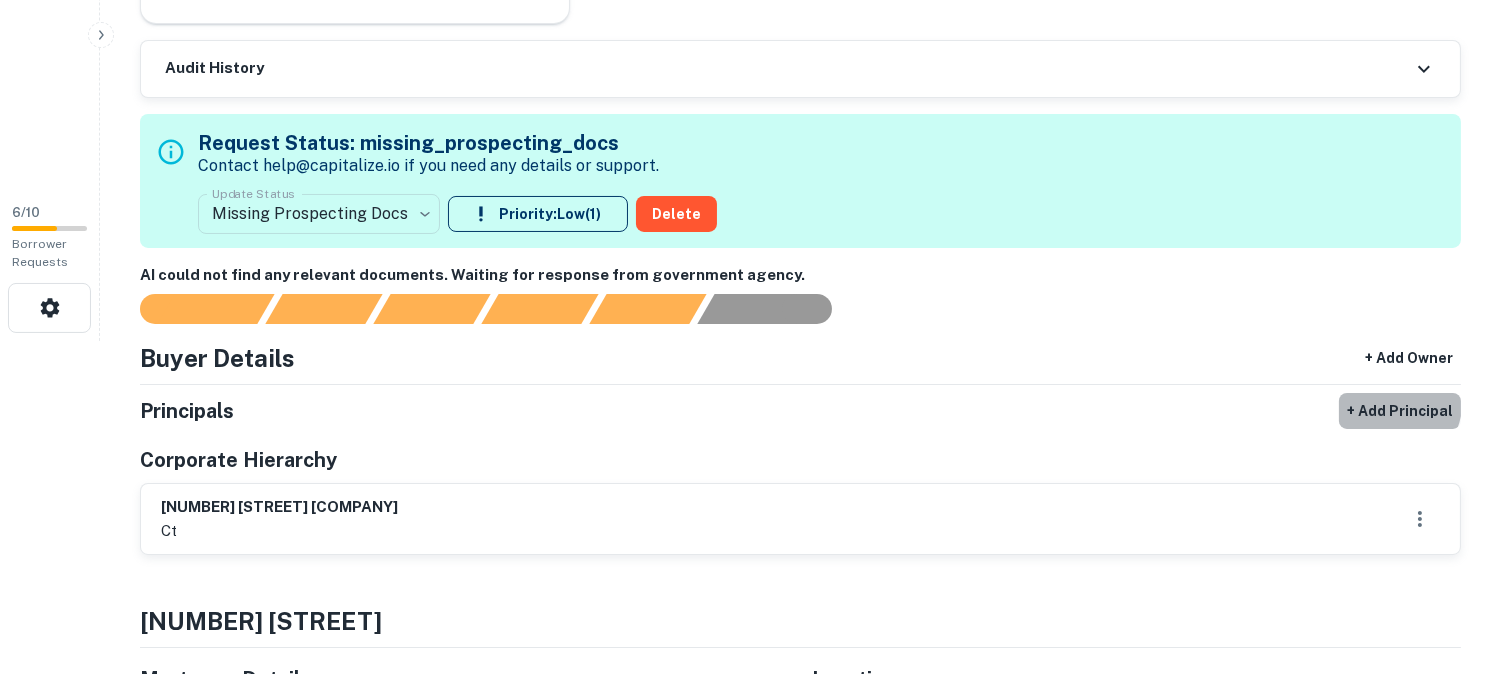 click on "+ Add Principal" at bounding box center [1400, 411] 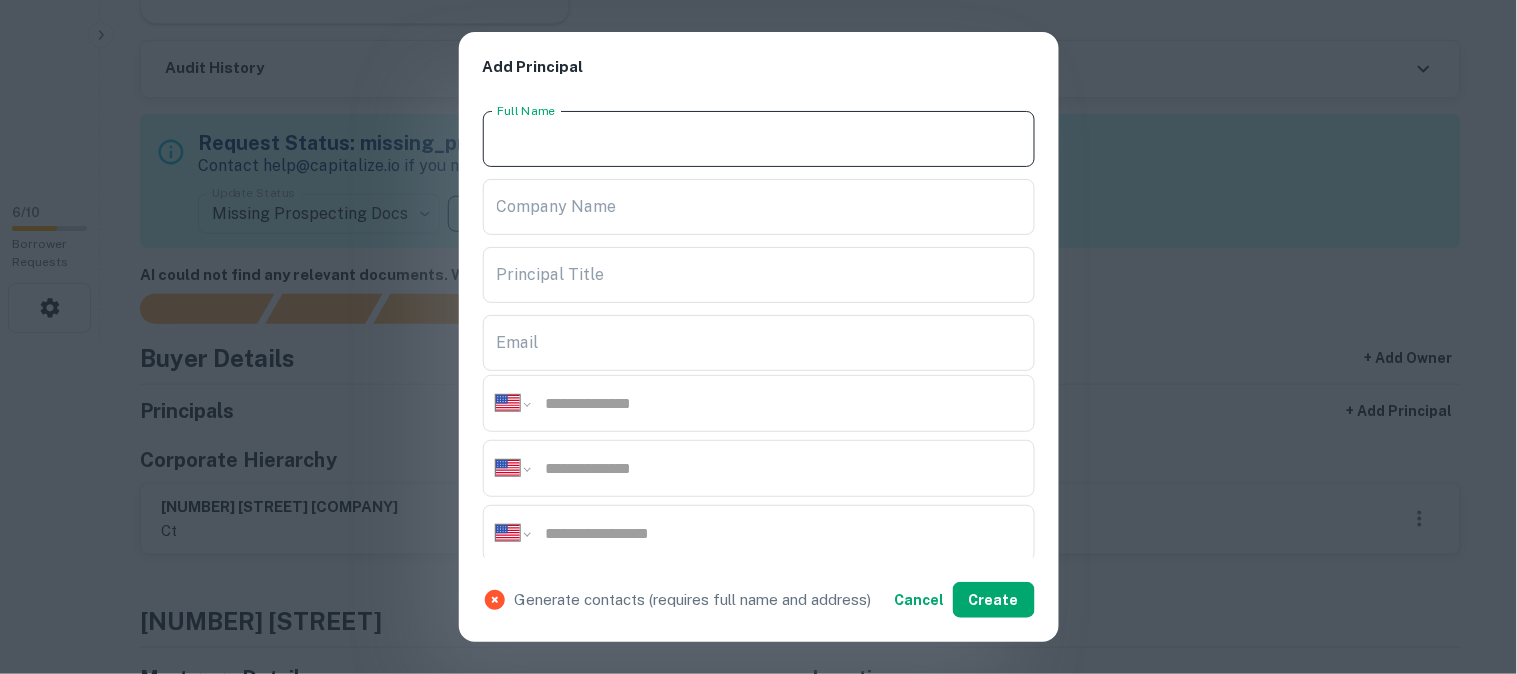 click on "Full Name" at bounding box center (759, 139) 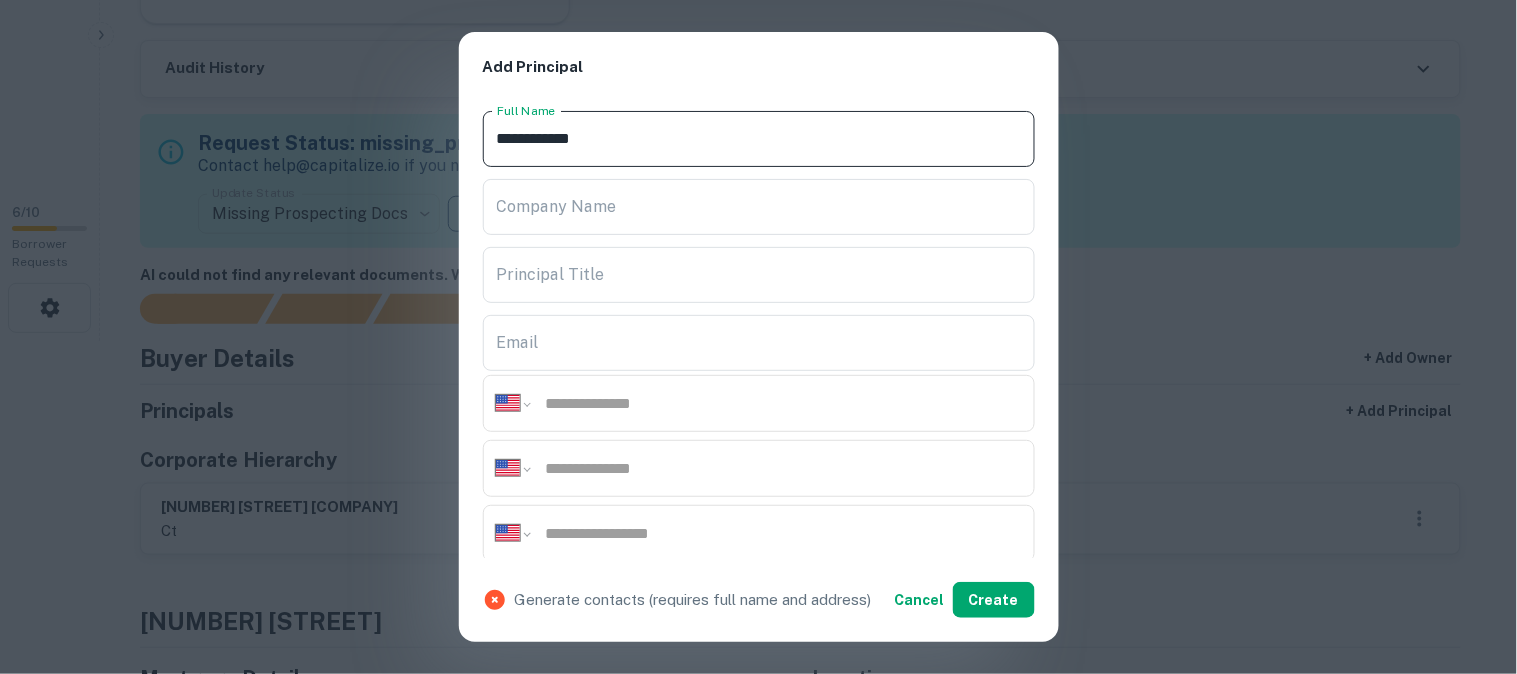 type on "**********" 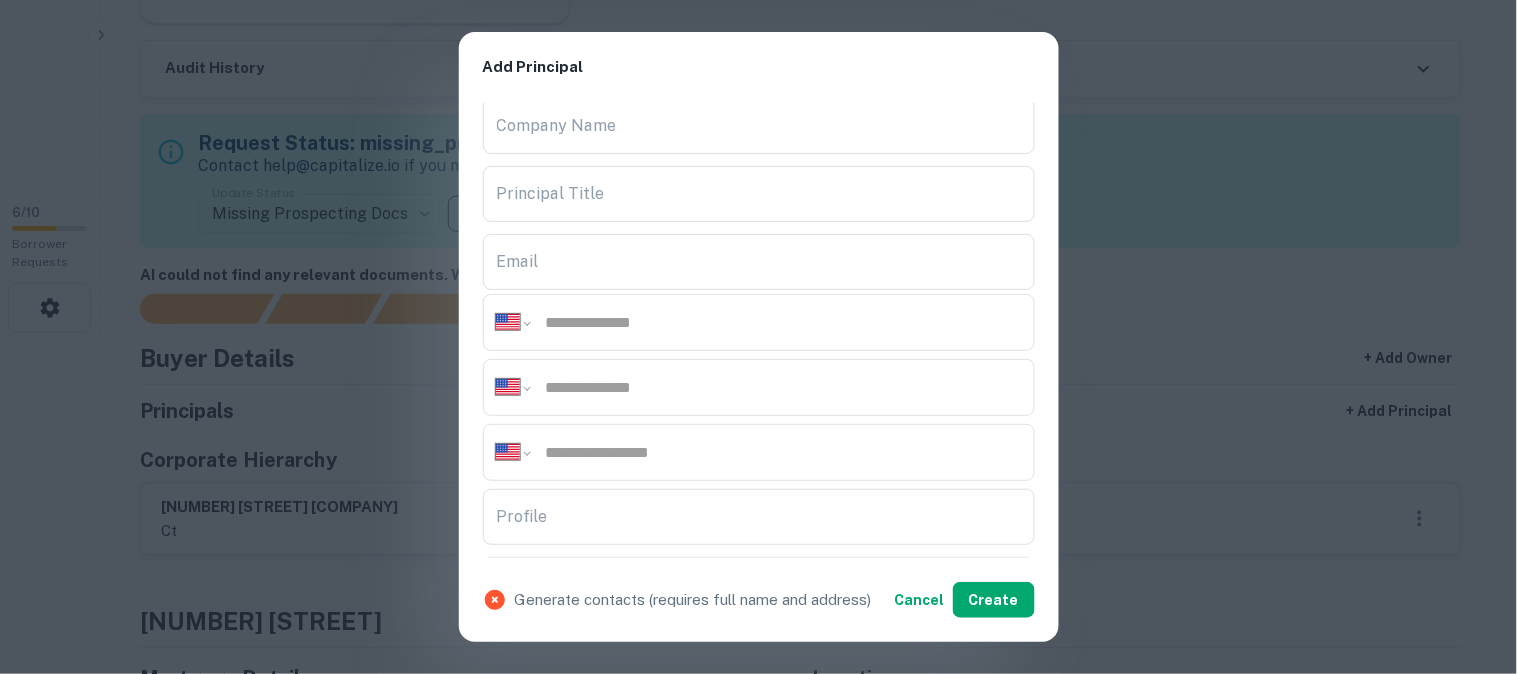 scroll, scrollTop: 222, scrollLeft: 0, axis: vertical 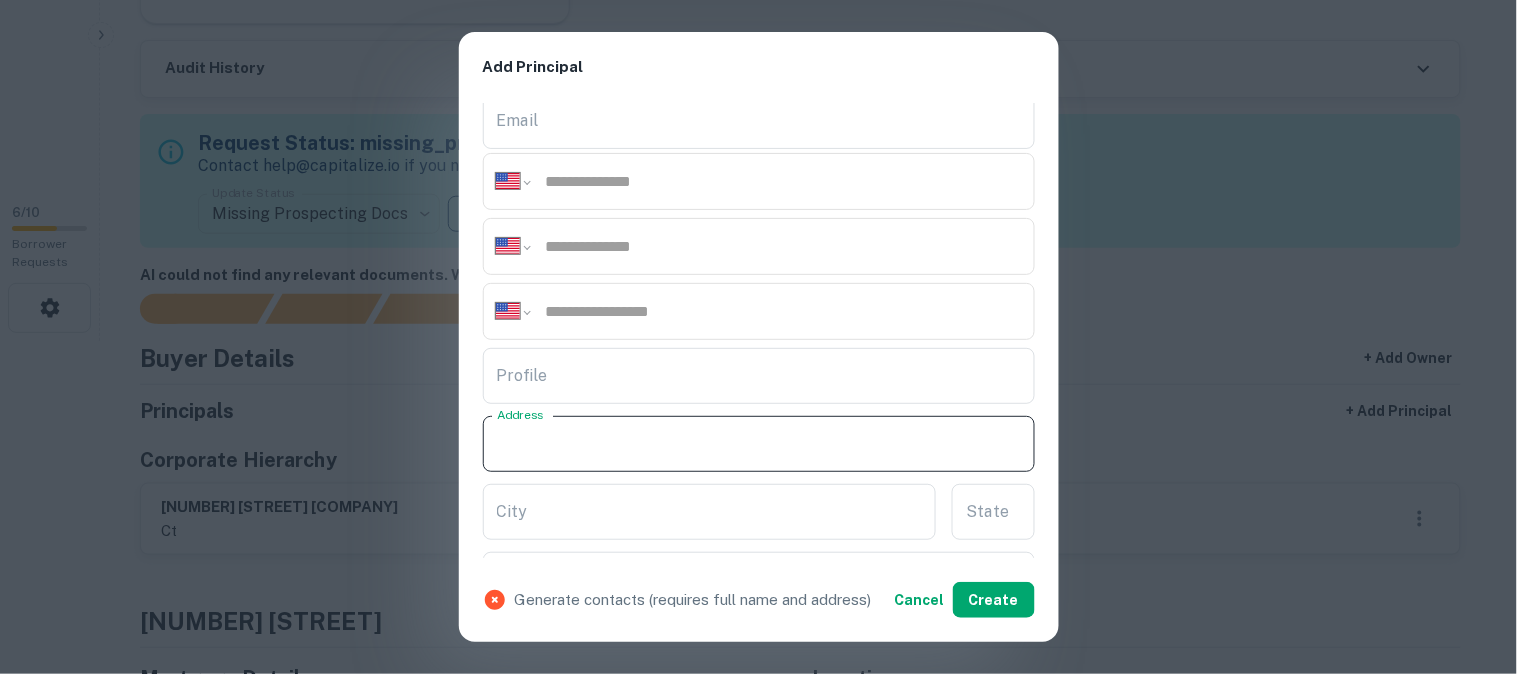 click on "Address" at bounding box center (759, 444) 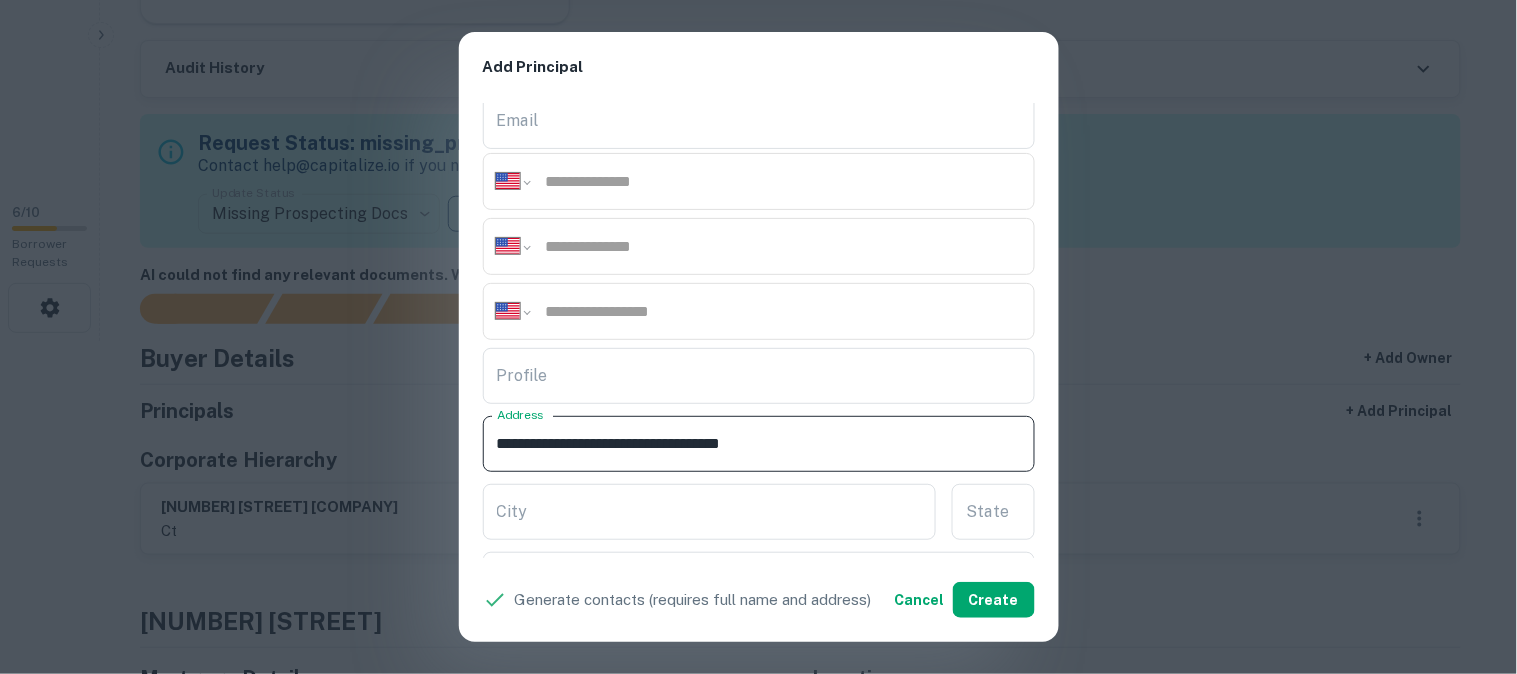 drag, startPoint x: 693, startPoint y: 443, endPoint x: 747, endPoint y: 467, distance: 59.093147 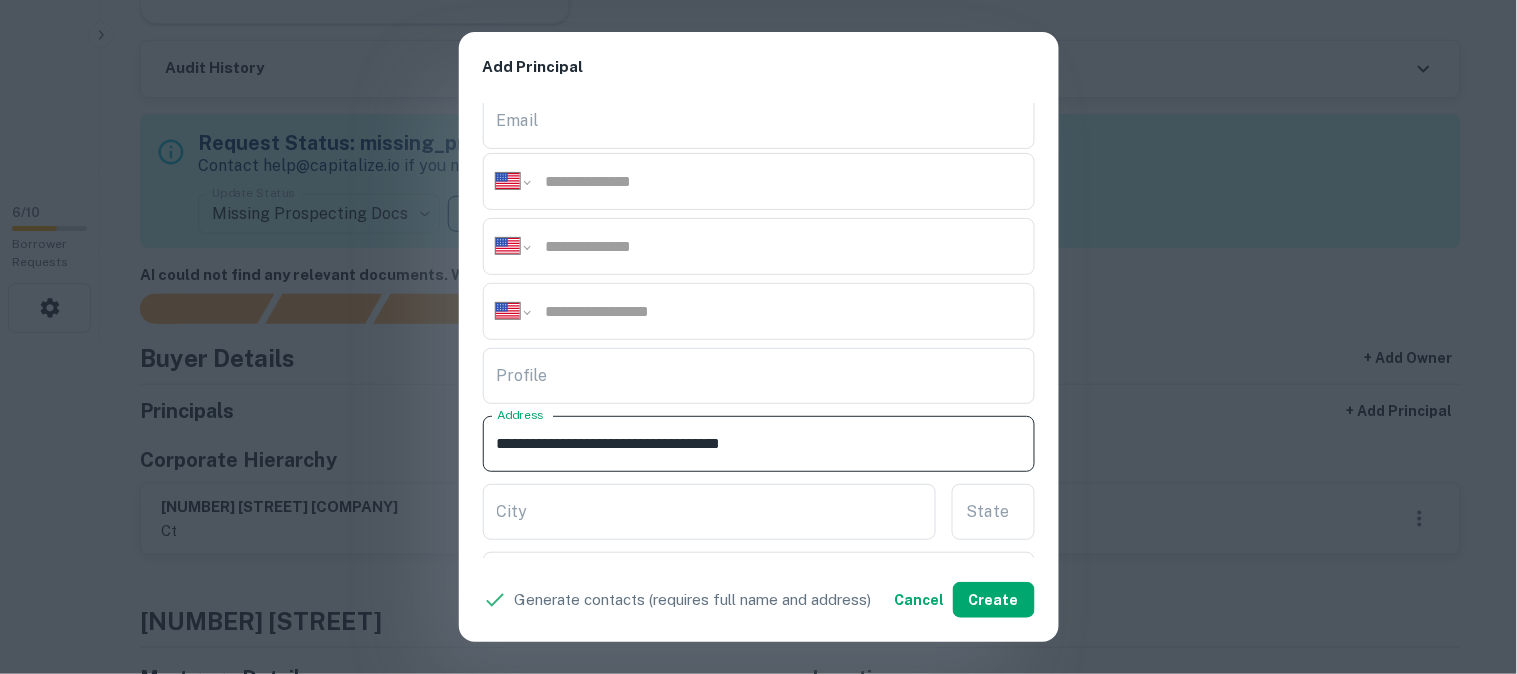 click on "**********" at bounding box center (759, 444) 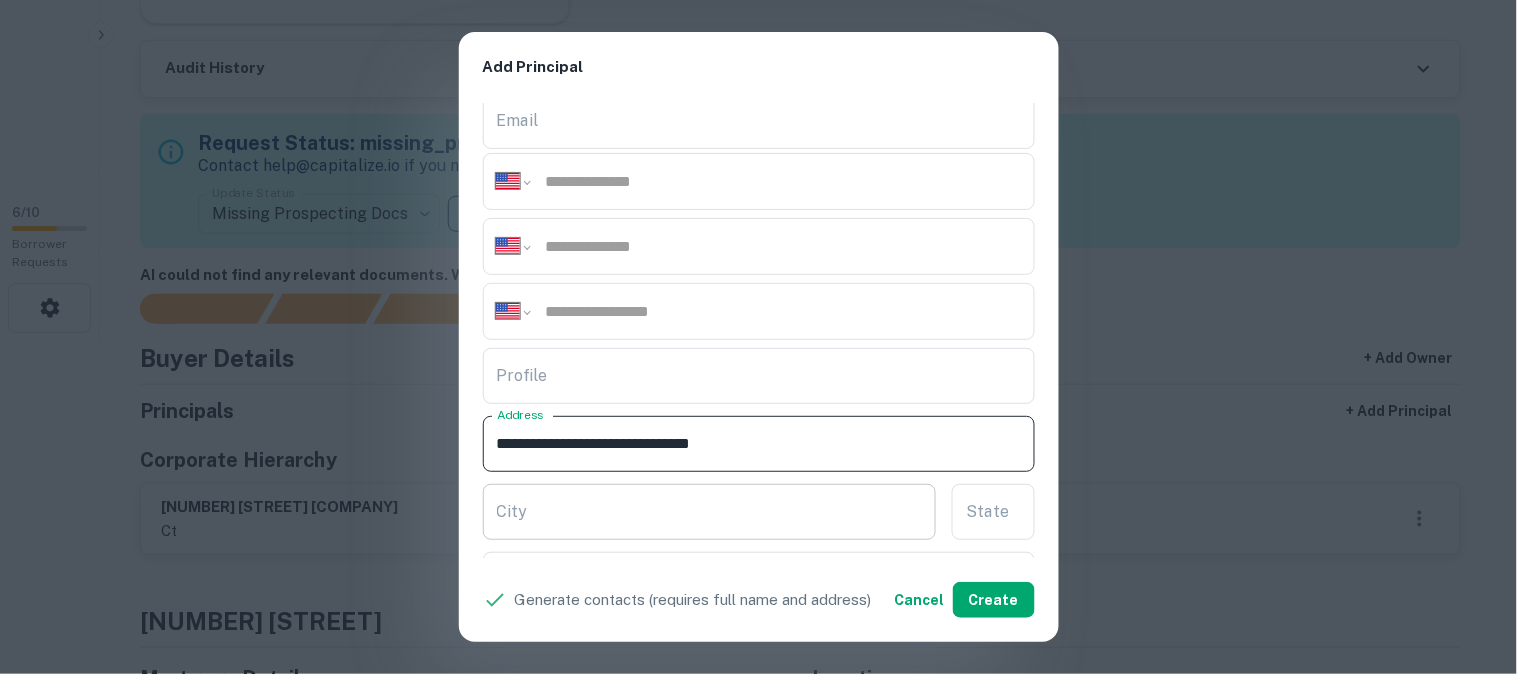 type on "**********" 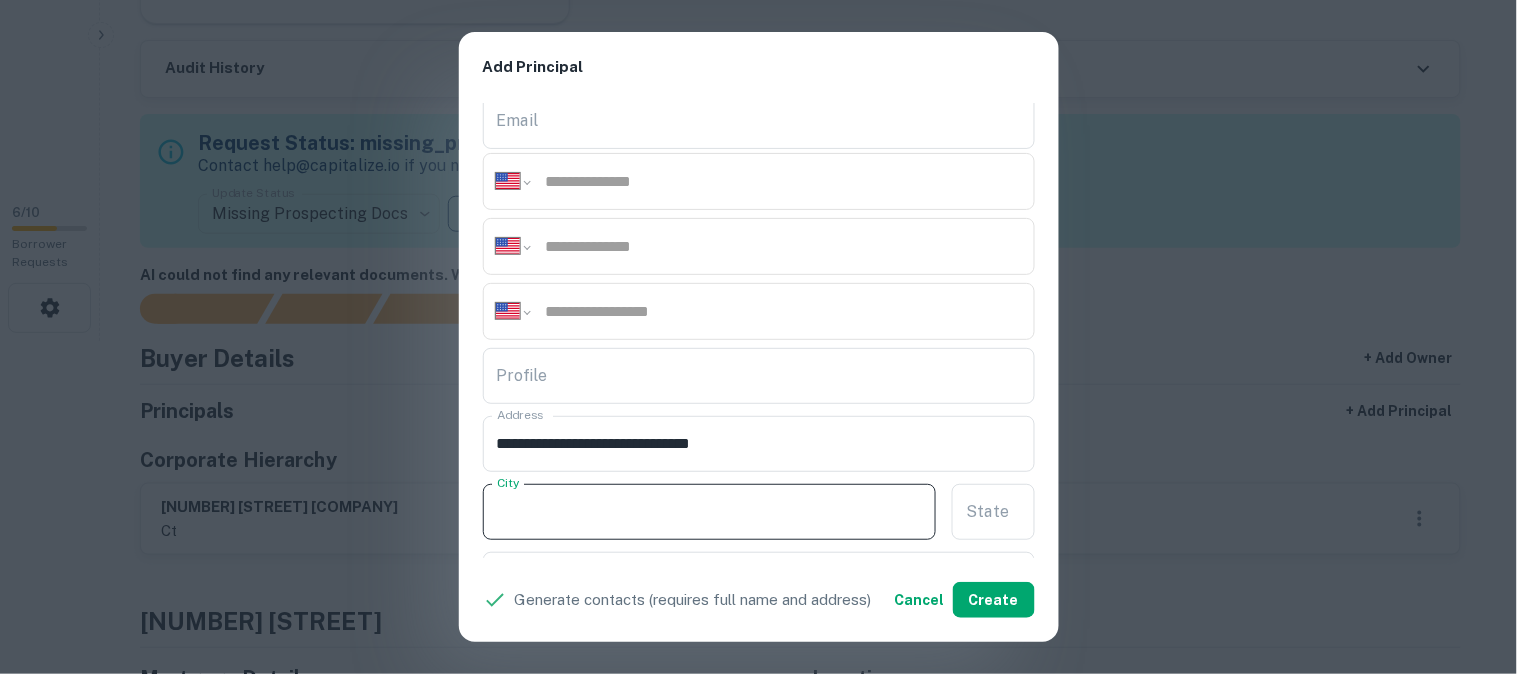 click on "City" at bounding box center [710, 512] 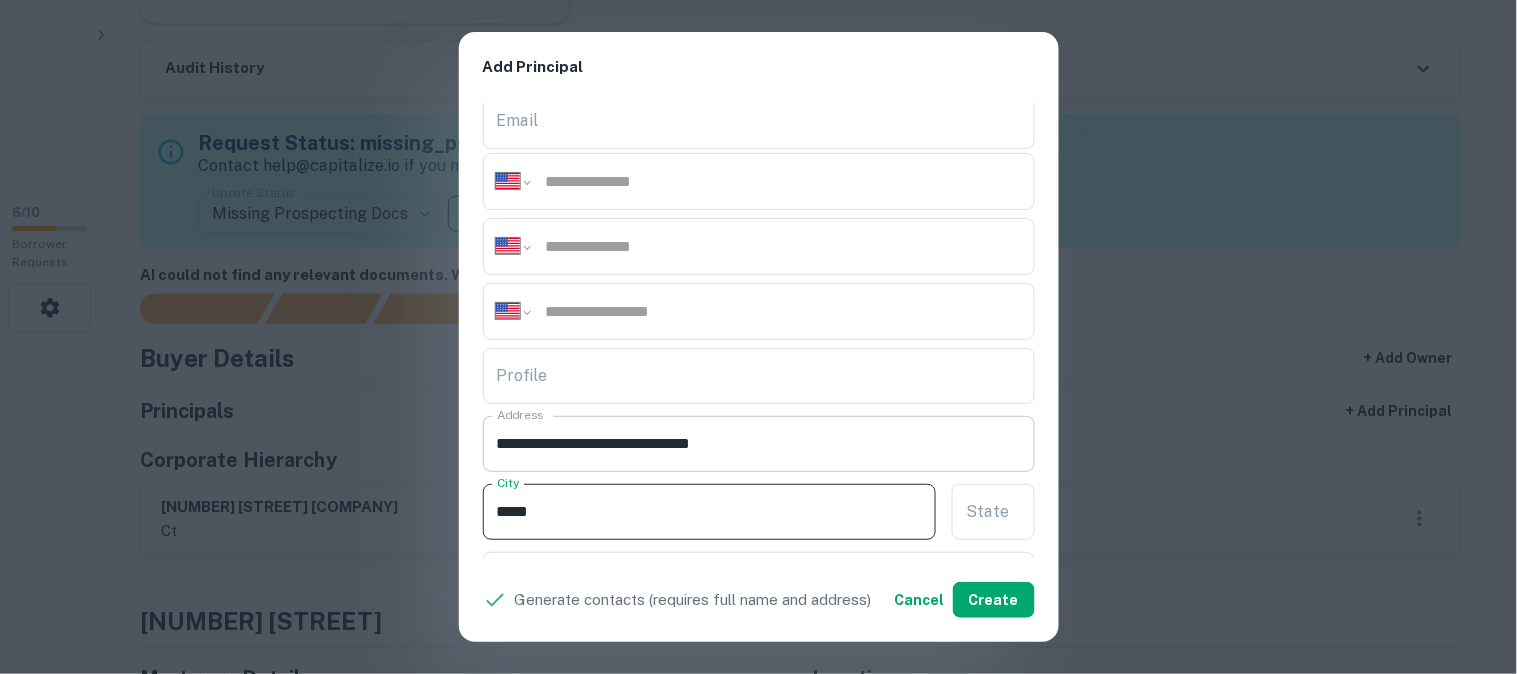 type on "*****" 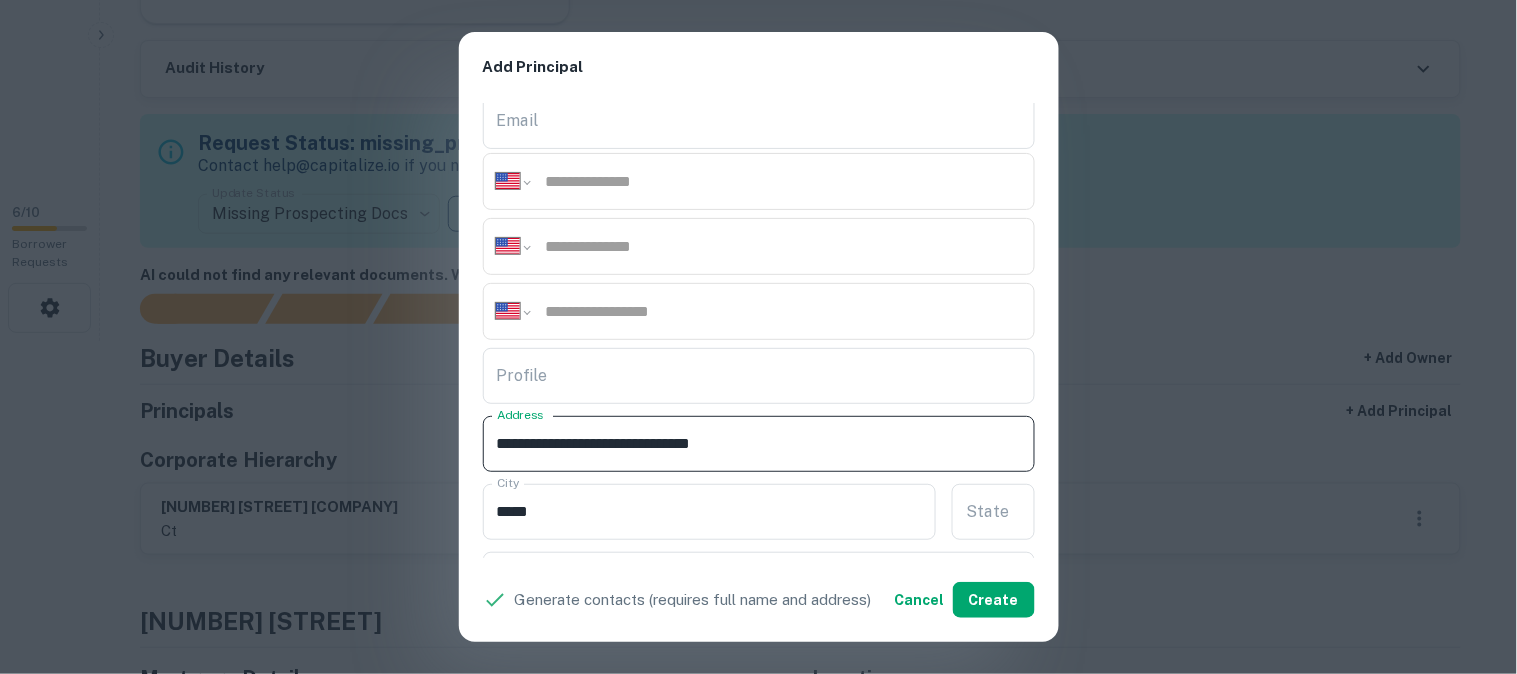 drag, startPoint x: 698, startPoint y: 445, endPoint x: 721, endPoint y: 465, distance: 30.479502 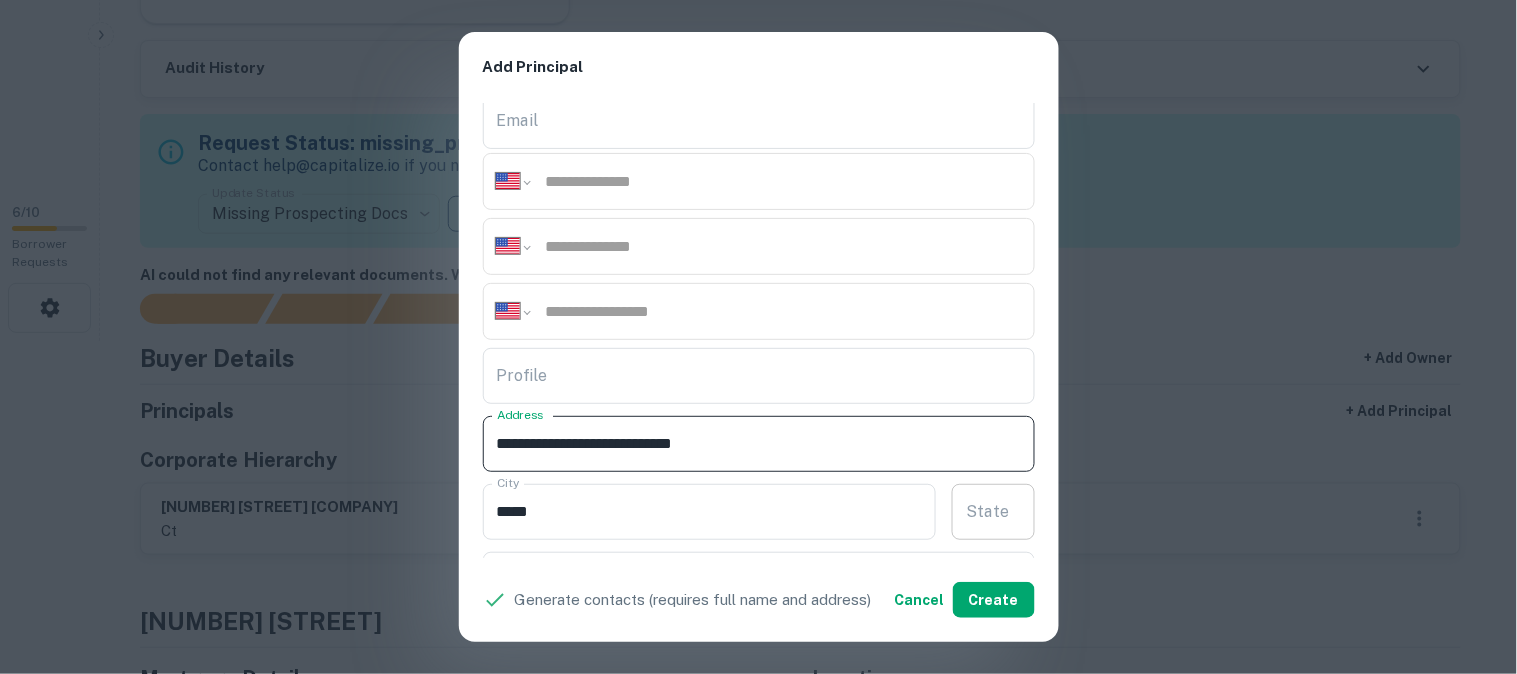 type on "**********" 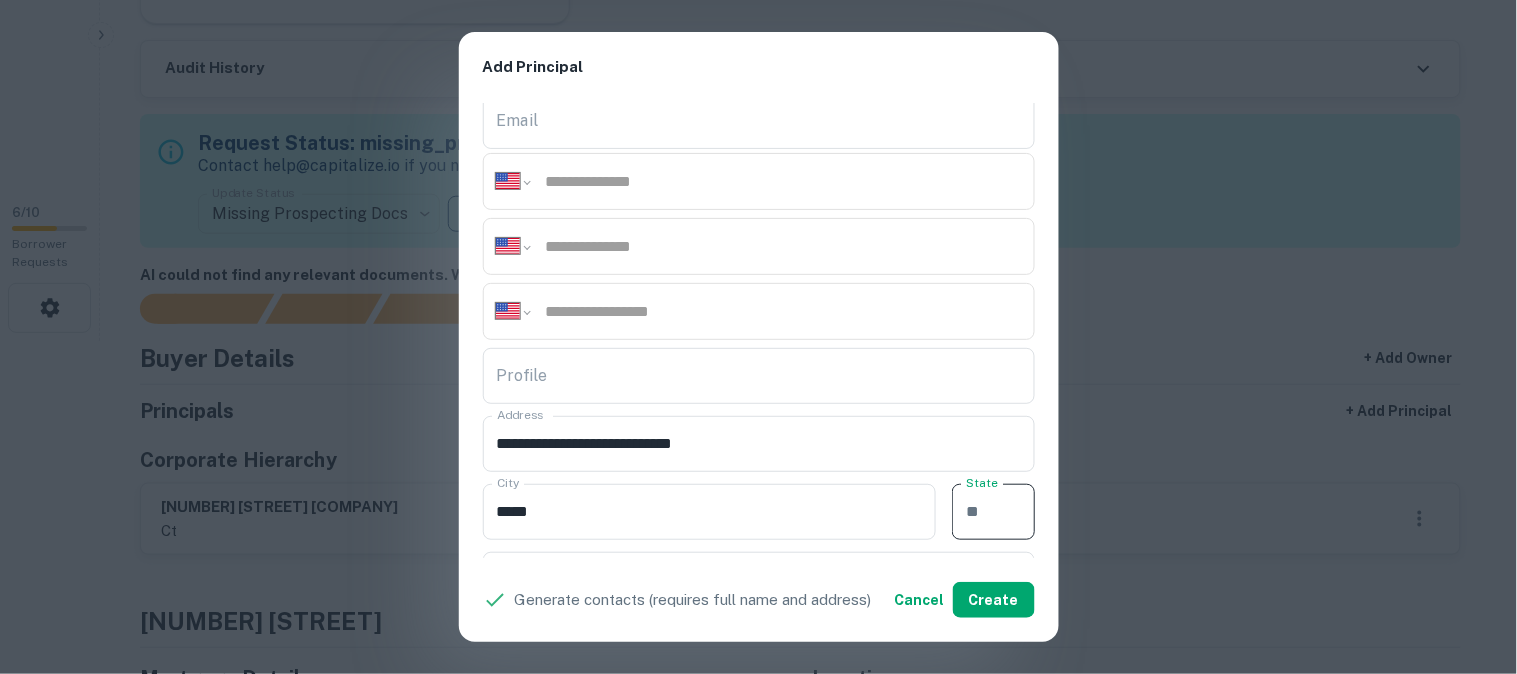 click on "State" at bounding box center [993, 512] 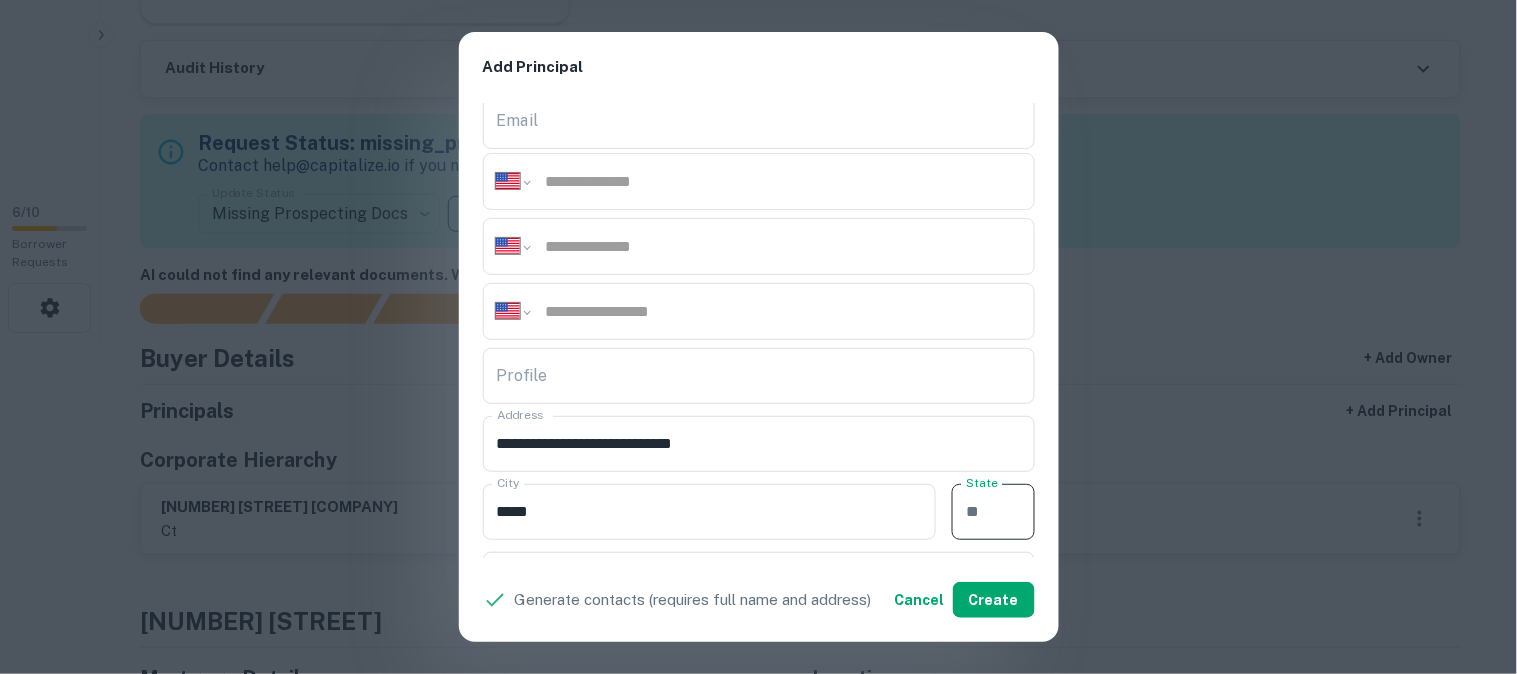 paste on "**" 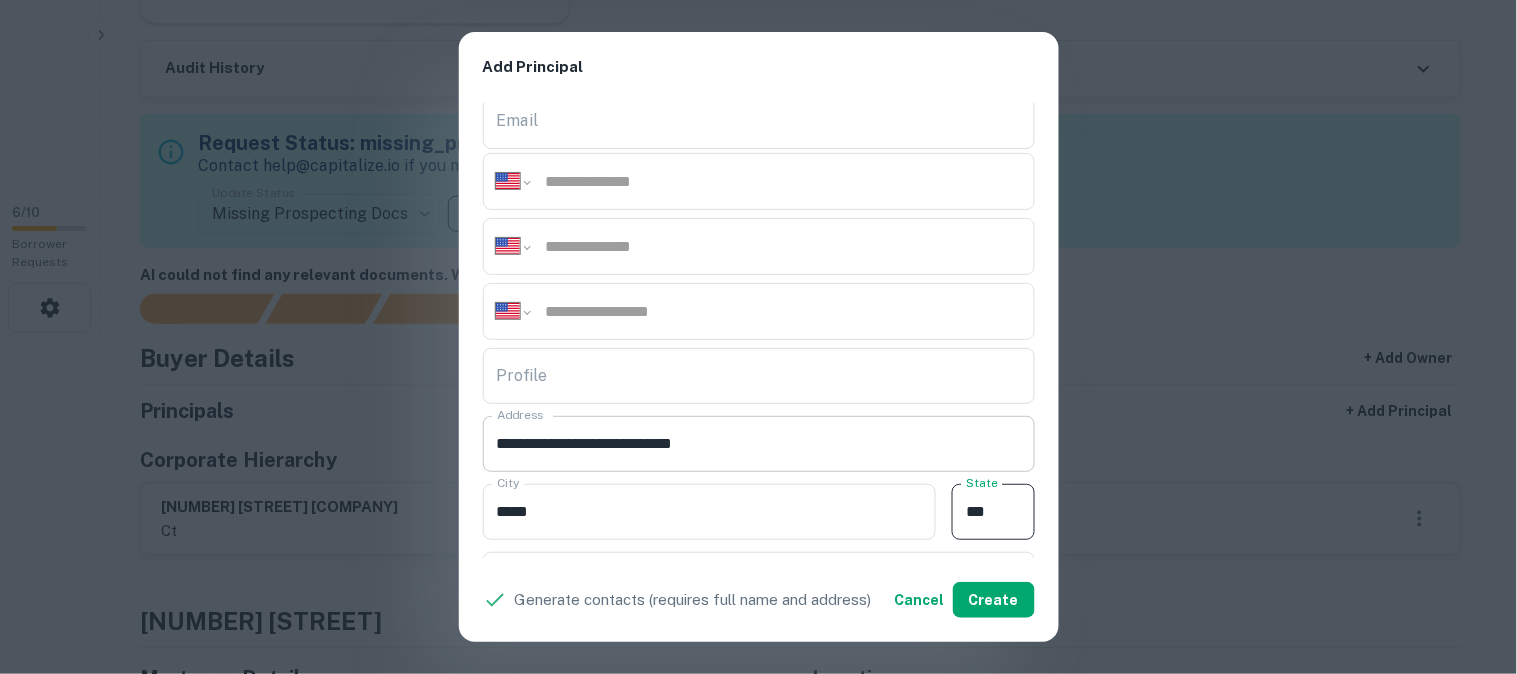 type on "**" 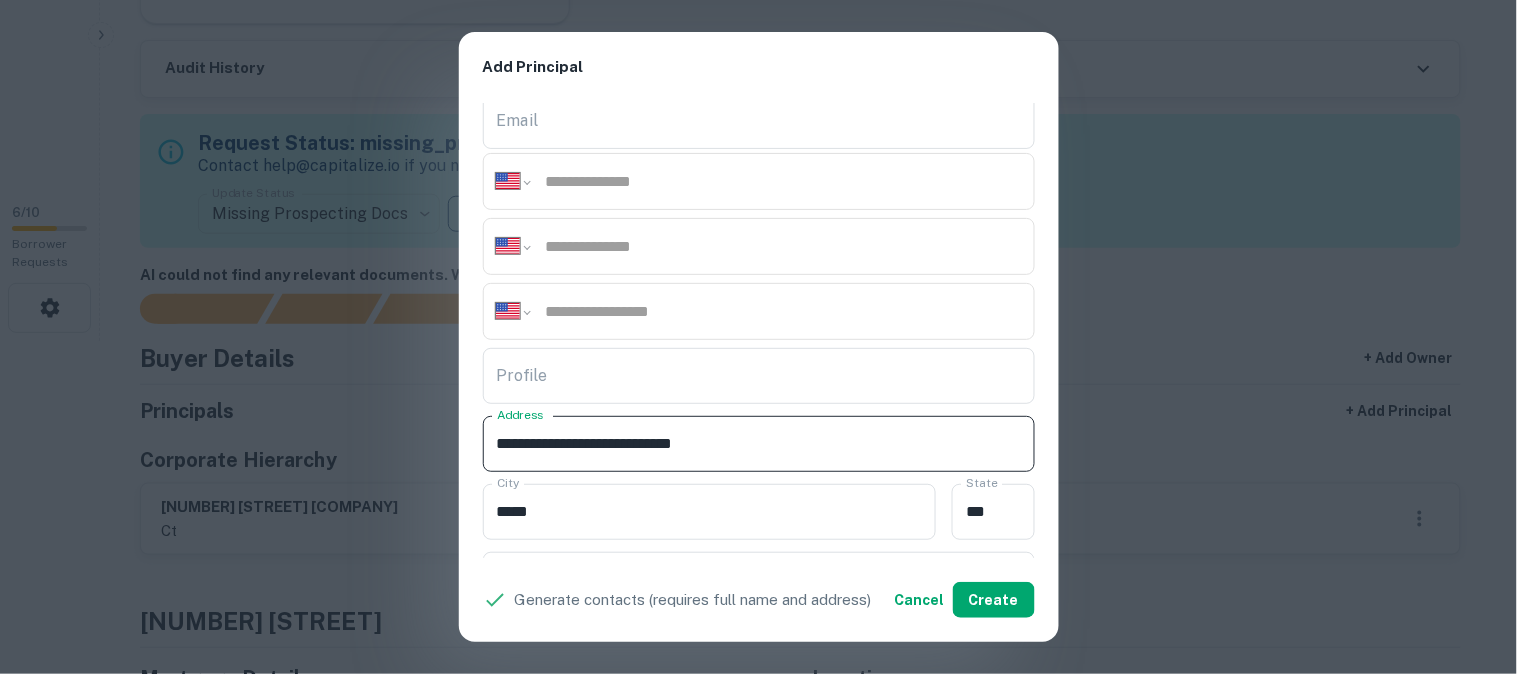 drag, startPoint x: 707, startPoint y: 443, endPoint x: 781, endPoint y: 458, distance: 75.50497 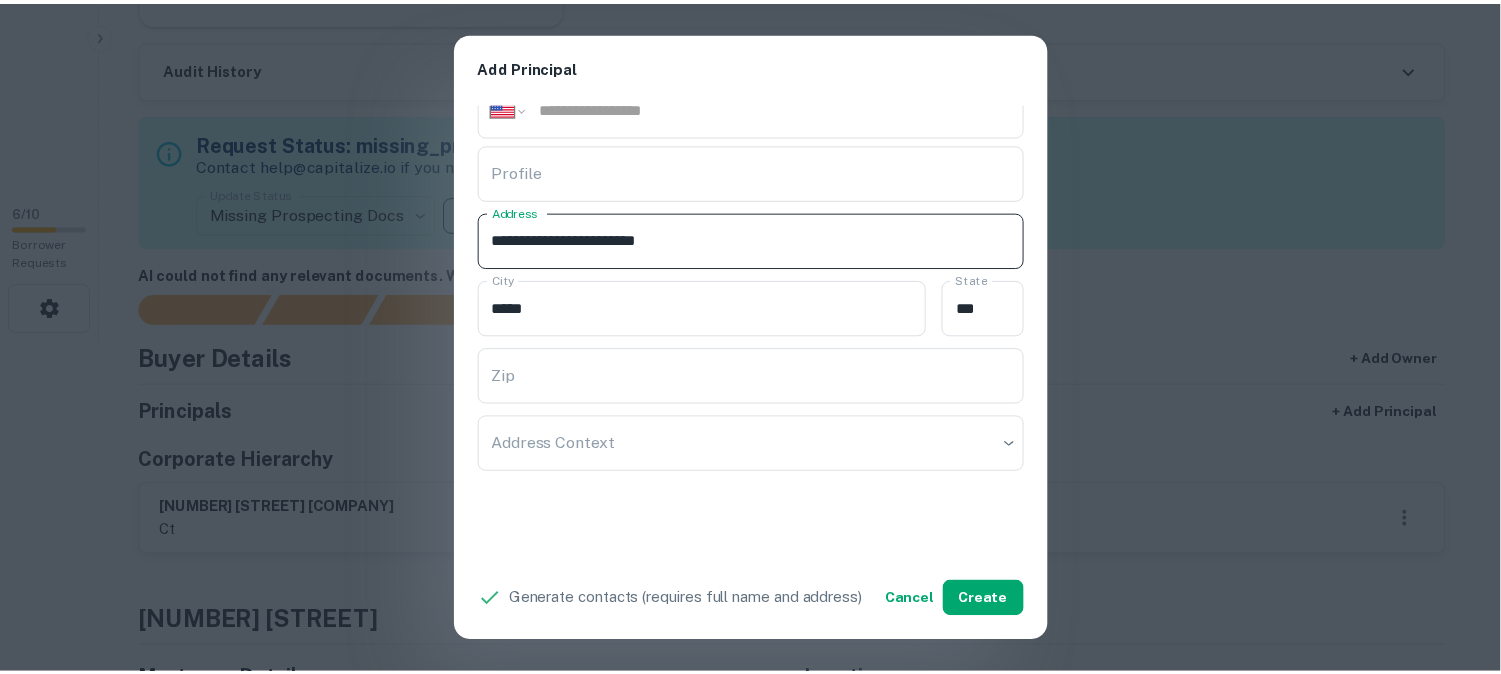 scroll, scrollTop: 444, scrollLeft: 0, axis: vertical 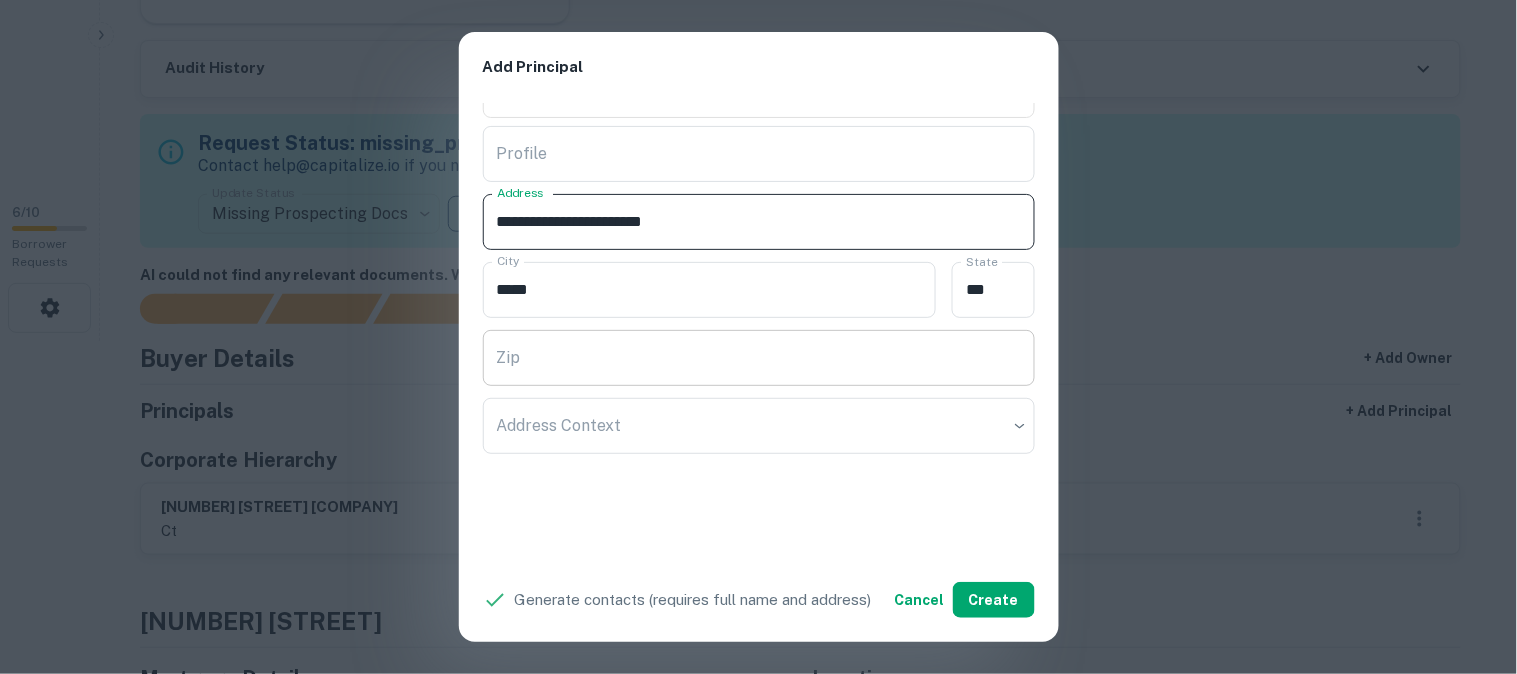 type on "**********" 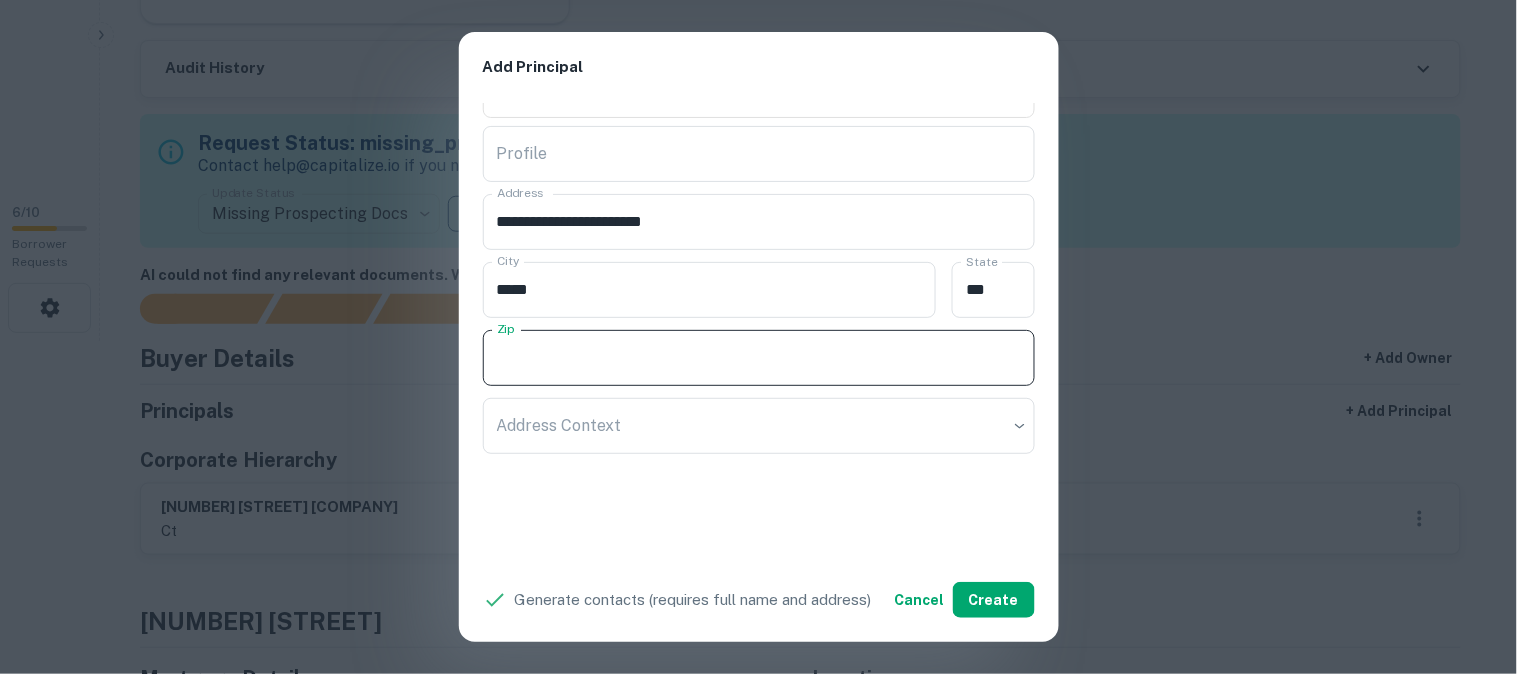 click on "Zip" at bounding box center (759, 358) 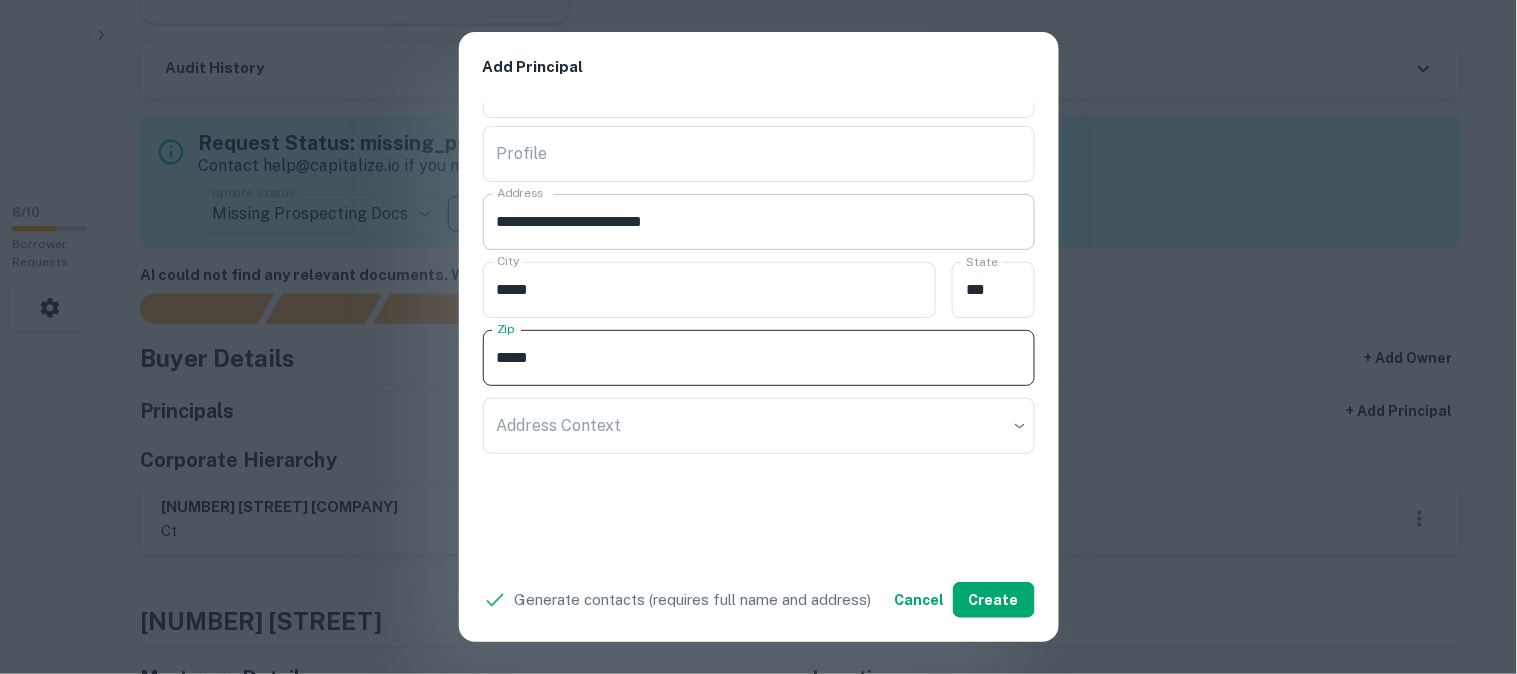 type on "*****" 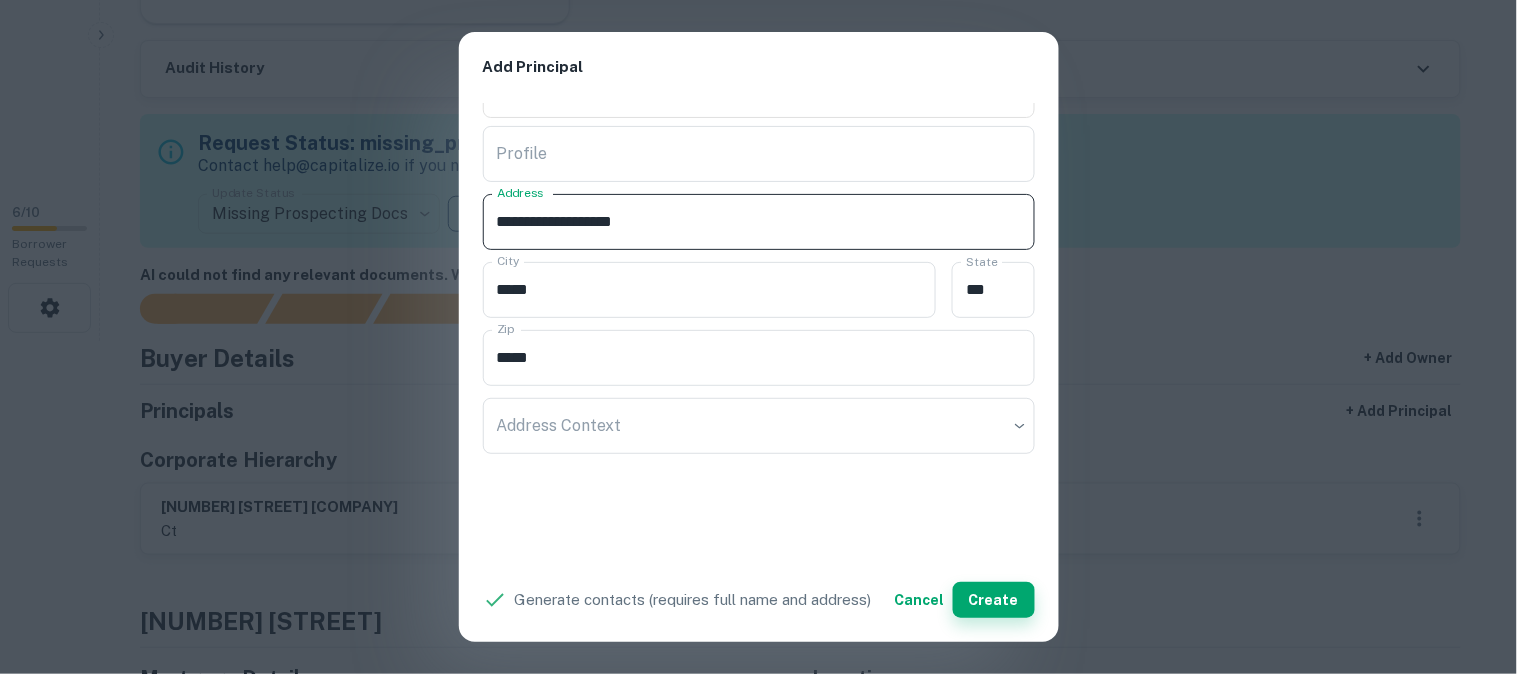 type on "**********" 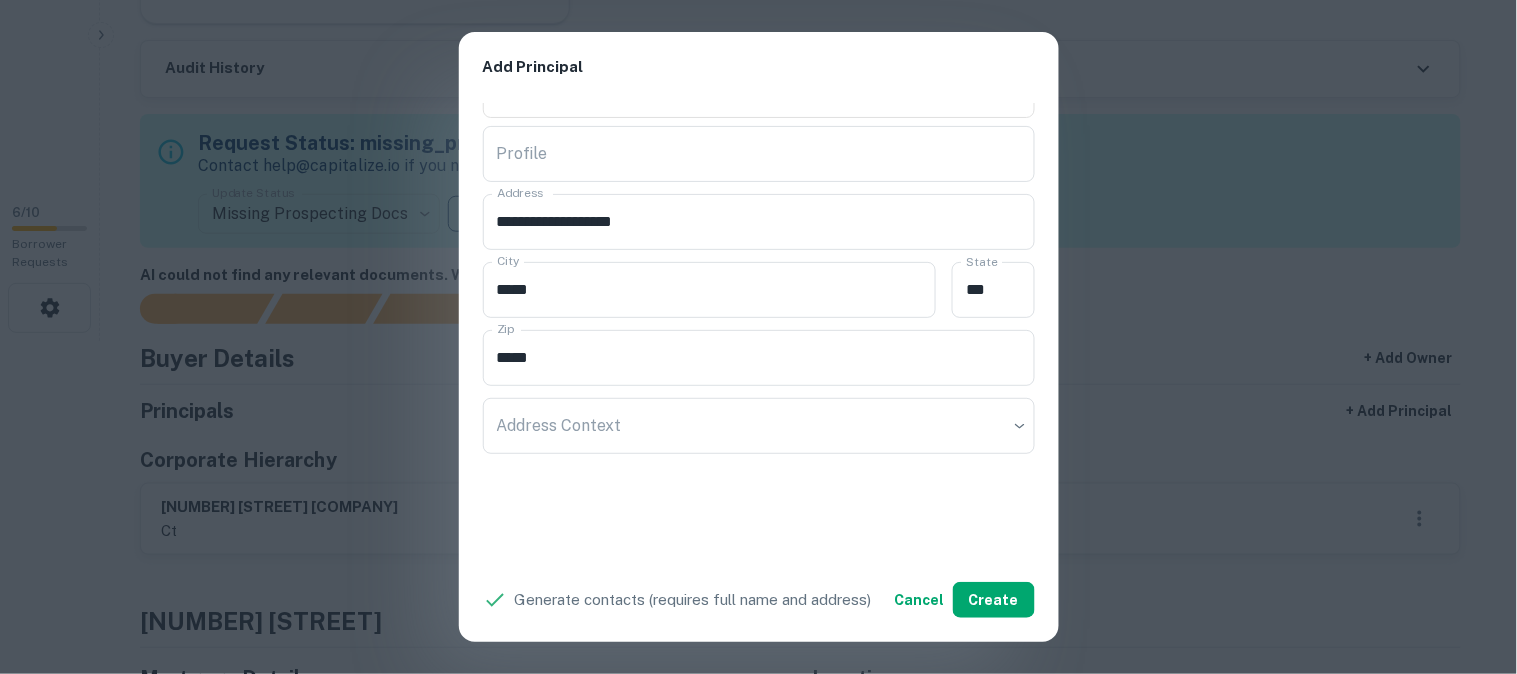 click on "**********" at bounding box center [758, 337] 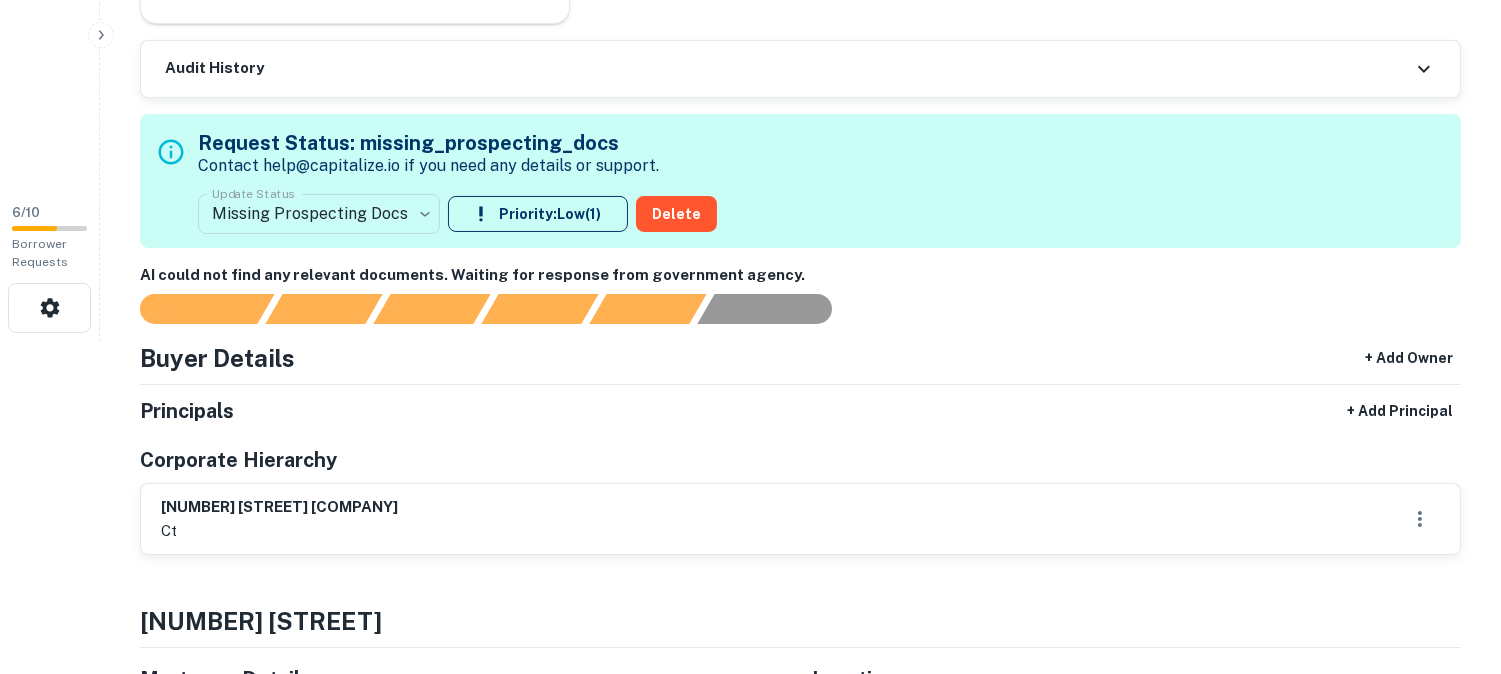 click on "**********" at bounding box center [750, 4] 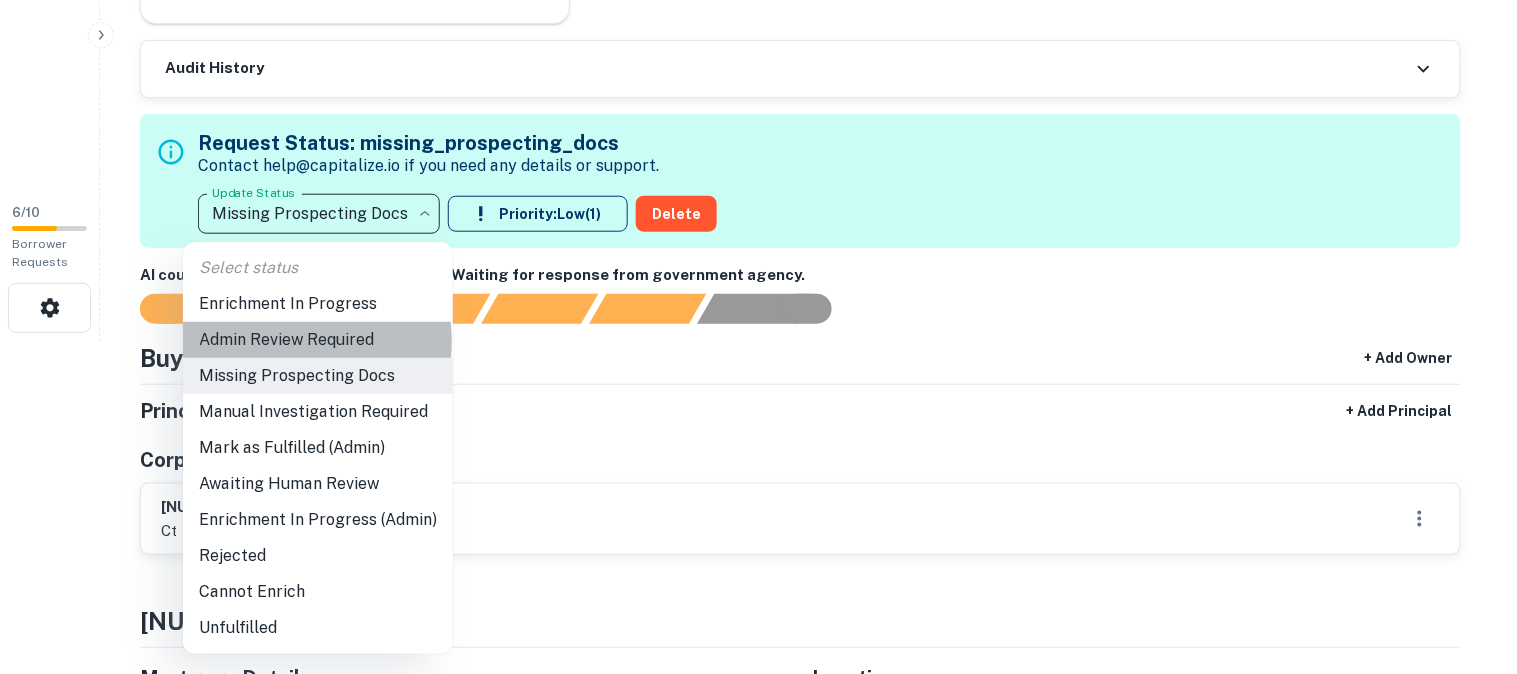 click on "Admin Review Required" at bounding box center [318, 340] 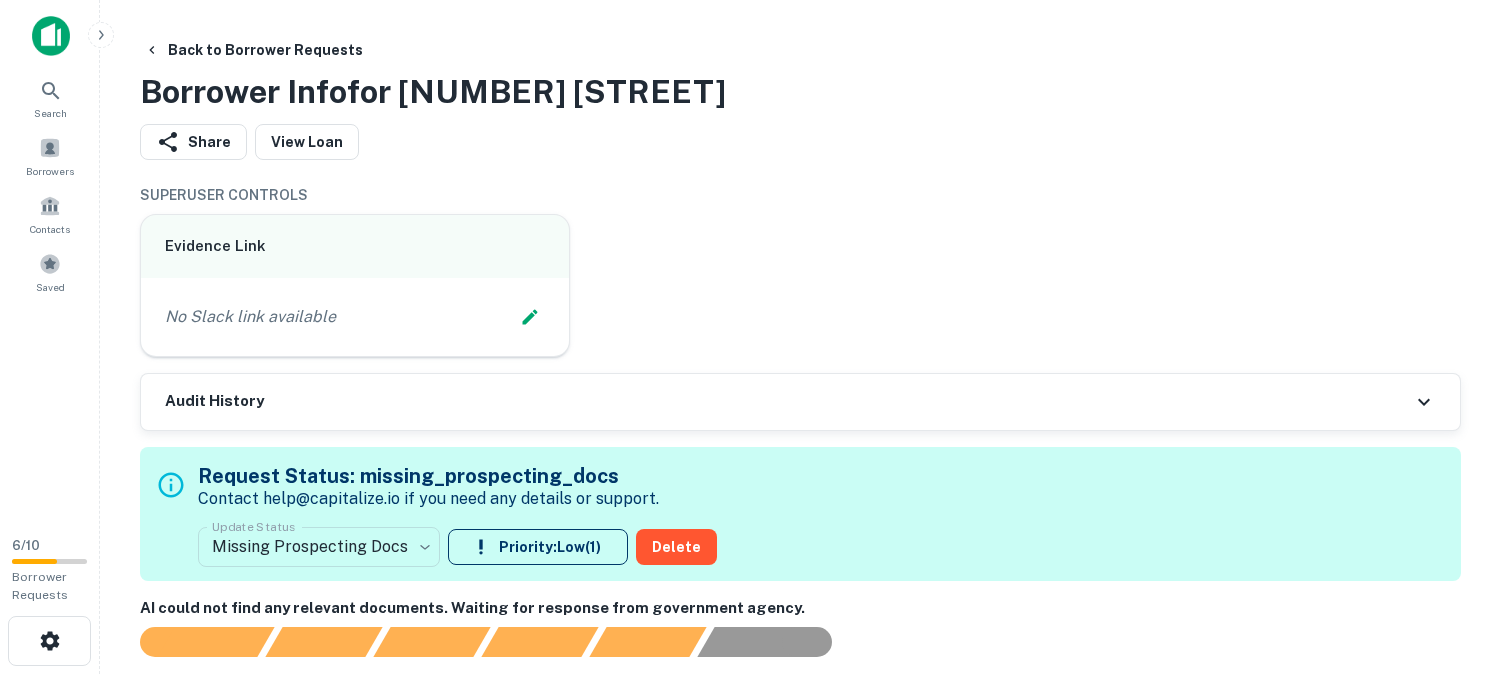 scroll, scrollTop: 0, scrollLeft: 0, axis: both 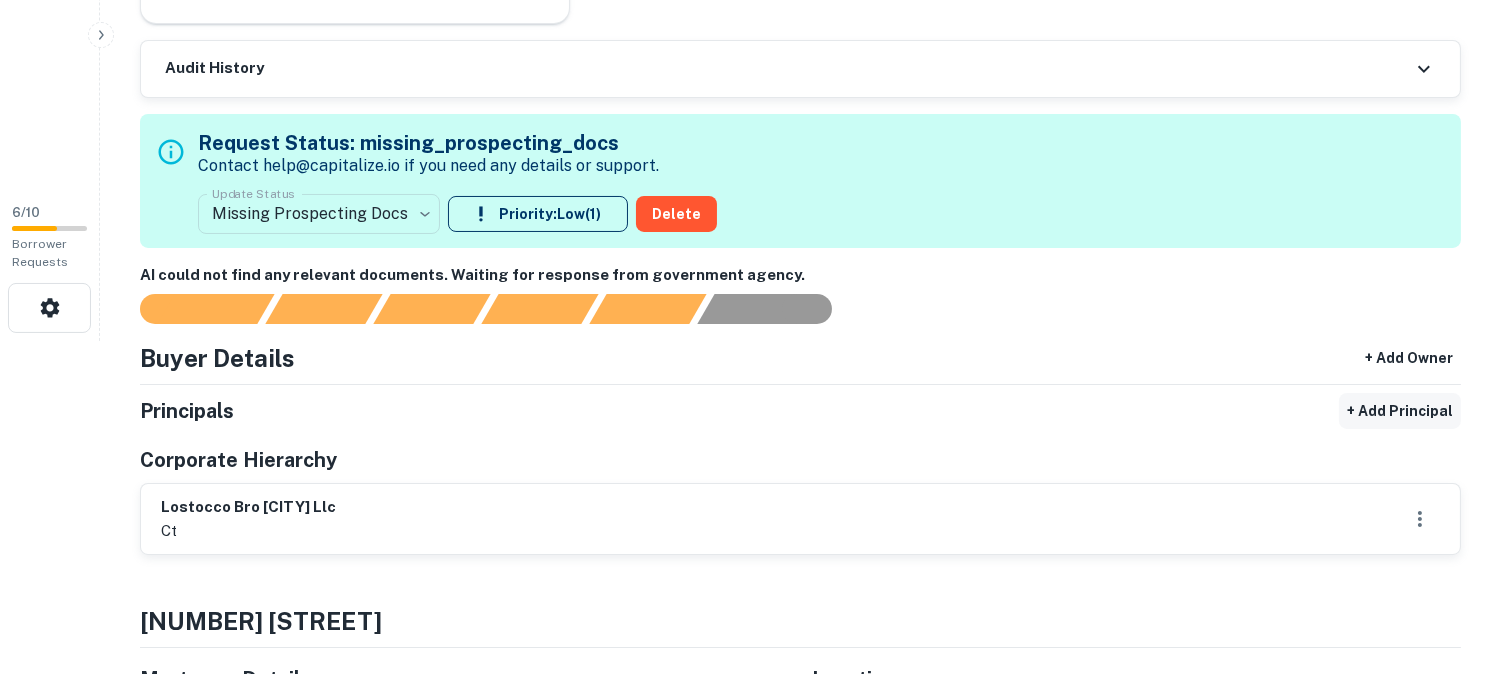 click on "+ Add Principal" at bounding box center (1400, 411) 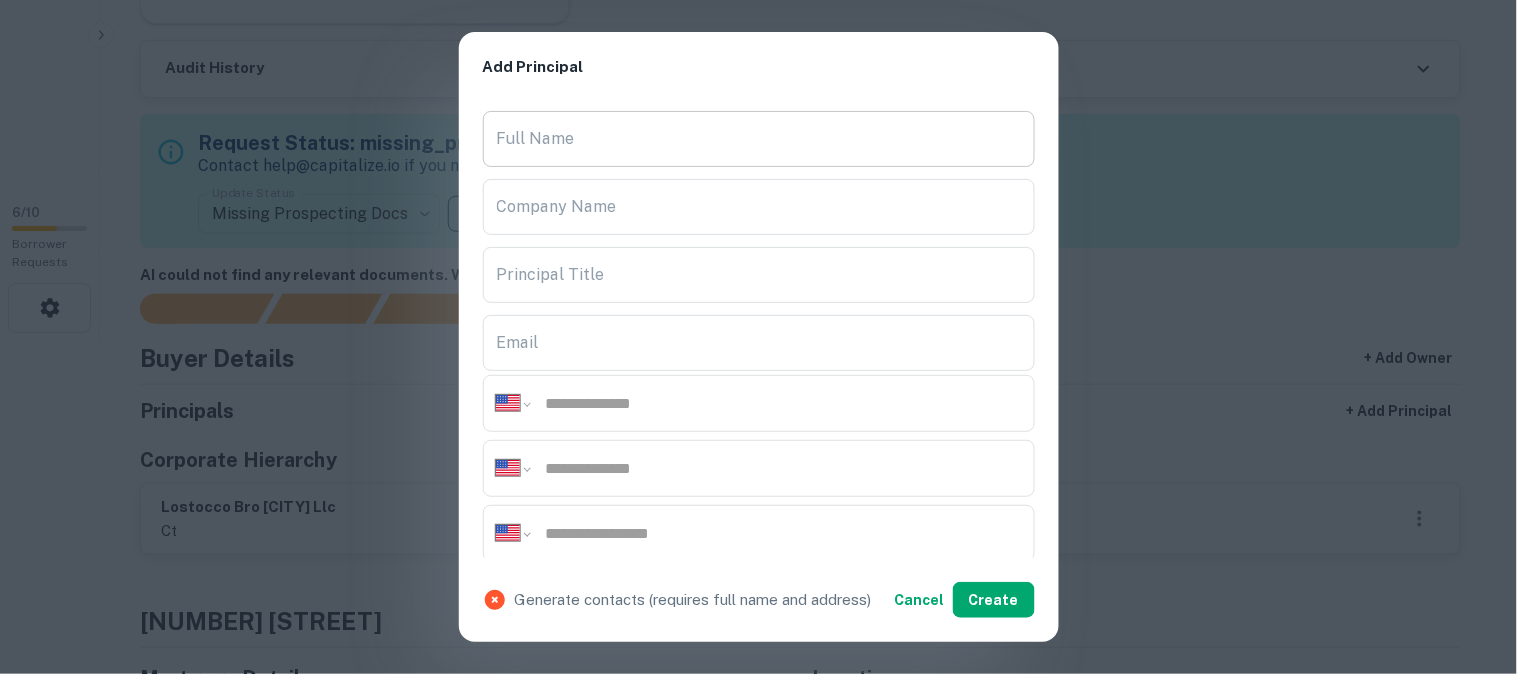 click on "Full Name" at bounding box center [759, 139] 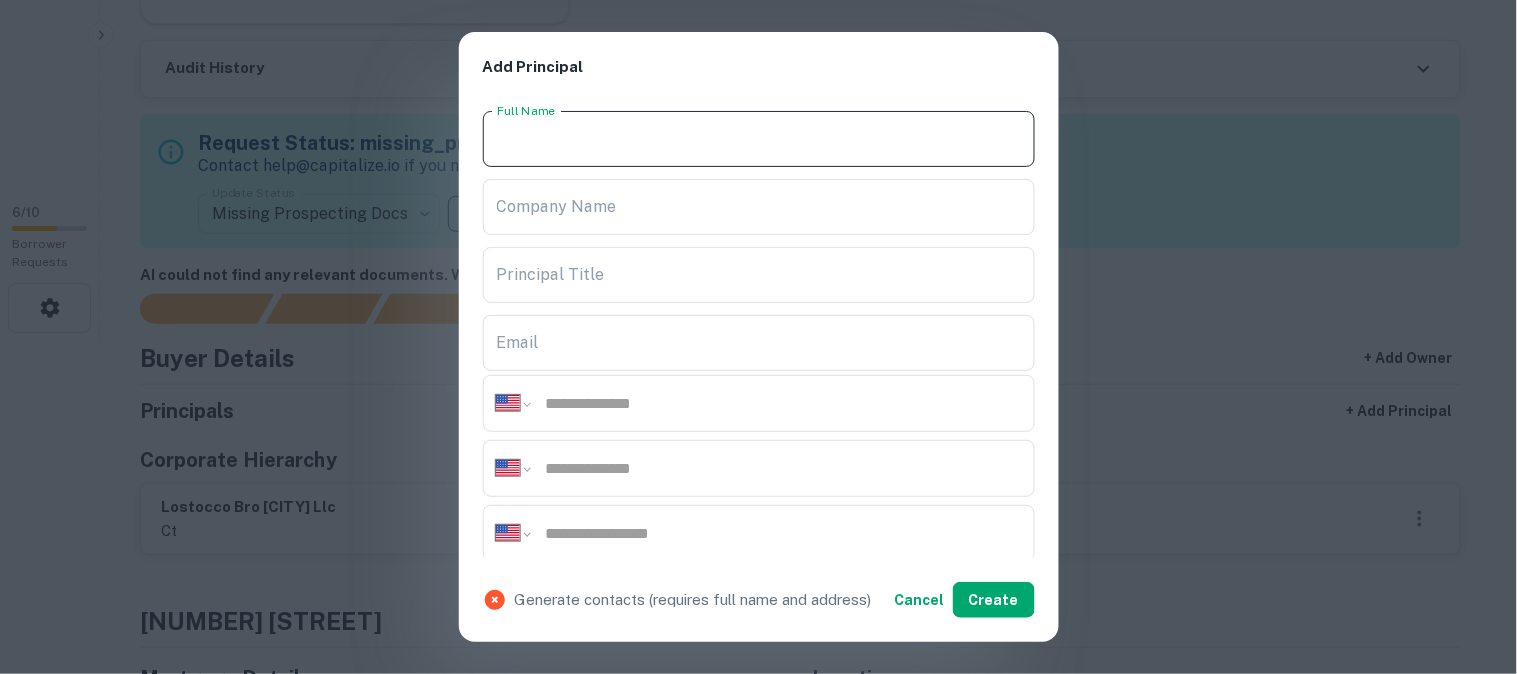 paste on "**********" 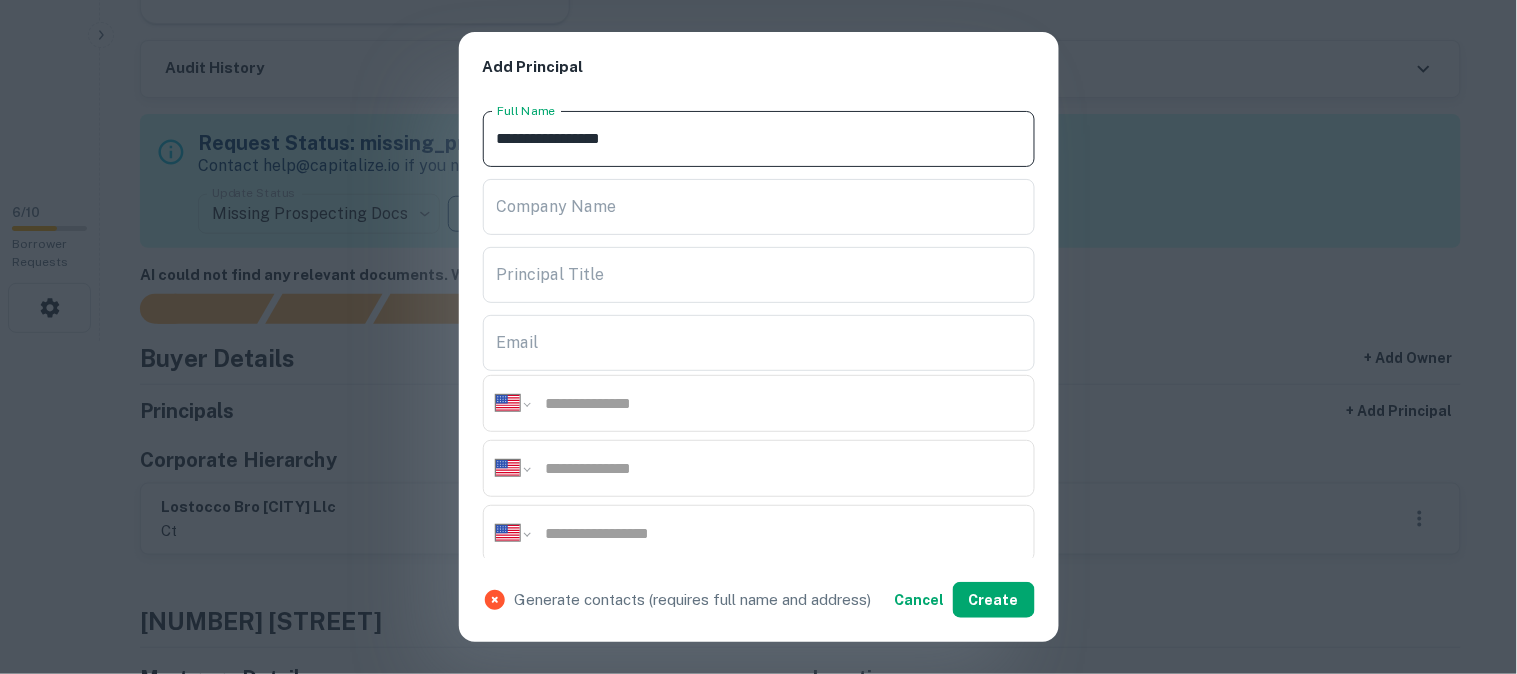 type on "**********" 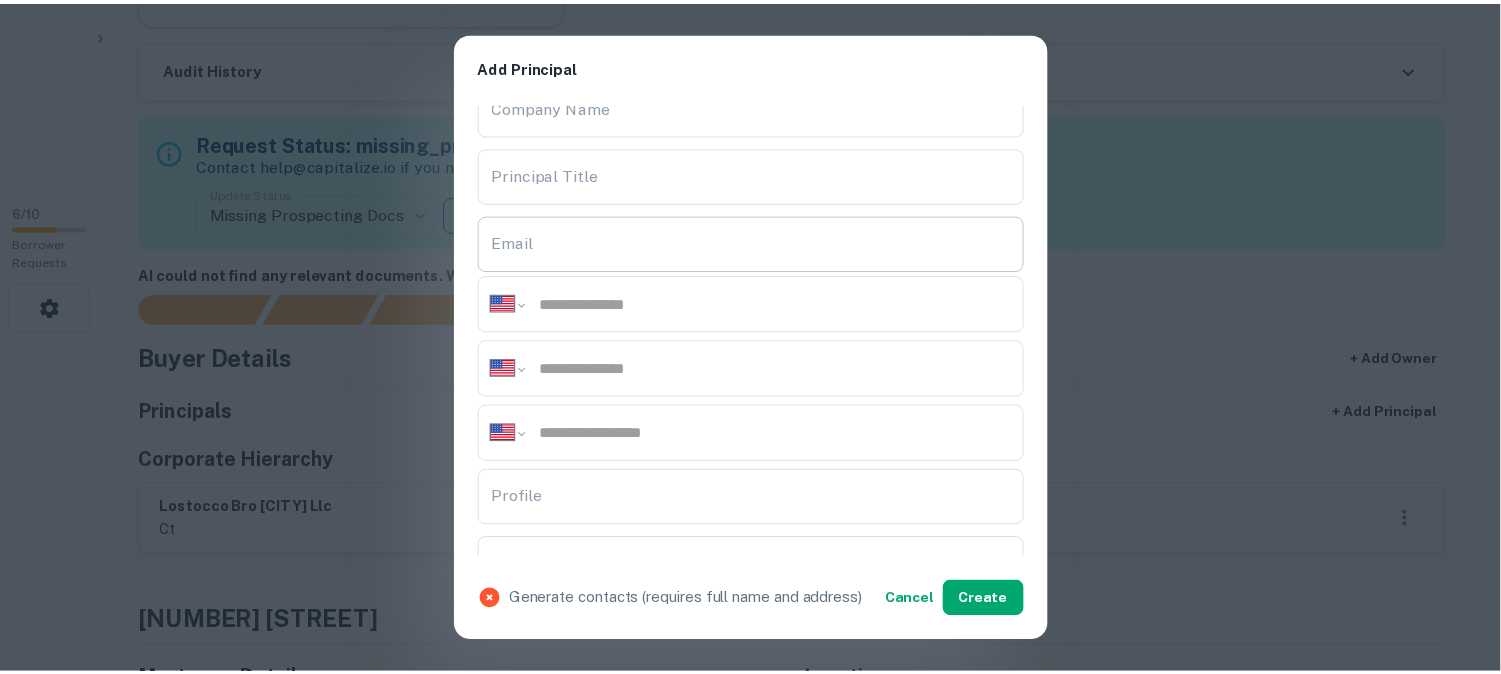 scroll, scrollTop: 444, scrollLeft: 0, axis: vertical 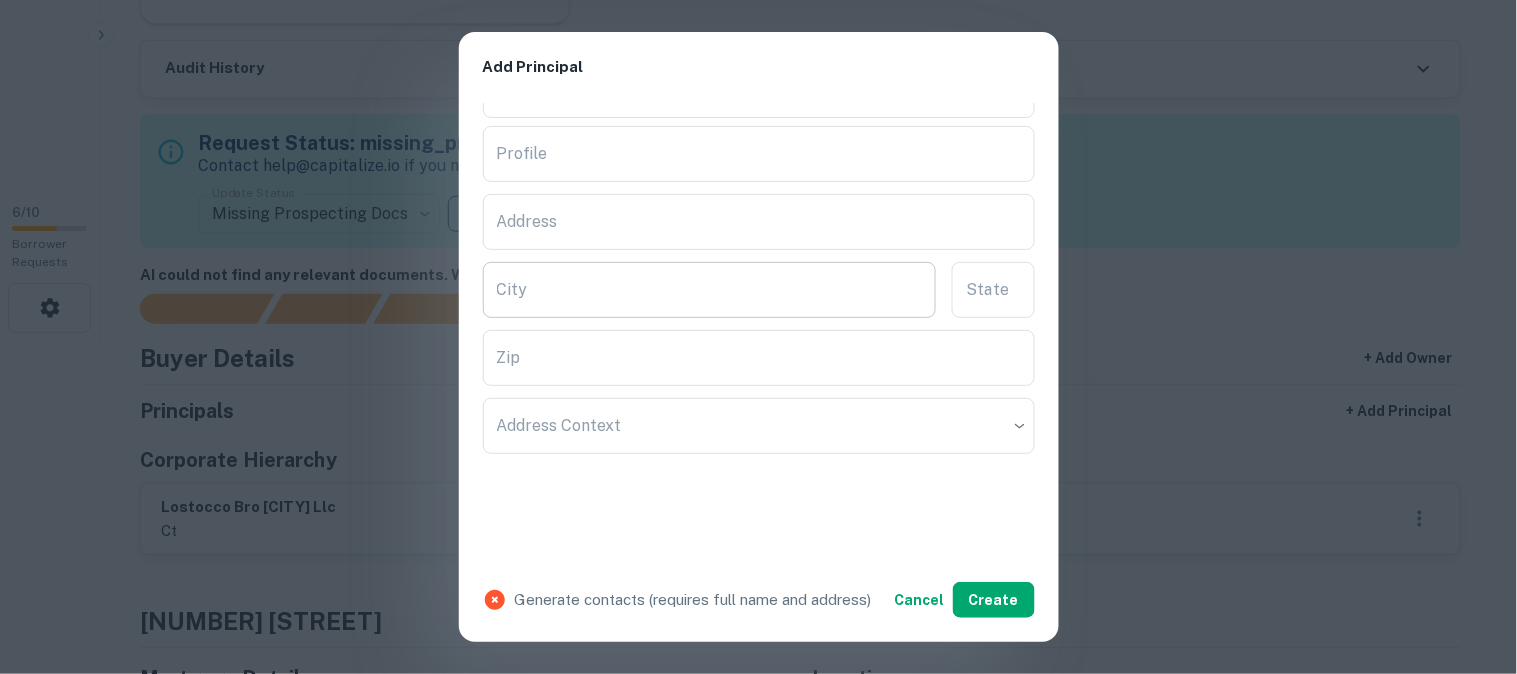 click on "City" at bounding box center [710, 290] 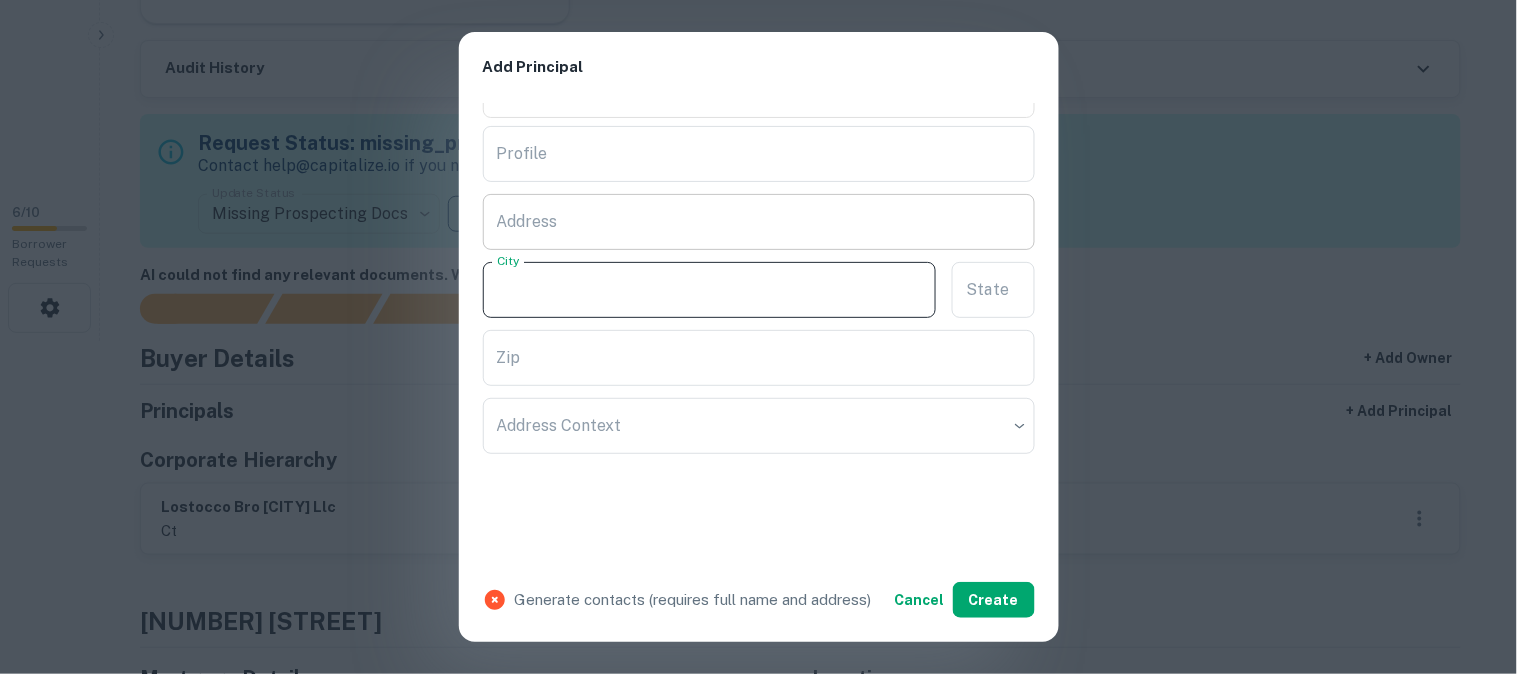 click on "Address" at bounding box center (759, 222) 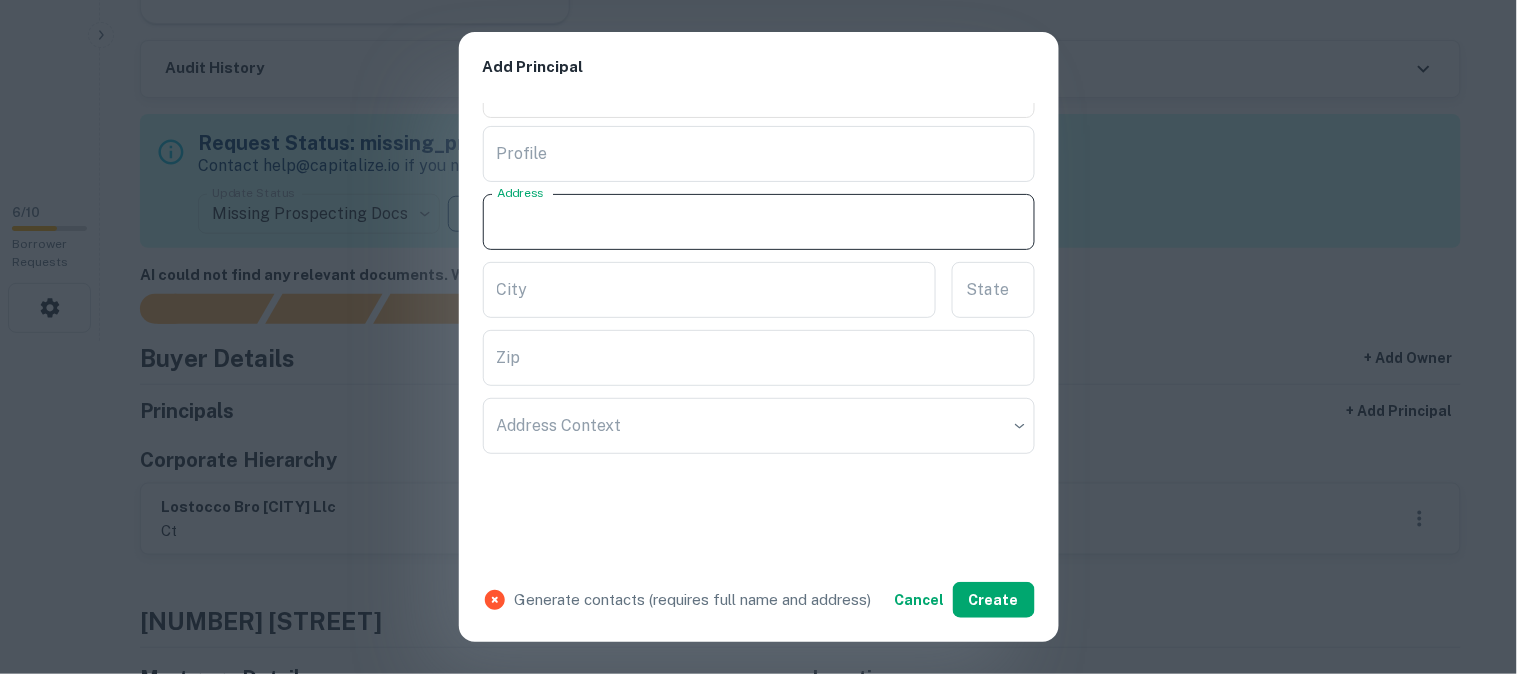 paste on "**********" 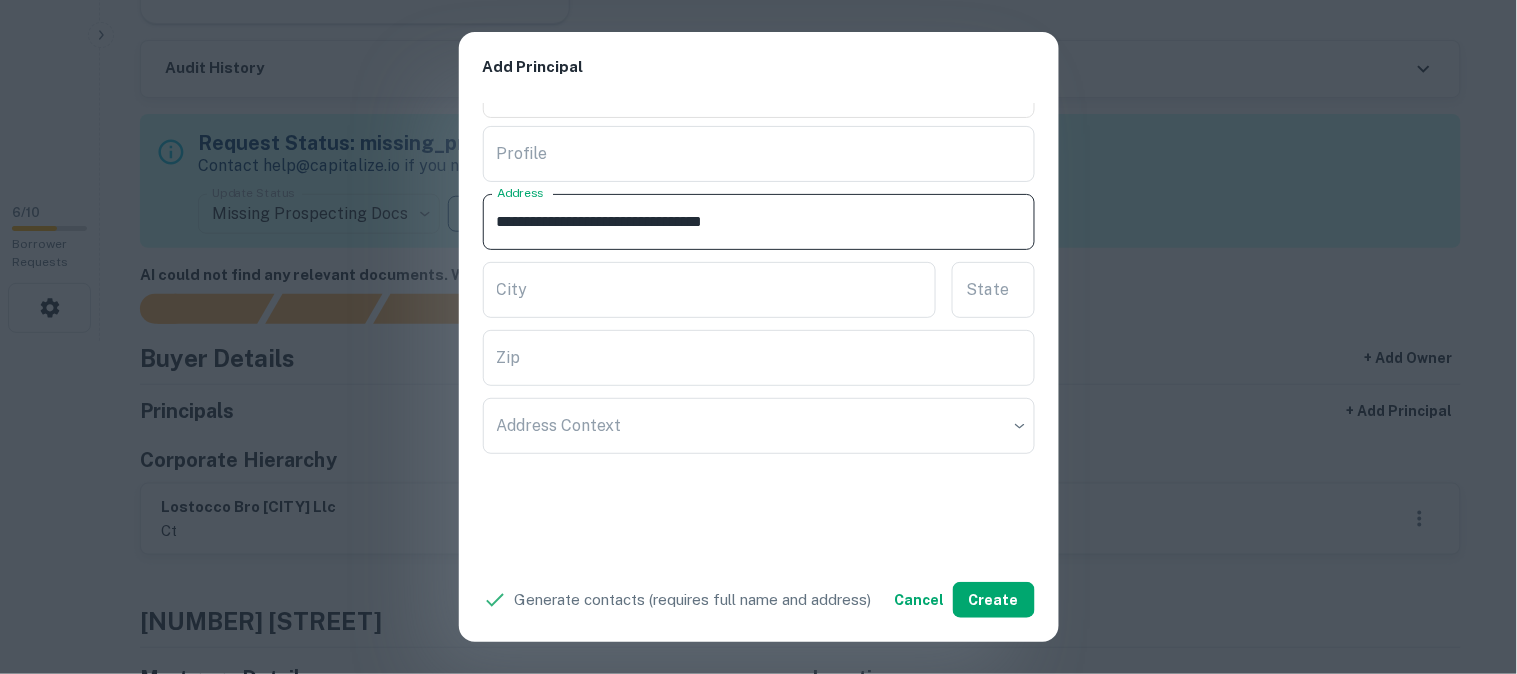 drag, startPoint x: 657, startPoint y: 226, endPoint x: 713, endPoint y: 254, distance: 62.609905 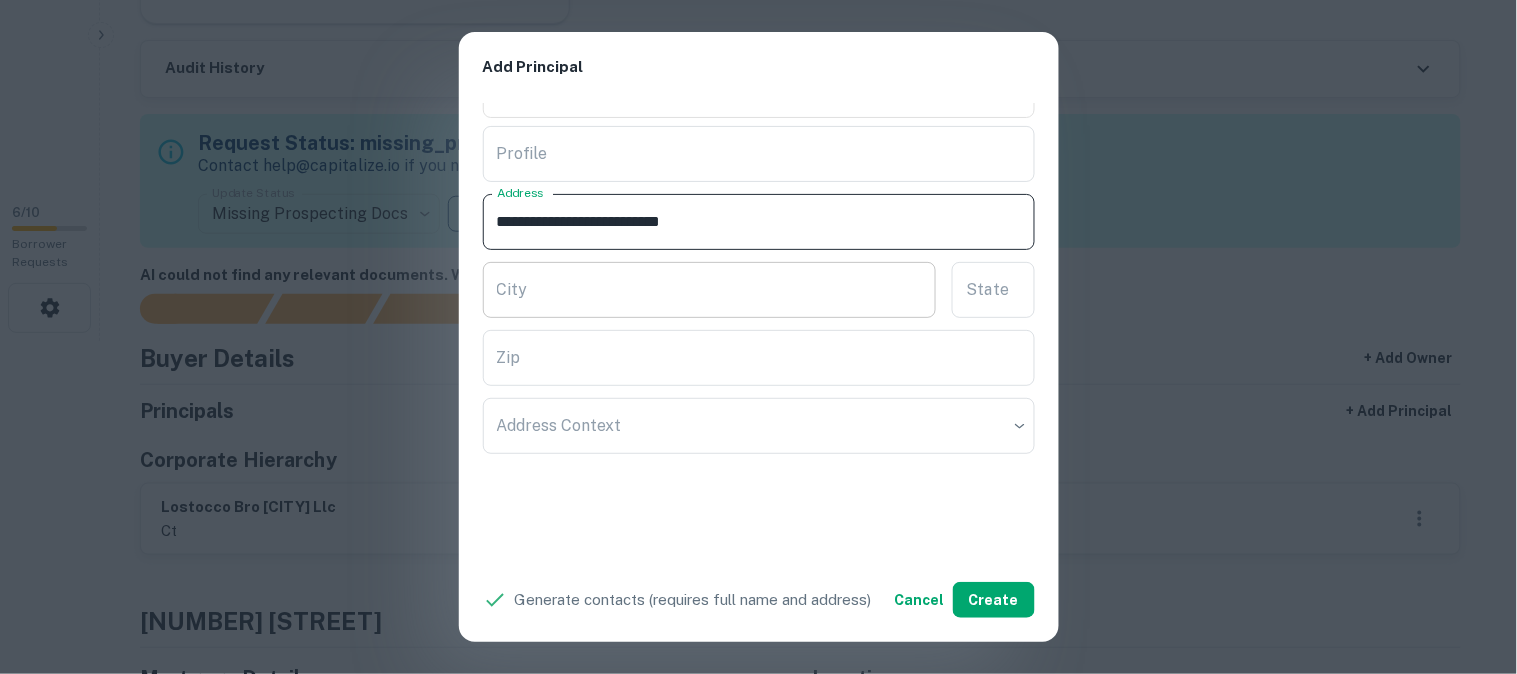 type on "**********" 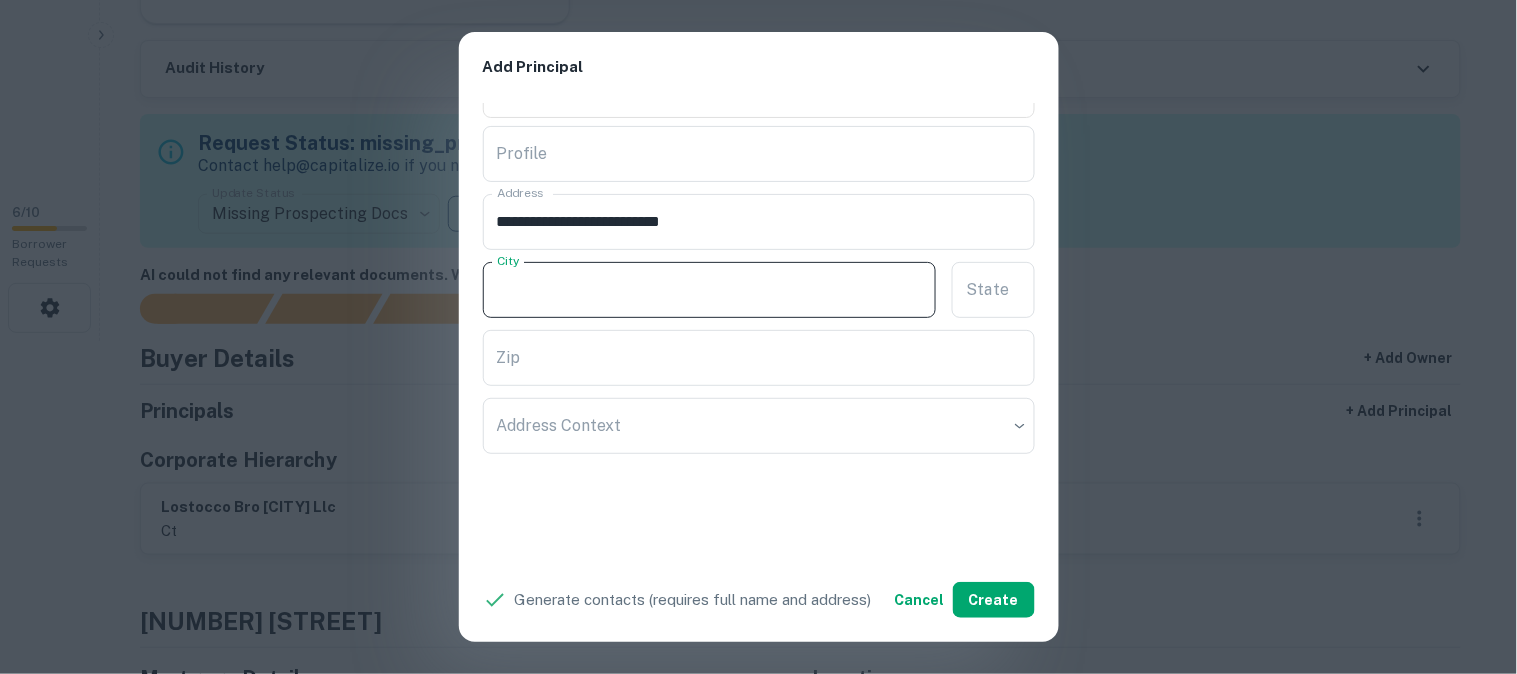 paste on "*******" 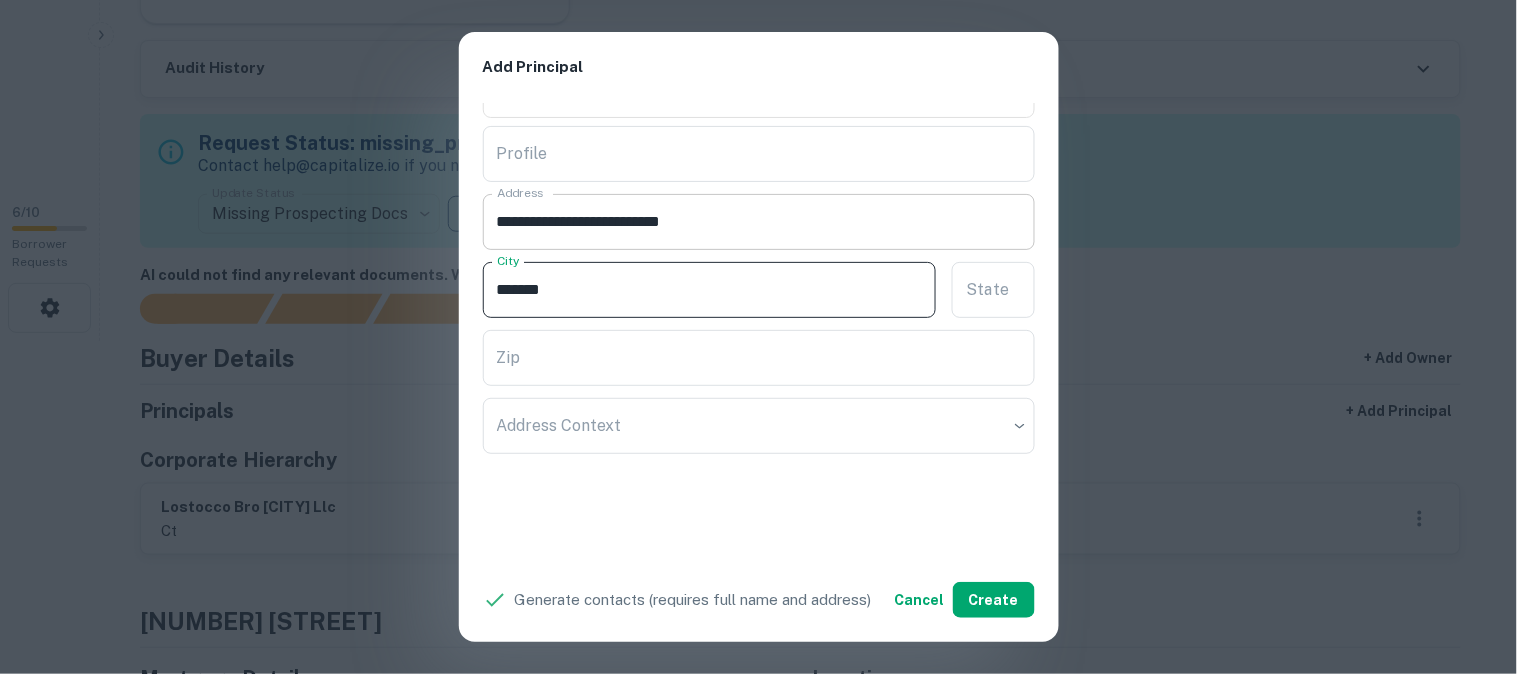 type on "*******" 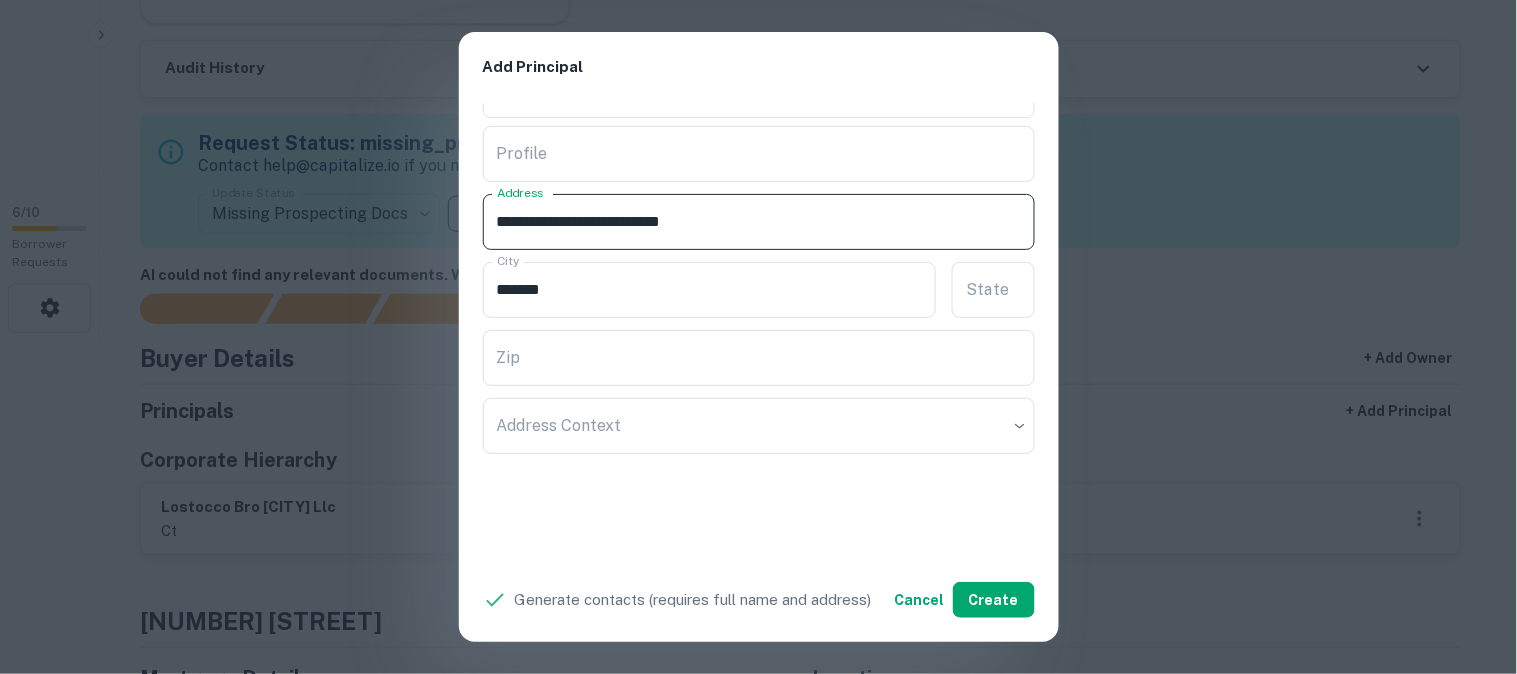 drag, startPoint x: 652, startPoint y: 226, endPoint x: 663, endPoint y: 235, distance: 14.21267 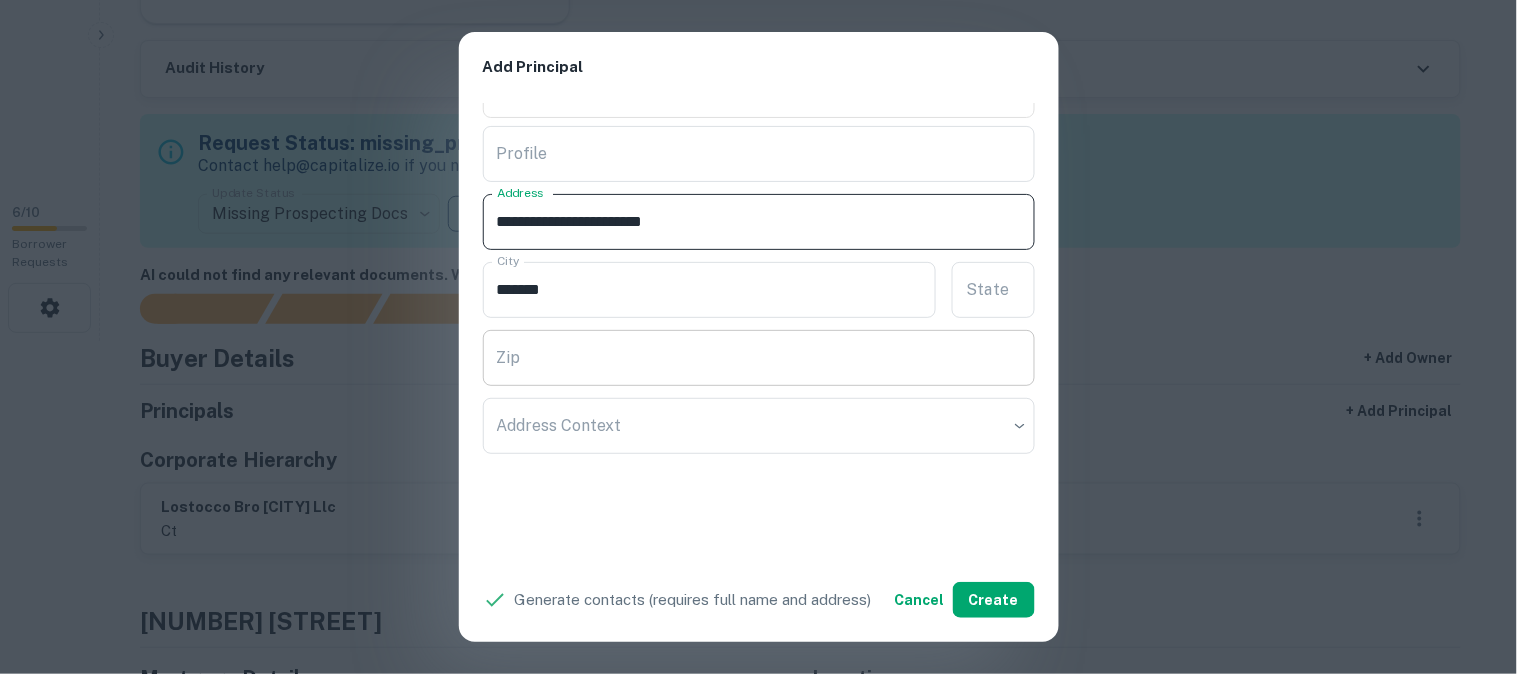 type on "**********" 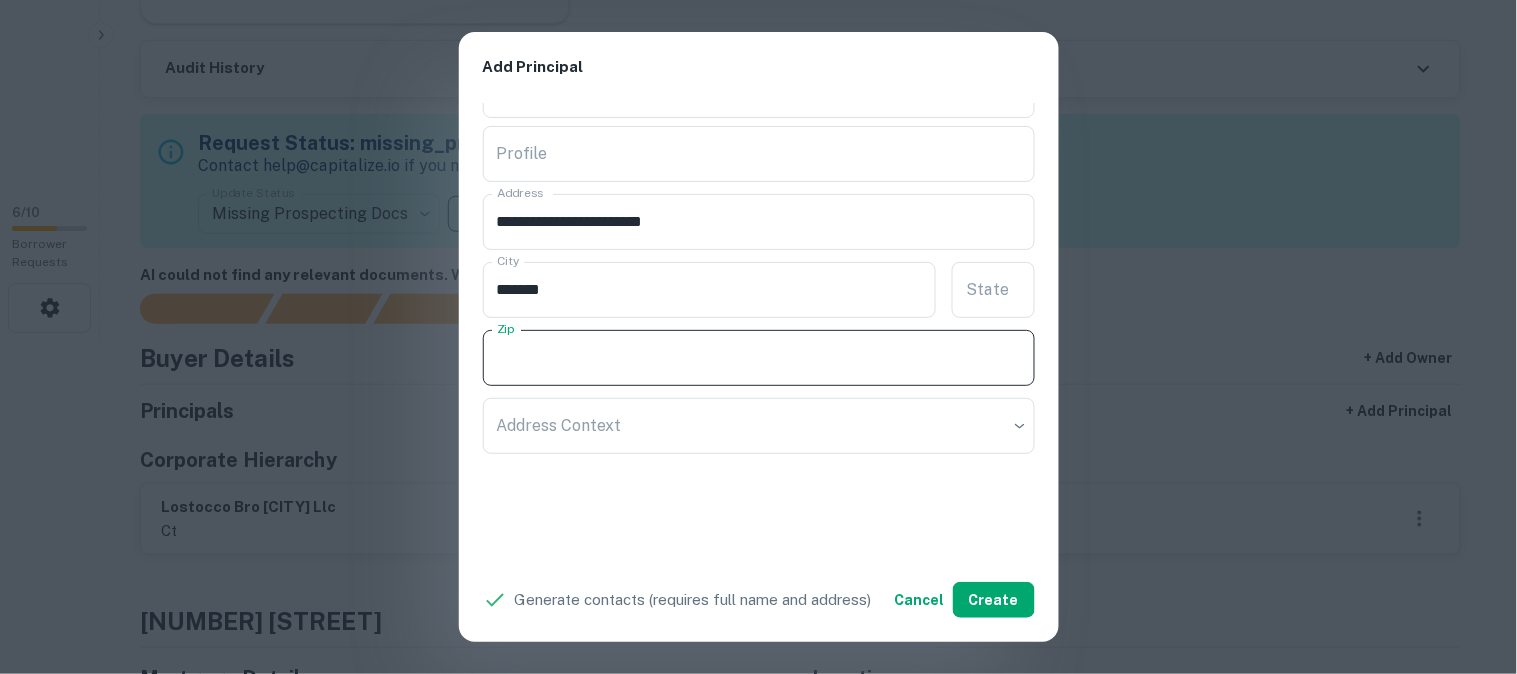 click on "Zip" at bounding box center (759, 358) 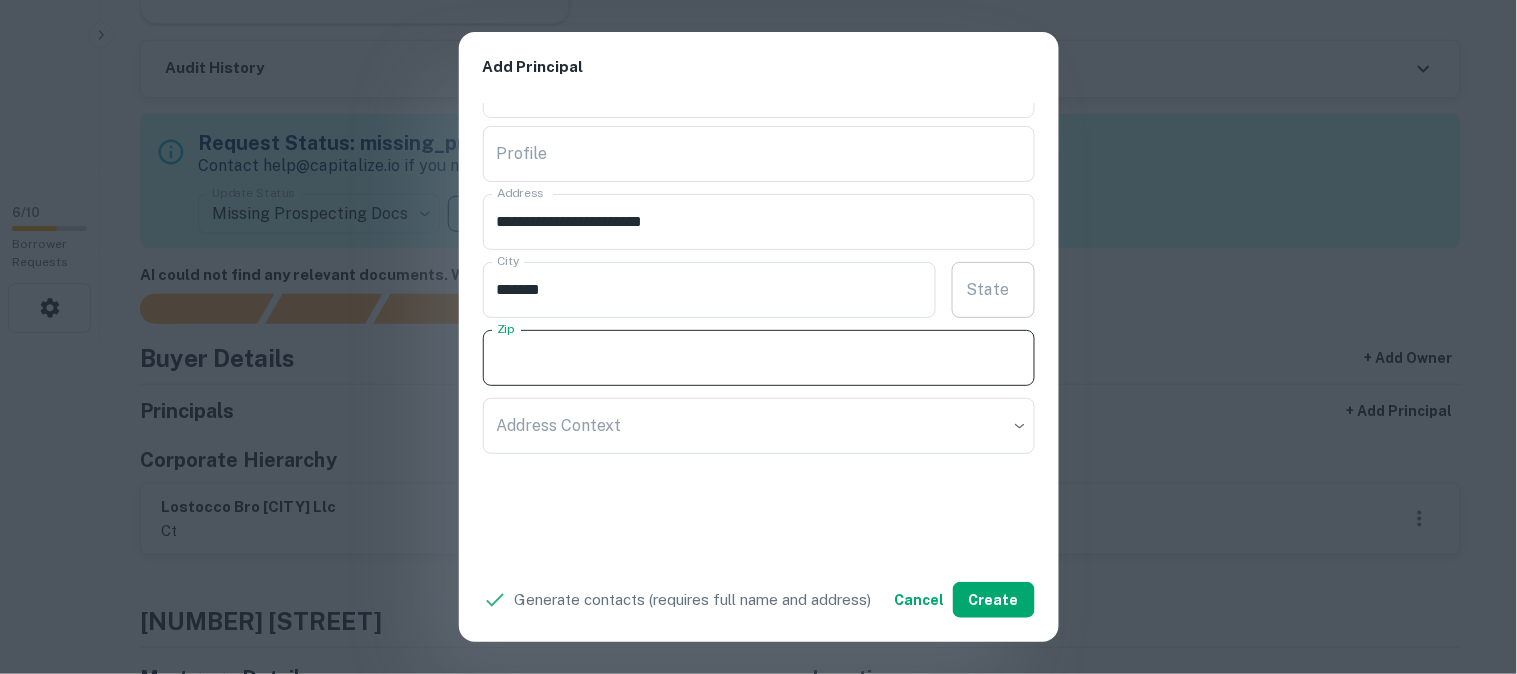 click on "State State" at bounding box center [993, 290] 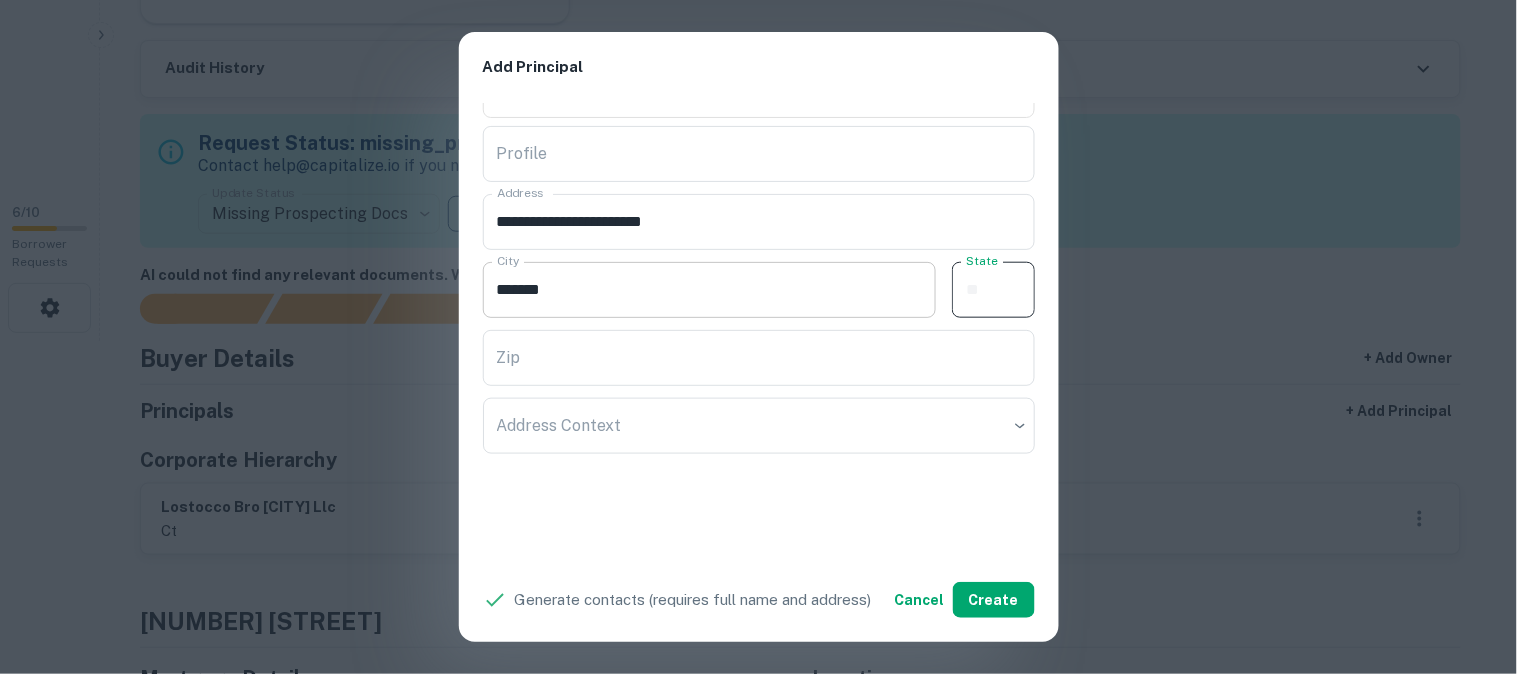 paste on "**" 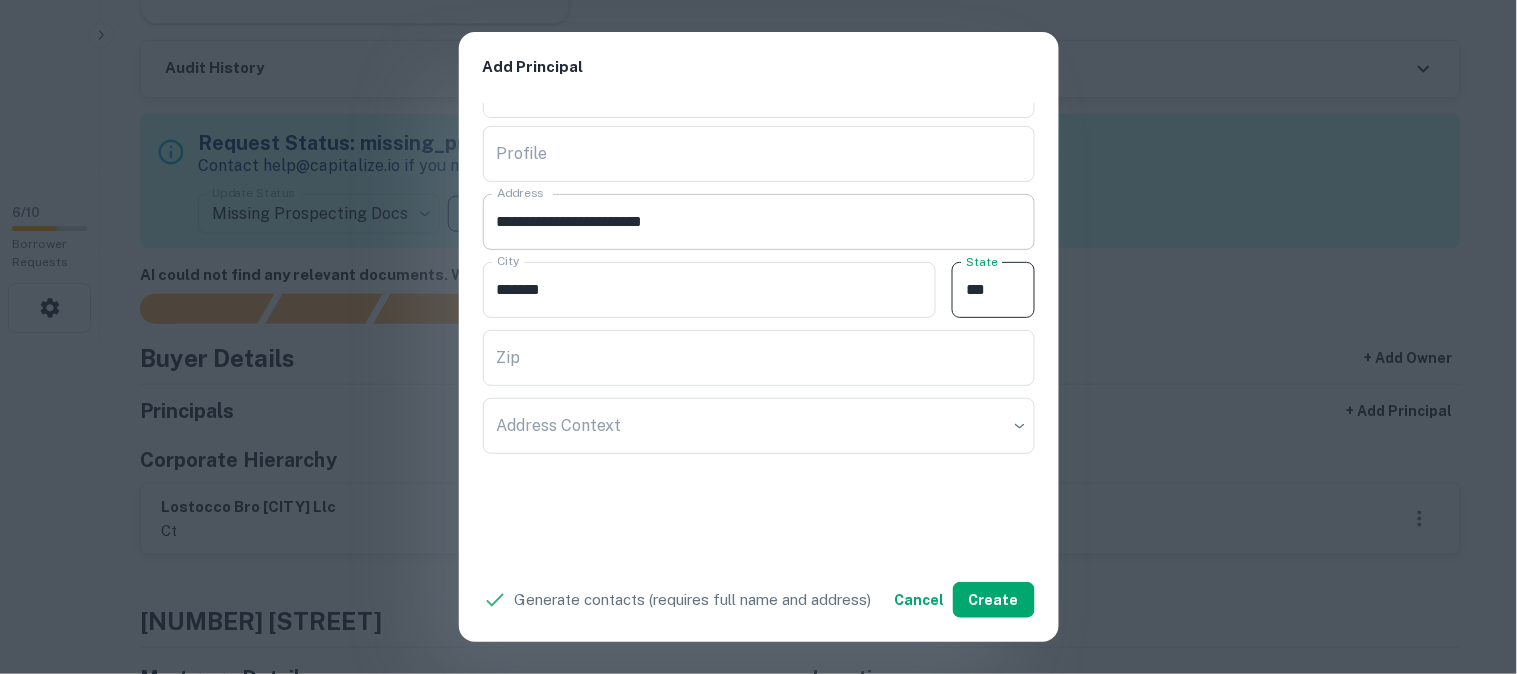 type on "**" 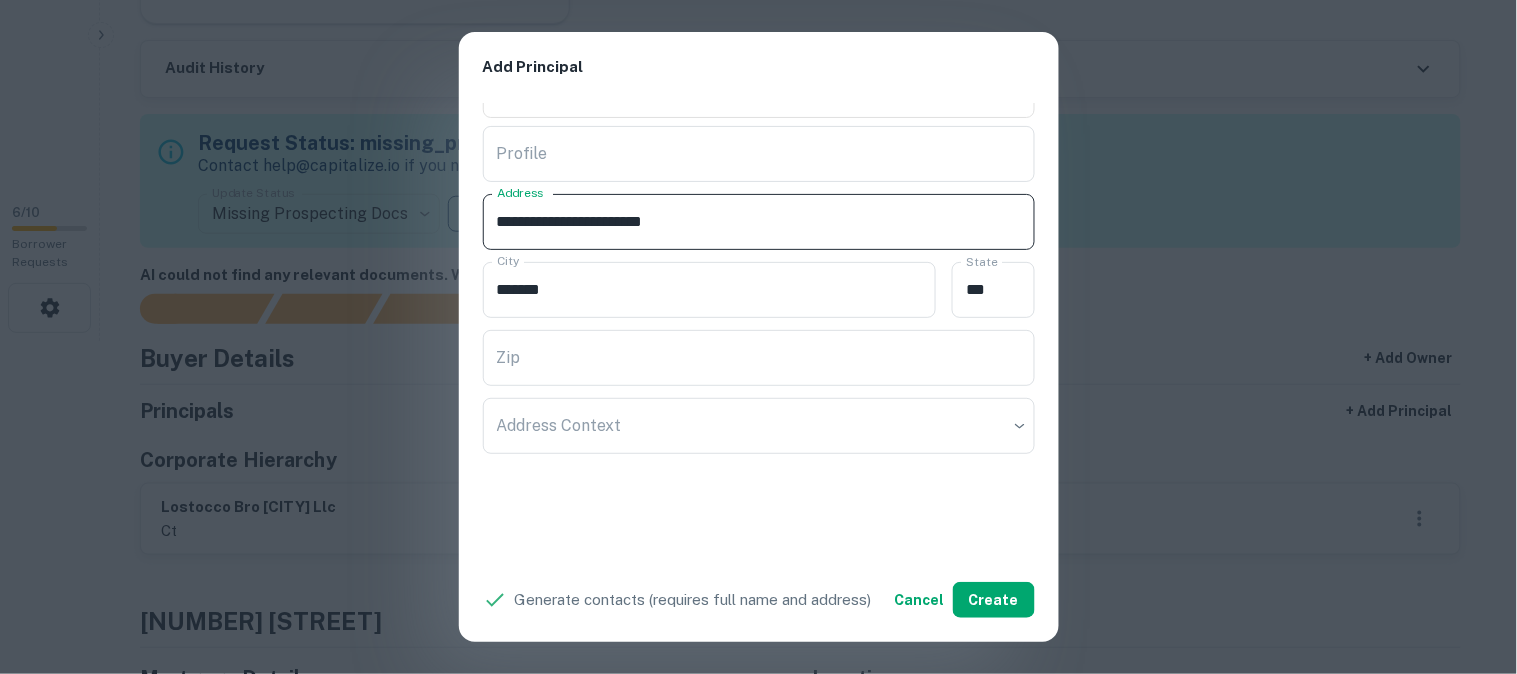 drag, startPoint x: 653, startPoint y: 216, endPoint x: 736, endPoint y: 230, distance: 84.17244 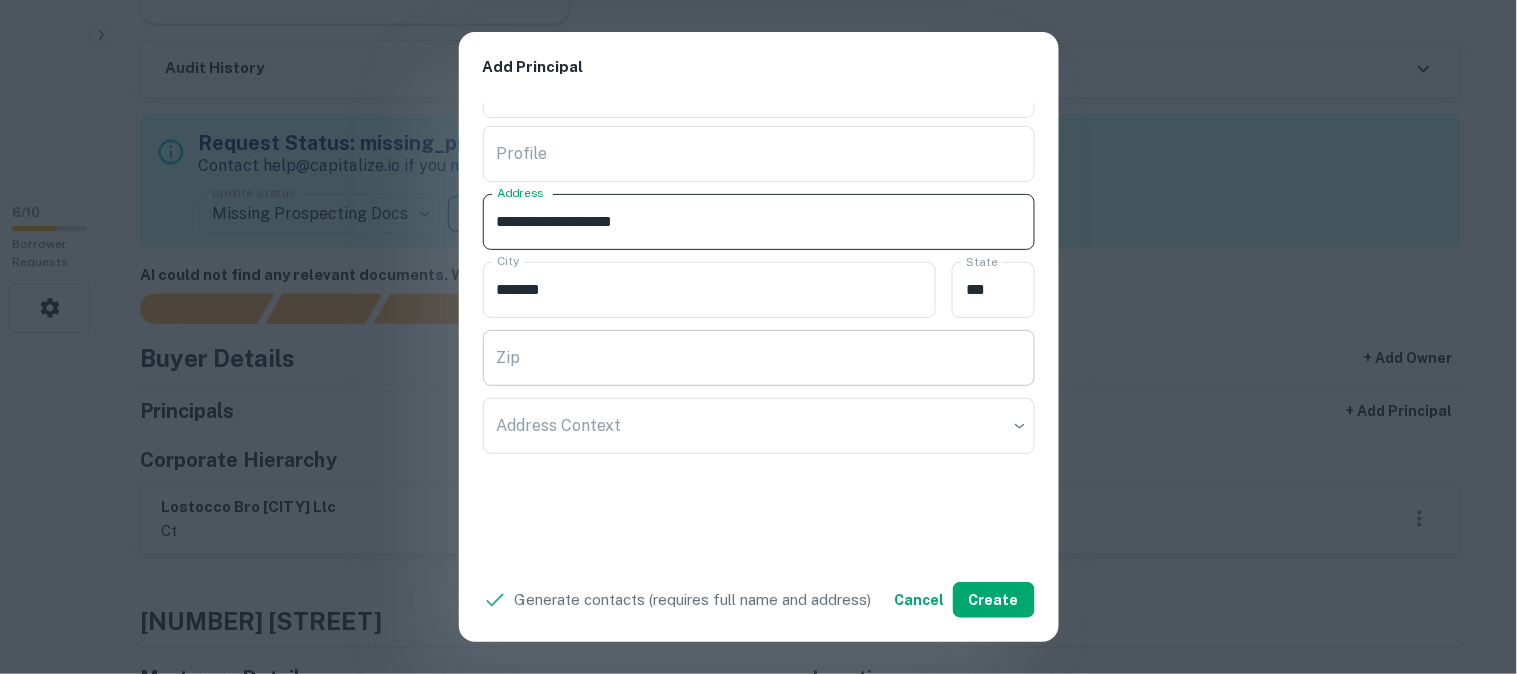 type on "**********" 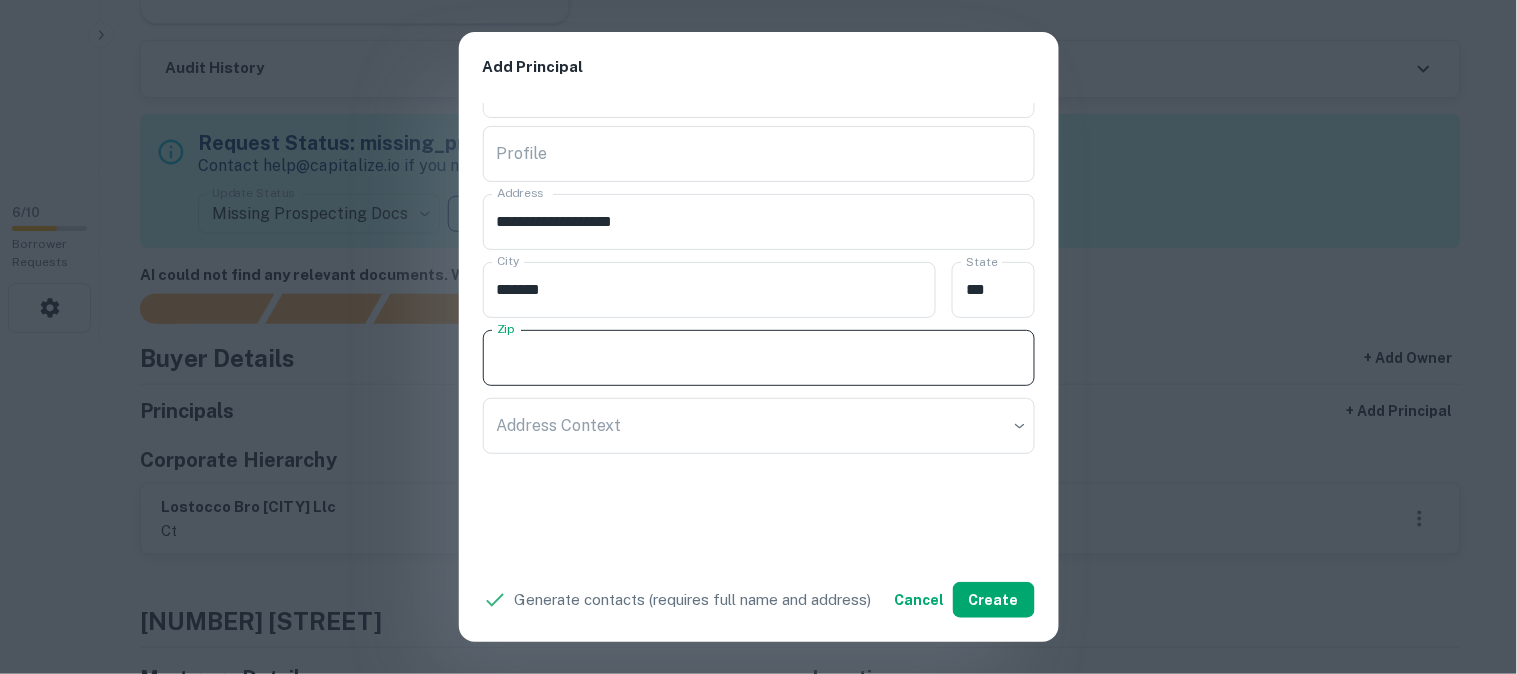 click on "Zip" at bounding box center [759, 358] 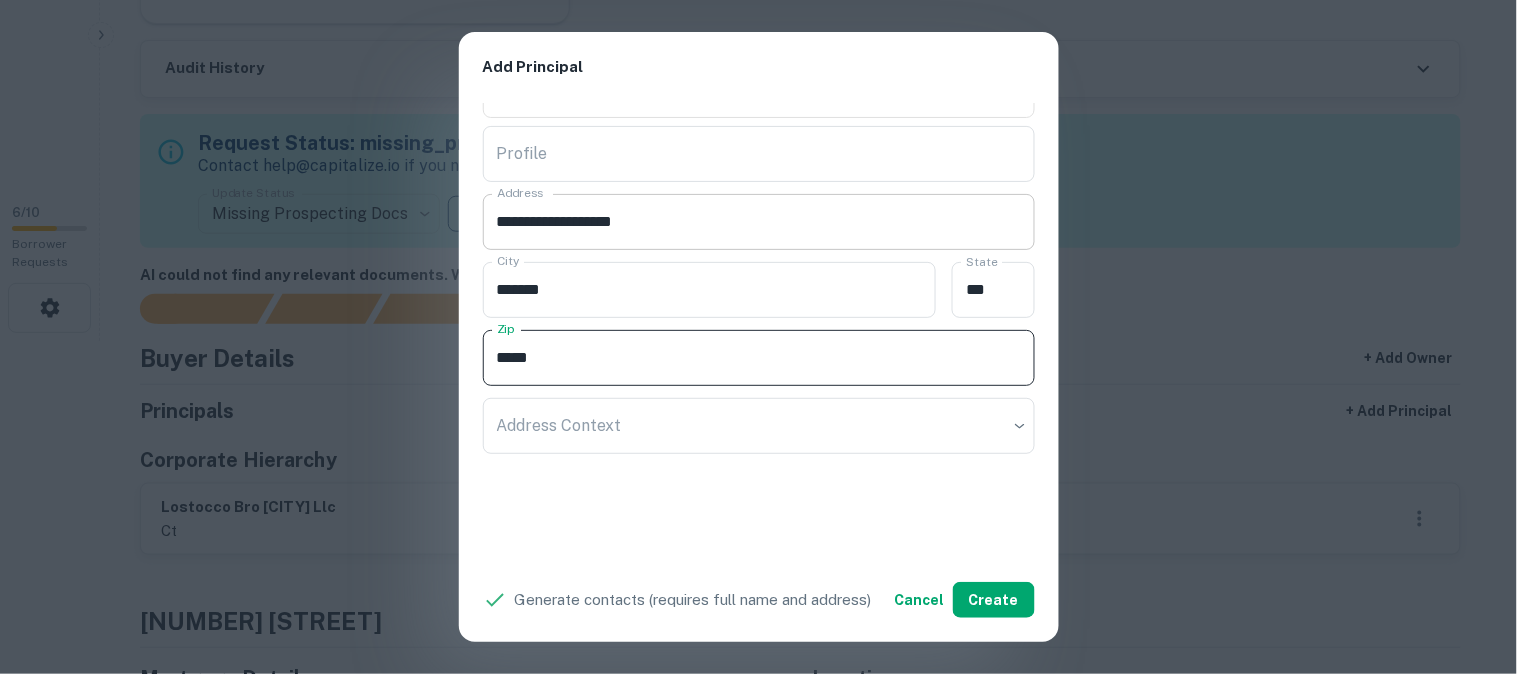 type on "*****" 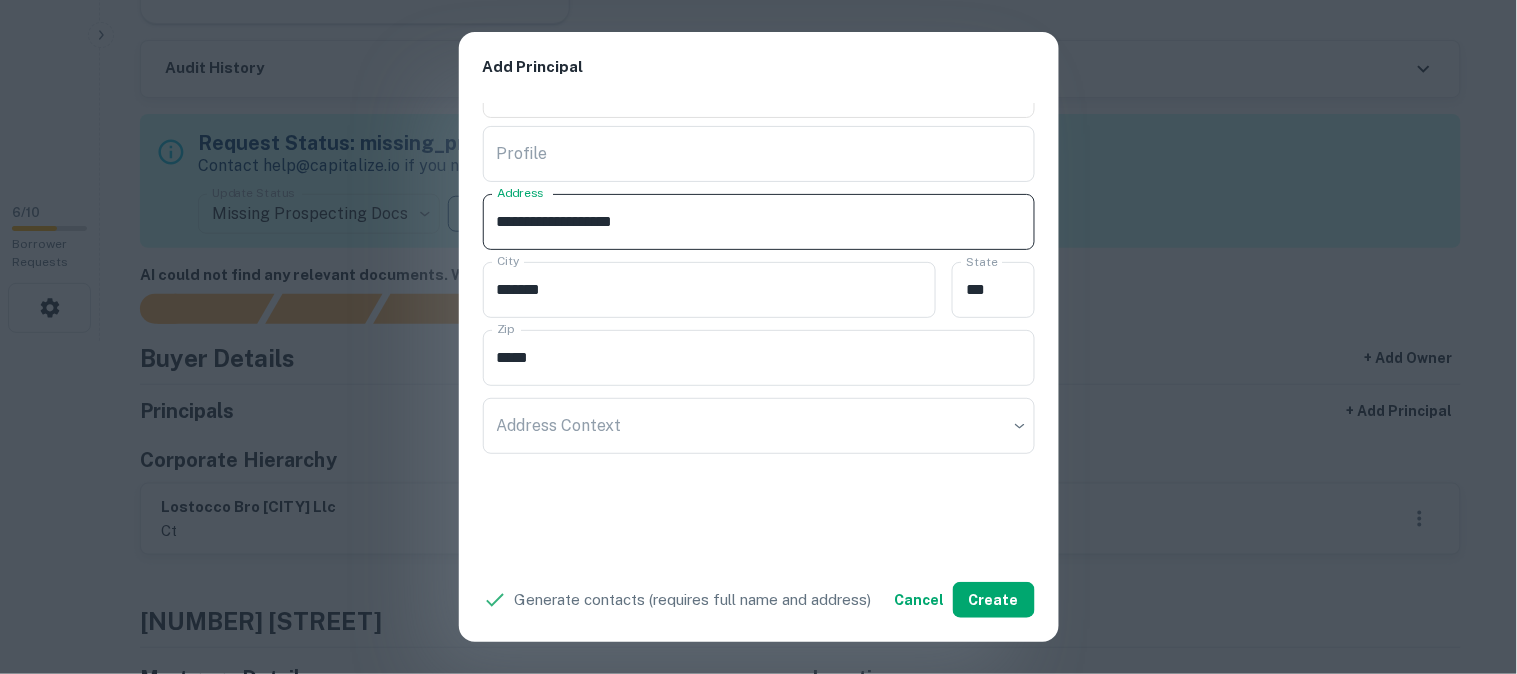 click on "**********" at bounding box center (759, 222) 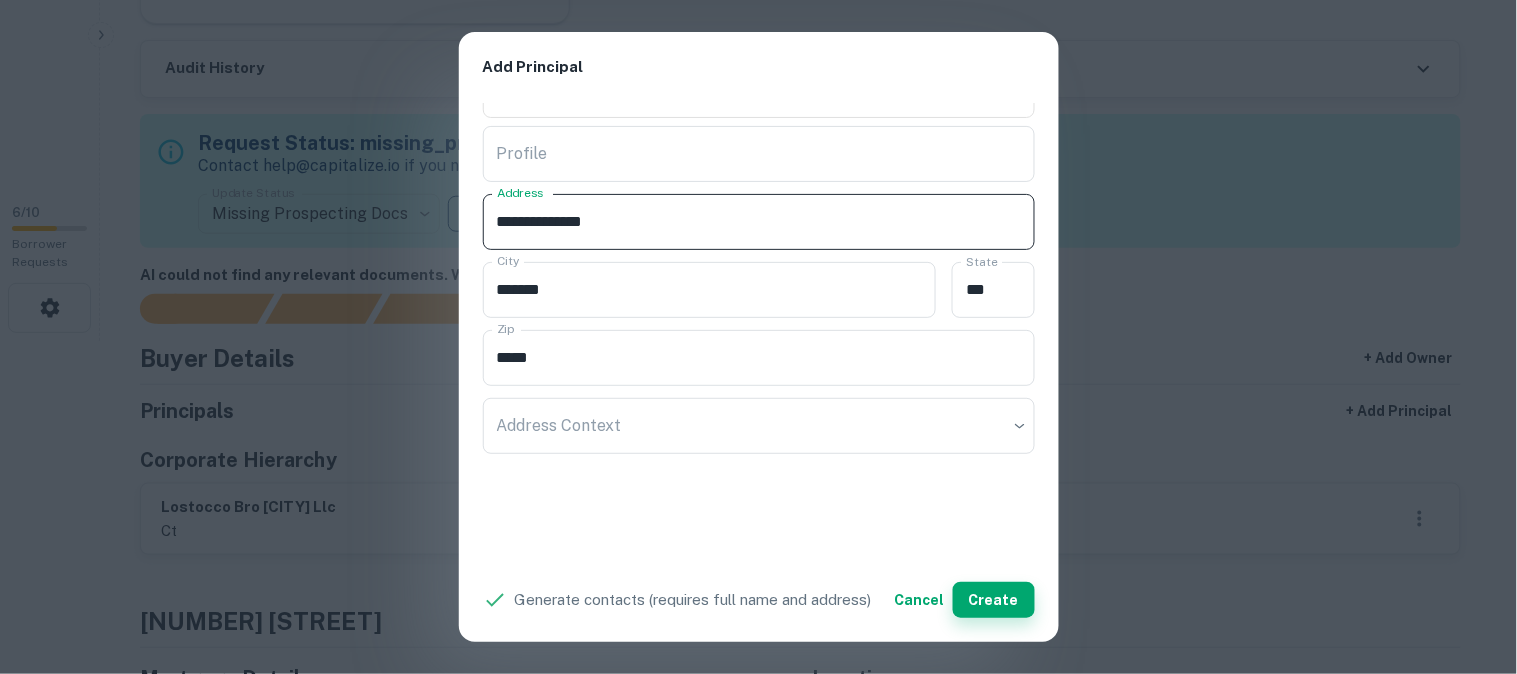 type on "**********" 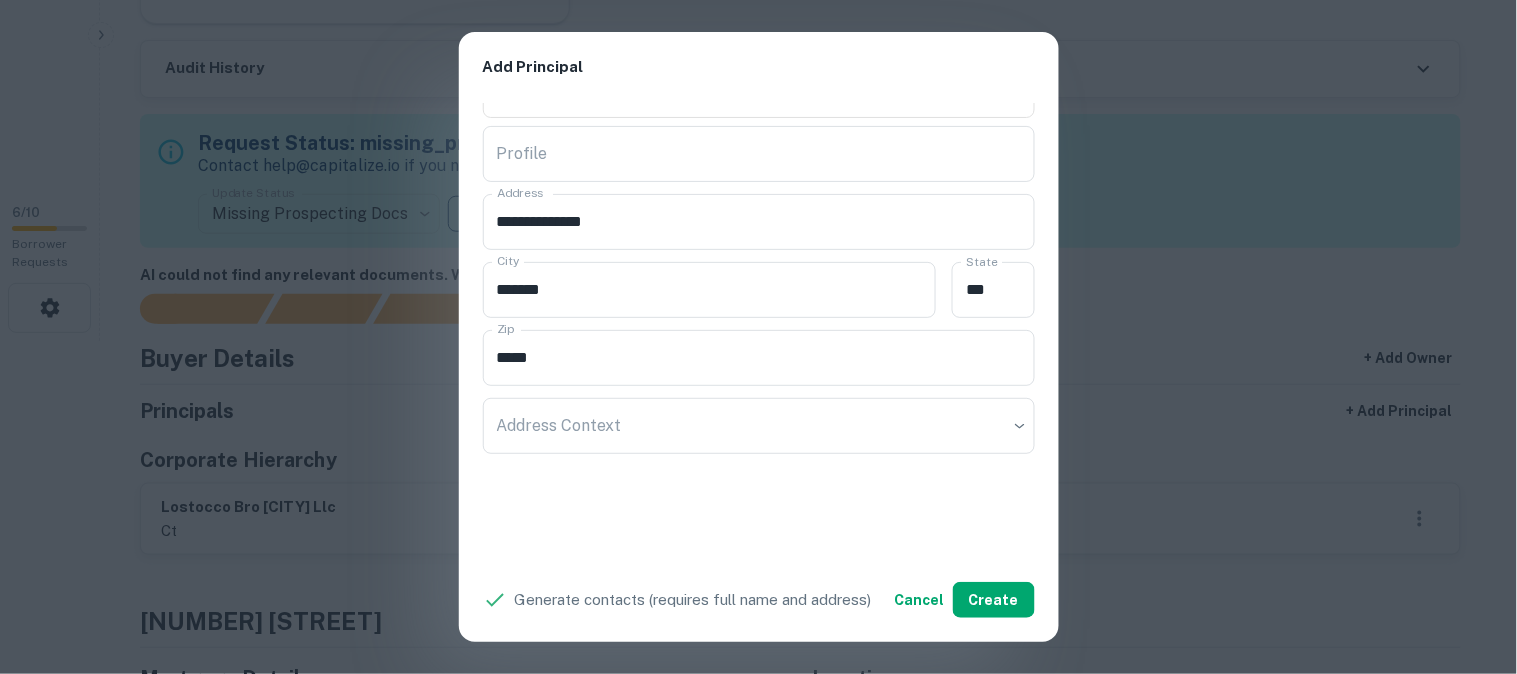 click on "**********" at bounding box center [758, 337] 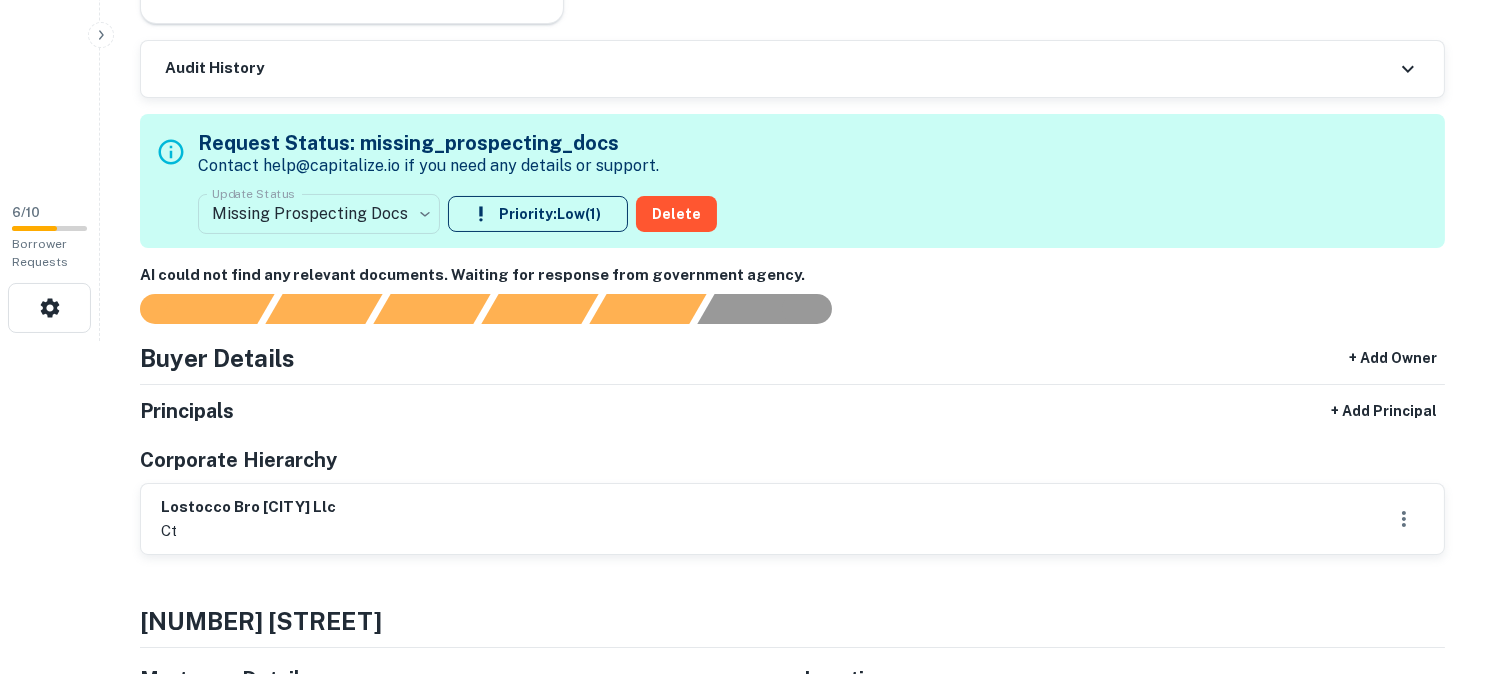 click on "**********" at bounding box center (750, 4) 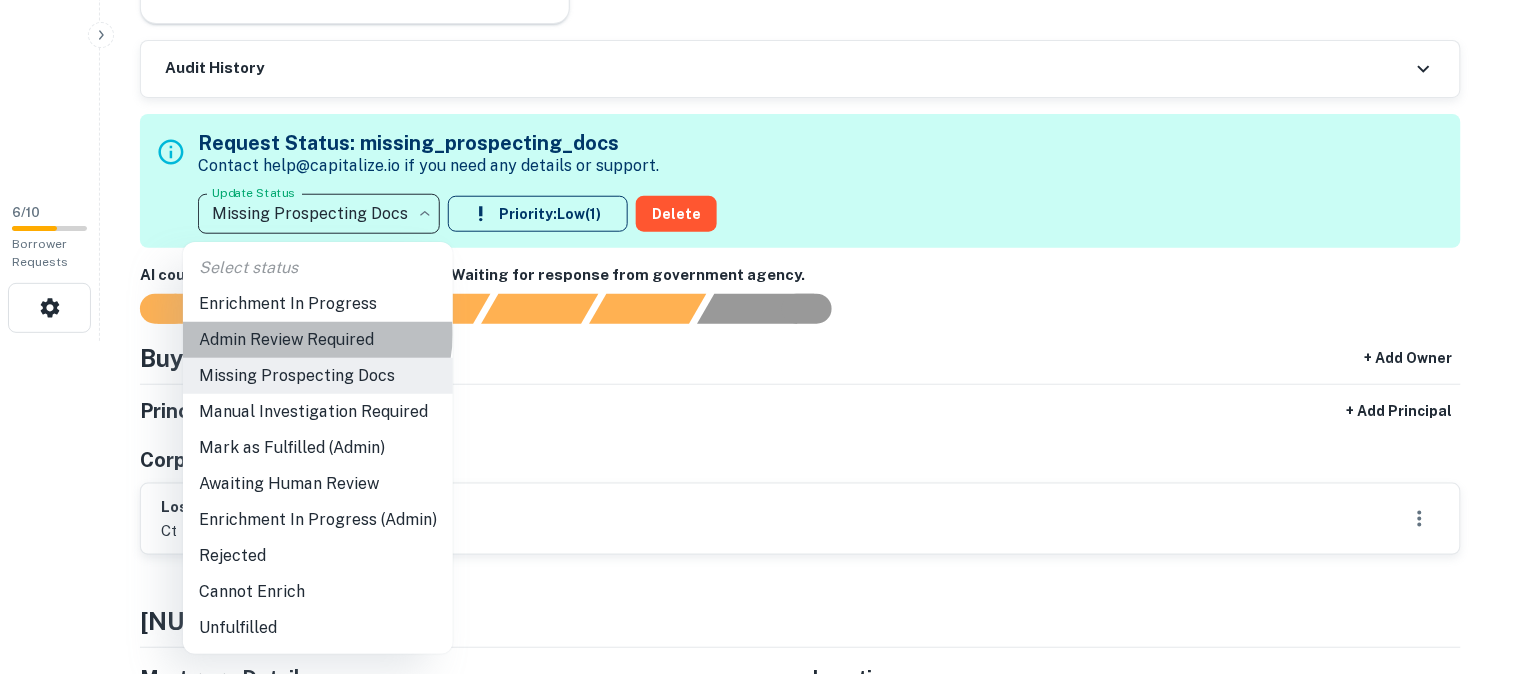 click on "Admin Review Required" at bounding box center (318, 340) 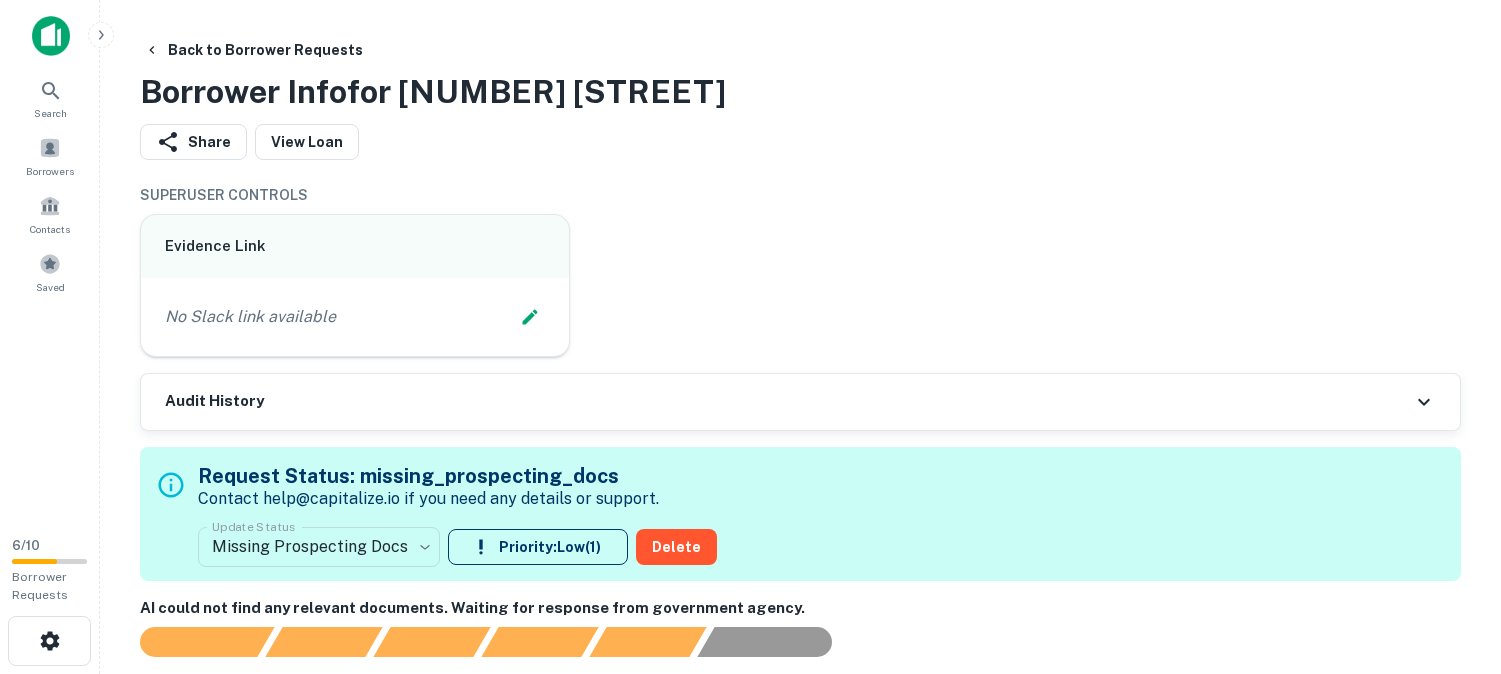 scroll, scrollTop: 0, scrollLeft: 0, axis: both 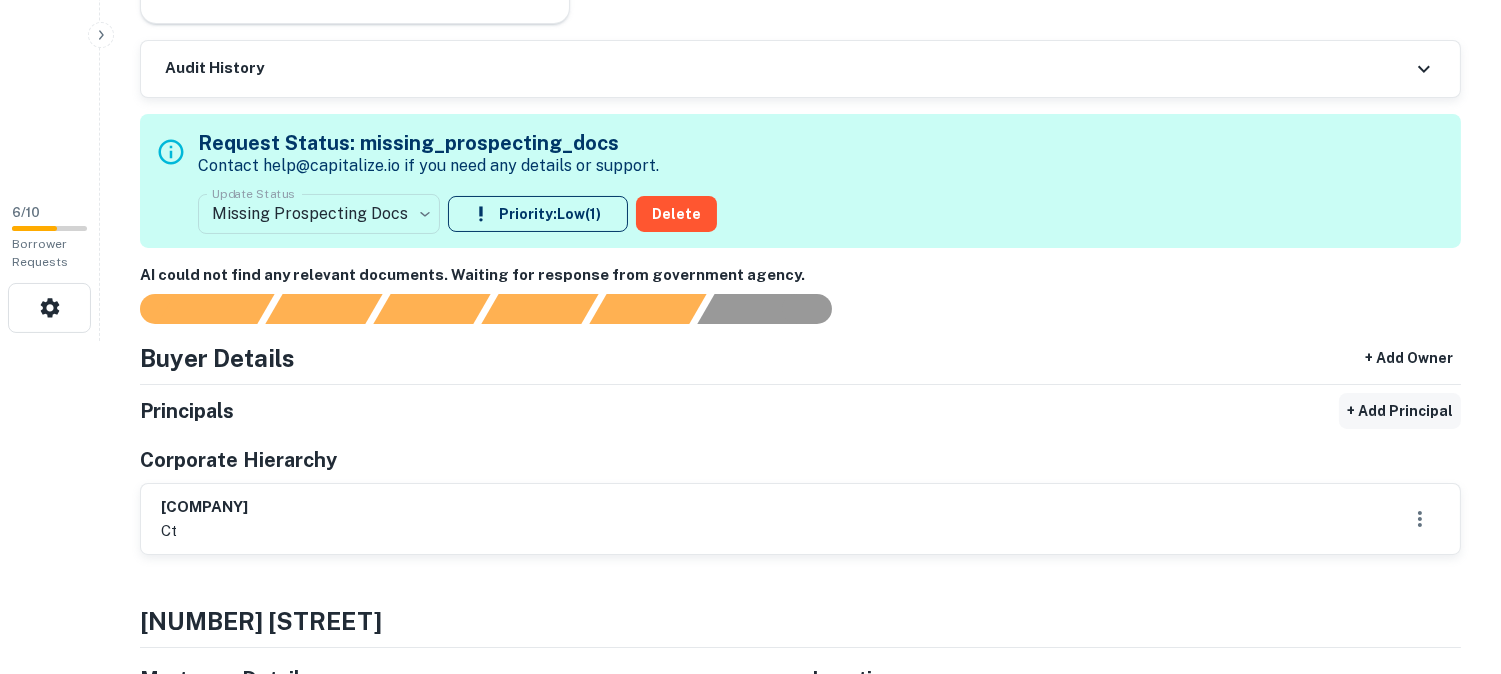 click on "+ Add Principal" at bounding box center [1400, 411] 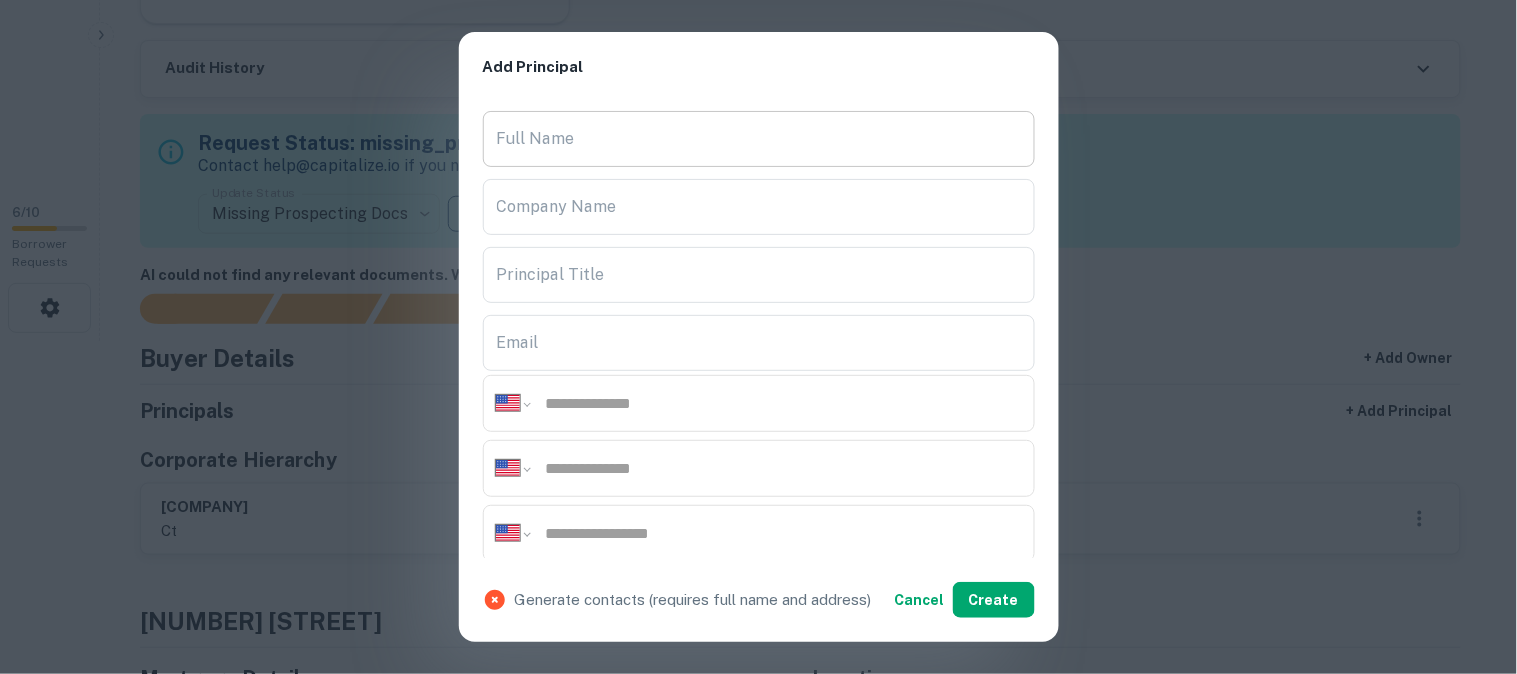 click on "Full Name" at bounding box center [759, 139] 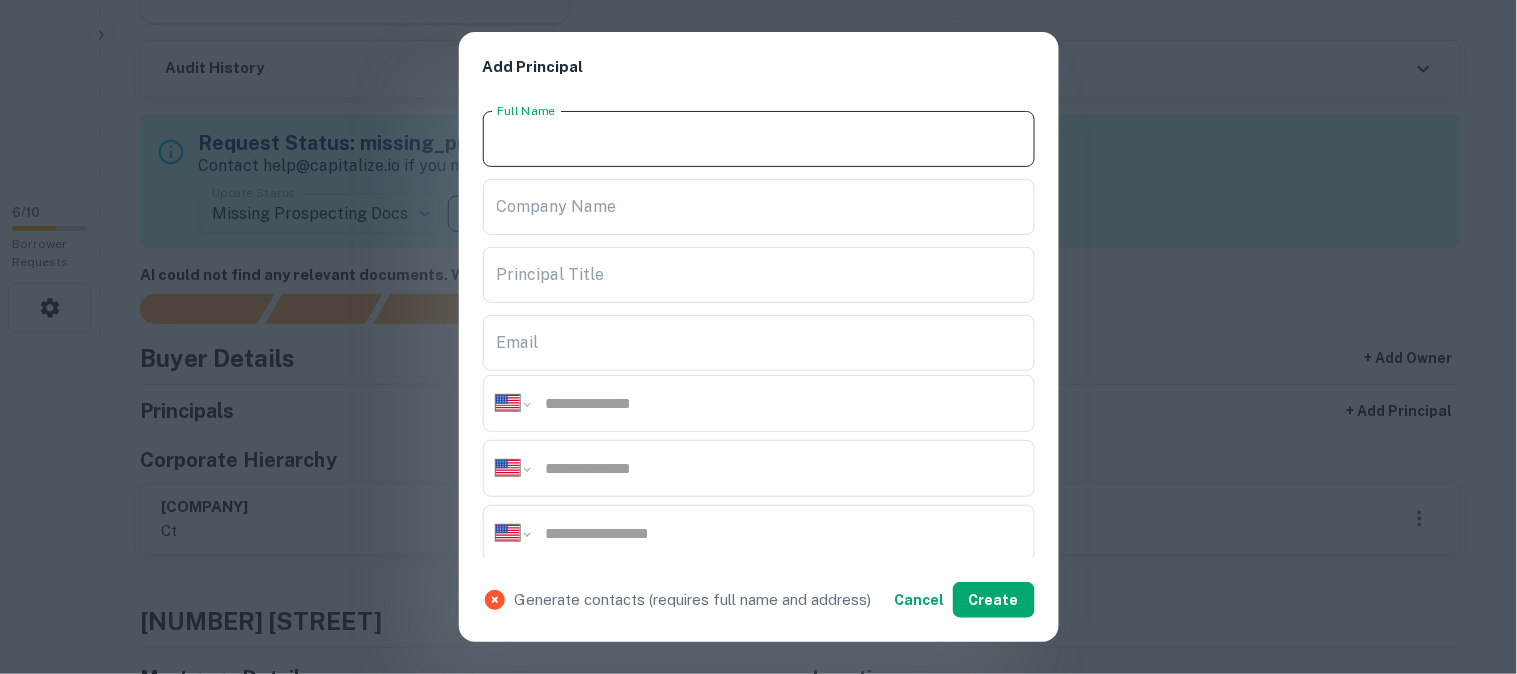paste on "**********" 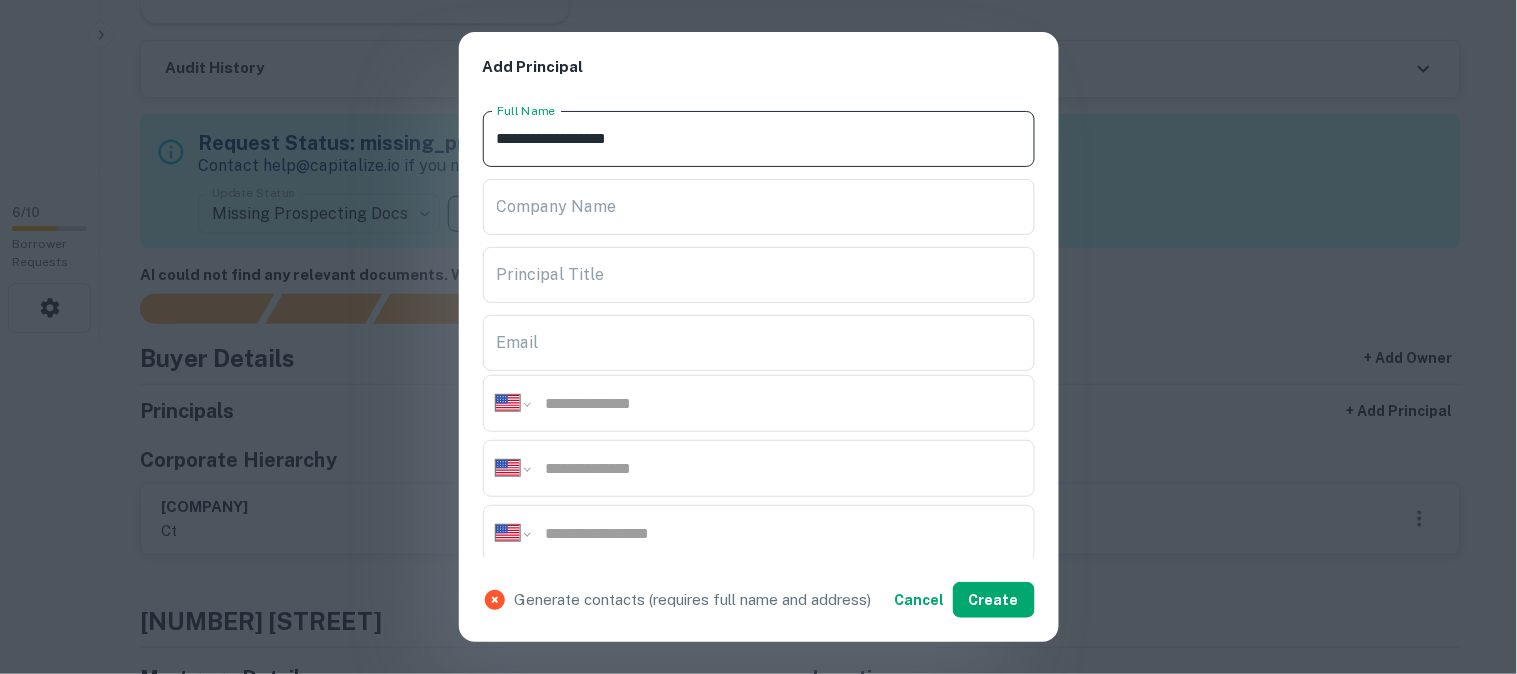 type on "**********" 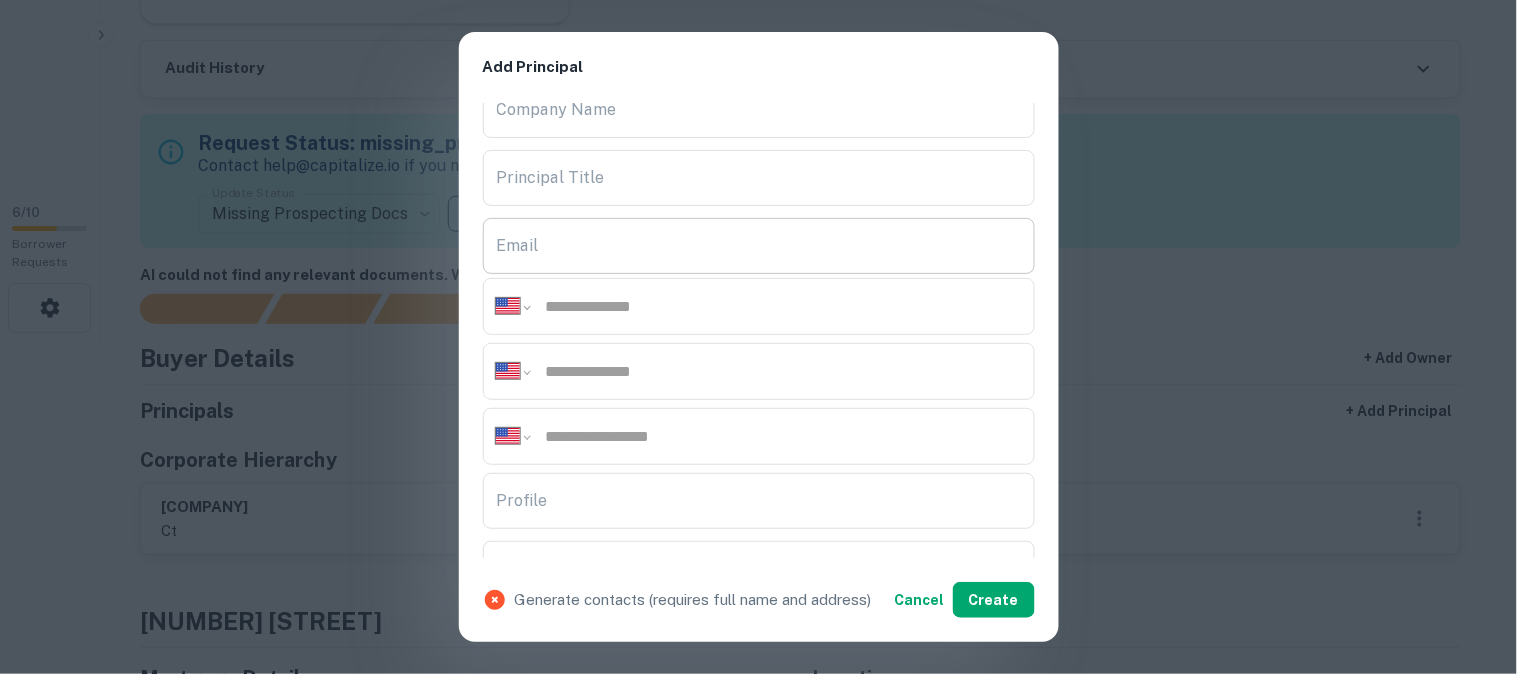 scroll, scrollTop: 333, scrollLeft: 0, axis: vertical 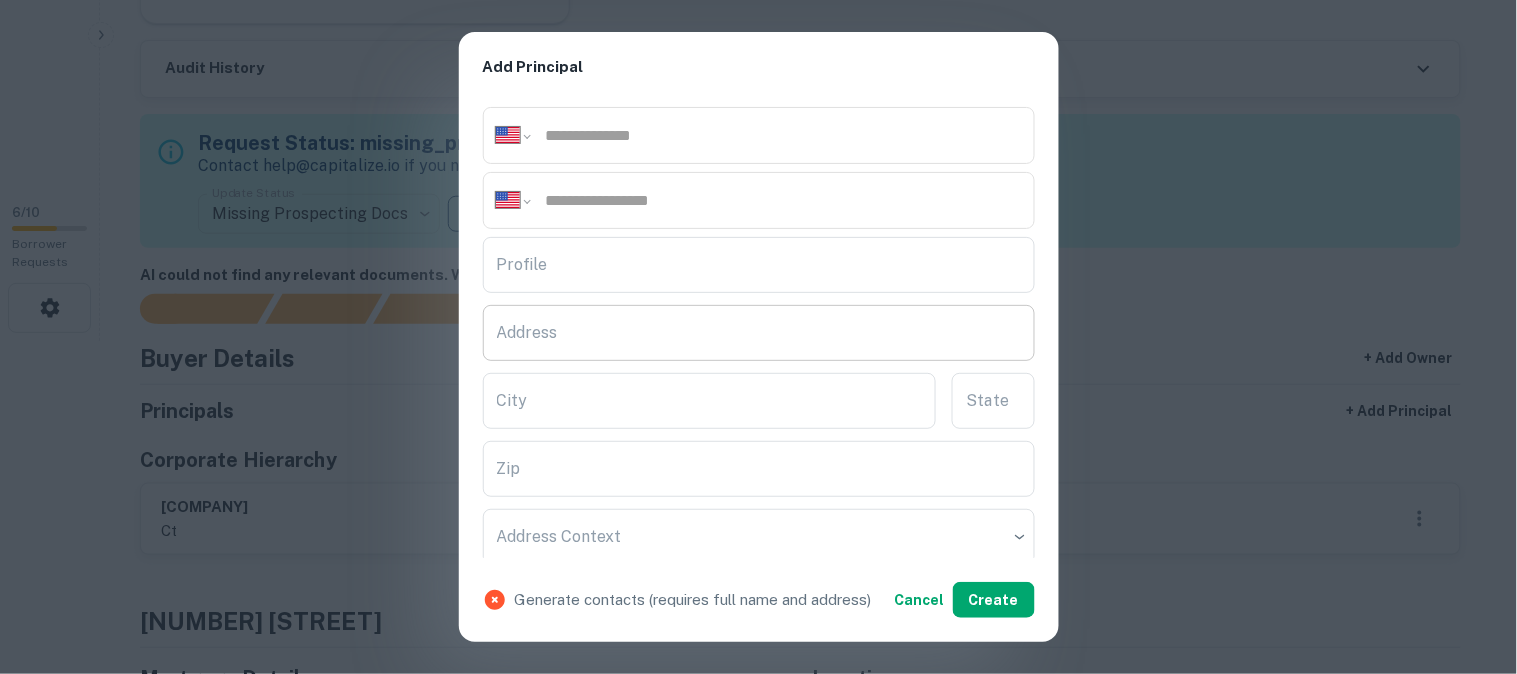 click on "Address" at bounding box center (759, 333) 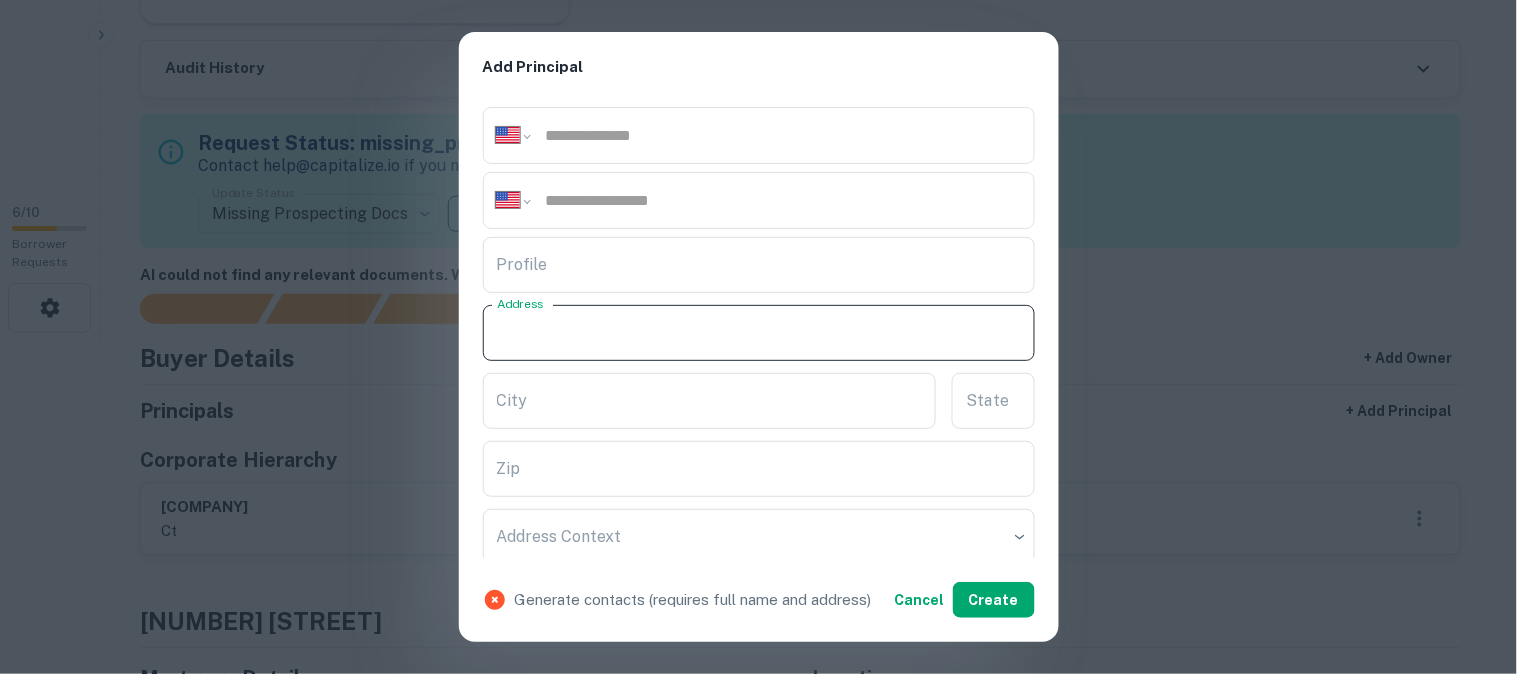 paste on "**********" 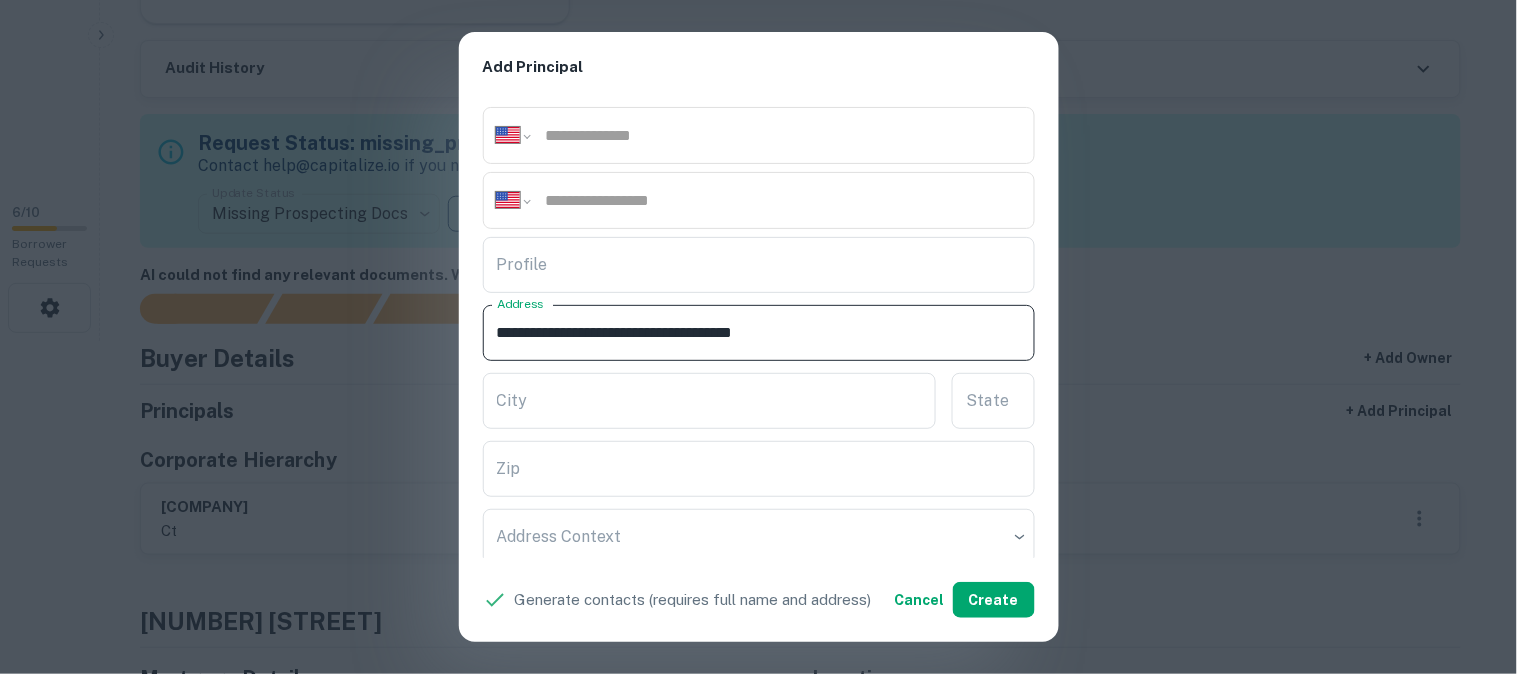 drag, startPoint x: 660, startPoint y: 327, endPoint x: 752, endPoint y: 356, distance: 96.462425 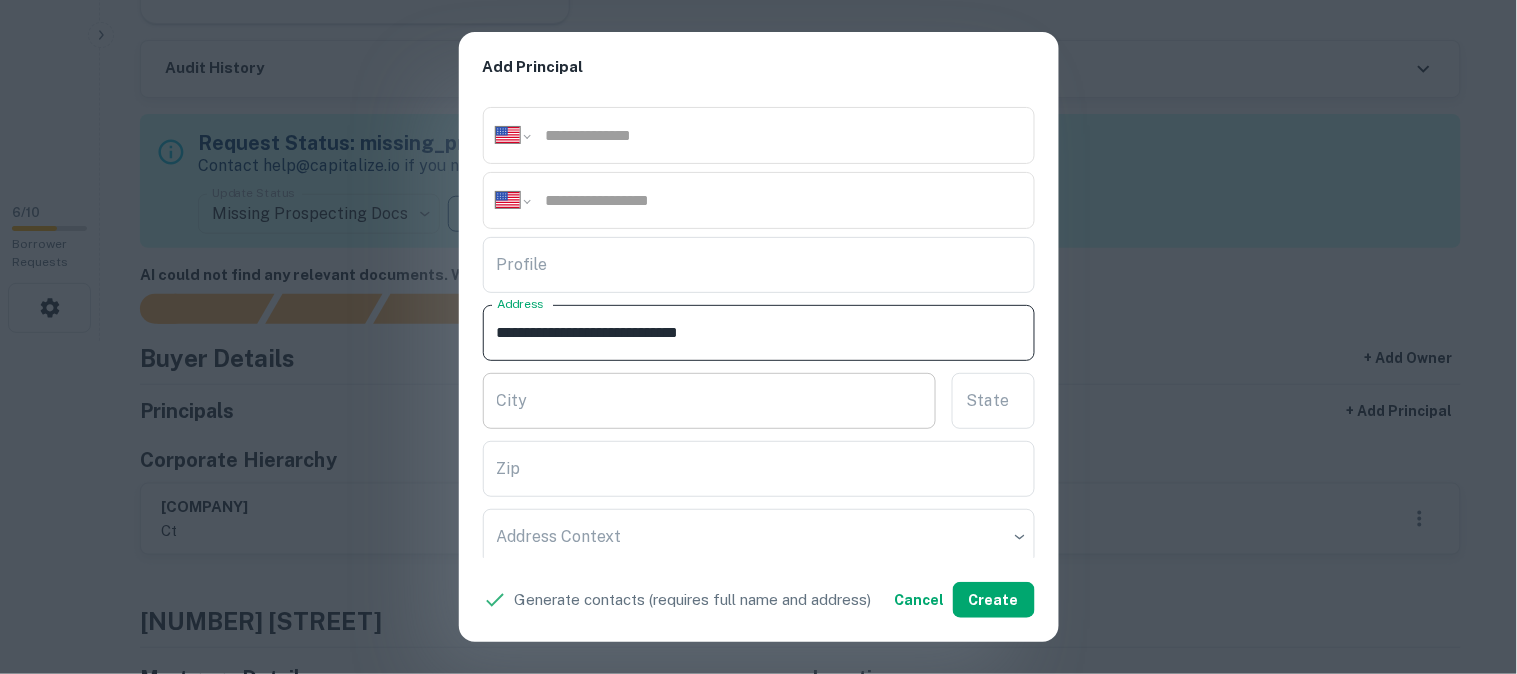type on "**********" 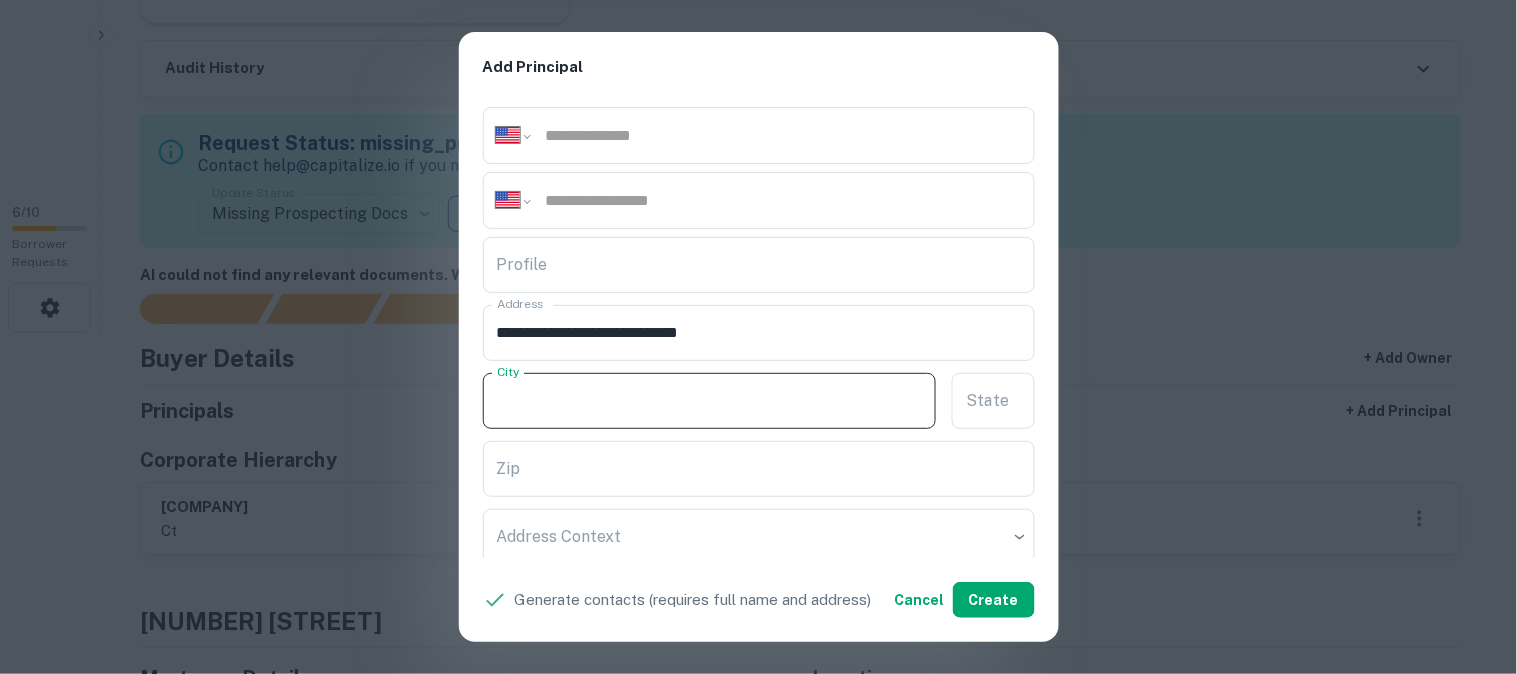 paste on "*********" 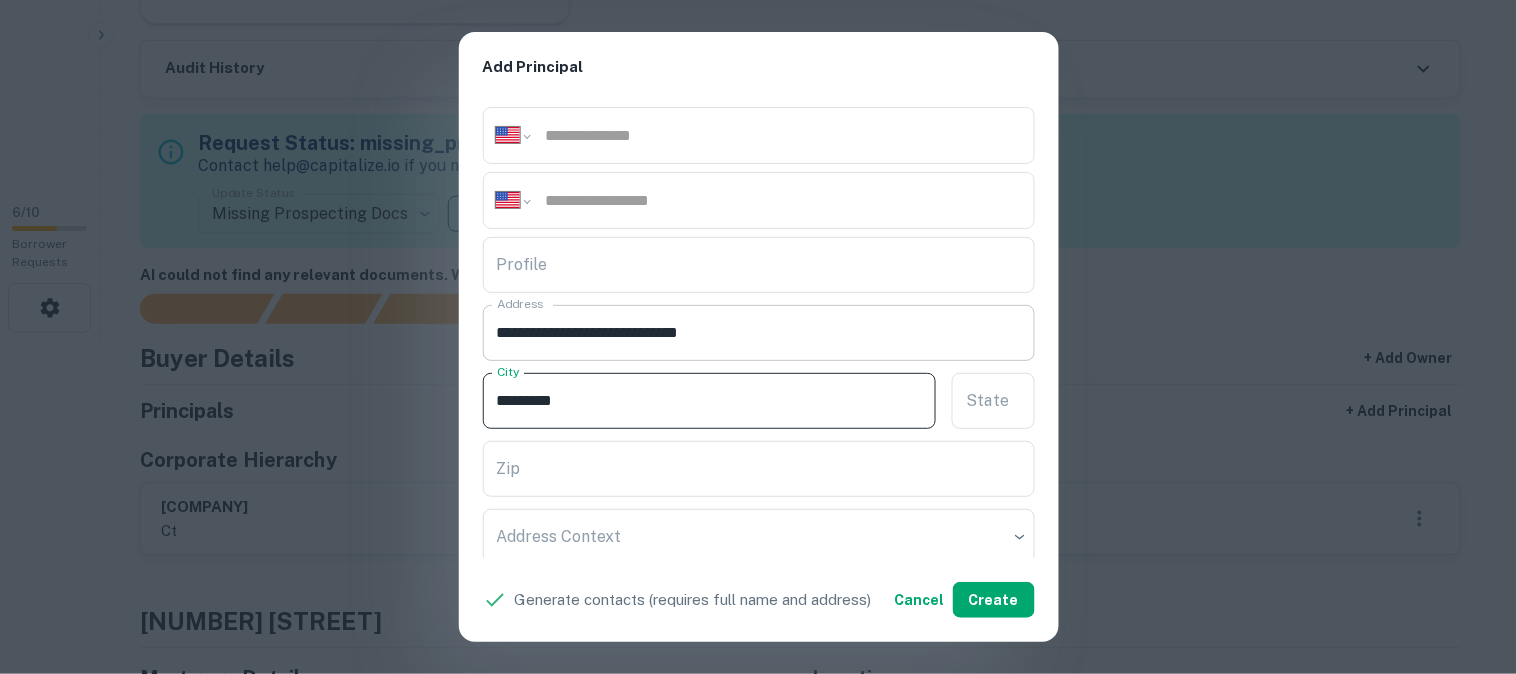 type on "*********" 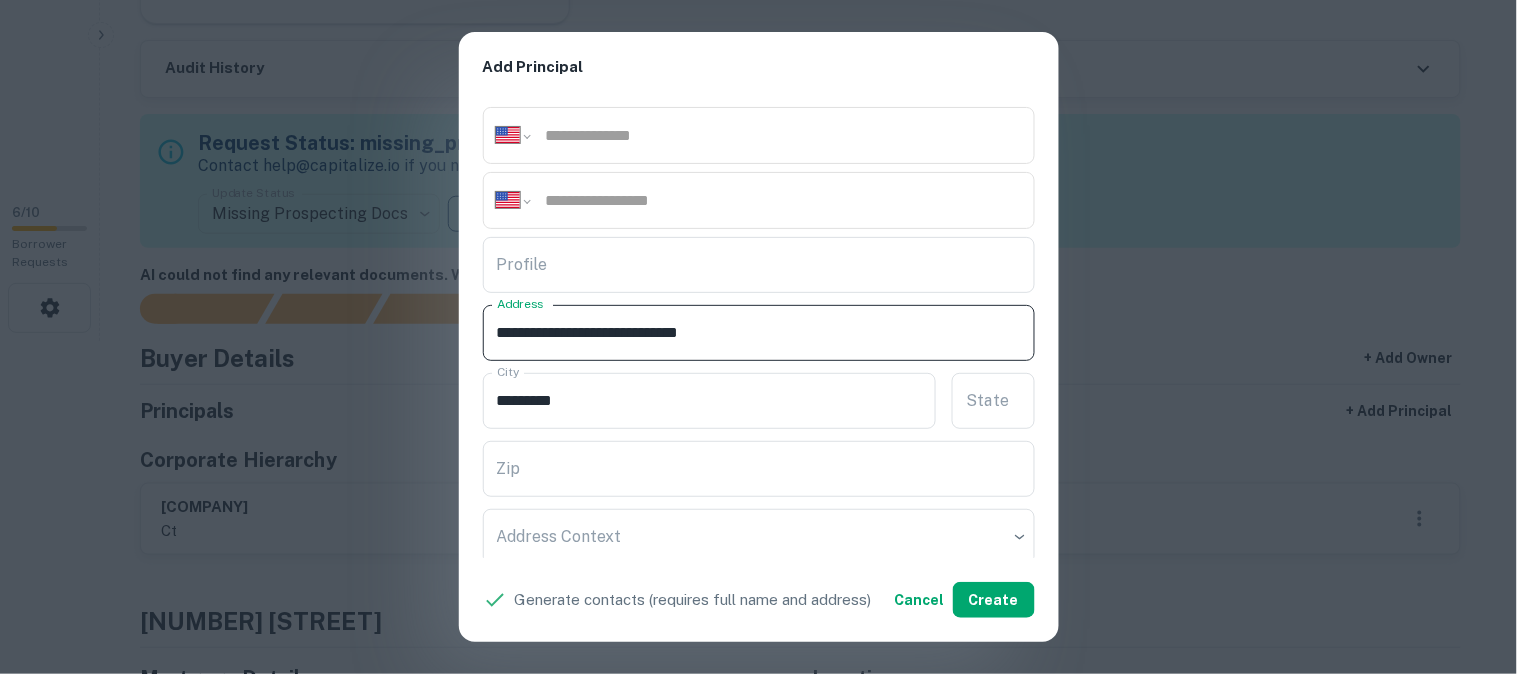 drag, startPoint x: 666, startPoint y: 327, endPoint x: 685, endPoint y: 345, distance: 26.172504 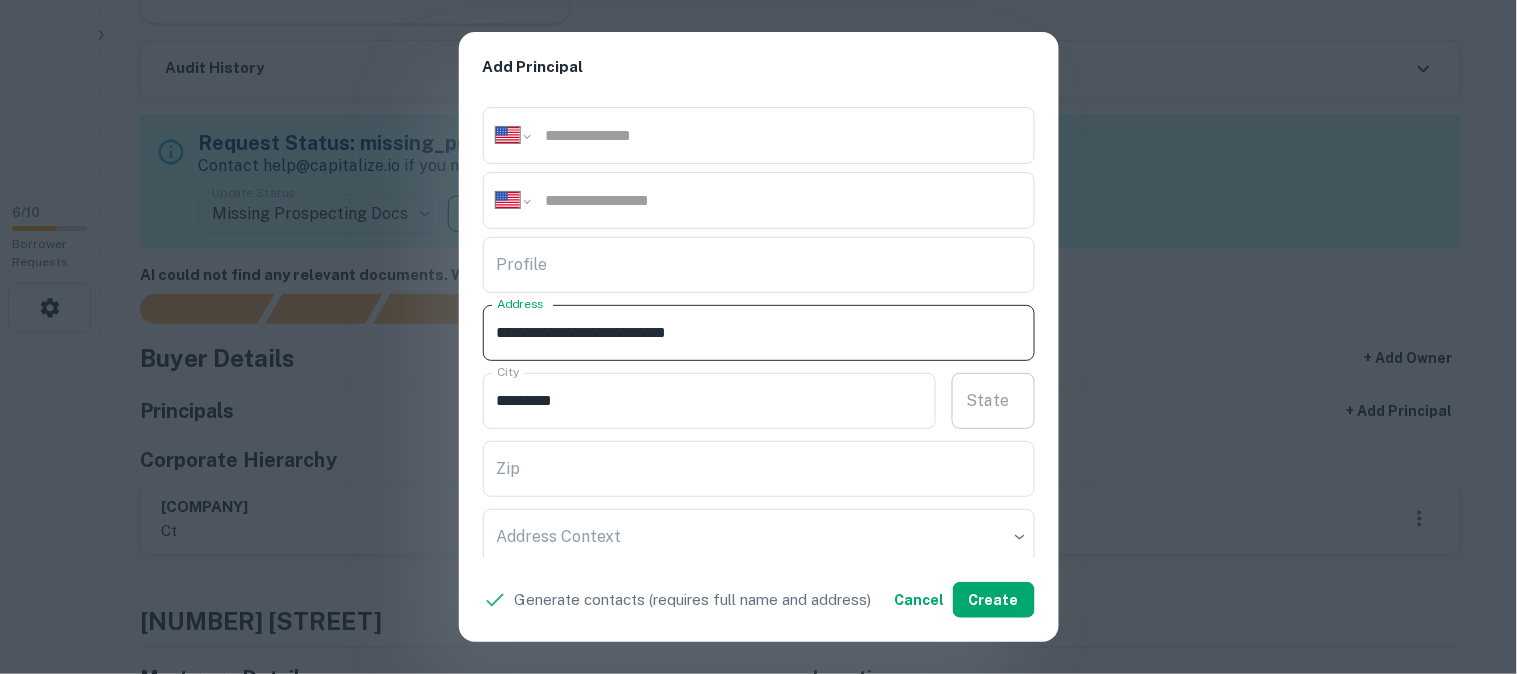 type on "**********" 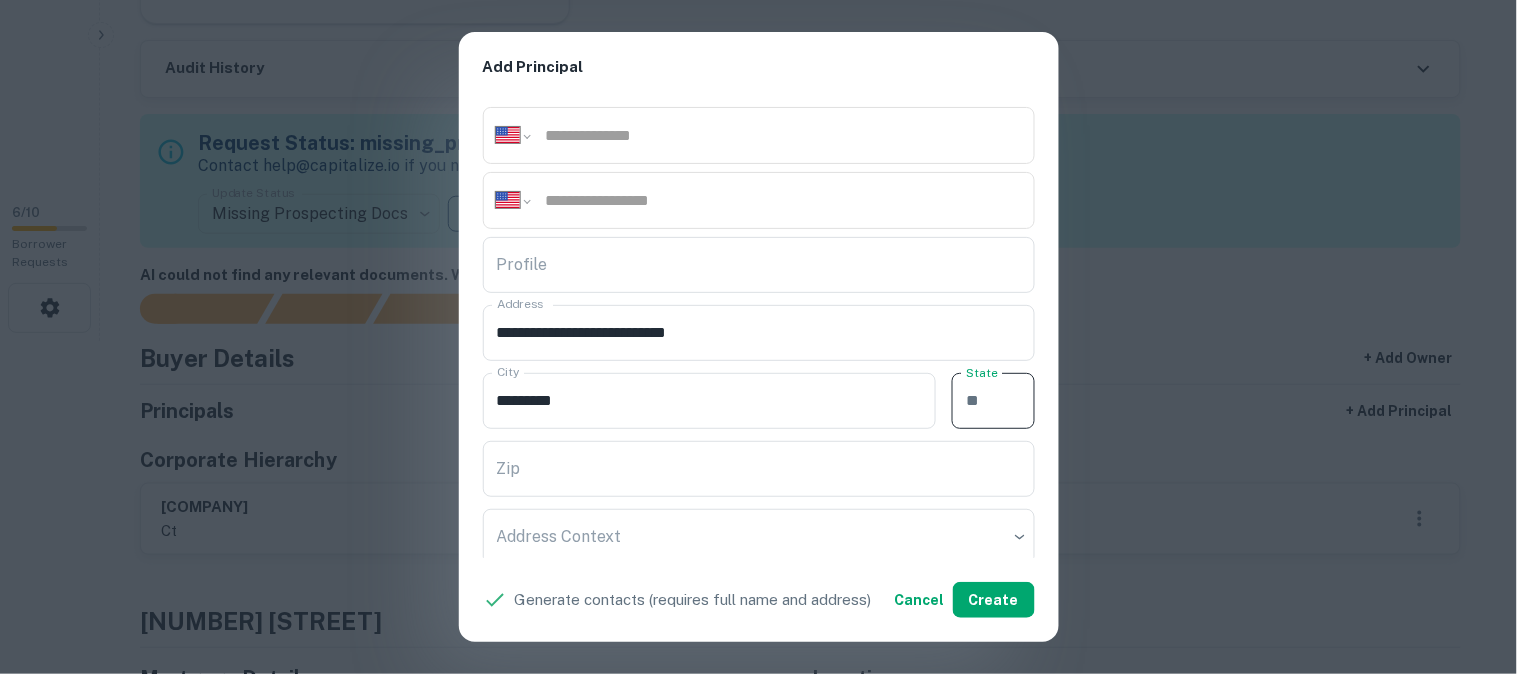 click on "State" at bounding box center [993, 401] 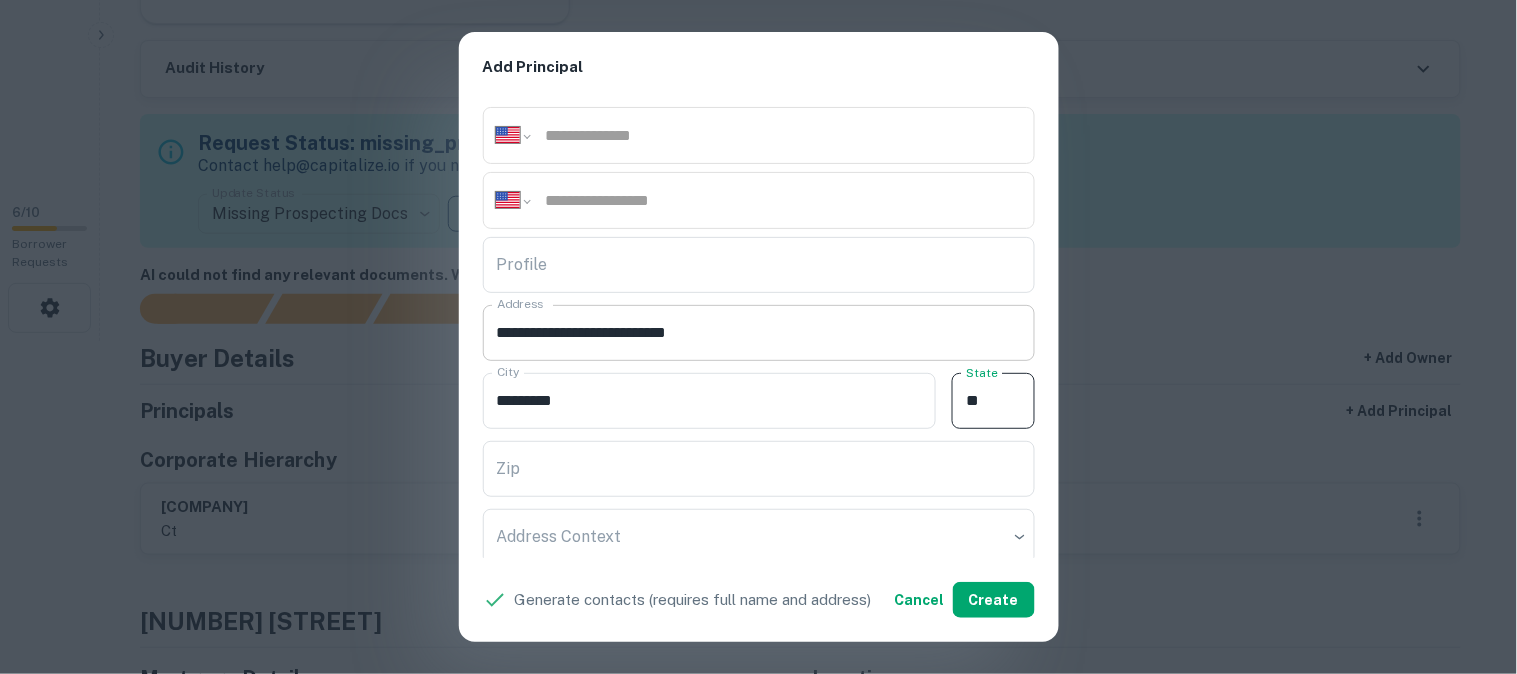 type on "**" 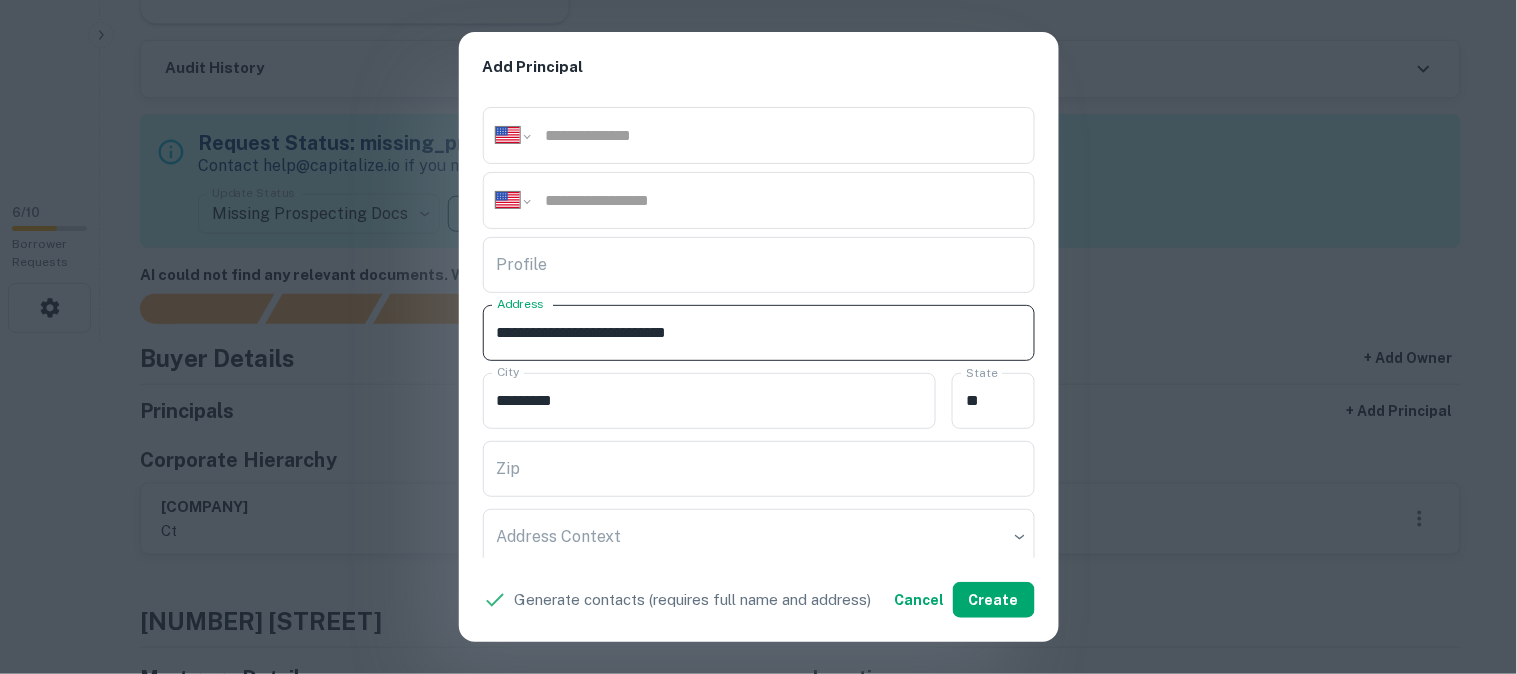 drag, startPoint x: 673, startPoint y: 336, endPoint x: 734, endPoint y: 346, distance: 61.81424 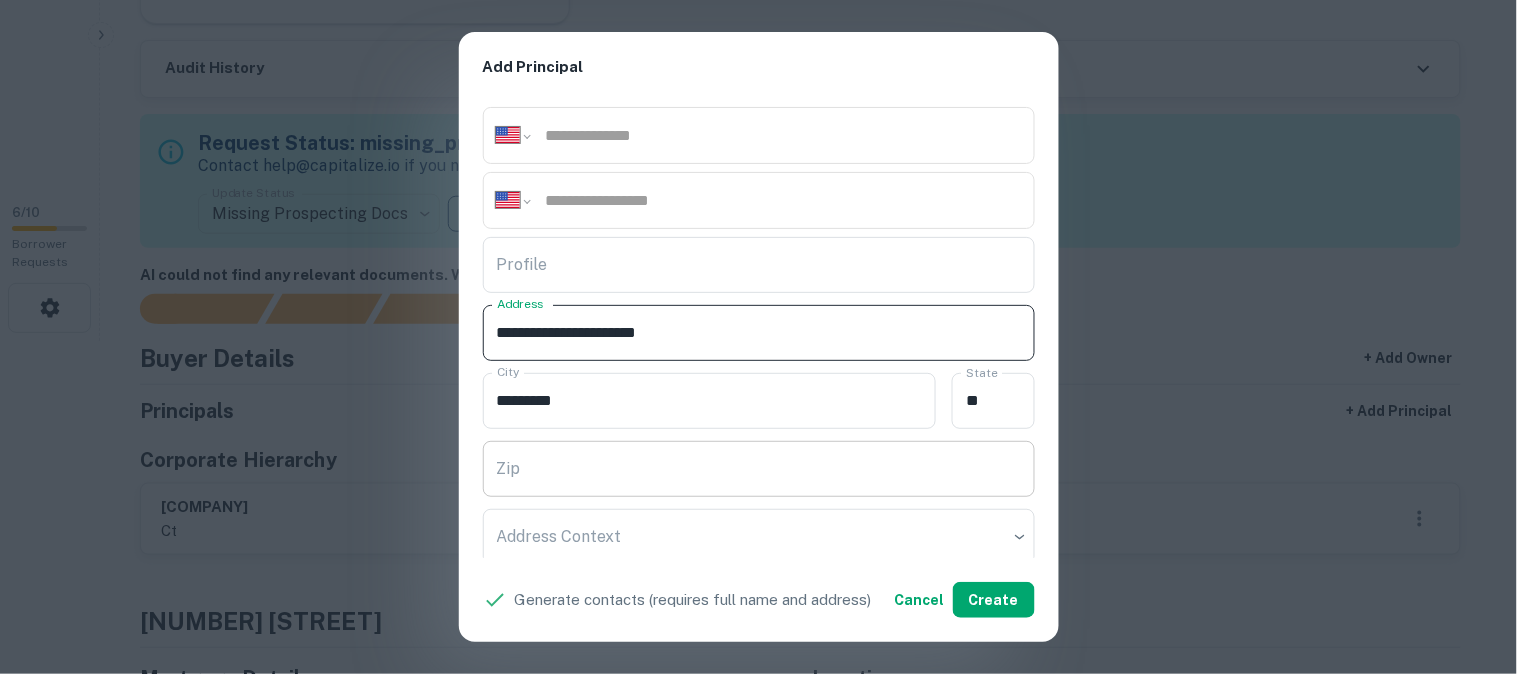 type on "**********" 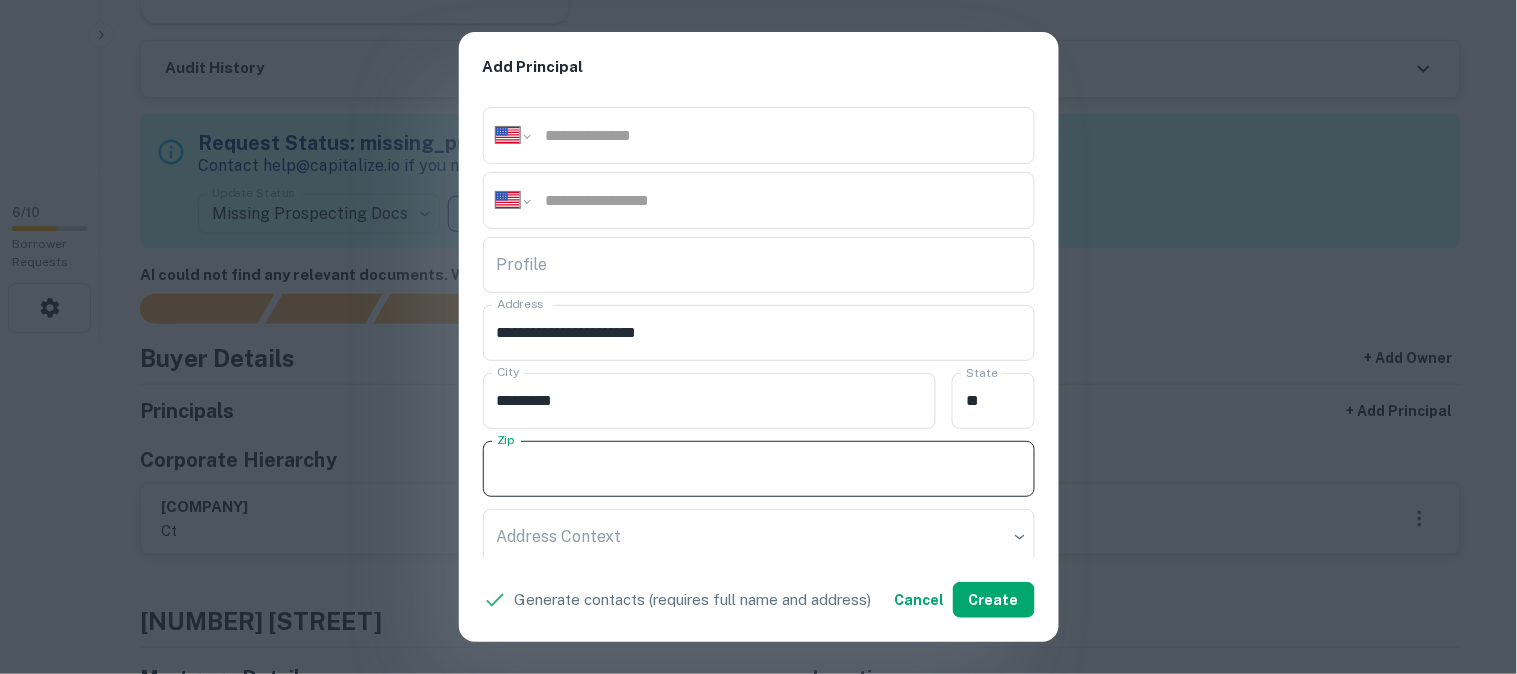 paste on "*****" 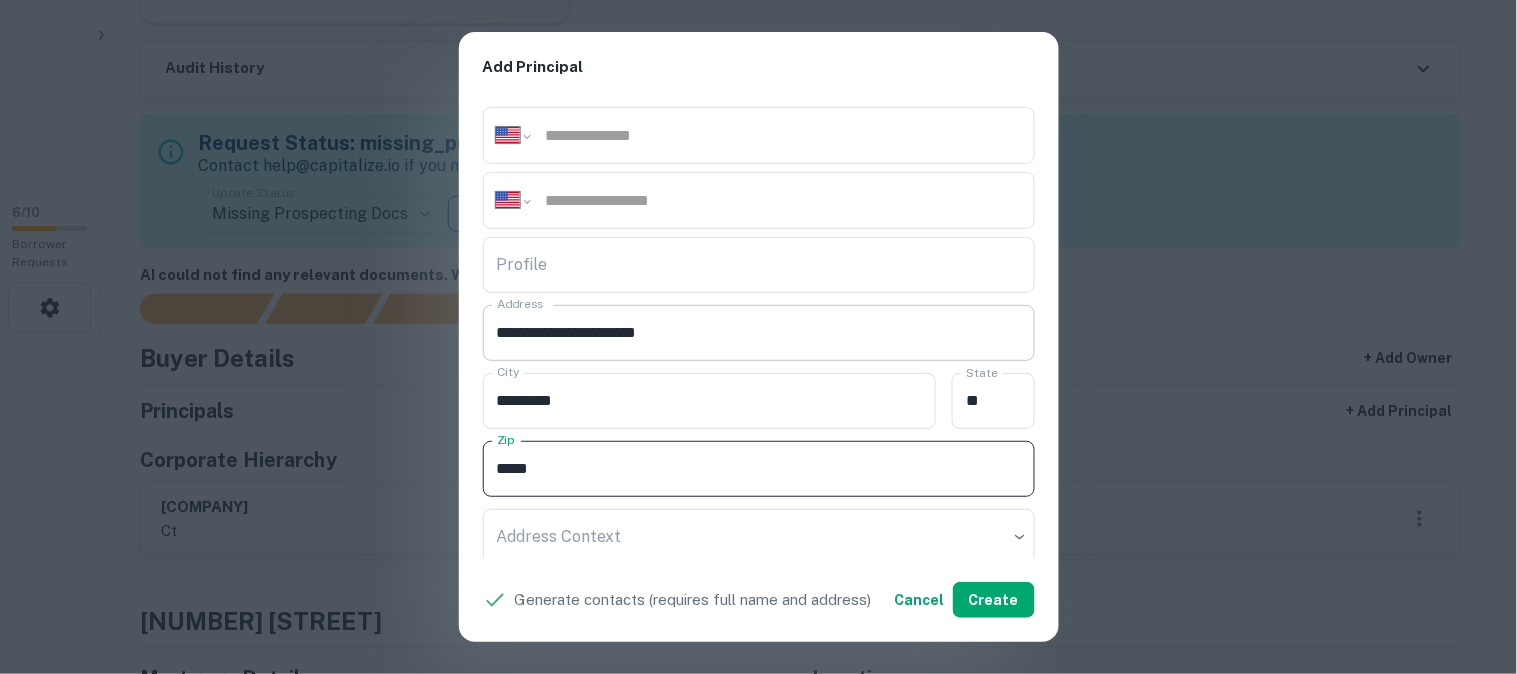 type on "*****" 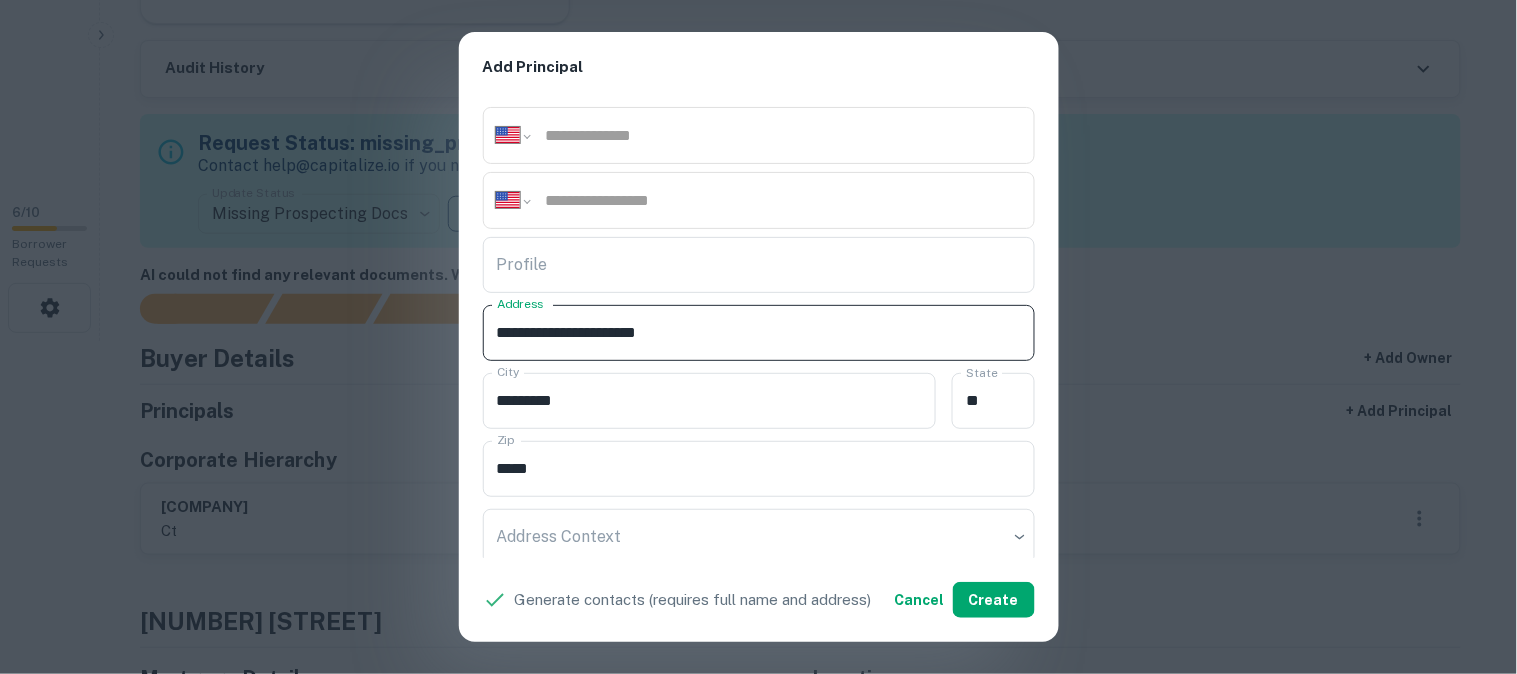 click on "**********" at bounding box center (759, 333) 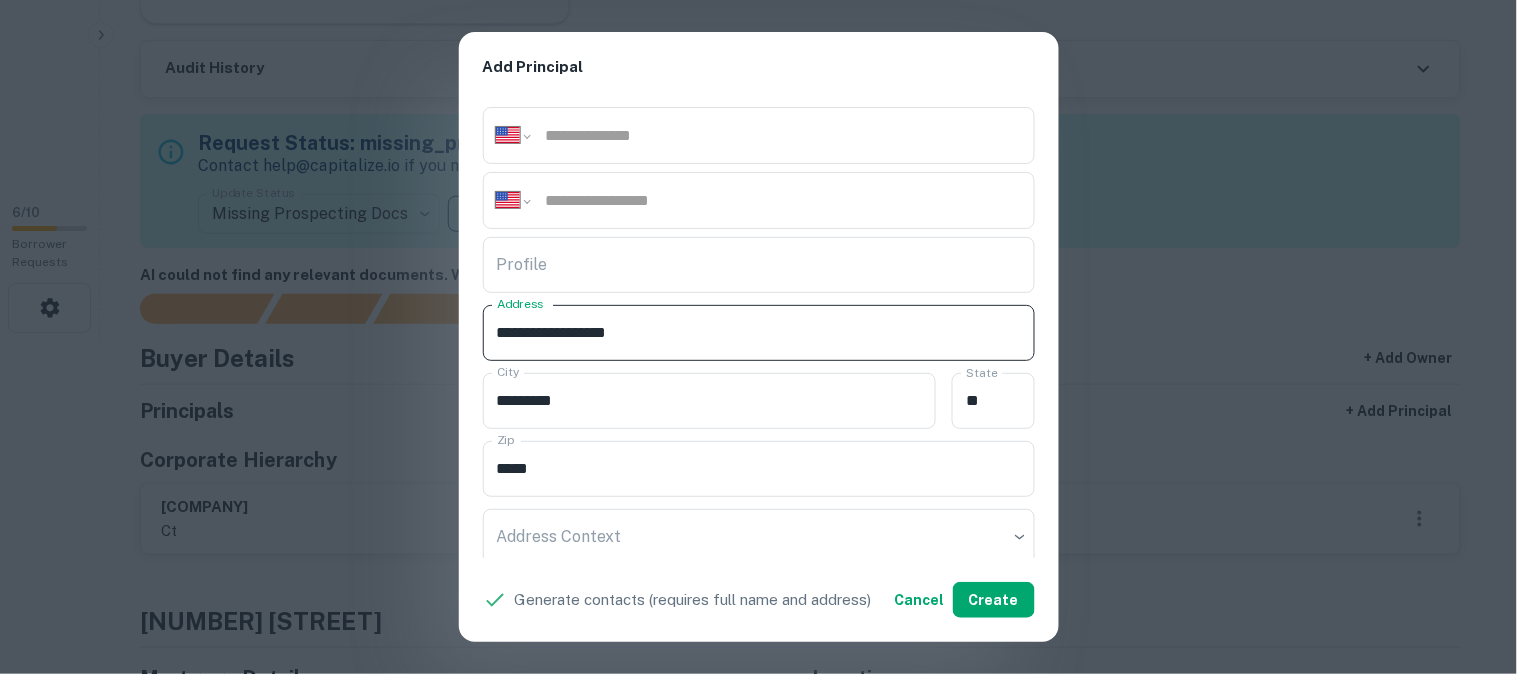 type on "**********" 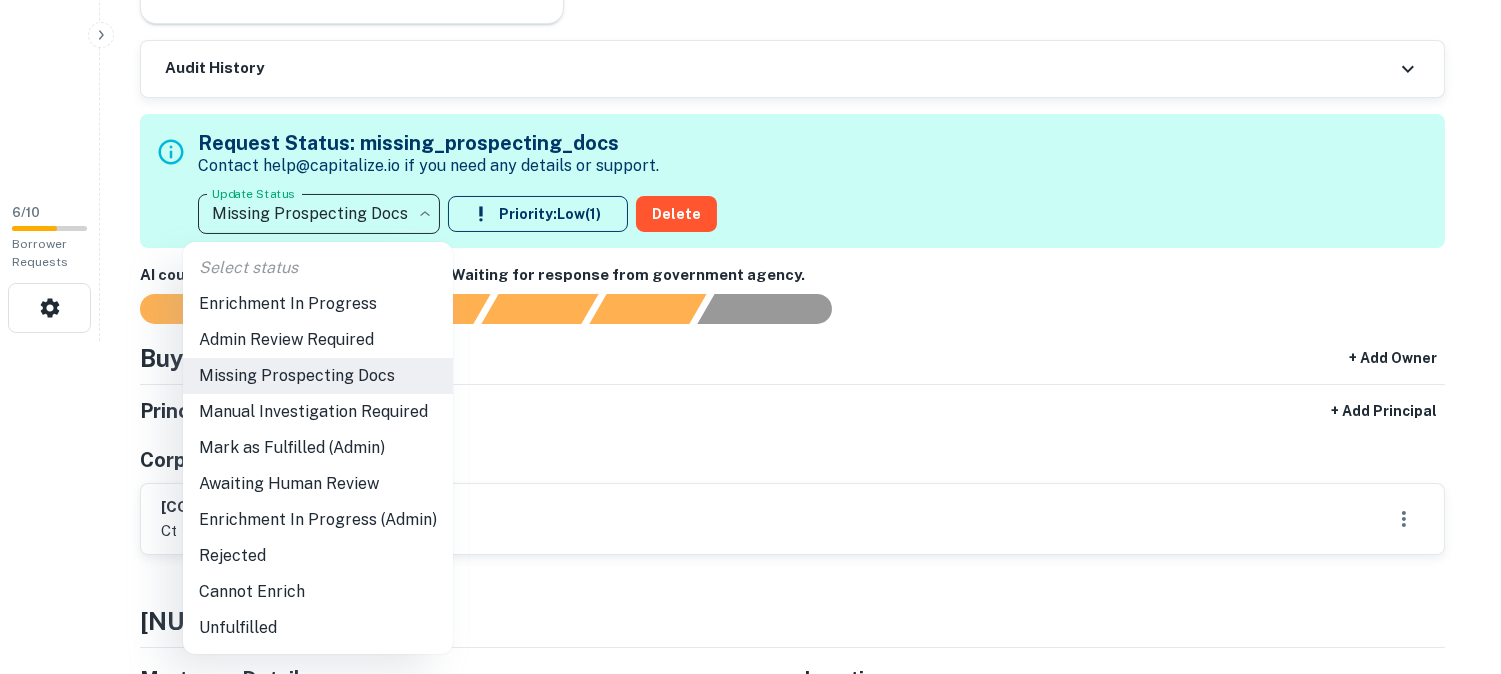 click on "**********" at bounding box center (750, 4) 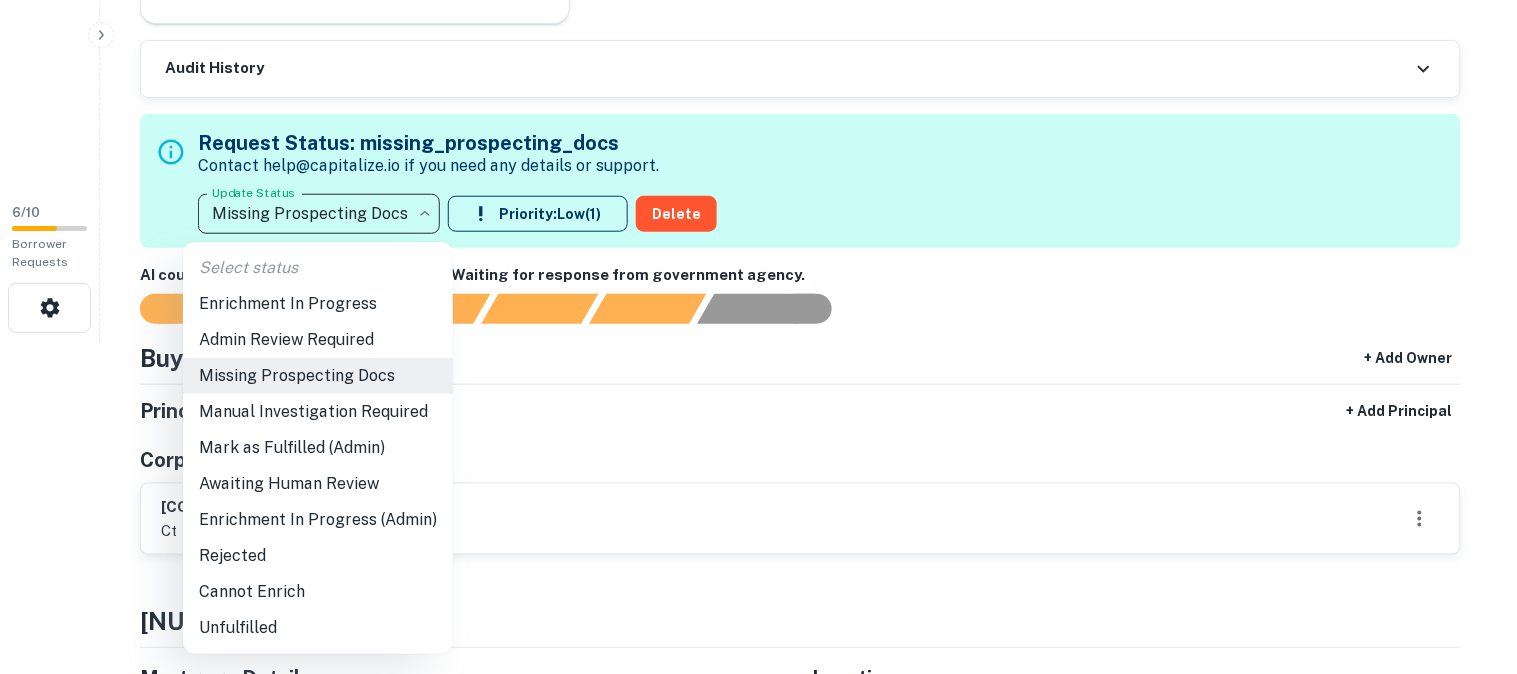 click at bounding box center (758, 337) 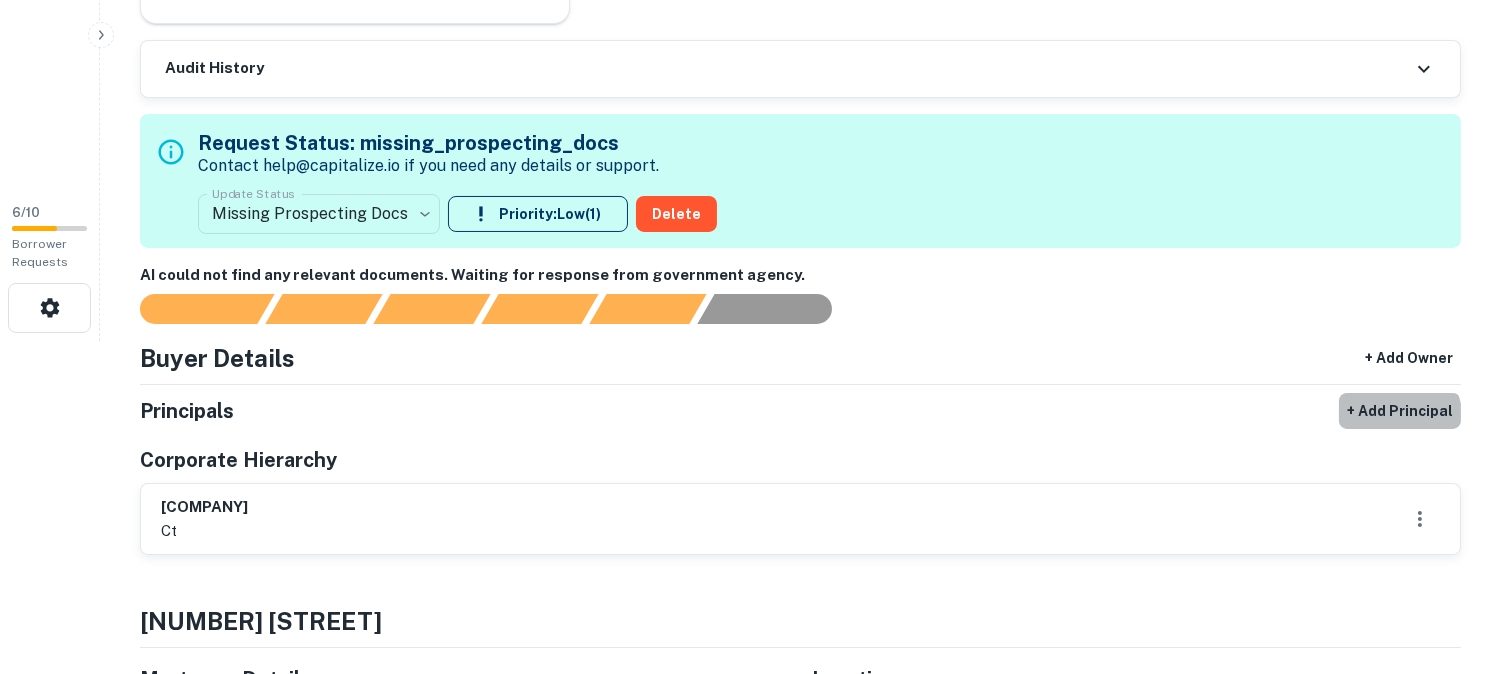 click on "+ Add Principal" at bounding box center (1400, 411) 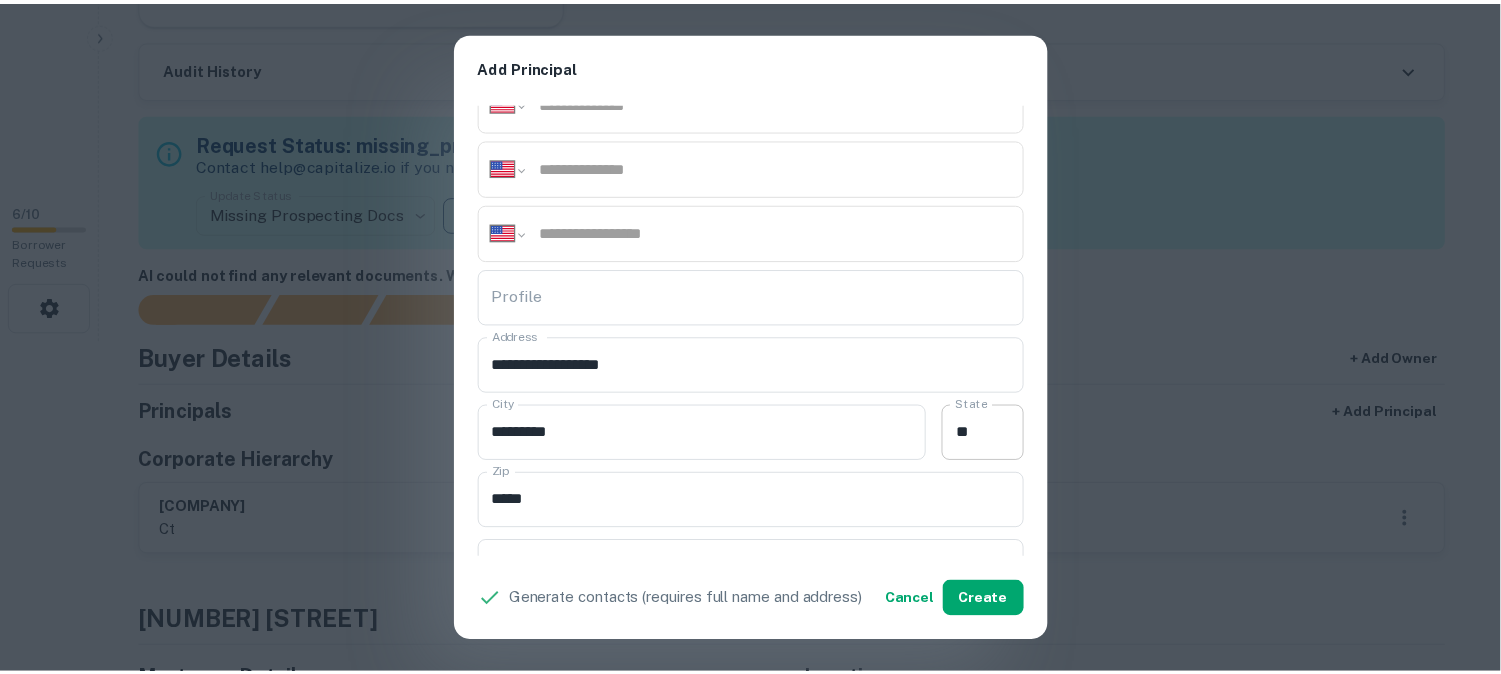 scroll, scrollTop: 333, scrollLeft: 0, axis: vertical 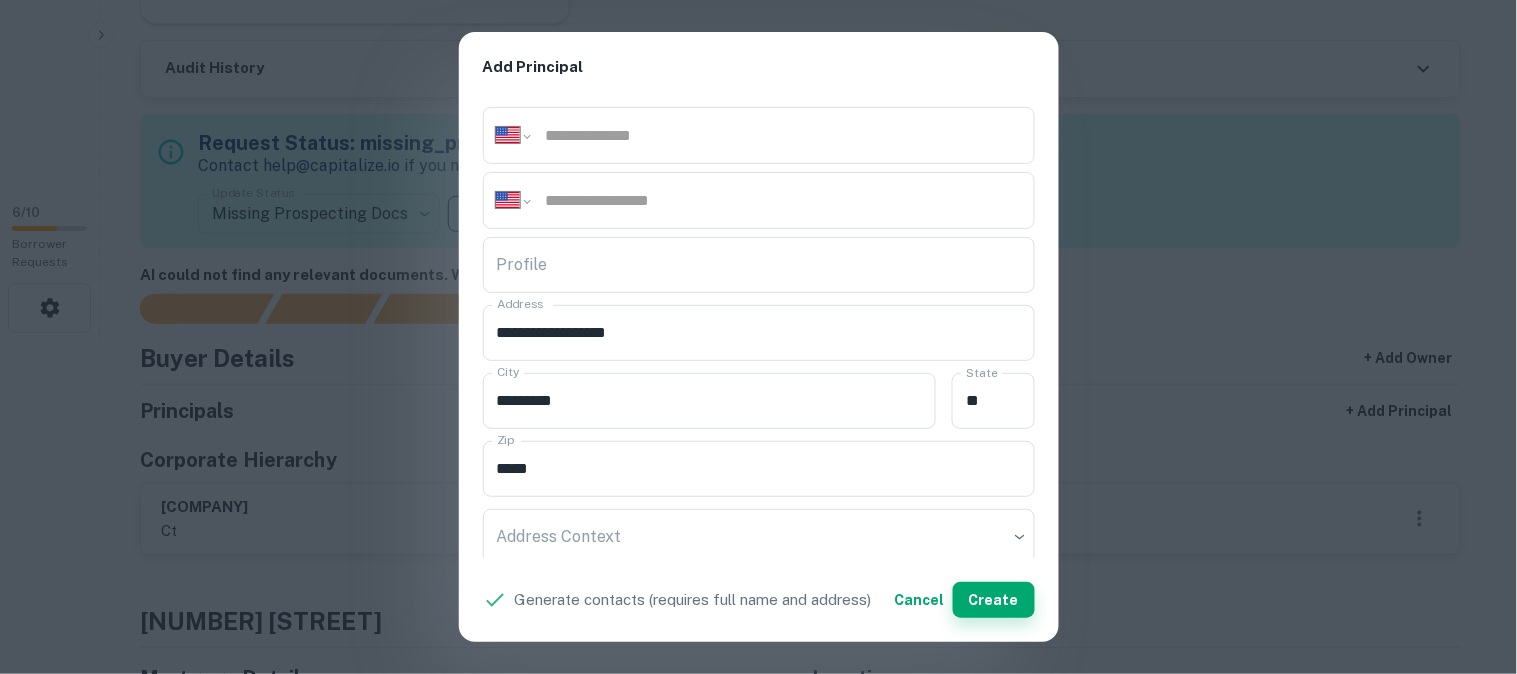 click on "Create" at bounding box center (994, 600) 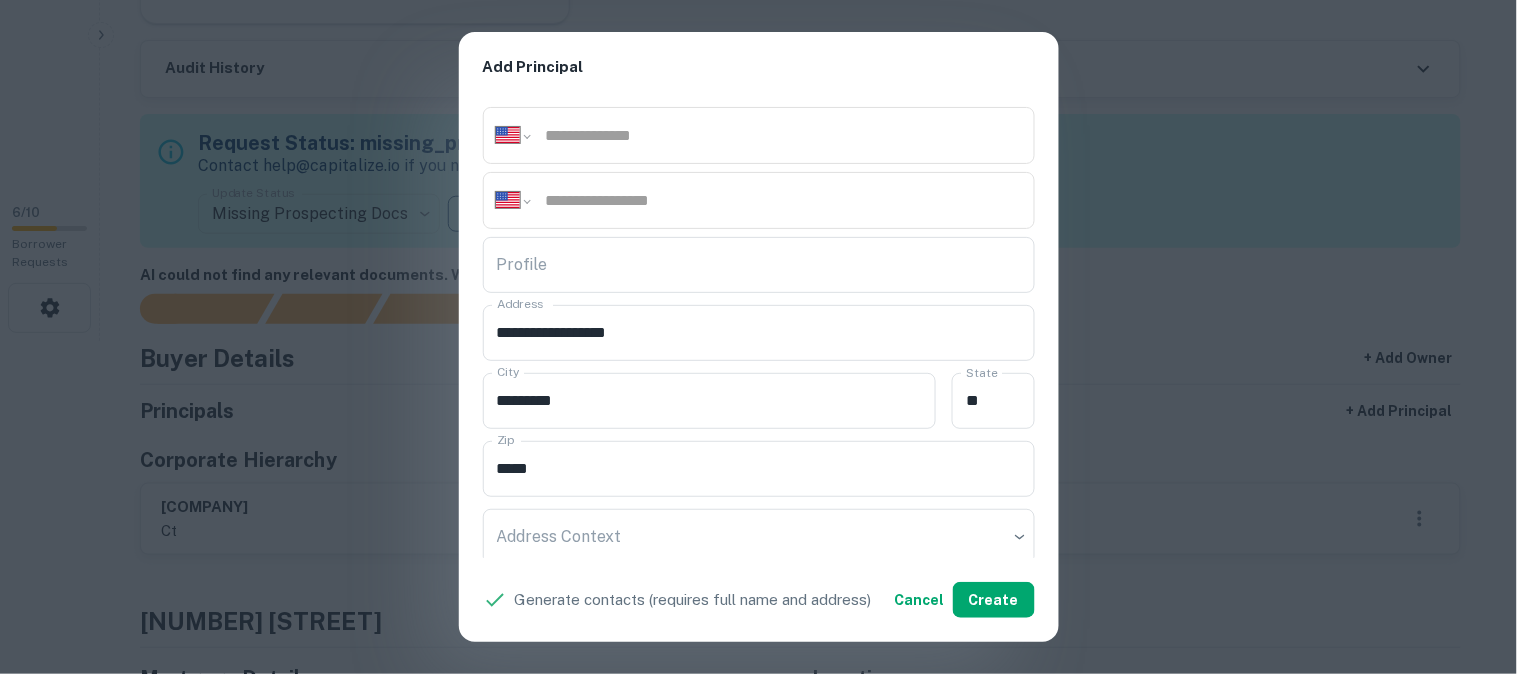 click on "**********" at bounding box center [758, 337] 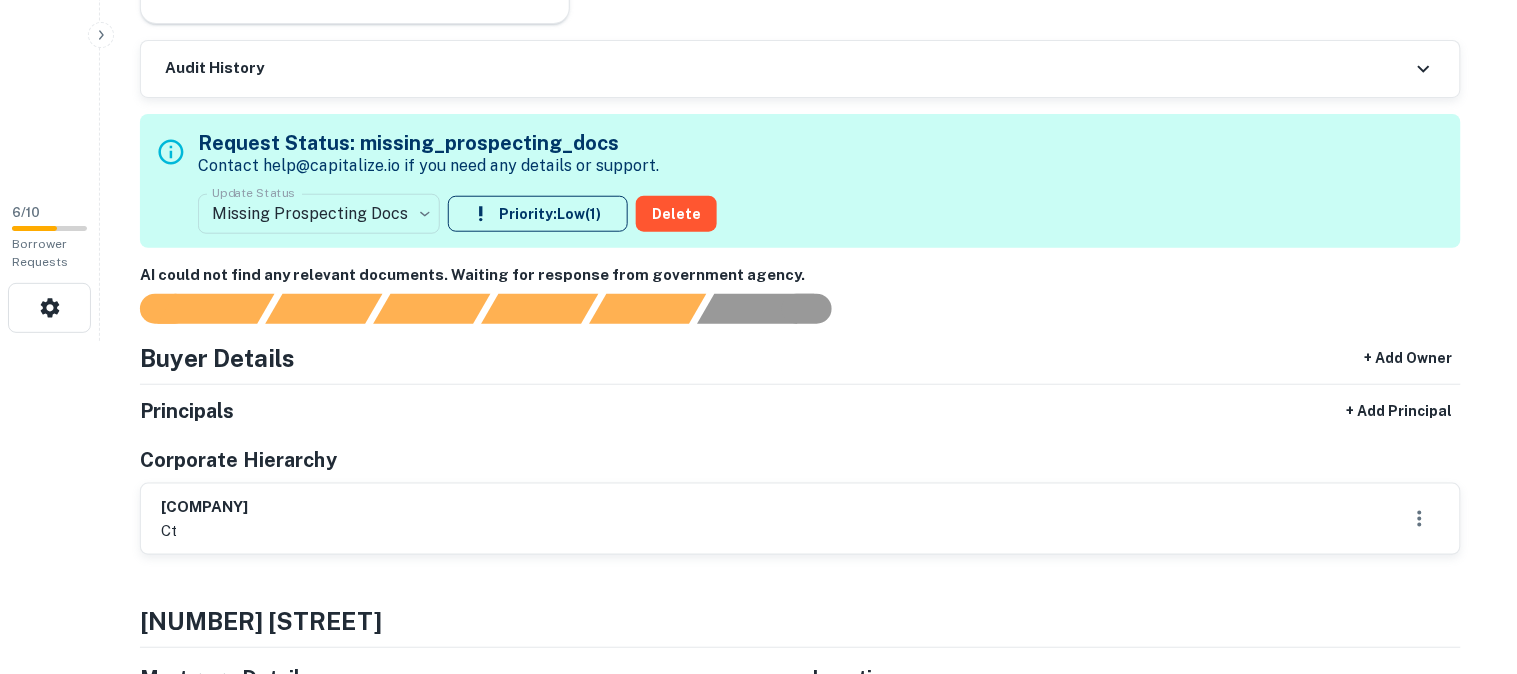 click on "**********" at bounding box center (758, 4) 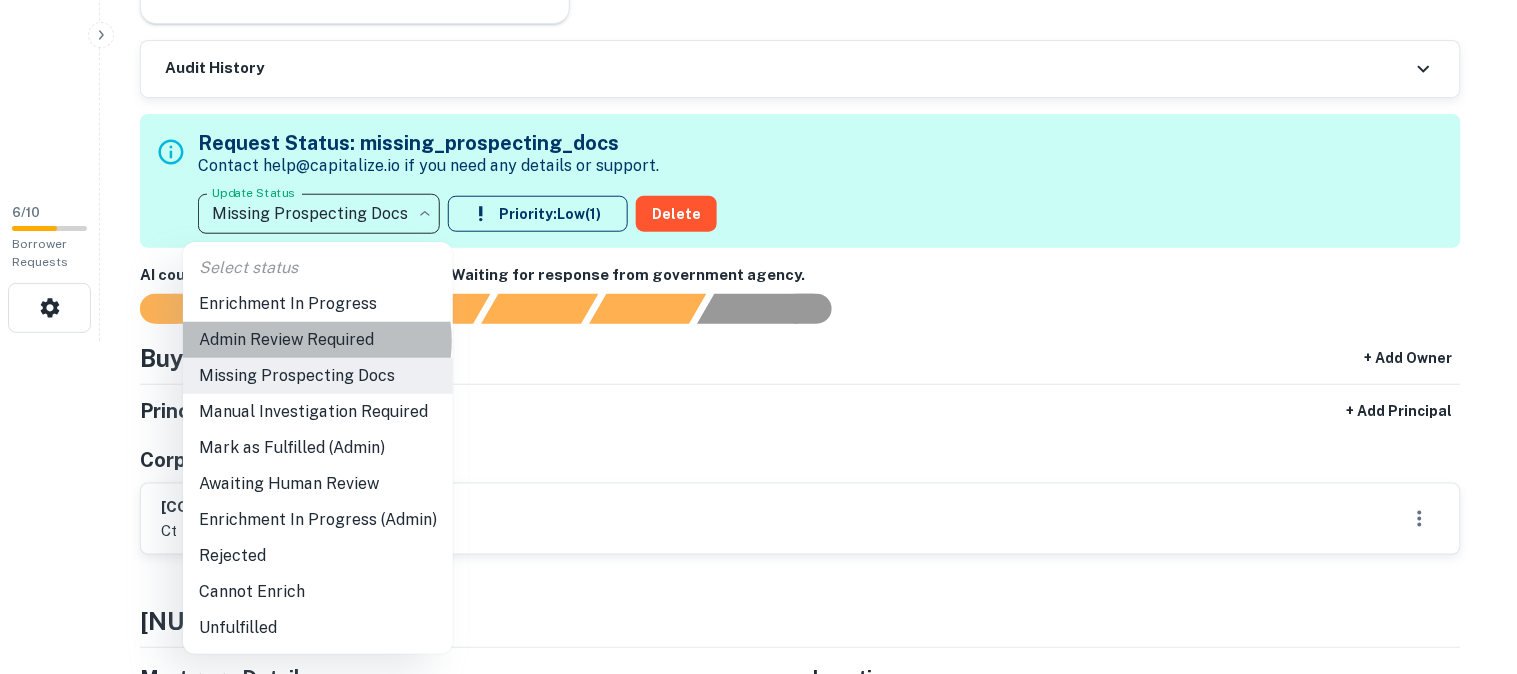click on "Admin Review Required" at bounding box center [318, 340] 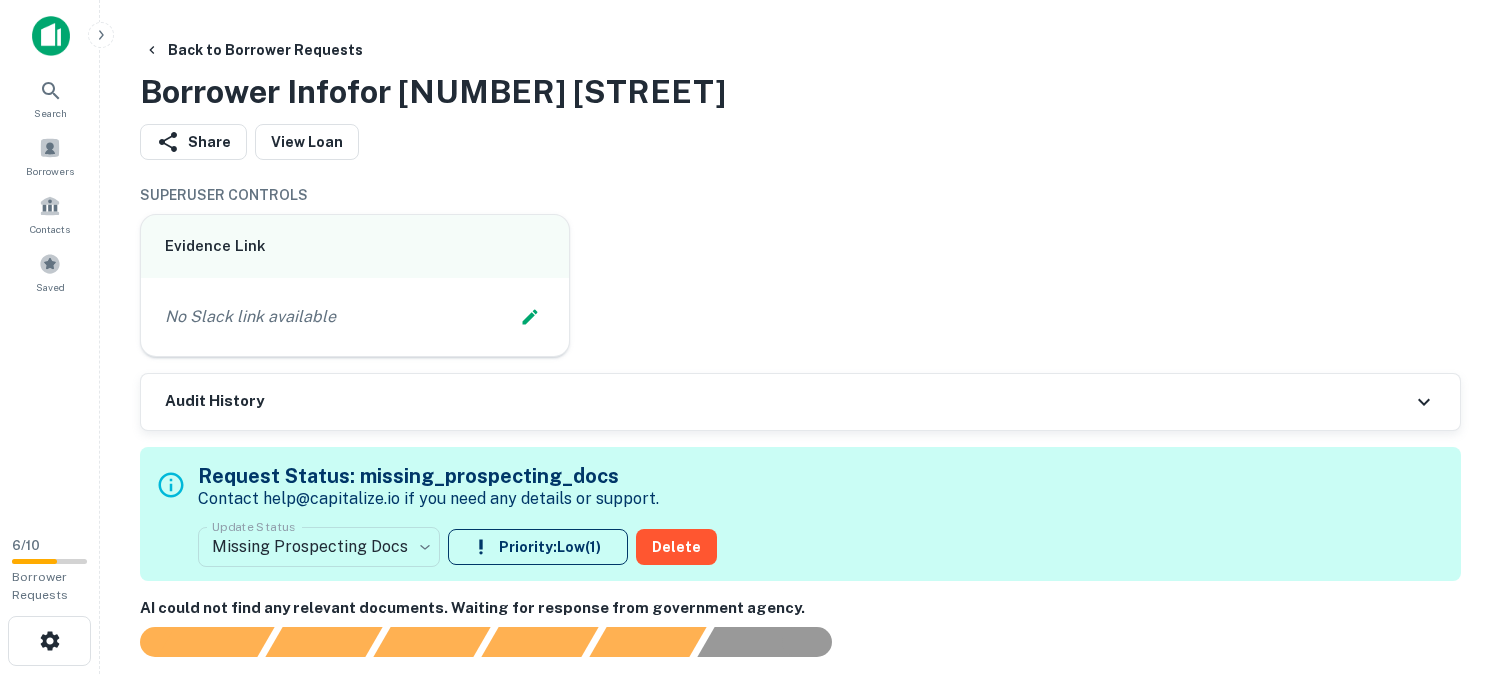 scroll, scrollTop: 0, scrollLeft: 0, axis: both 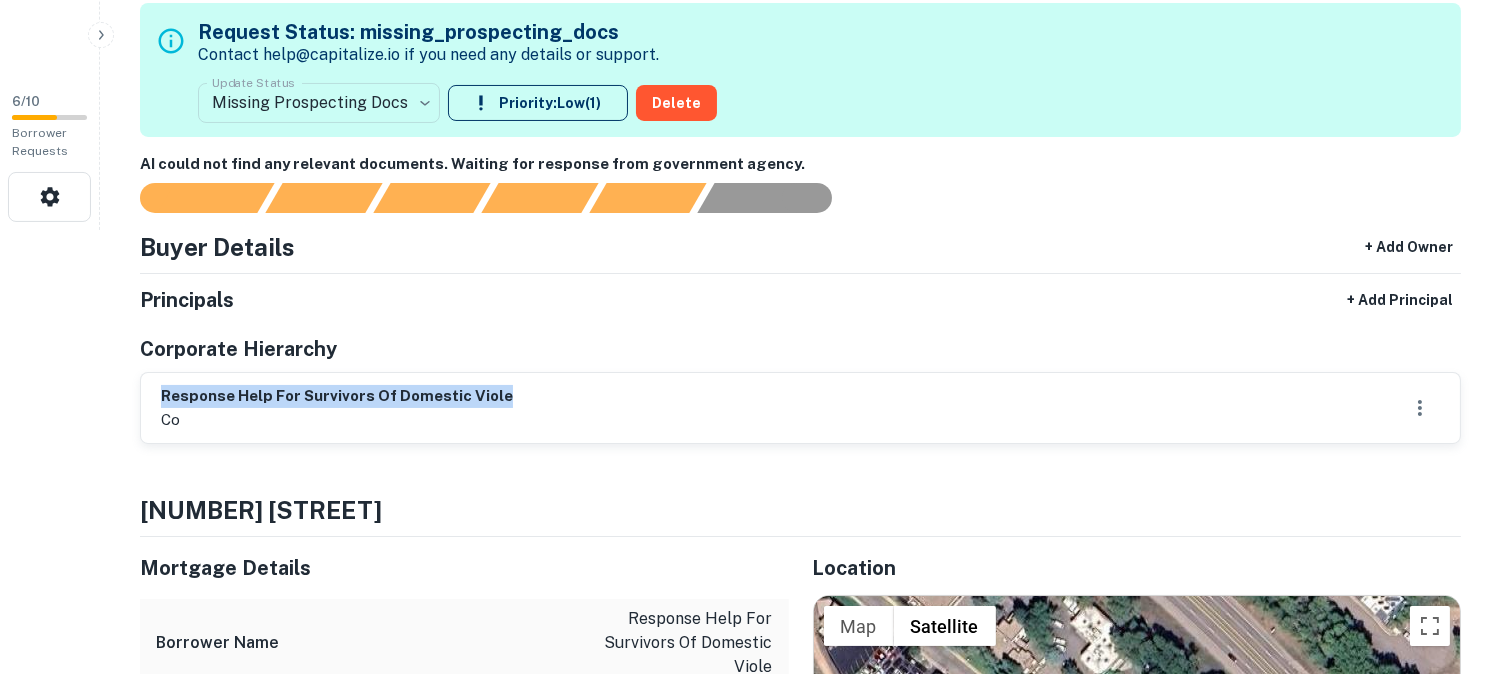 drag, startPoint x: 200, startPoint y: 396, endPoint x: 567, endPoint y: 396, distance: 367 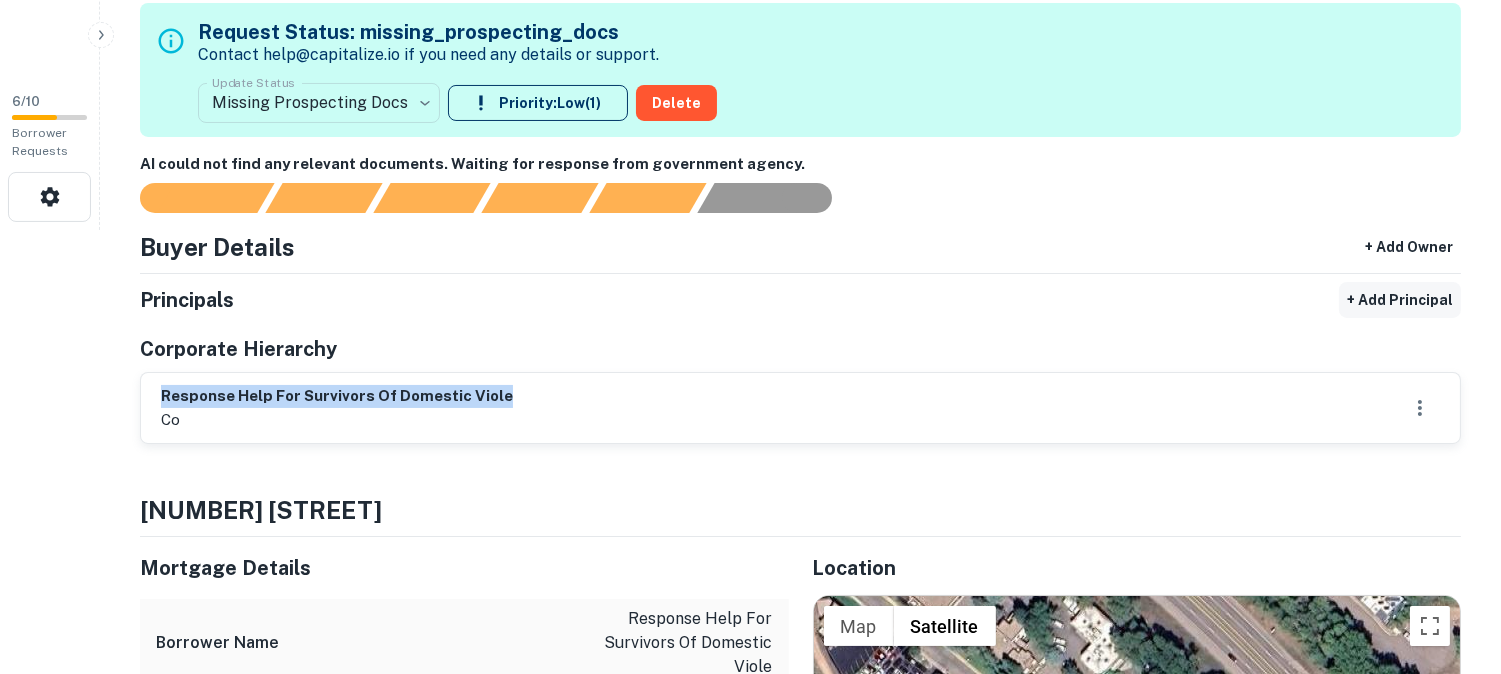 click on "+ Add Principal" at bounding box center [1400, 300] 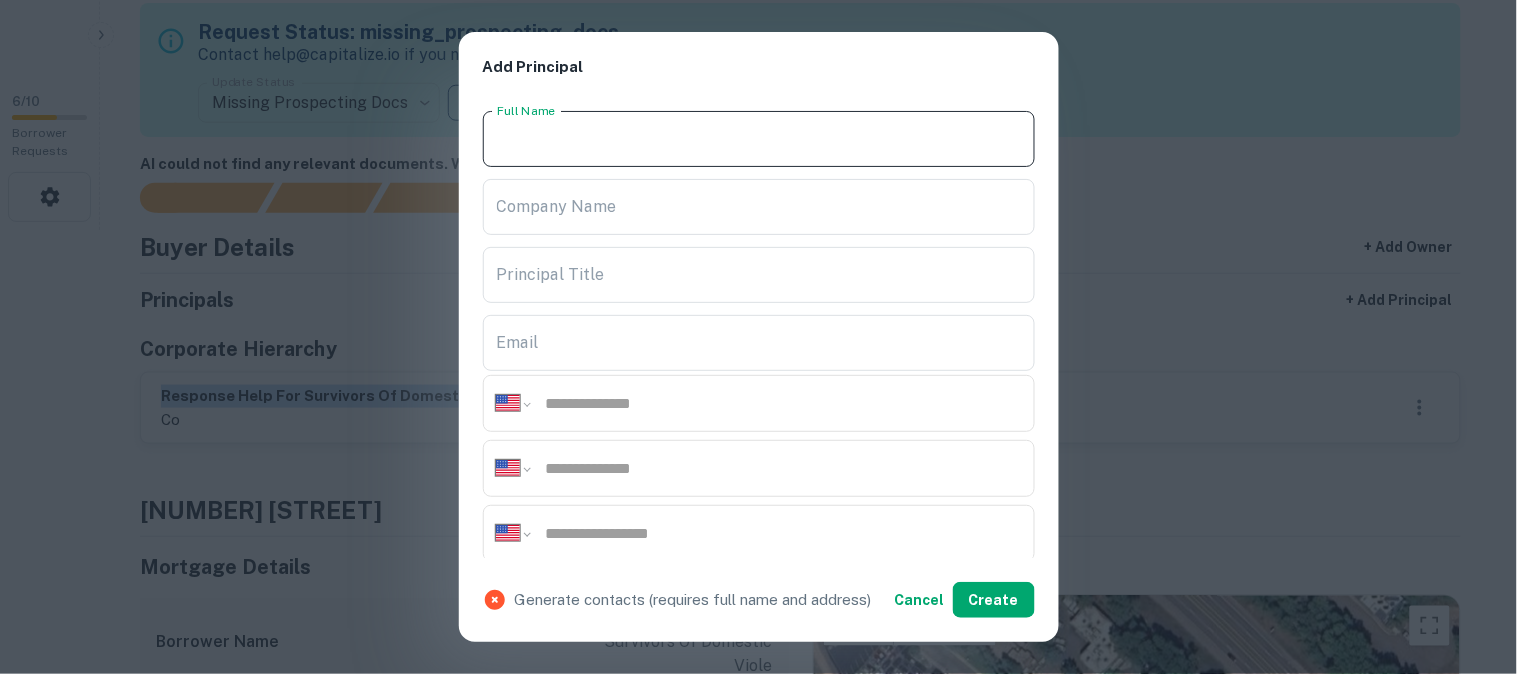 click on "Full Name" at bounding box center [759, 139] 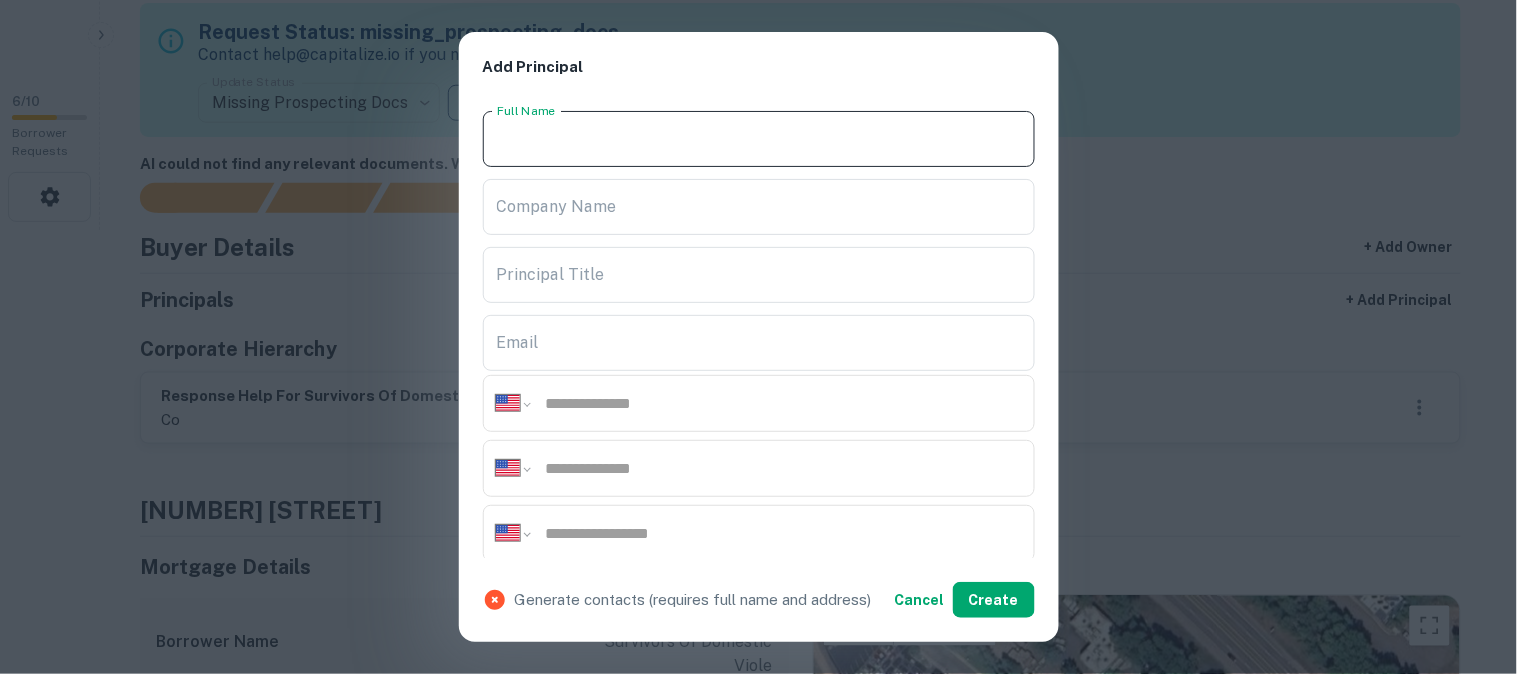 paste on "**********" 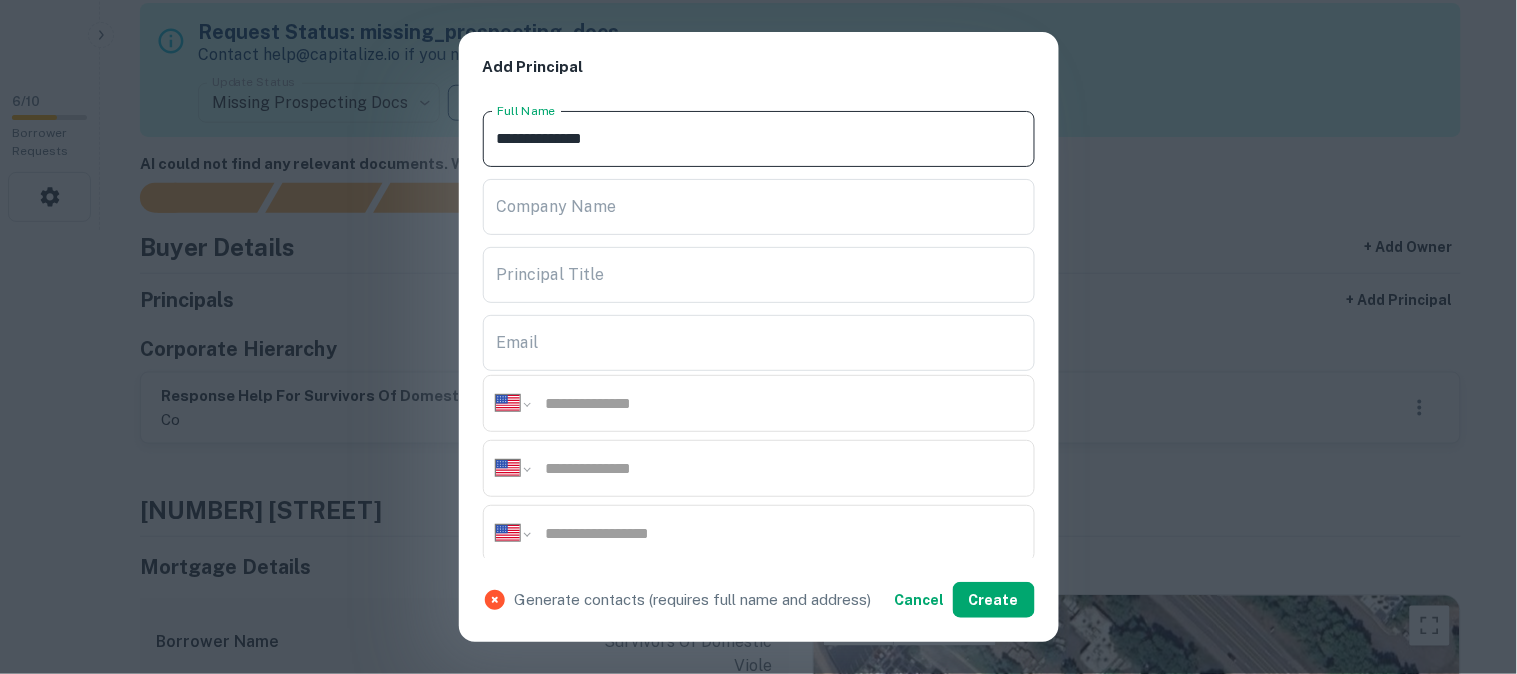 type on "**********" 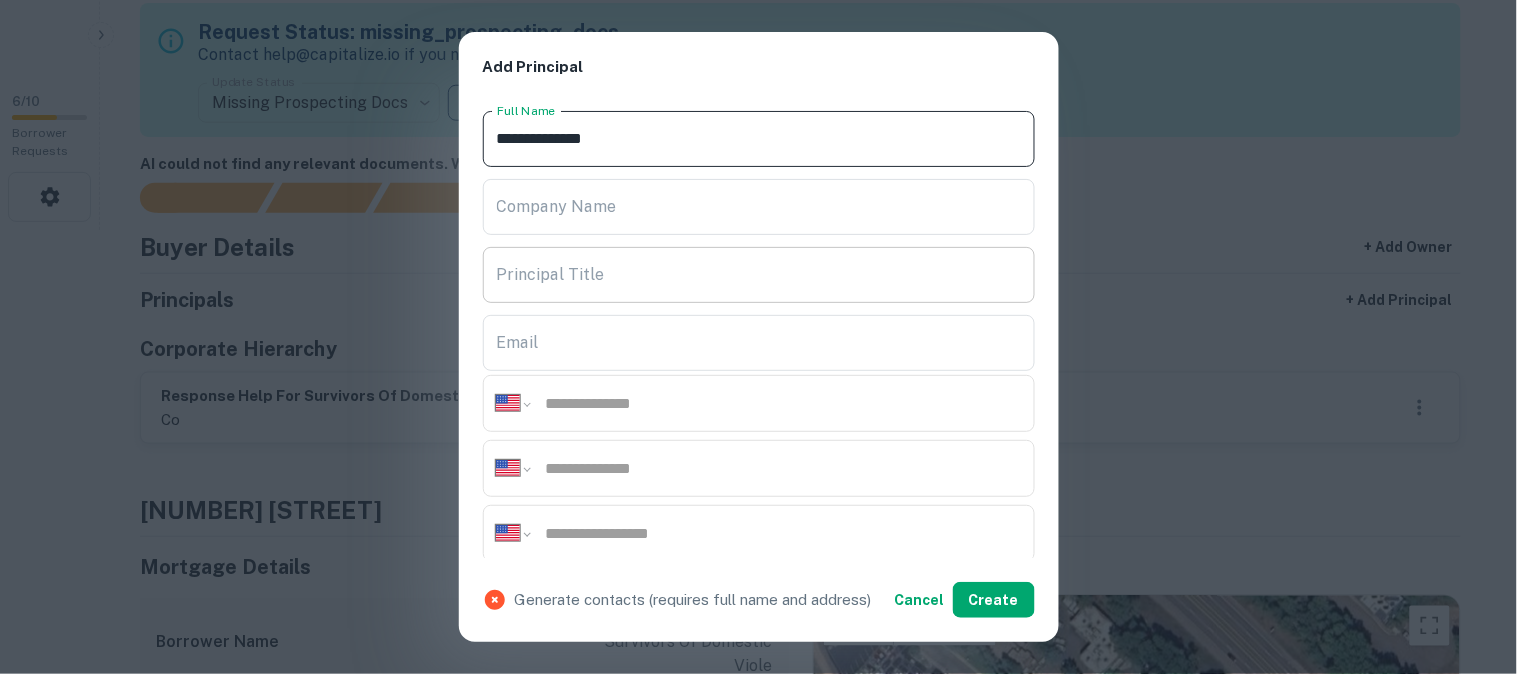 scroll, scrollTop: 222, scrollLeft: 0, axis: vertical 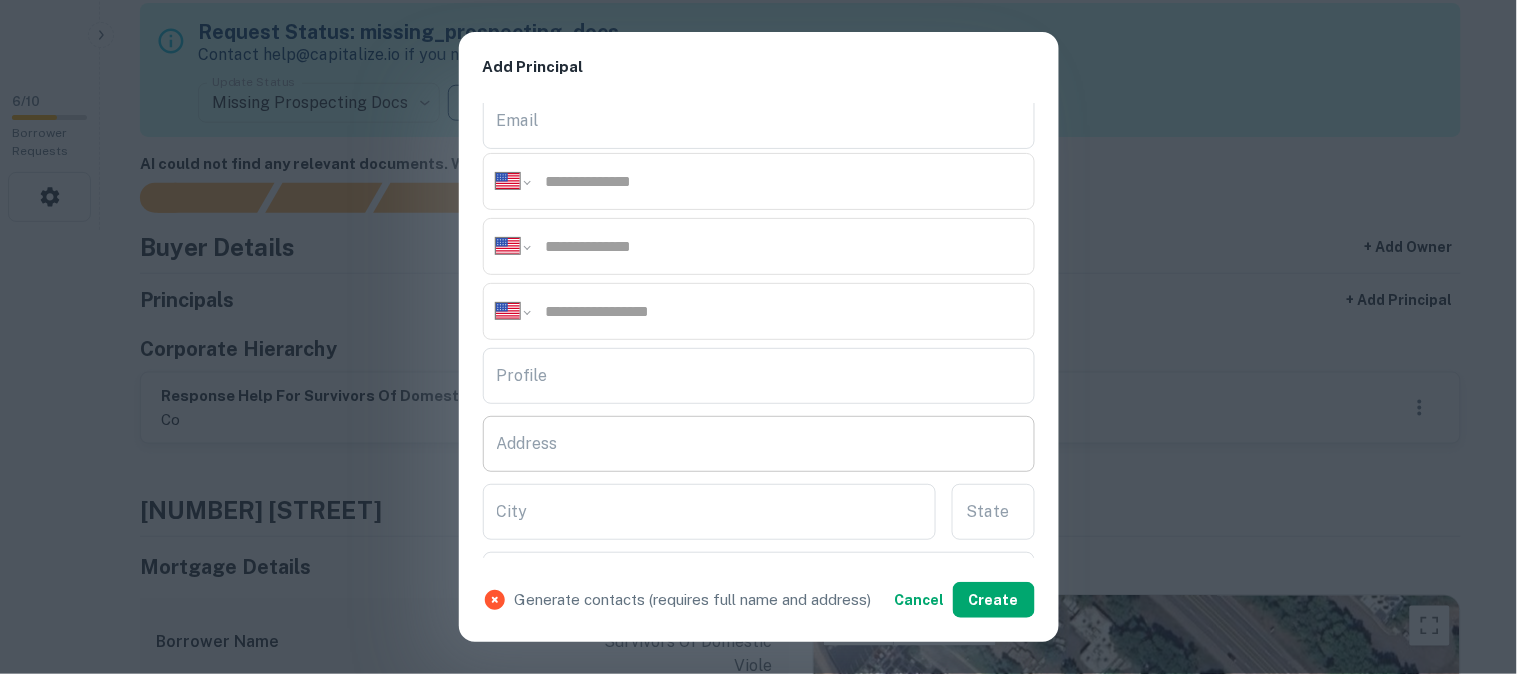 click on "Address" at bounding box center (759, 444) 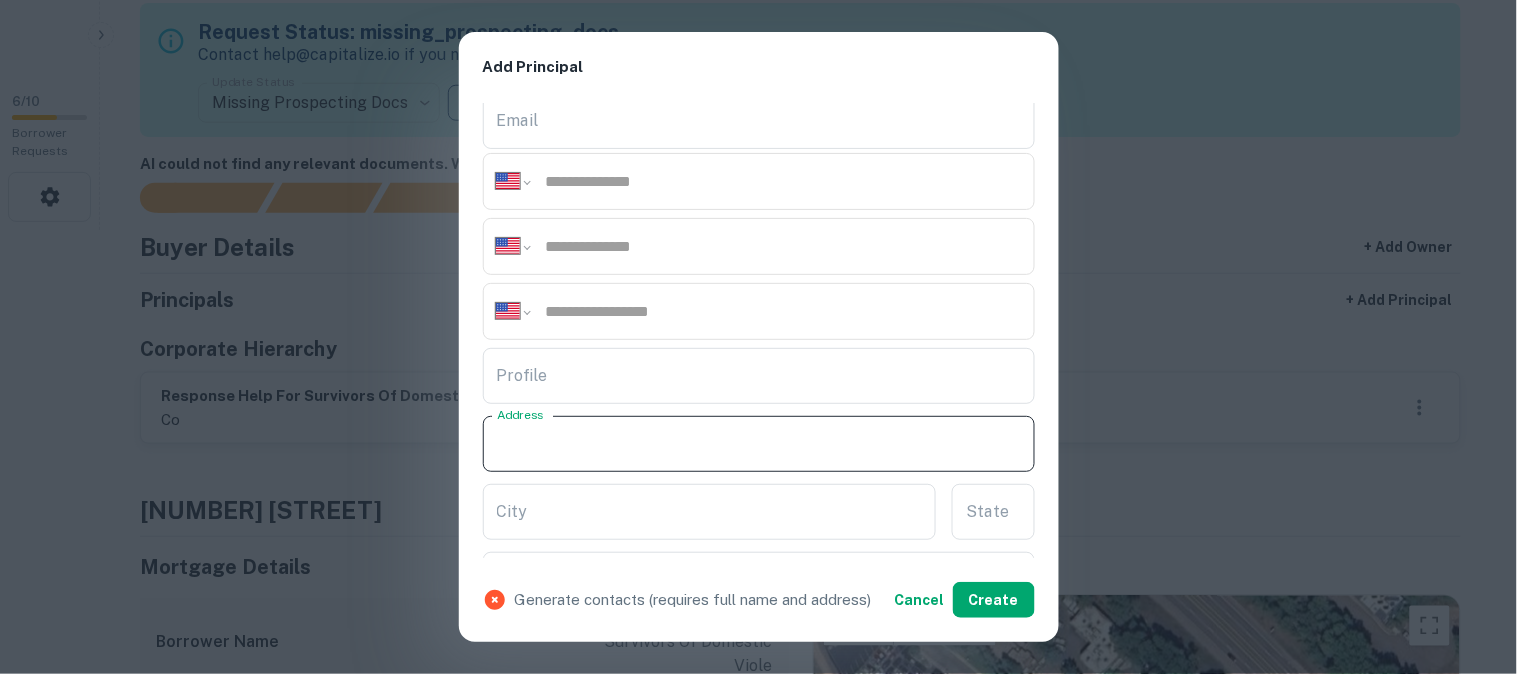 paste on "**********" 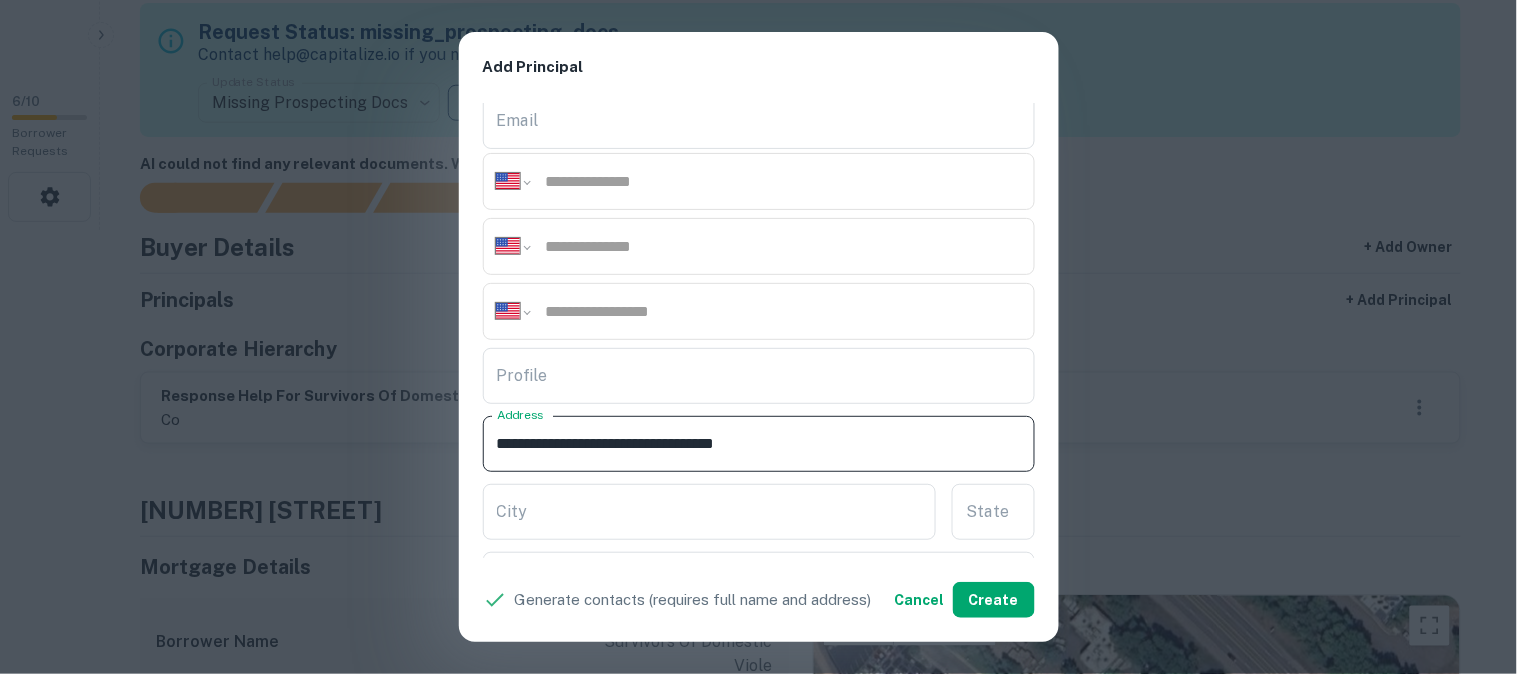drag, startPoint x: 651, startPoint y: 446, endPoint x: 697, endPoint y: 457, distance: 47.296936 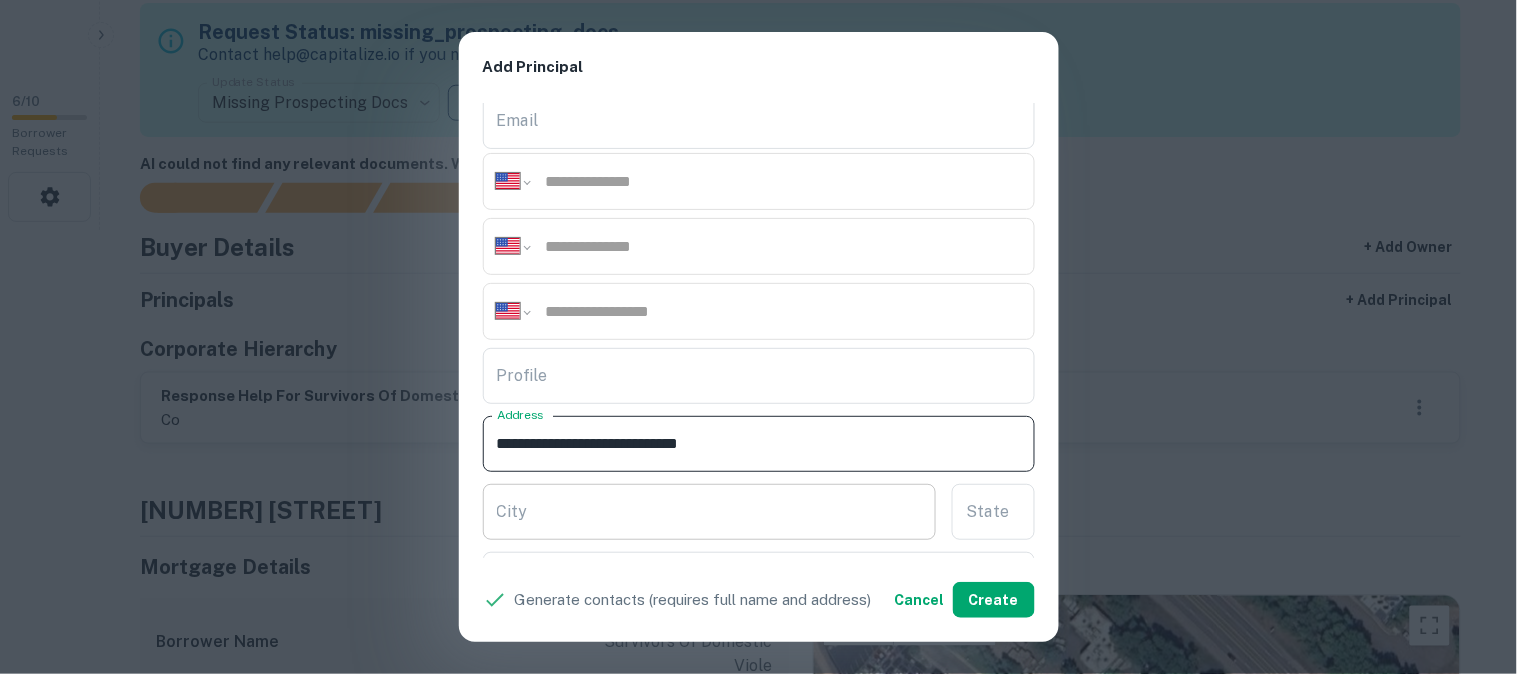 type on "**********" 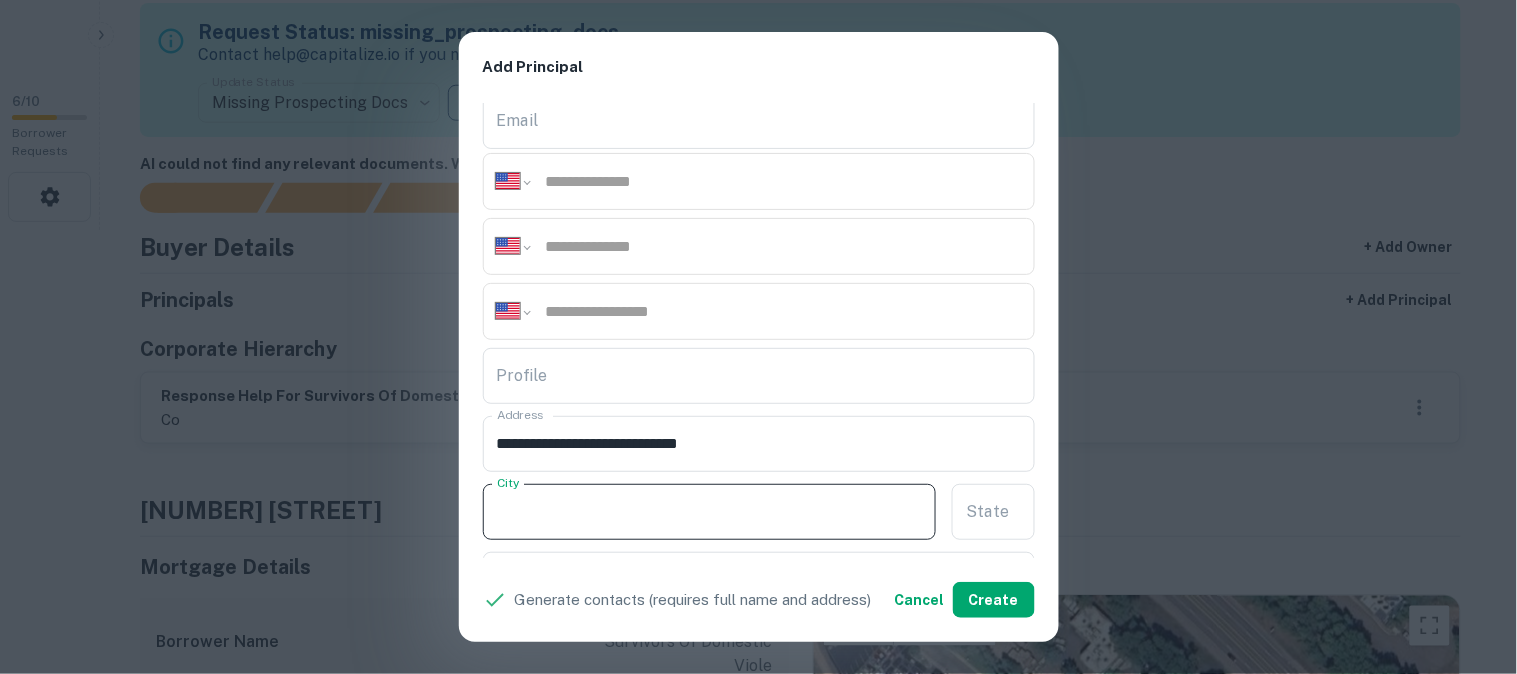 paste on "******" 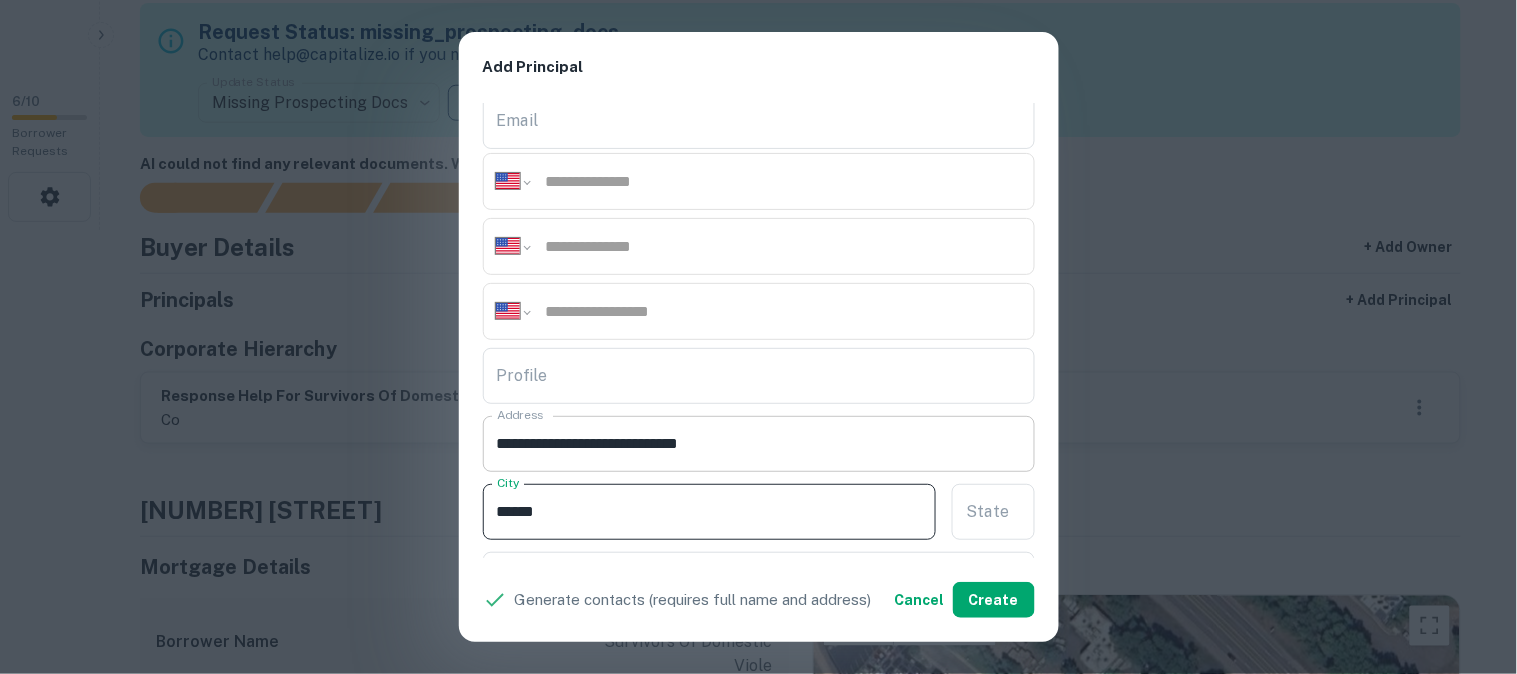 type on "******" 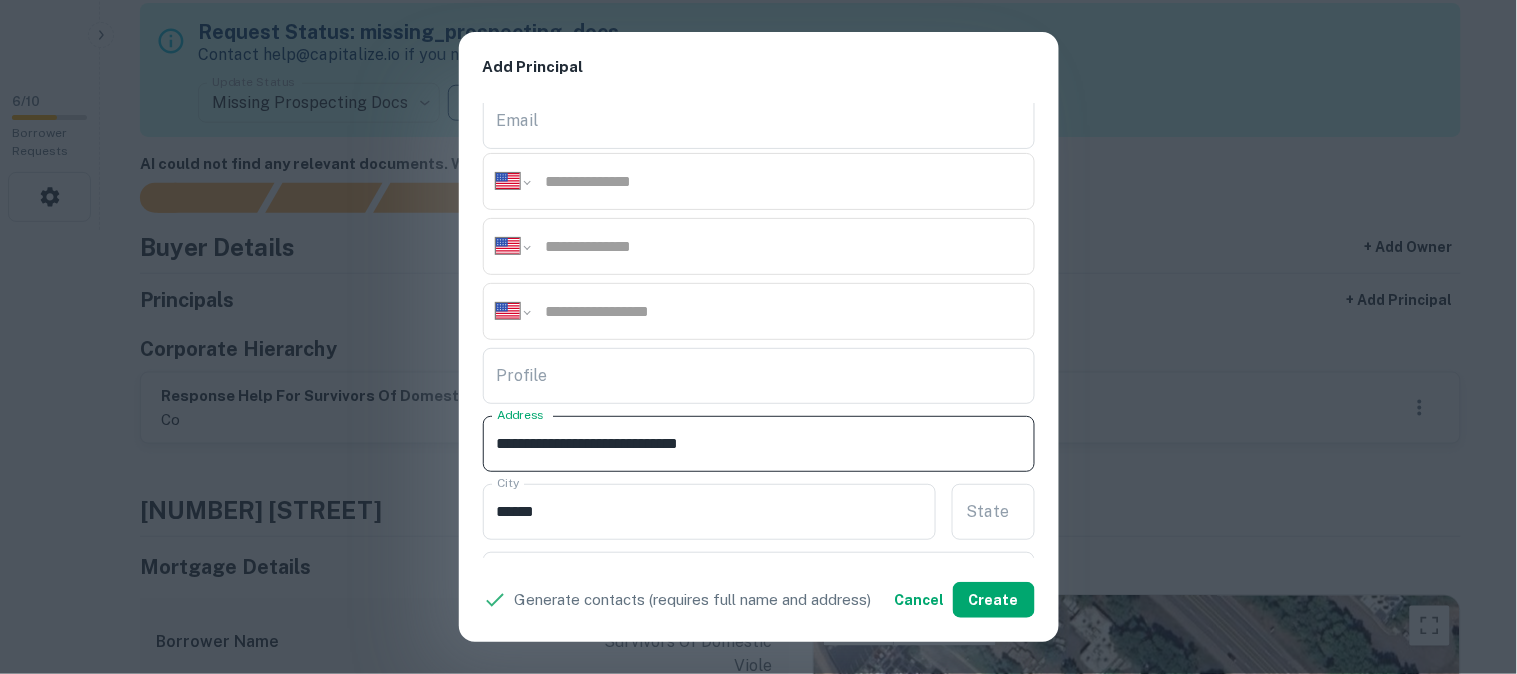 drag, startPoint x: 656, startPoint y: 445, endPoint x: 683, endPoint y: 460, distance: 30.88689 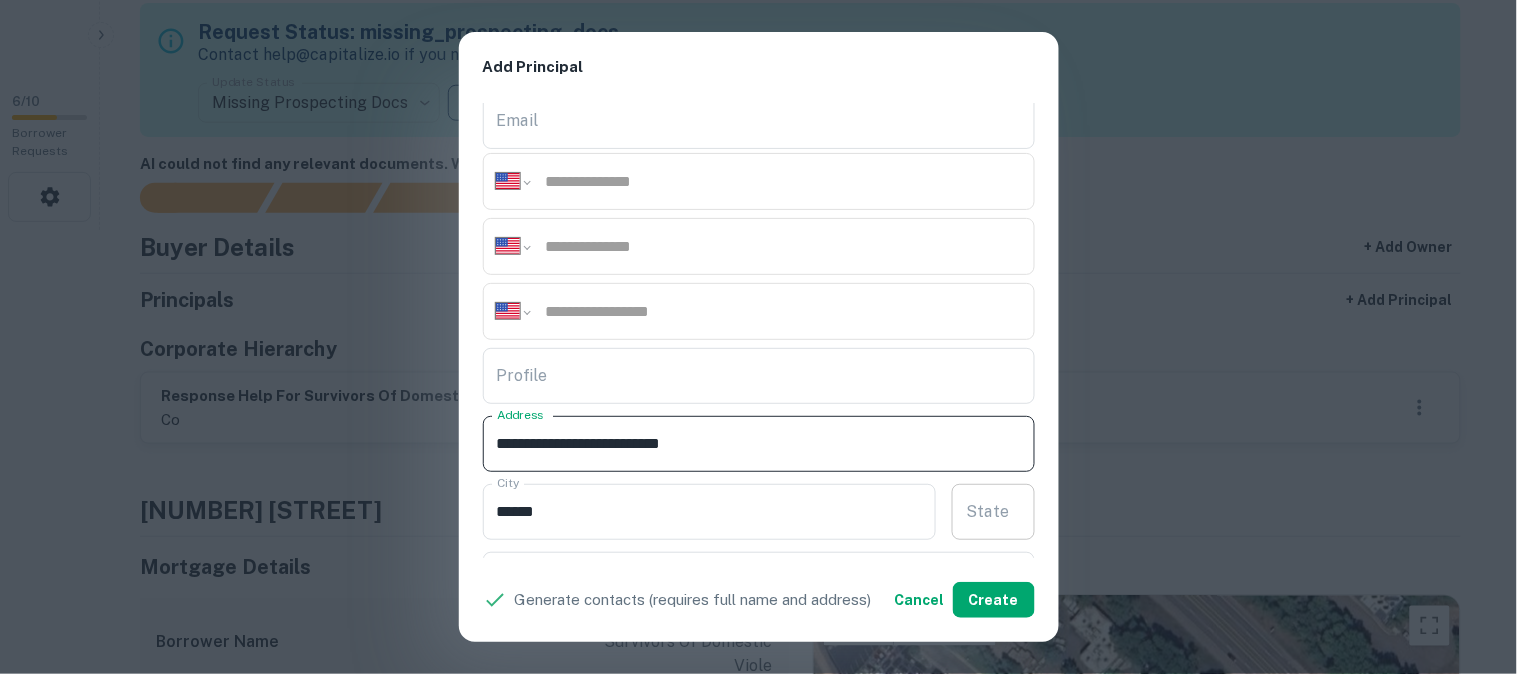 type on "**********" 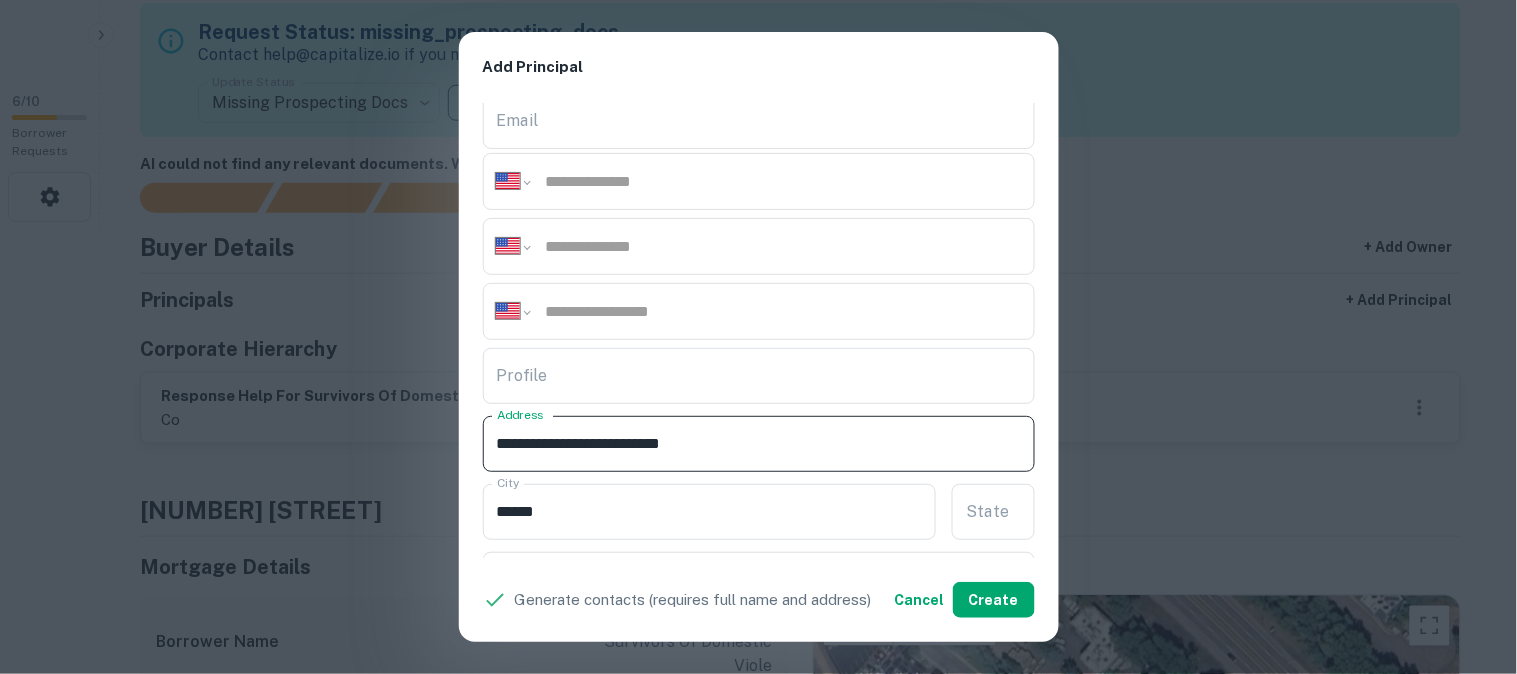 click on "State State" at bounding box center (993, 512) 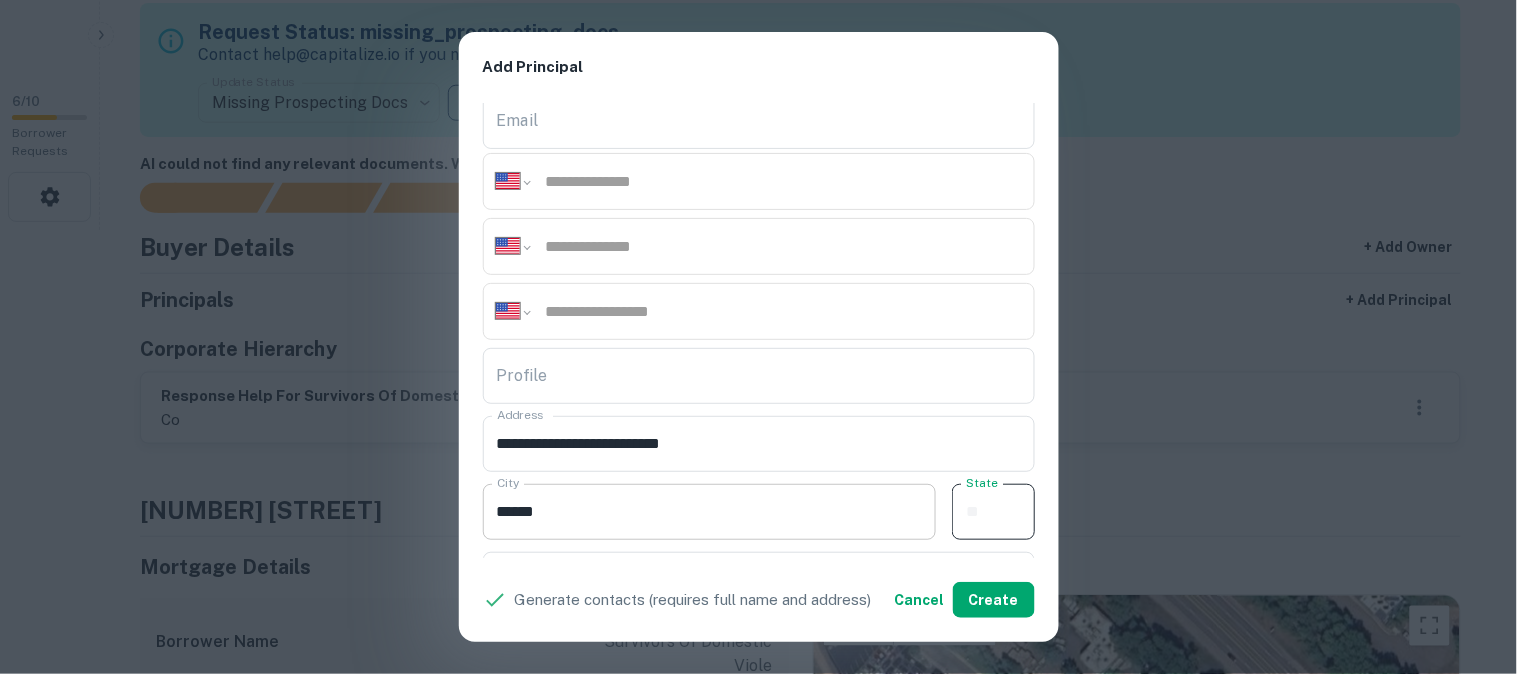 paste on "**" 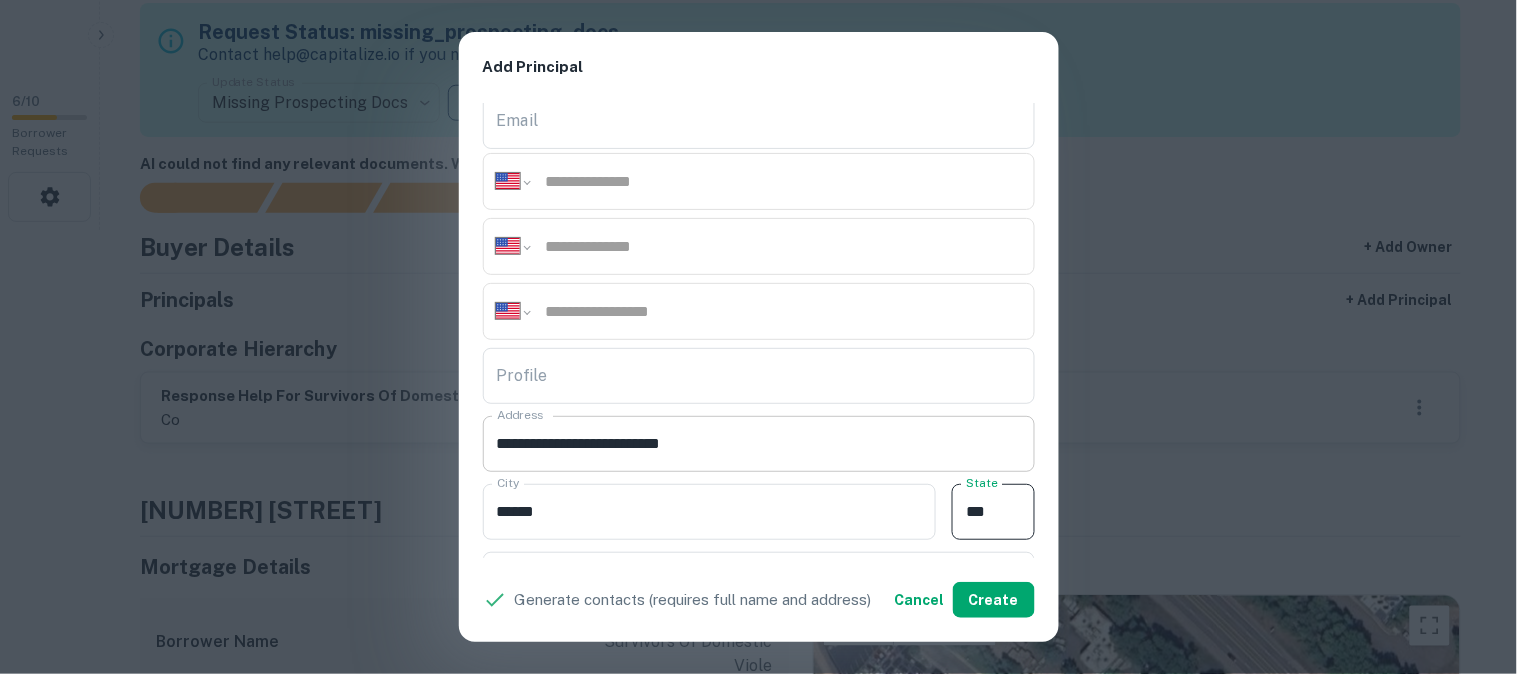 type on "**" 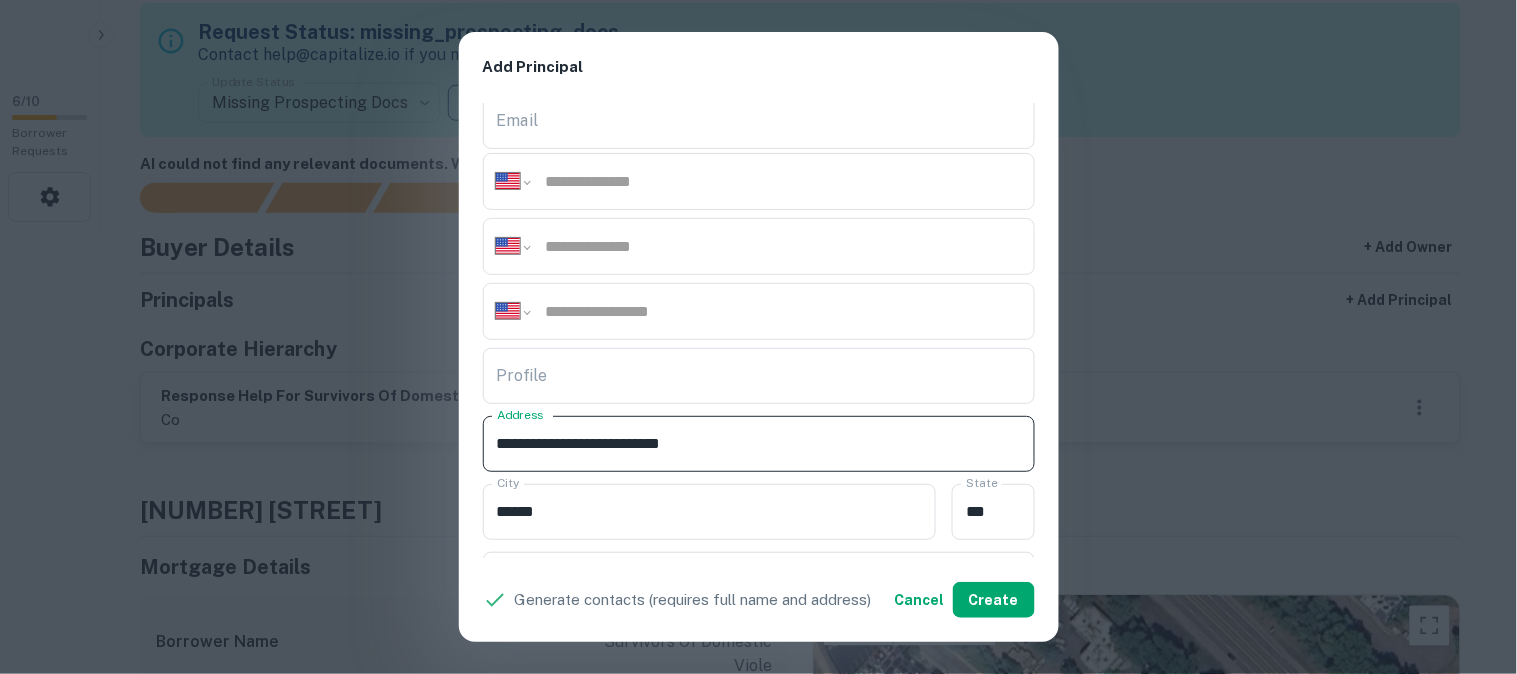 drag, startPoint x: 657, startPoint y: 445, endPoint x: 725, endPoint y: 464, distance: 70.60453 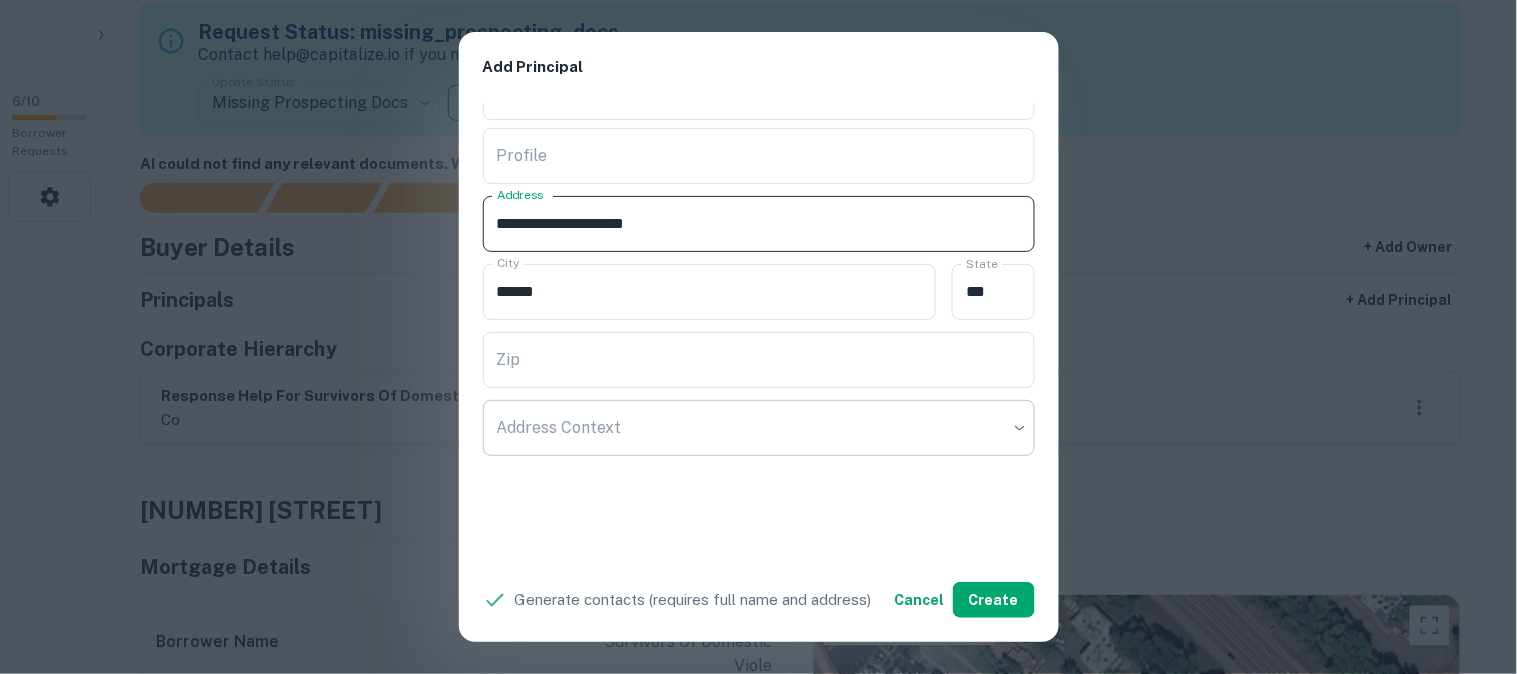 scroll, scrollTop: 444, scrollLeft: 0, axis: vertical 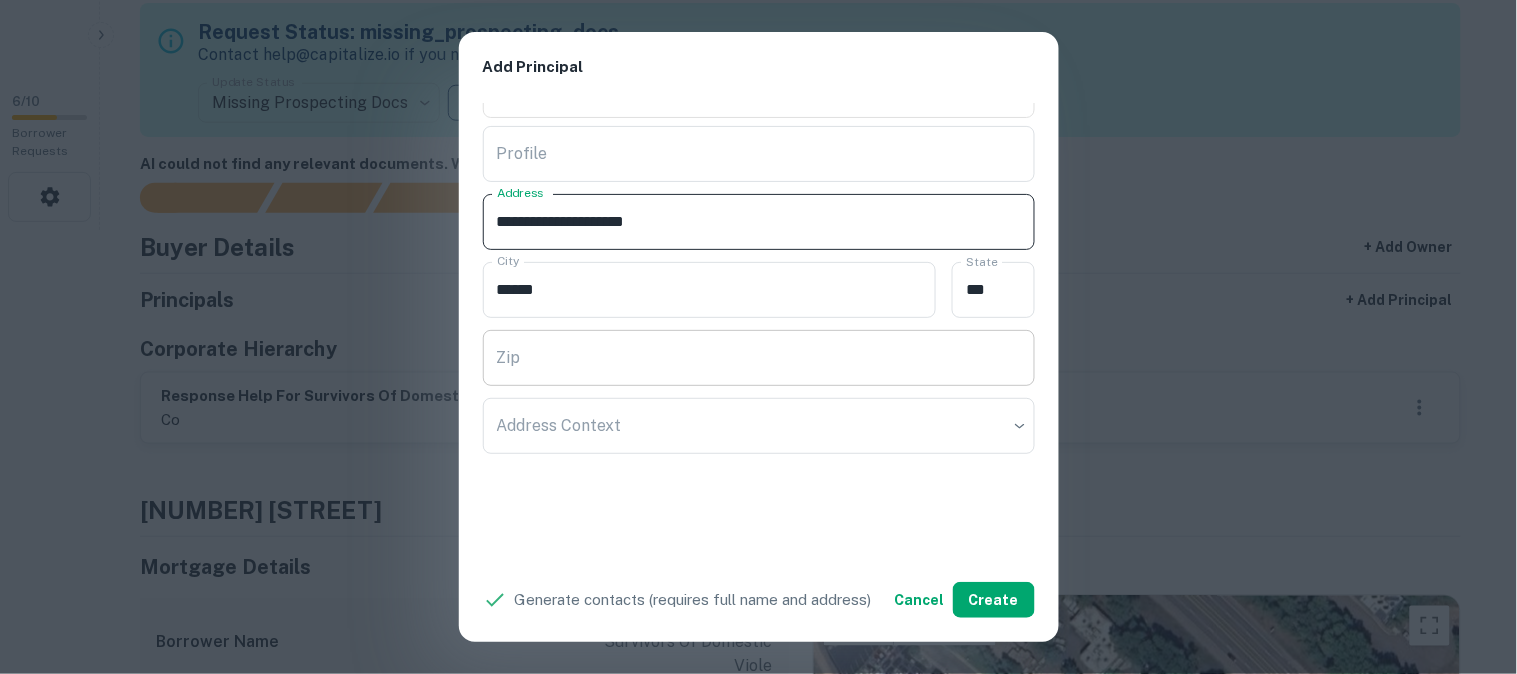 type on "**********" 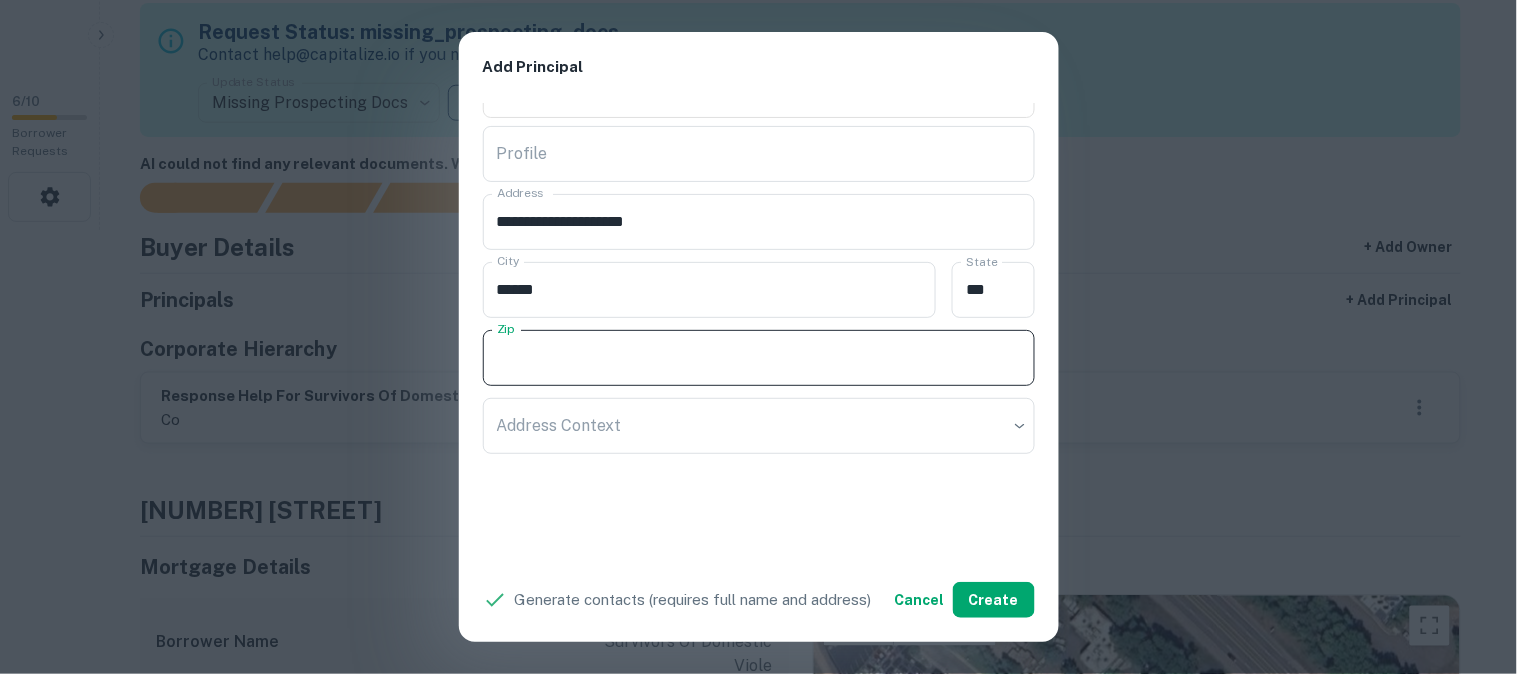 paste on "*****" 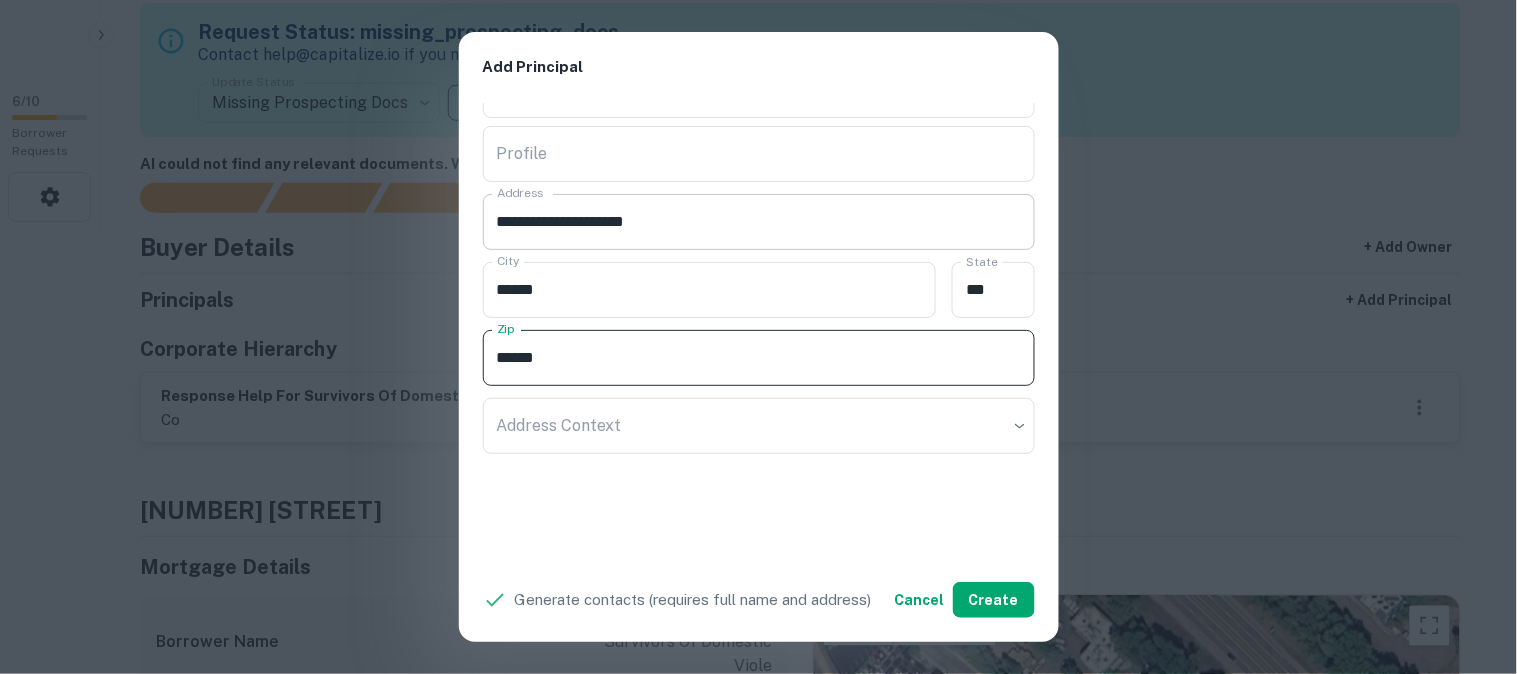 type on "*****" 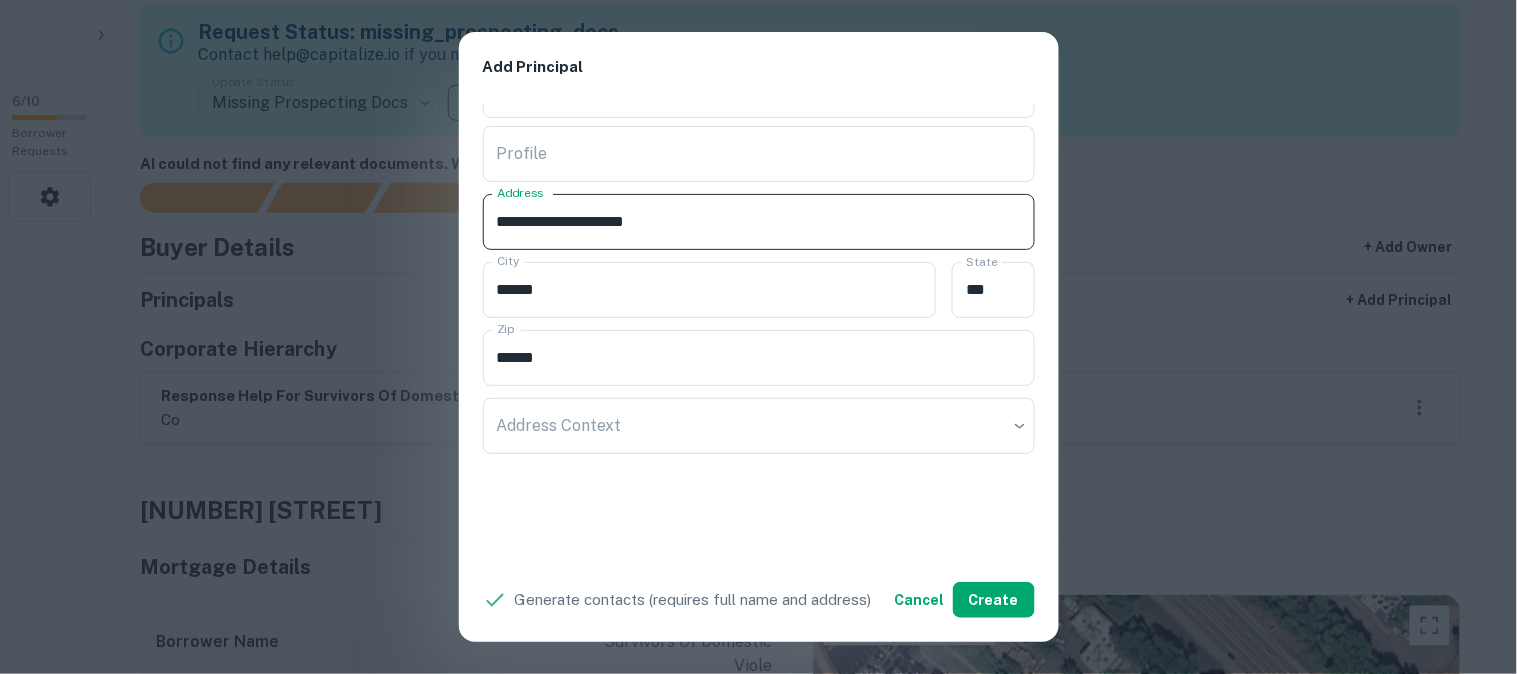 click on "**********" at bounding box center [759, 222] 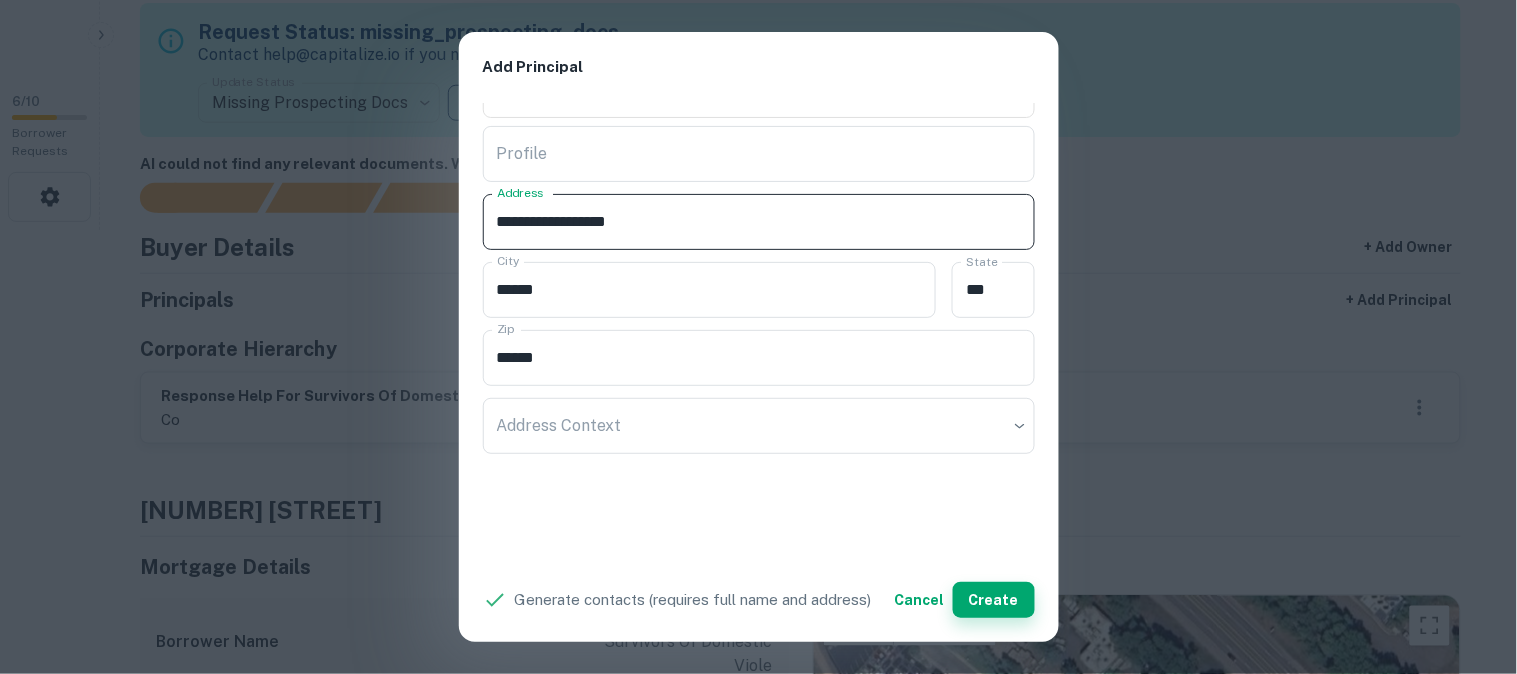 type on "**********" 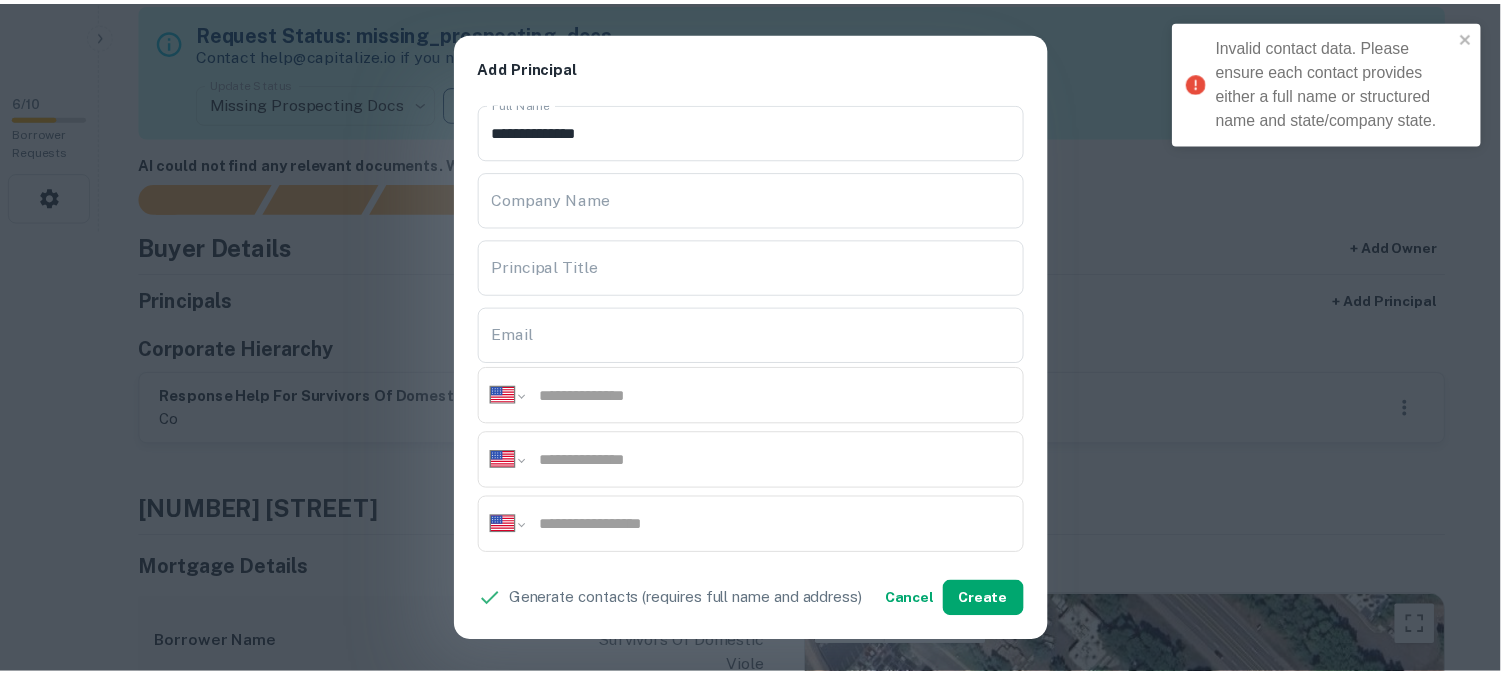 scroll, scrollTop: 0, scrollLeft: 0, axis: both 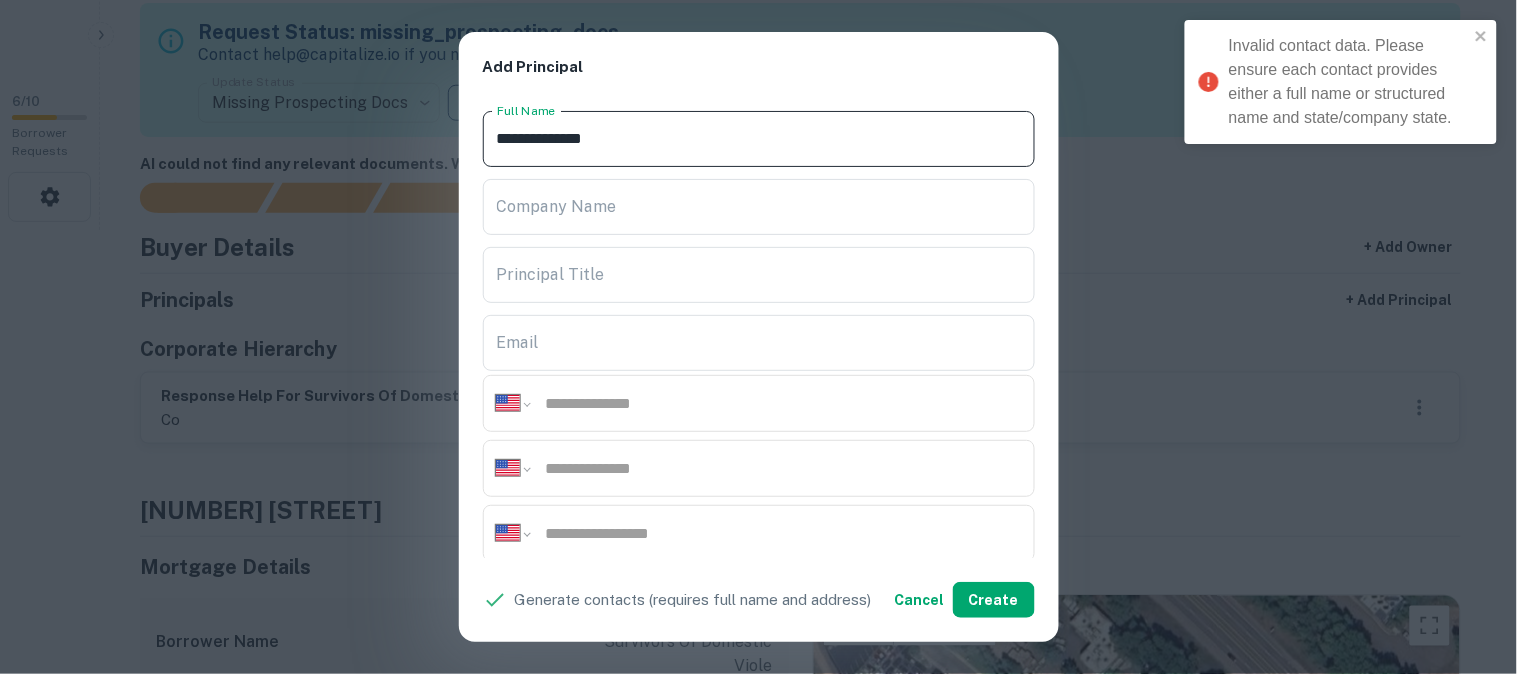 drag, startPoint x: 615, startPoint y: 151, endPoint x: 473, endPoint y: 164, distance: 142.59383 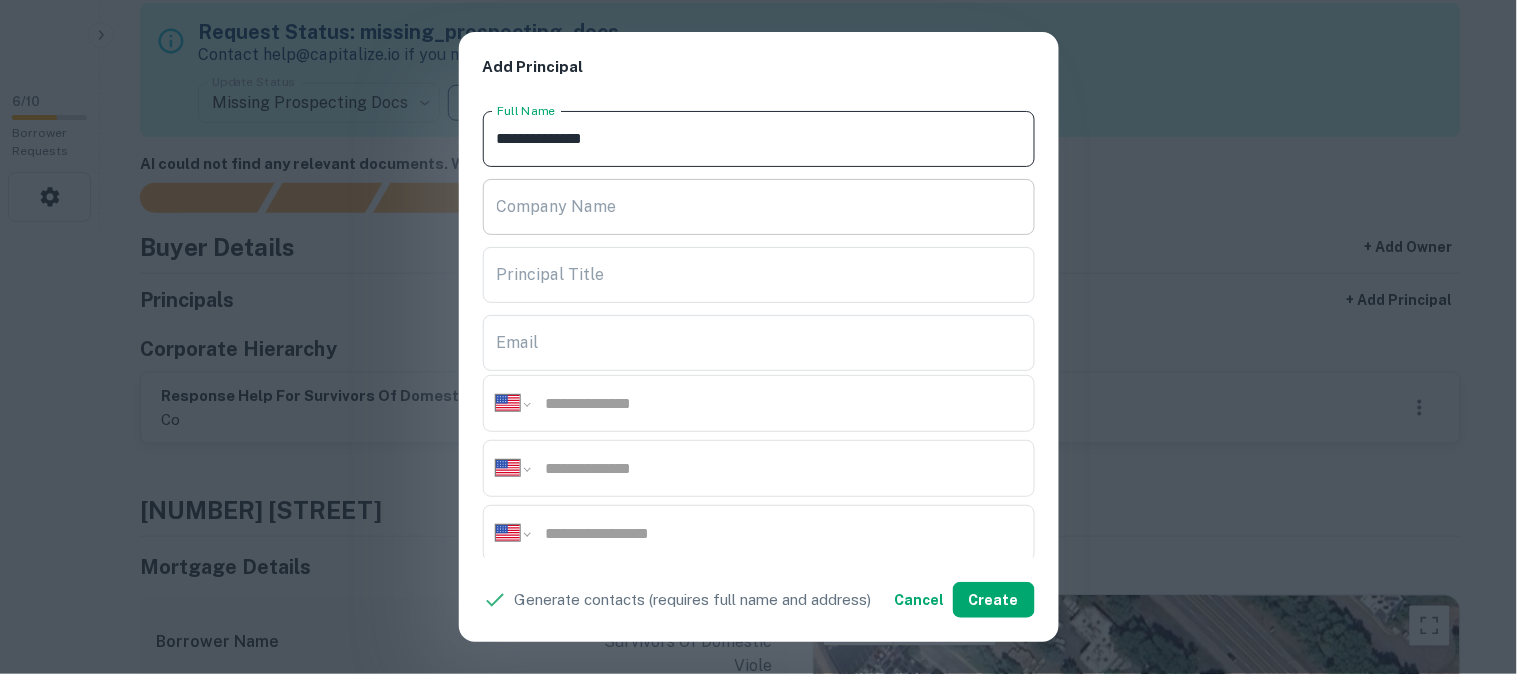 paste 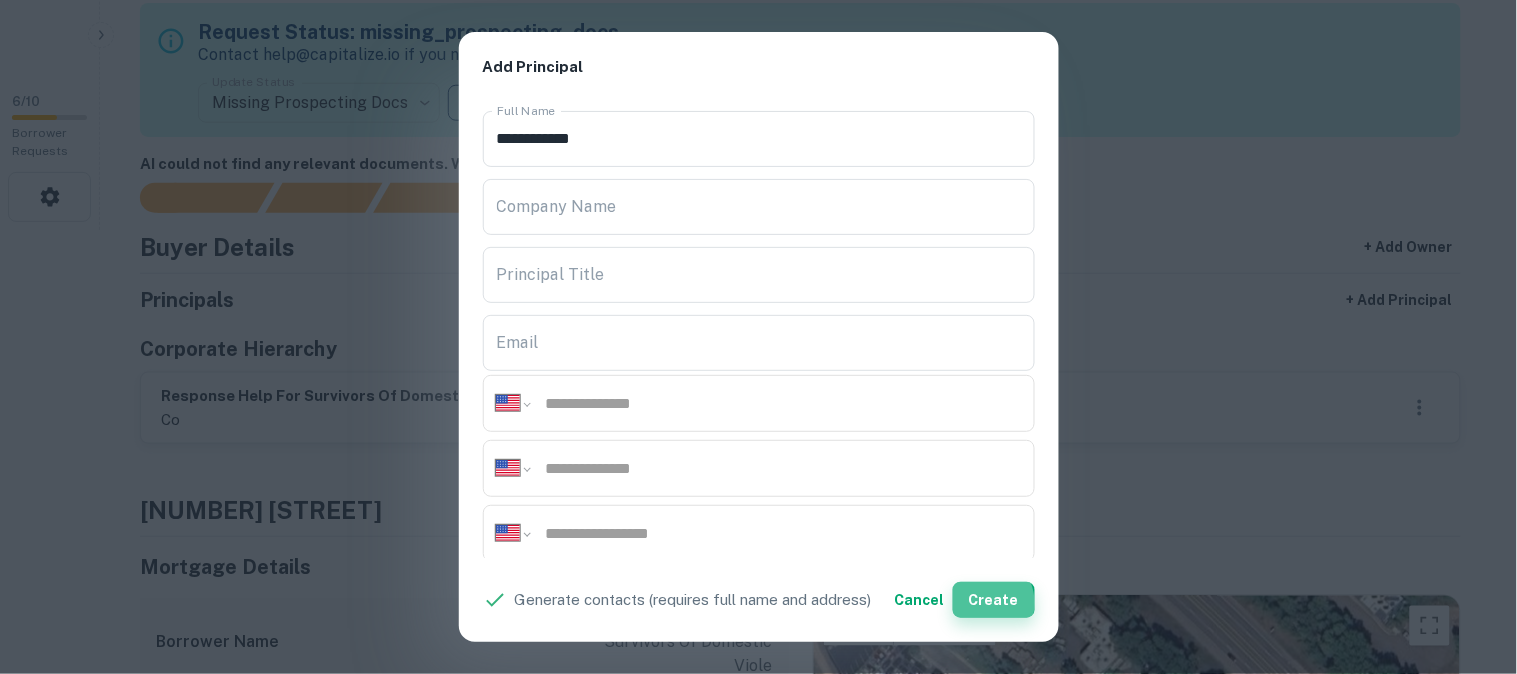 click on "Create" at bounding box center (994, 600) 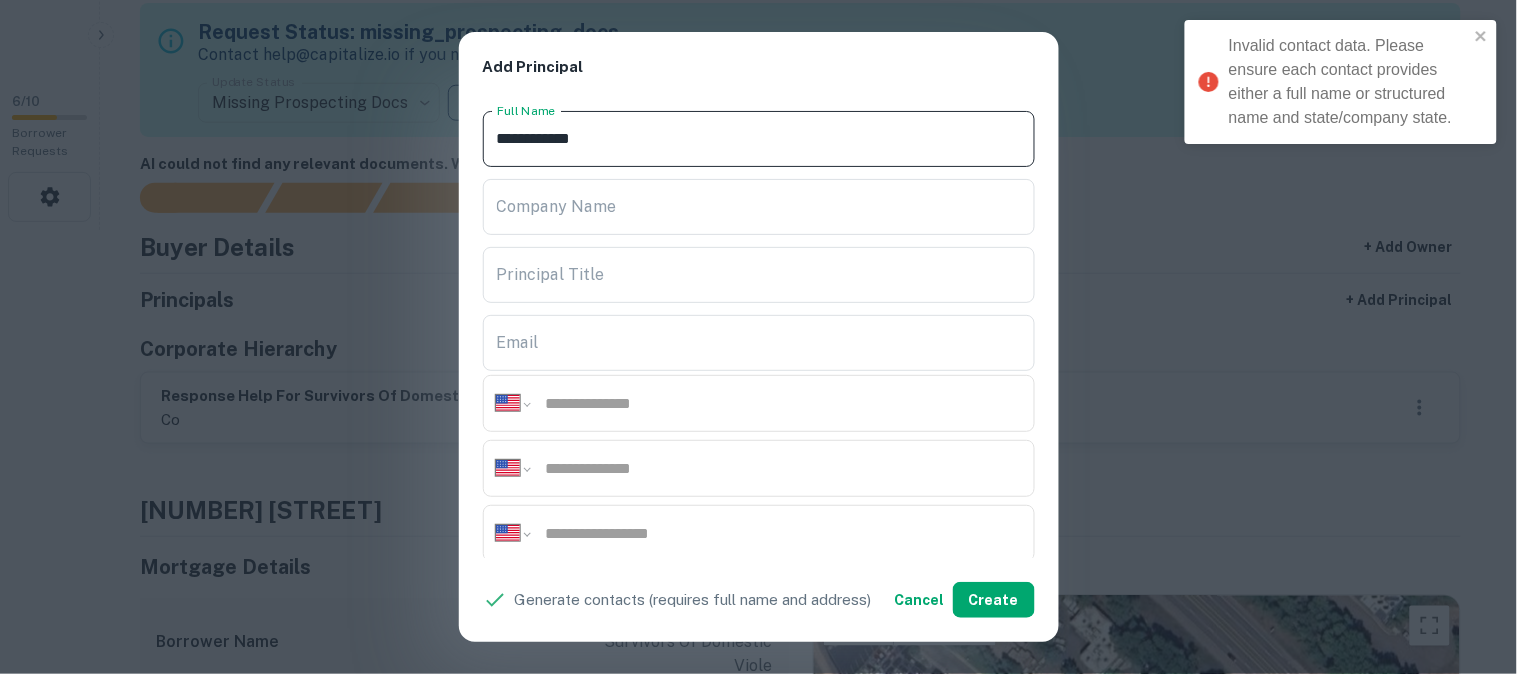 drag, startPoint x: 650, startPoint y: 146, endPoint x: 438, endPoint y: 171, distance: 213.46896 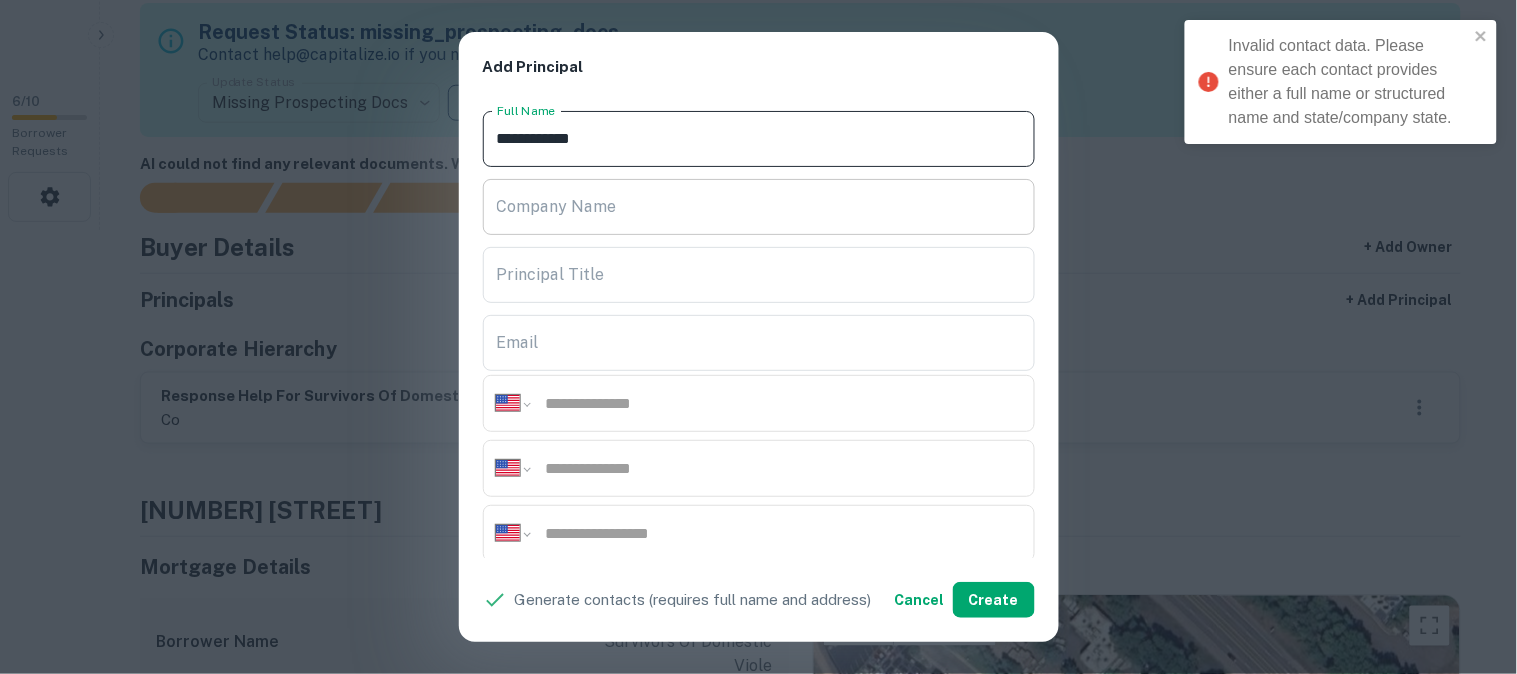 paste on "*" 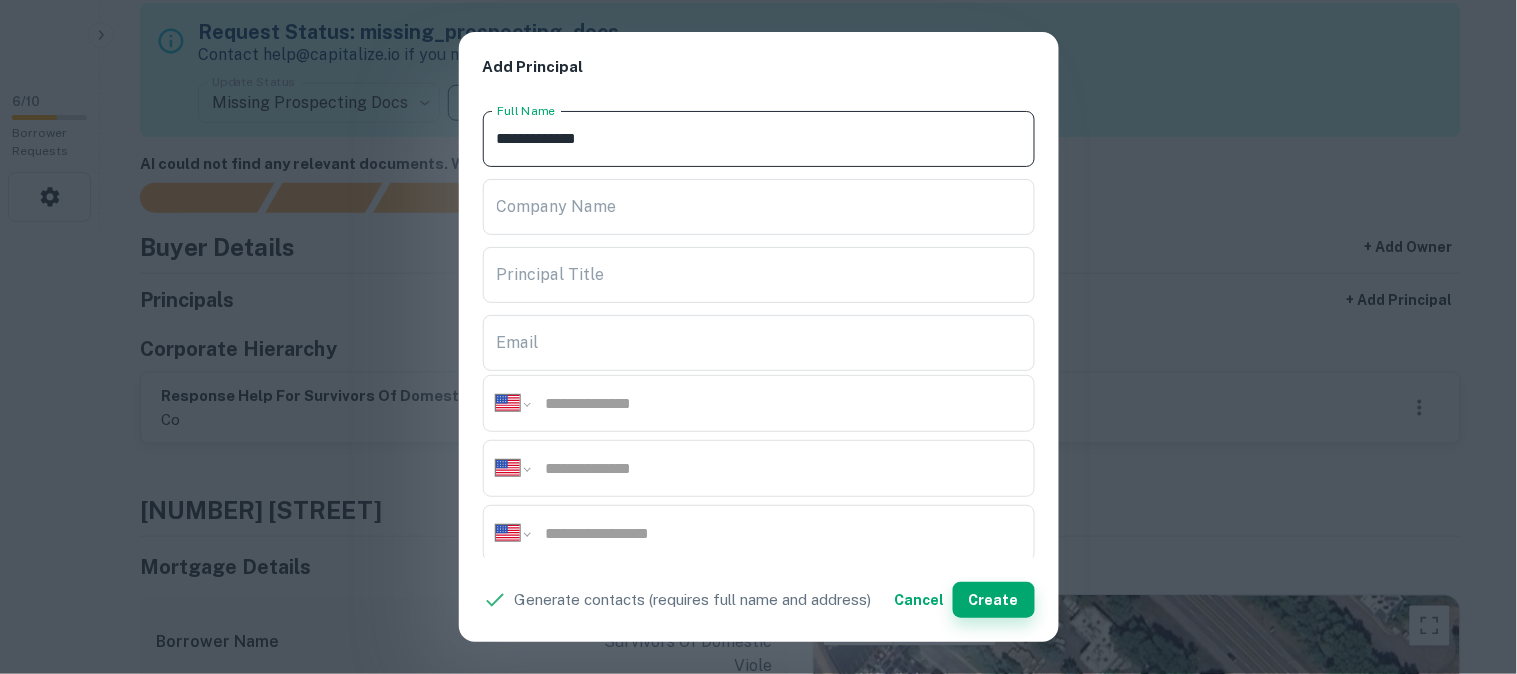 type on "**********" 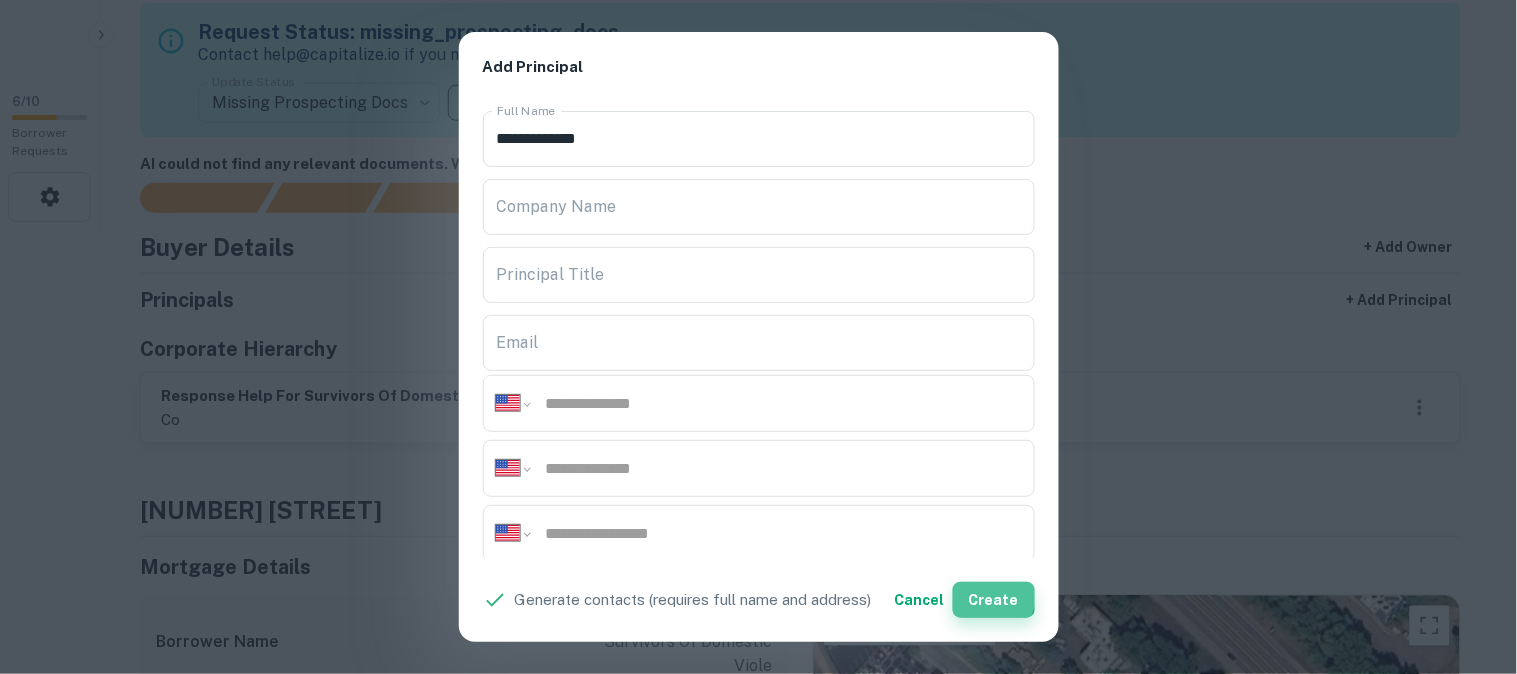 click on "Create" at bounding box center [994, 600] 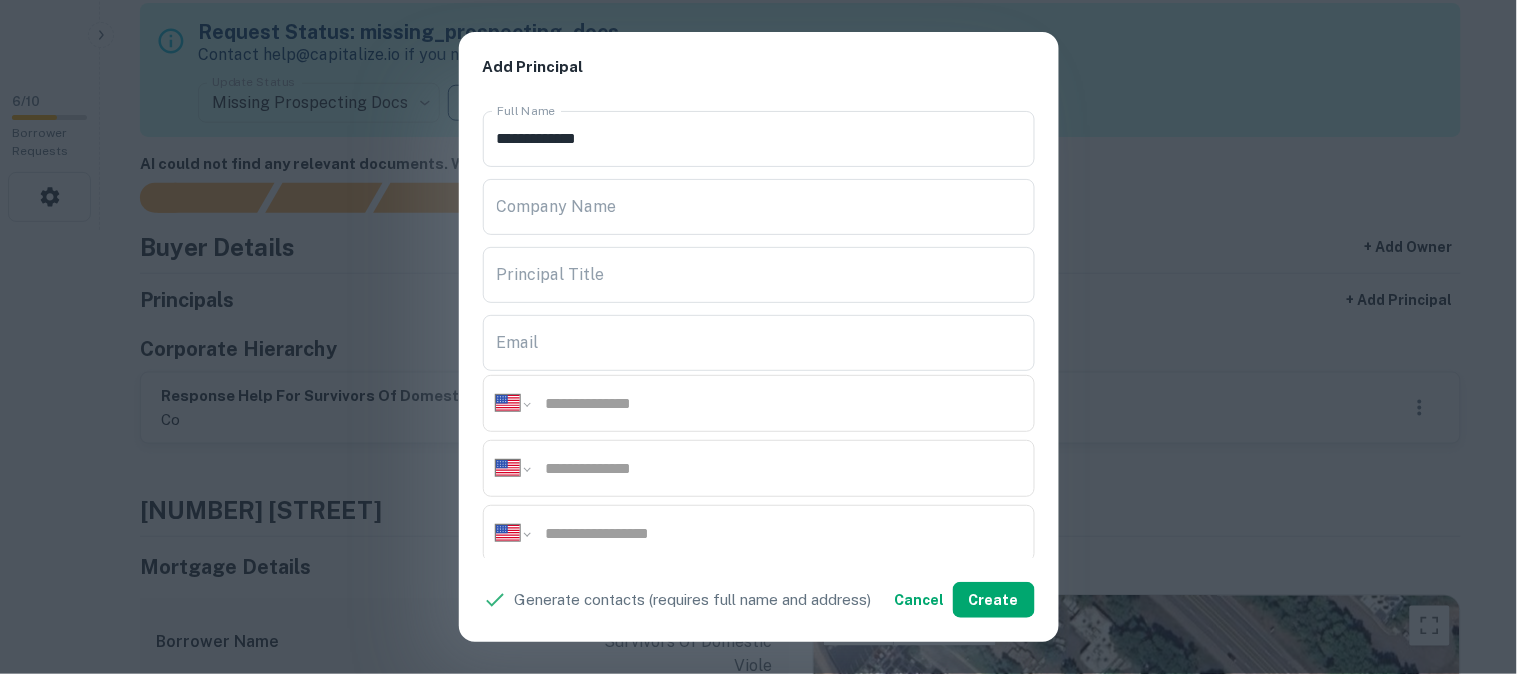 click on "**********" at bounding box center [758, 337] 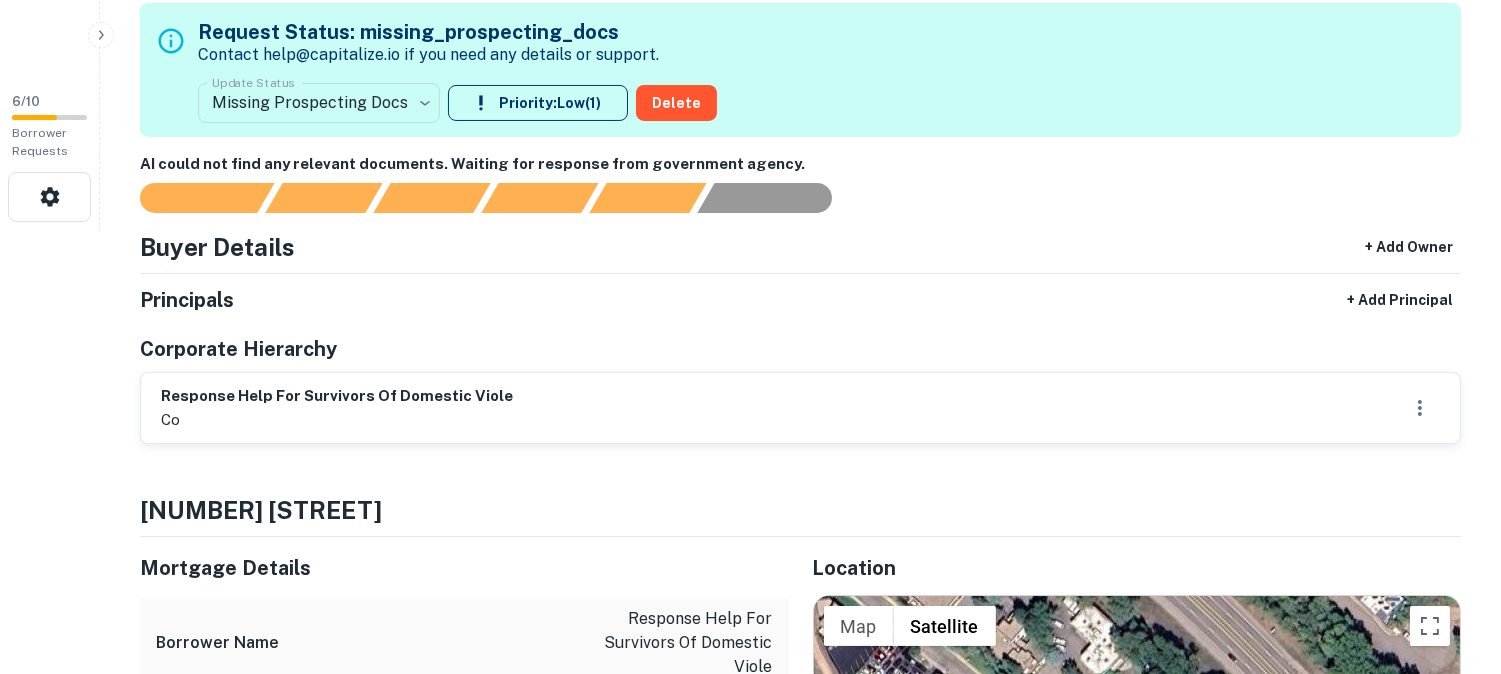 click on "**********" at bounding box center [750, -107] 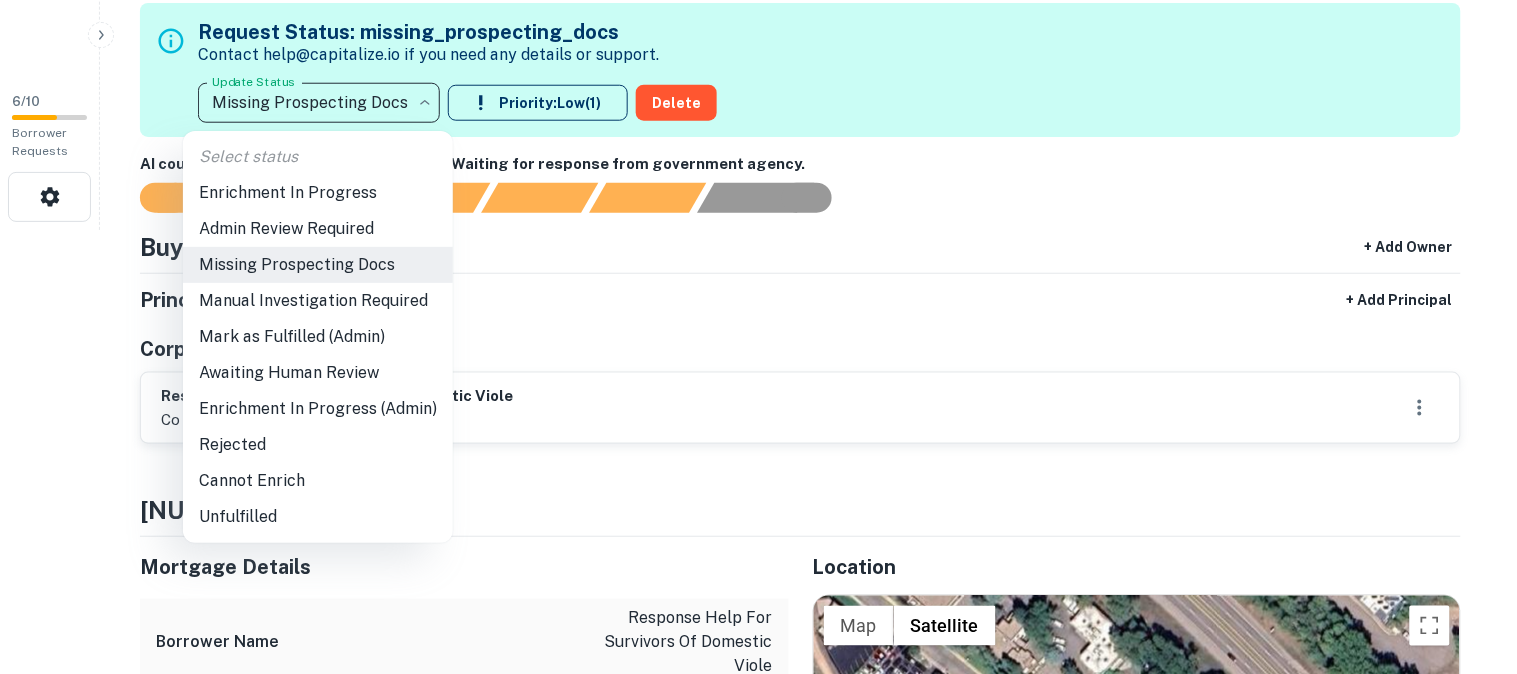 click on "Admin Review Required" at bounding box center [318, 229] 